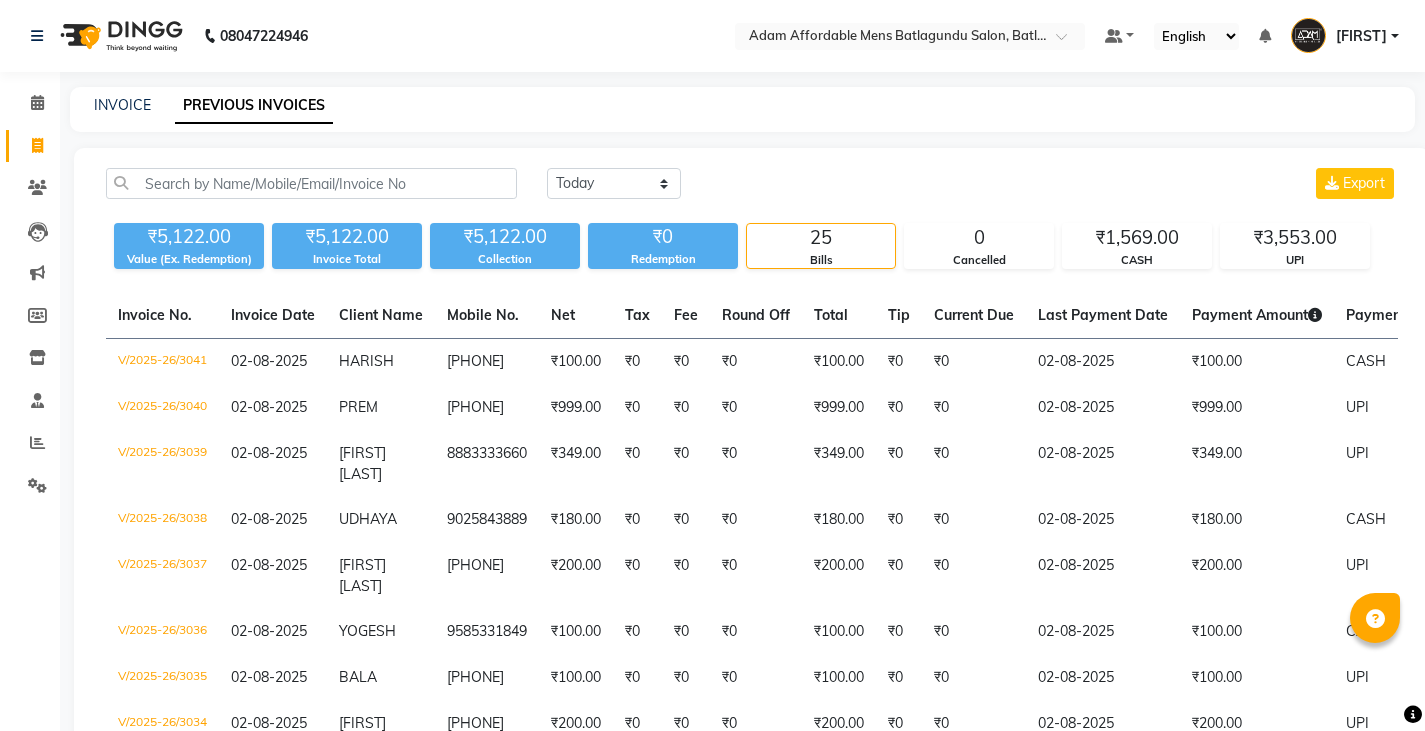 scroll, scrollTop: 0, scrollLeft: 0, axis: both 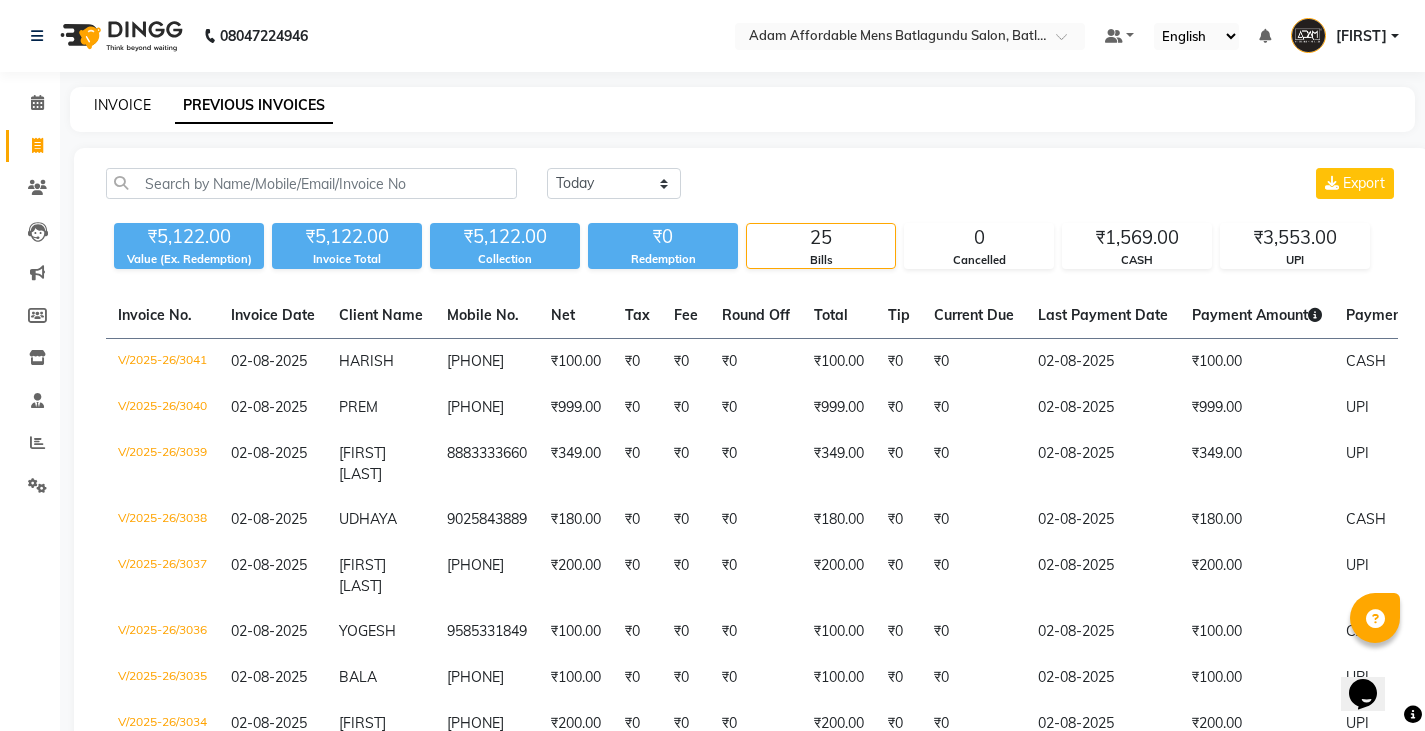 click on "INVOICE" 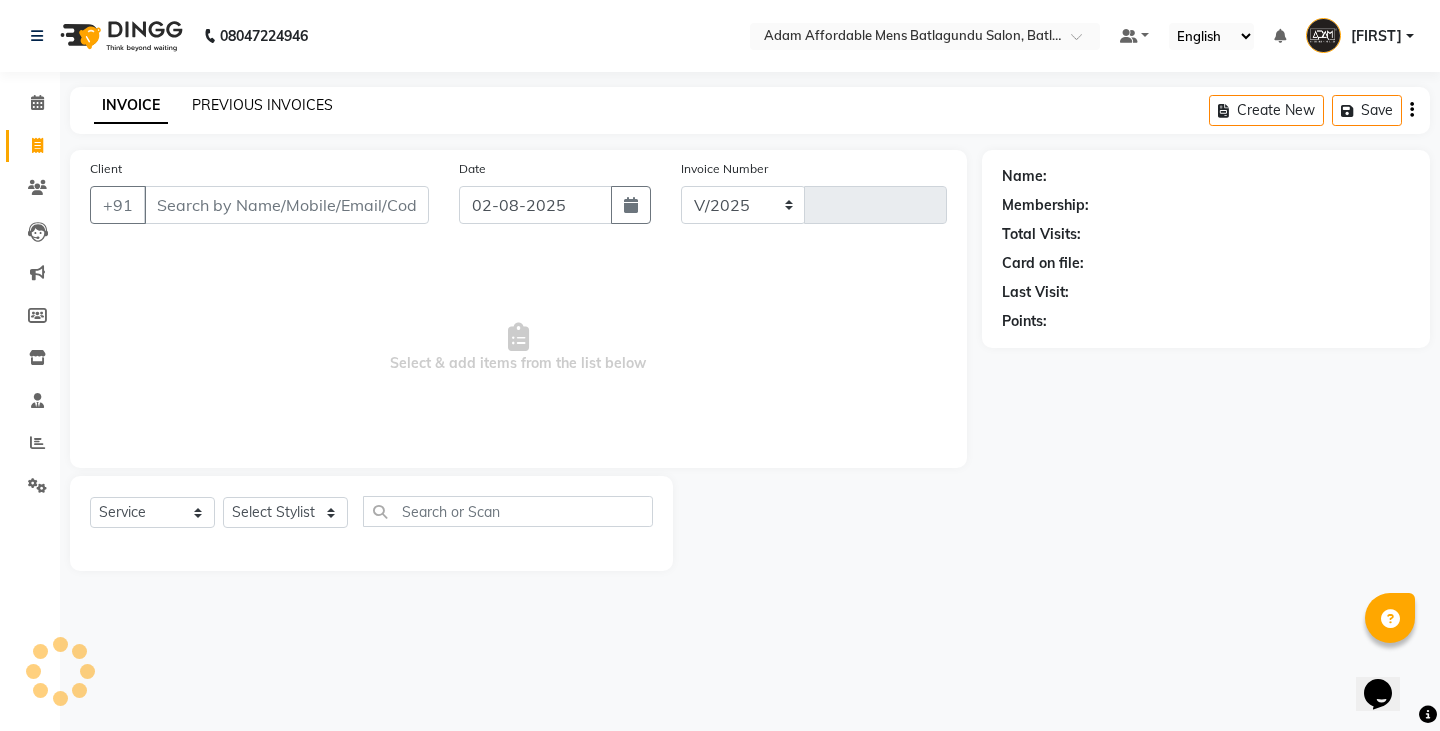 select on "8213" 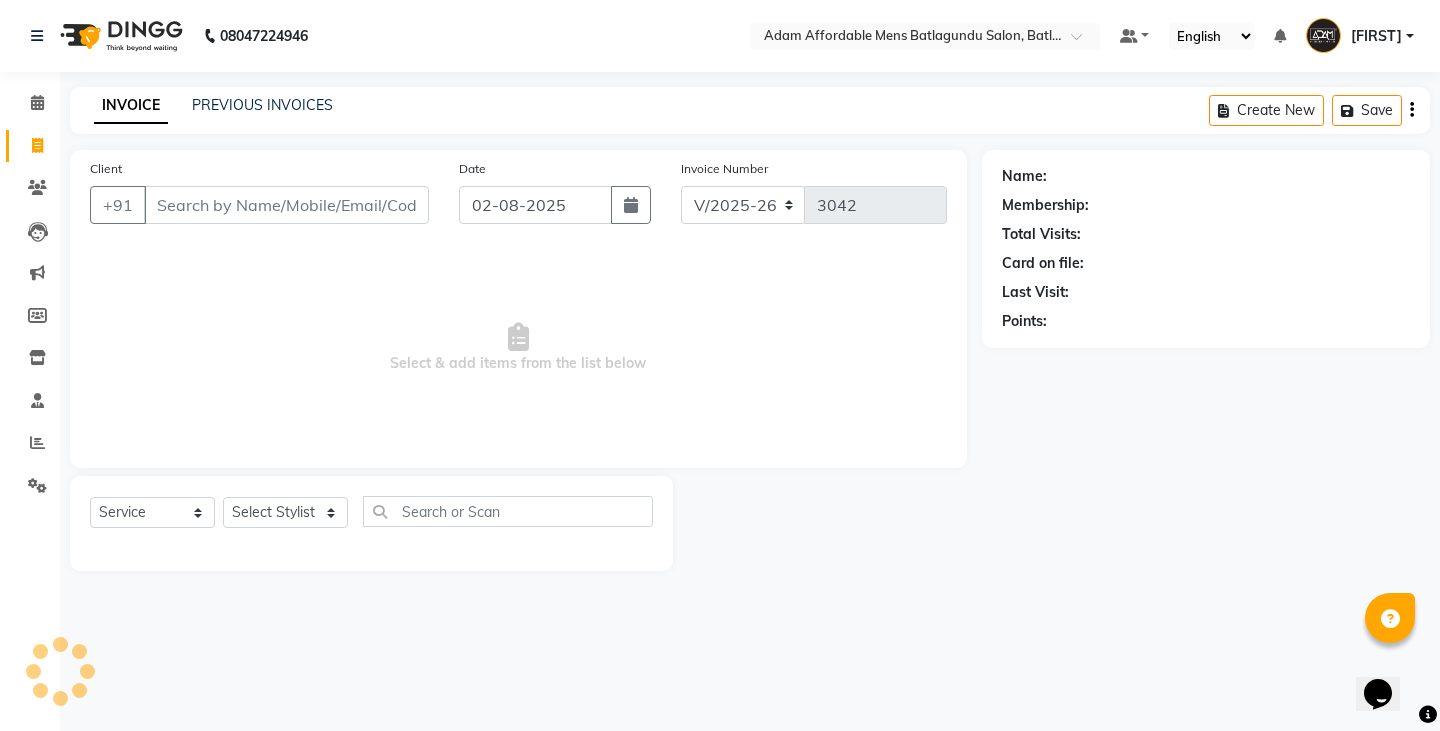 click on "INVOICE PREVIOUS INVOICES Create New   Save" 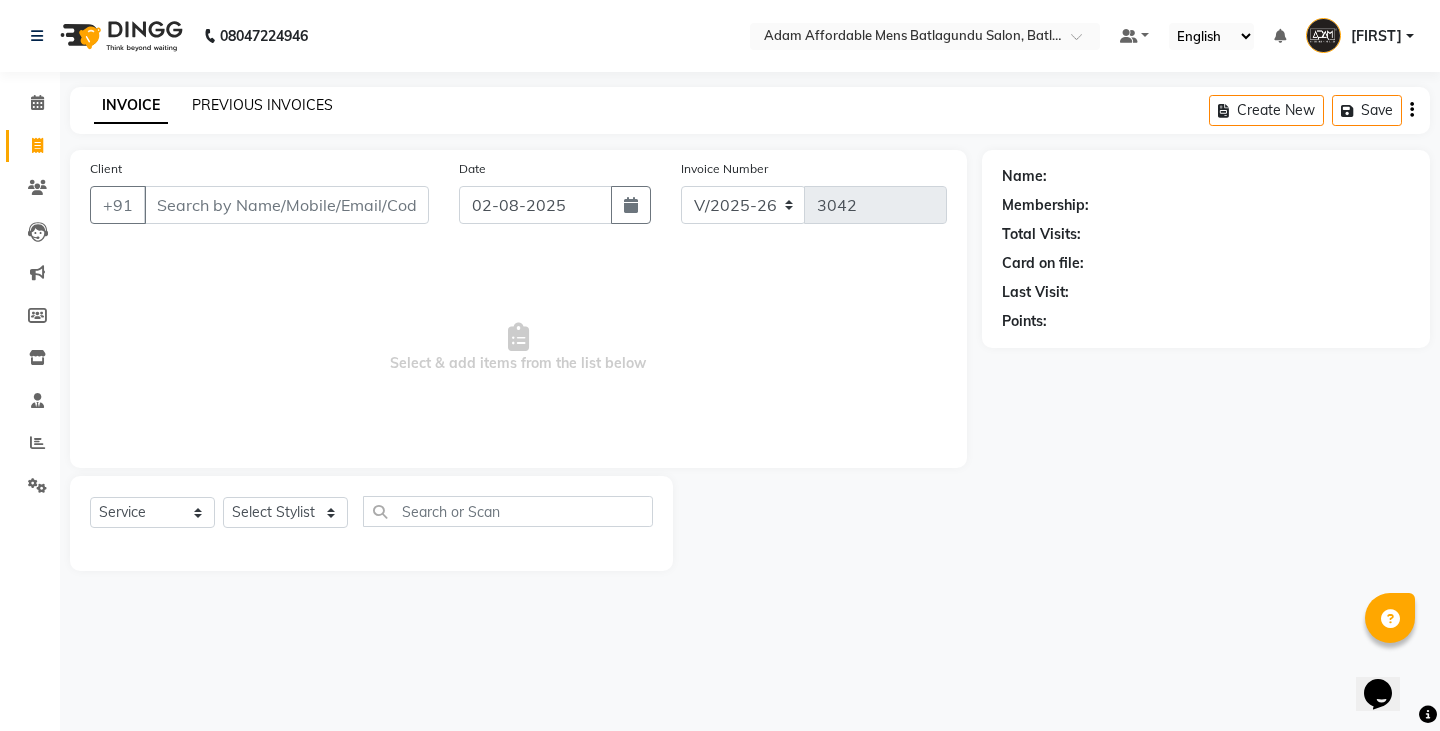 click on "PREVIOUS INVOICES" 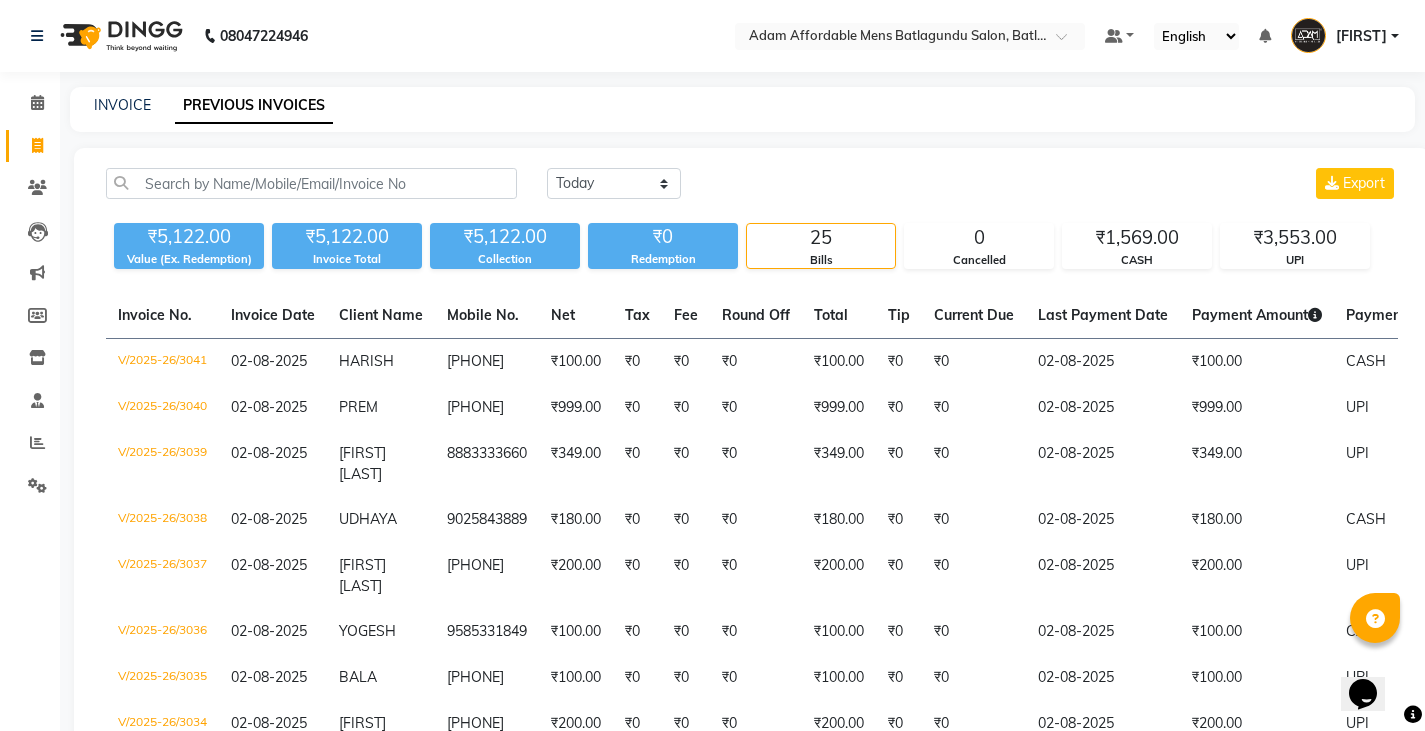 click on "INVOICE PREVIOUS INVOICES" 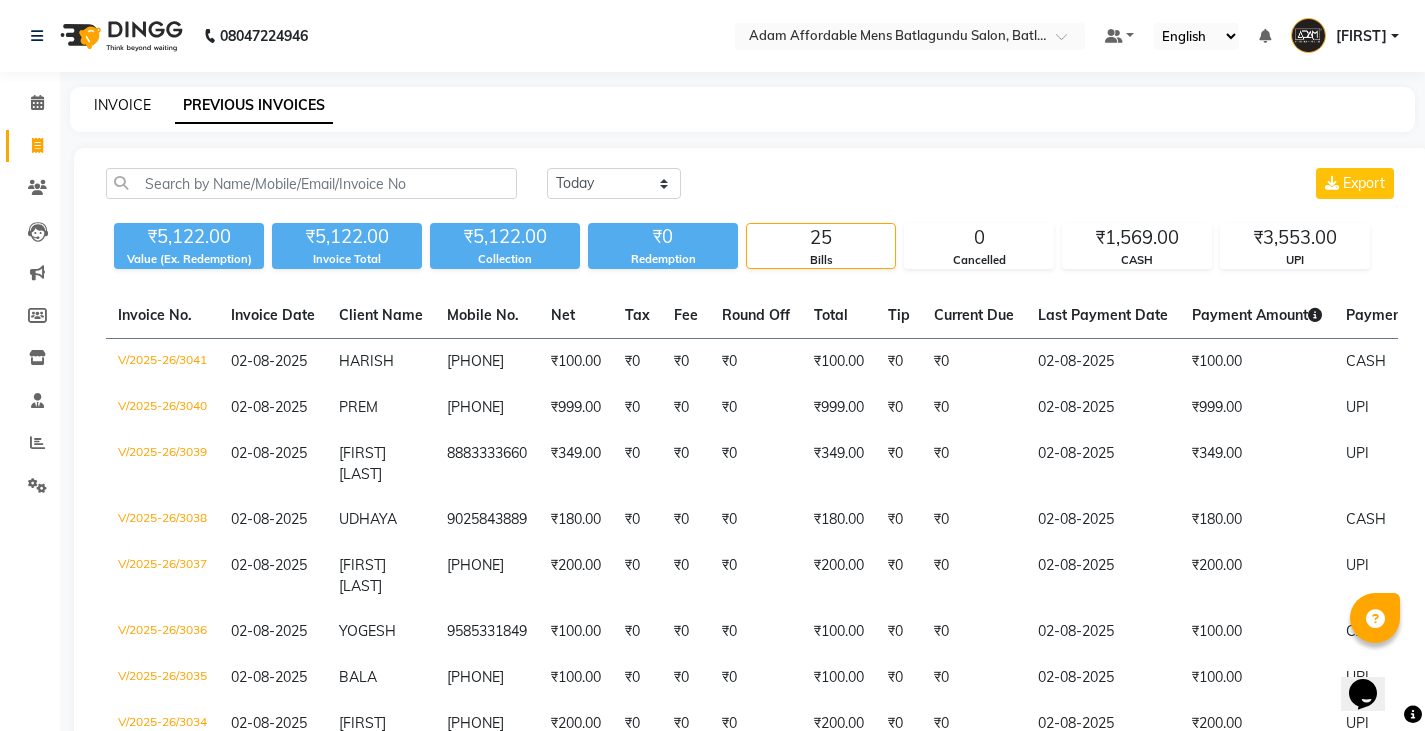 click on "INVOICE" 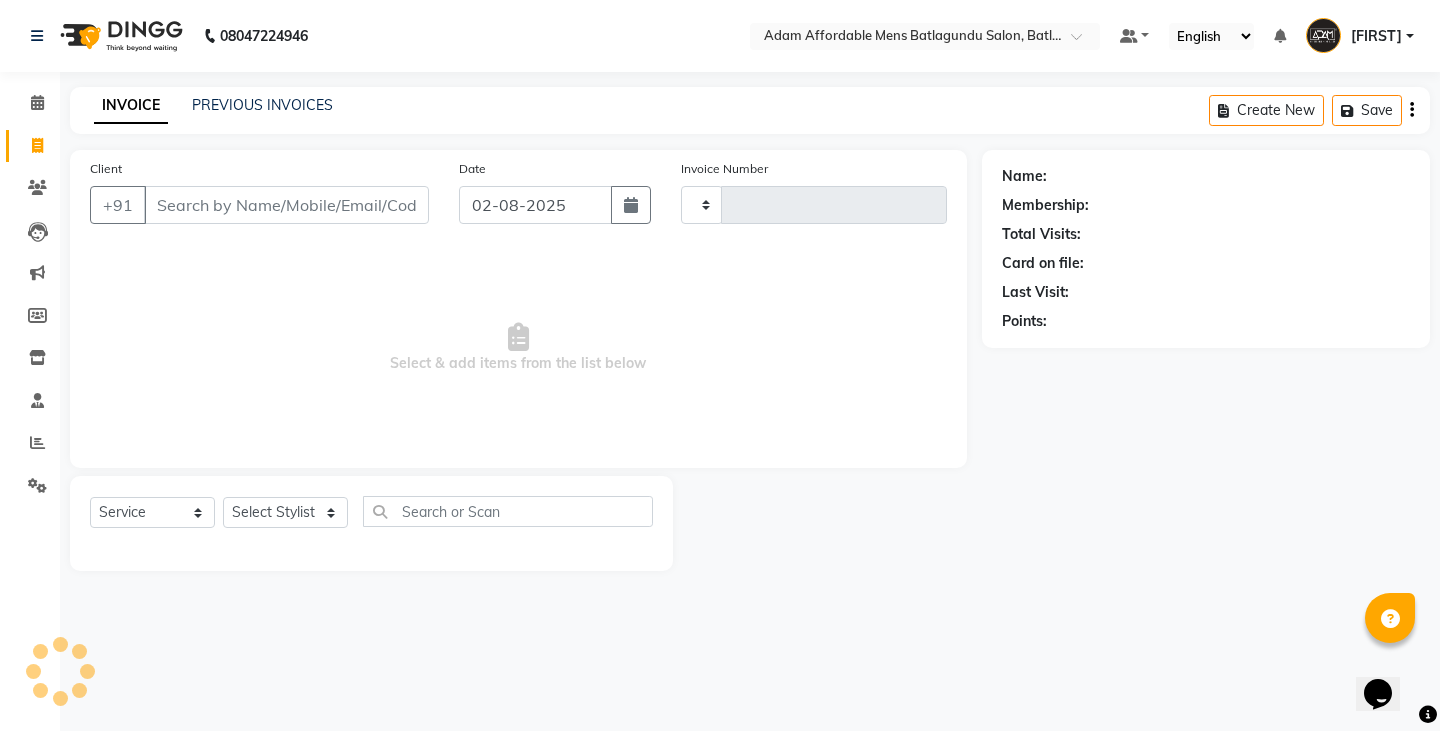 type on "3042" 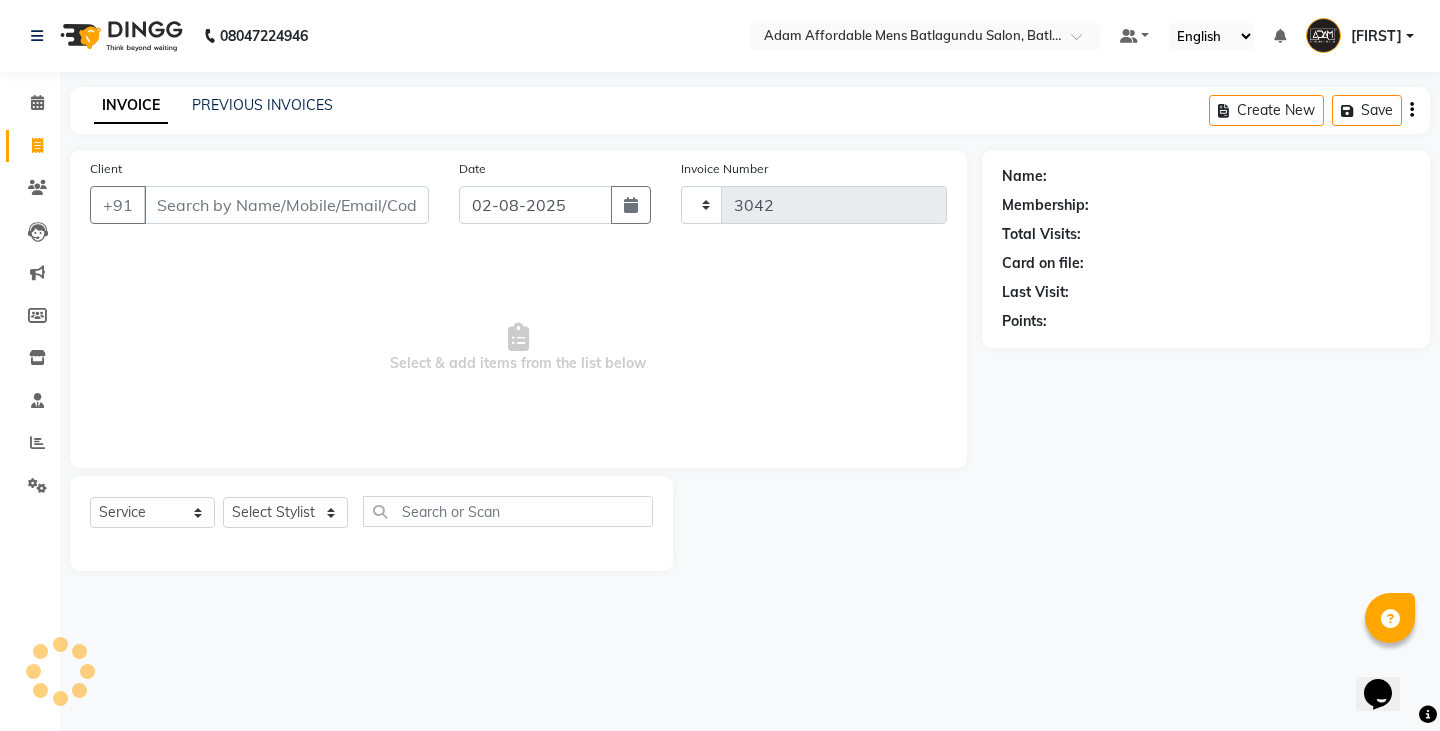 select on "8213" 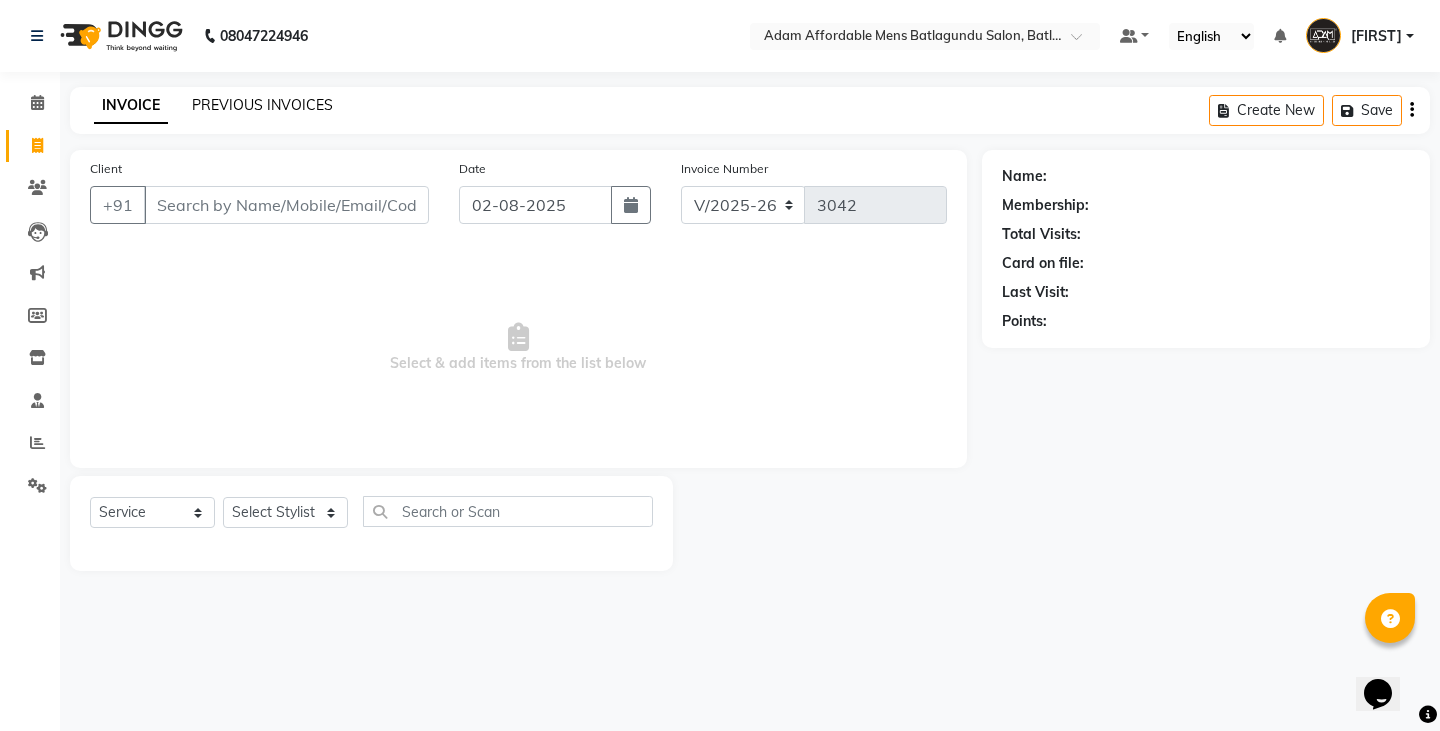 click on "PREVIOUS INVOICES" 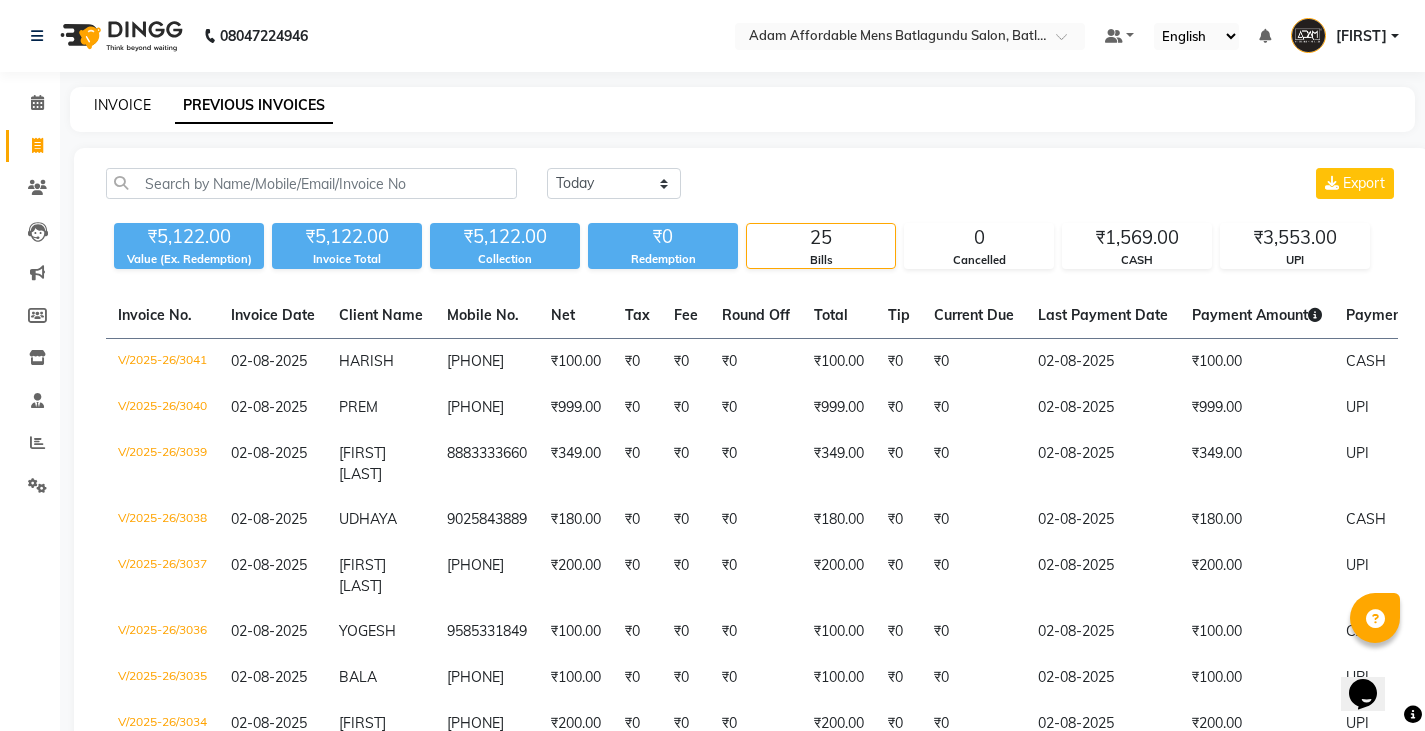 click on "INVOICE" 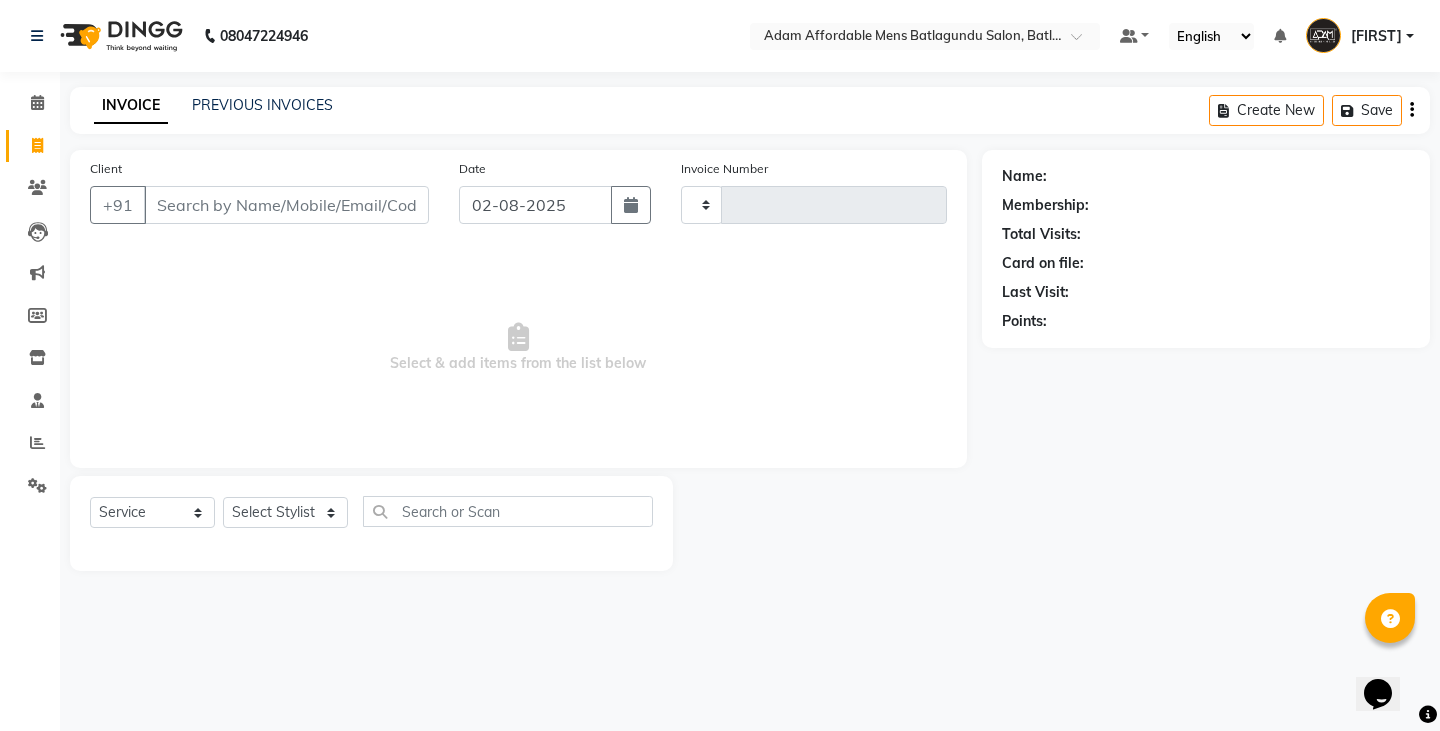 type on "3042" 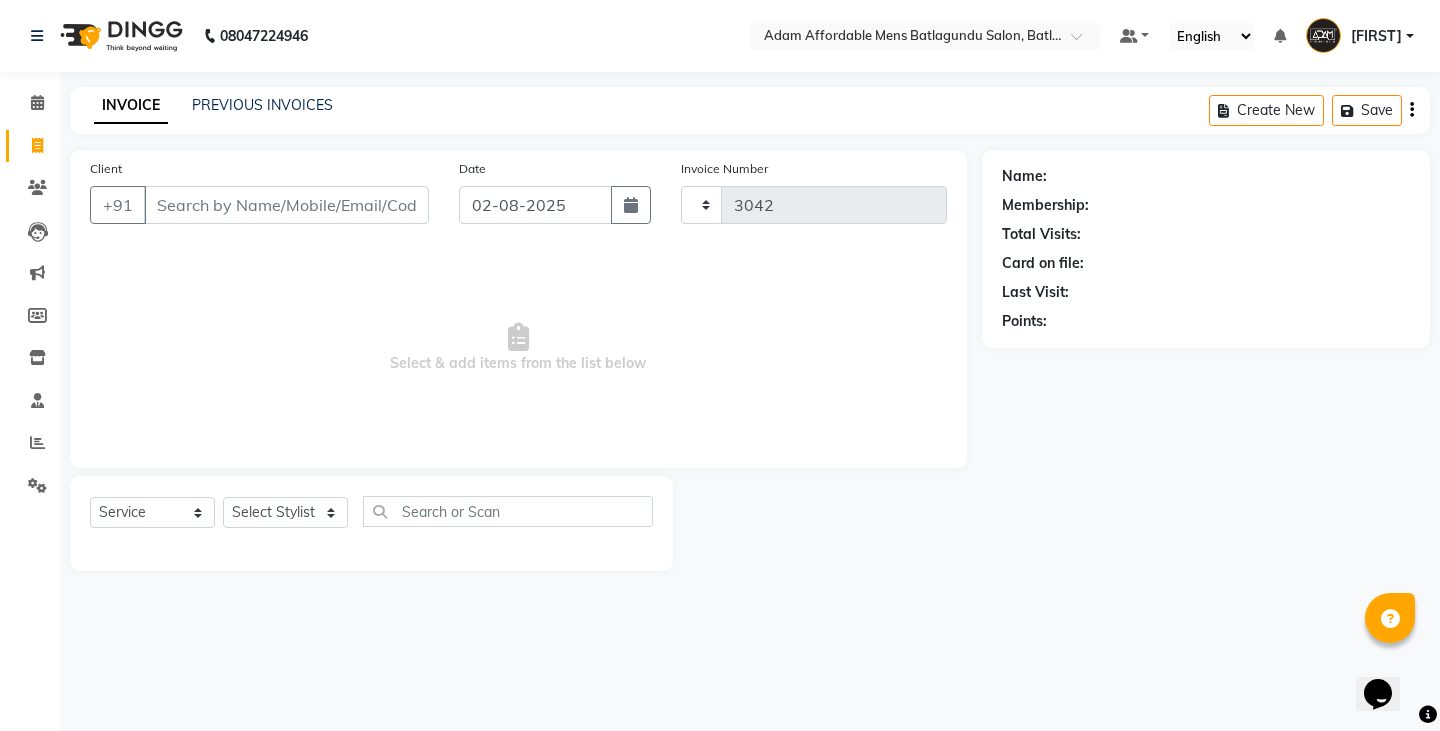 select on "8213" 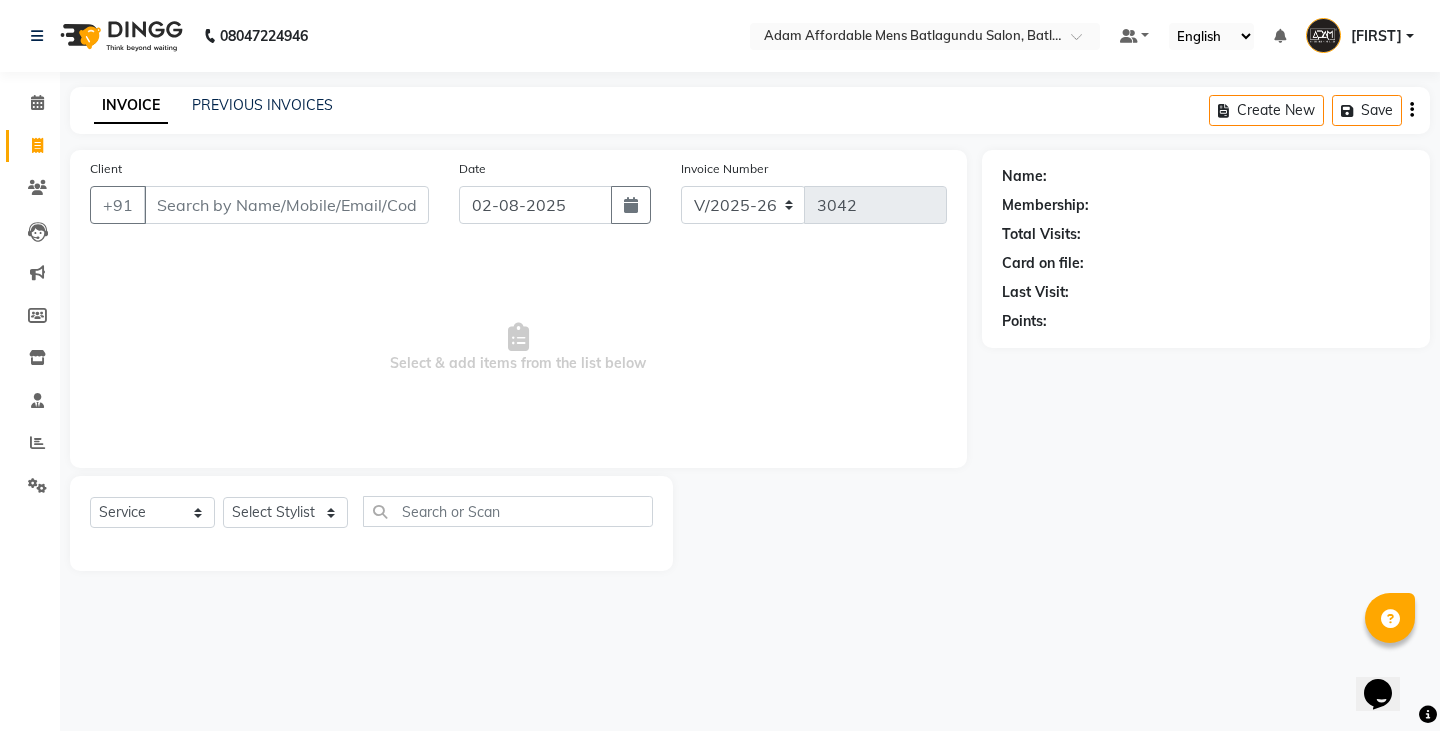 click on "Client" at bounding box center (286, 205) 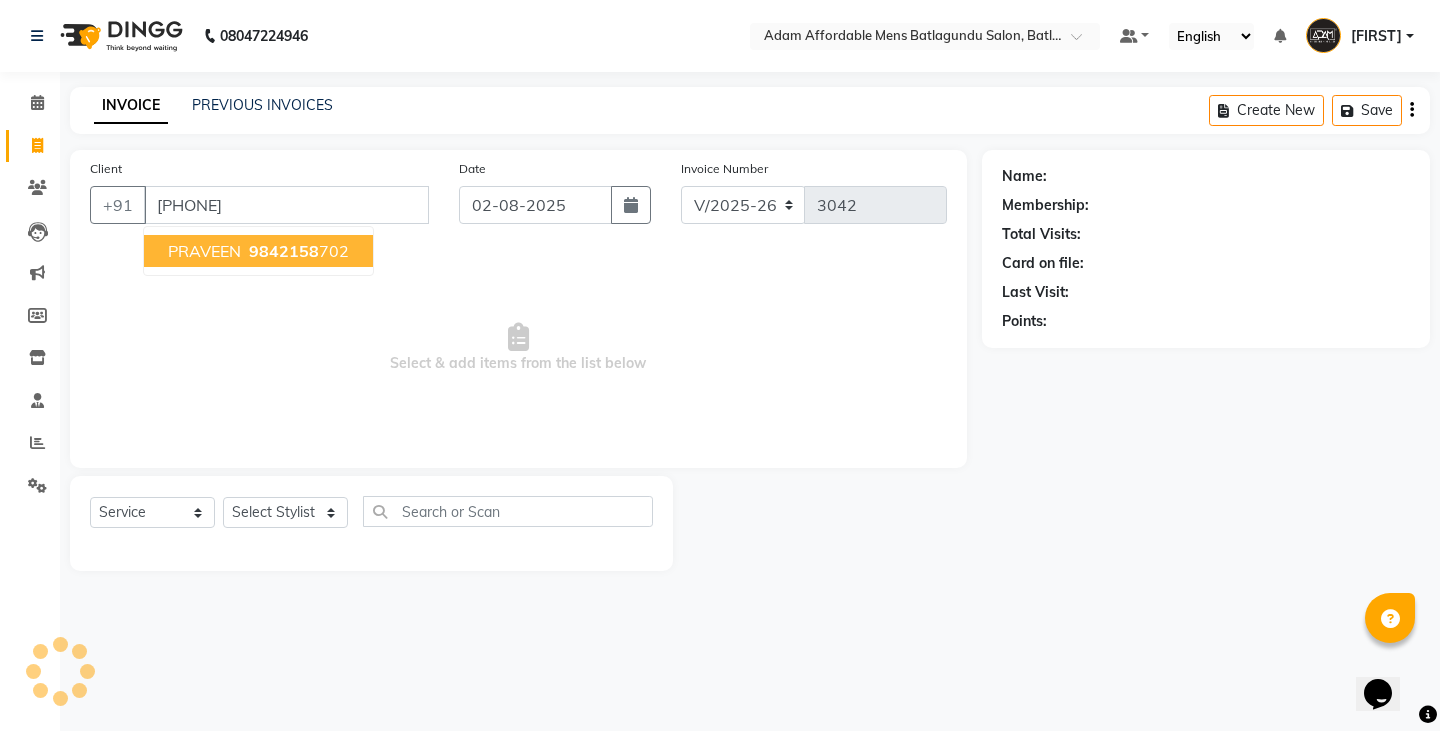 type on "[PHONE]" 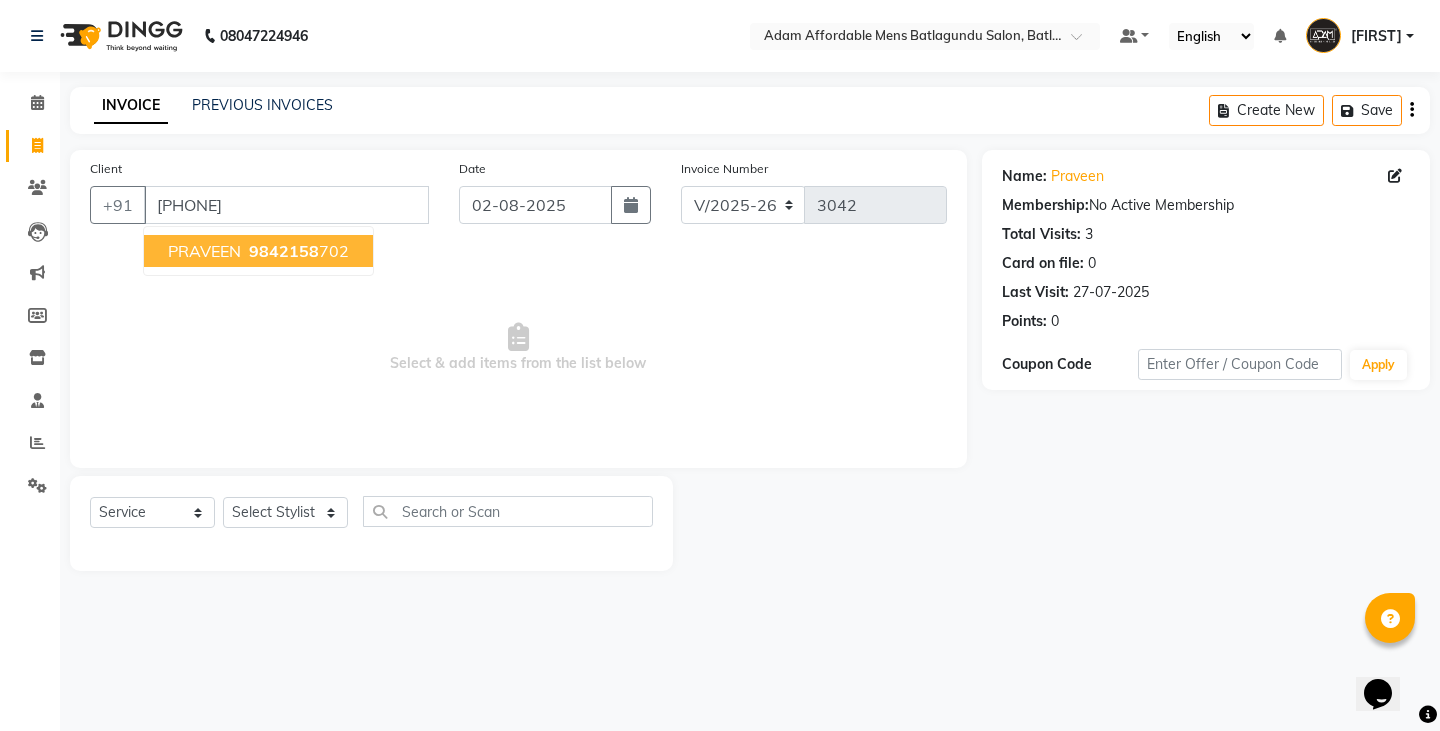 click on "9842158" at bounding box center [284, 251] 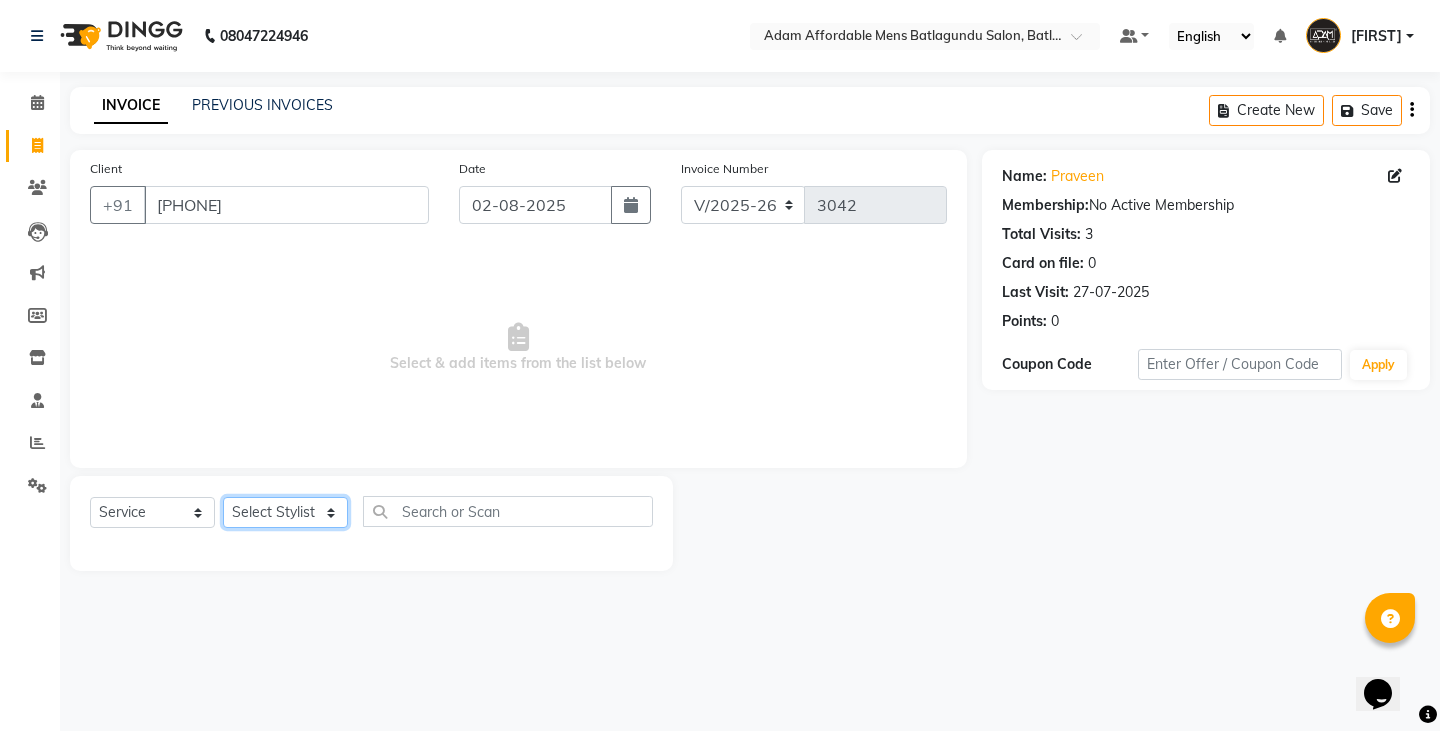 drag, startPoint x: 287, startPoint y: 502, endPoint x: 272, endPoint y: 497, distance: 15.811388 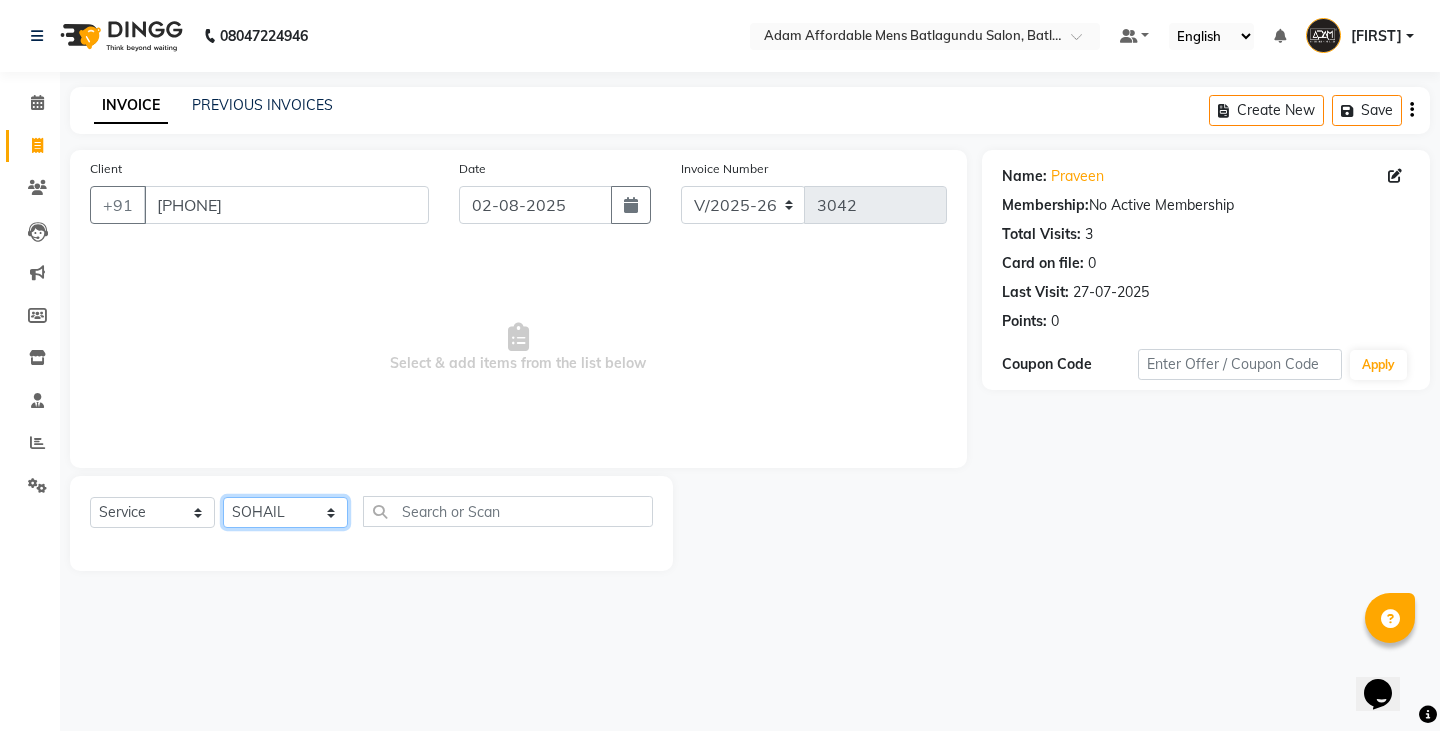 click on "Select Stylist Admin Anish Ovesh Raja SAHIL SOHAIL SONU" 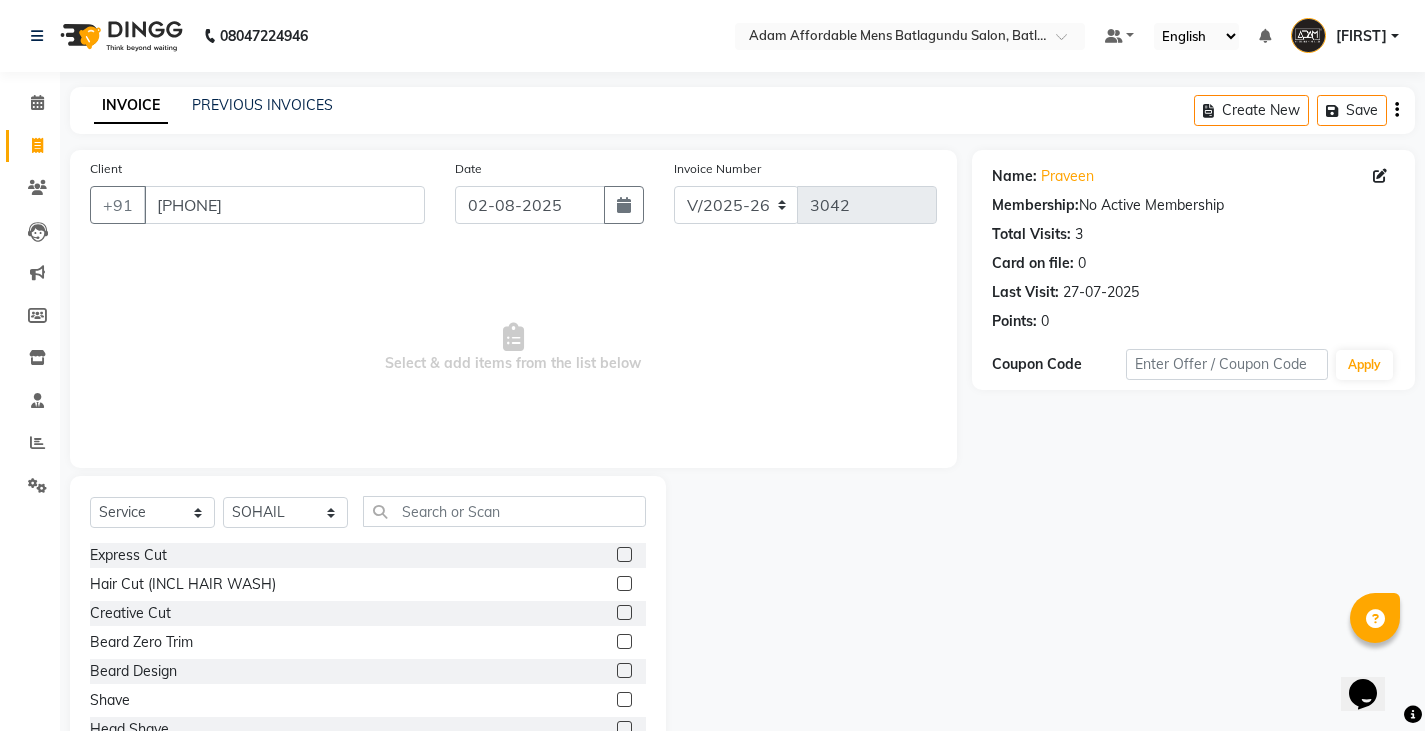 click 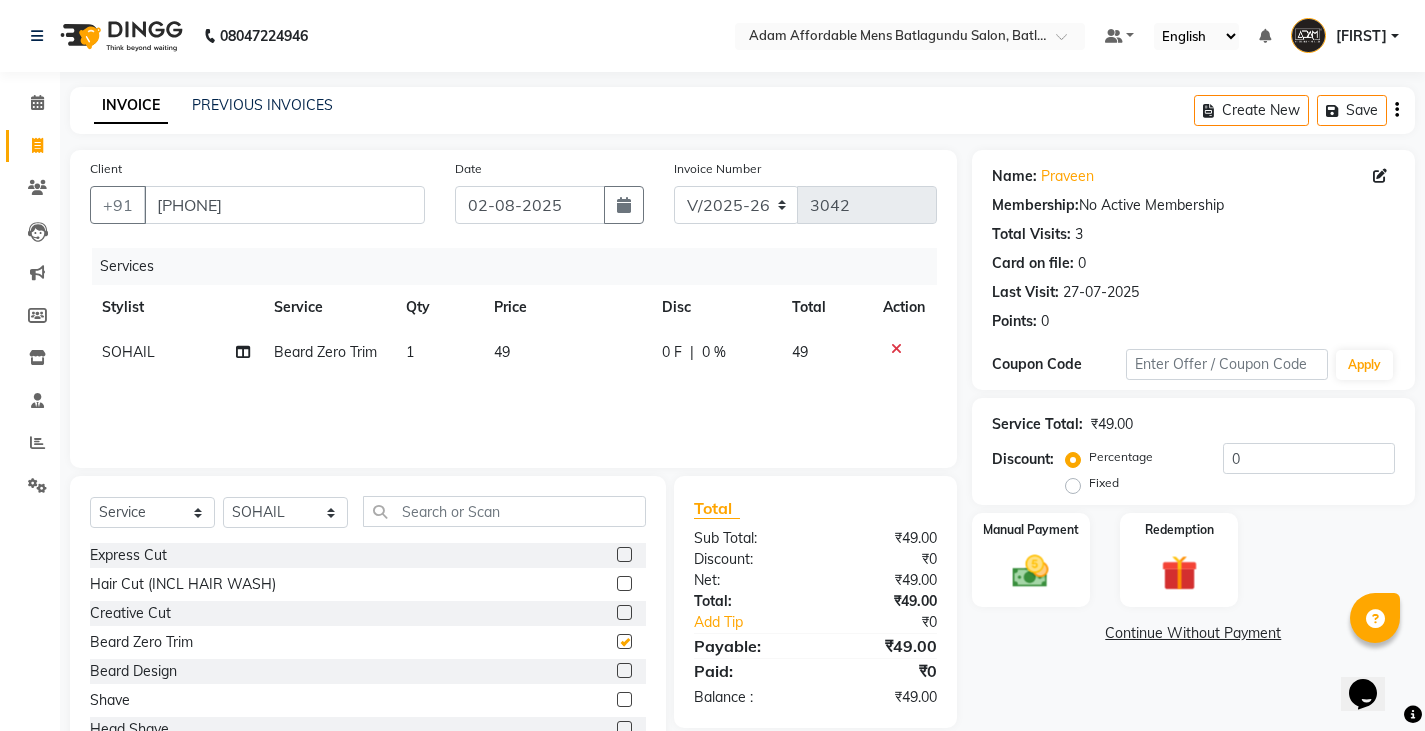 checkbox on "false" 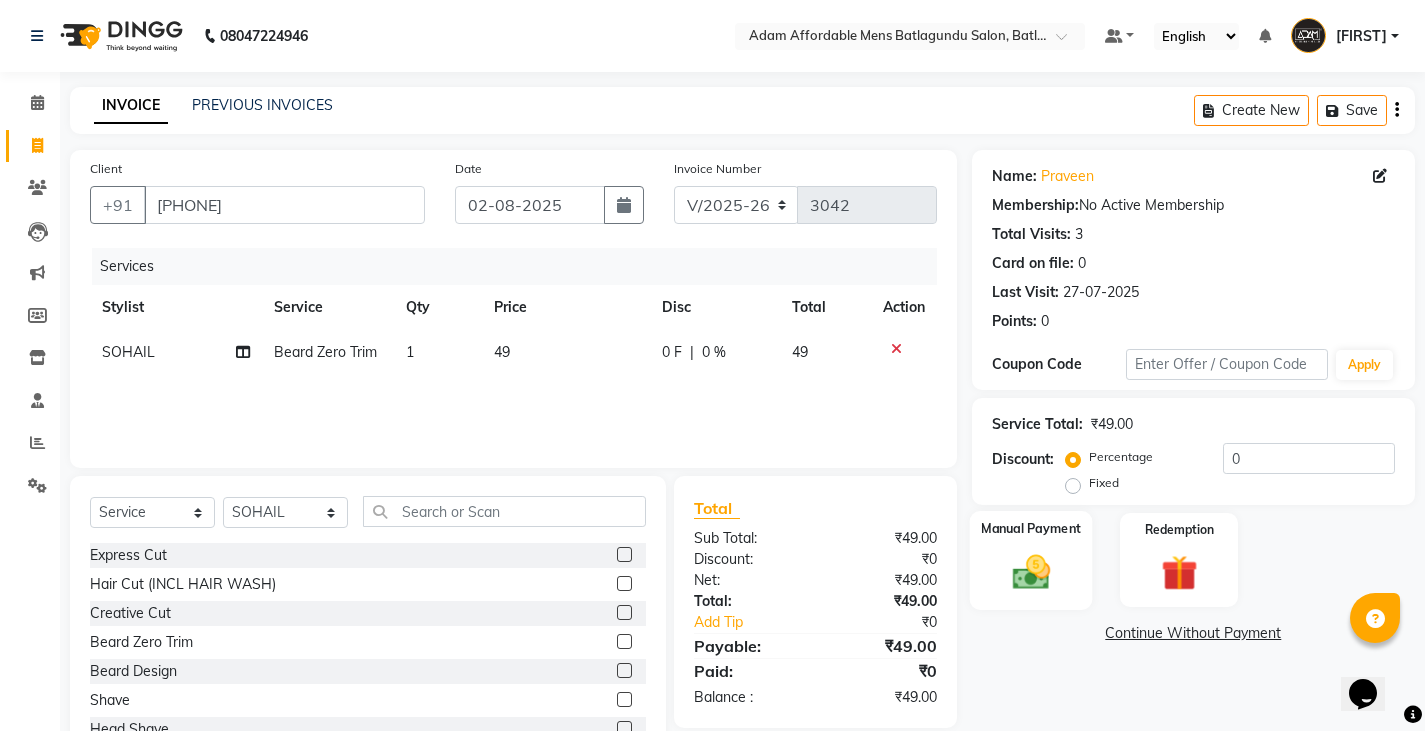 drag, startPoint x: 1060, startPoint y: 569, endPoint x: 1066, endPoint y: 545, distance: 24.738634 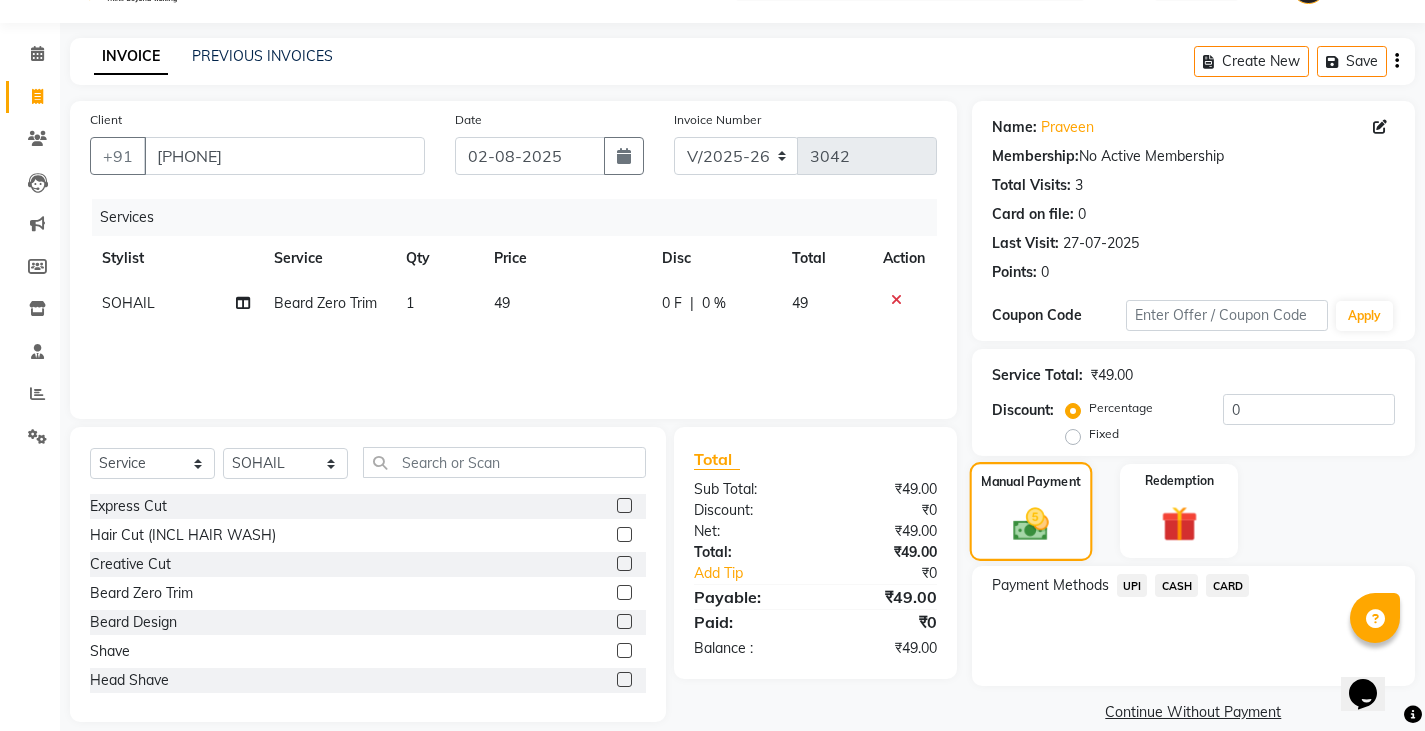 scroll, scrollTop: 75, scrollLeft: 0, axis: vertical 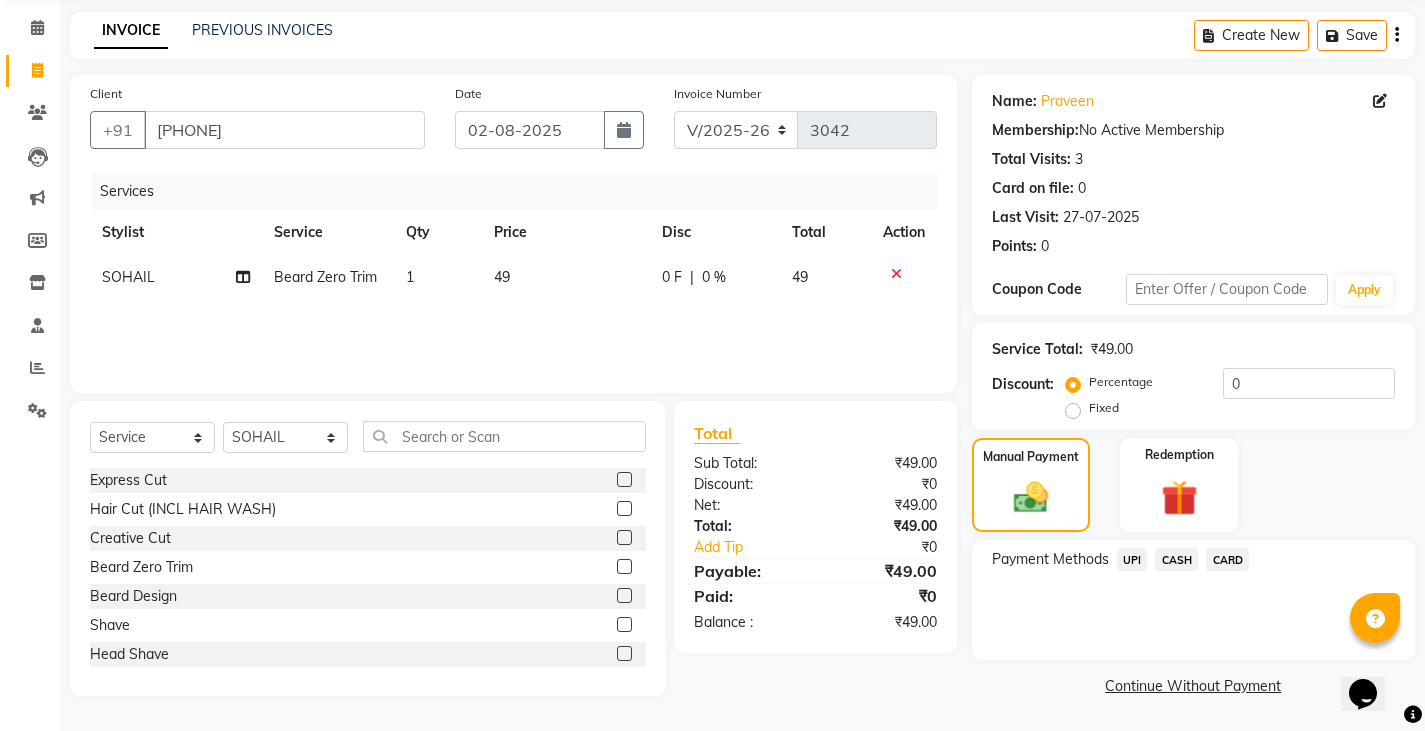 click on "UPI" 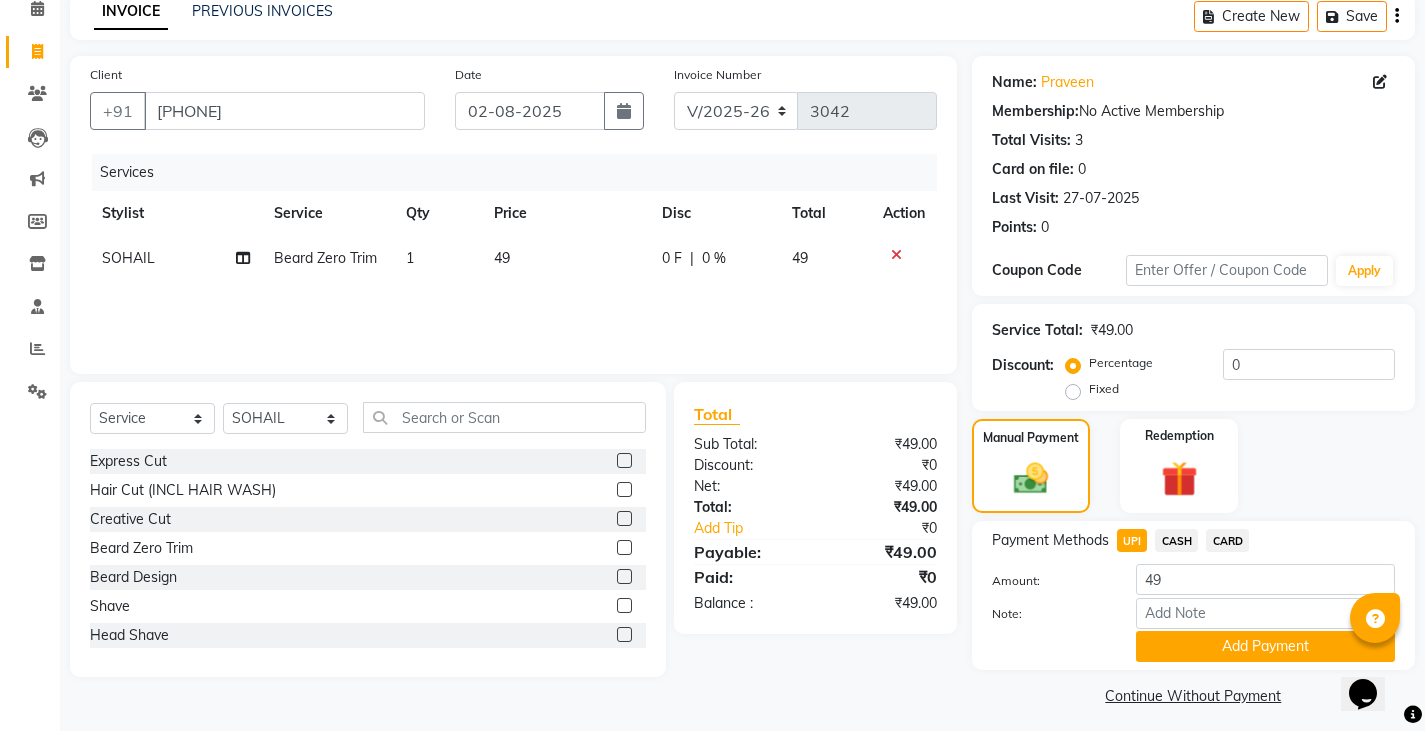 scroll, scrollTop: 104, scrollLeft: 0, axis: vertical 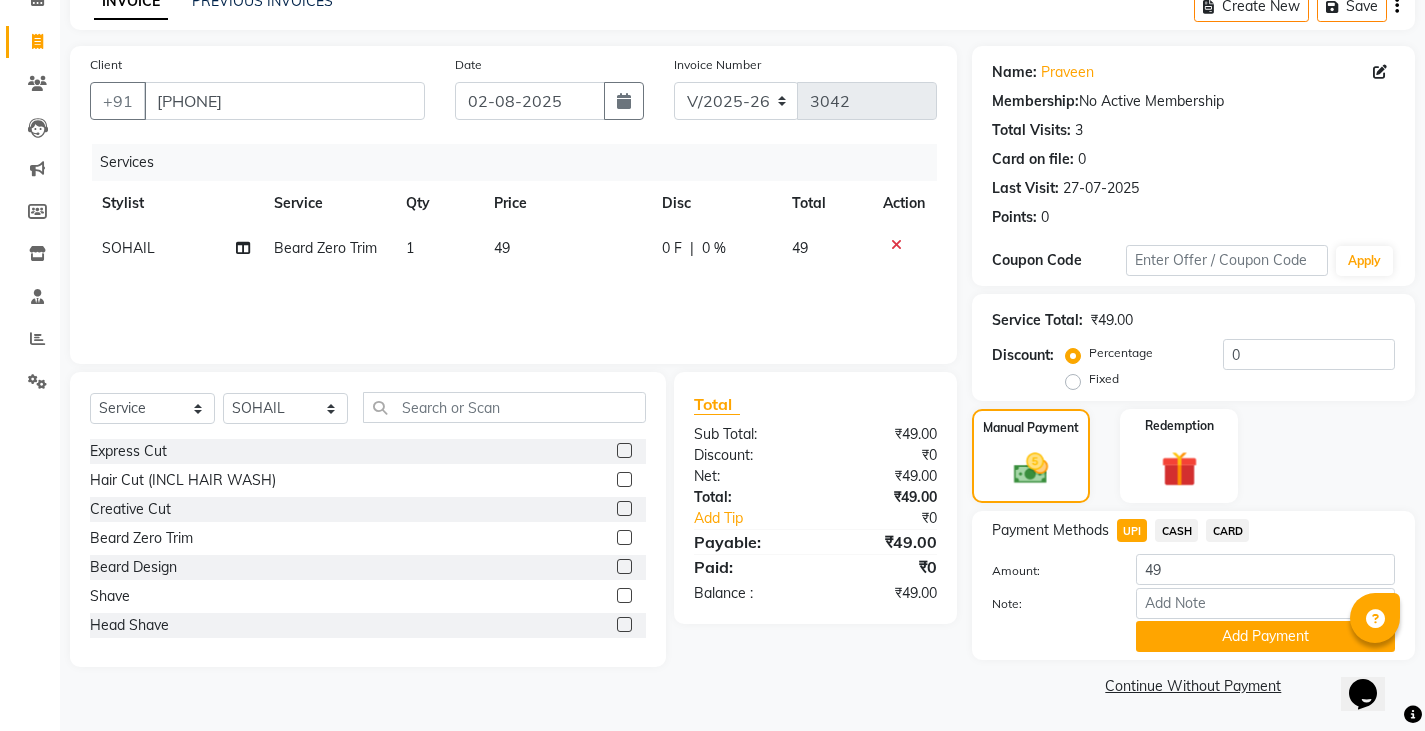 click on "Note:" 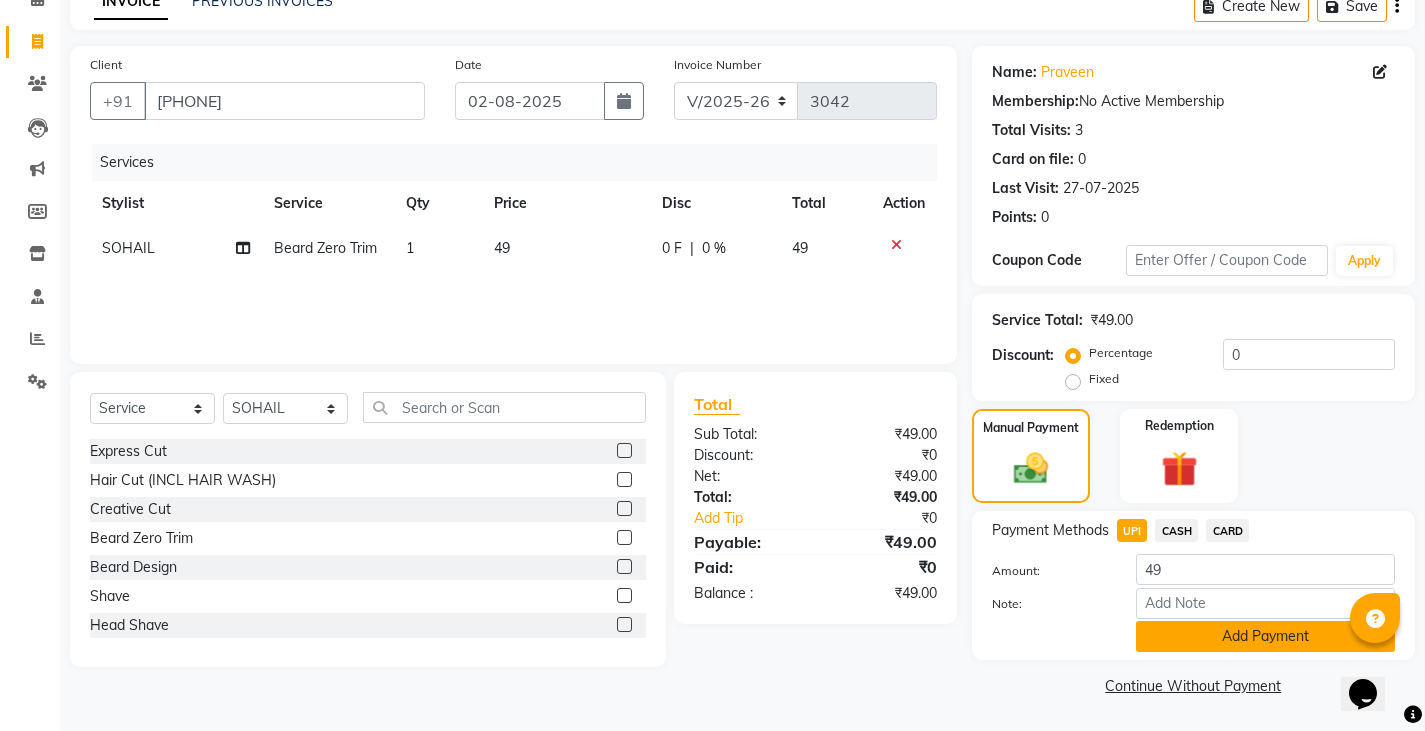 click on "Add Payment" 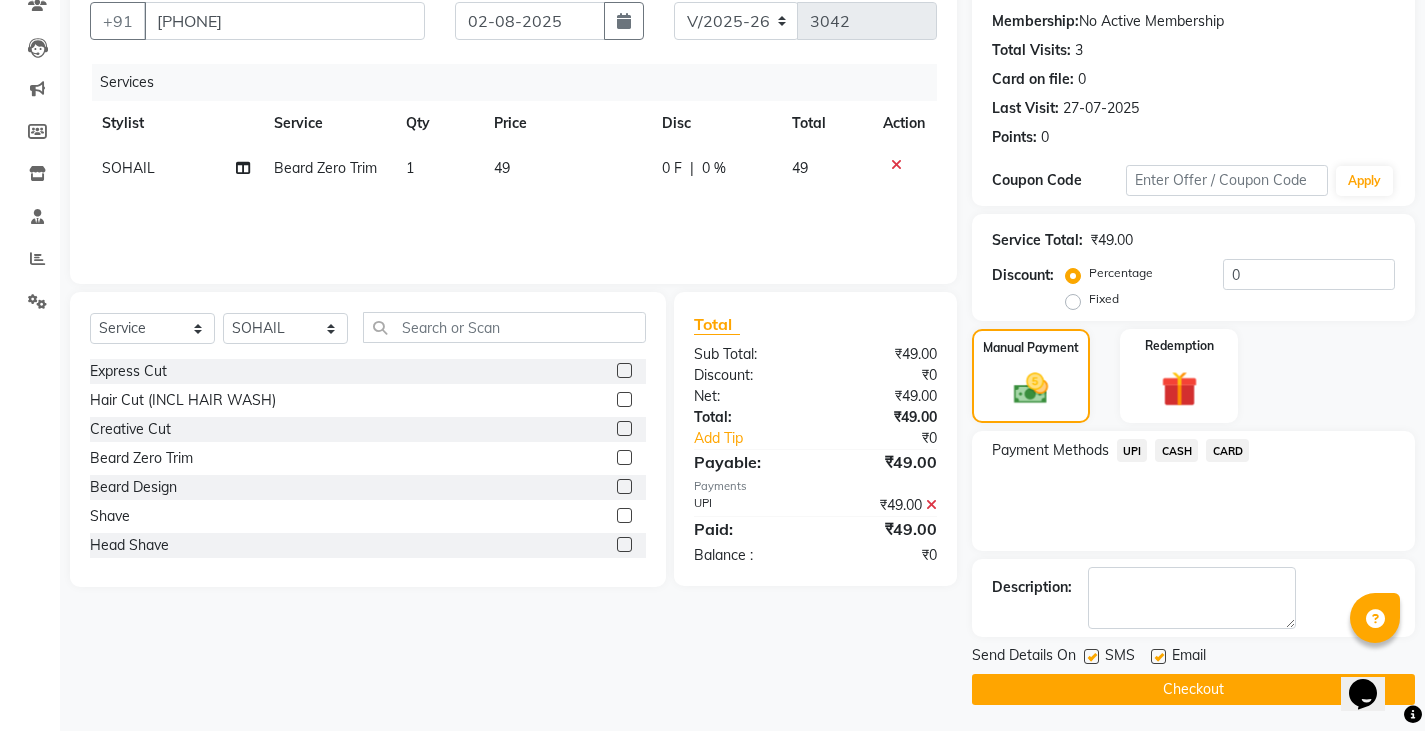 scroll, scrollTop: 188, scrollLeft: 0, axis: vertical 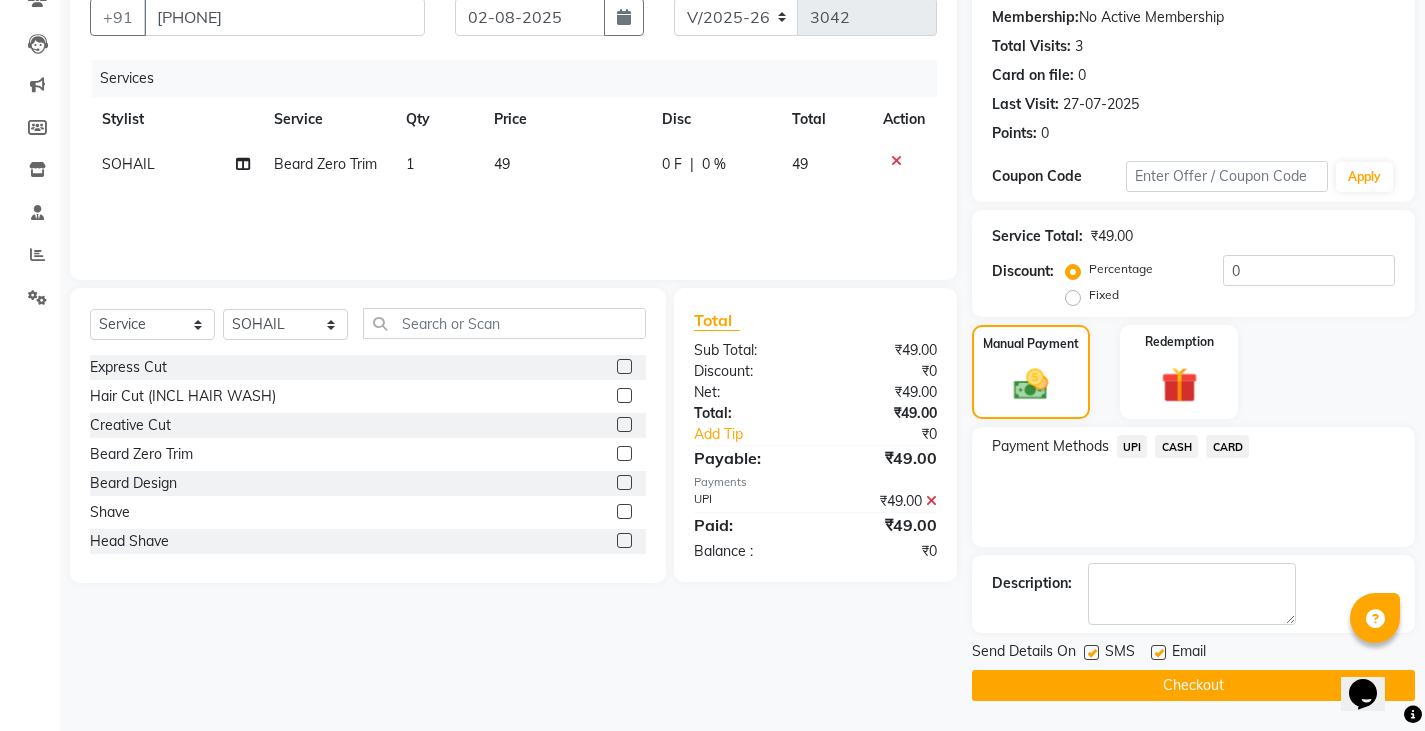 click on "Checkout" 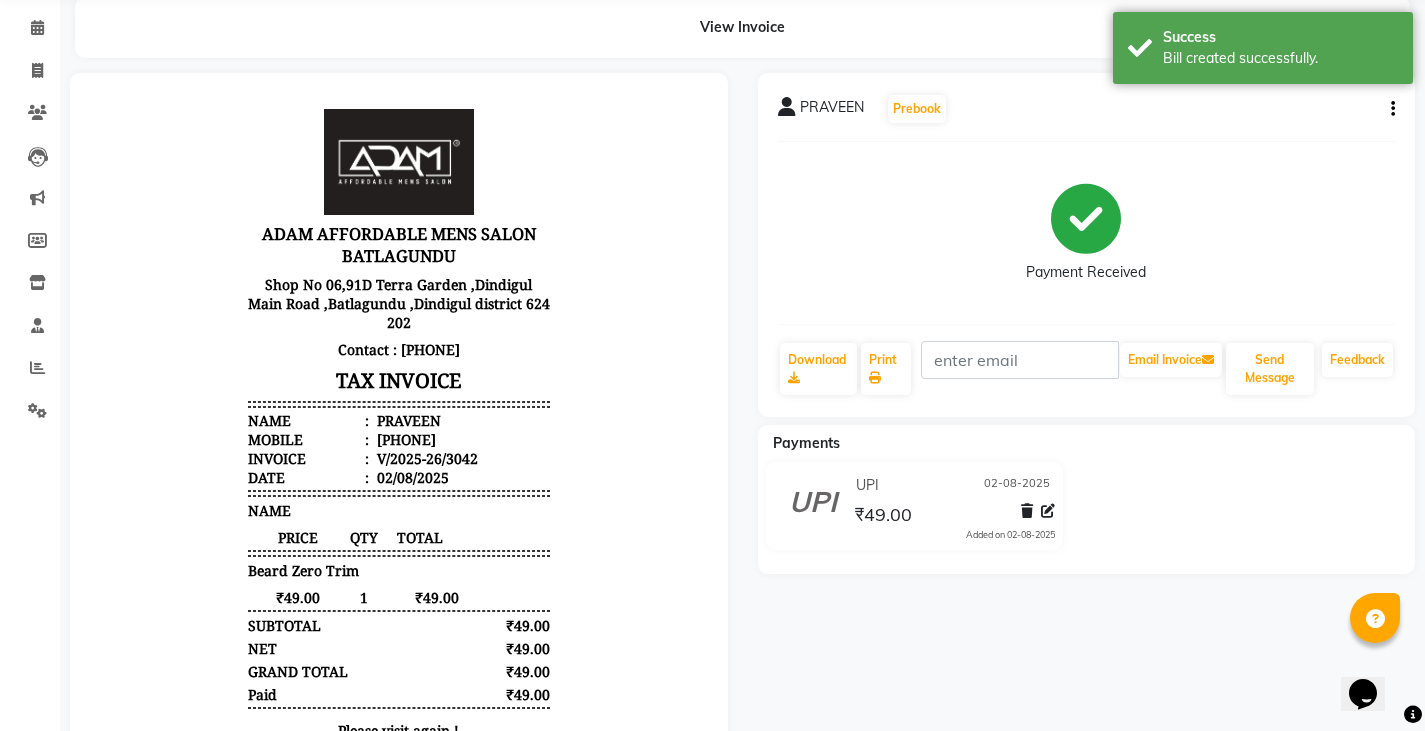 scroll, scrollTop: 0, scrollLeft: 0, axis: both 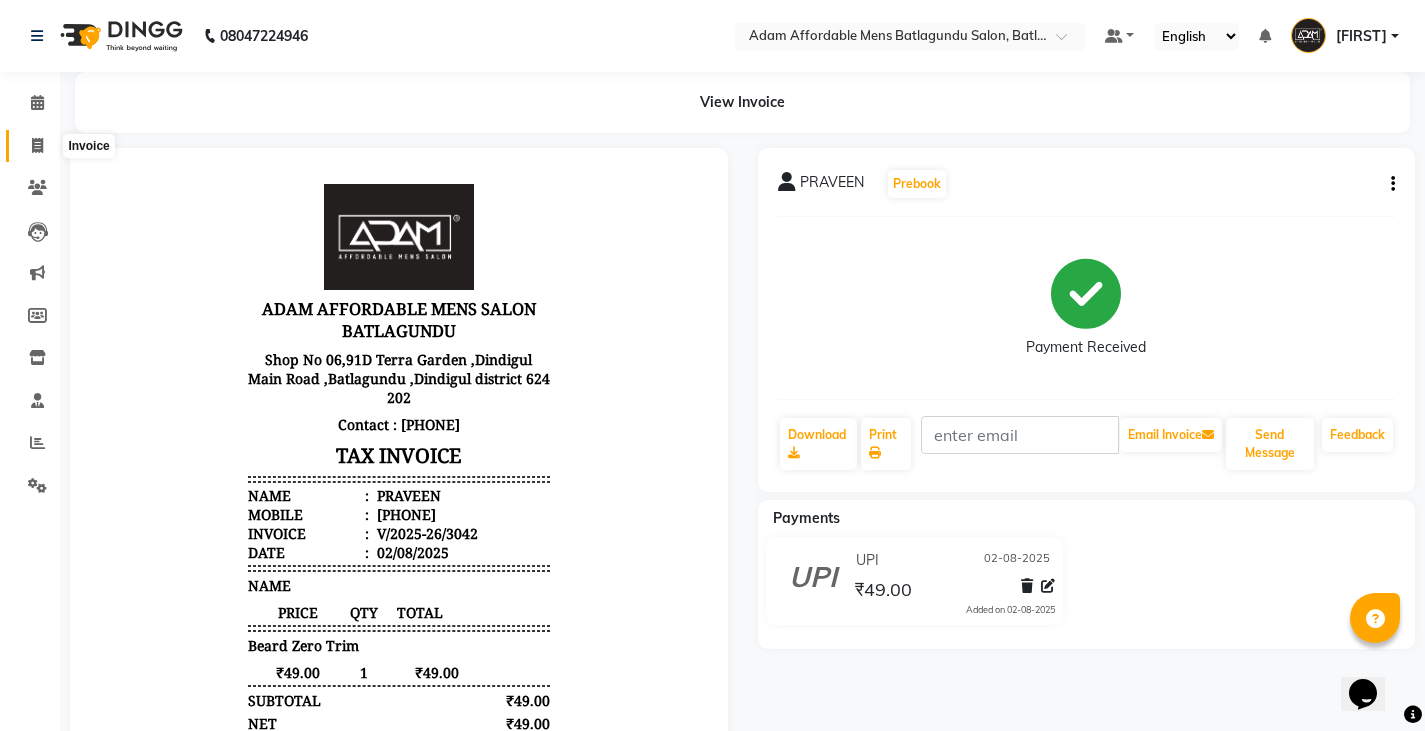 click 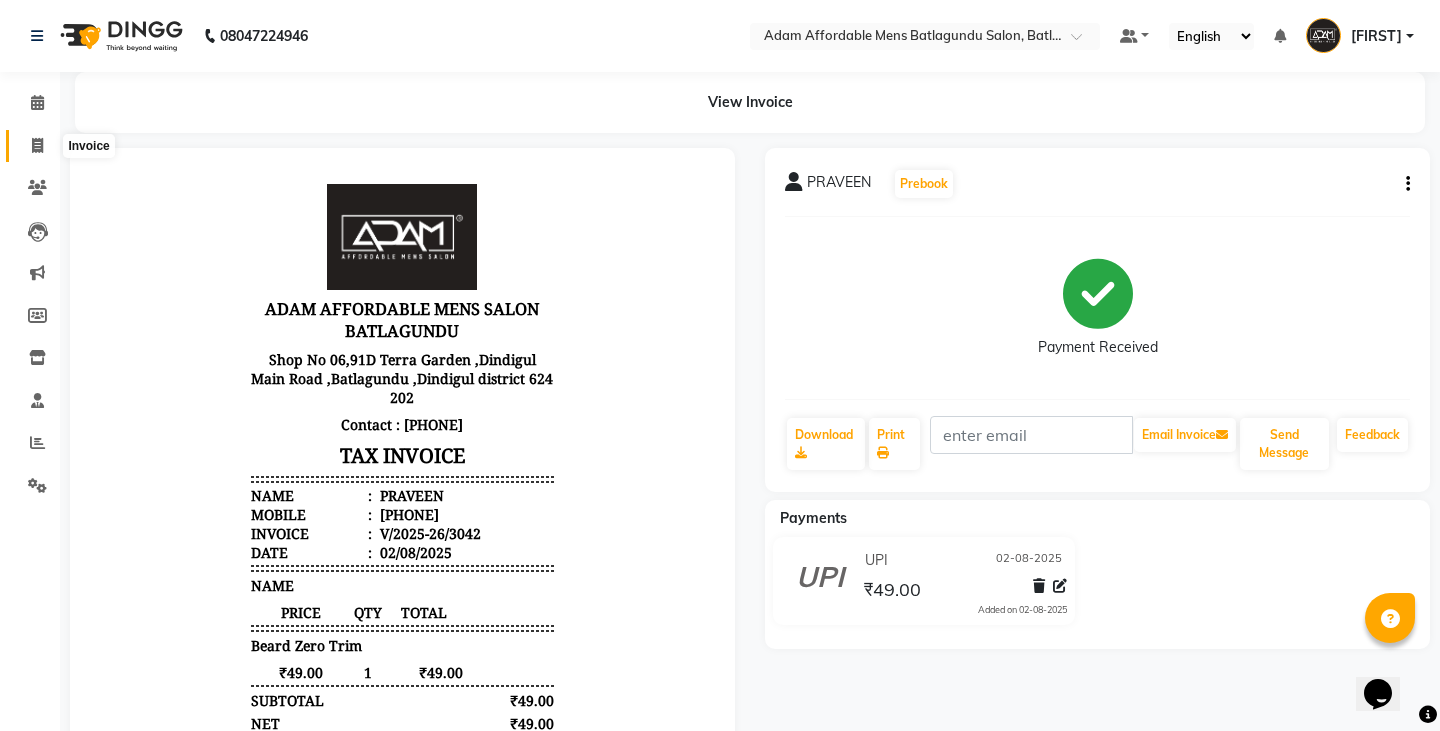 select on "8213" 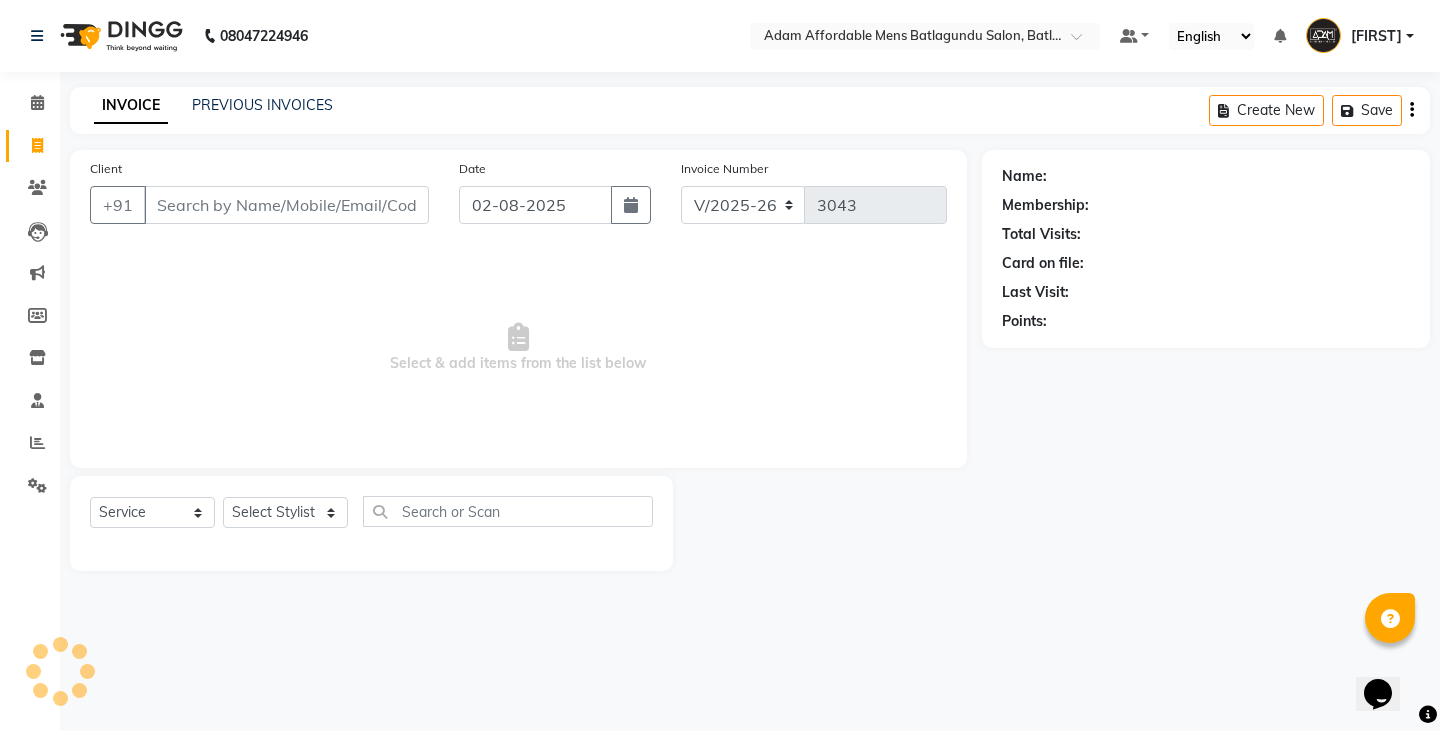 click on "Client" at bounding box center (286, 205) 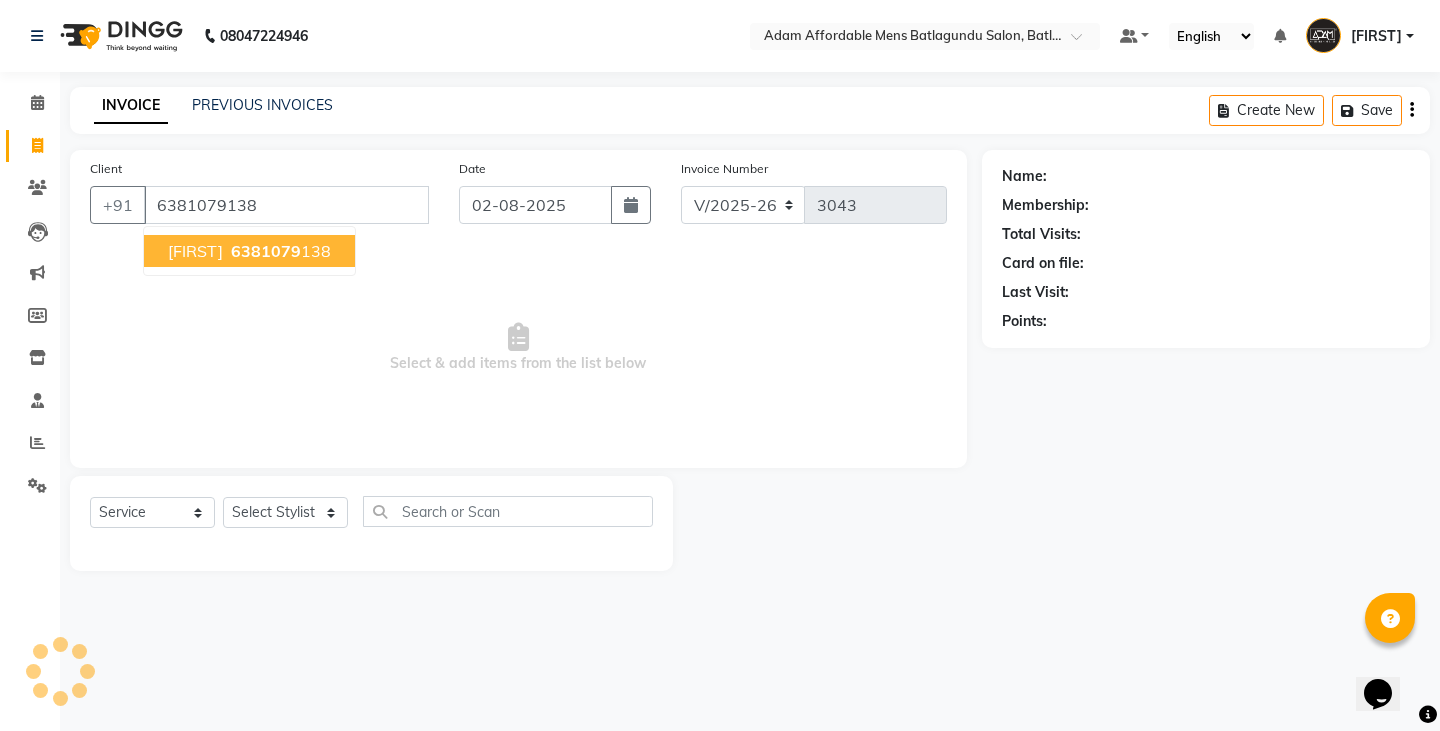 type on "6381079138" 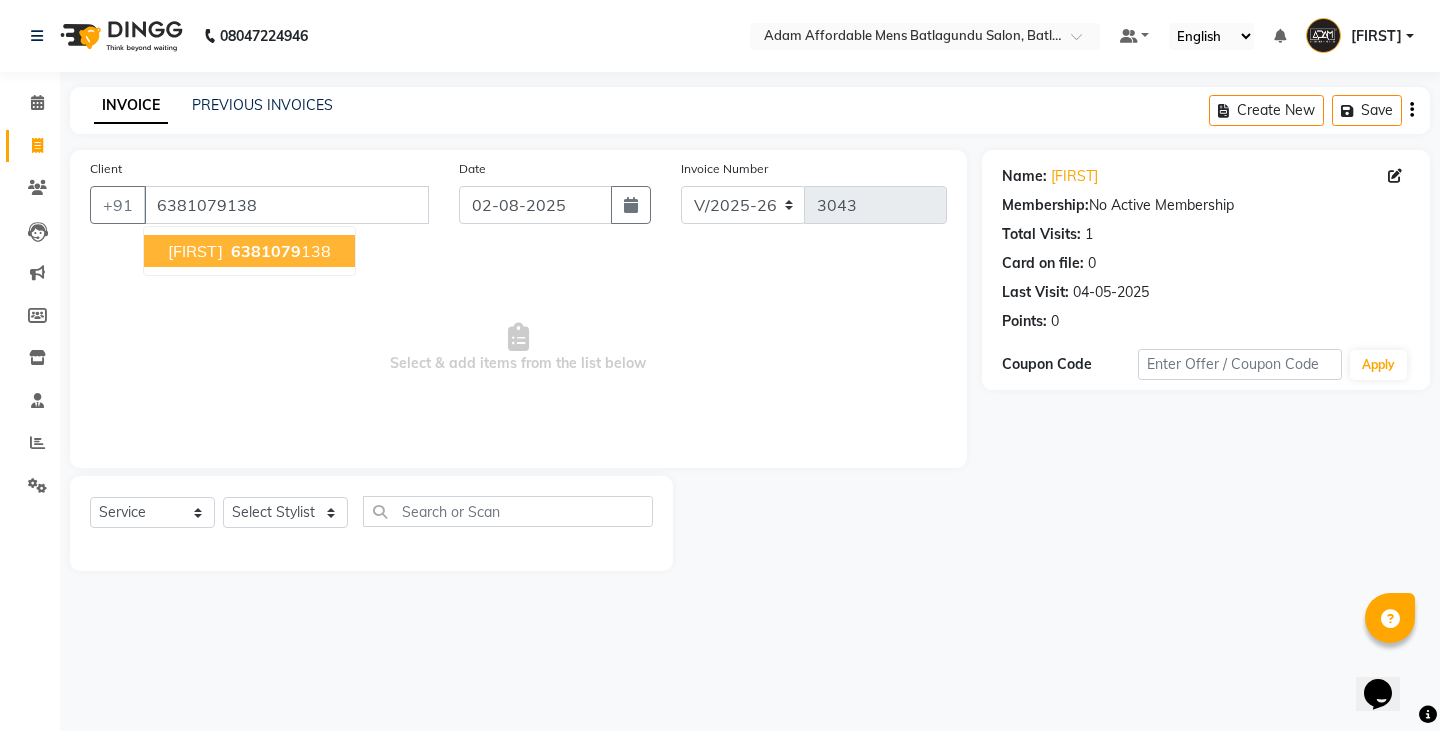 click on "6381079" at bounding box center (266, 251) 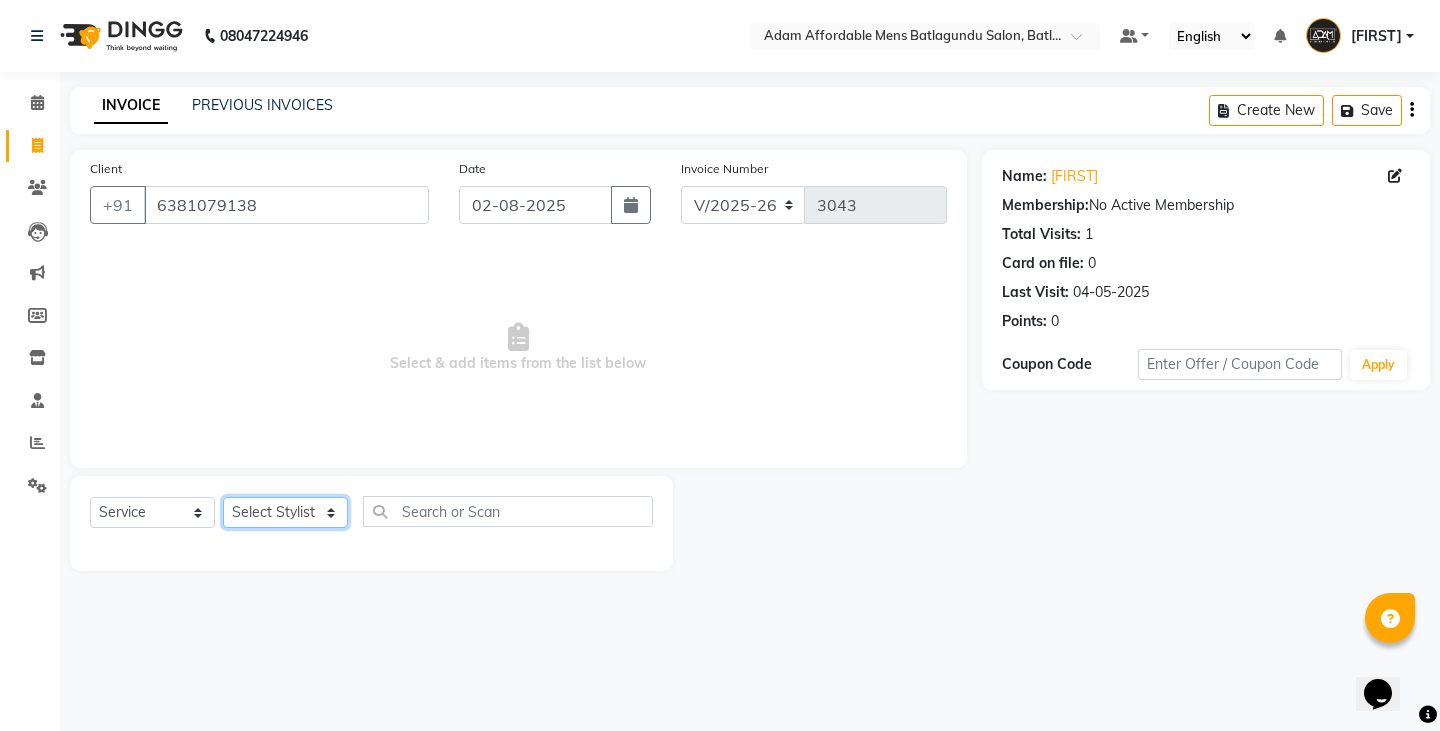 click on "Select Stylist Admin Anish Ovesh Raja SAHIL SOHAIL SONU" 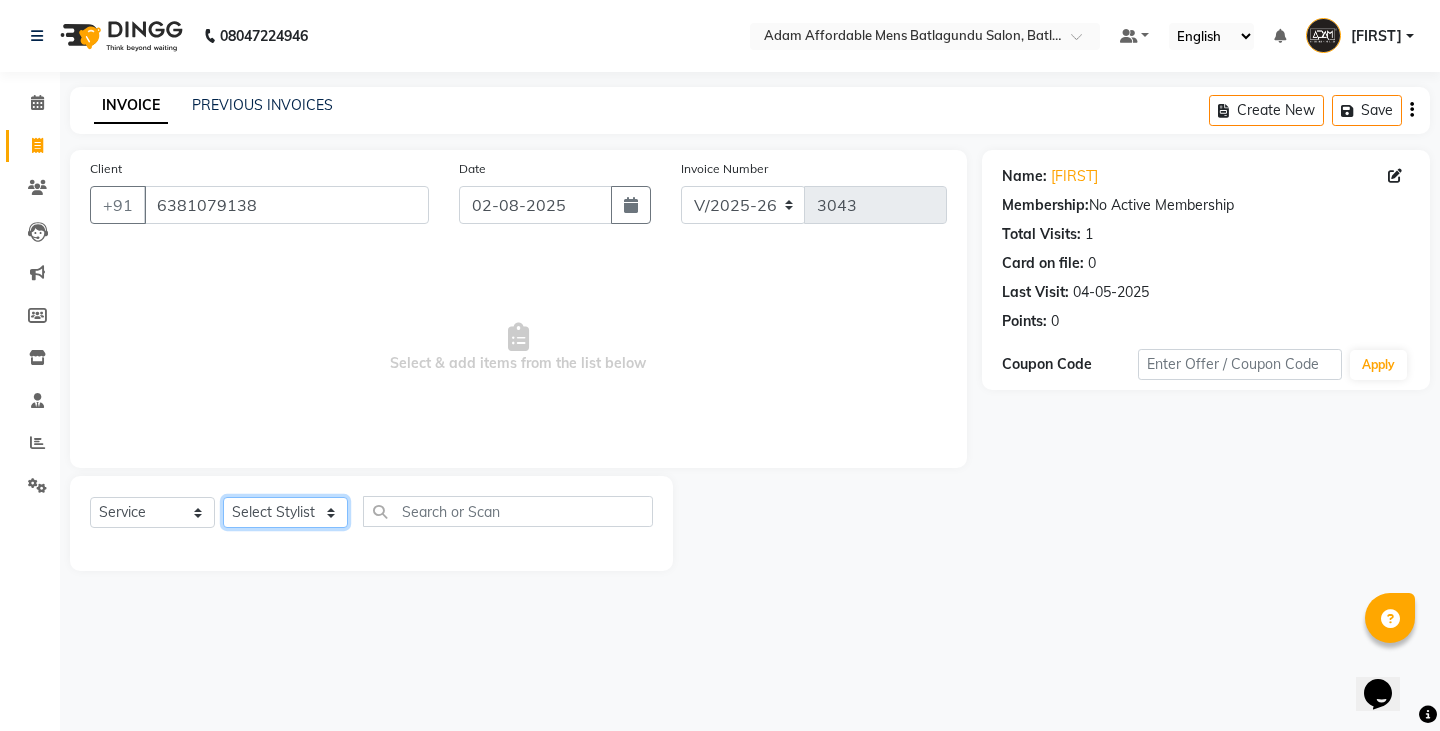 select on "84870" 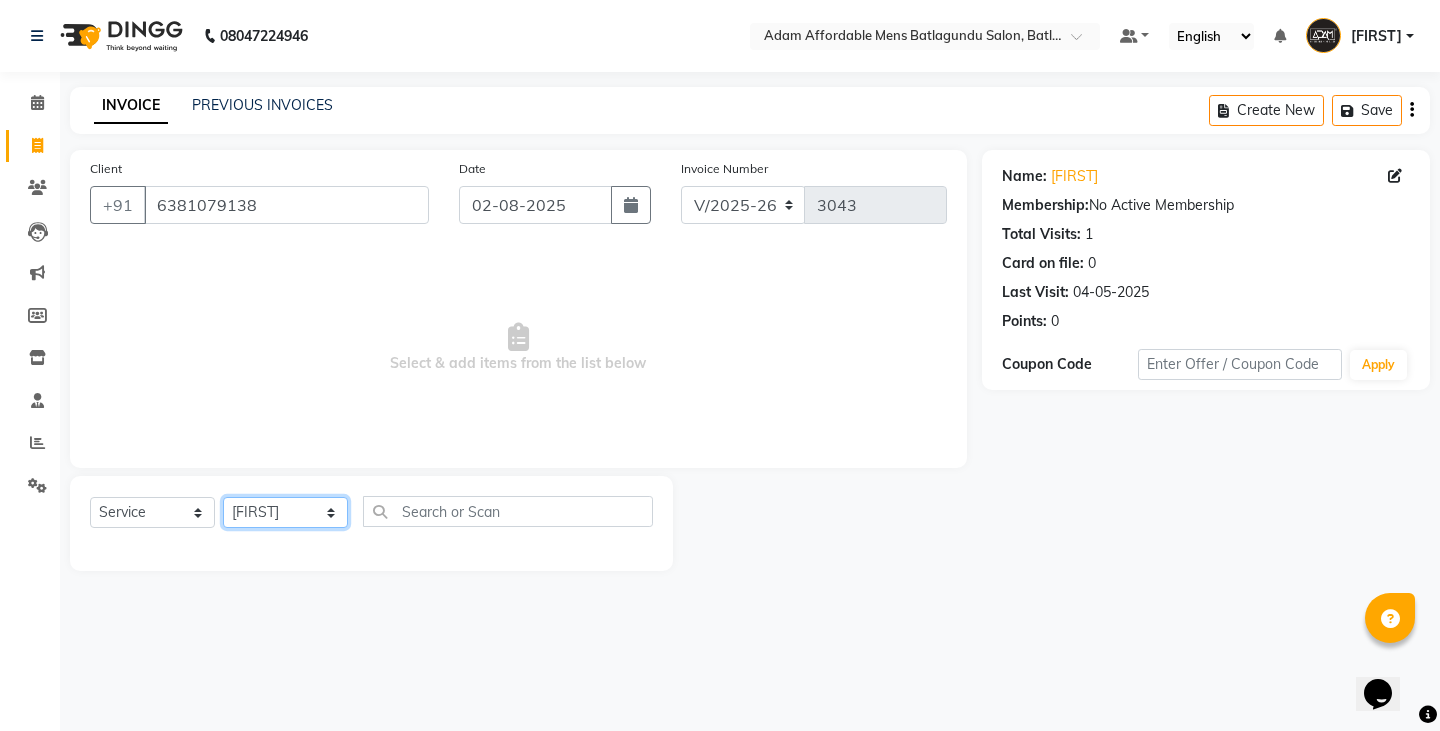 click on "Select Stylist Admin Anish Ovesh Raja SAHIL SOHAIL SONU" 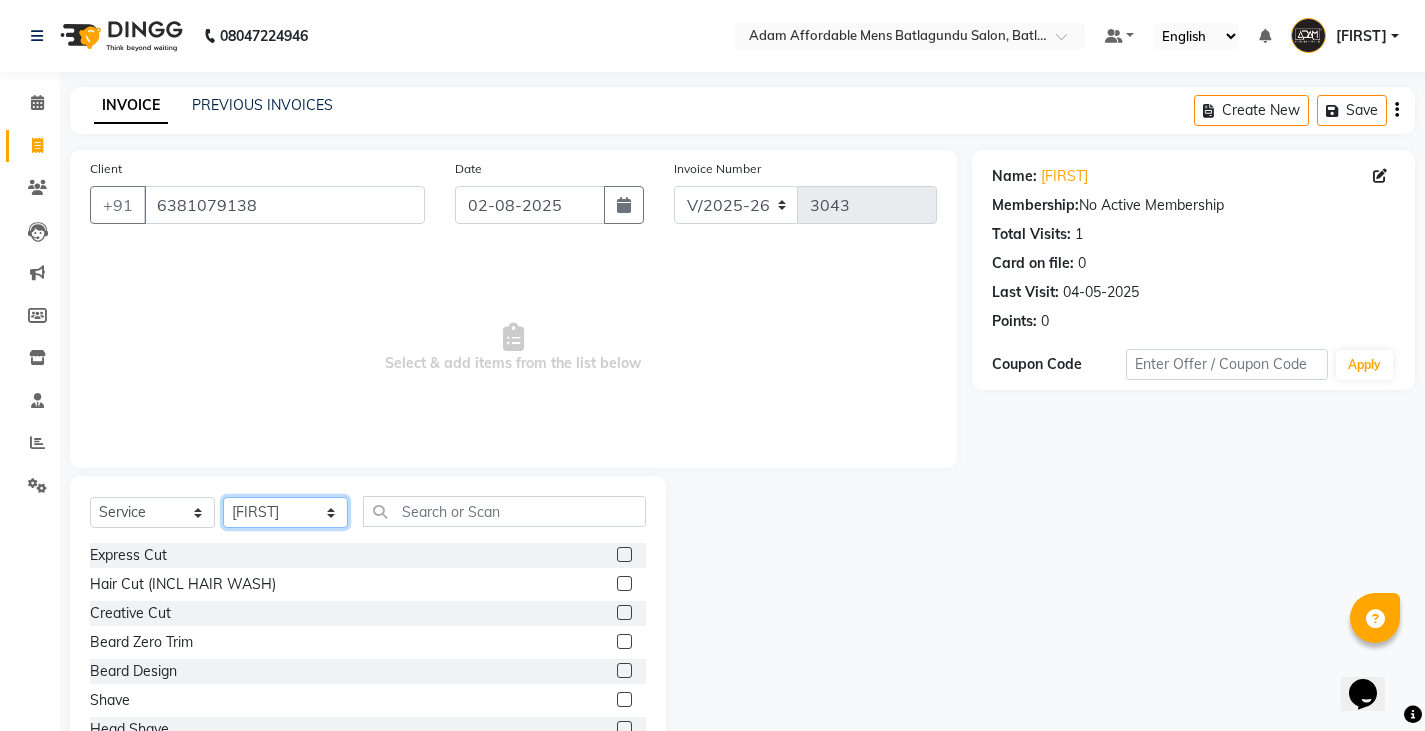 scroll, scrollTop: 70, scrollLeft: 0, axis: vertical 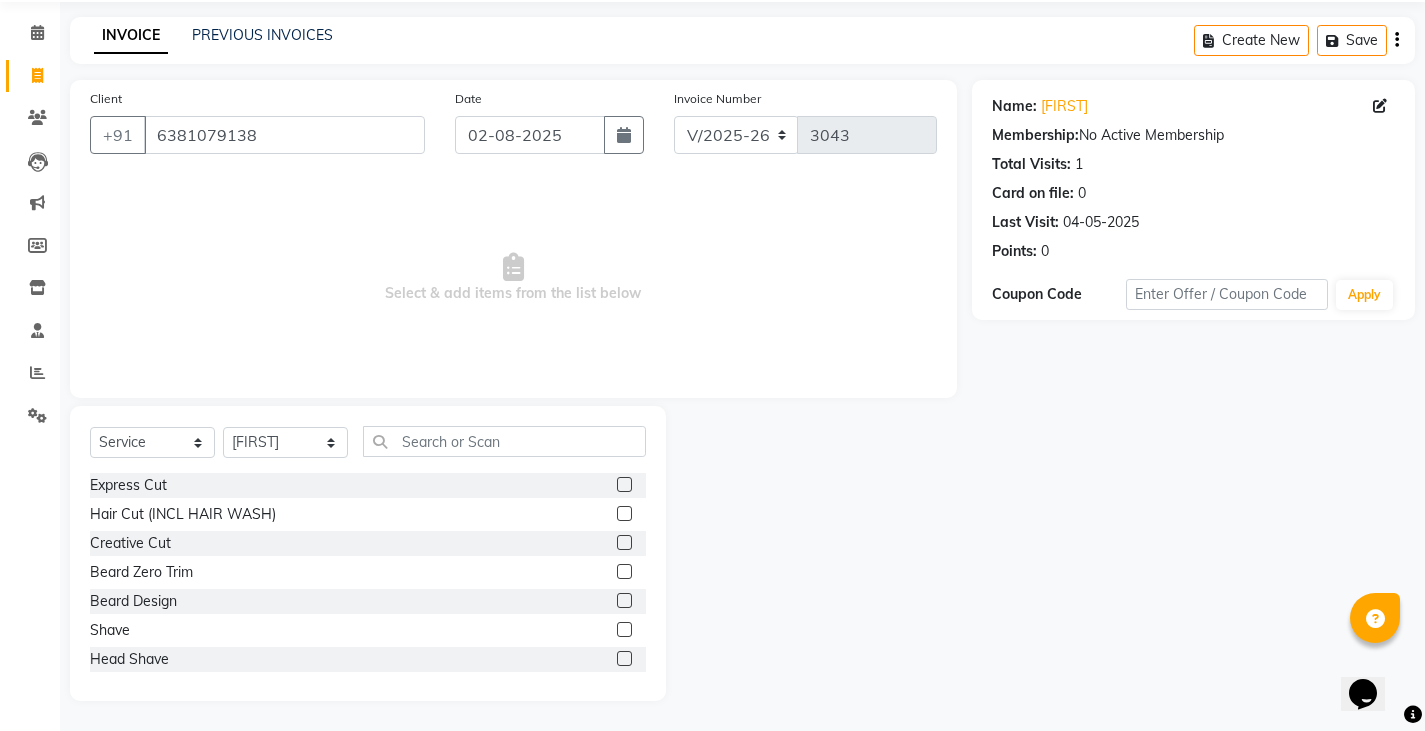 click 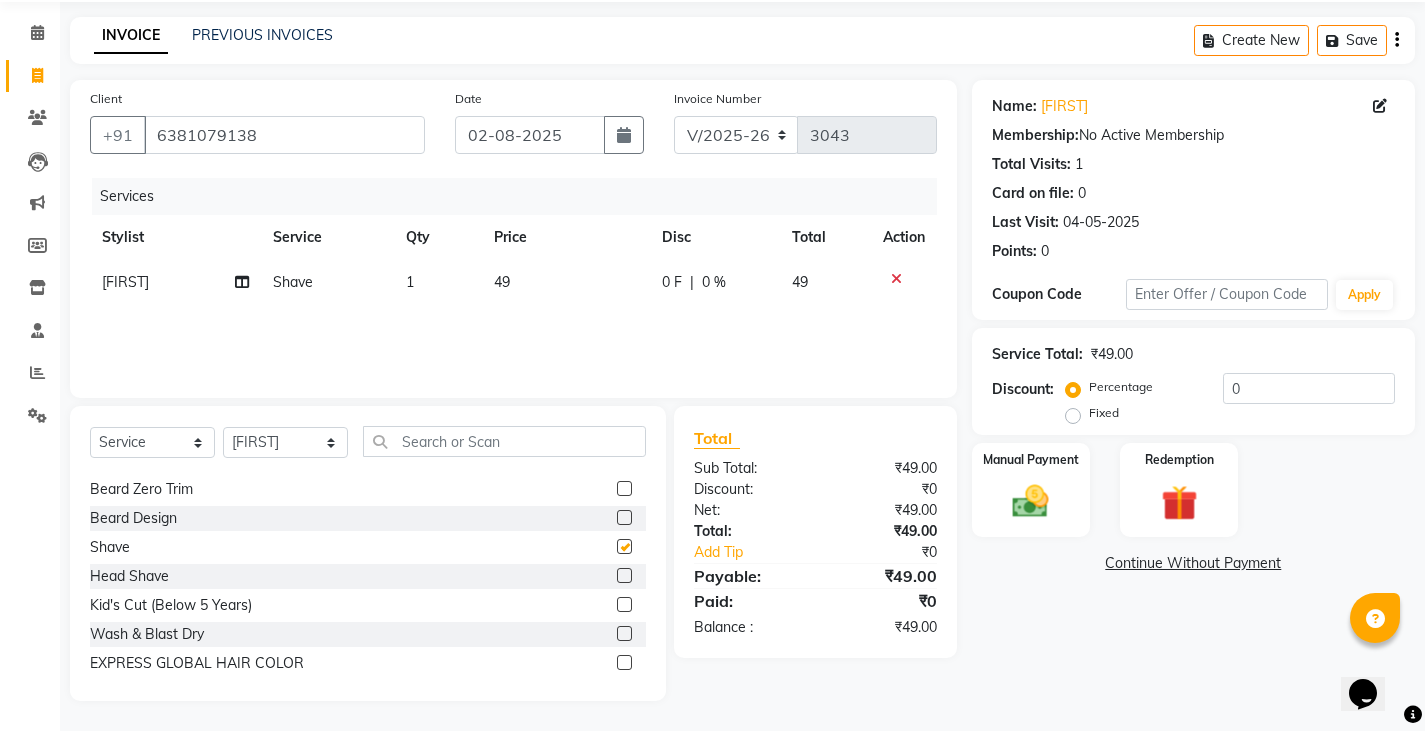 scroll, scrollTop: 200, scrollLeft: 0, axis: vertical 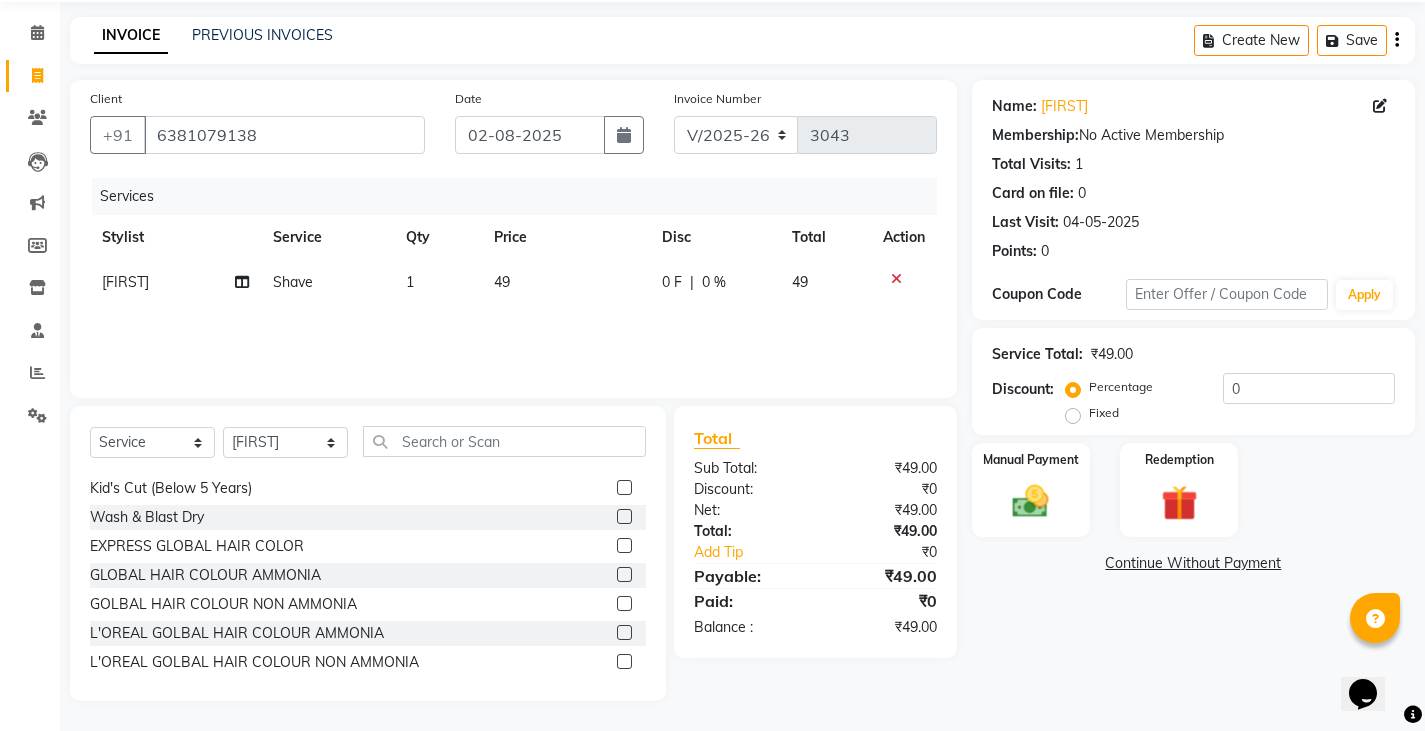 checkbox on "false" 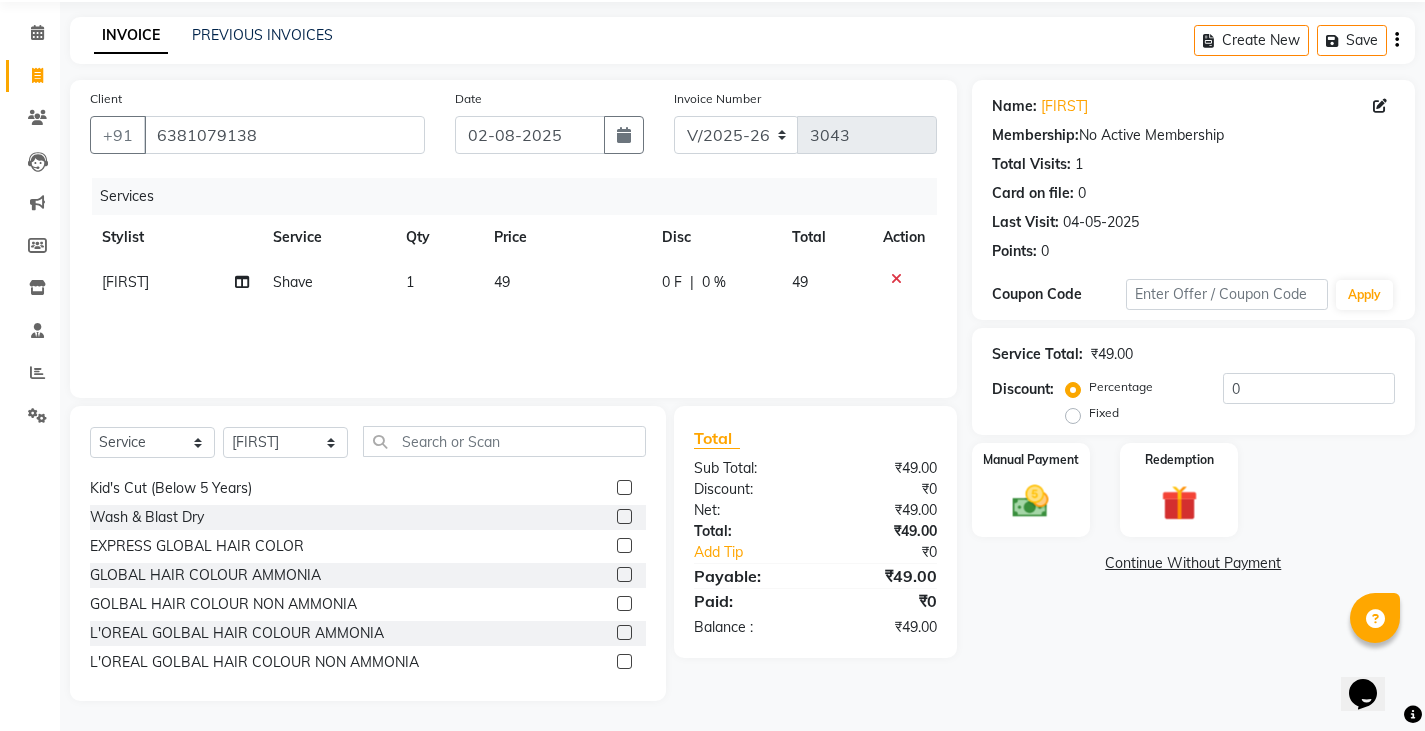 click 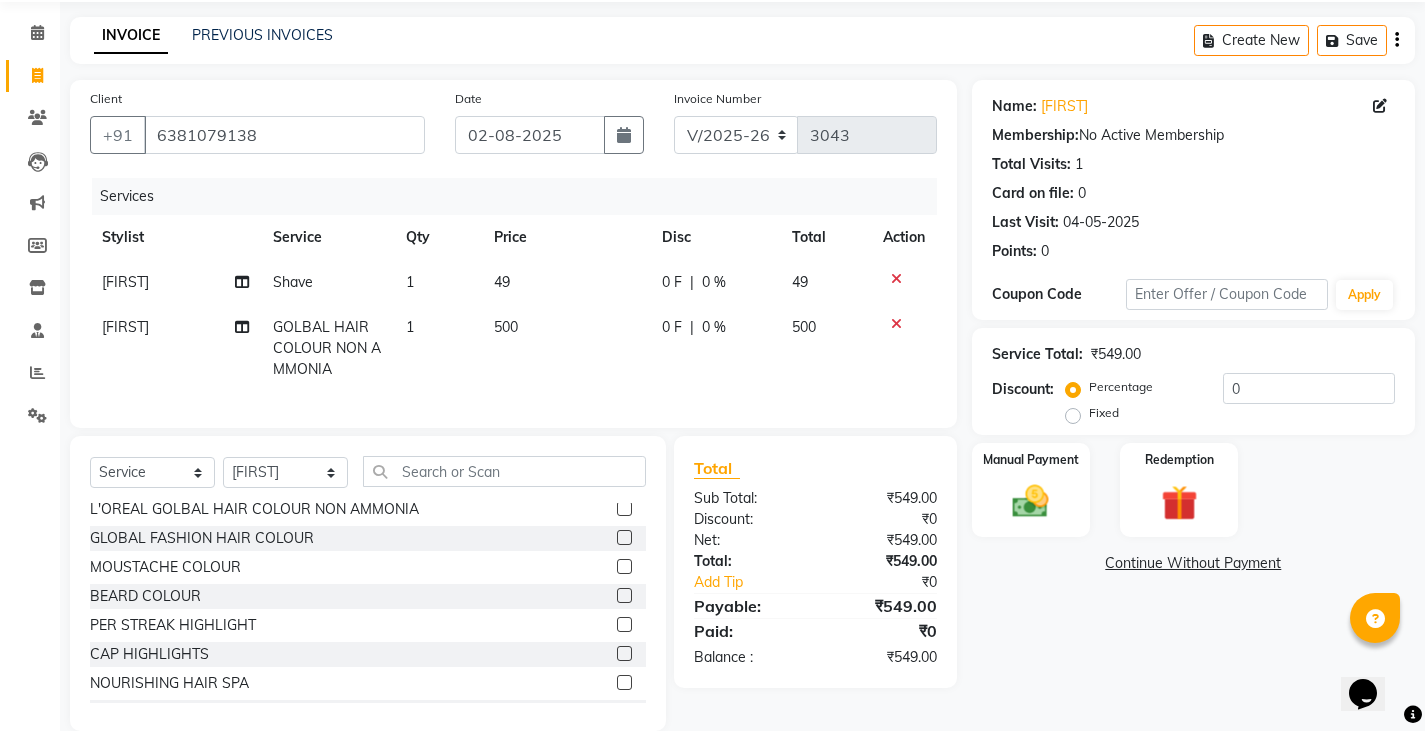 checkbox on "false" 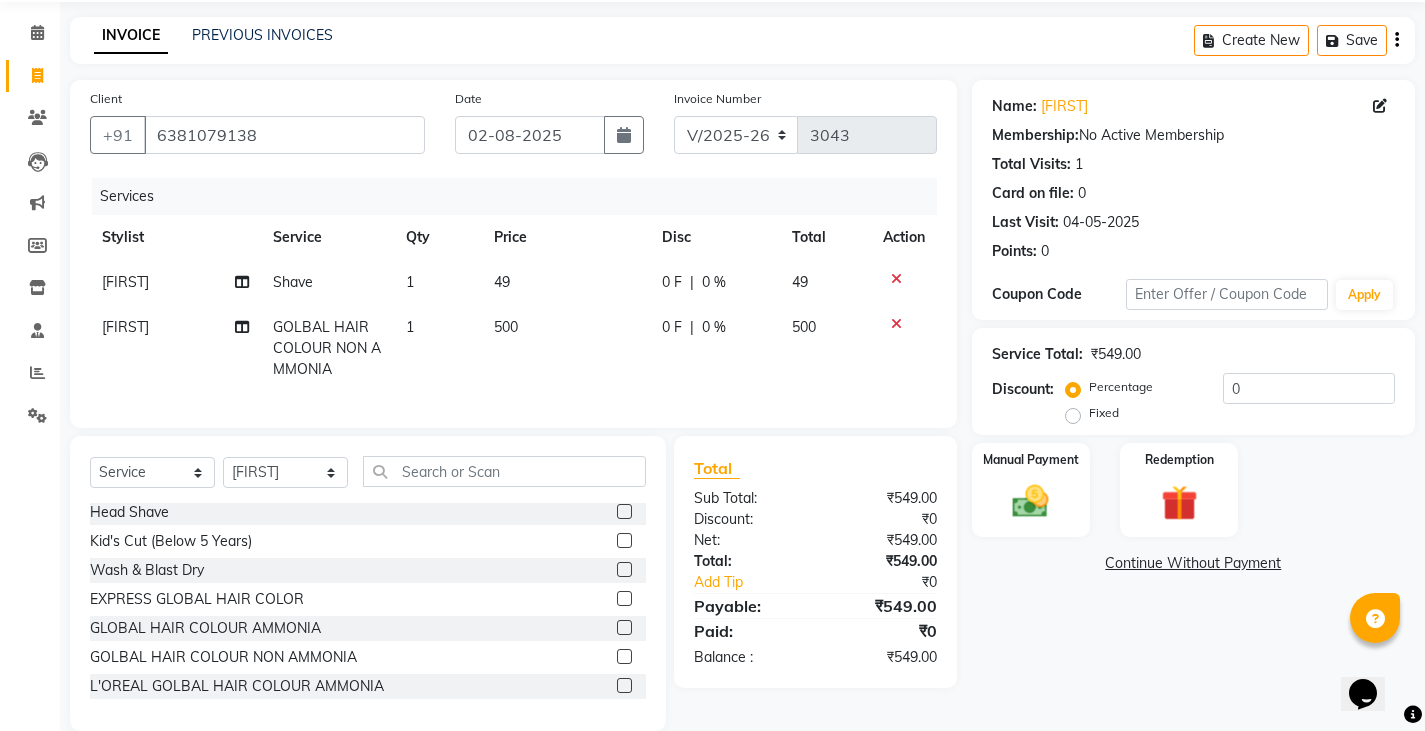 scroll, scrollTop: 0, scrollLeft: 0, axis: both 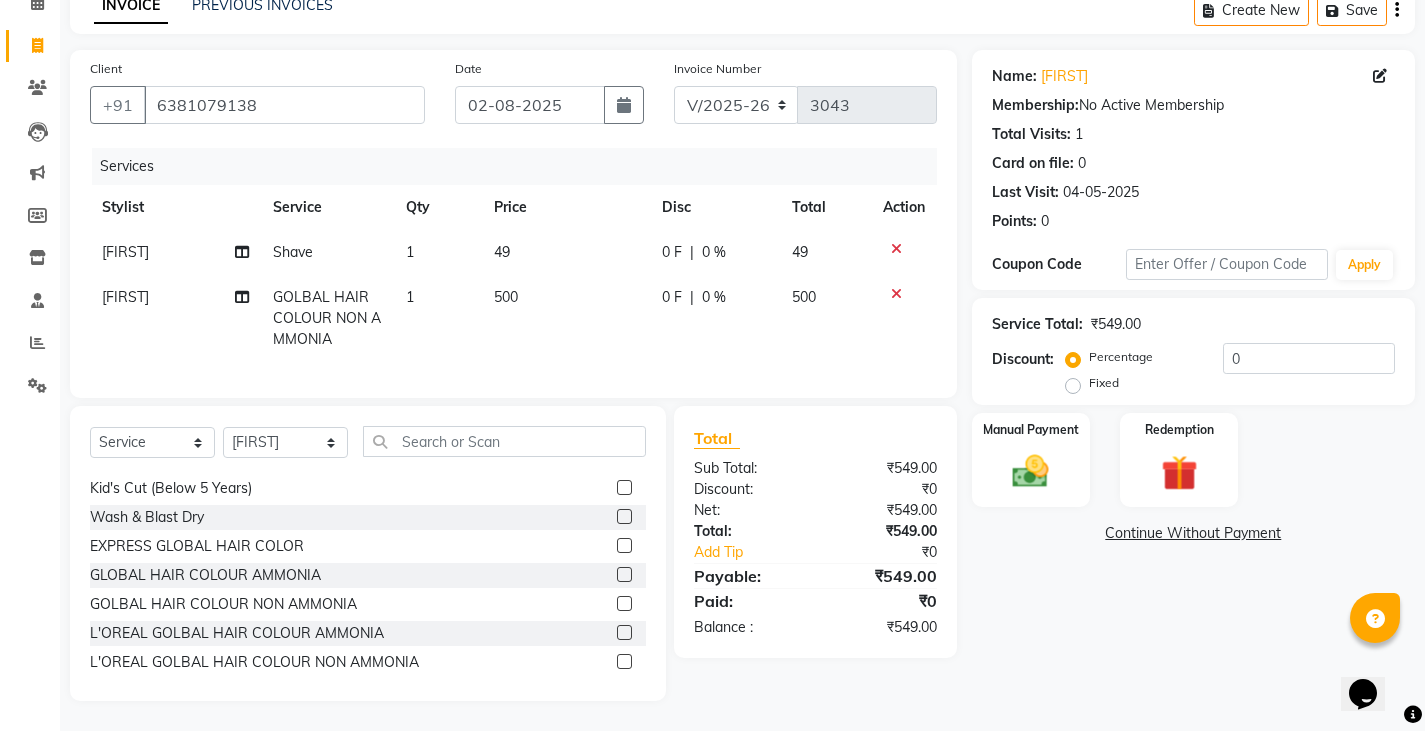 click 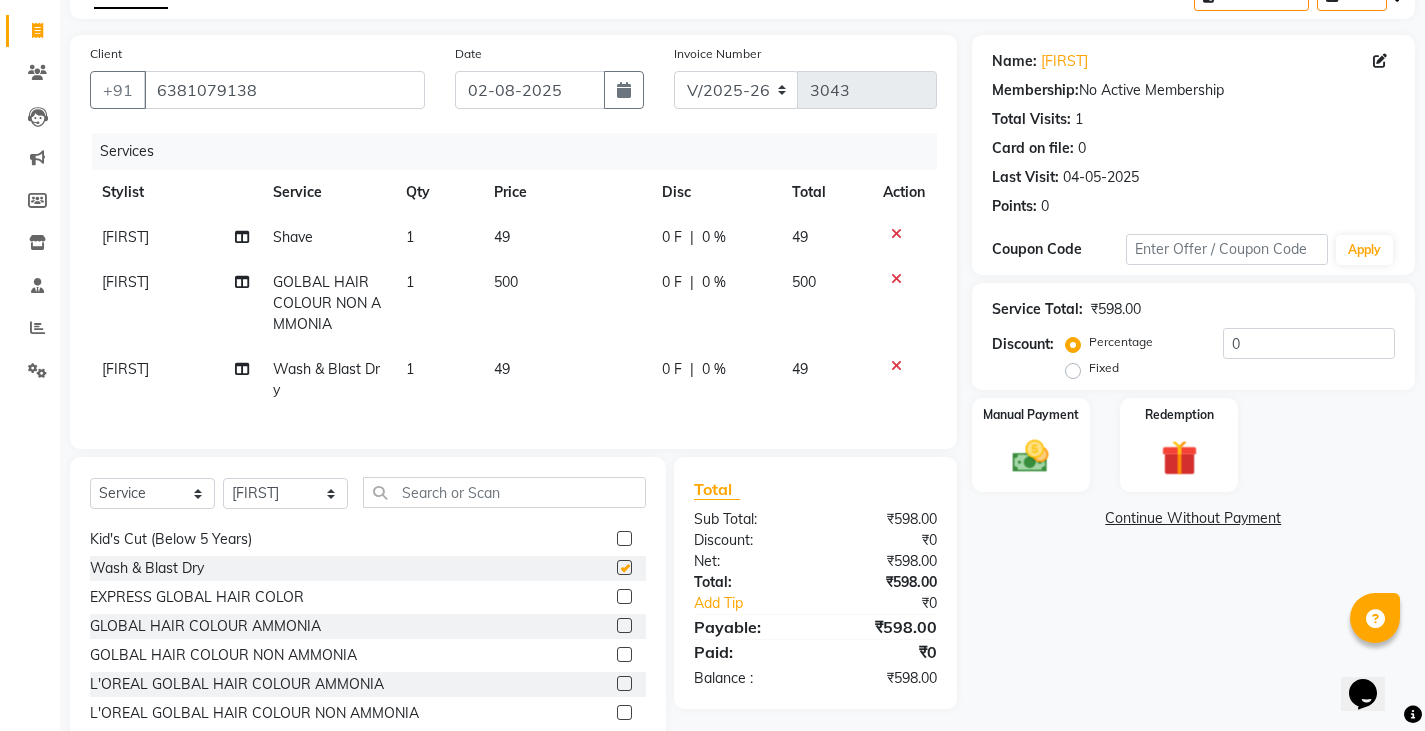 checkbox on "false" 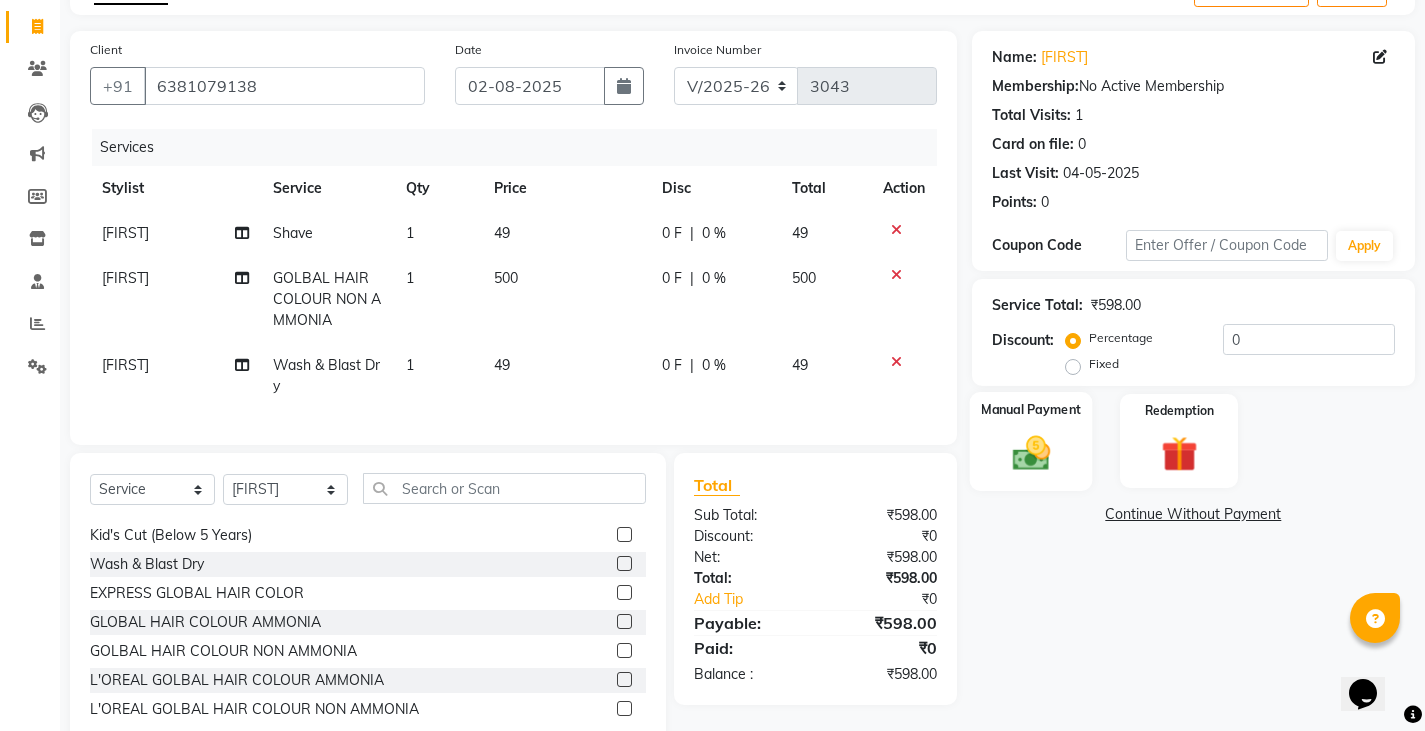 scroll, scrollTop: 181, scrollLeft: 0, axis: vertical 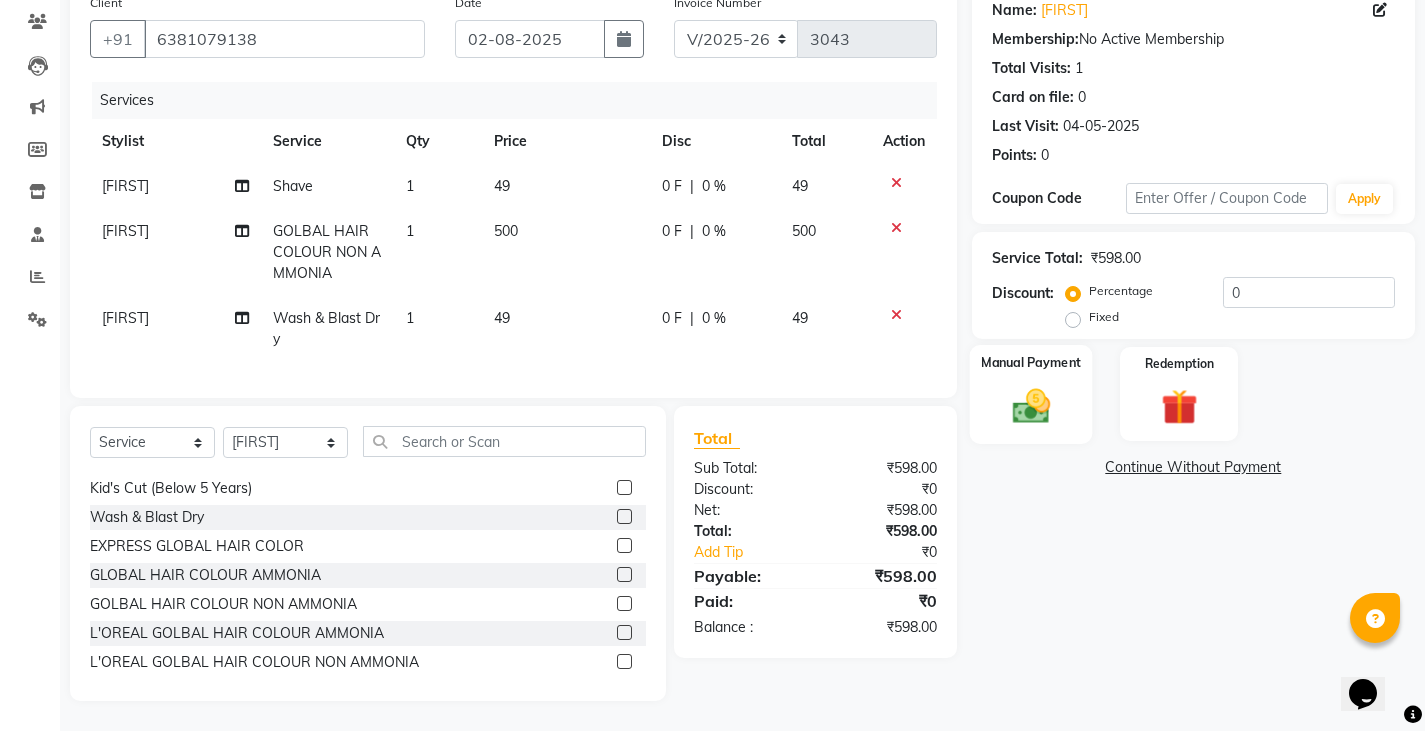 click 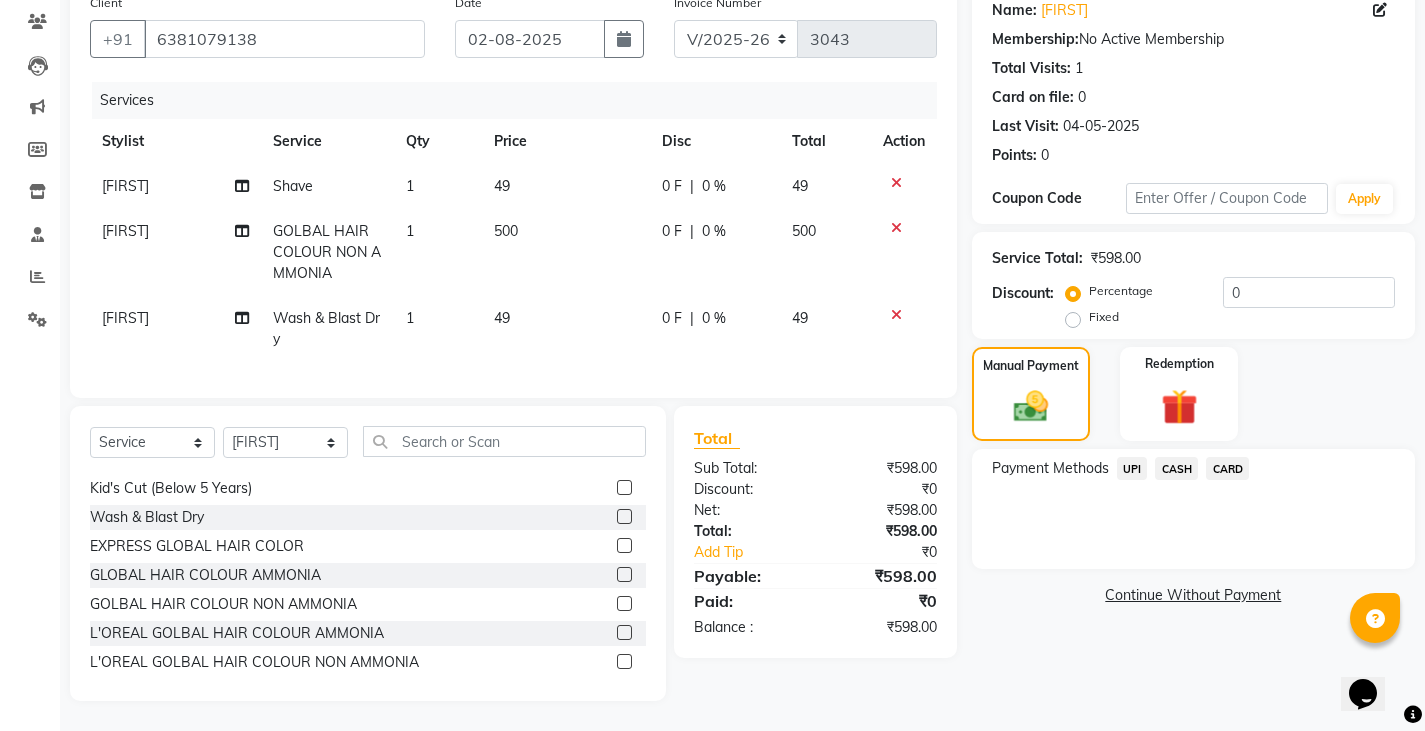 click on "CASH" 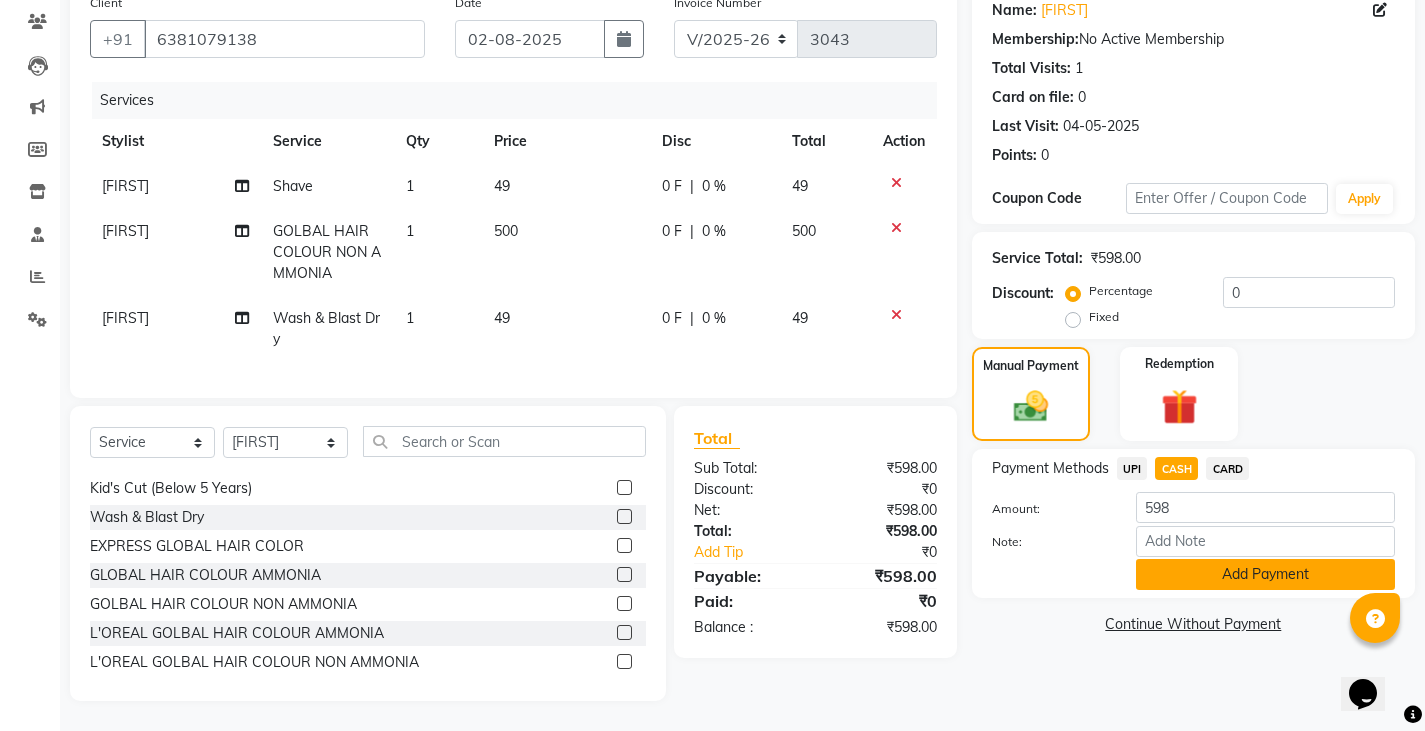 click on "Add Payment" 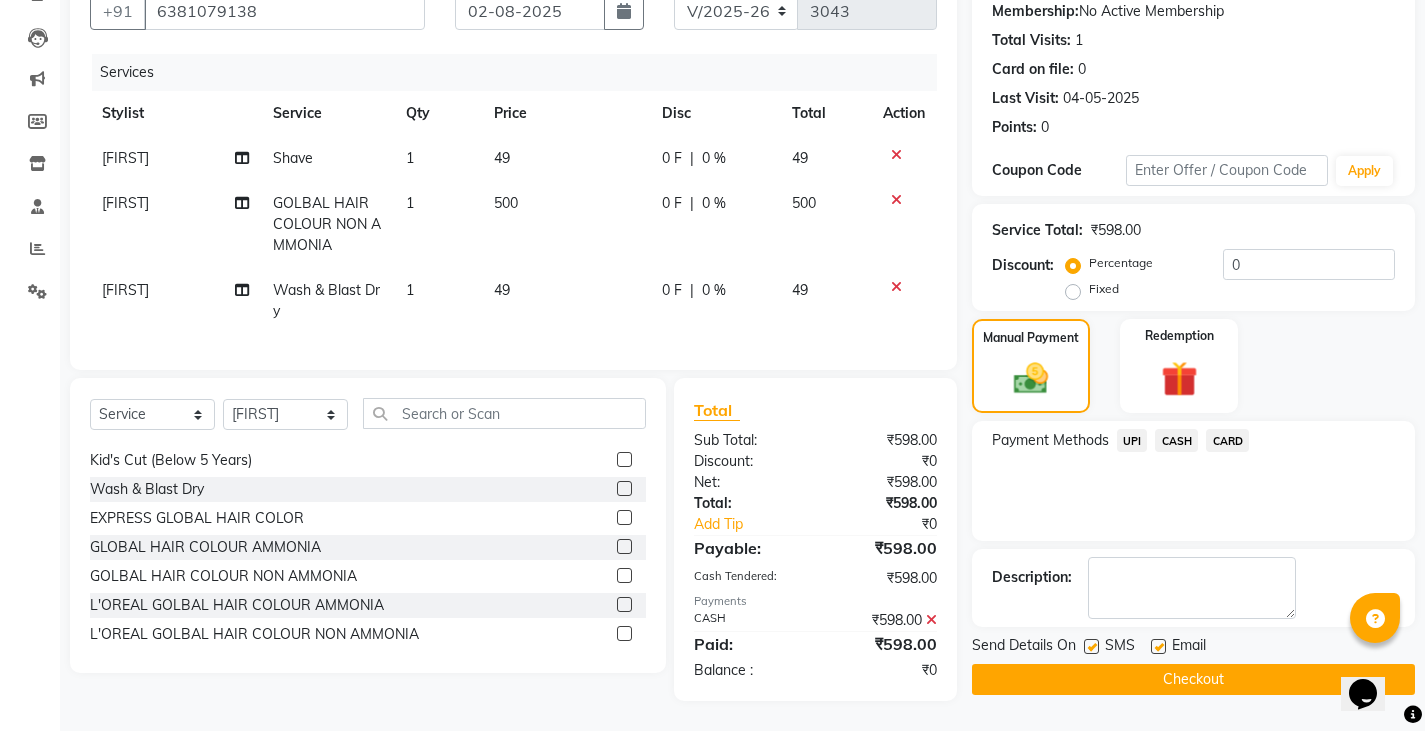 scroll, scrollTop: 209, scrollLeft: 0, axis: vertical 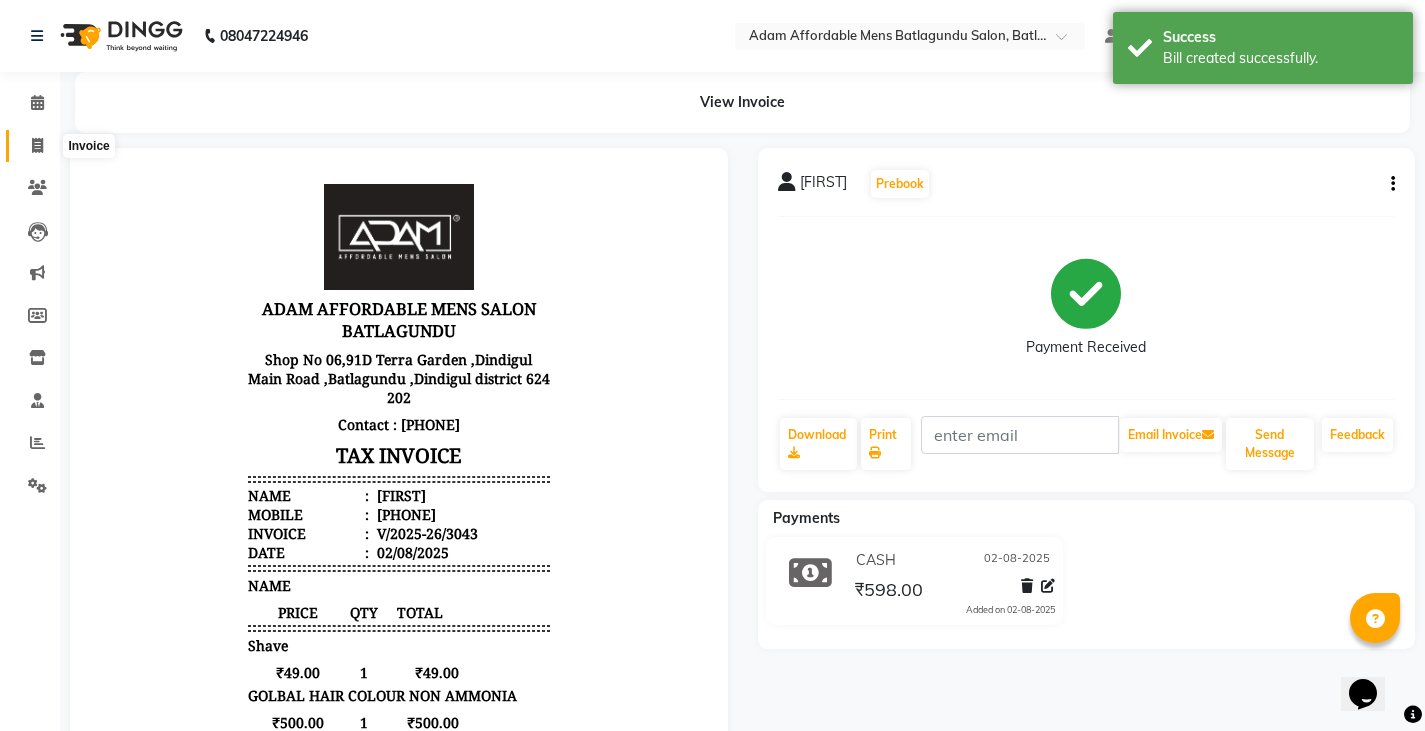 click 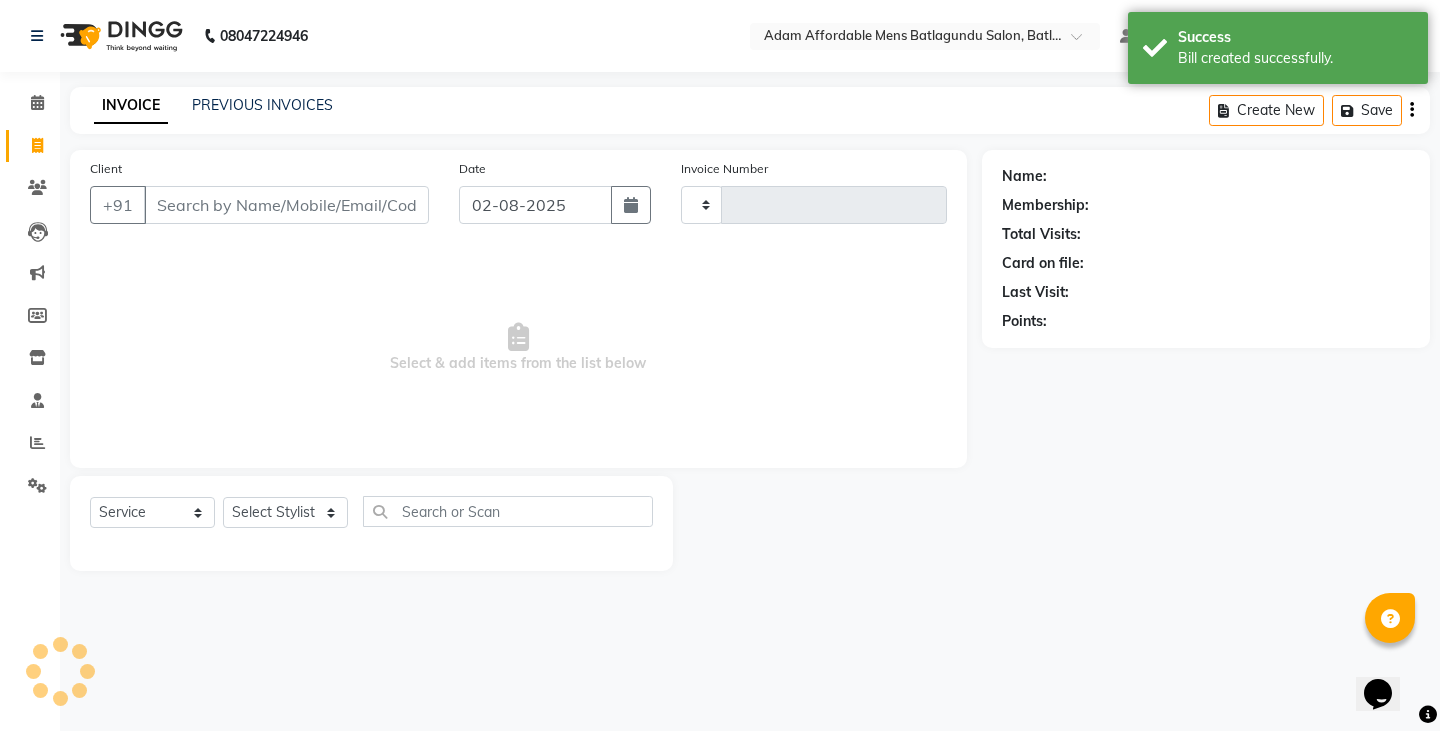 type on "3044" 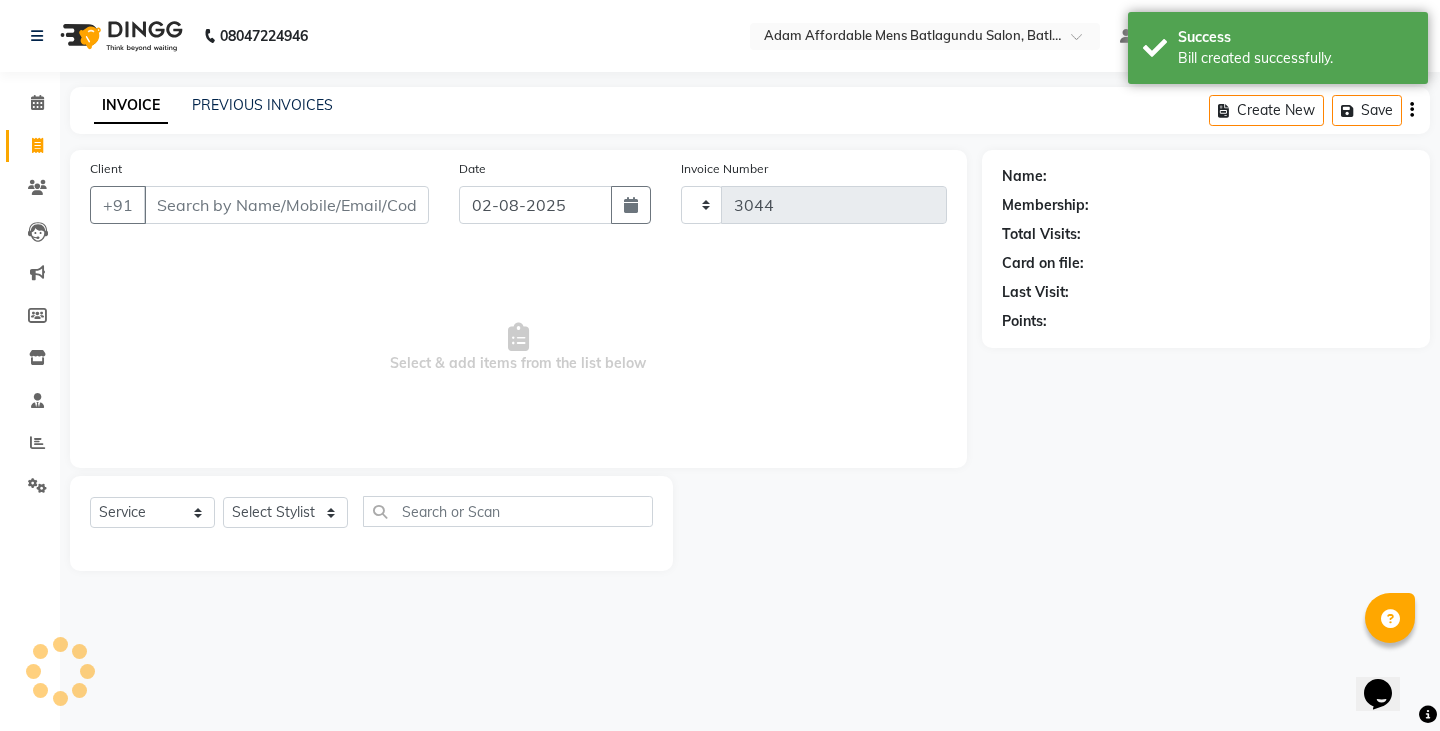 select on "8213" 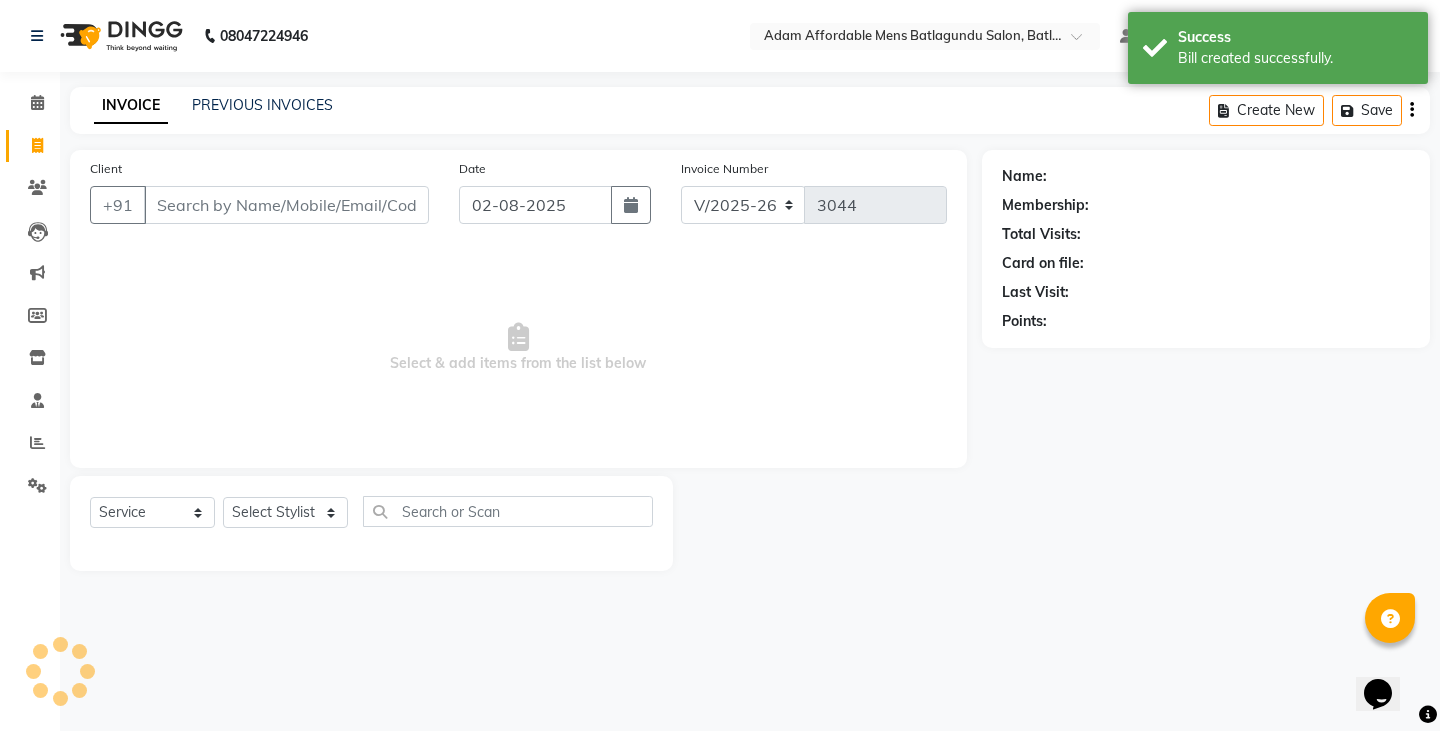 click on "Client" at bounding box center (286, 205) 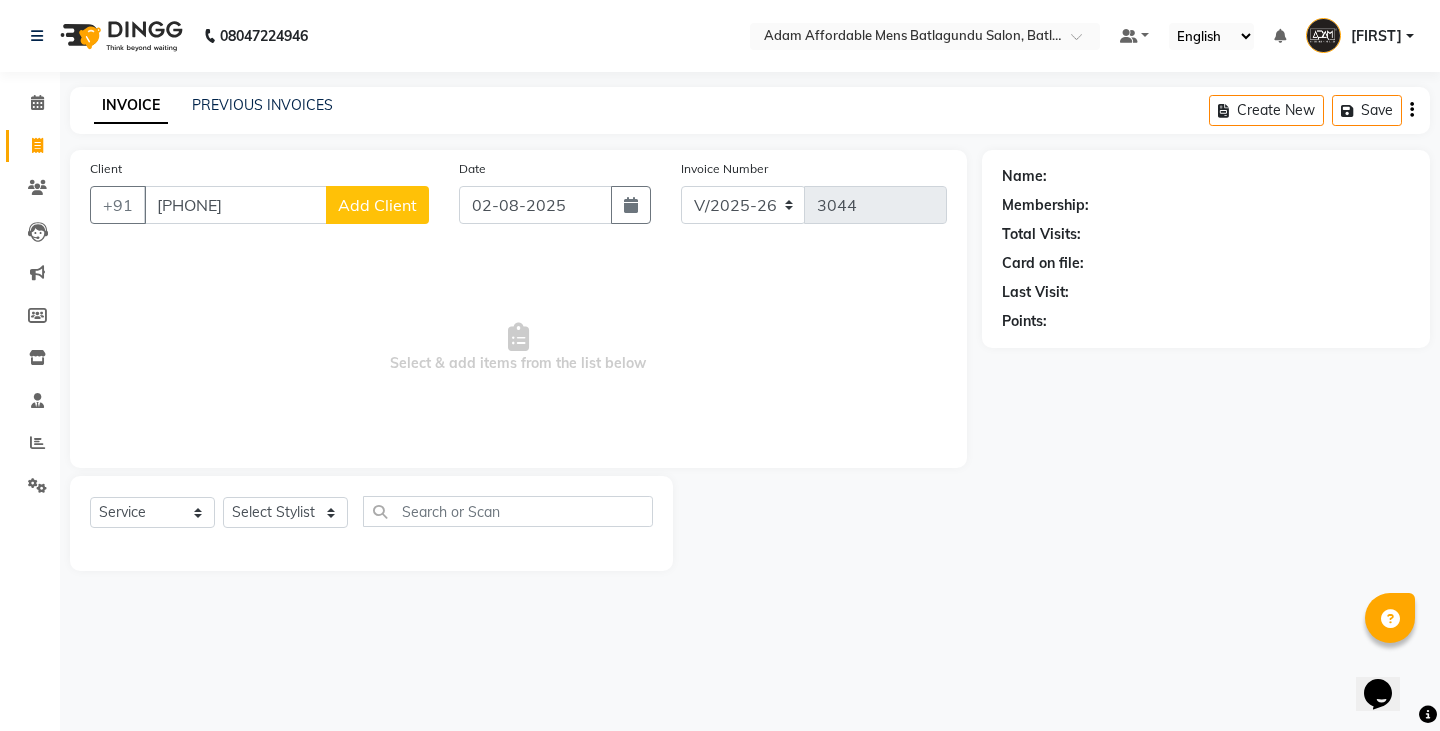type on "[PHONE]" 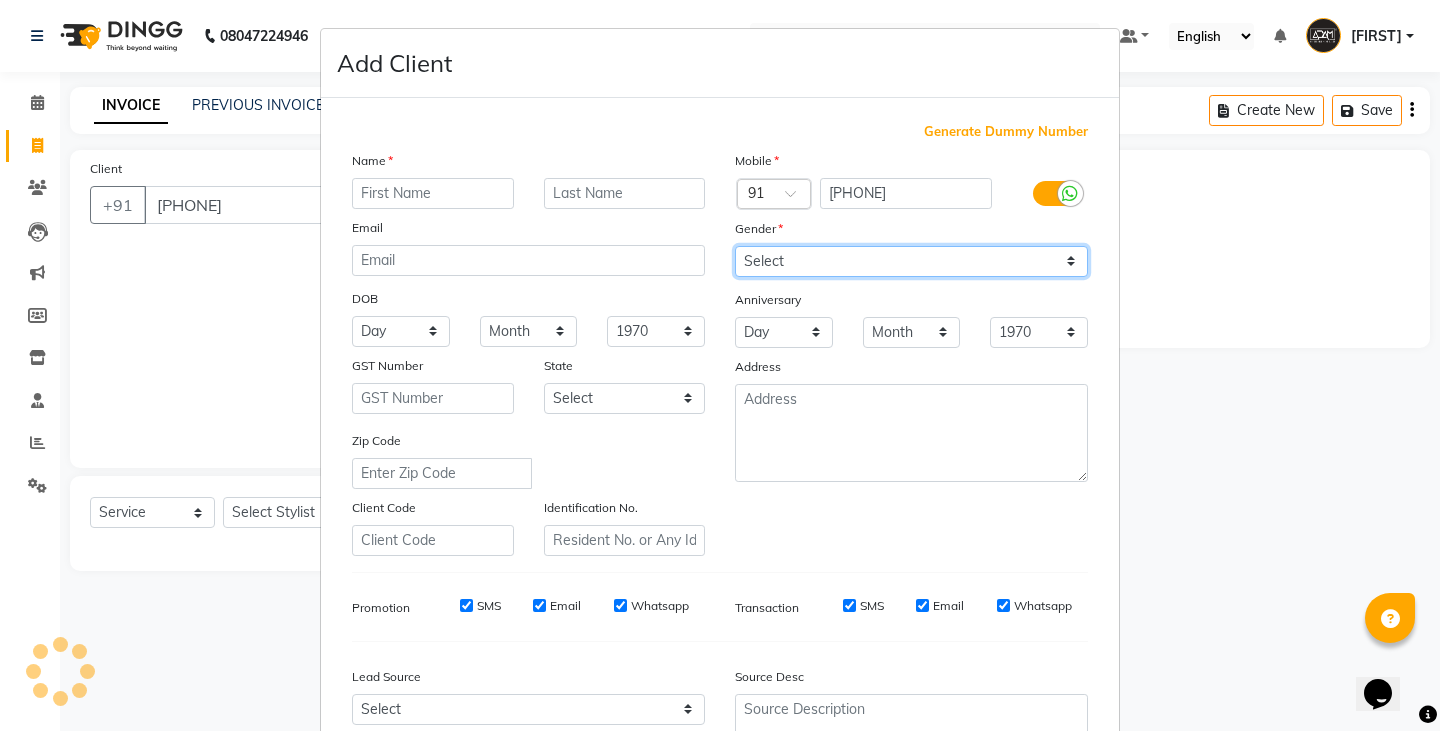 click on "Select Male Female Other Prefer Not To Say" at bounding box center [911, 261] 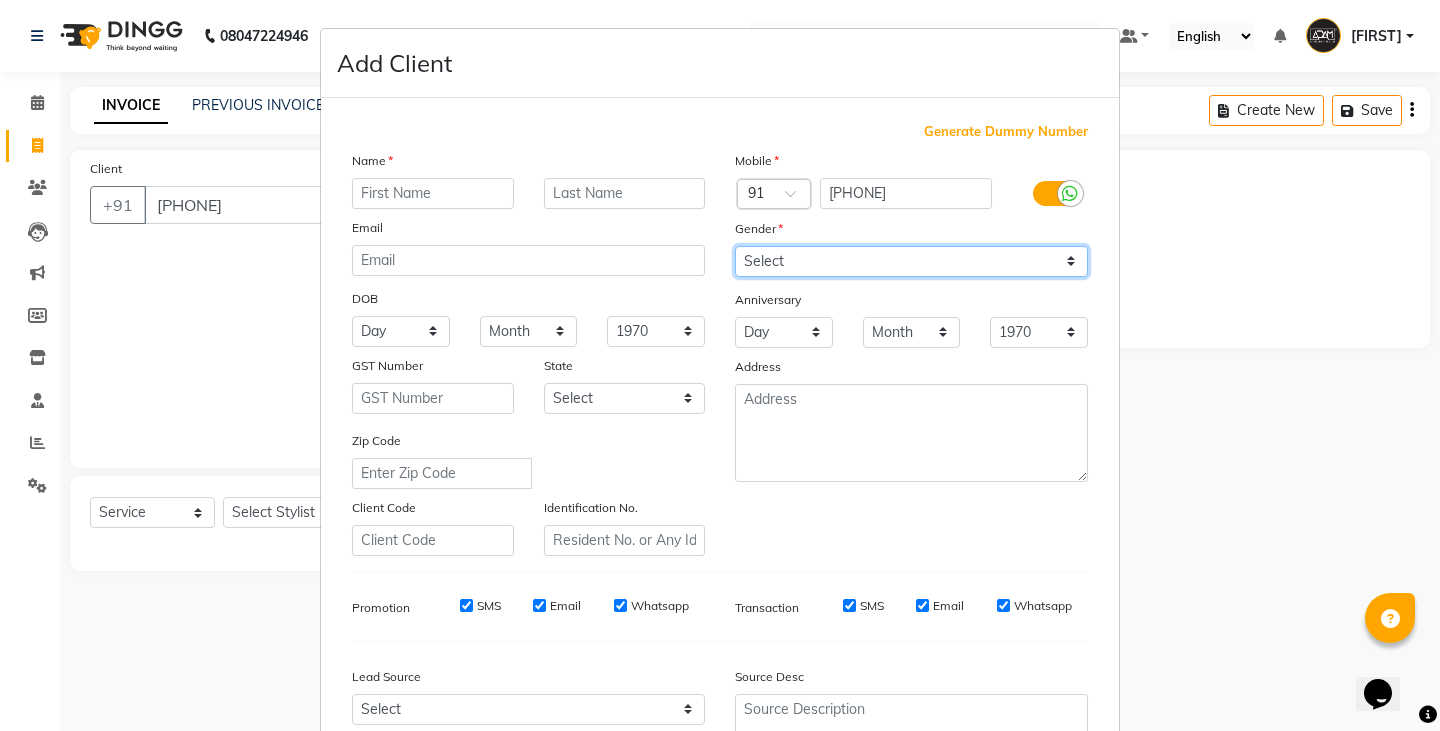 select on "male" 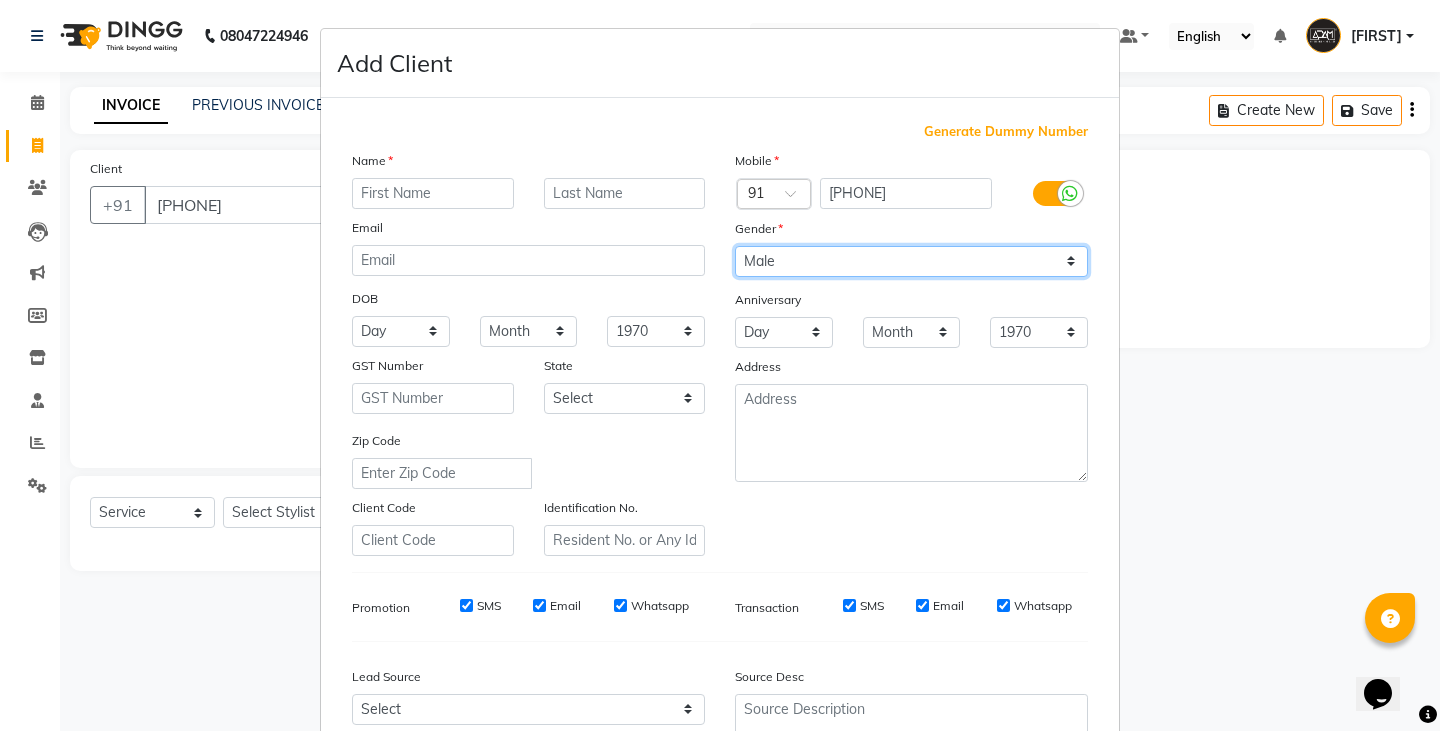 click on "Select Male Female Other Prefer Not To Say" at bounding box center (911, 261) 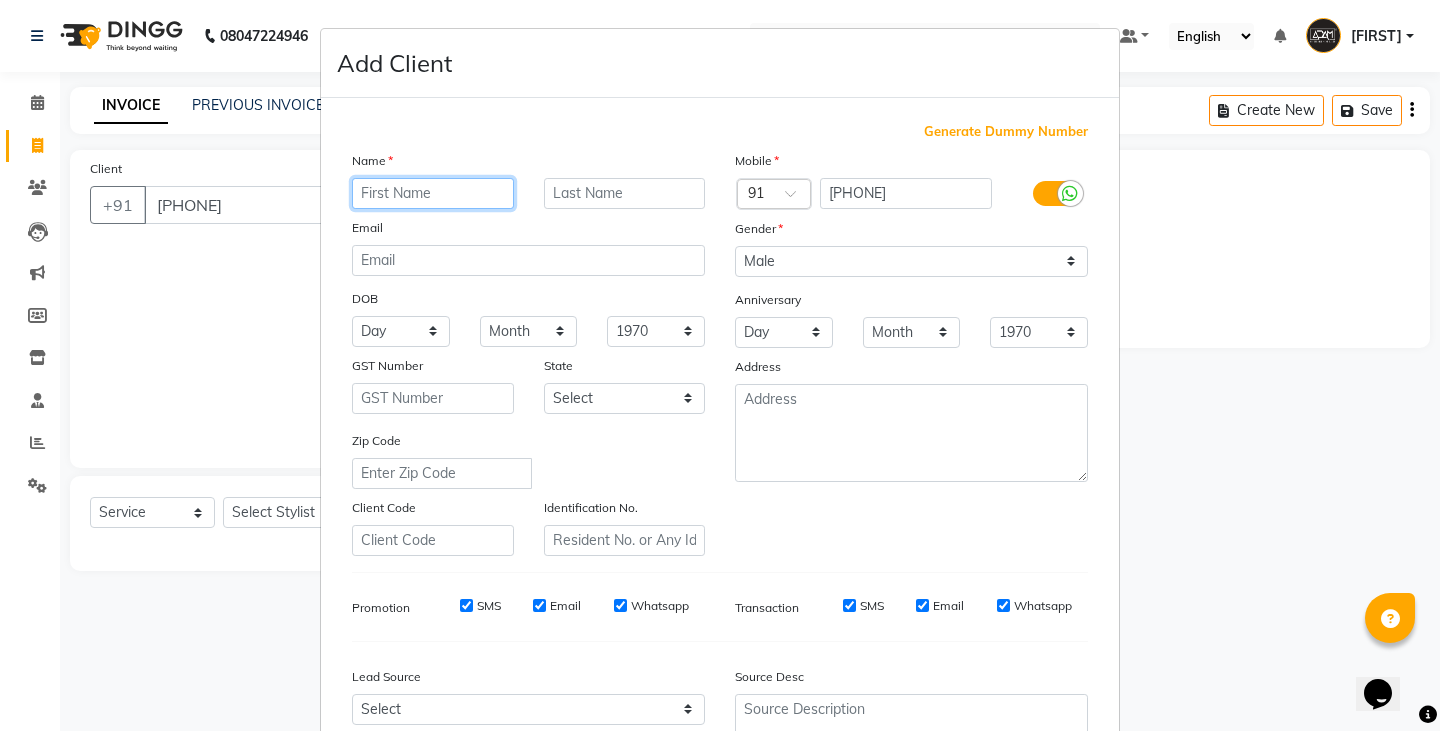 click at bounding box center [433, 193] 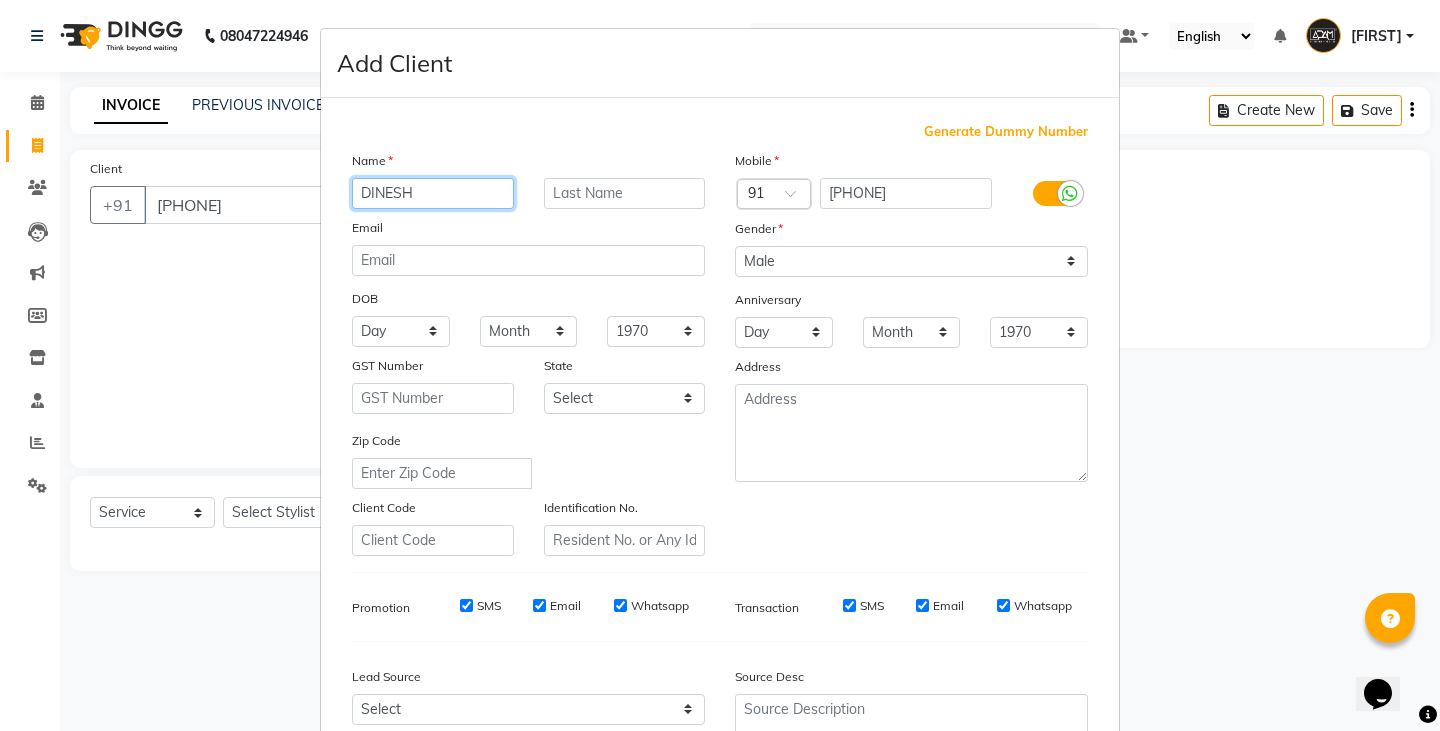 type on "DINESH" 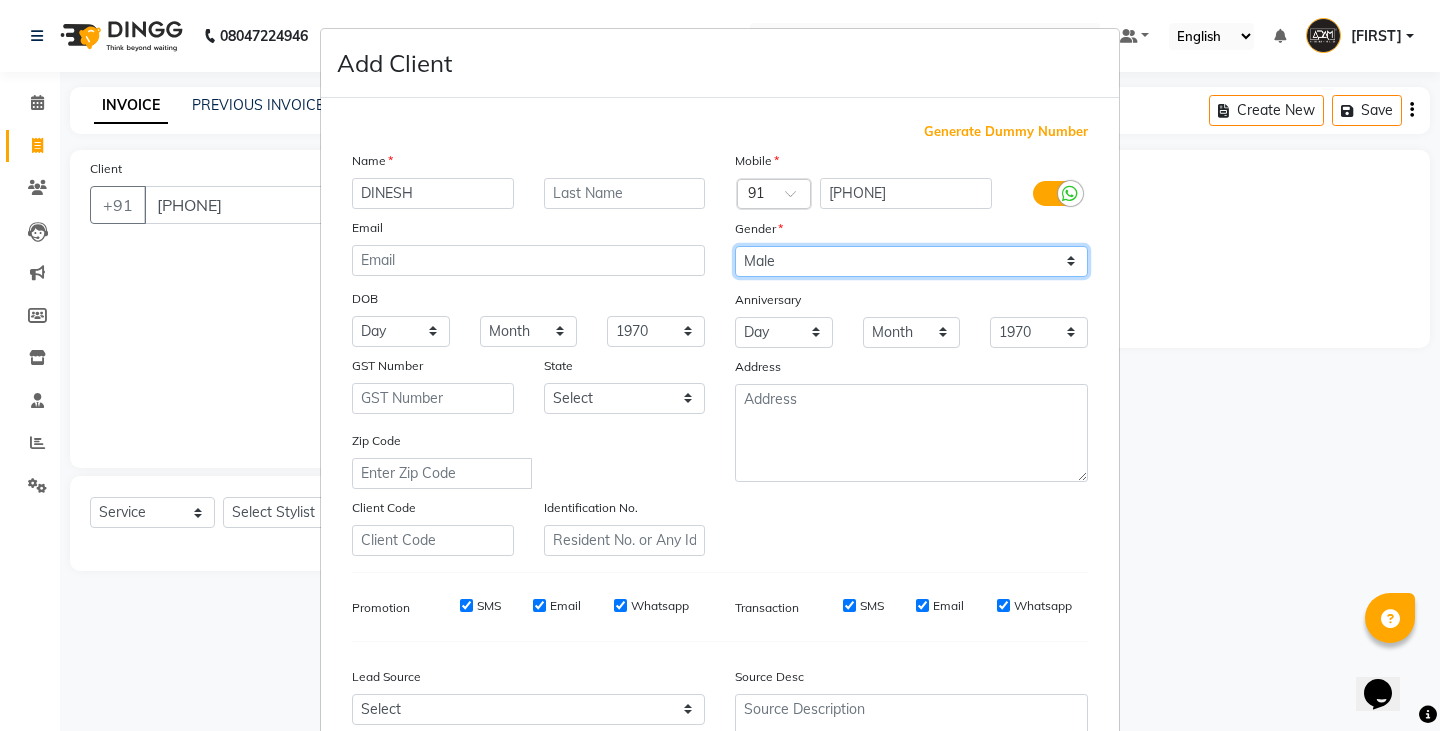 click on "Select Male Female Other Prefer Not To Say" at bounding box center (911, 261) 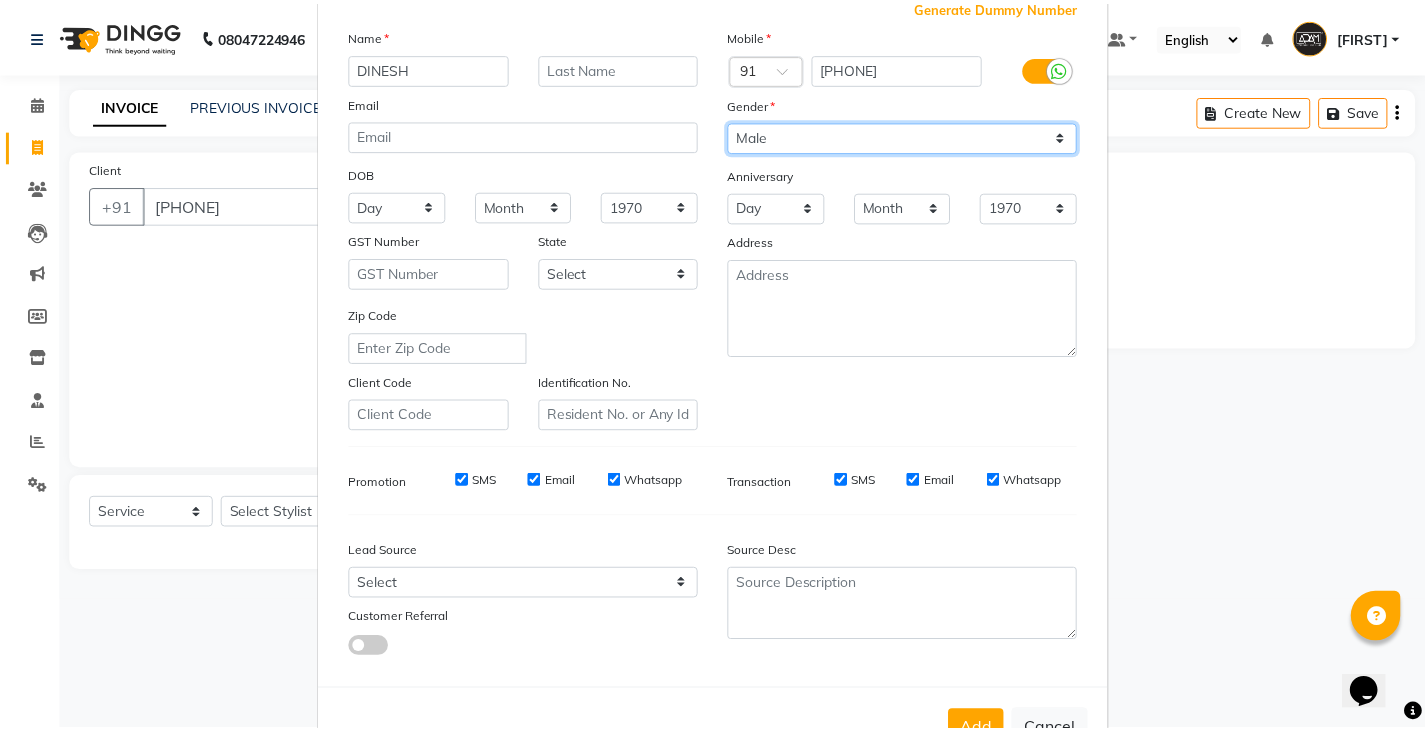 scroll, scrollTop: 192, scrollLeft: 0, axis: vertical 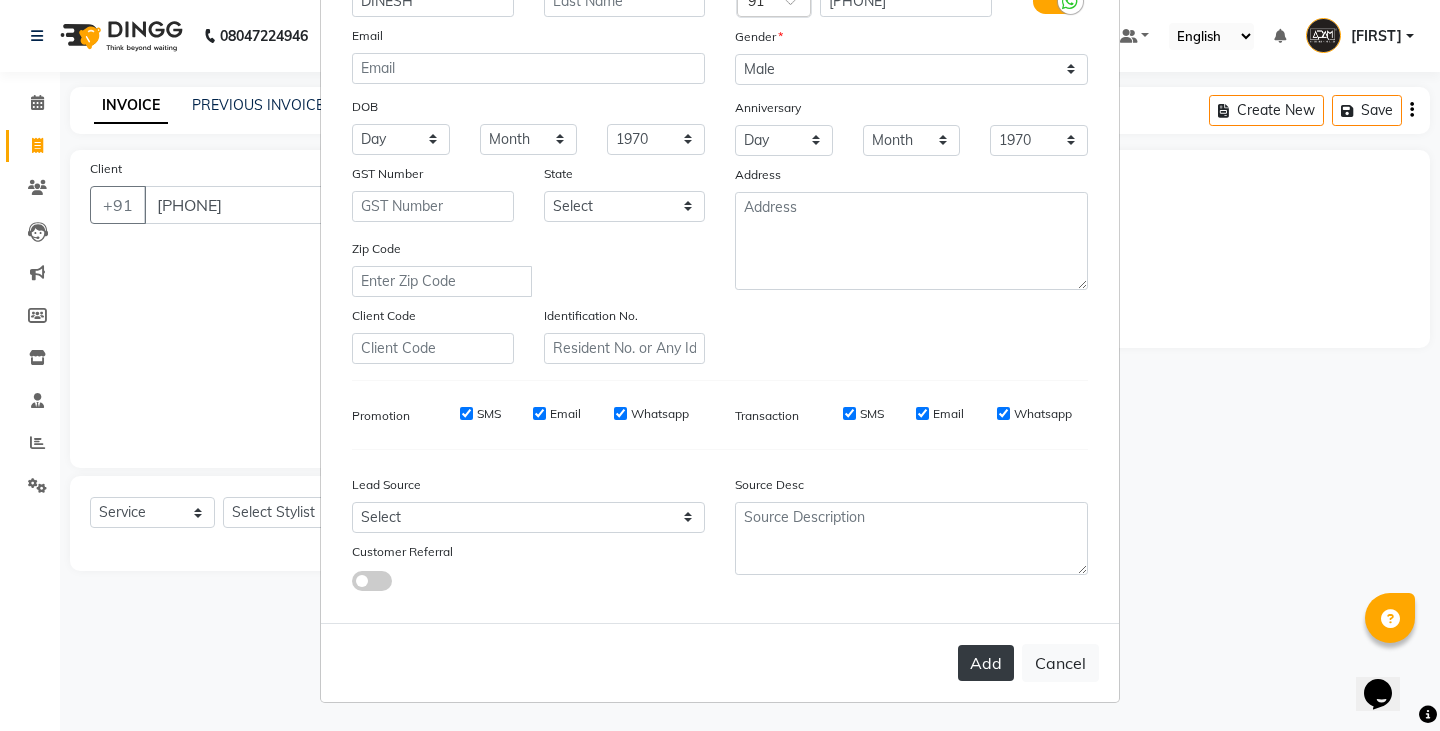 click on "Add" at bounding box center [986, 663] 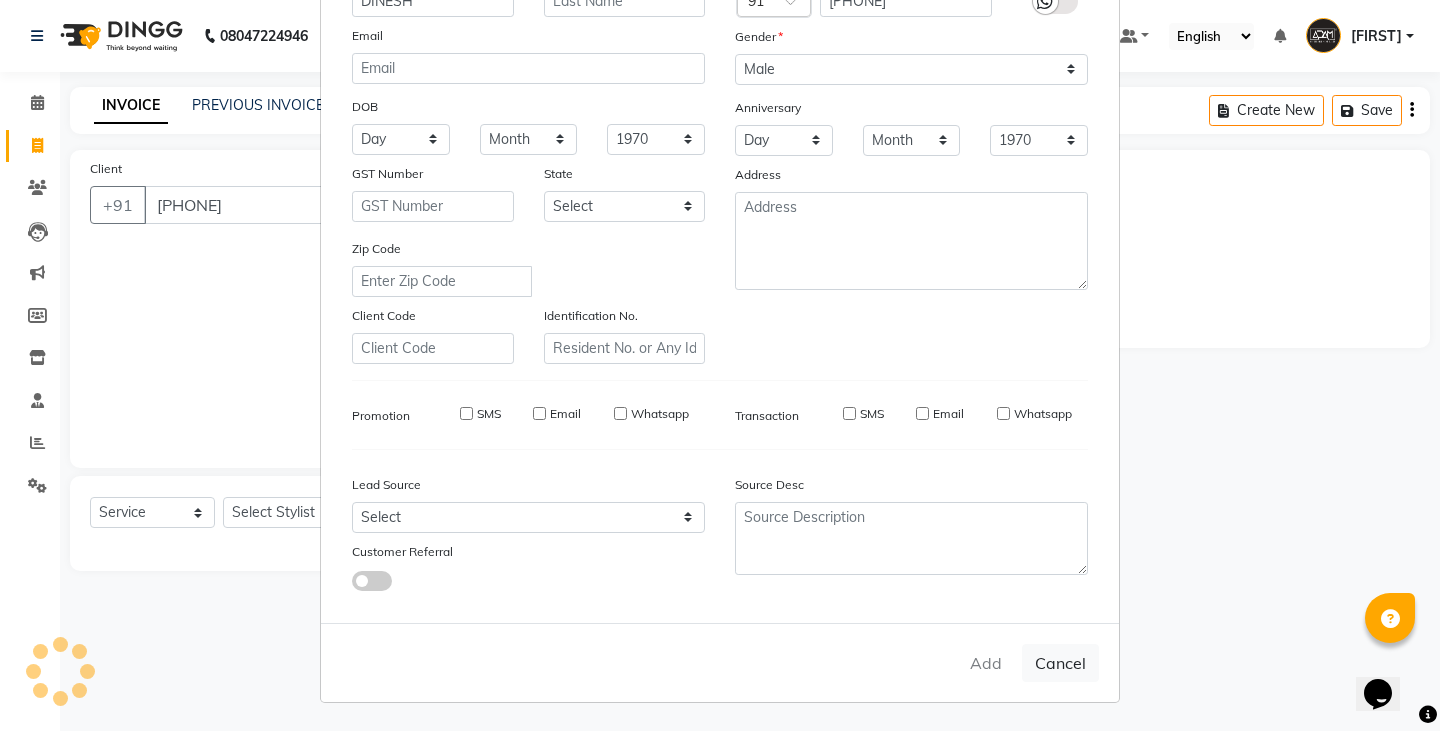 type 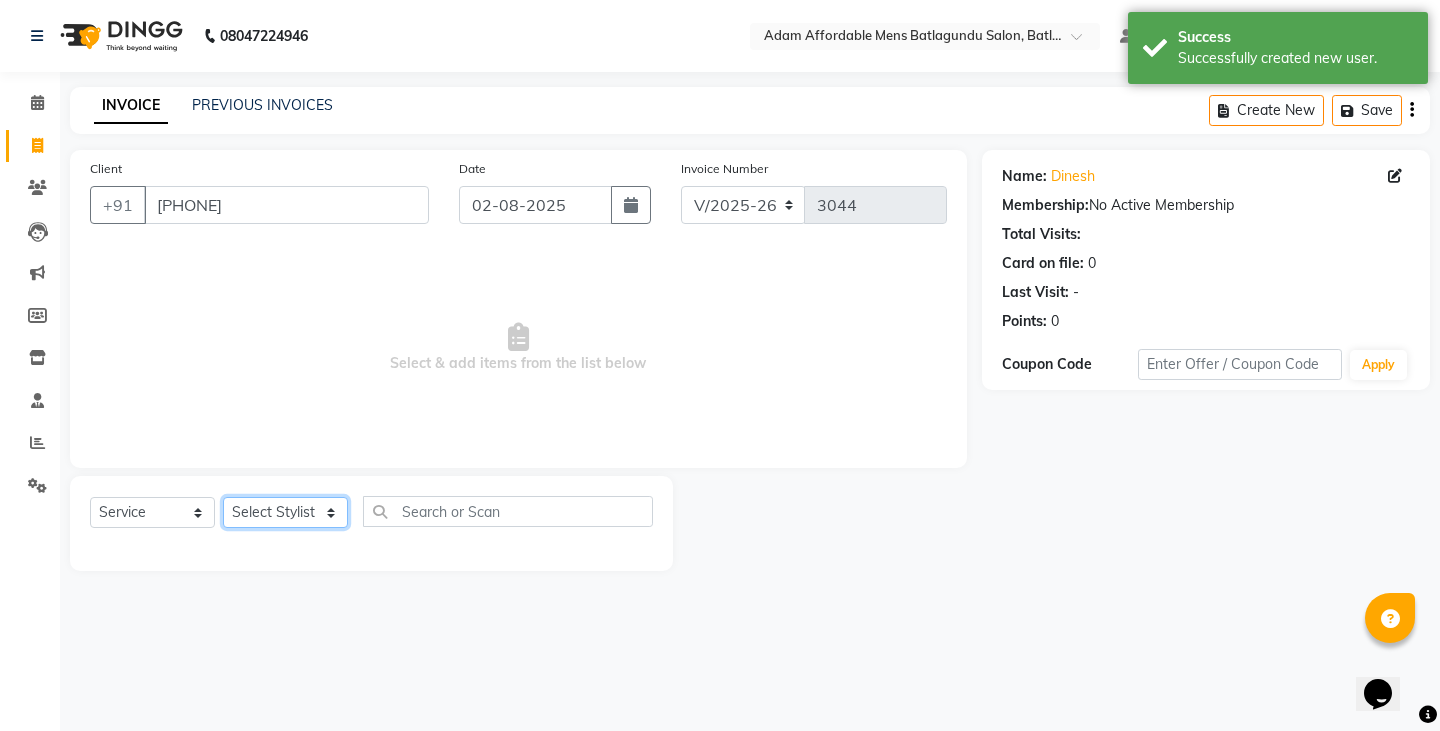 click on "Select Stylist Admin Anish Ovesh Raja SAHIL SOHAIL SONU" 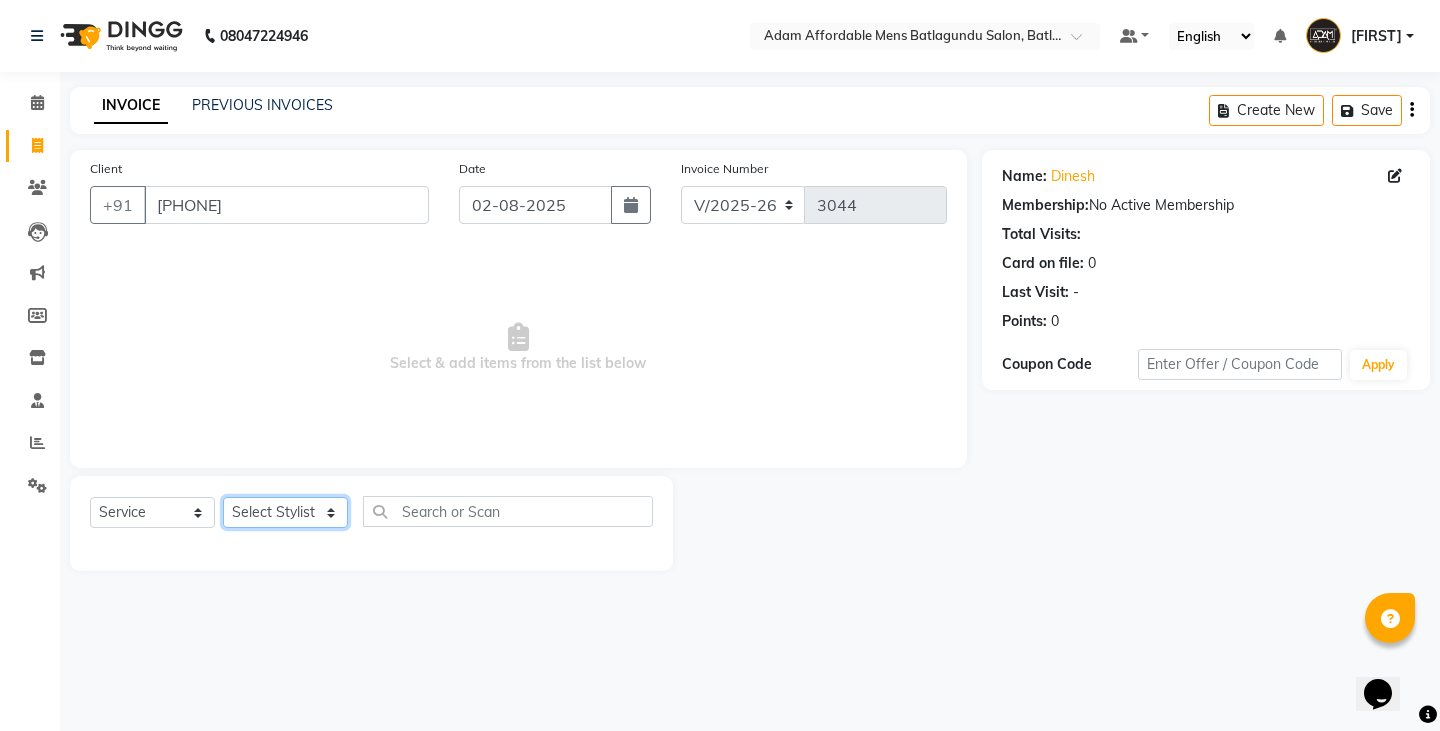 select on "84143" 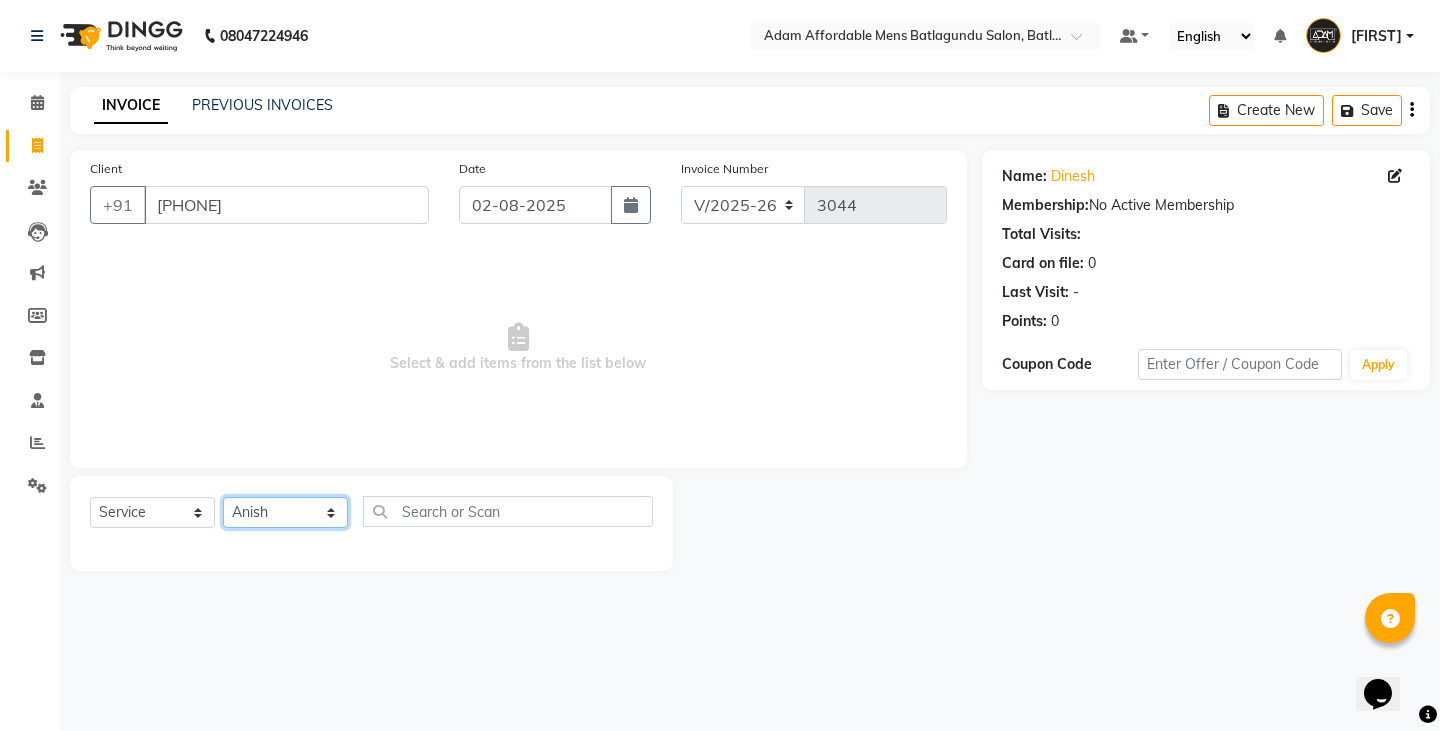 click on "Select Stylist Admin Anish Ovesh Raja SAHIL SOHAIL SONU" 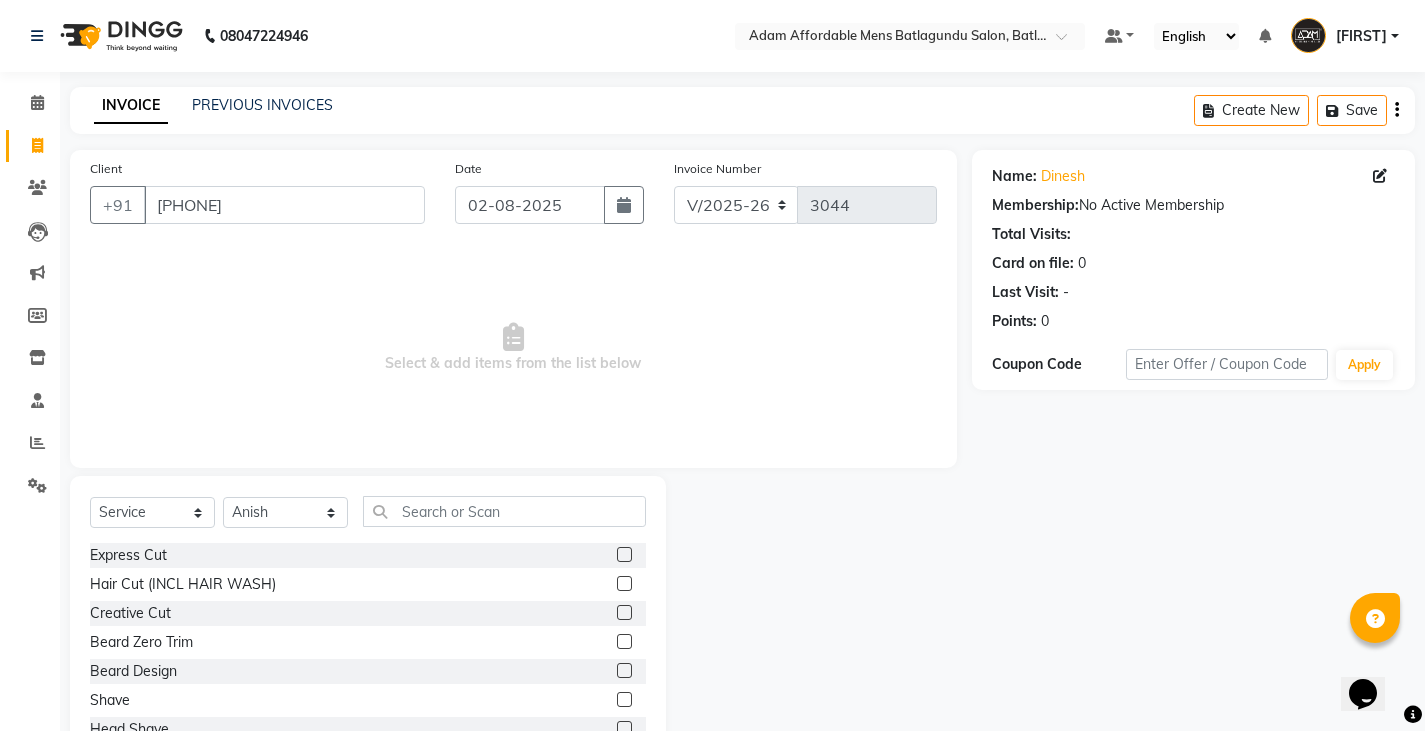 click 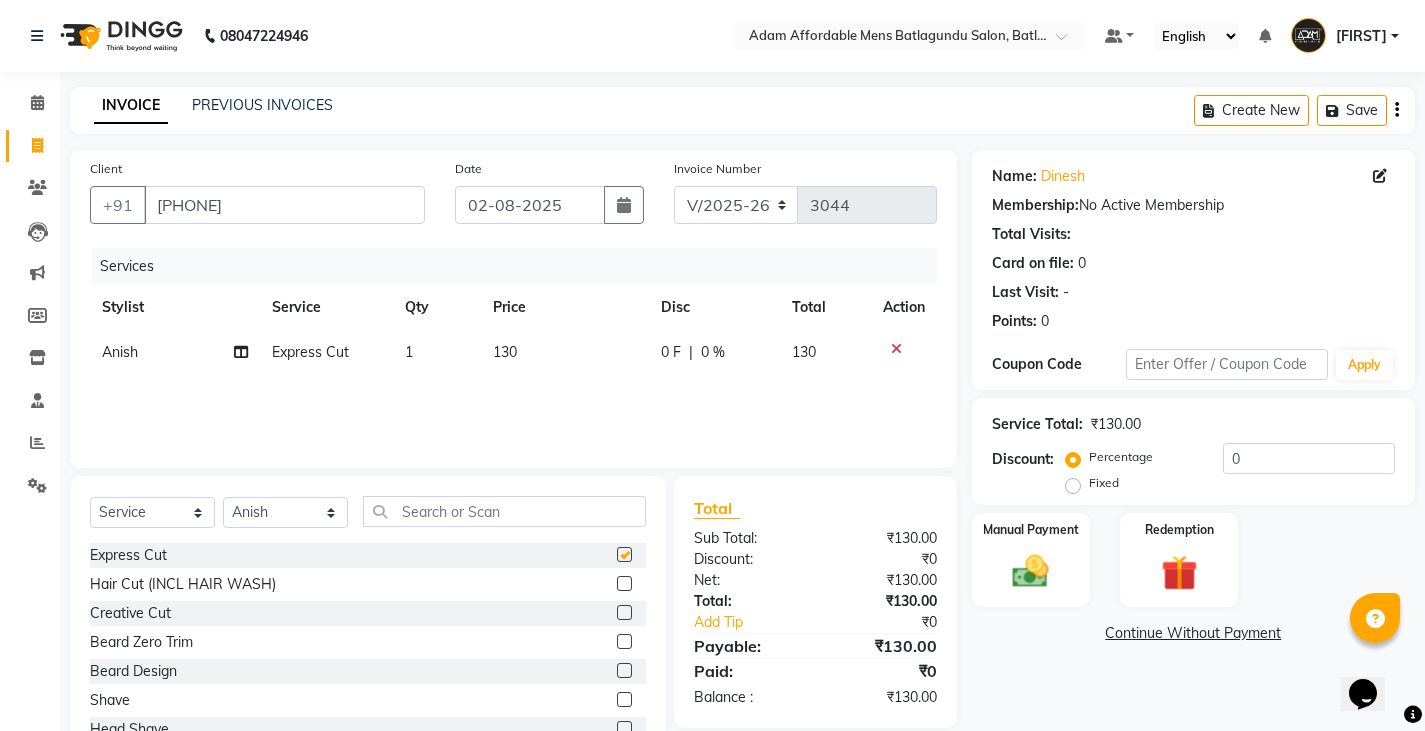 checkbox on "false" 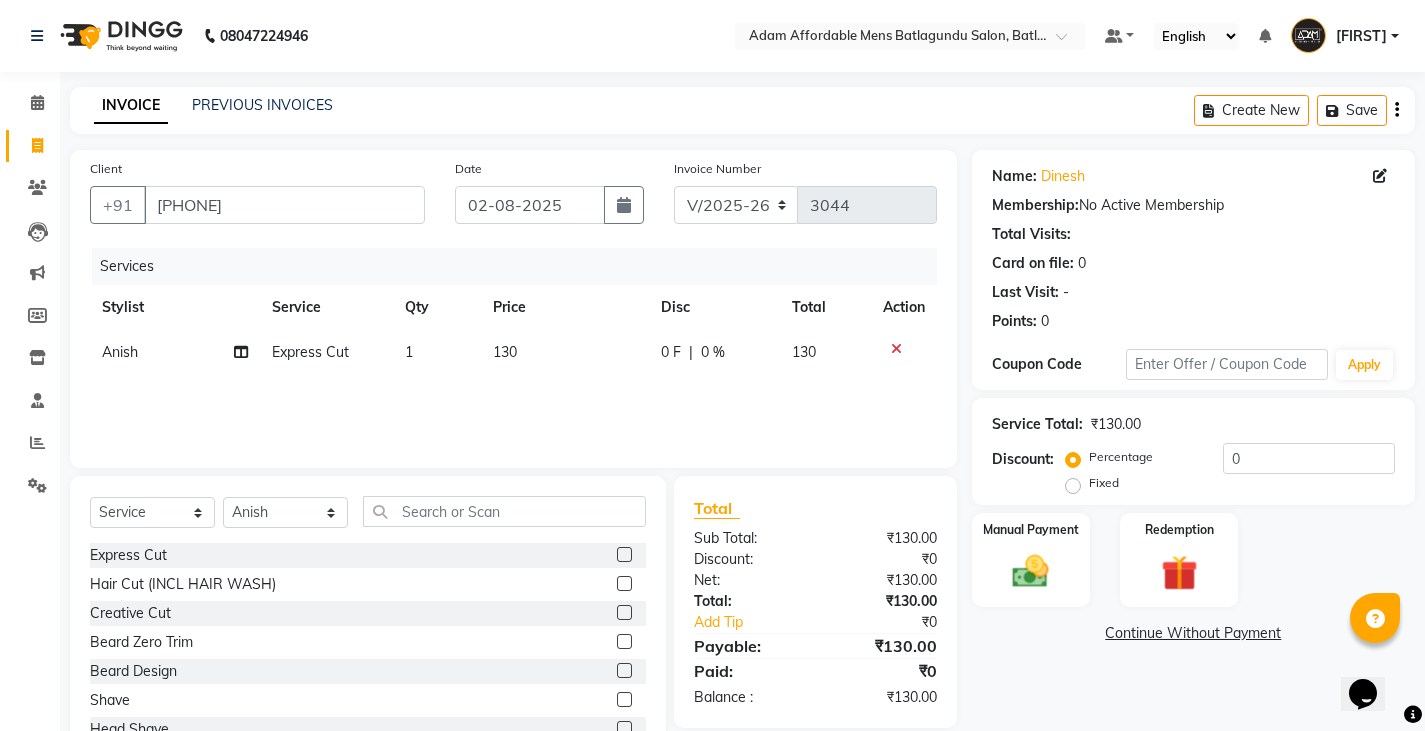 click 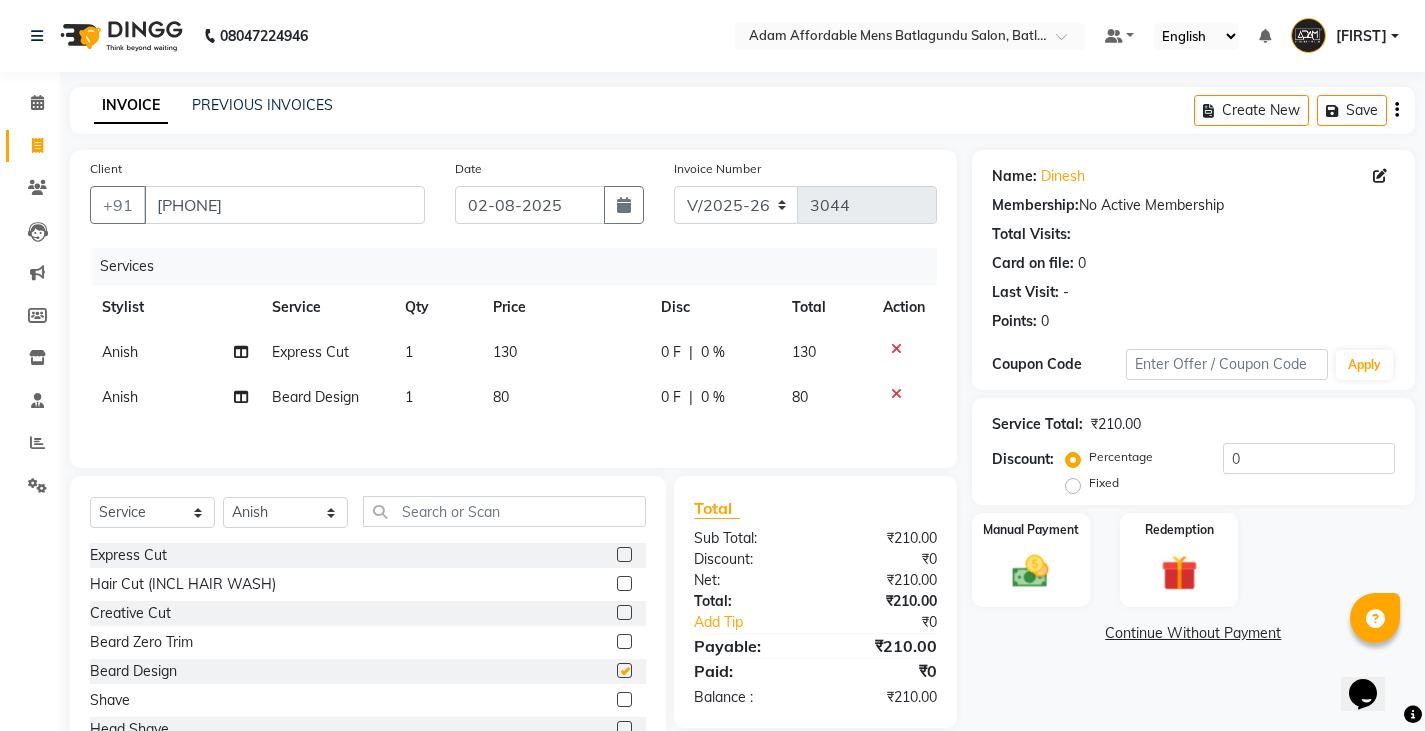 checkbox on "false" 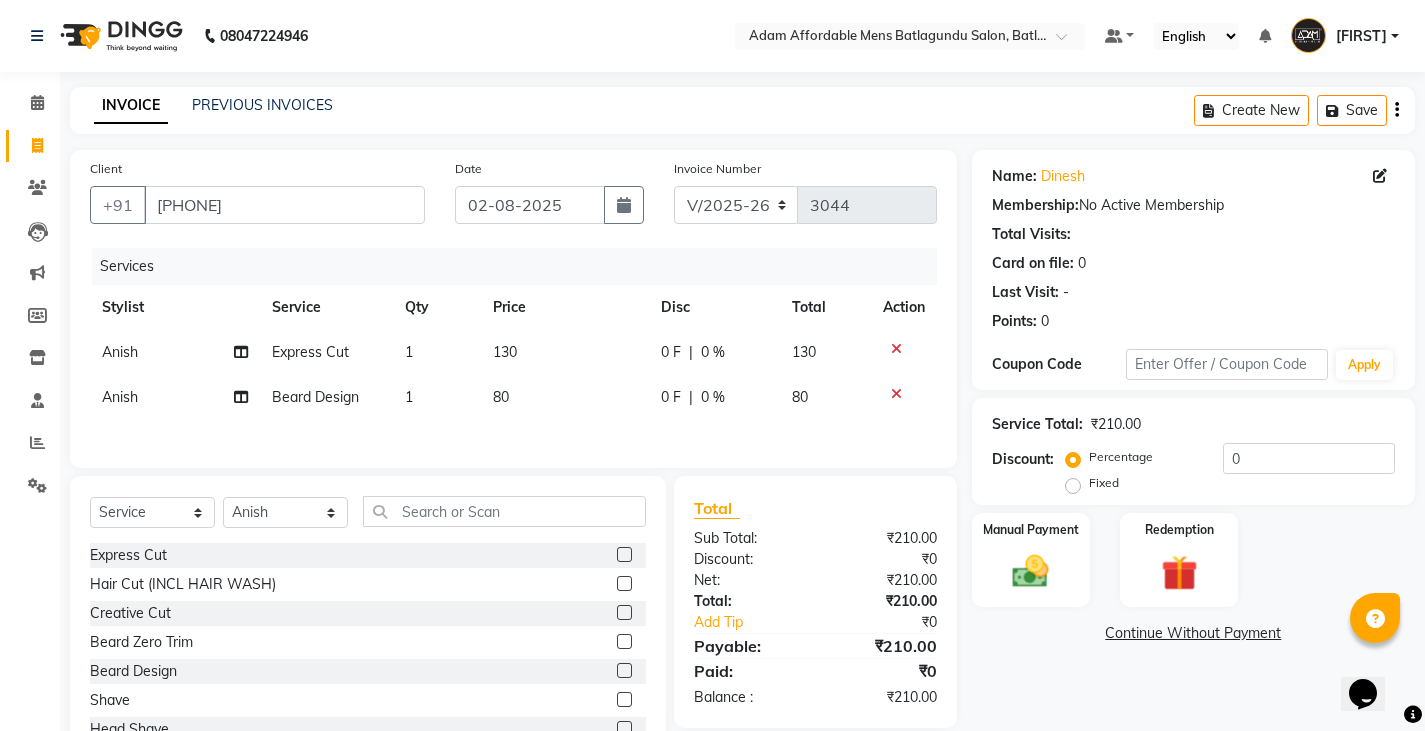 click on "0 F | 0 %" 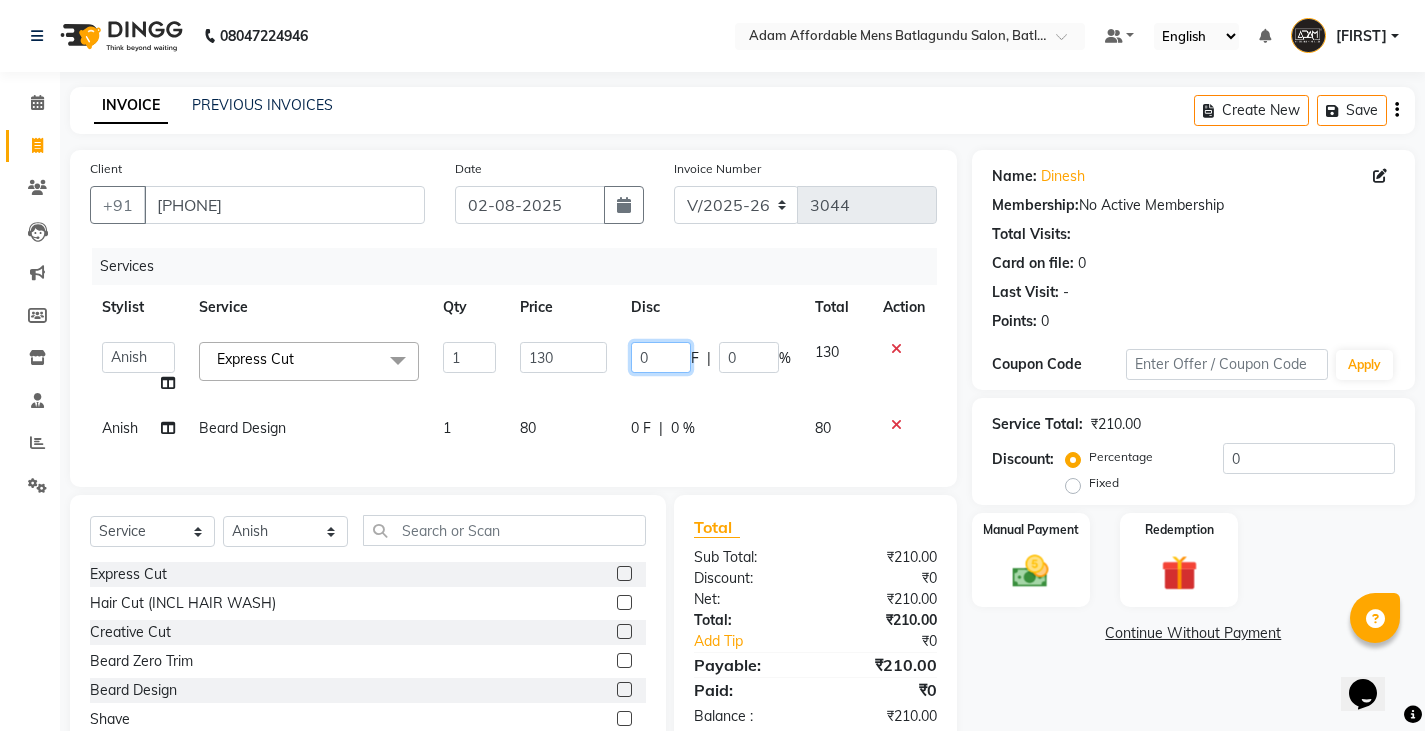 click on "0 F | 0 %" 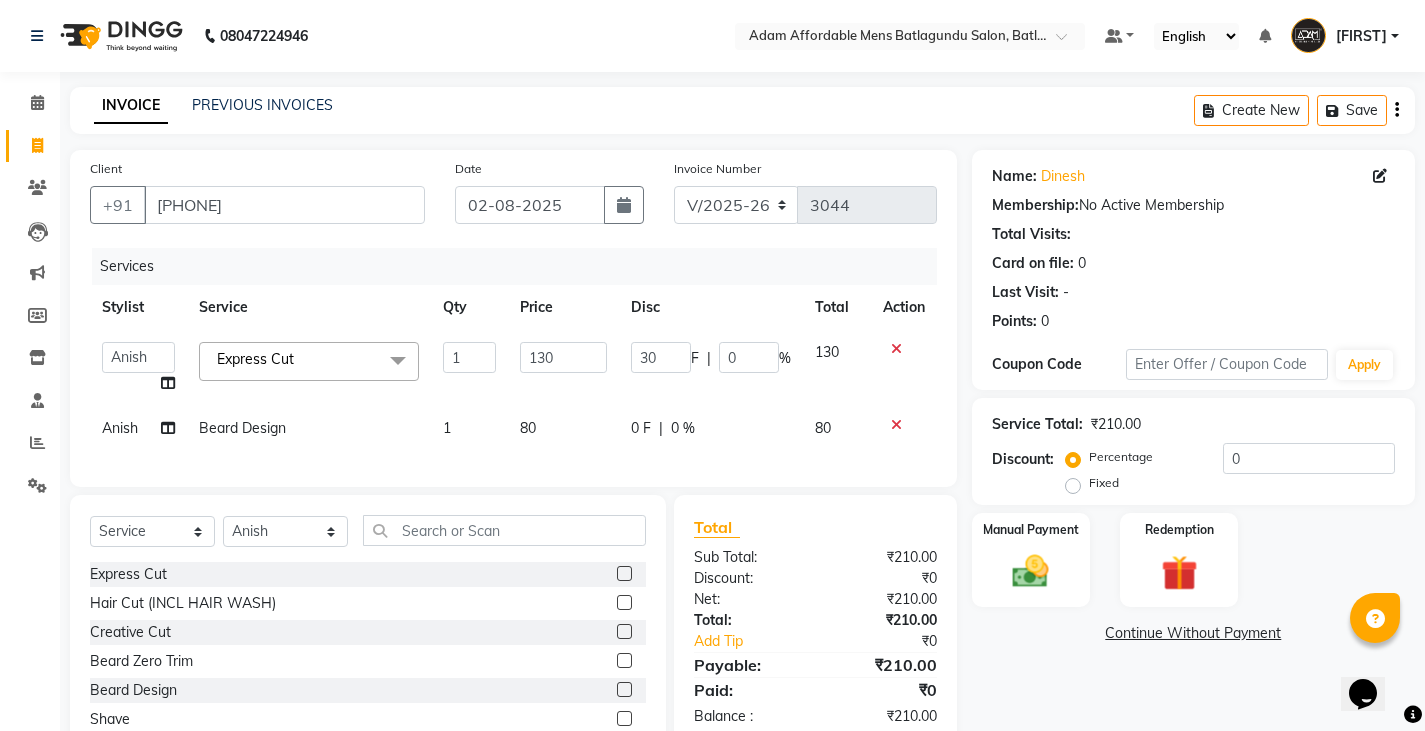 drag, startPoint x: 736, startPoint y: 427, endPoint x: 779, endPoint y: 414, distance: 44.922153 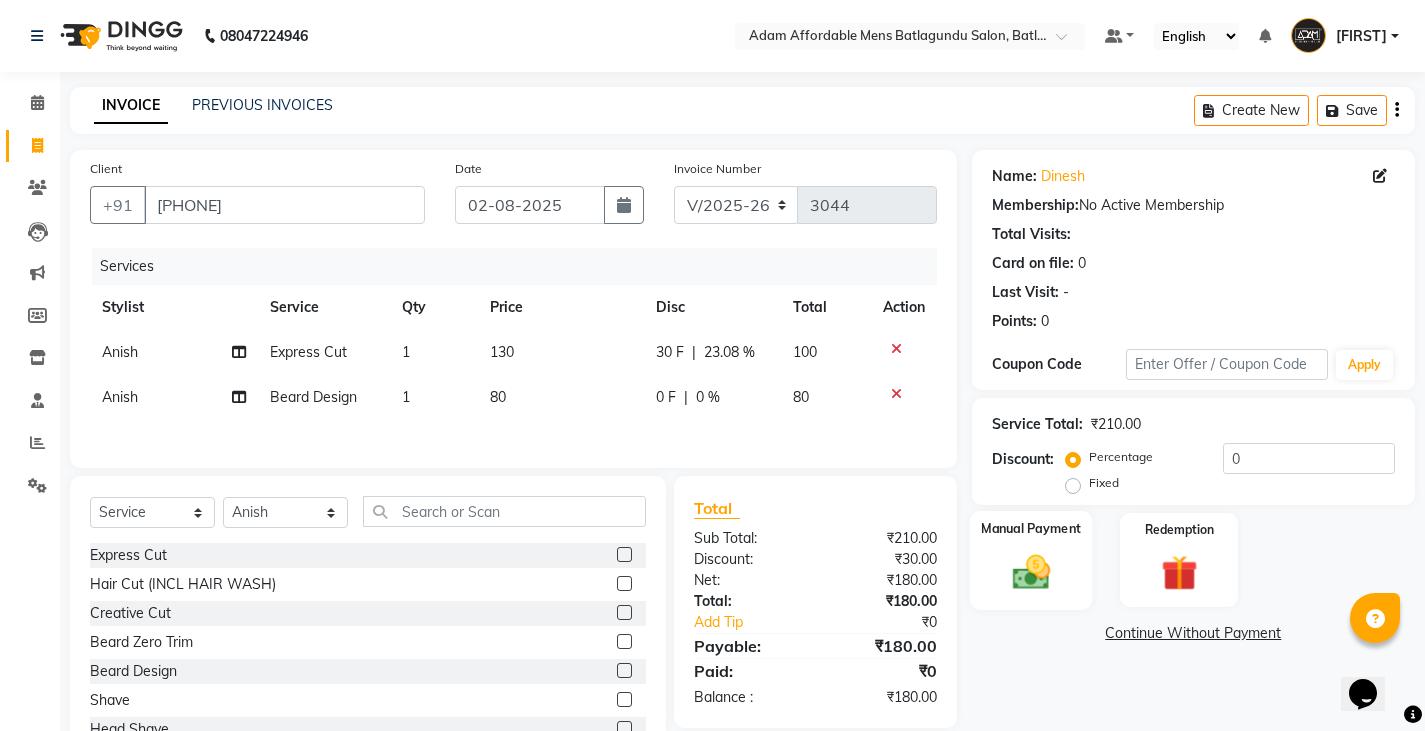 scroll, scrollTop: 73, scrollLeft: 0, axis: vertical 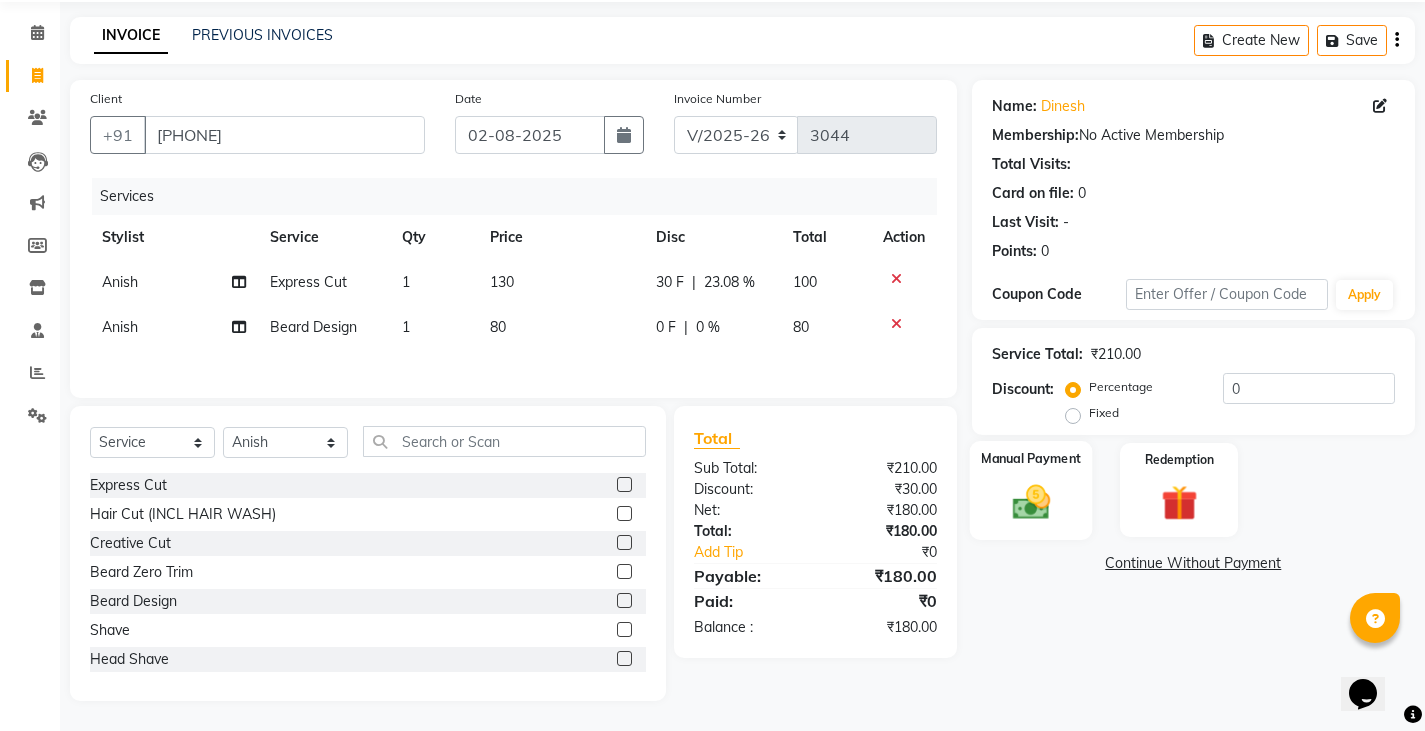 click 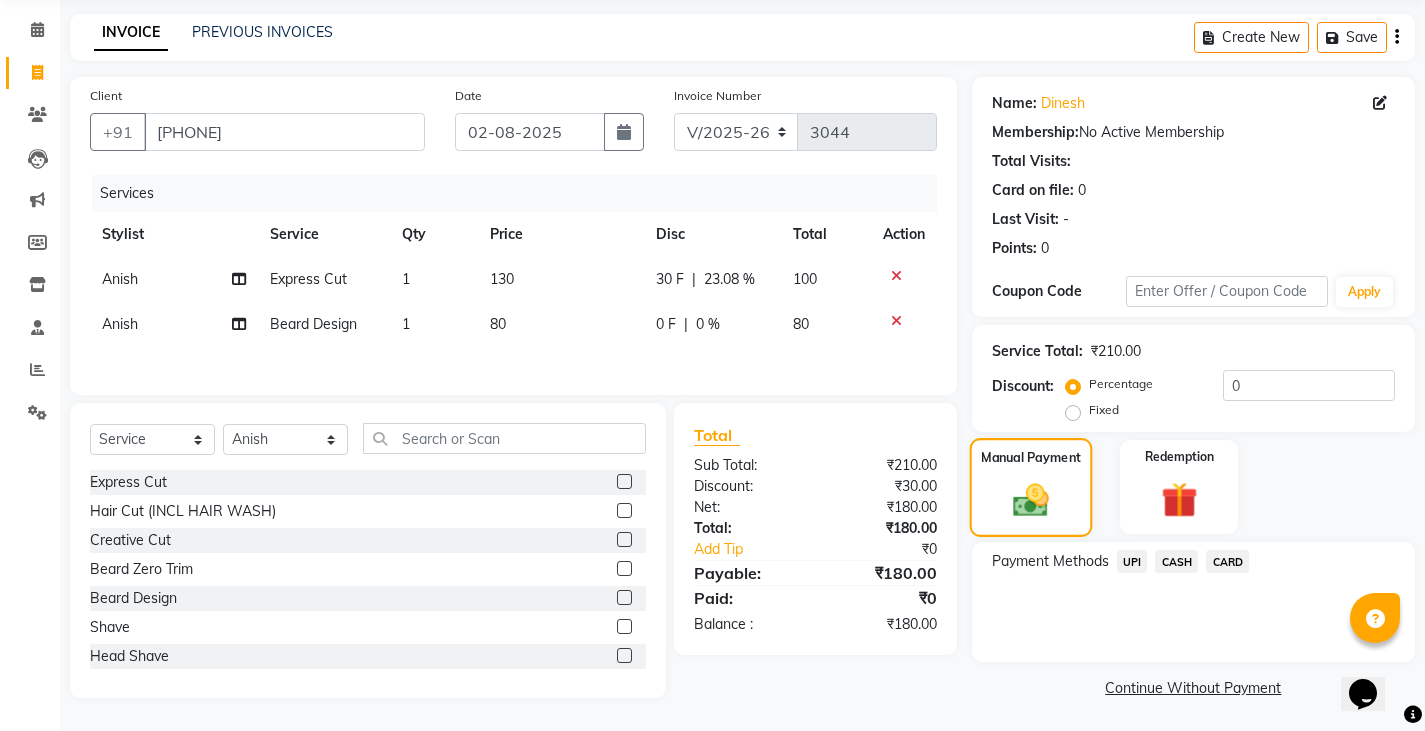 scroll, scrollTop: 75, scrollLeft: 0, axis: vertical 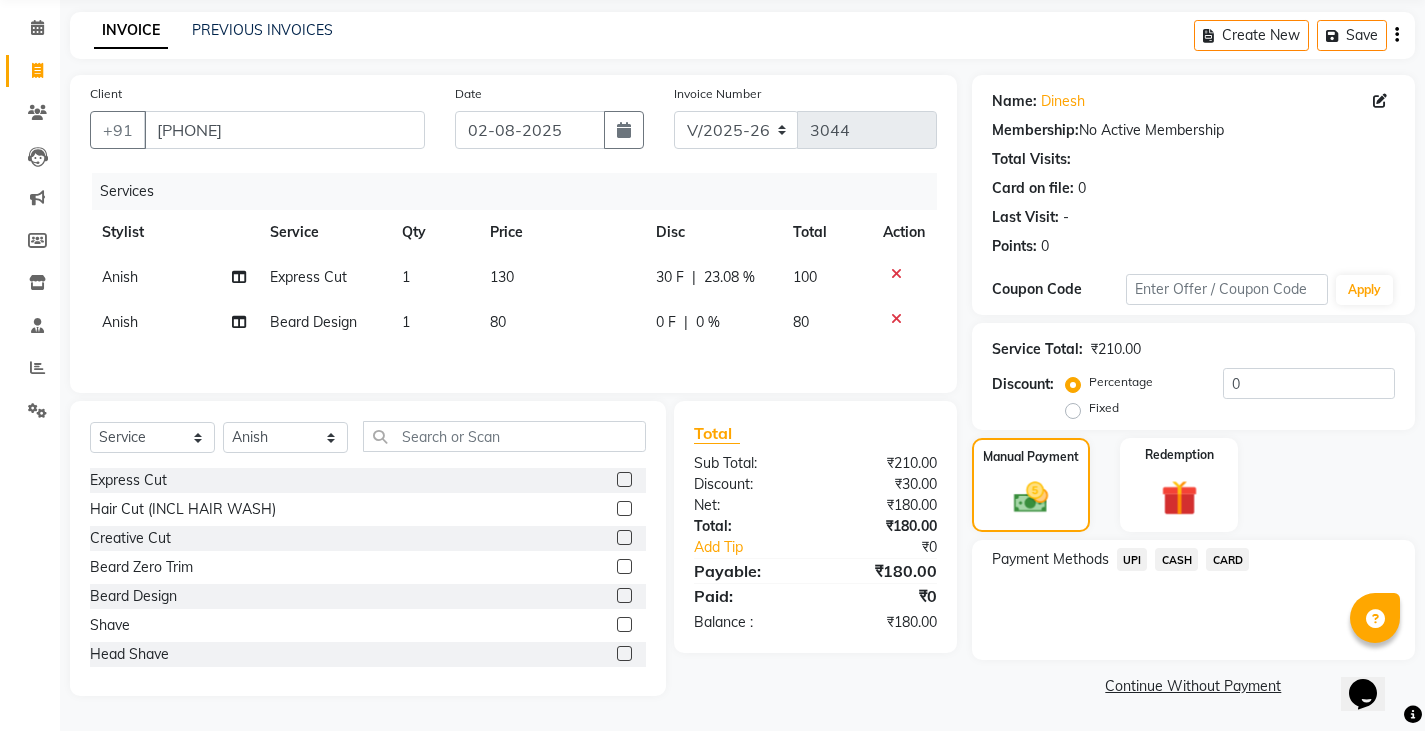 click on "UPI" 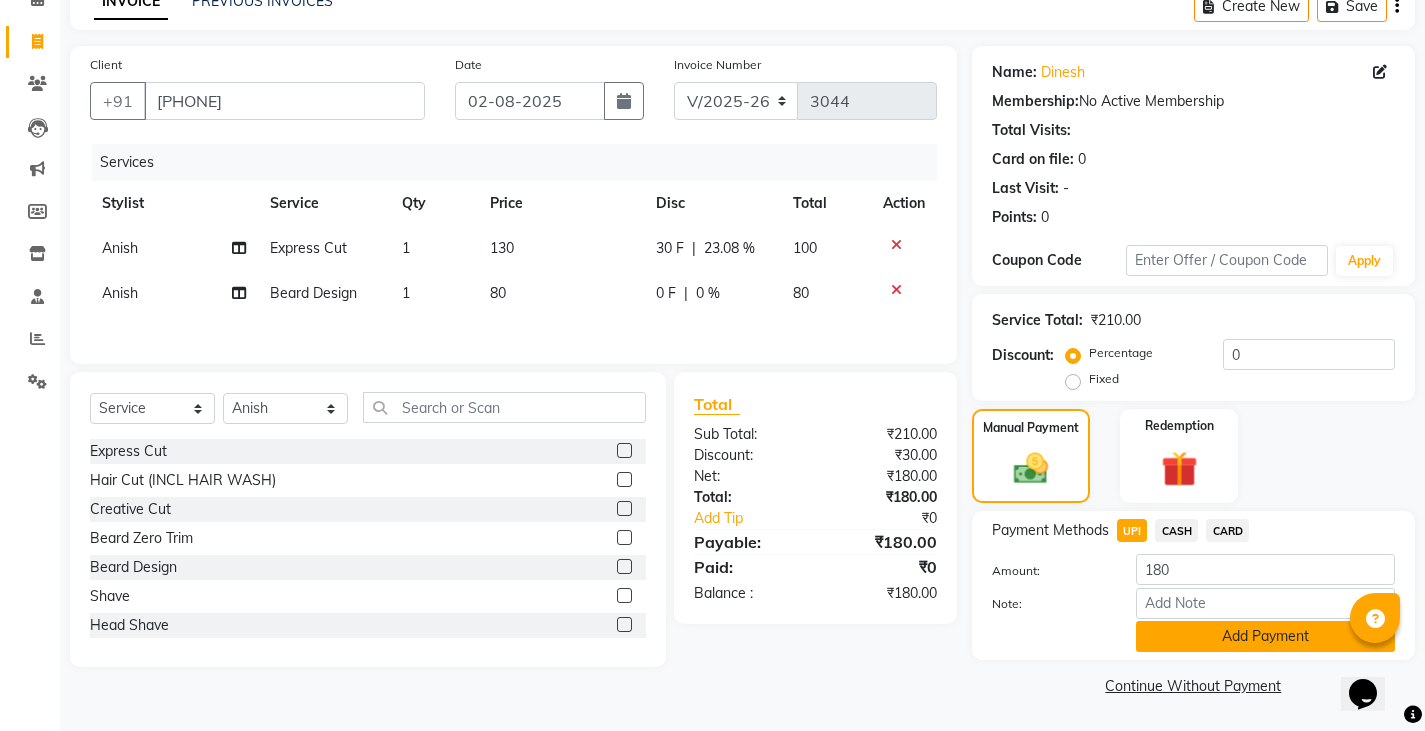 click on "Add Payment" 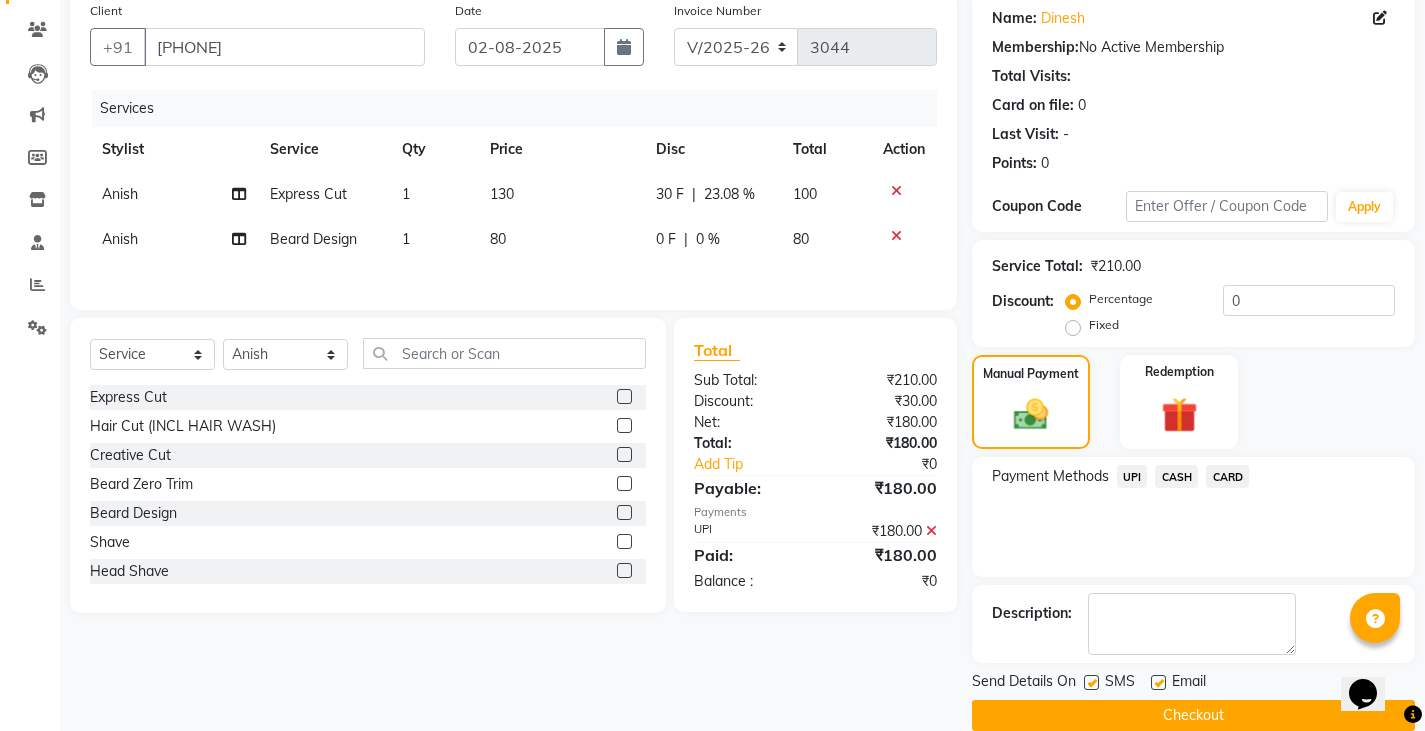 scroll, scrollTop: 188, scrollLeft: 0, axis: vertical 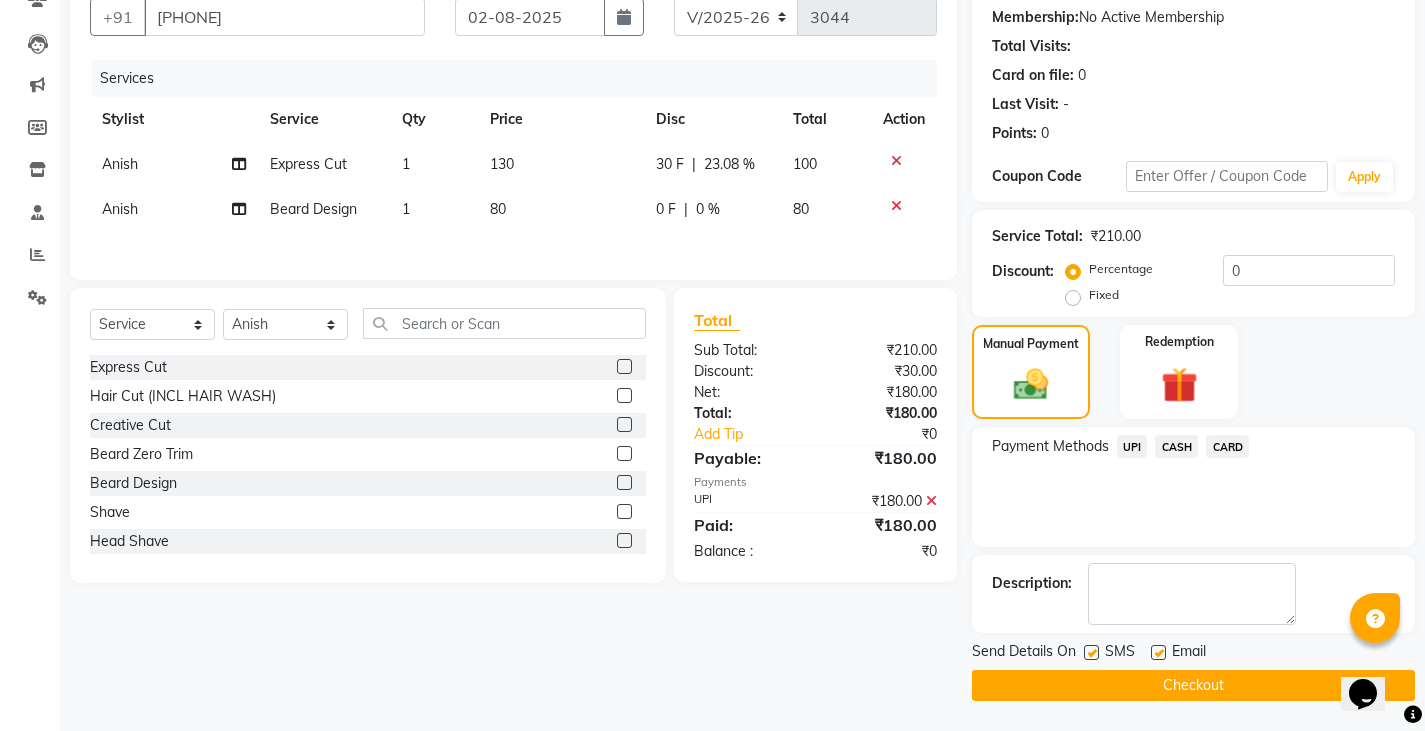 click on "Checkout" 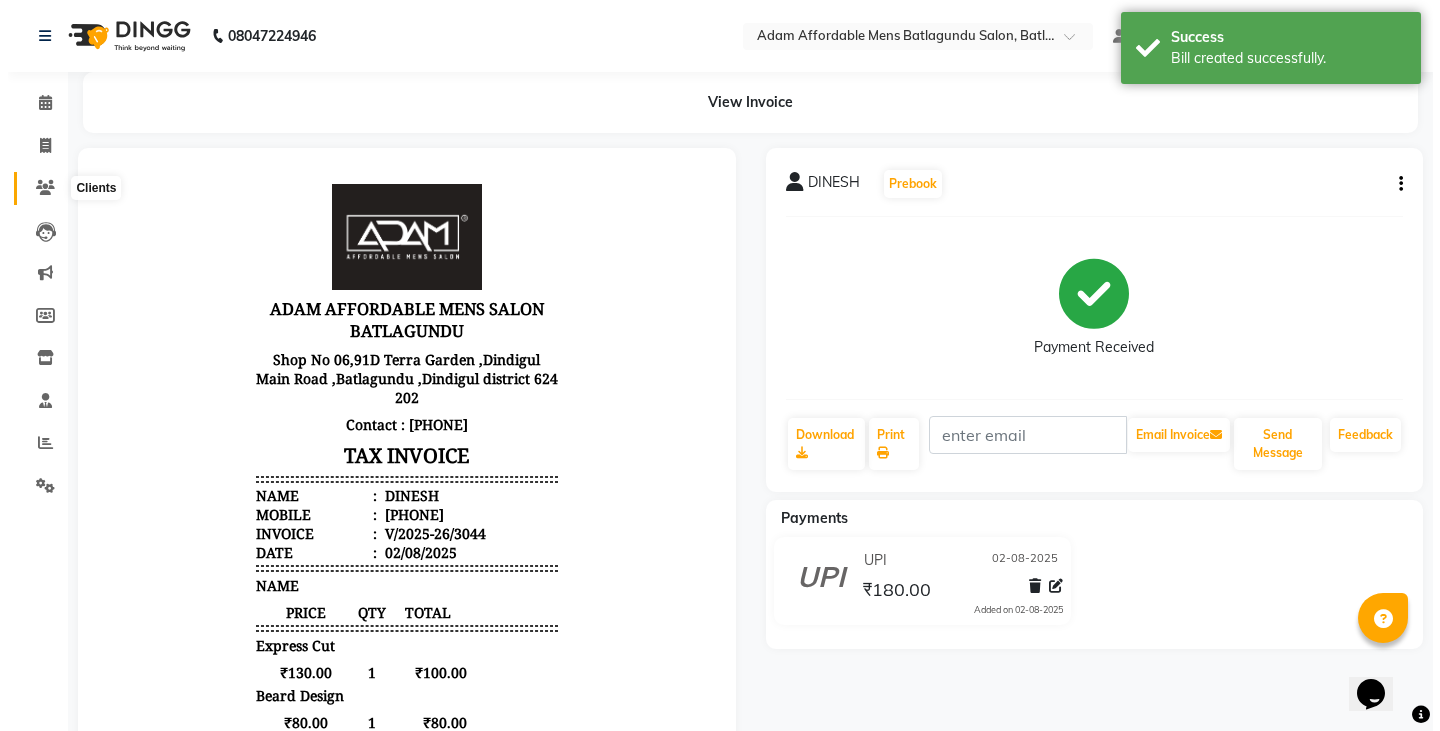scroll, scrollTop: 0, scrollLeft: 0, axis: both 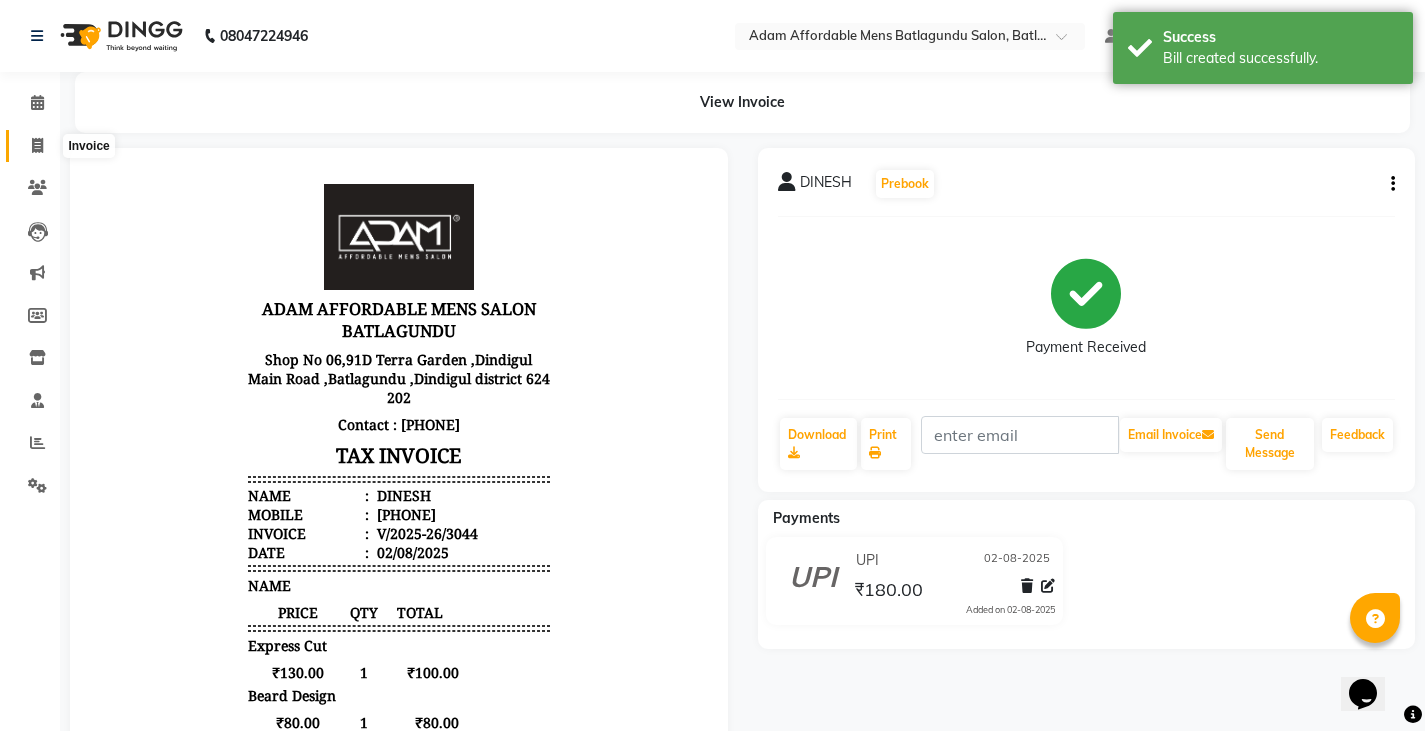 click 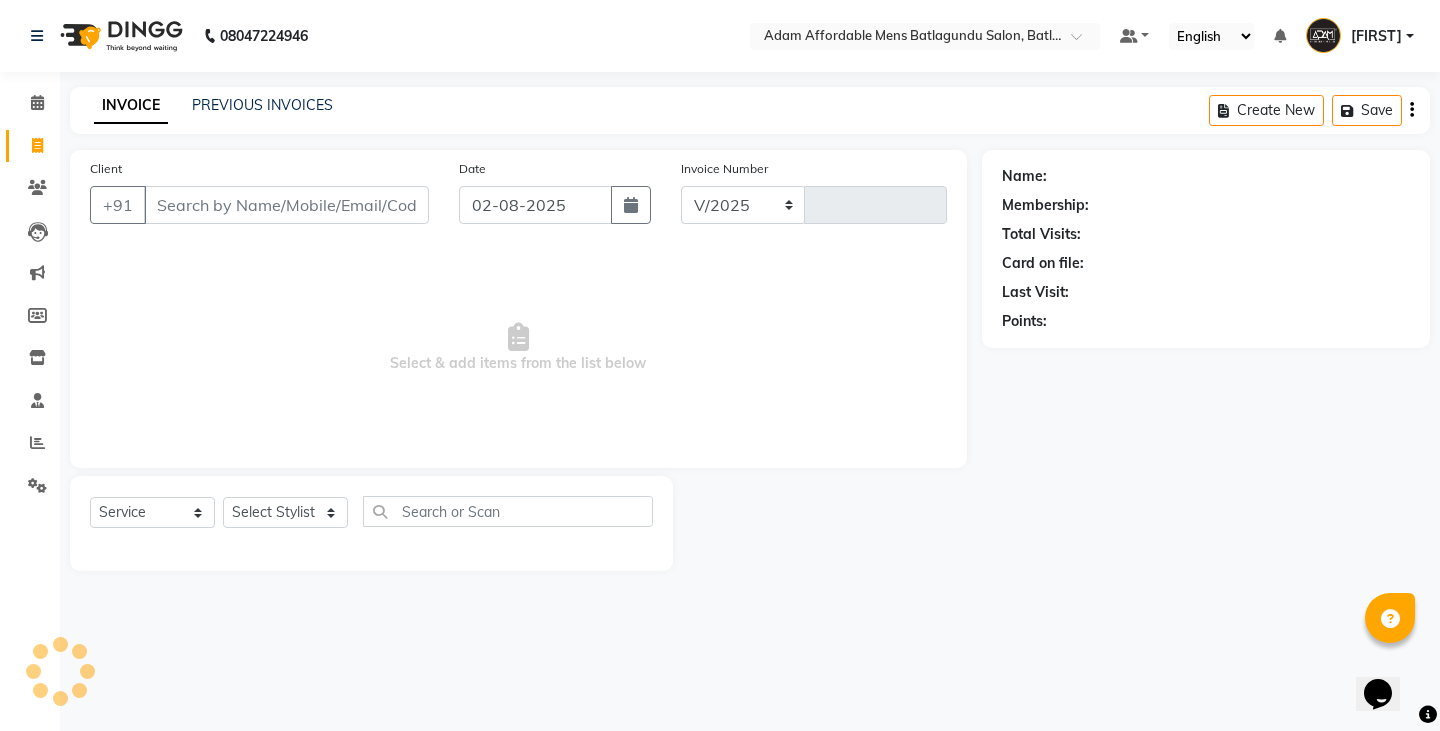 select on "8213" 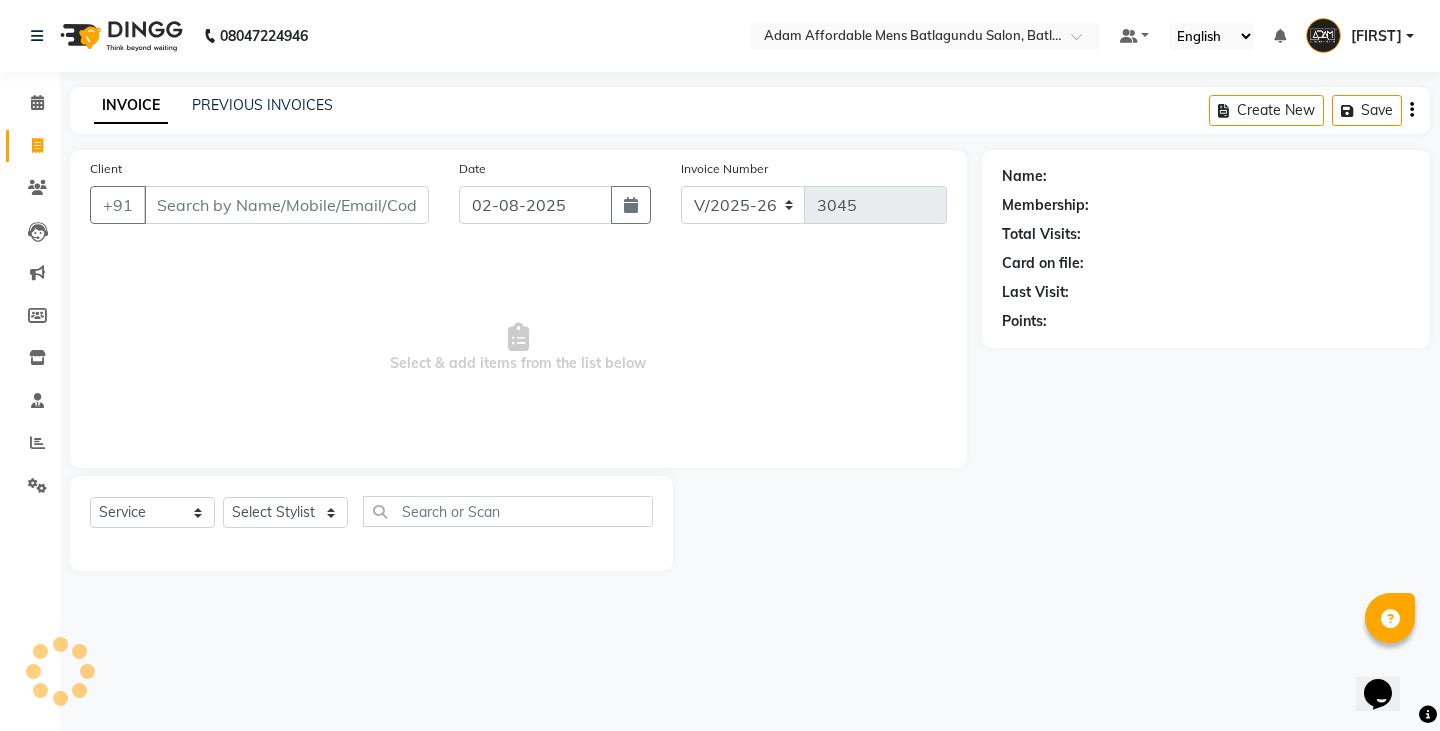 click on "Client" at bounding box center [286, 205] 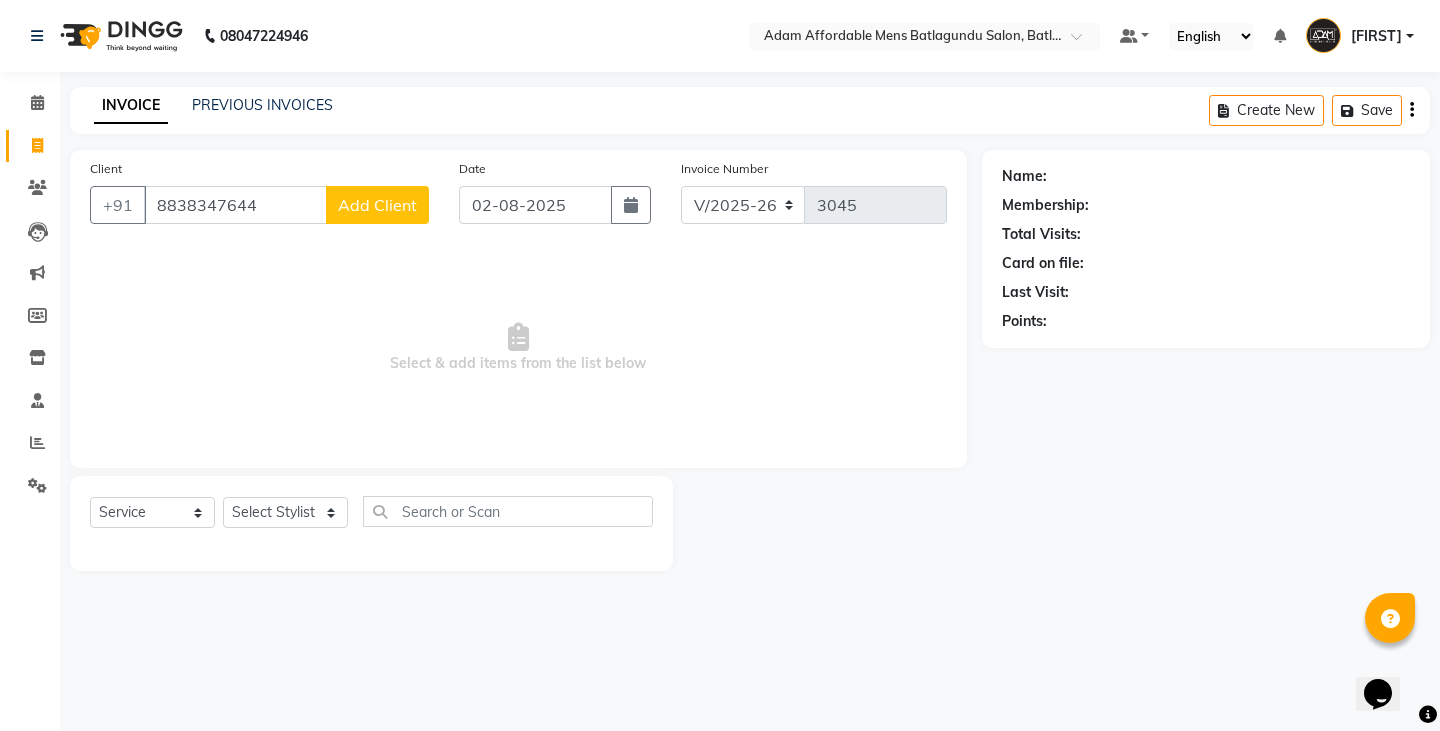 click on "8838347644" at bounding box center [235, 205] 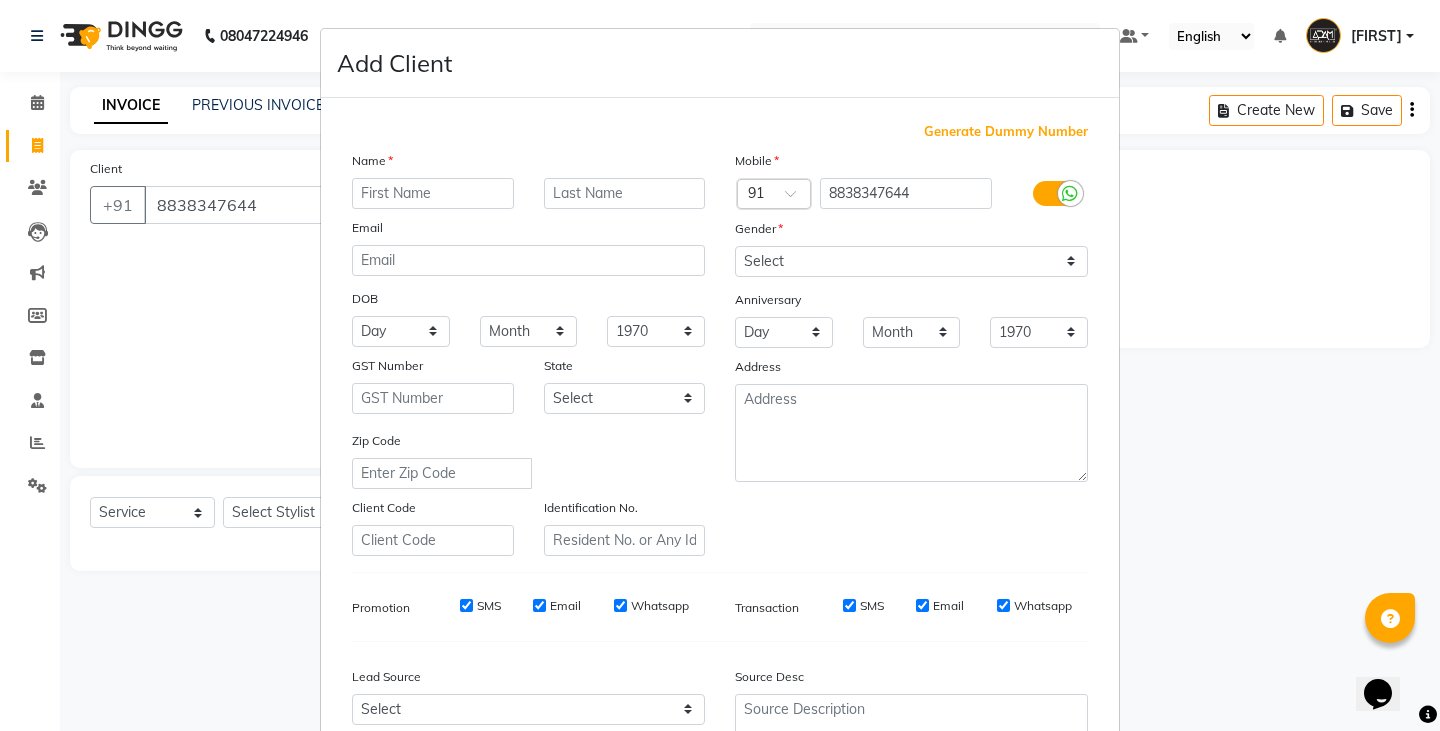 click at bounding box center (433, 193) 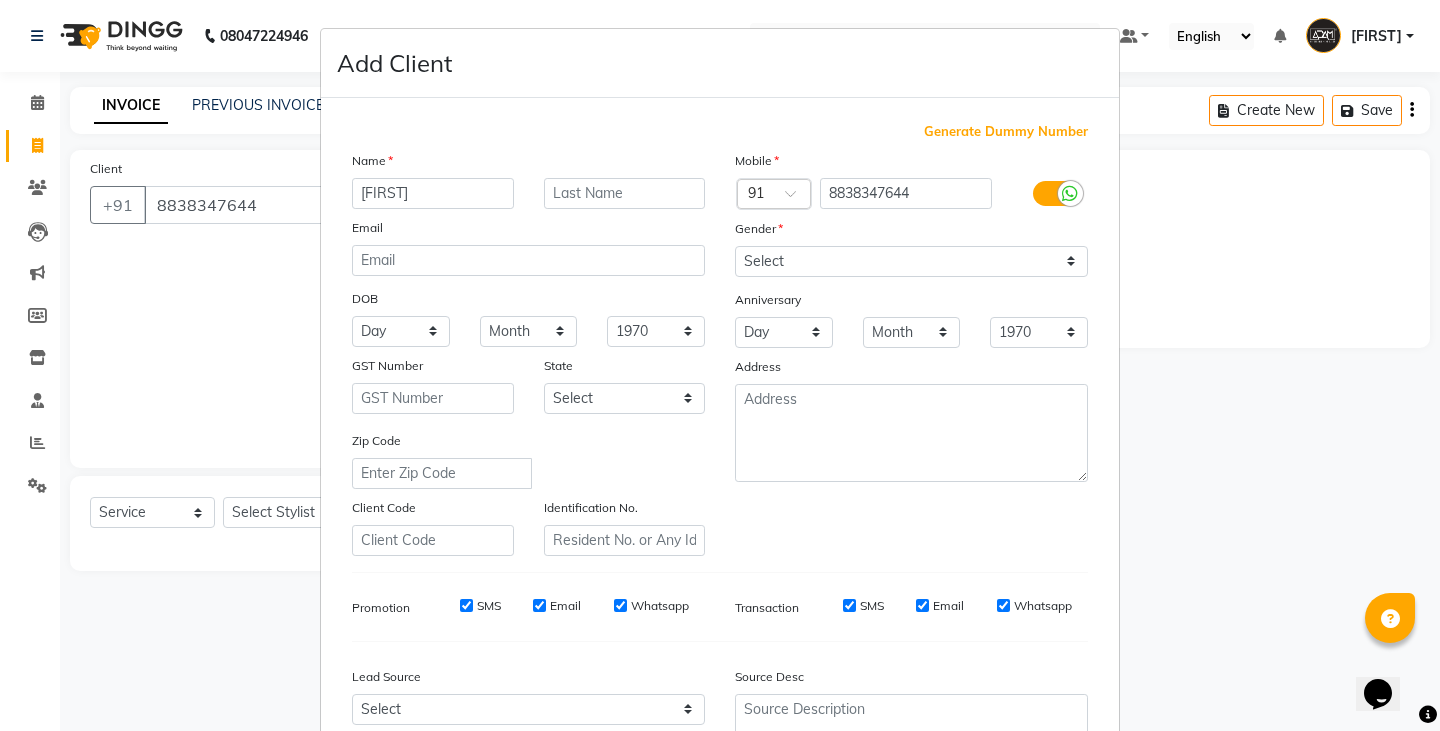 type on "[FIRST]" 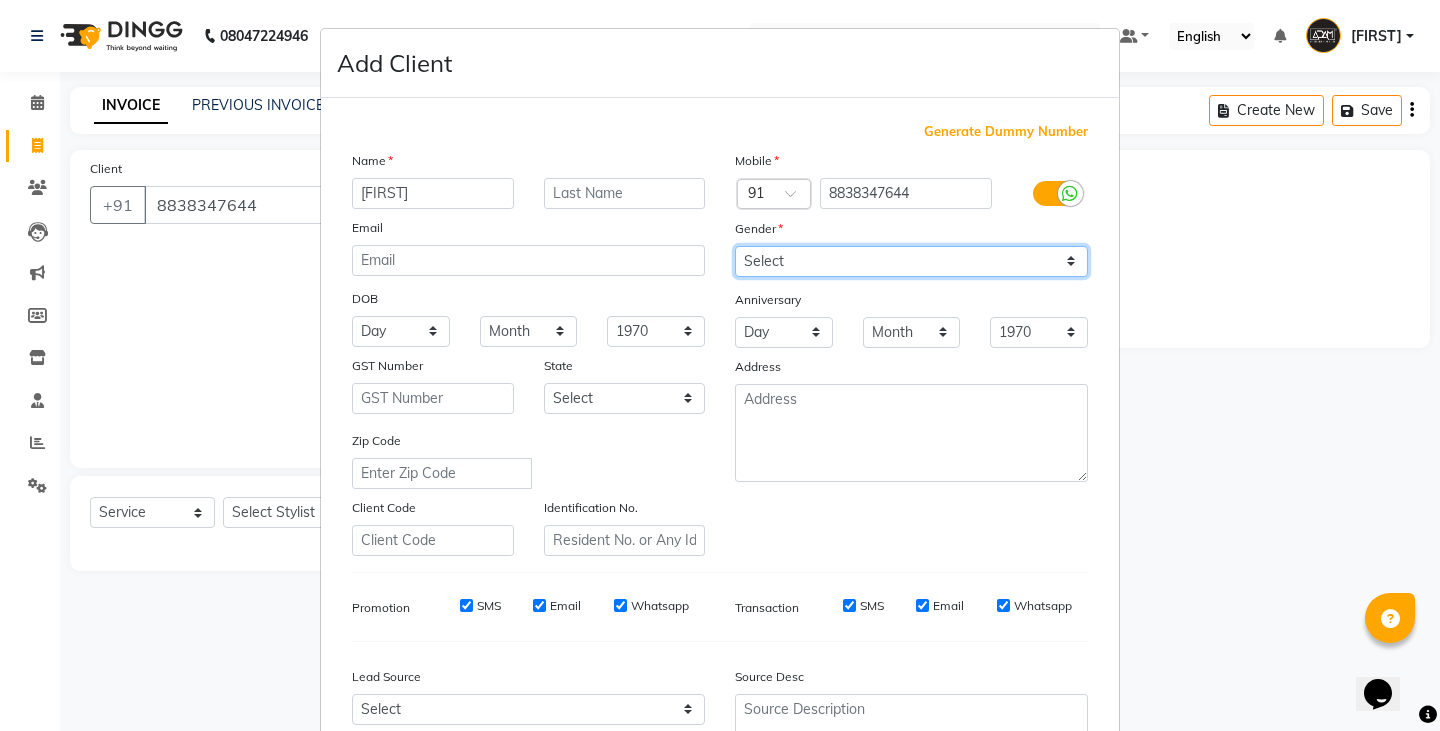 click on "Select Male Female Other Prefer Not To Say" at bounding box center (911, 261) 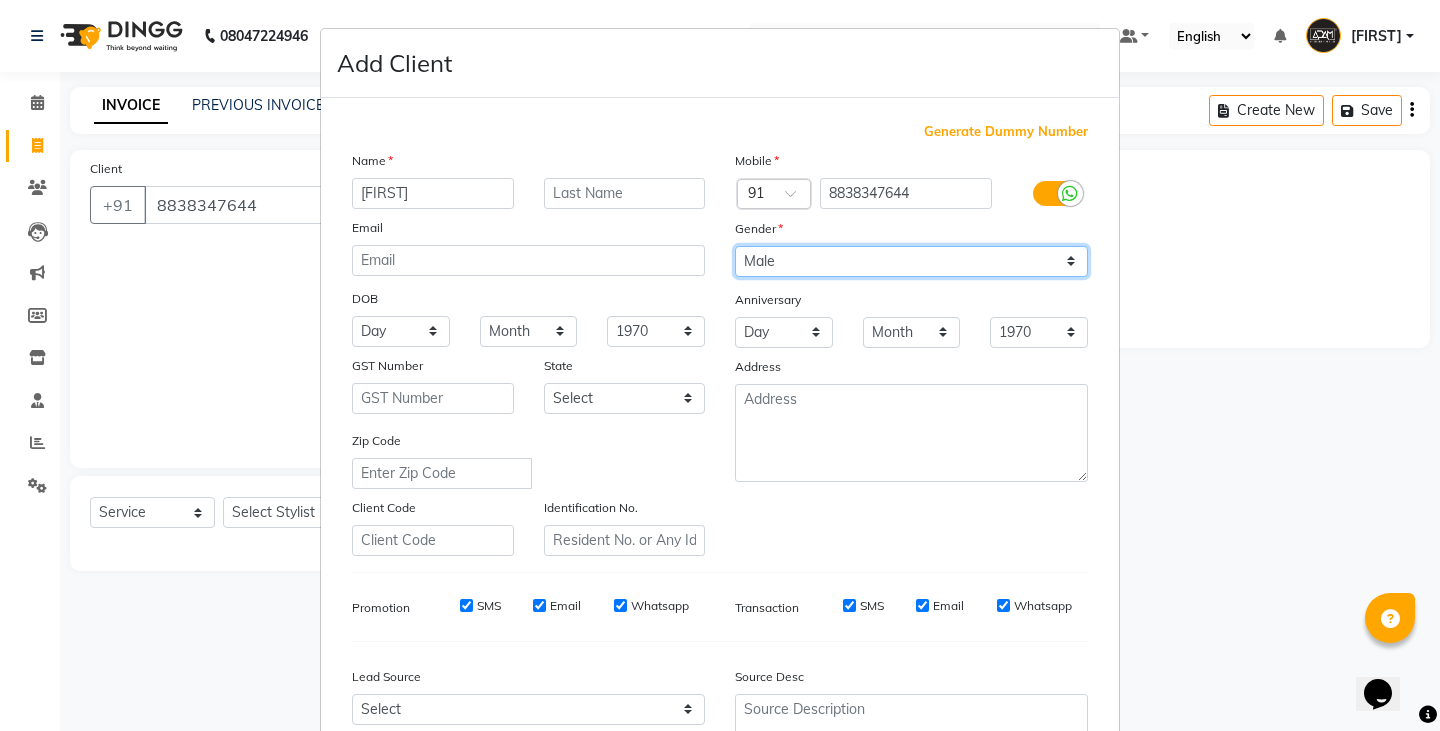 click on "Select Male Female Other Prefer Not To Say" at bounding box center [911, 261] 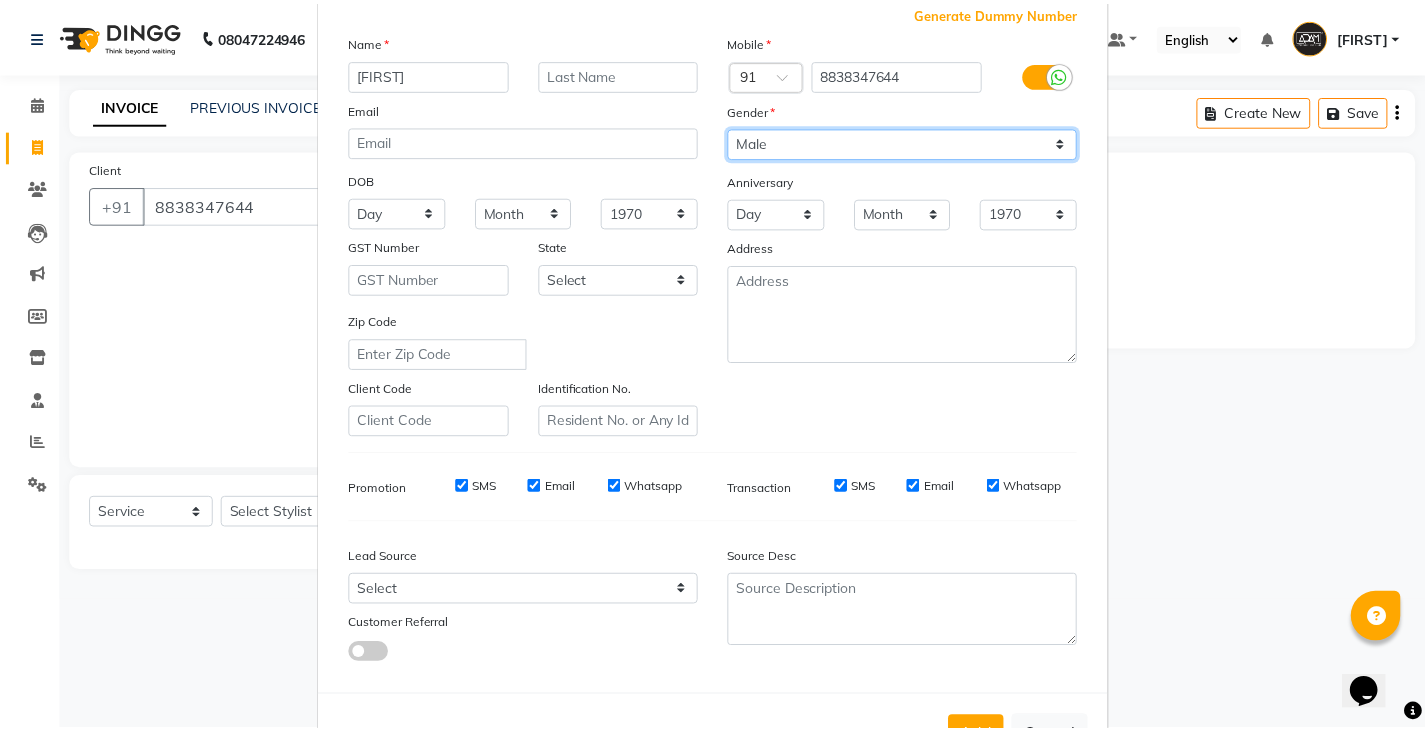 scroll, scrollTop: 192, scrollLeft: 0, axis: vertical 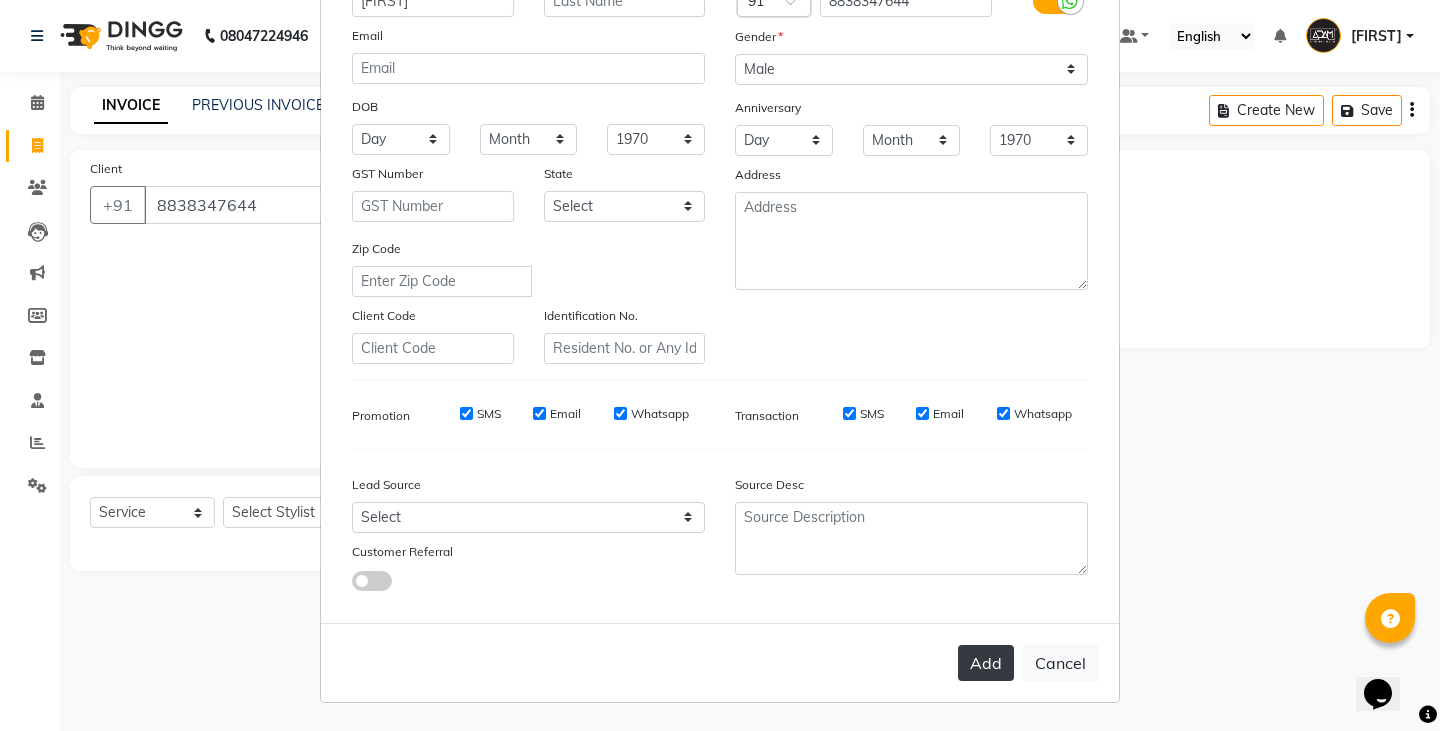 click on "Add" at bounding box center [986, 663] 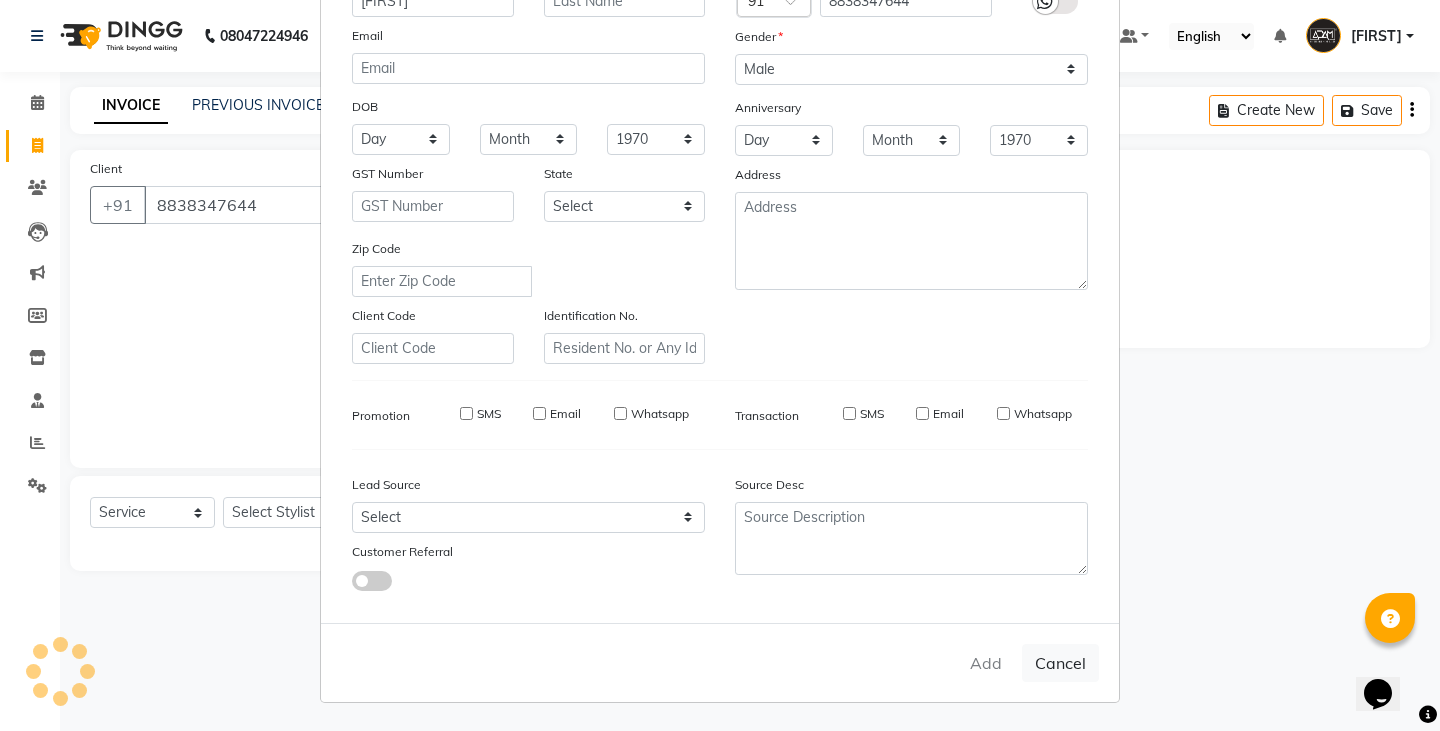 type 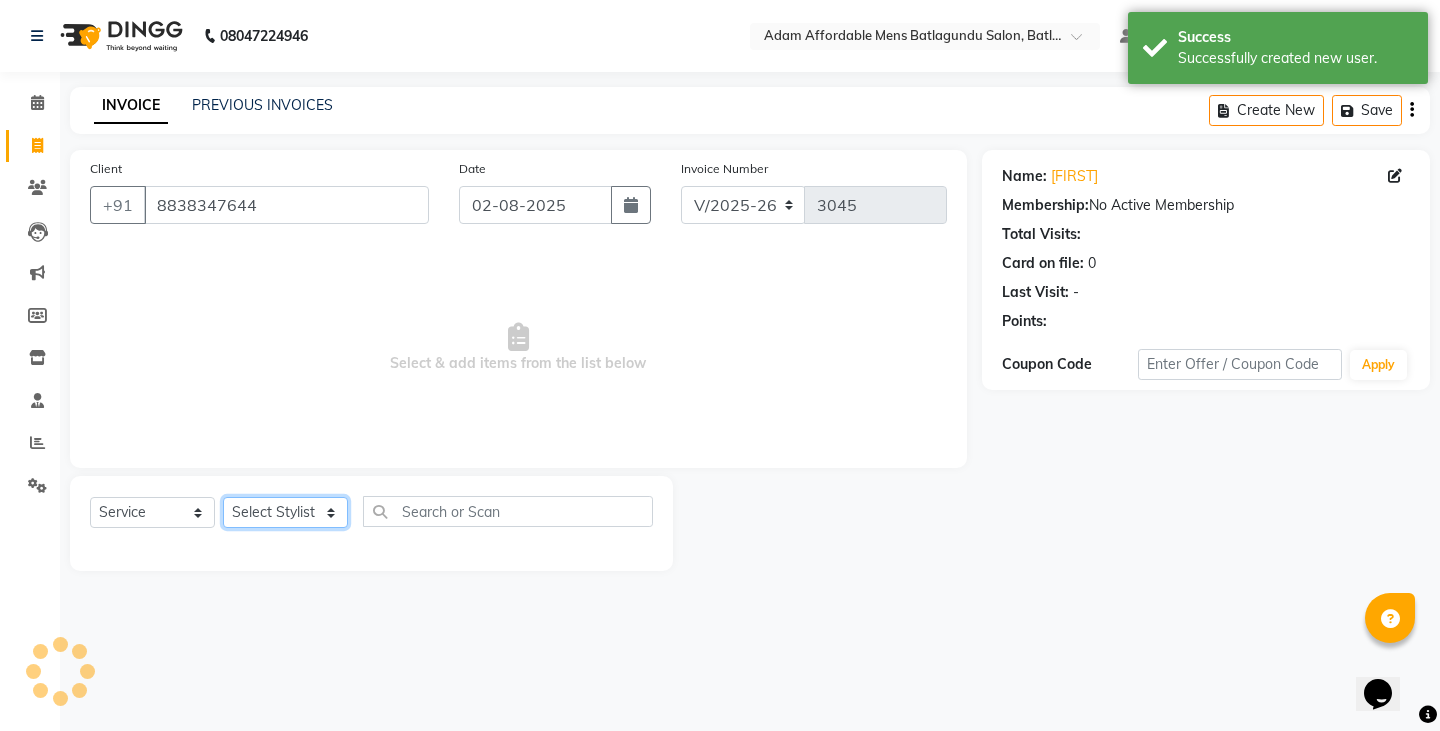 click on "Select Stylist Admin Anish Ovesh Raja SAHIL SOHAIL SONU" 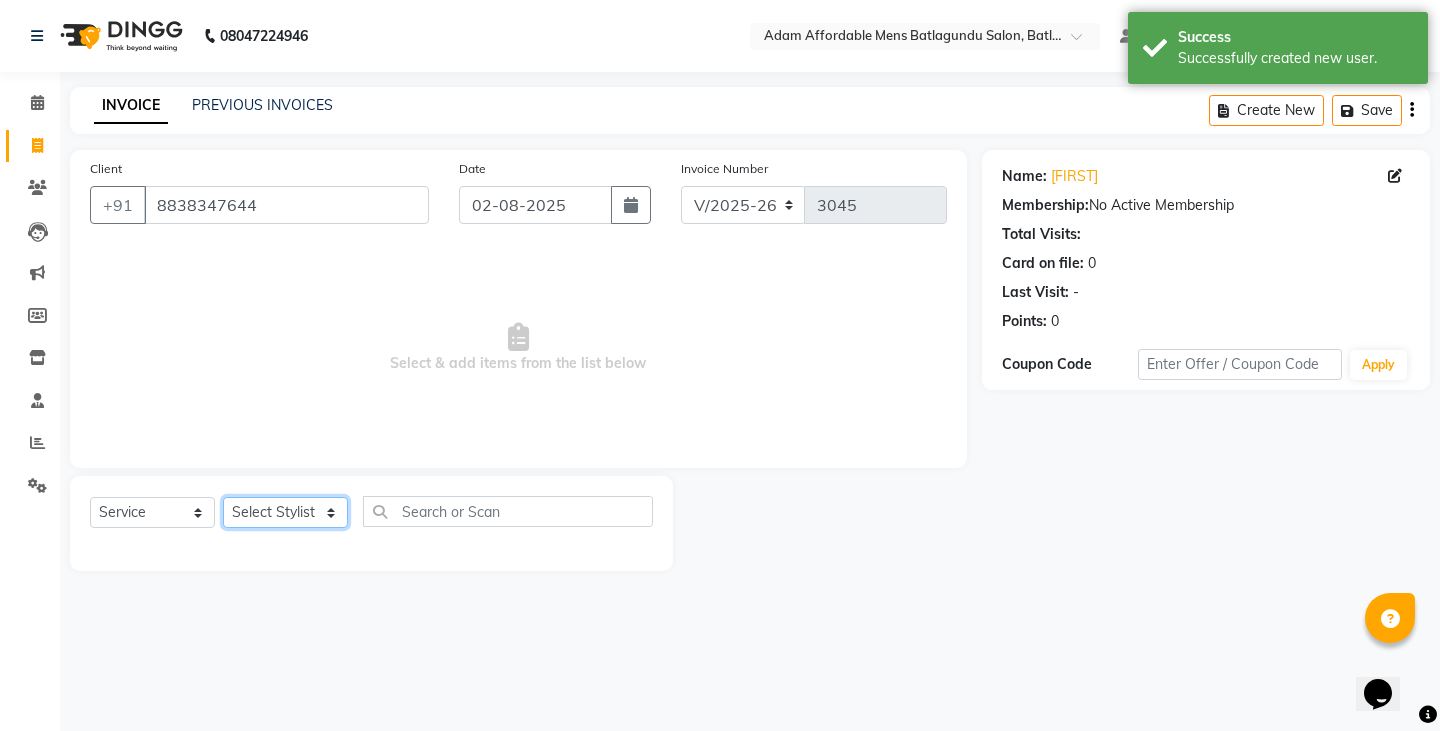 select on "78652" 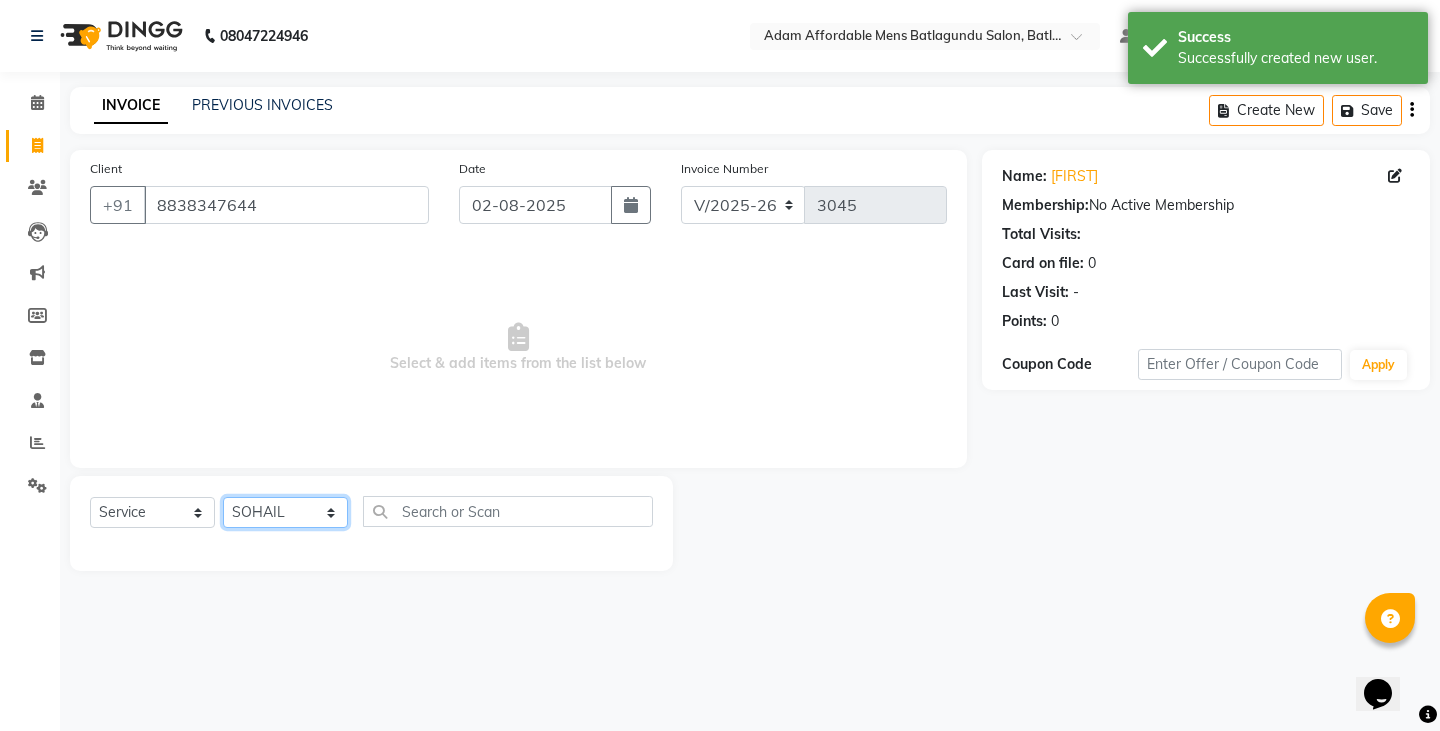 click on "Select Stylist Admin Anish Ovesh Raja SAHIL SOHAIL SONU" 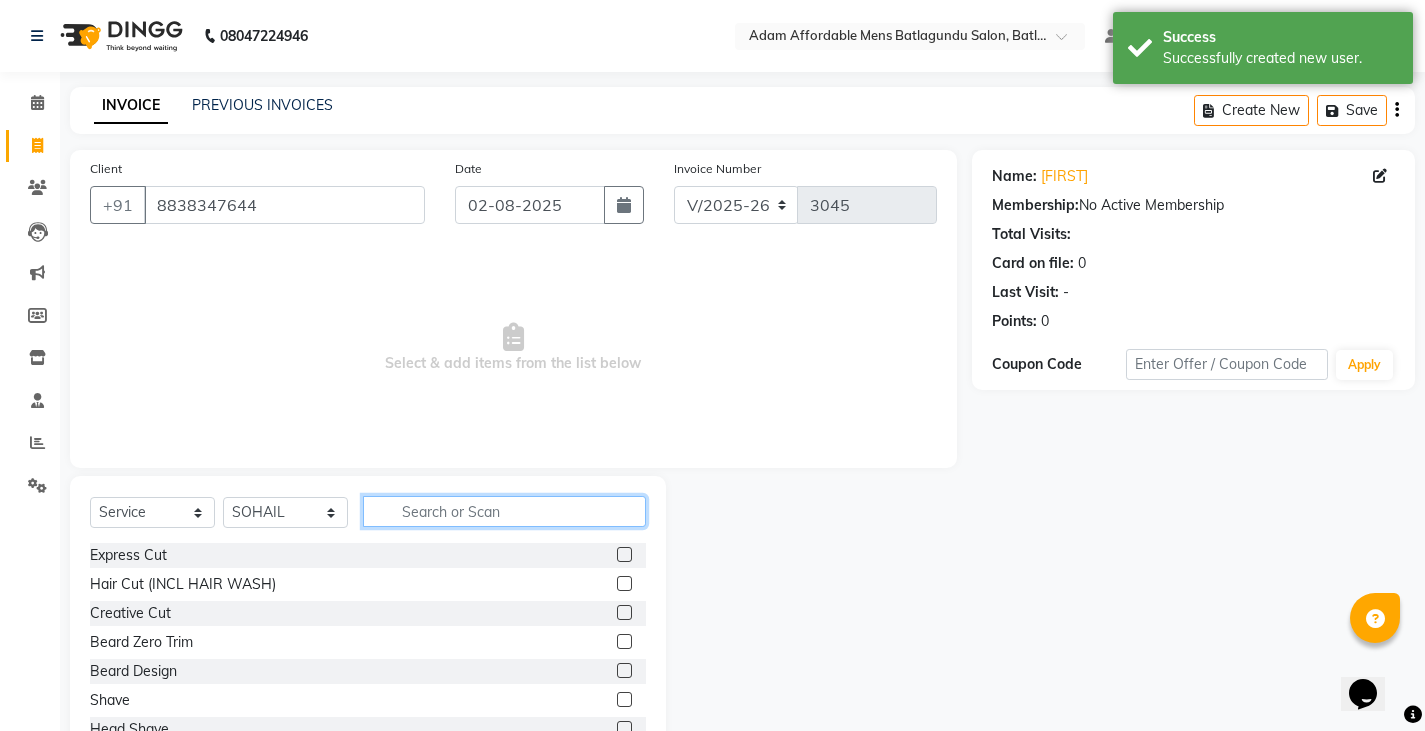 click 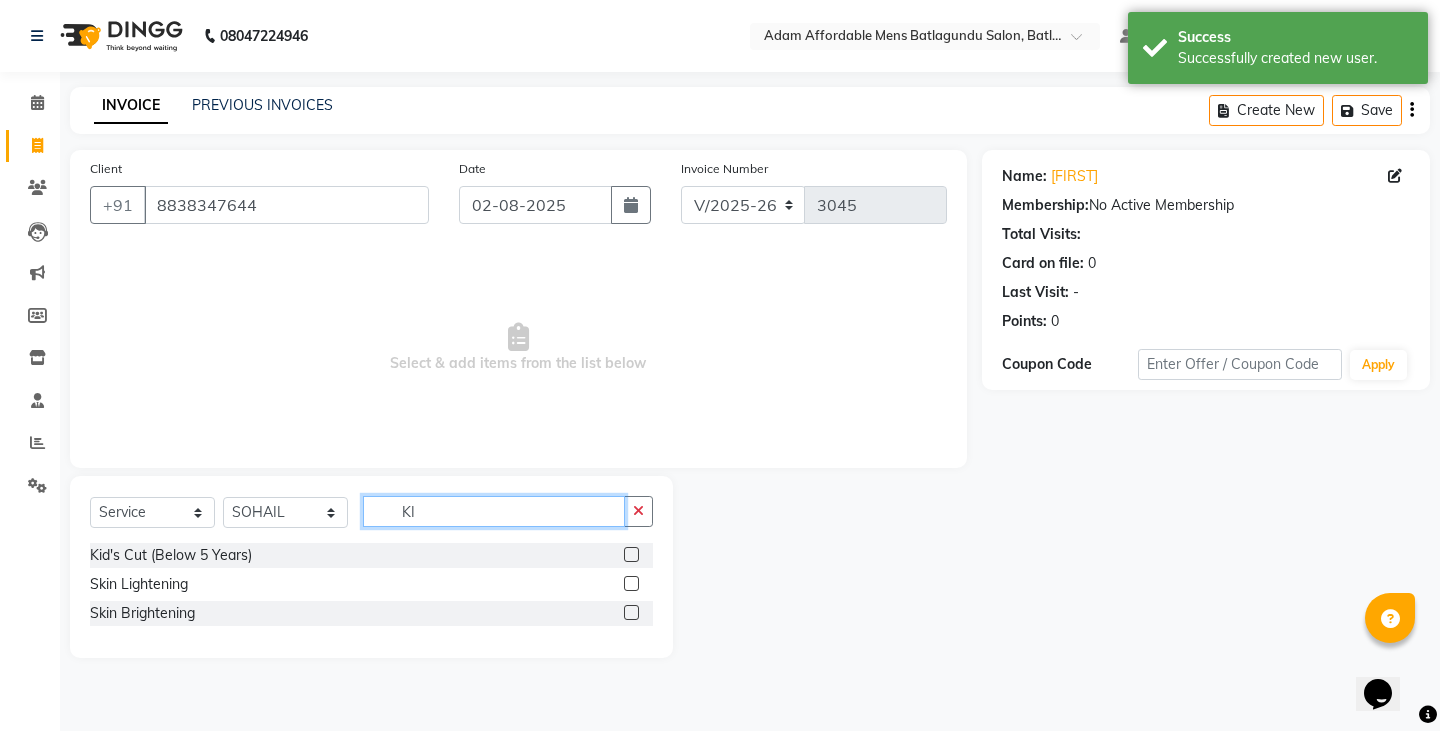 type on "KI" 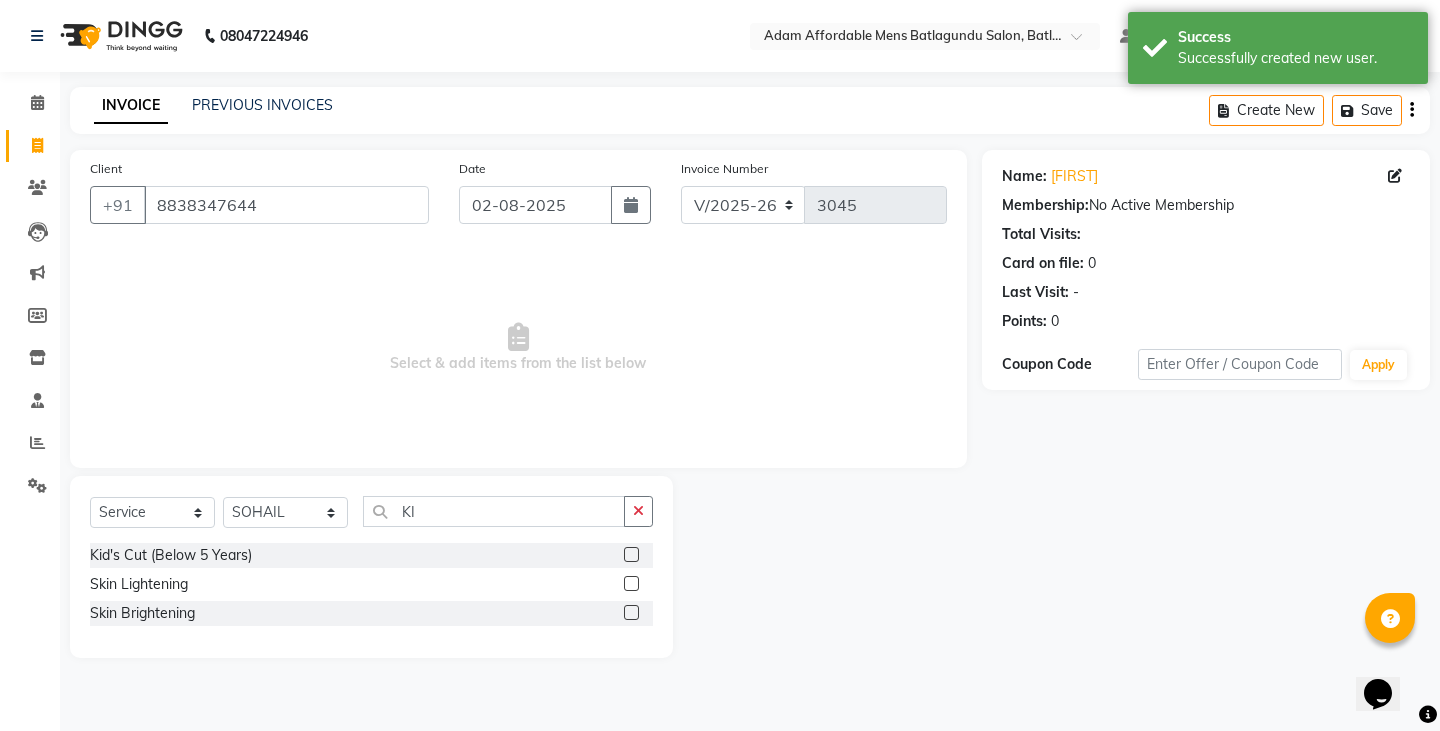 click 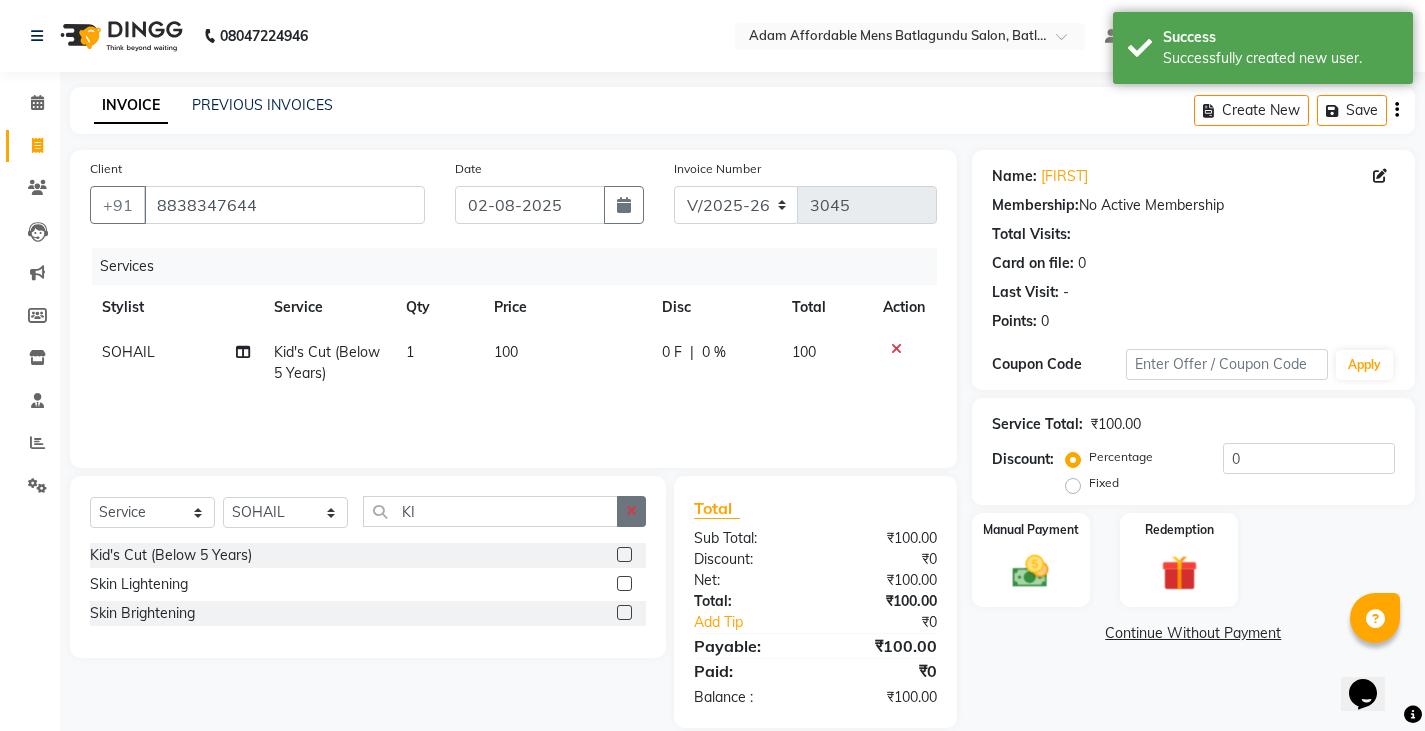 checkbox on "false" 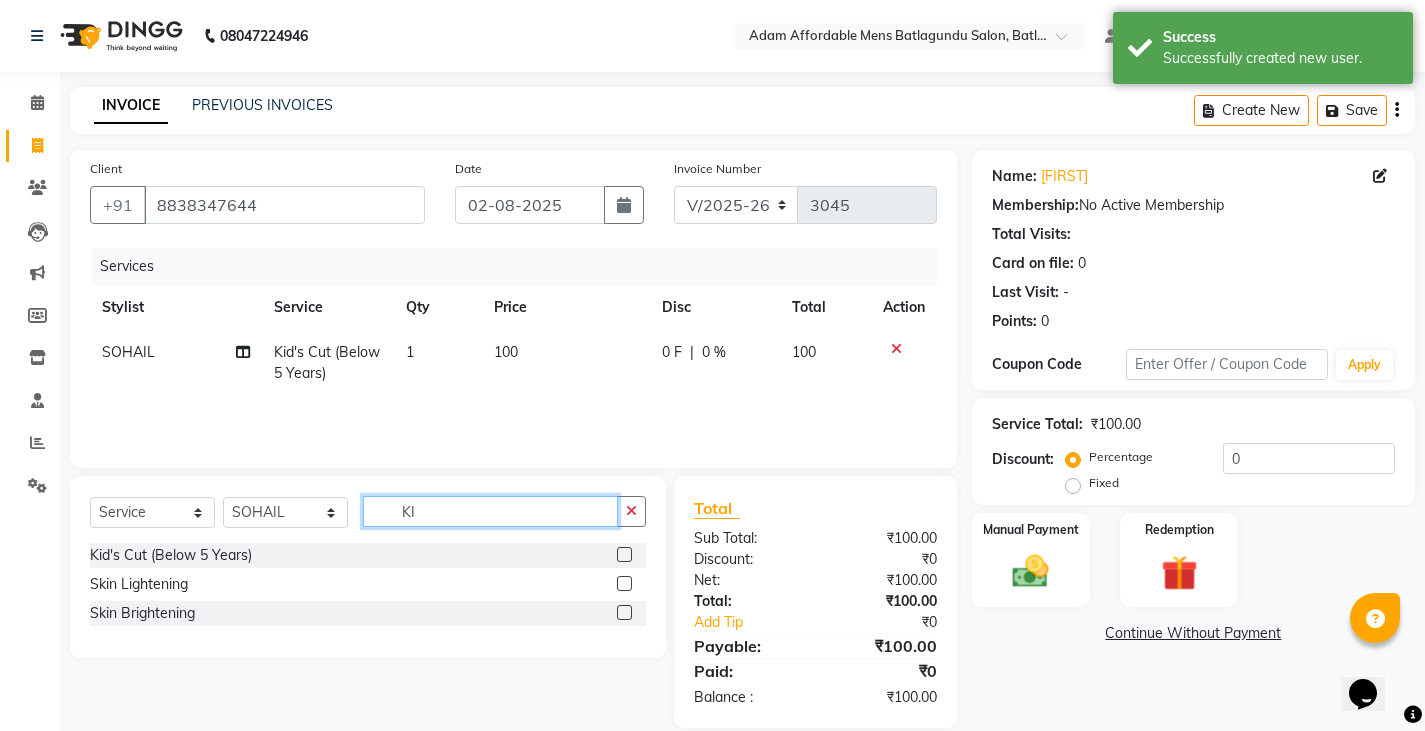 type 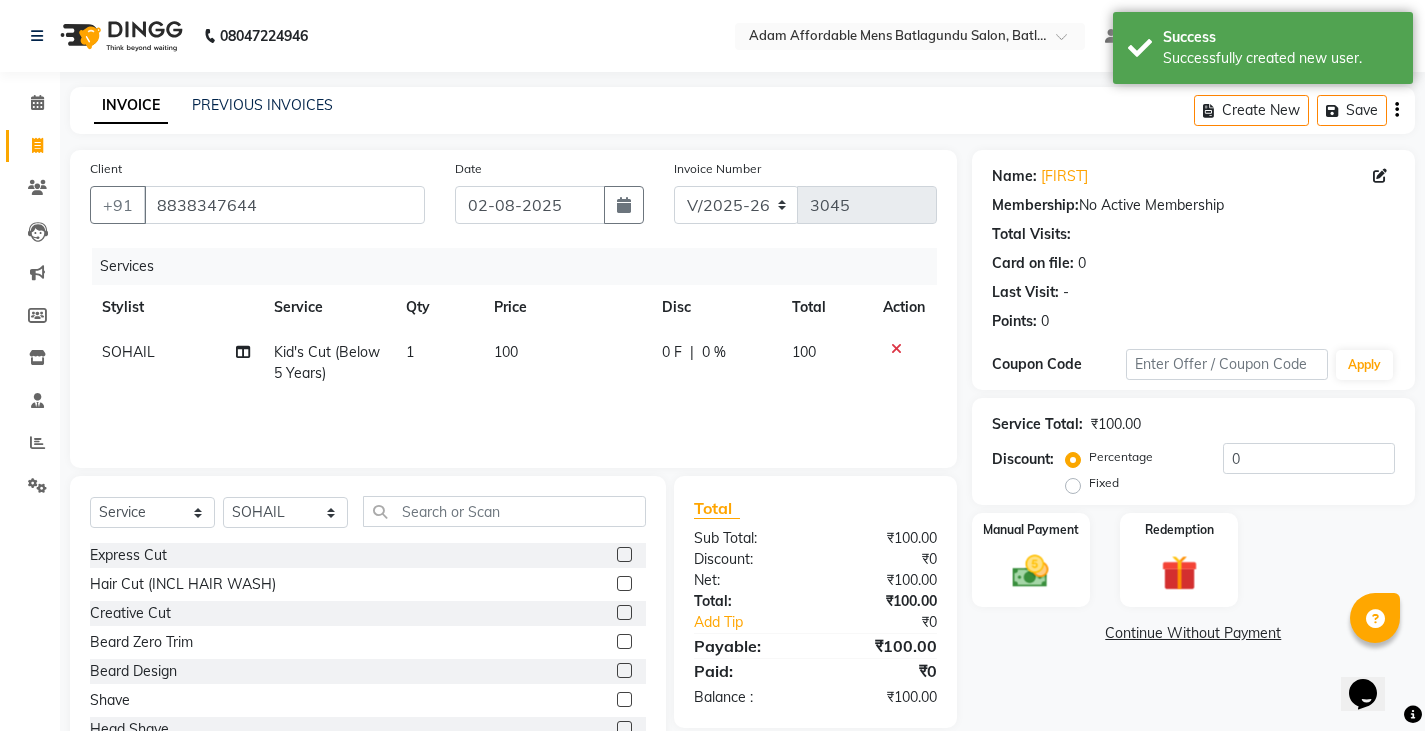 click 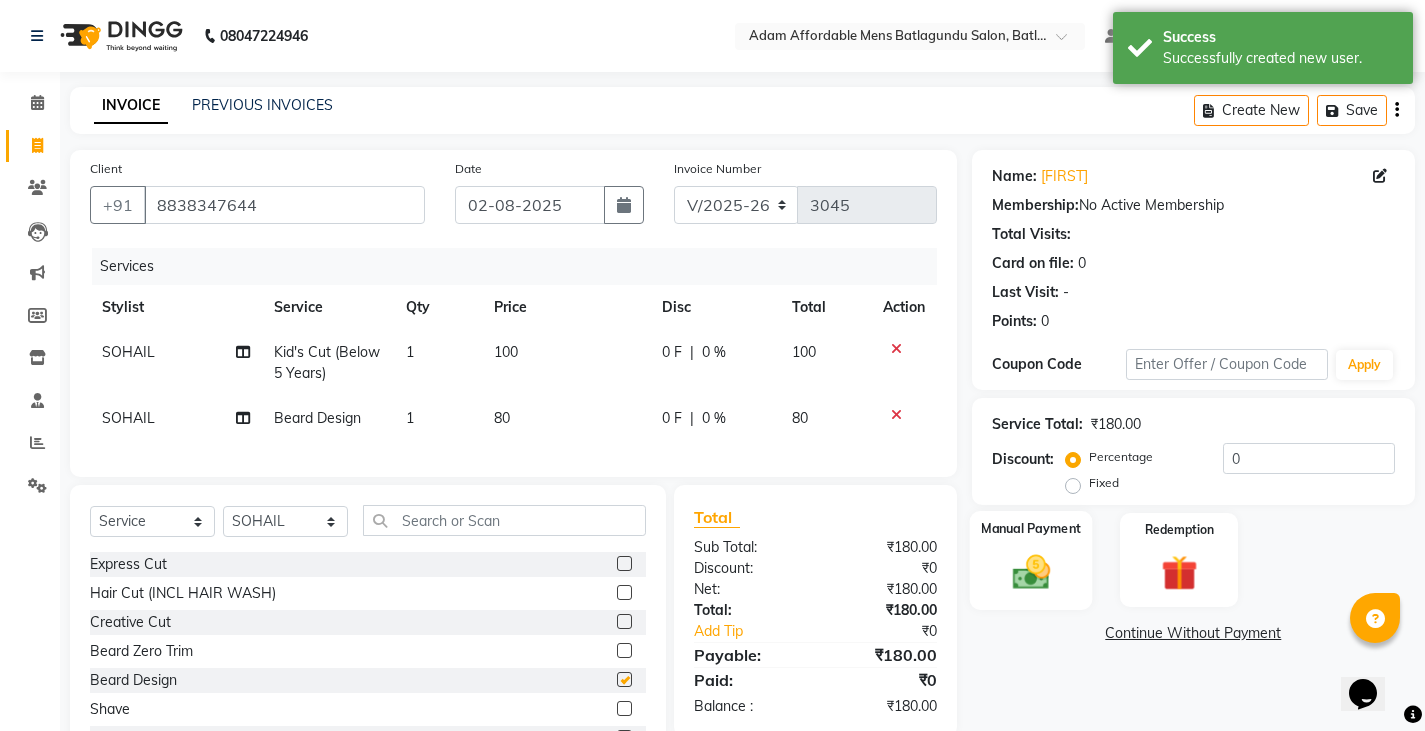 checkbox on "false" 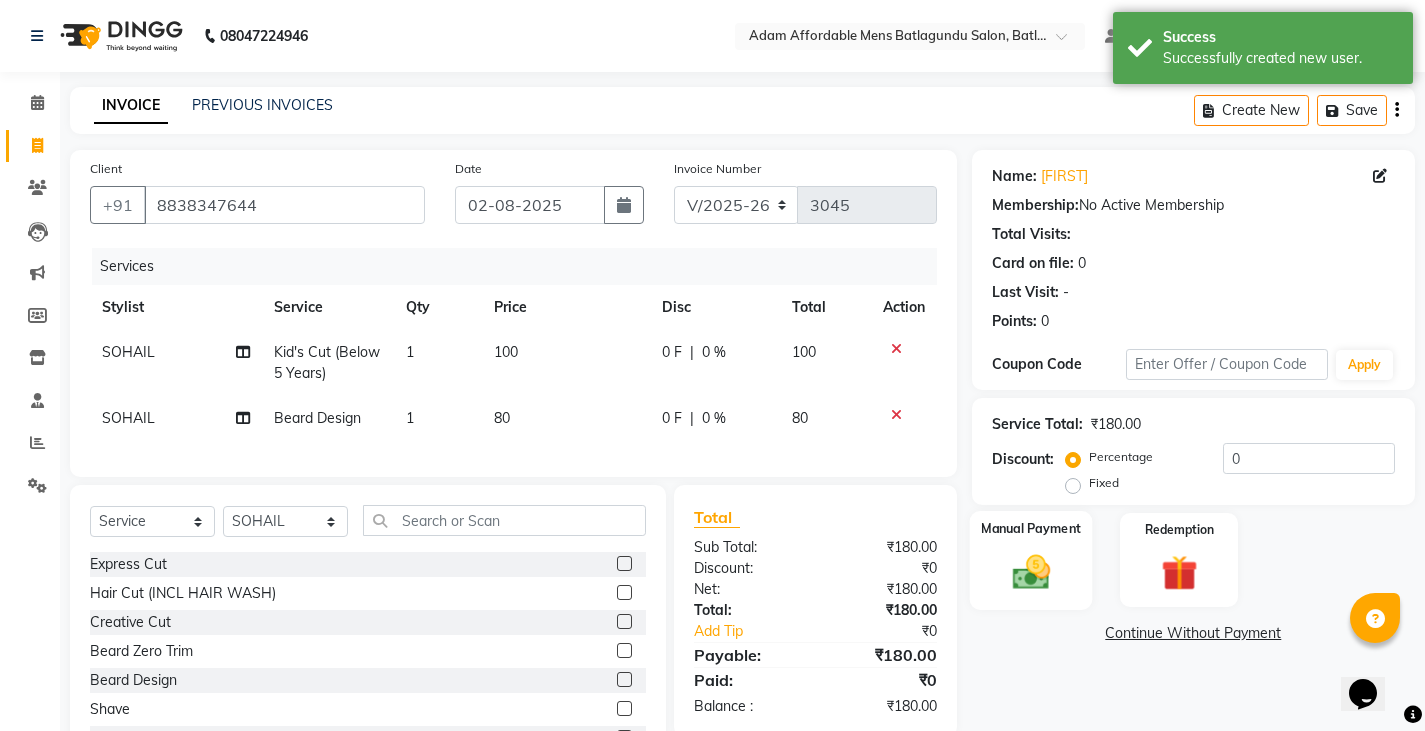 scroll, scrollTop: 94, scrollLeft: 0, axis: vertical 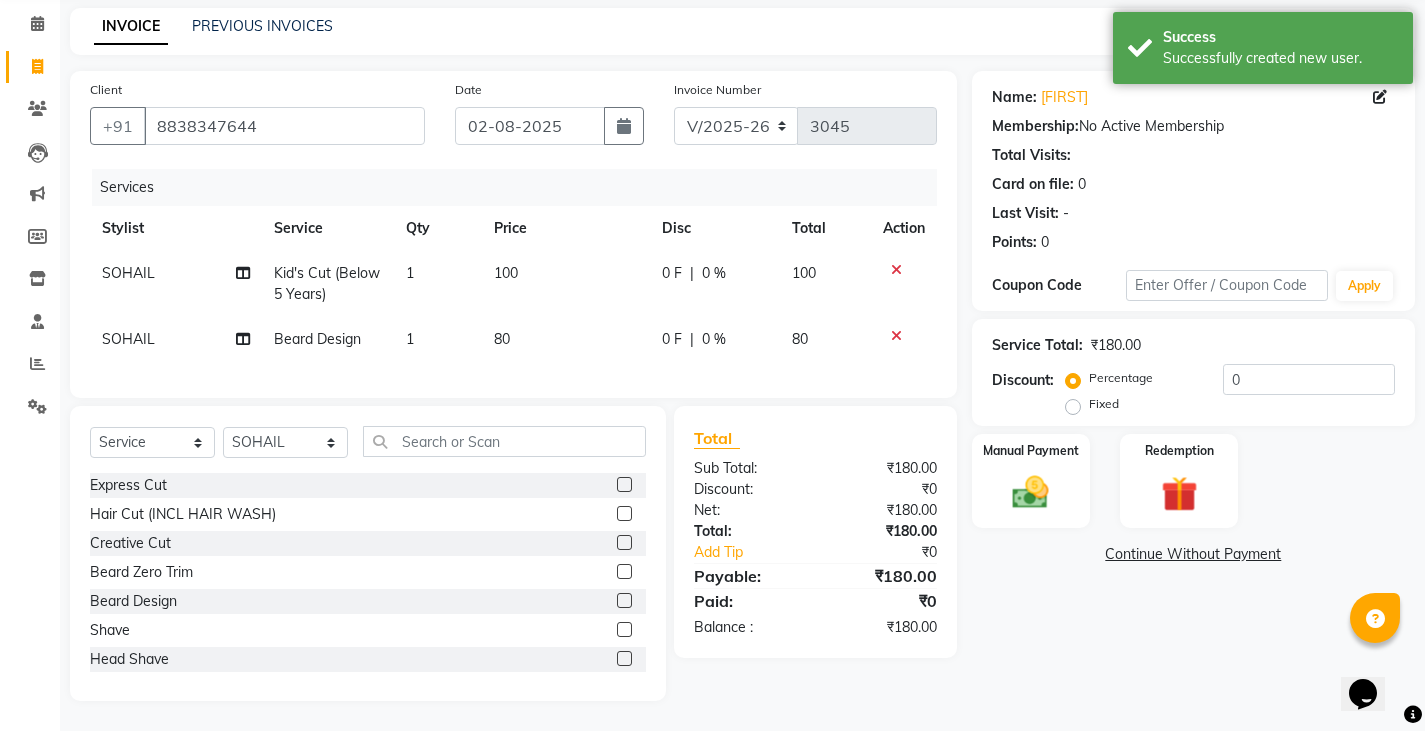 drag, startPoint x: 1045, startPoint y: 523, endPoint x: 1044, endPoint y: 507, distance: 16.03122 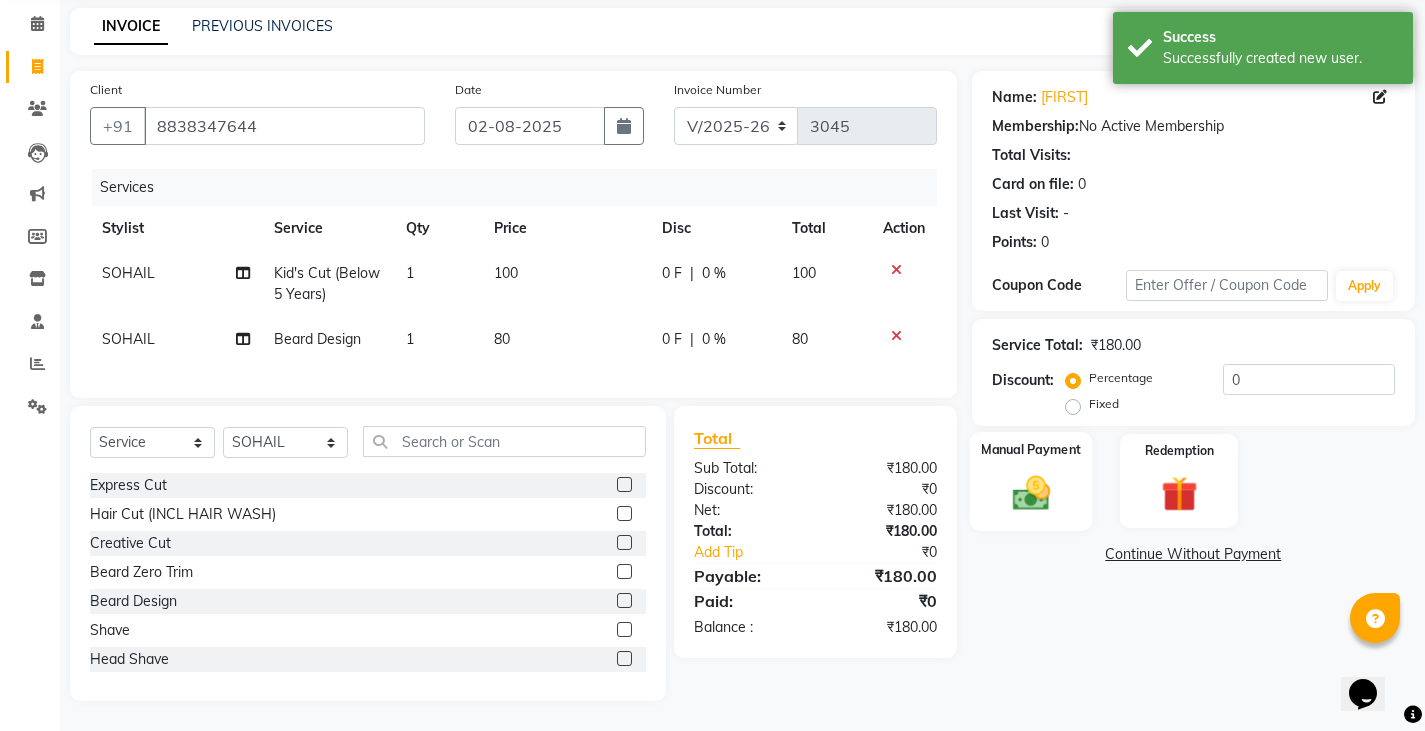 click on "Name: [FIRST]  Membership:  No Active Membership  Total Visits:   Card on file:  0 Last Visit:   - Points:   0  Coupon Code Apply Service Total:  ₹180.00  Discount:  Percentage   Fixed  0 Manual Payment Redemption  Continue Without Payment" 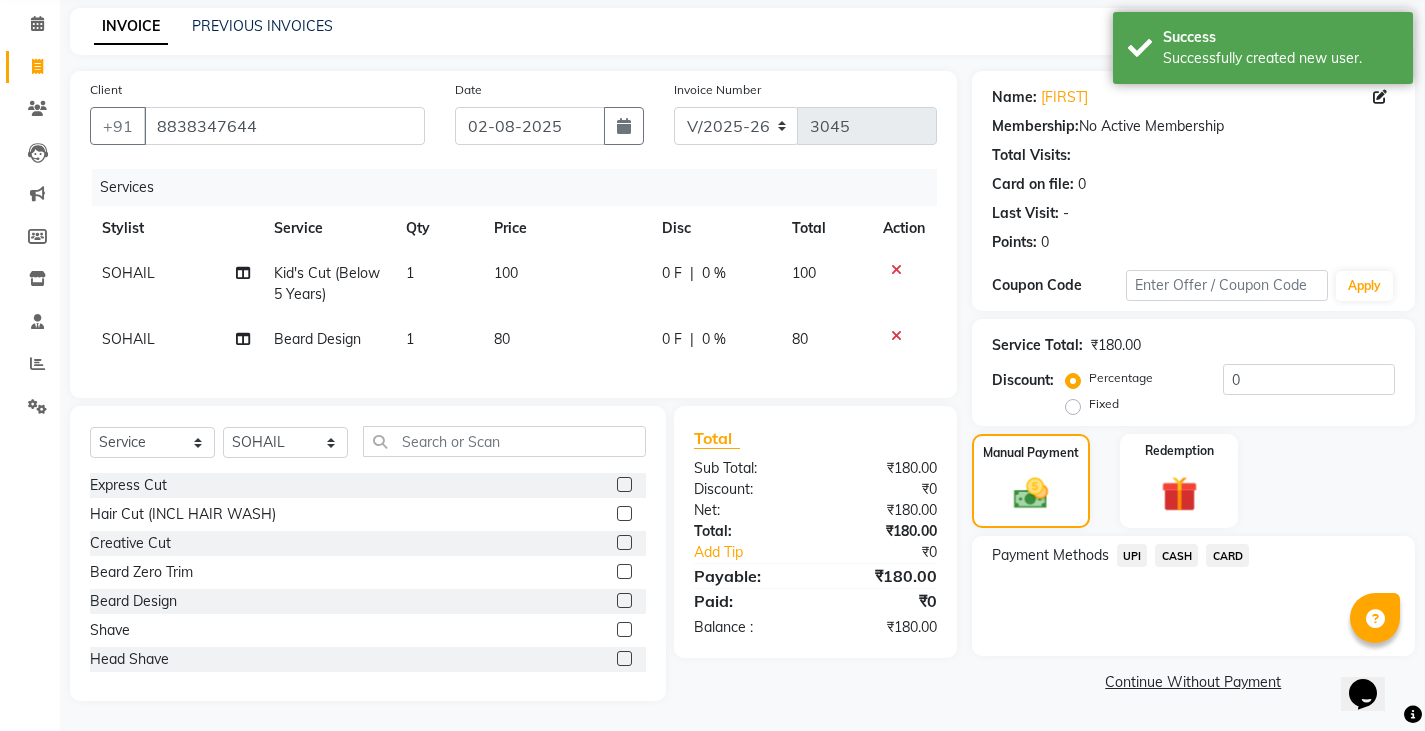 click on "CASH" 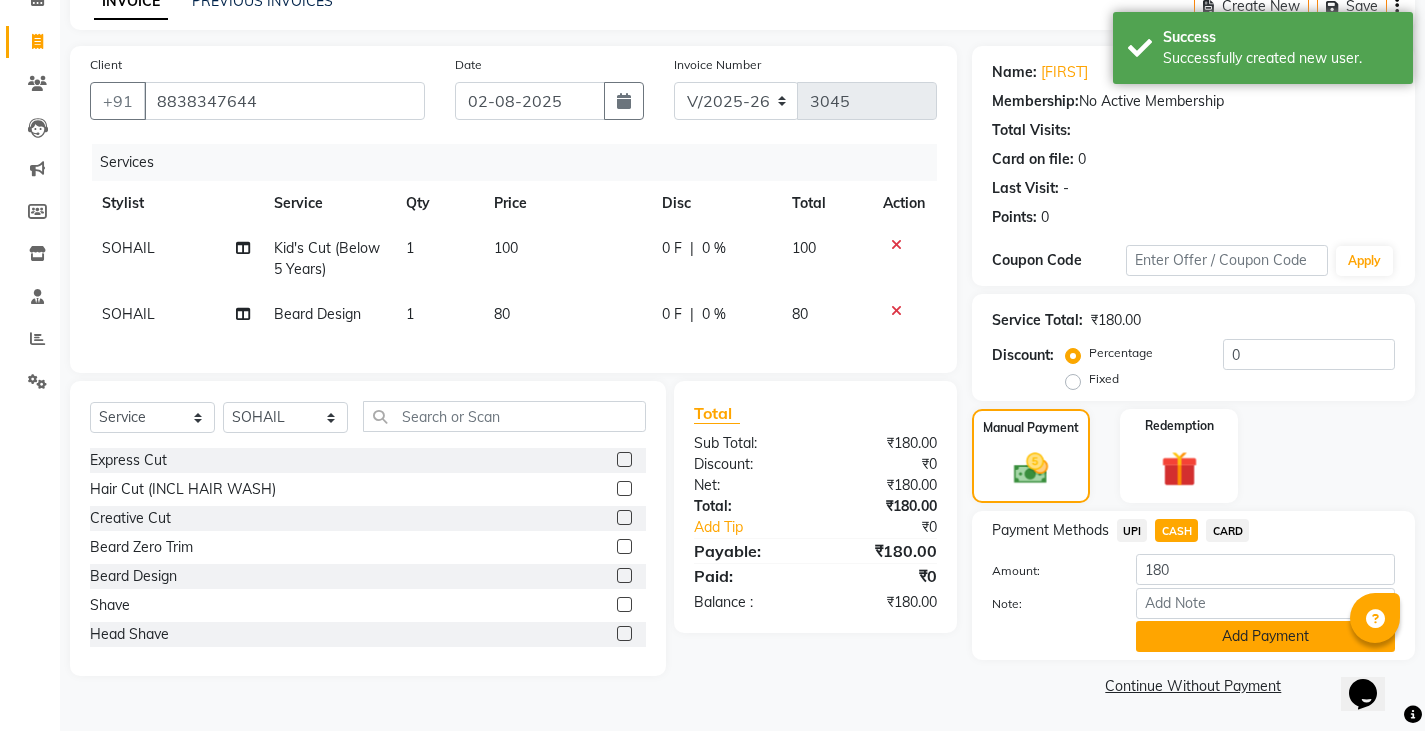 click on "Add Payment" 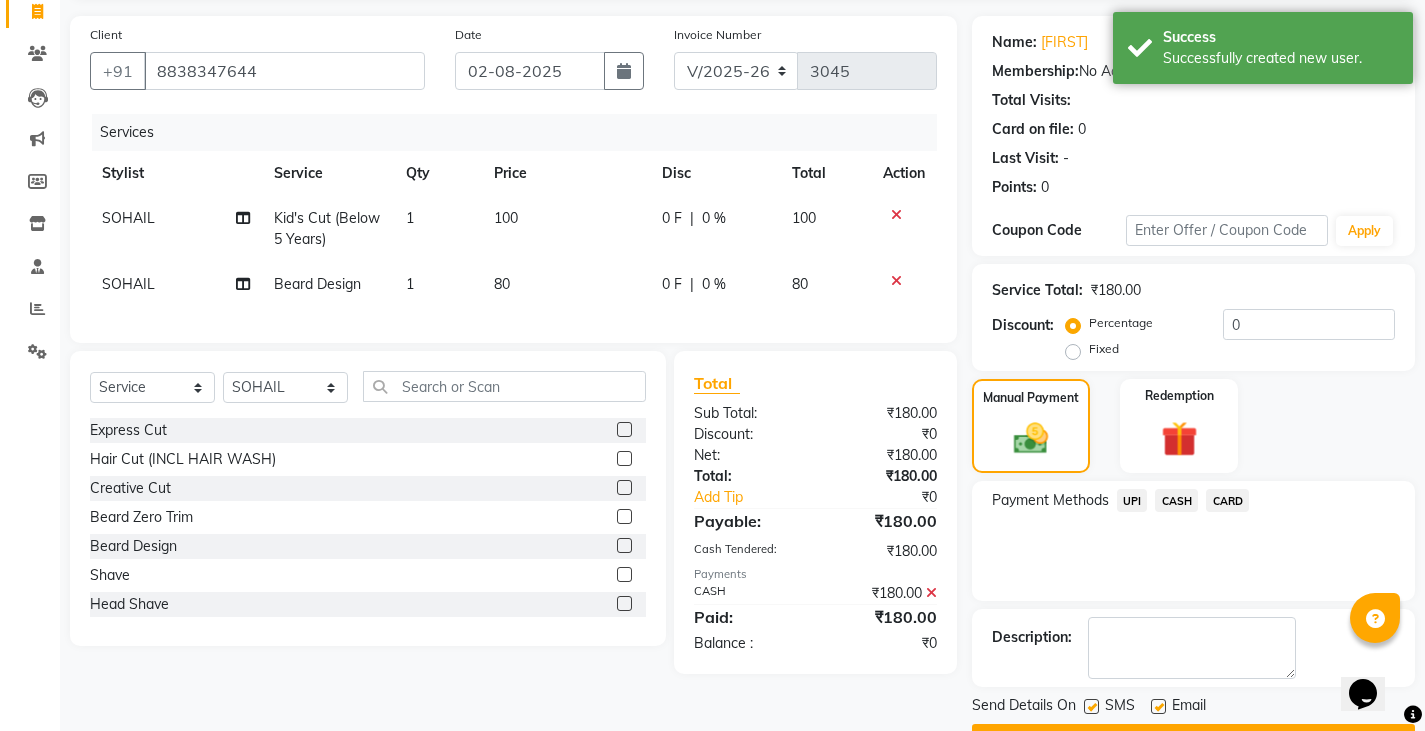 scroll, scrollTop: 188, scrollLeft: 0, axis: vertical 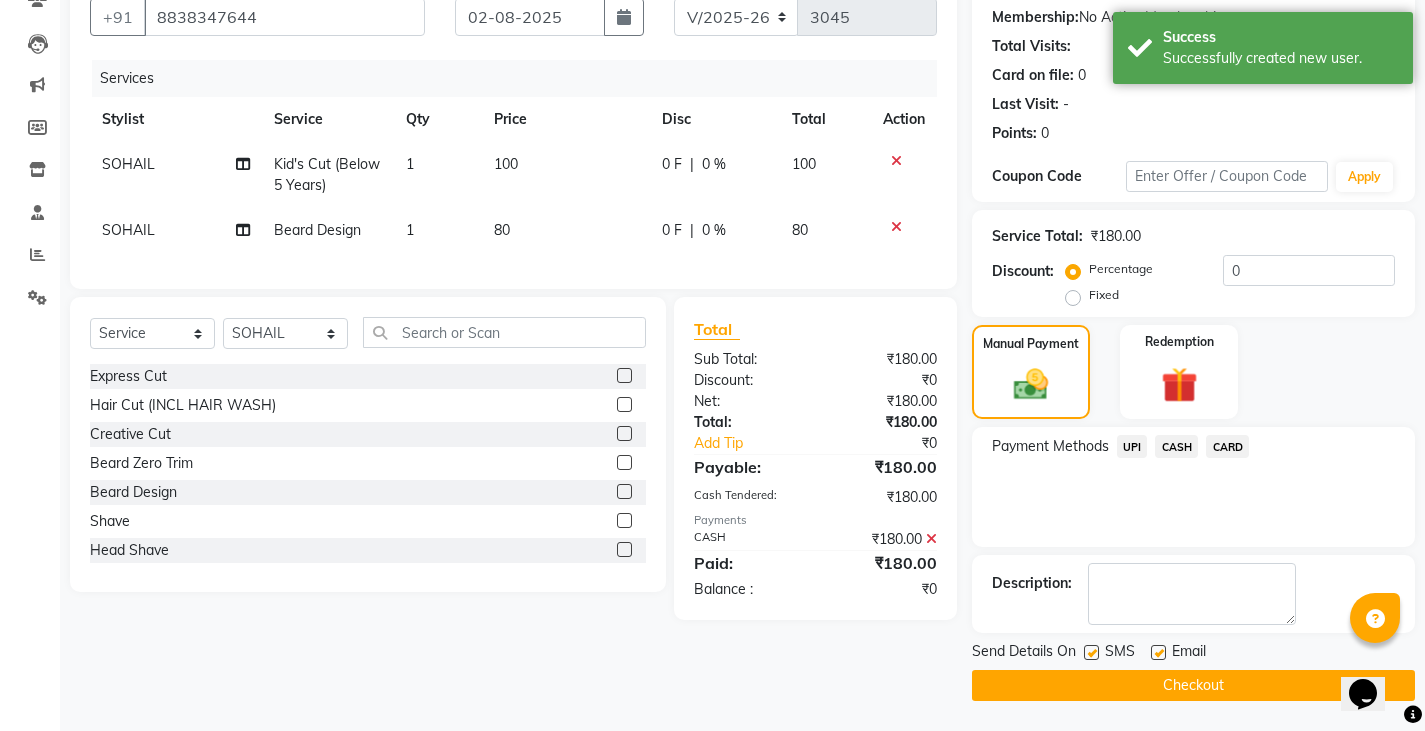 click on "Checkout" 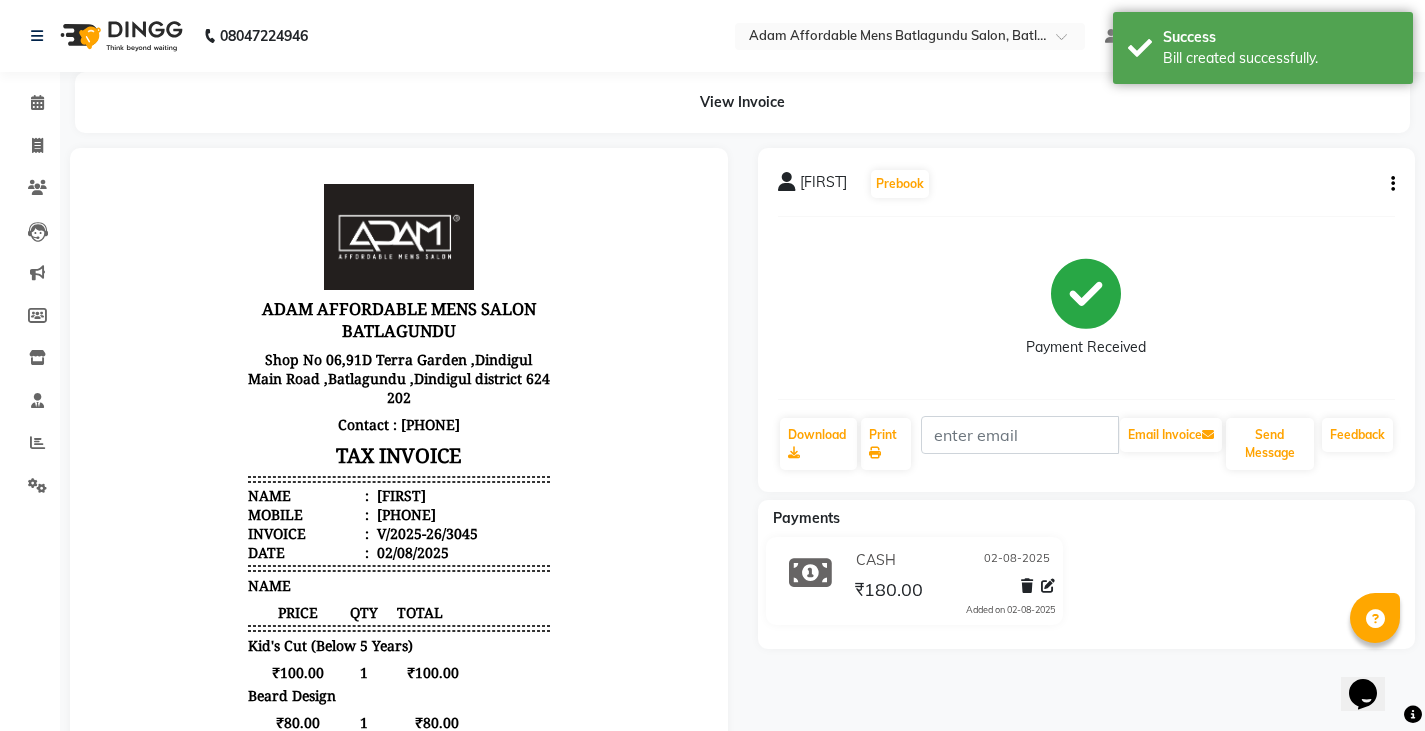 scroll, scrollTop: 0, scrollLeft: 0, axis: both 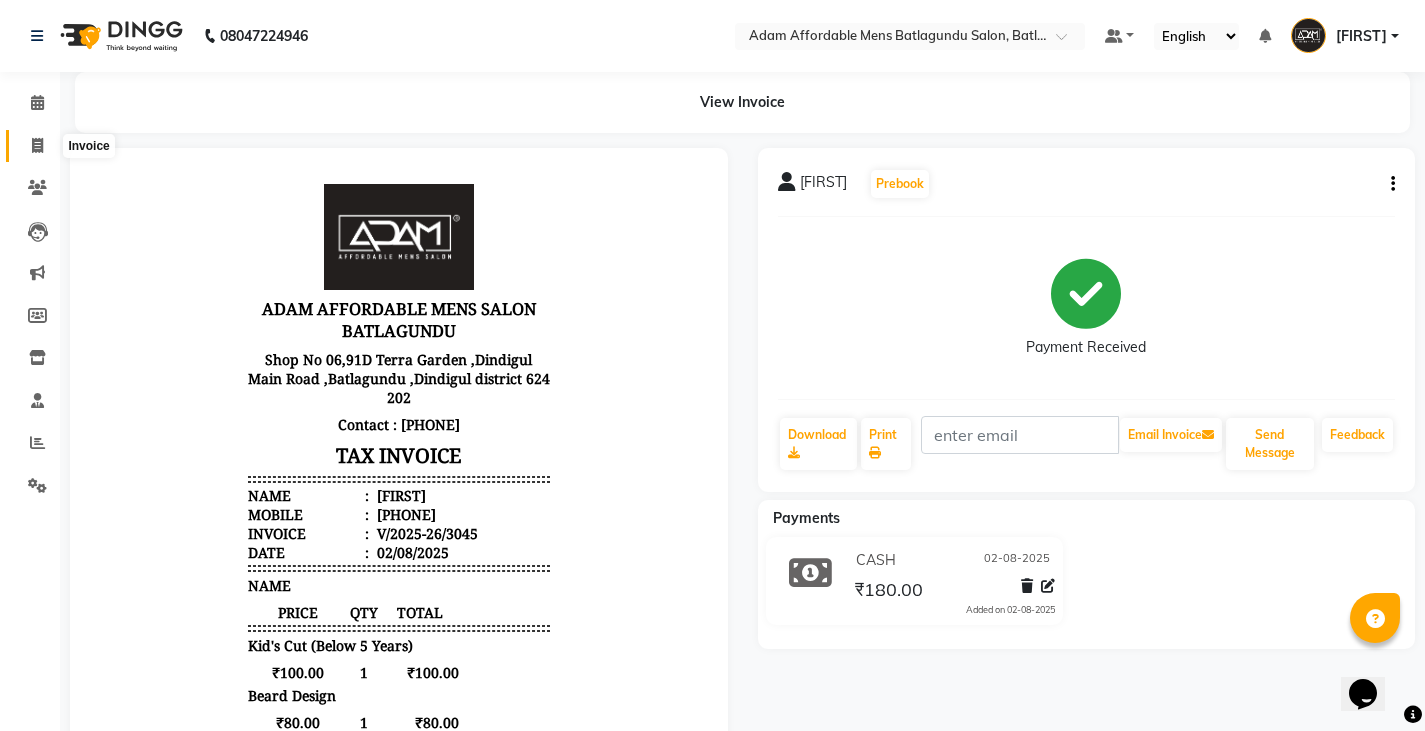 click 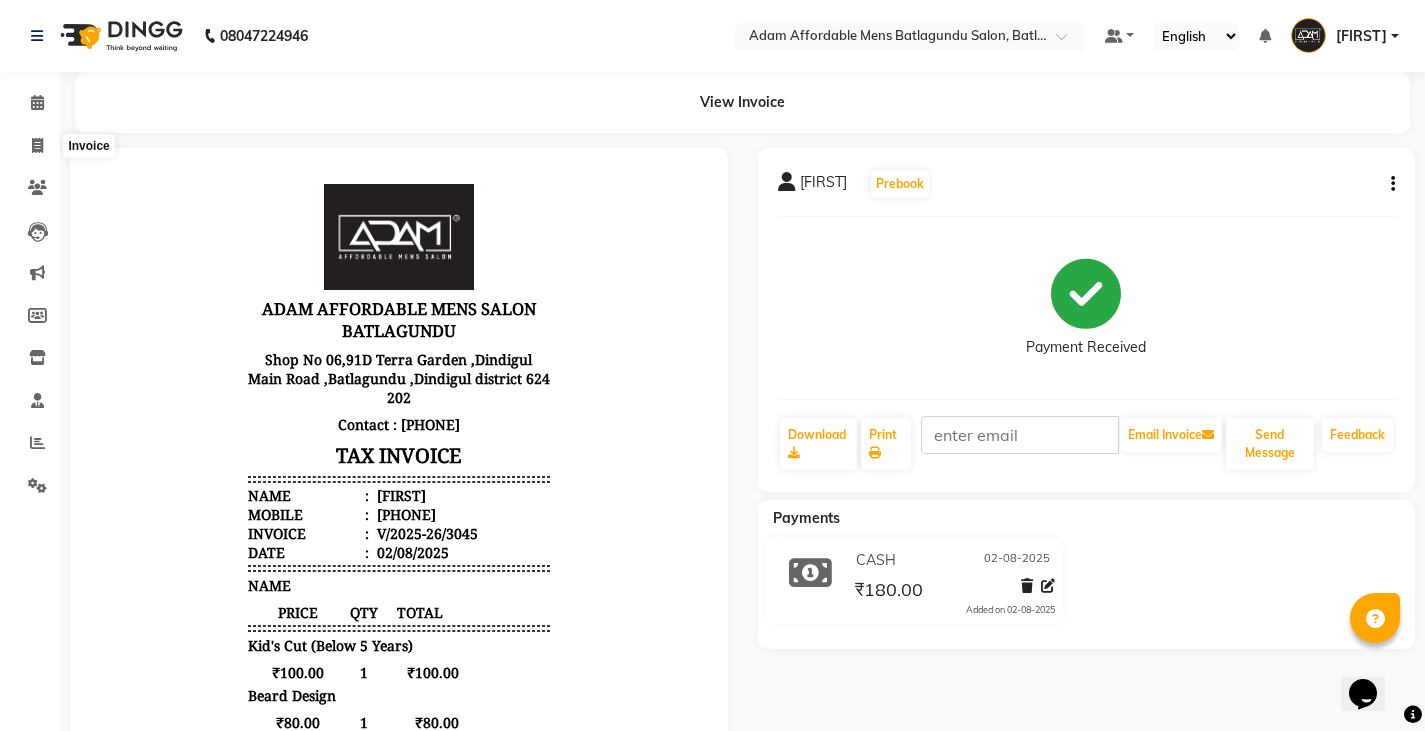 select on "service" 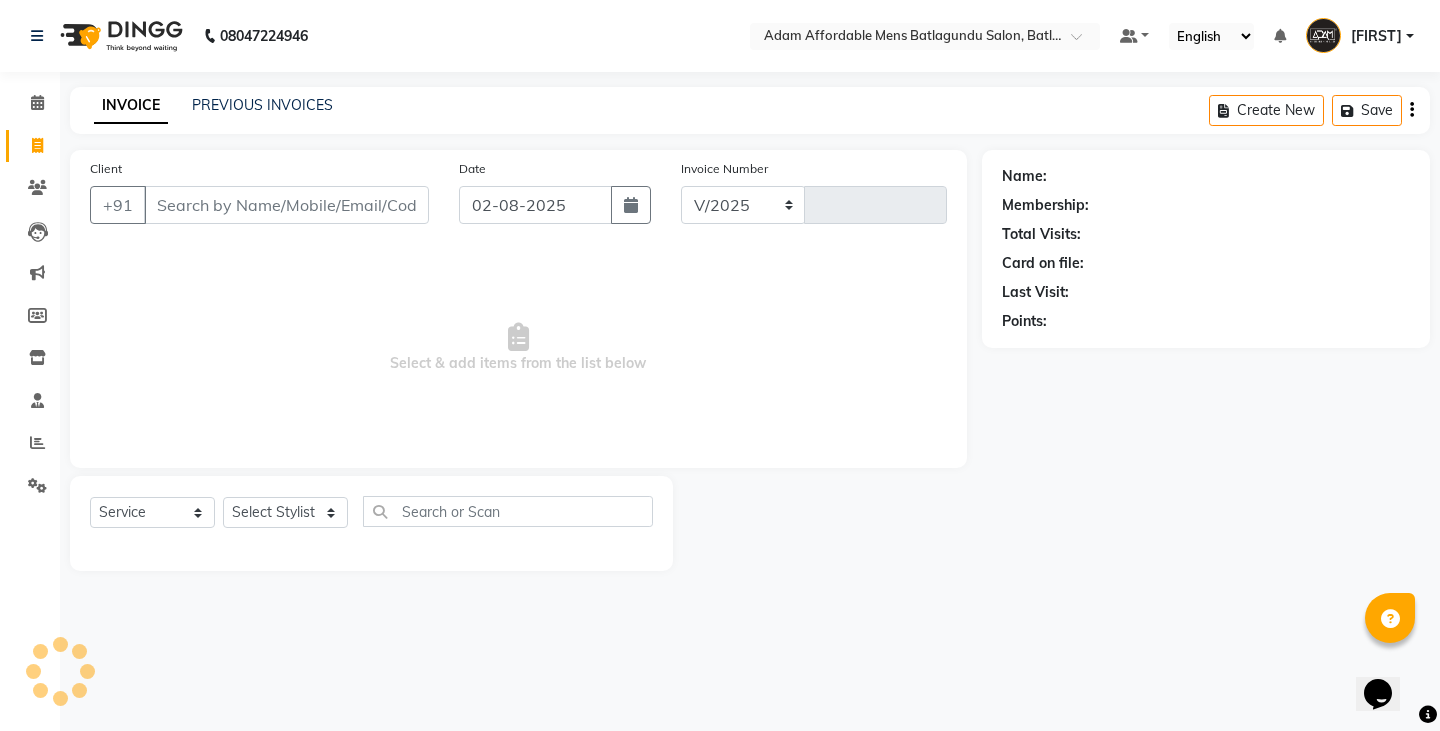 select on "8213" 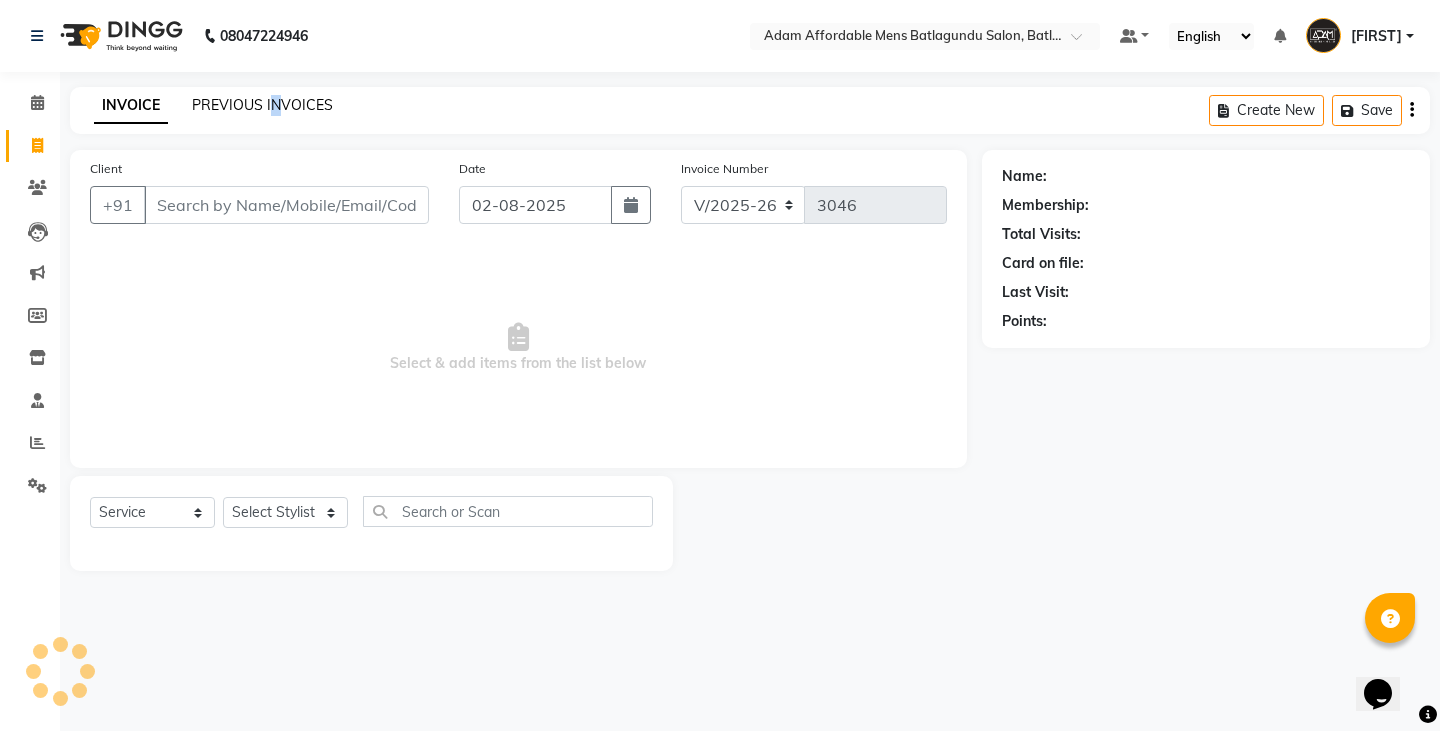drag, startPoint x: 274, startPoint y: 91, endPoint x: 270, endPoint y: 101, distance: 10.770329 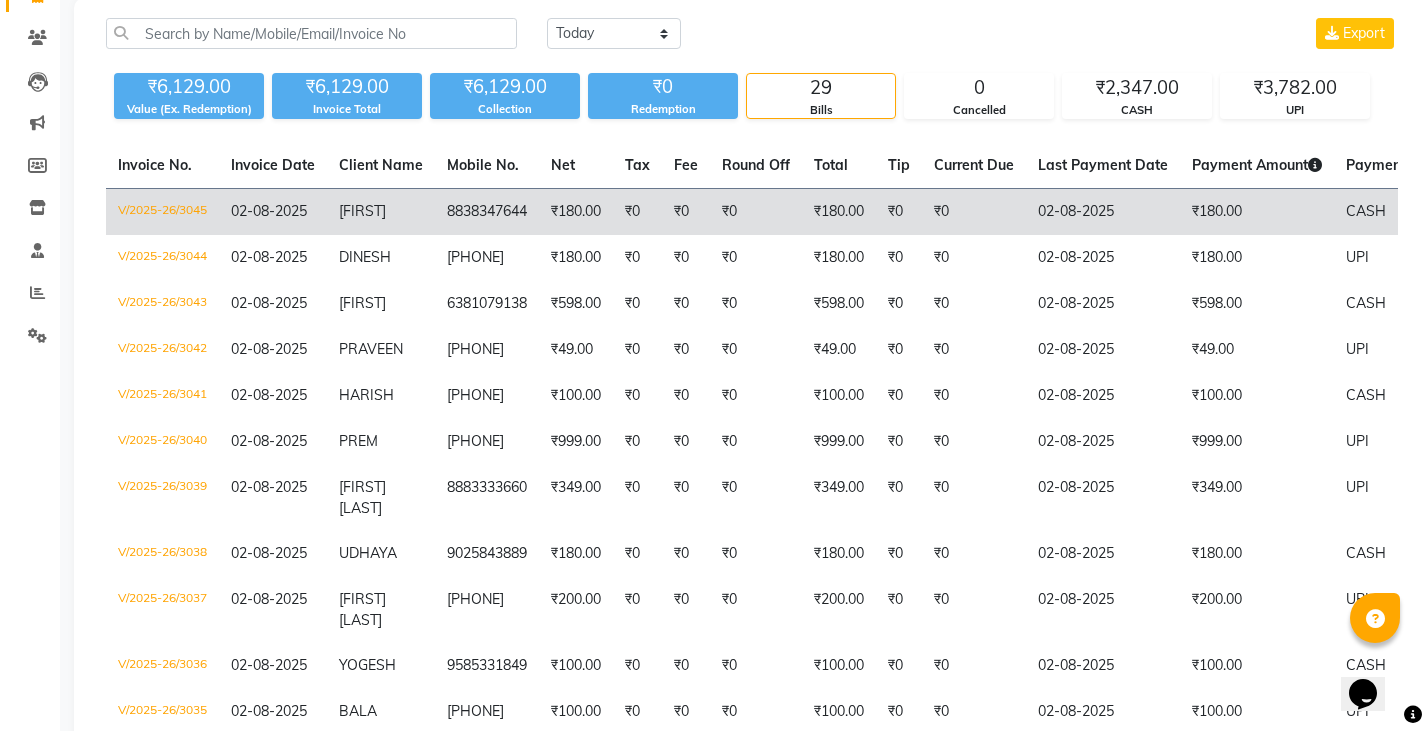 scroll, scrollTop: 0, scrollLeft: 0, axis: both 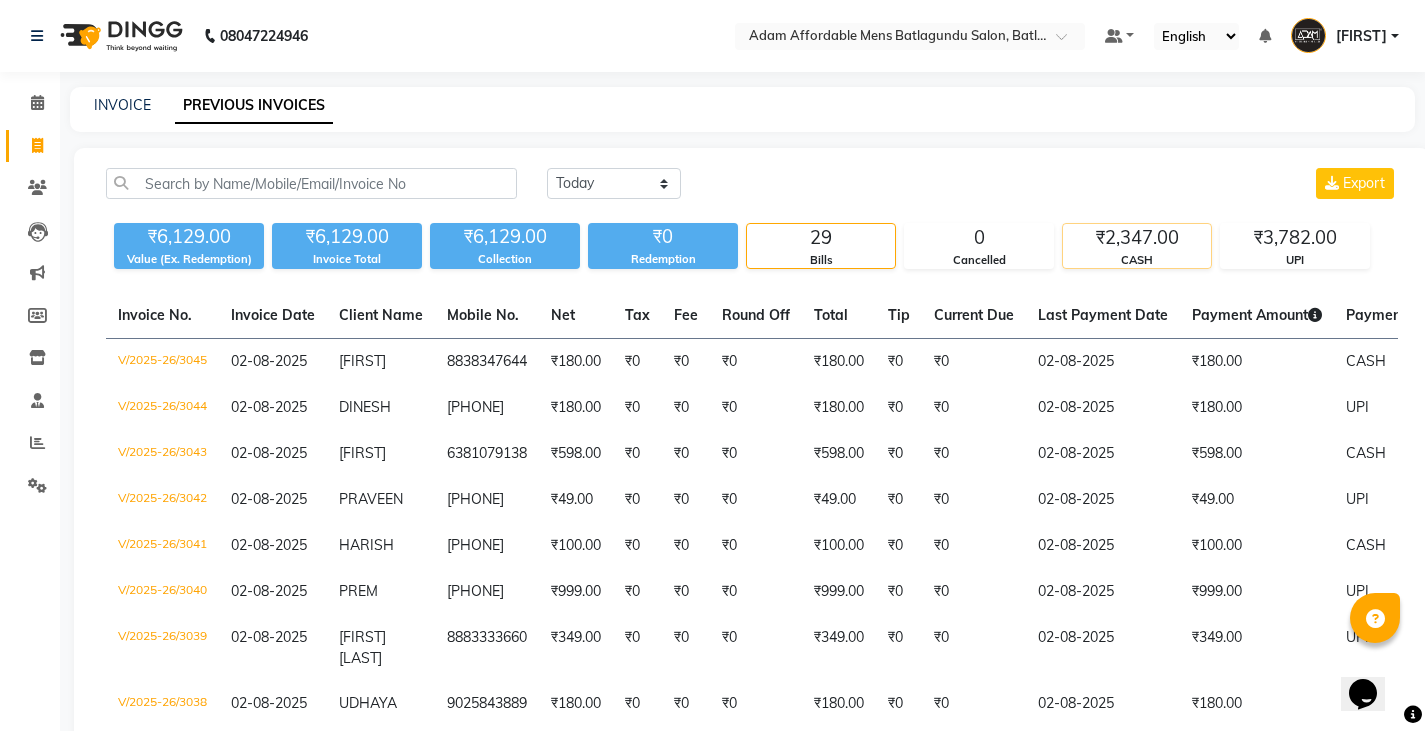 click on "₹2,347.00" 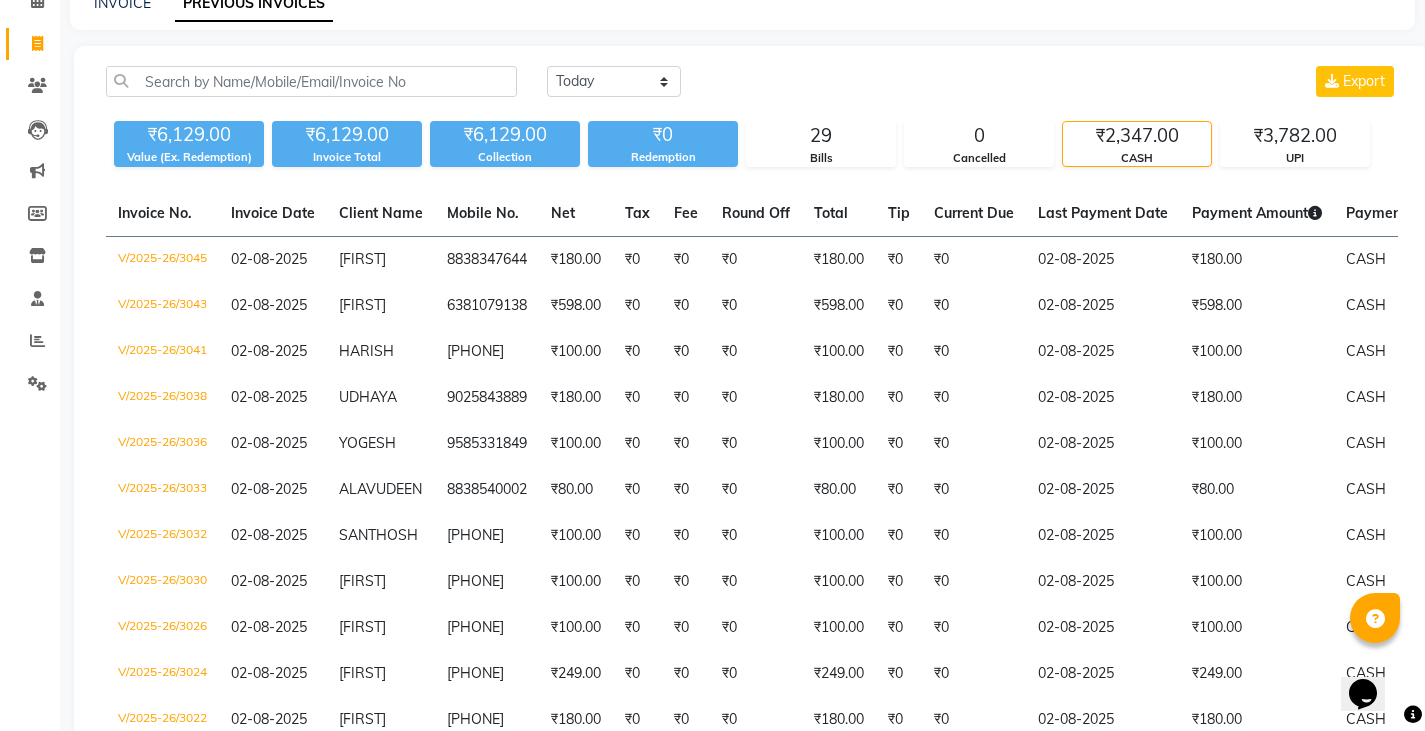 scroll, scrollTop: 0, scrollLeft: 0, axis: both 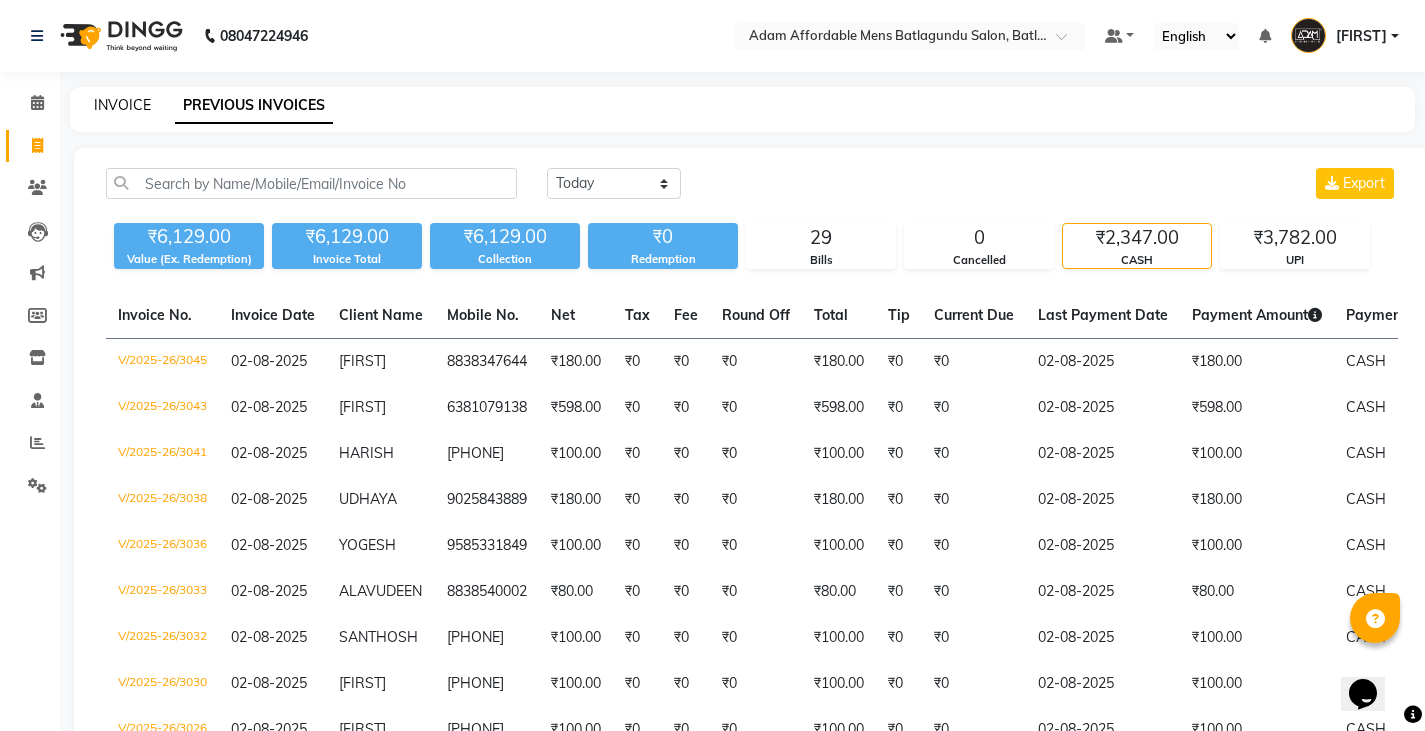 click on "INVOICE" 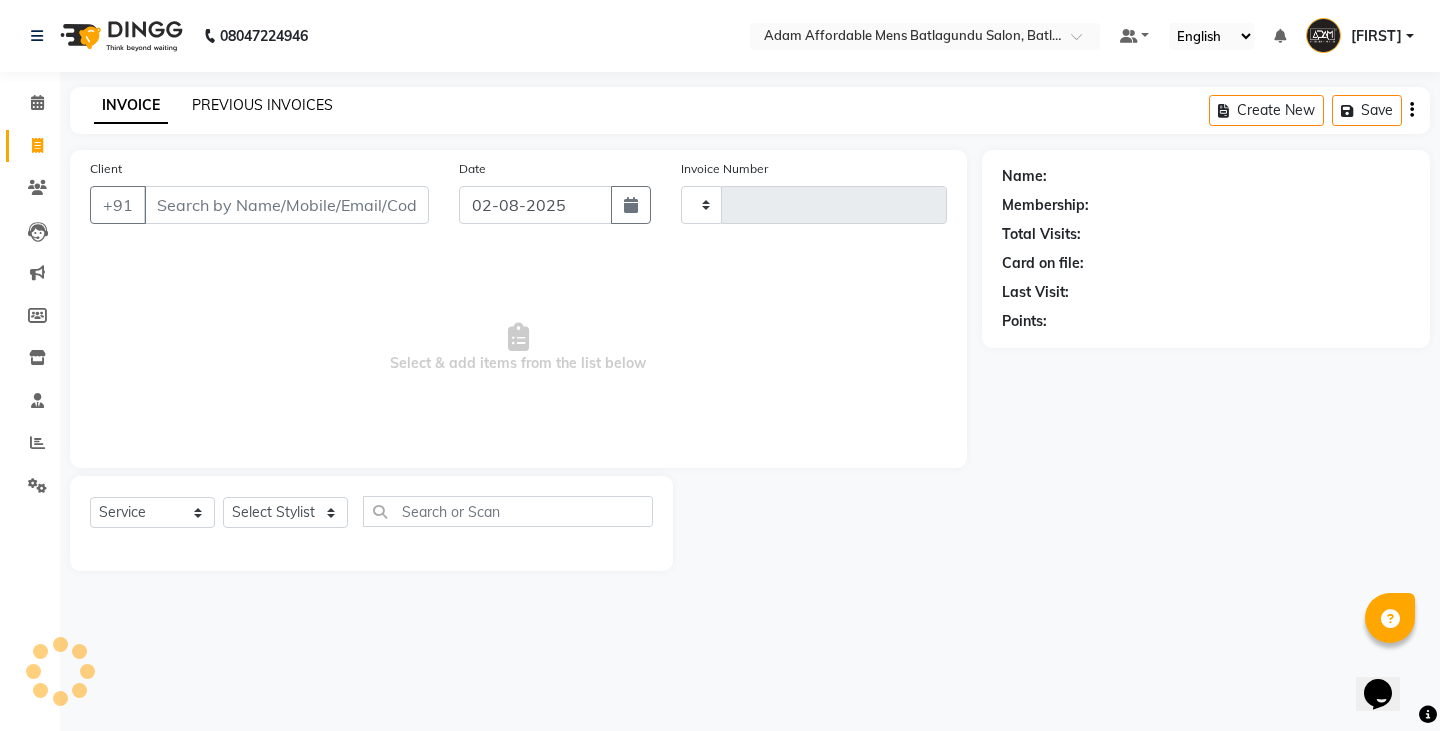 type on "3046" 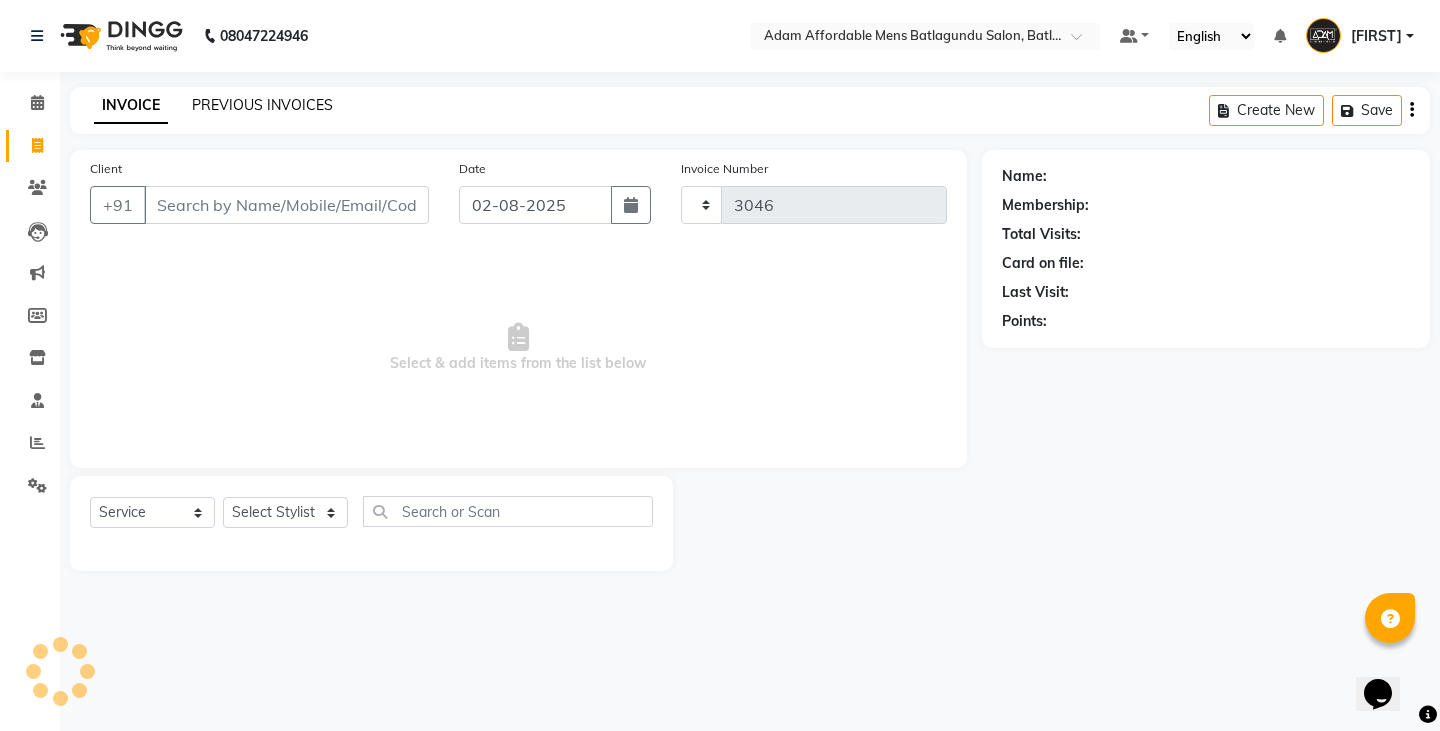 select on "8213" 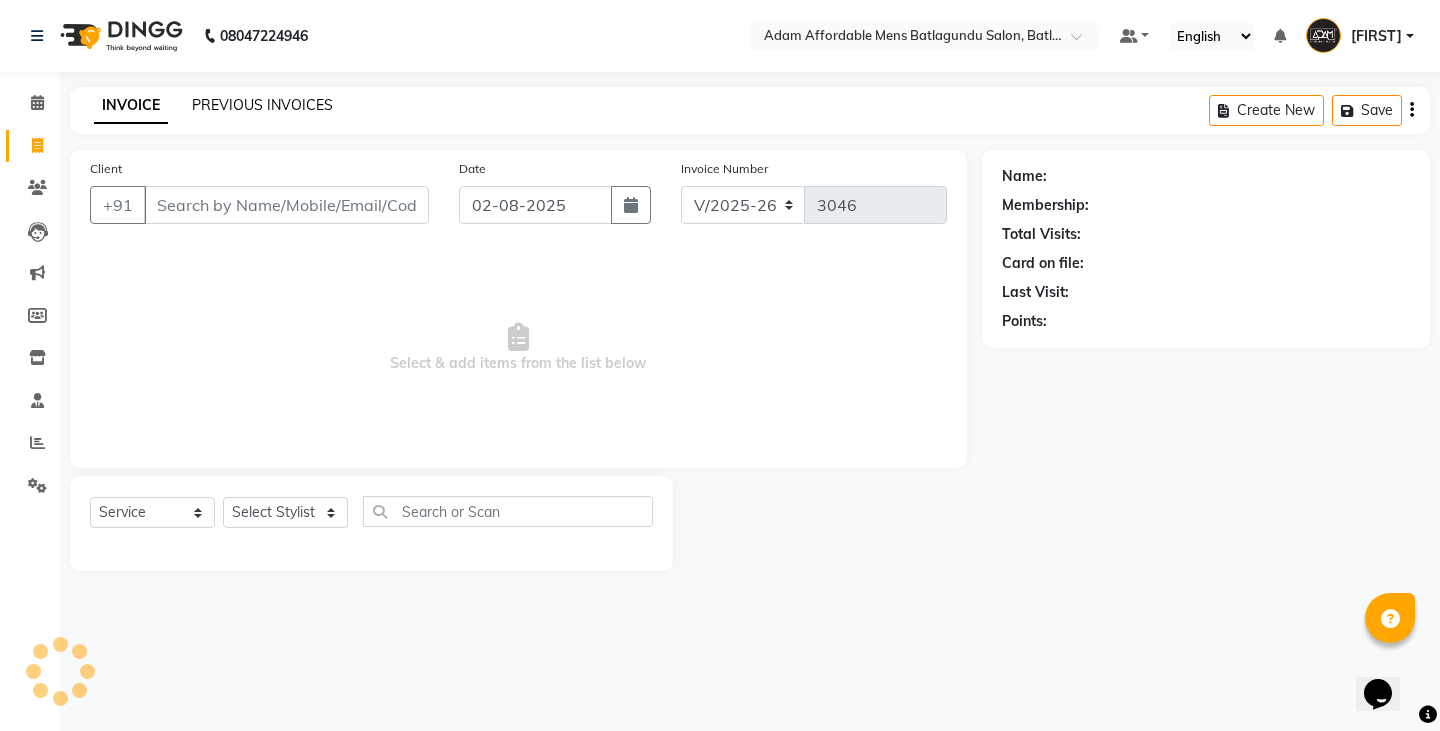 click on "PREVIOUS INVOICES" 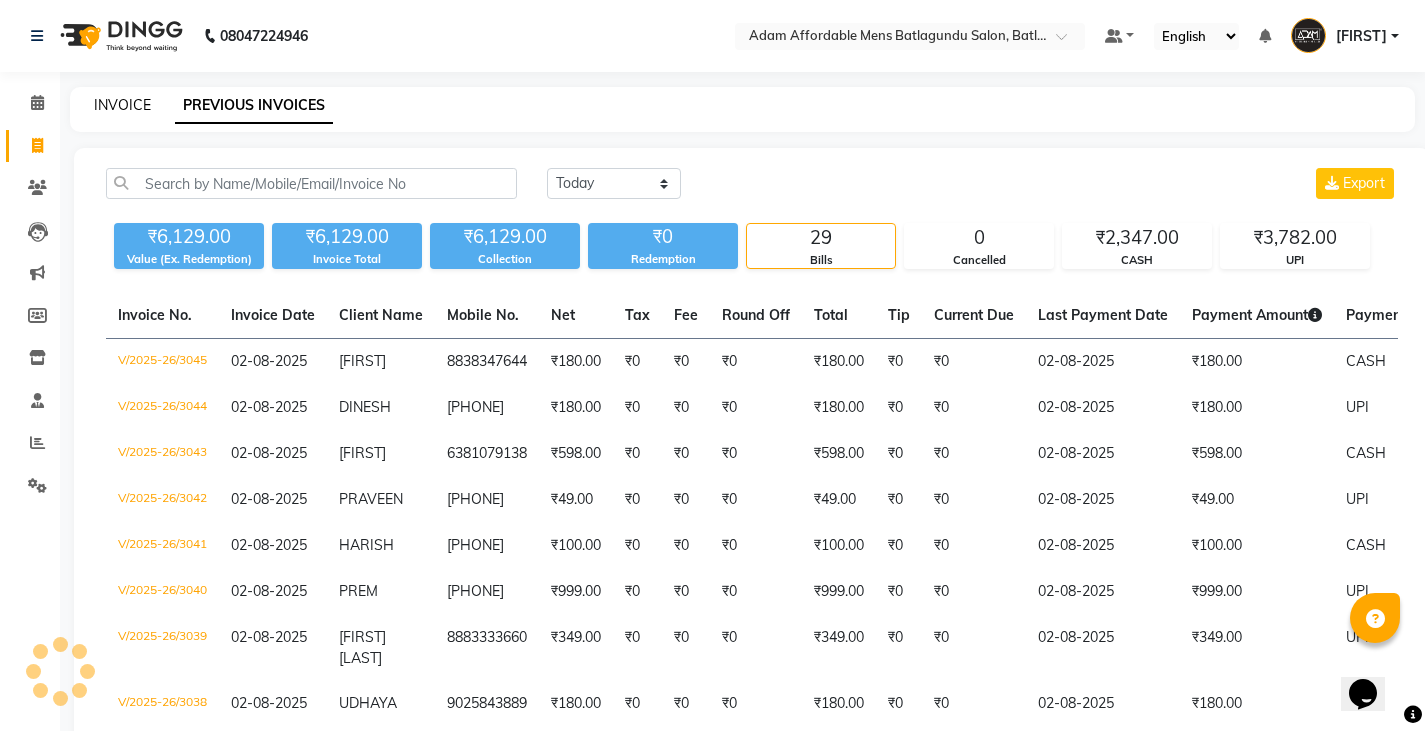 click on "INVOICE" 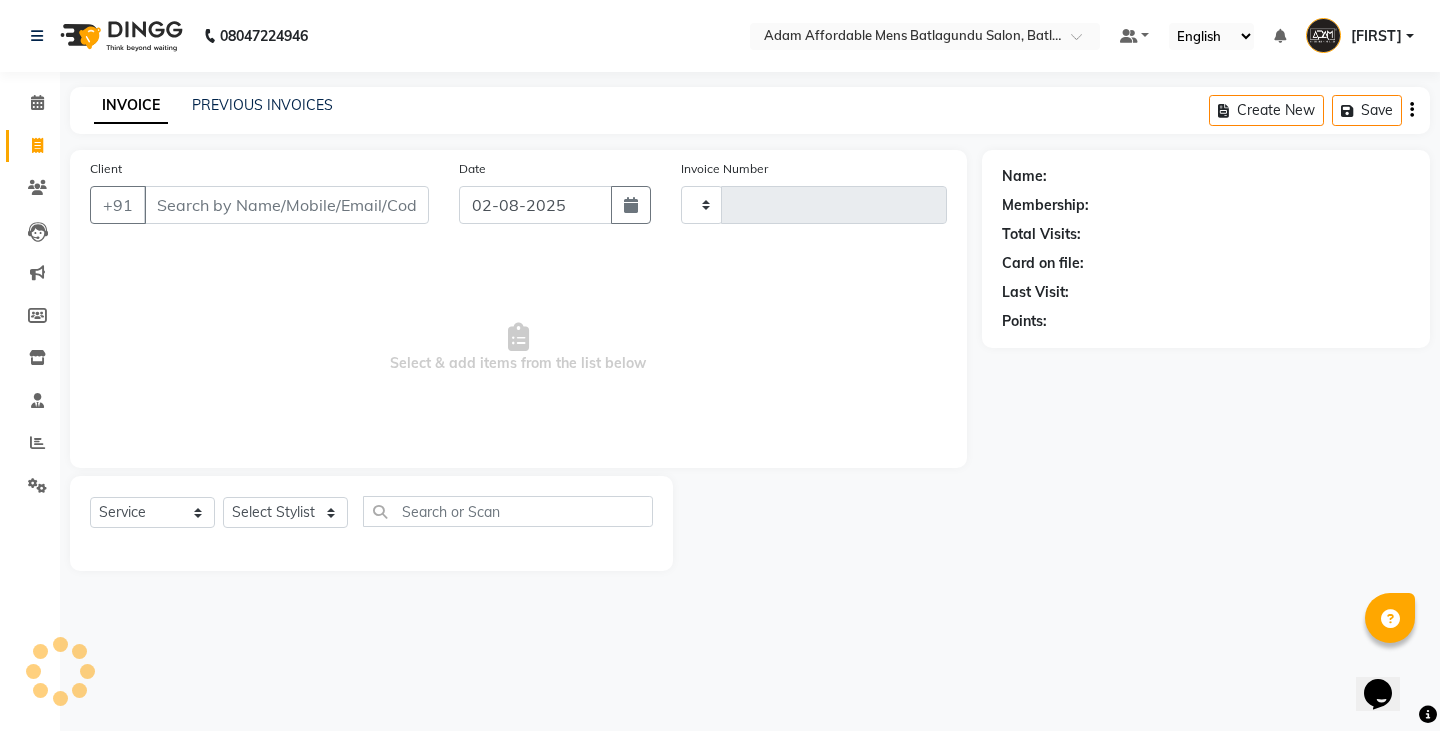 type on "3046" 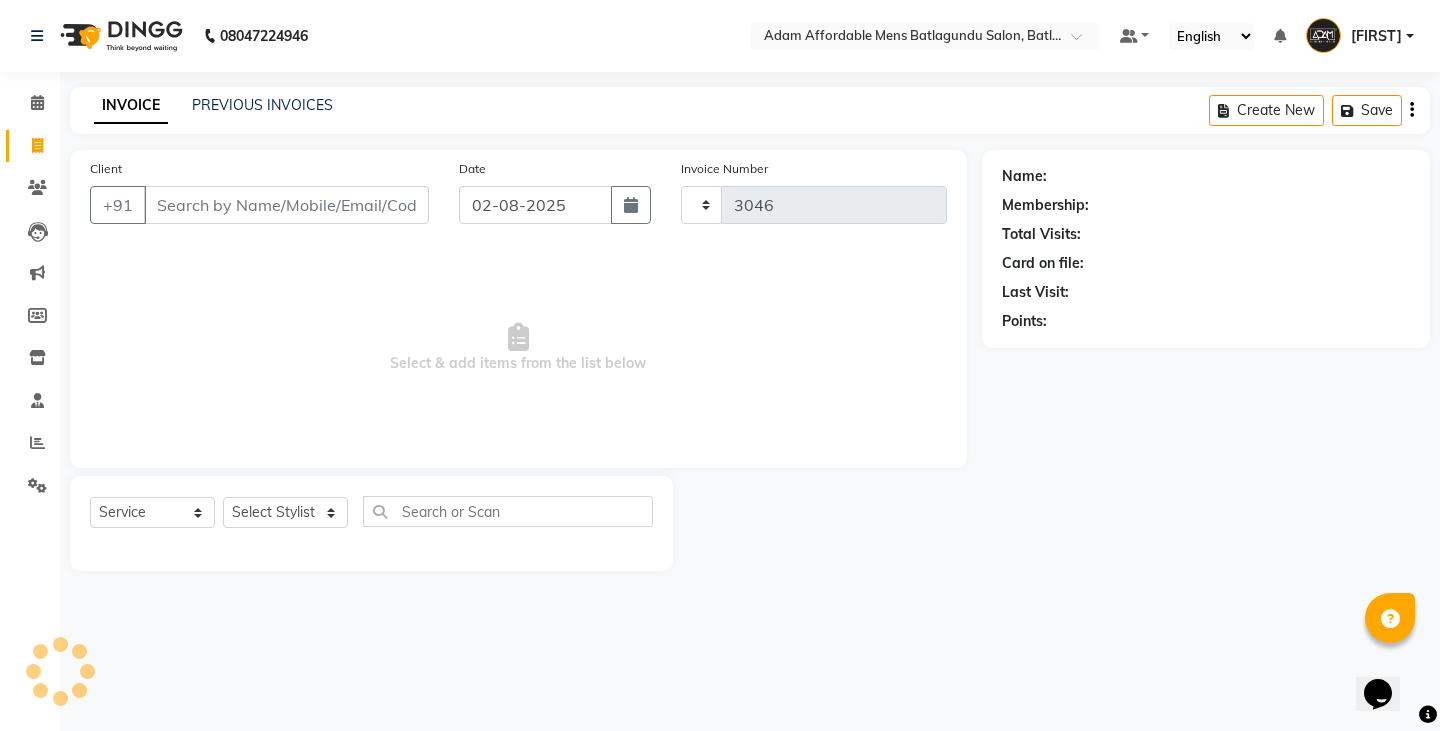 select on "8213" 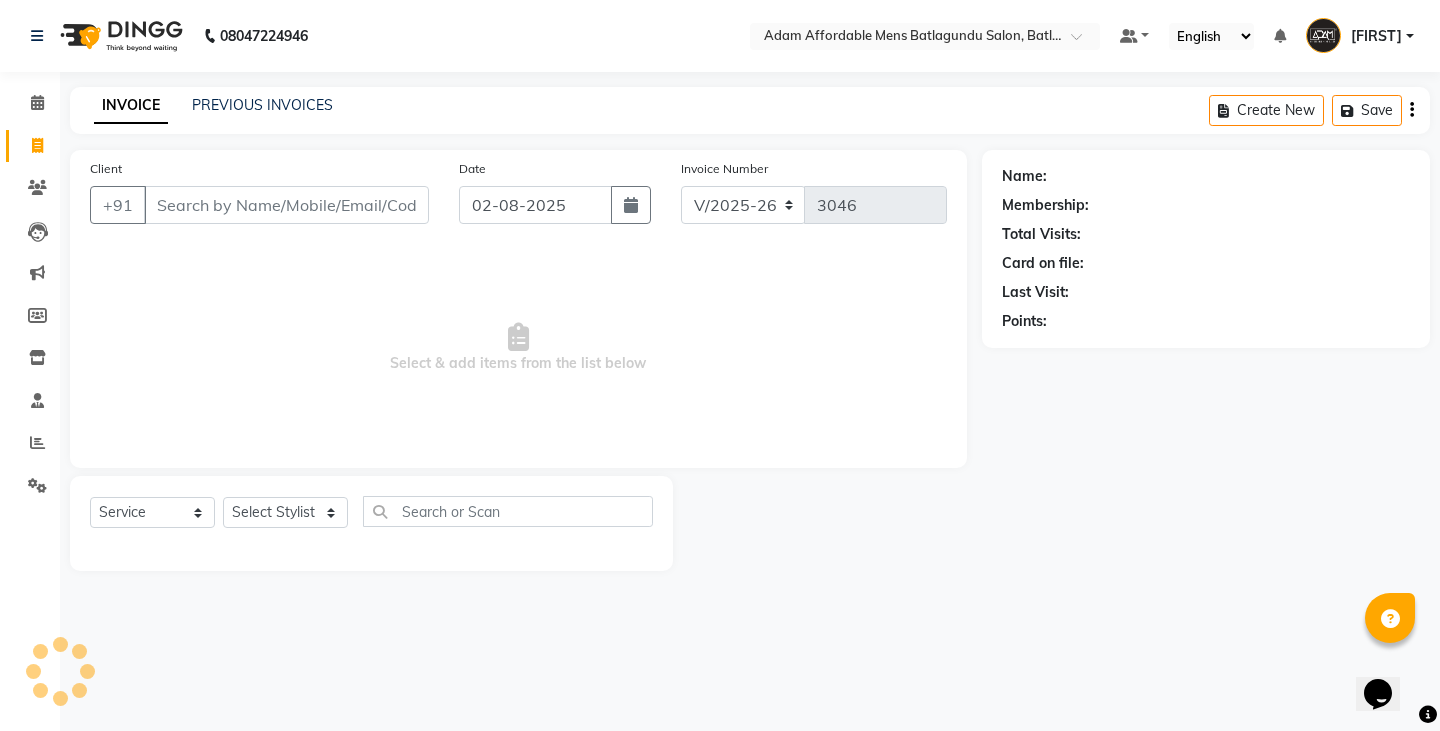 click on "Client" at bounding box center (286, 205) 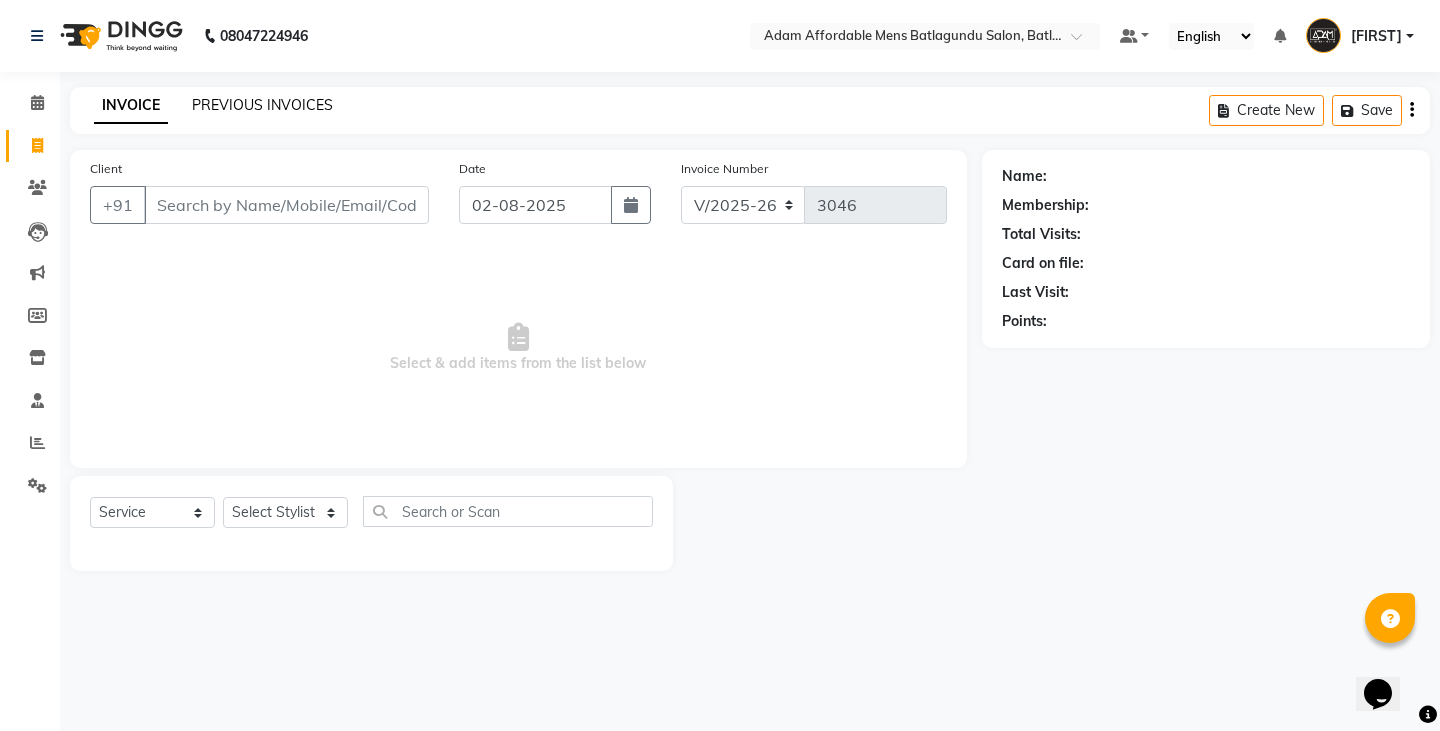 click on "PREVIOUS INVOICES" 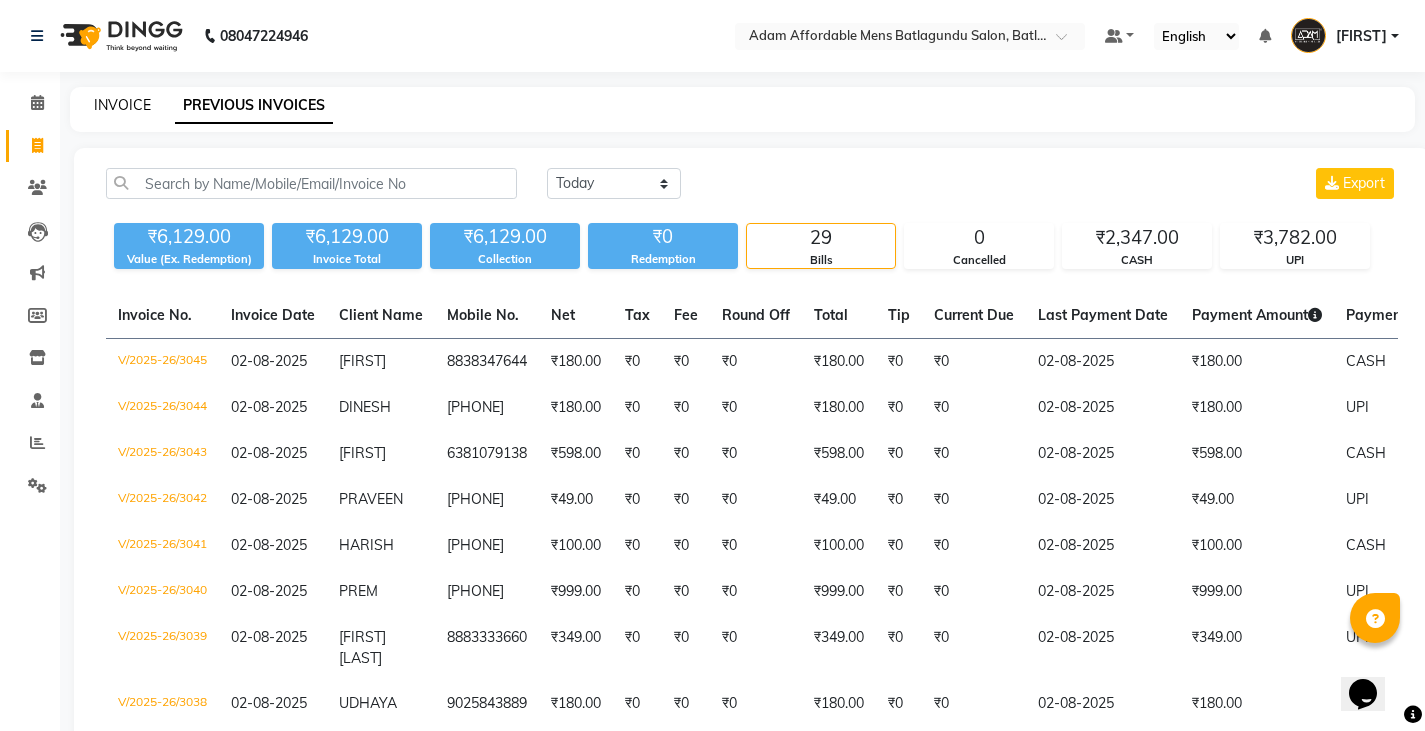 click on "INVOICE" 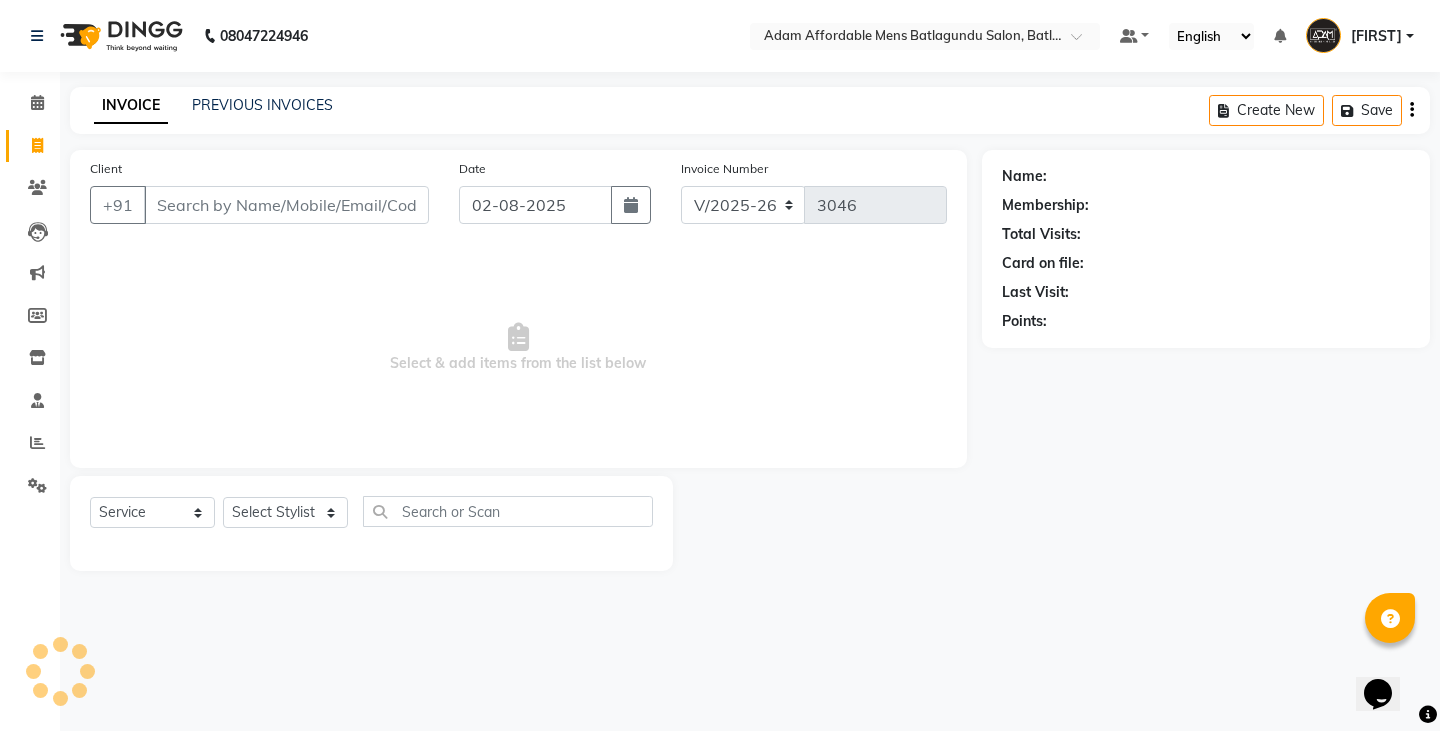 click on "Client" at bounding box center [286, 205] 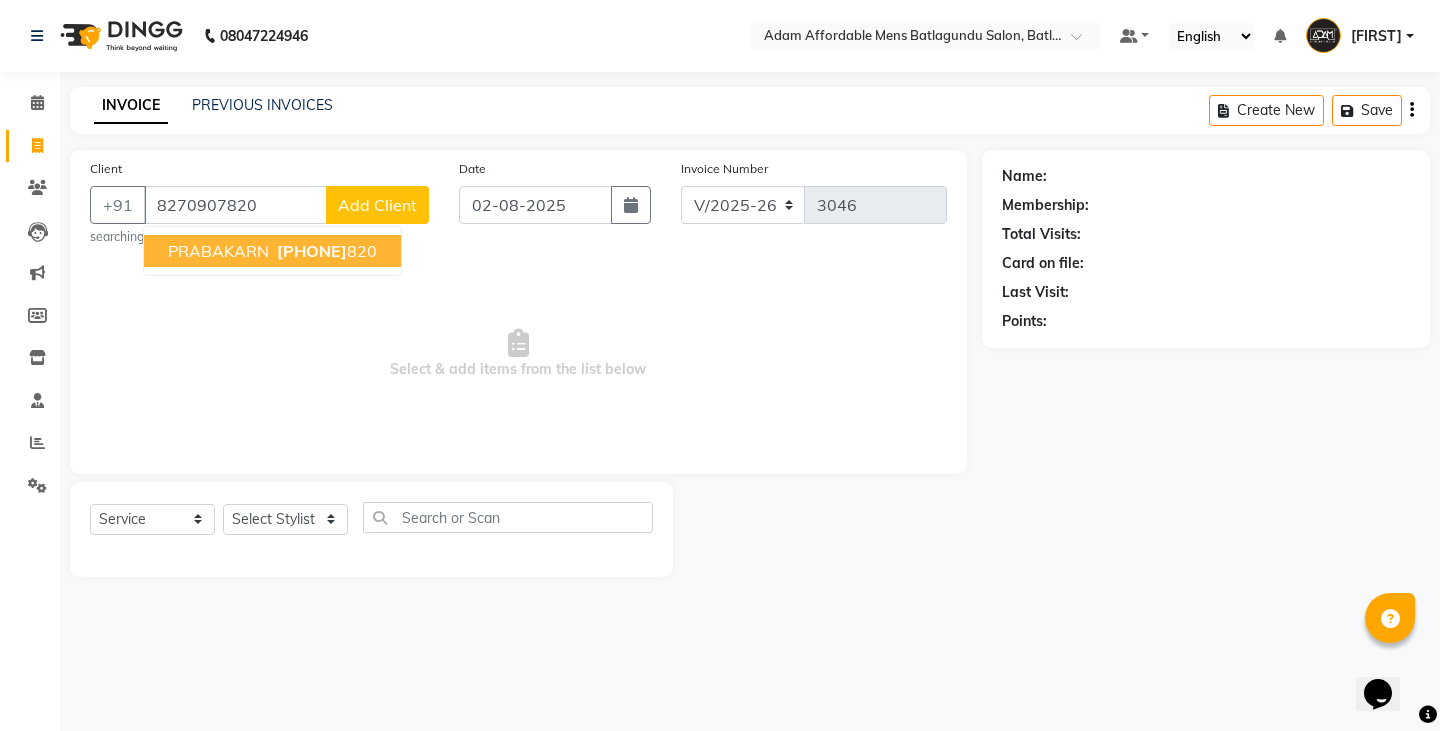 type on "8270907820" 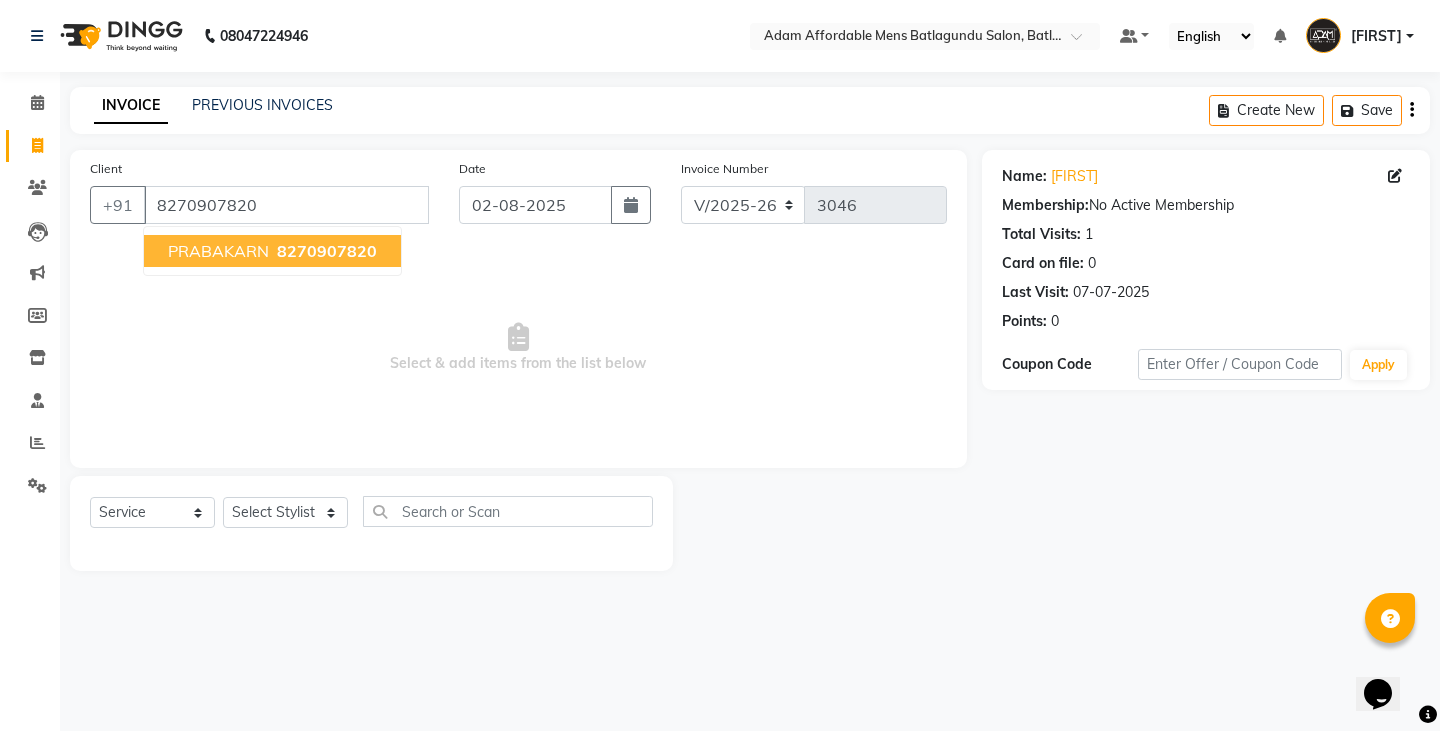 click on "[FIRST] [PHONE]" at bounding box center [272, 251] 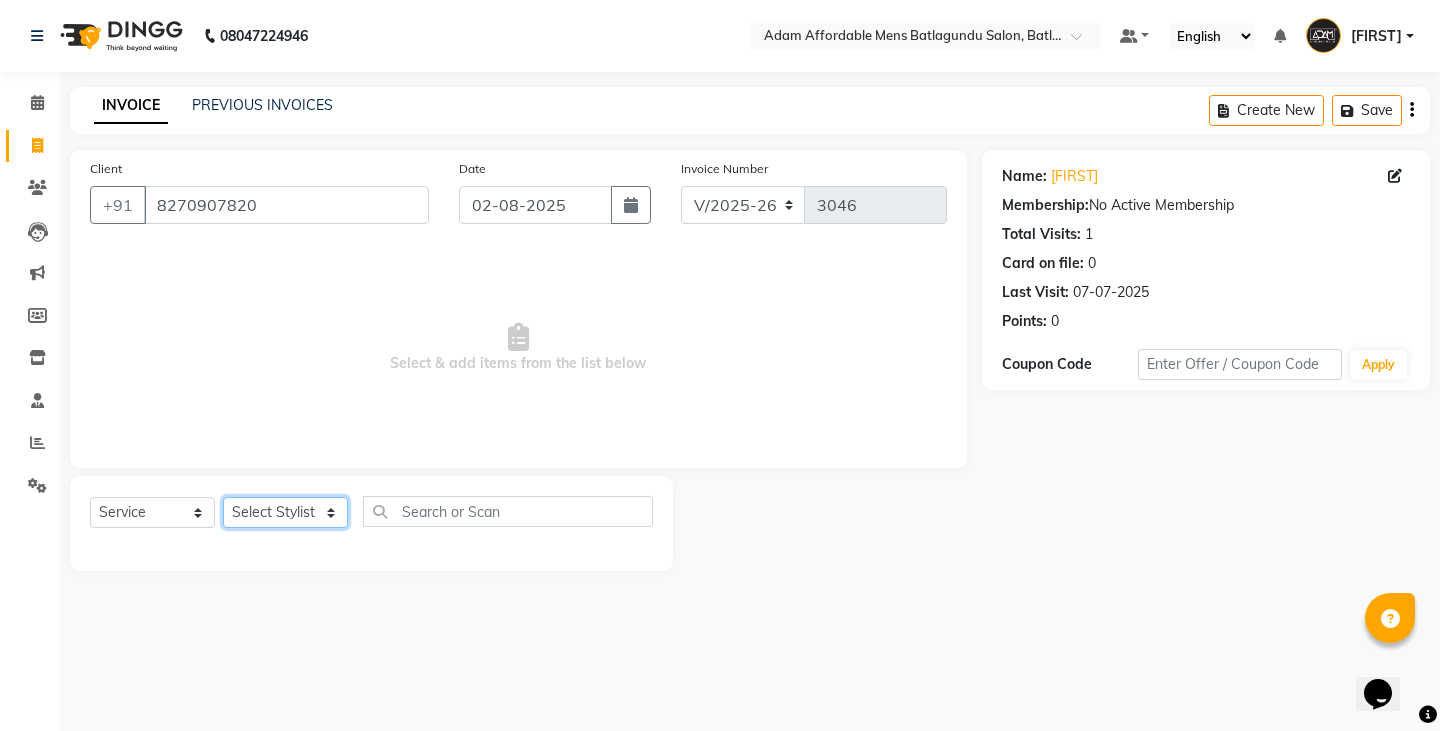 click on "Select Stylist Admin Anish Ovesh Raja SAHIL SOHAIL SONU" 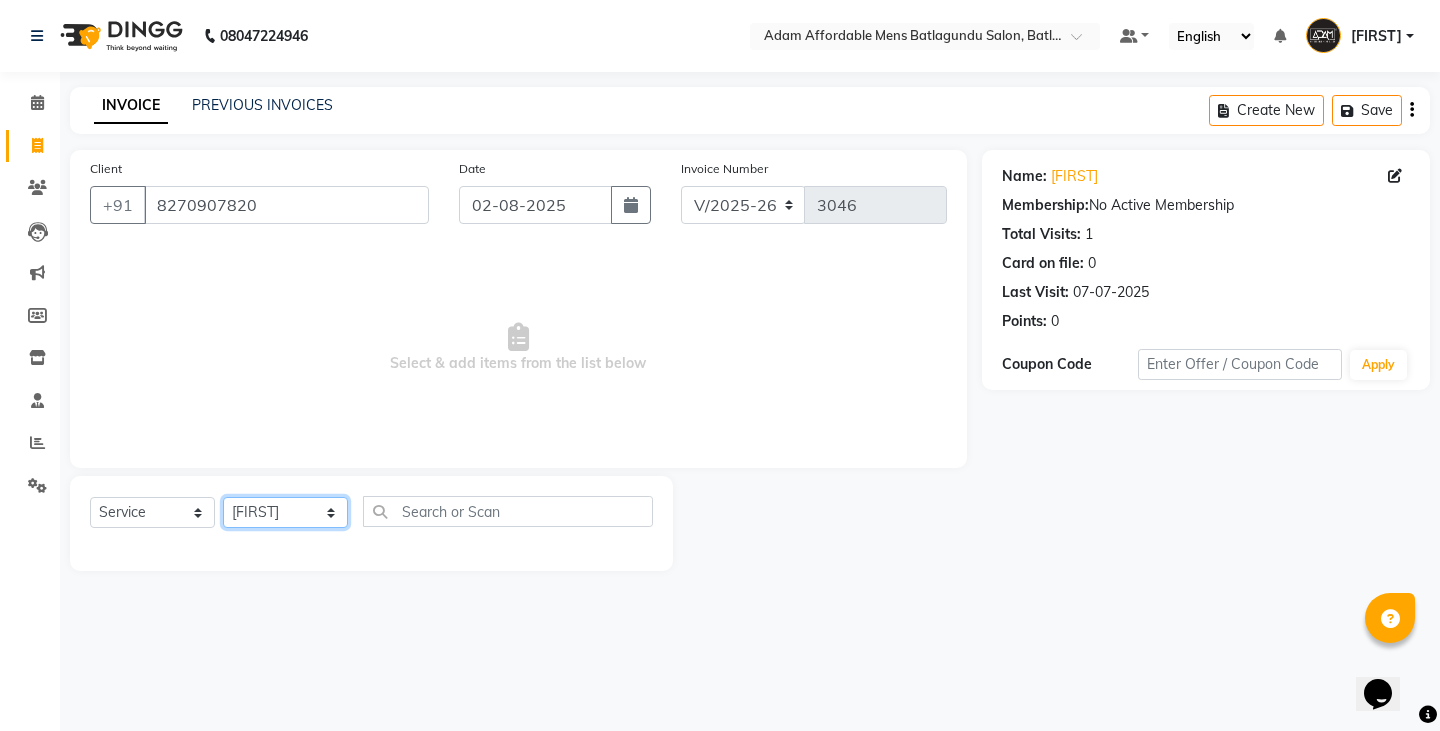click on "Select Stylist Admin Anish Ovesh Raja SAHIL SOHAIL SONU" 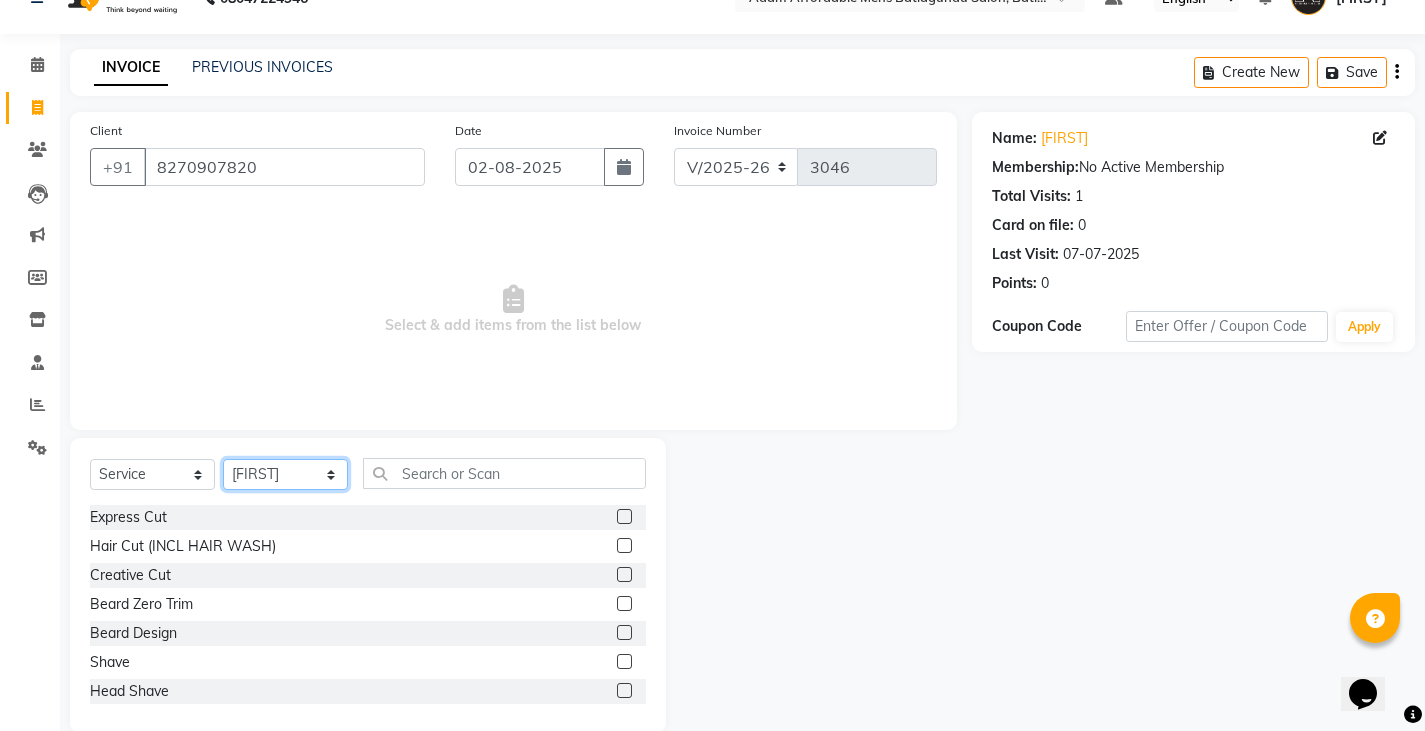scroll, scrollTop: 70, scrollLeft: 0, axis: vertical 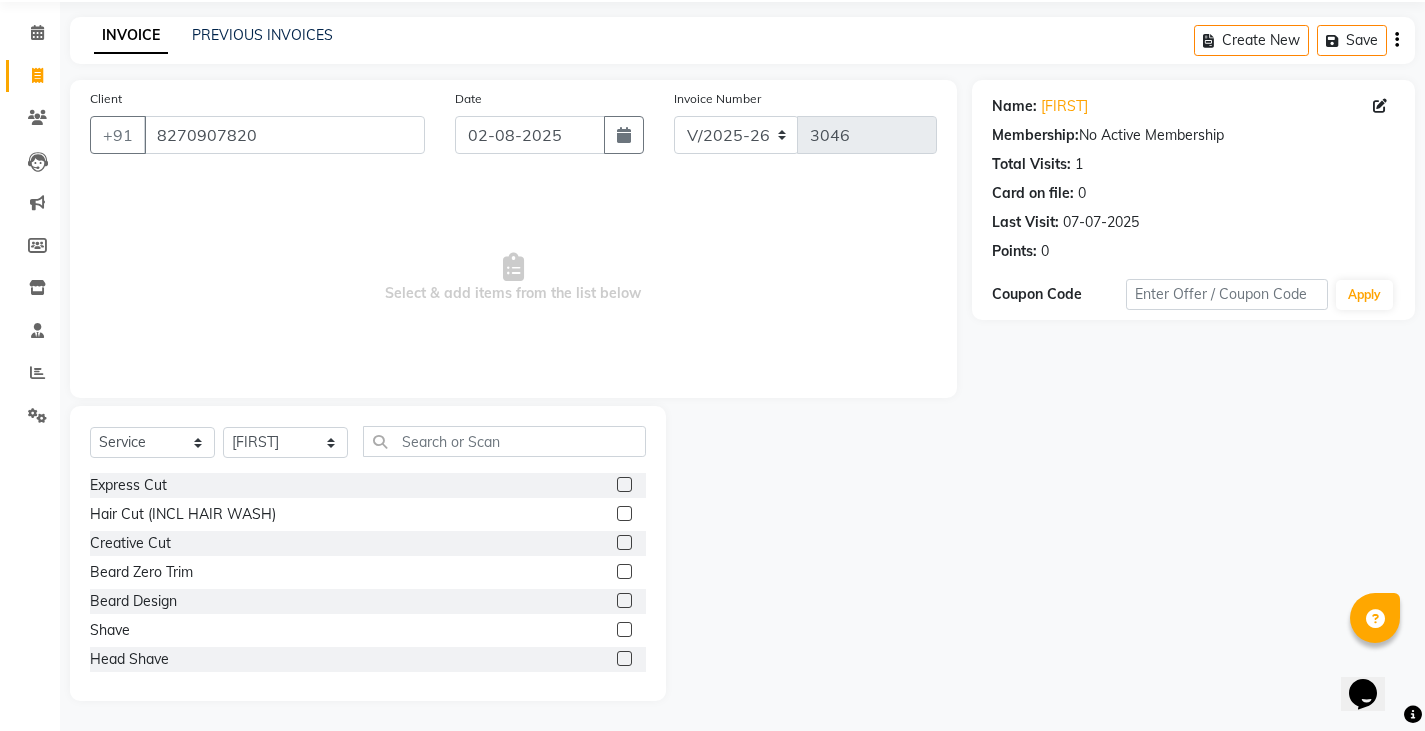 click 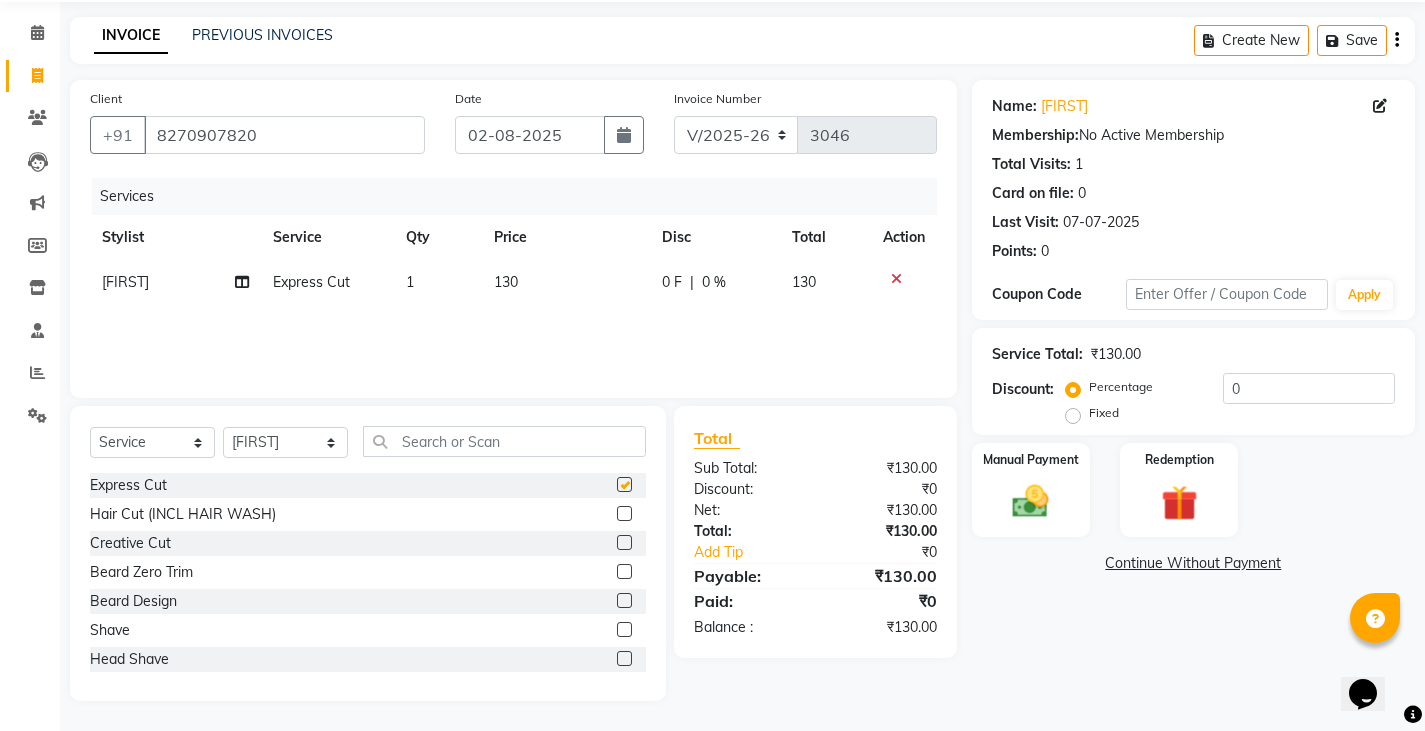 checkbox on "false" 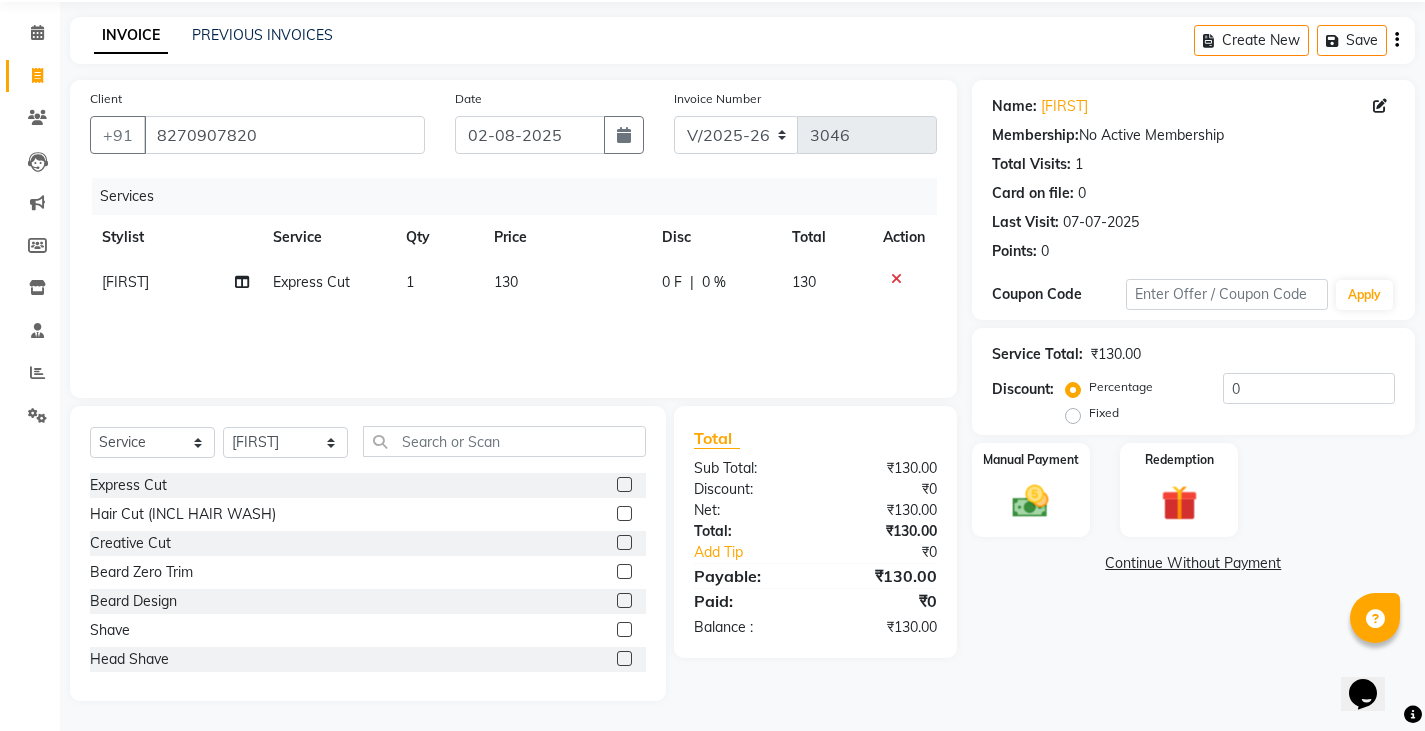 click 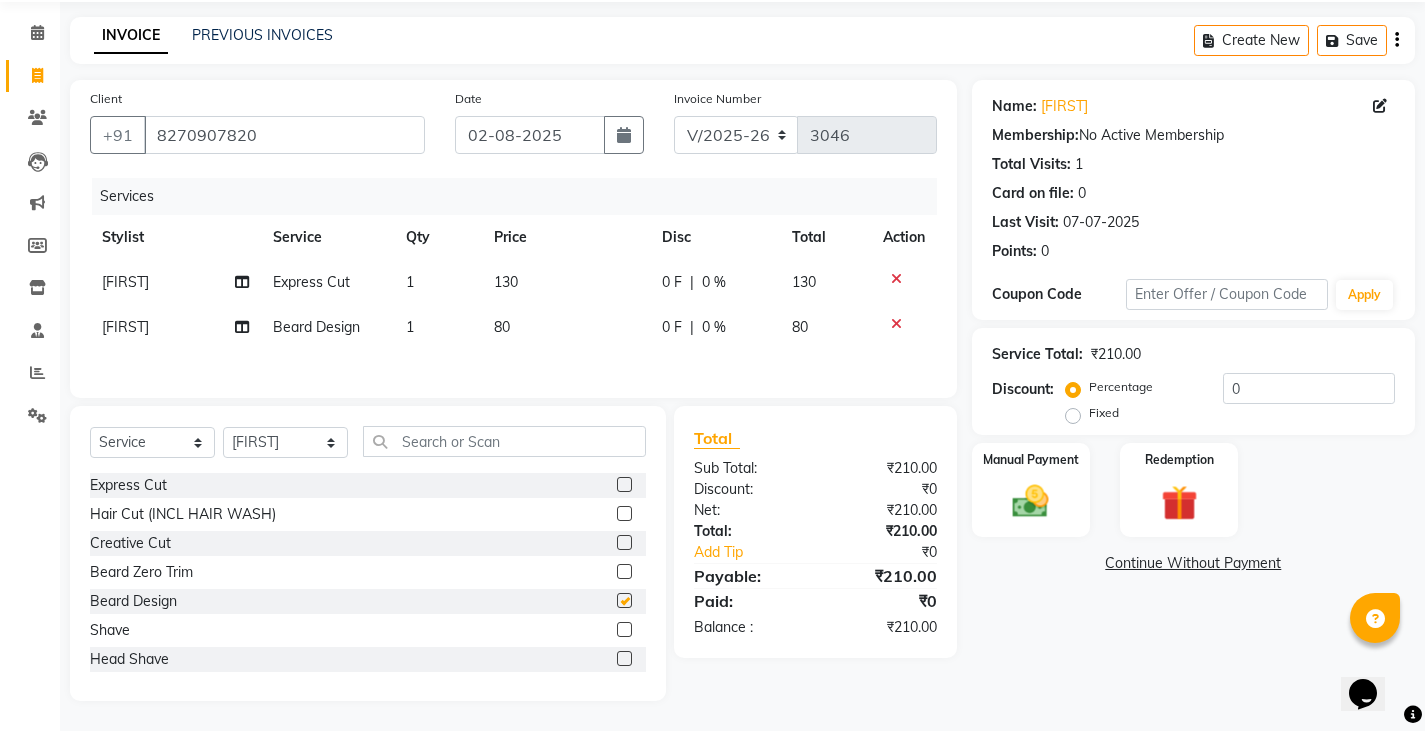 checkbox on "false" 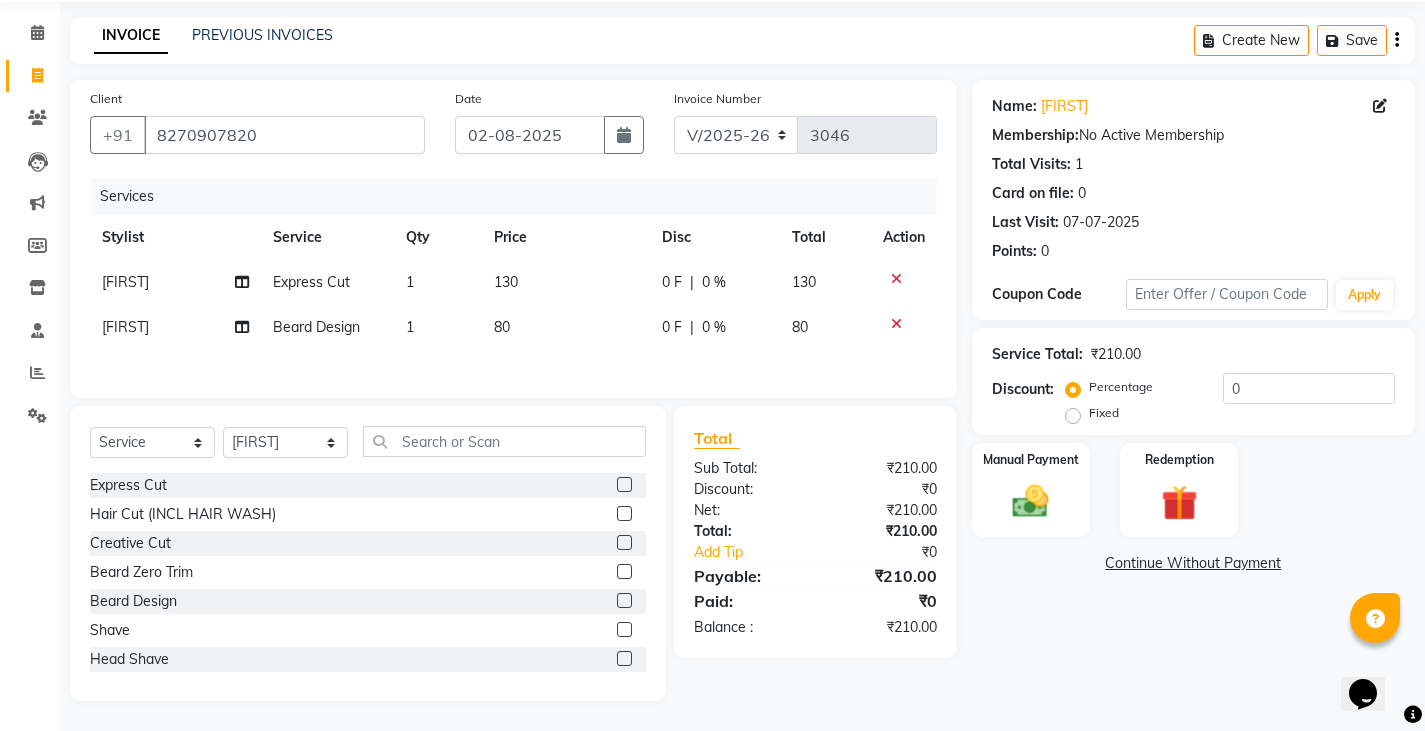 click on "0 F | 0 %" 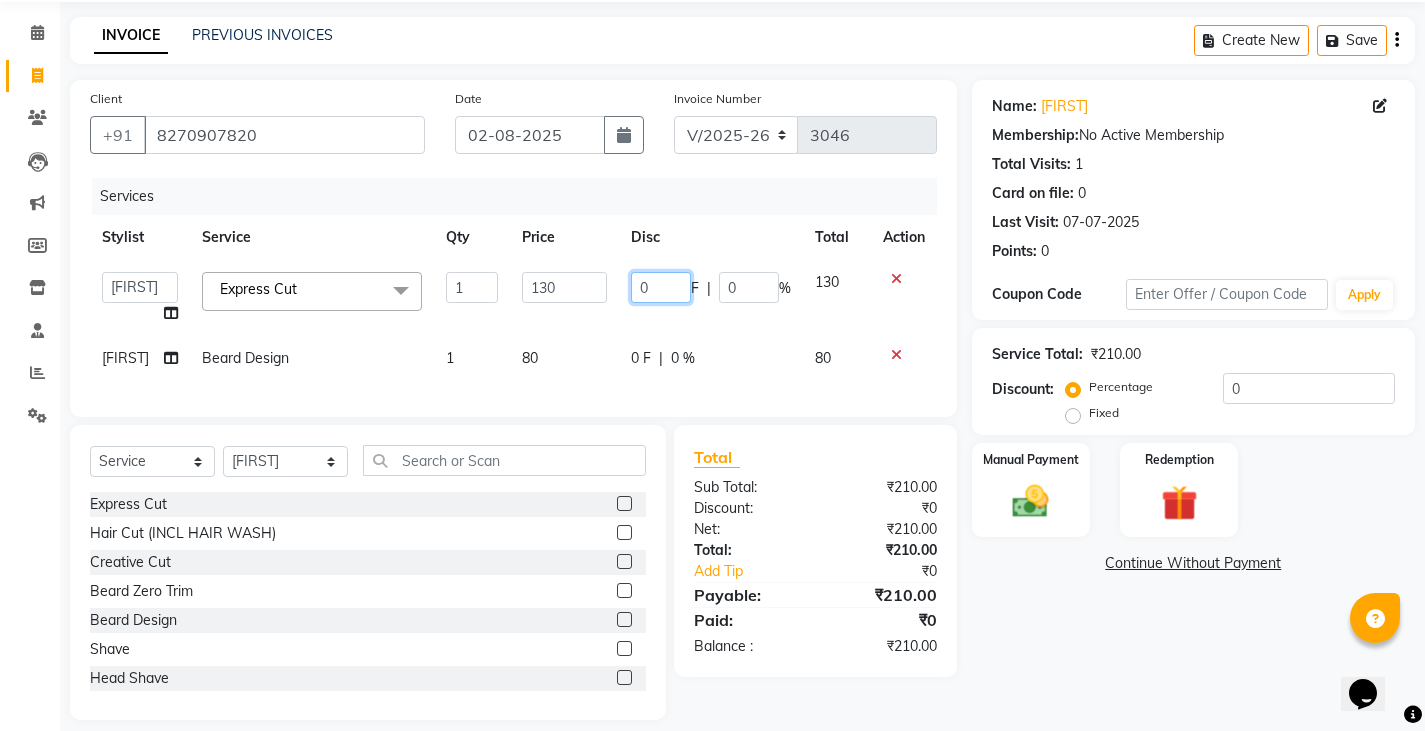 click on "0" 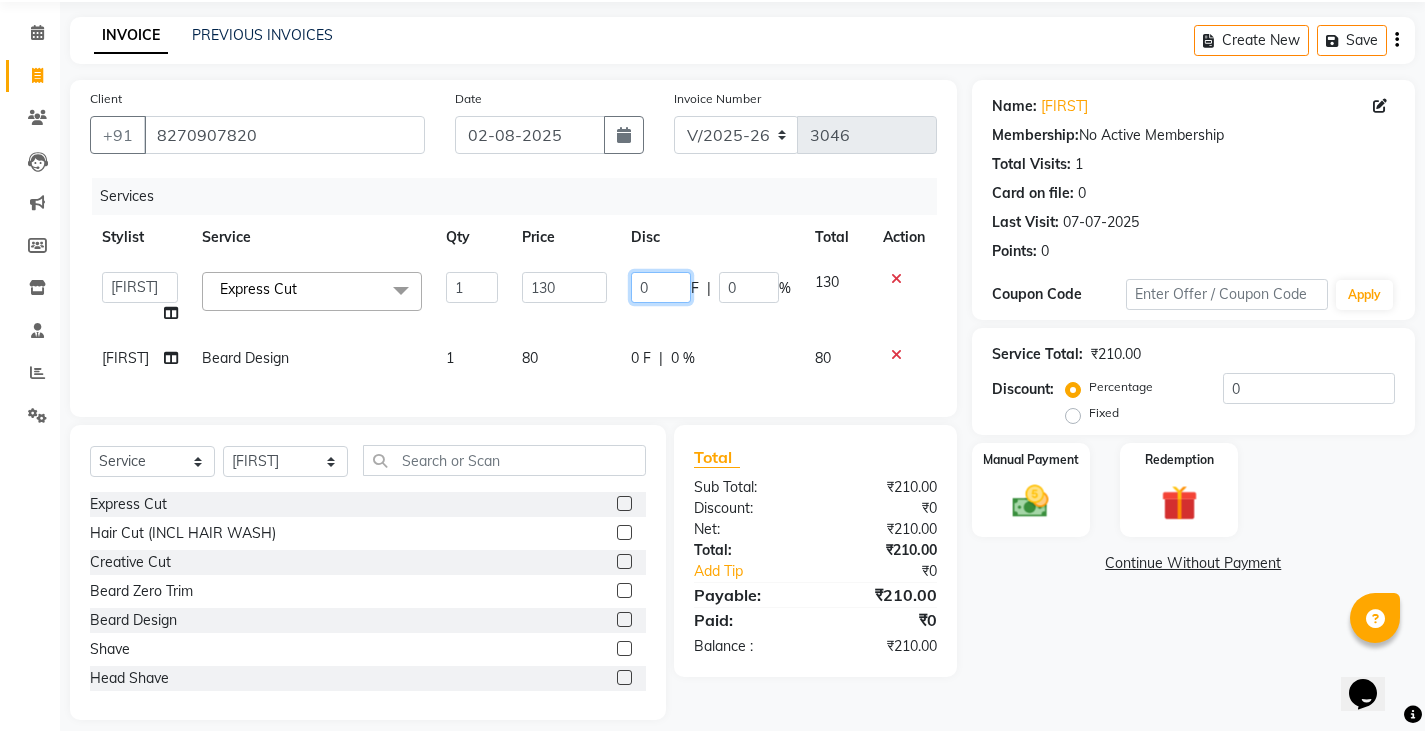 type on "30" 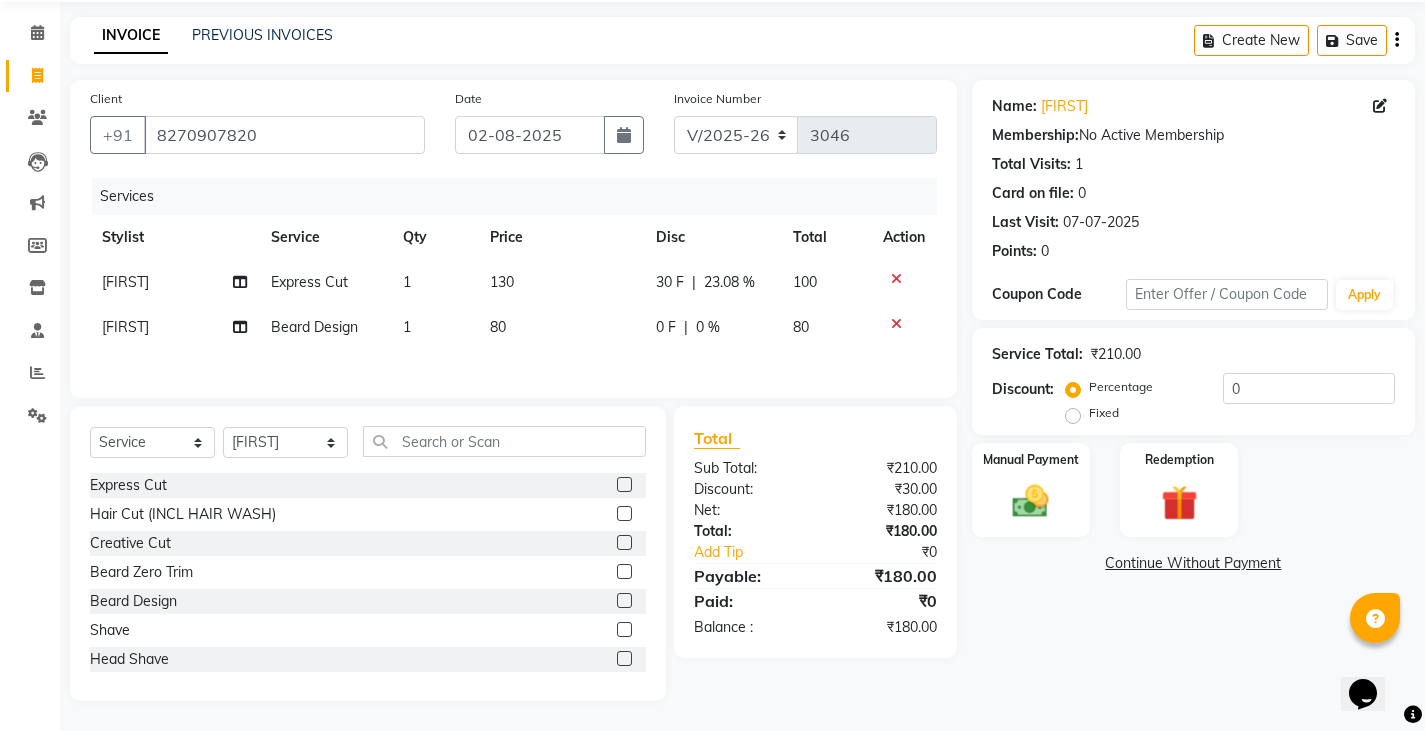 click on "0 F | 0 %" 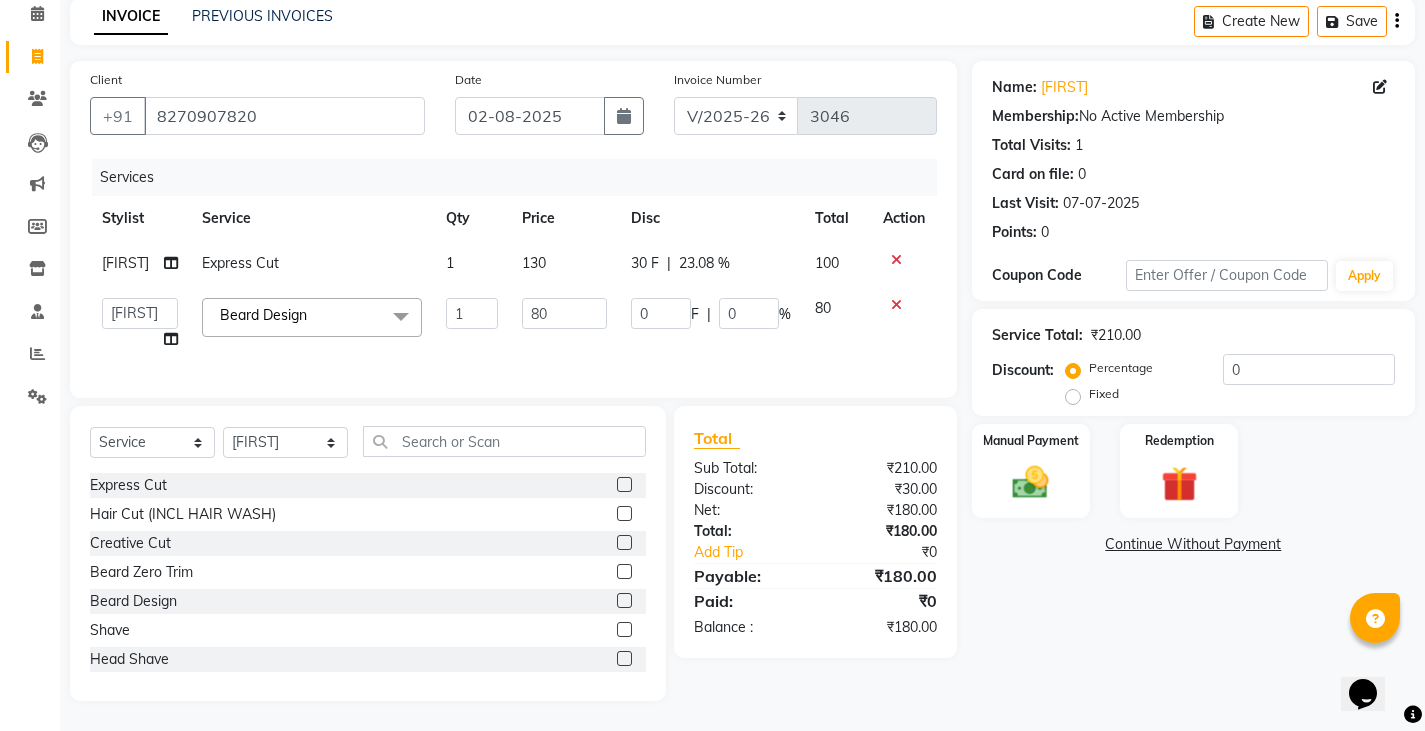 scroll, scrollTop: 104, scrollLeft: 0, axis: vertical 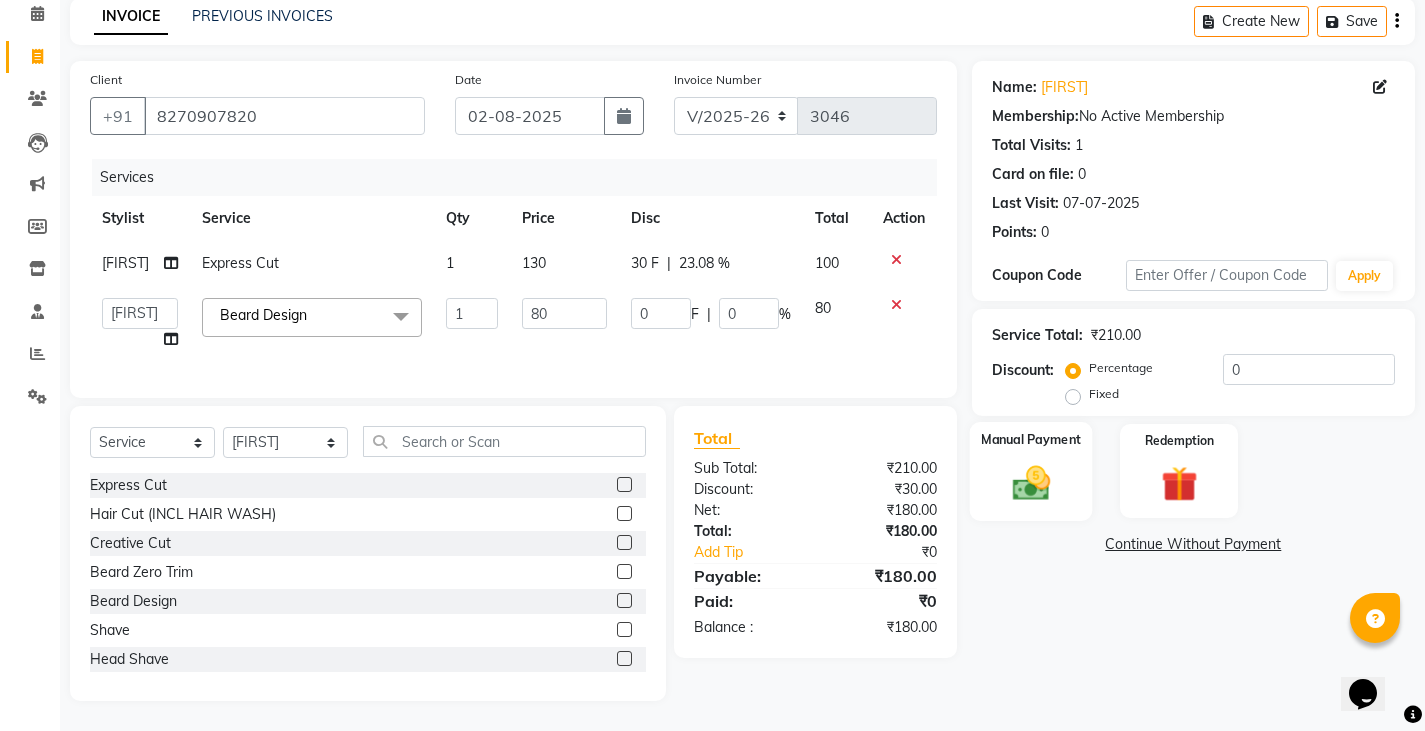 click 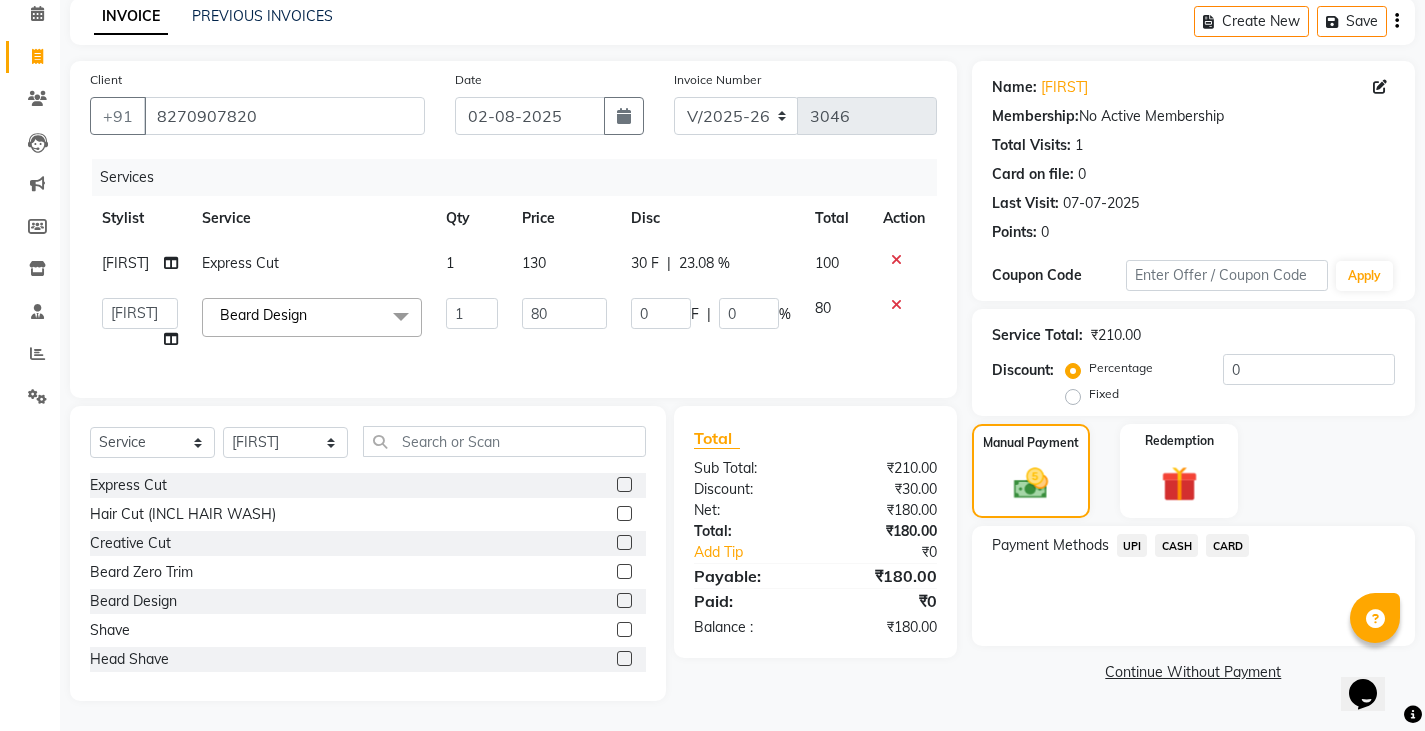 click on "CASH" 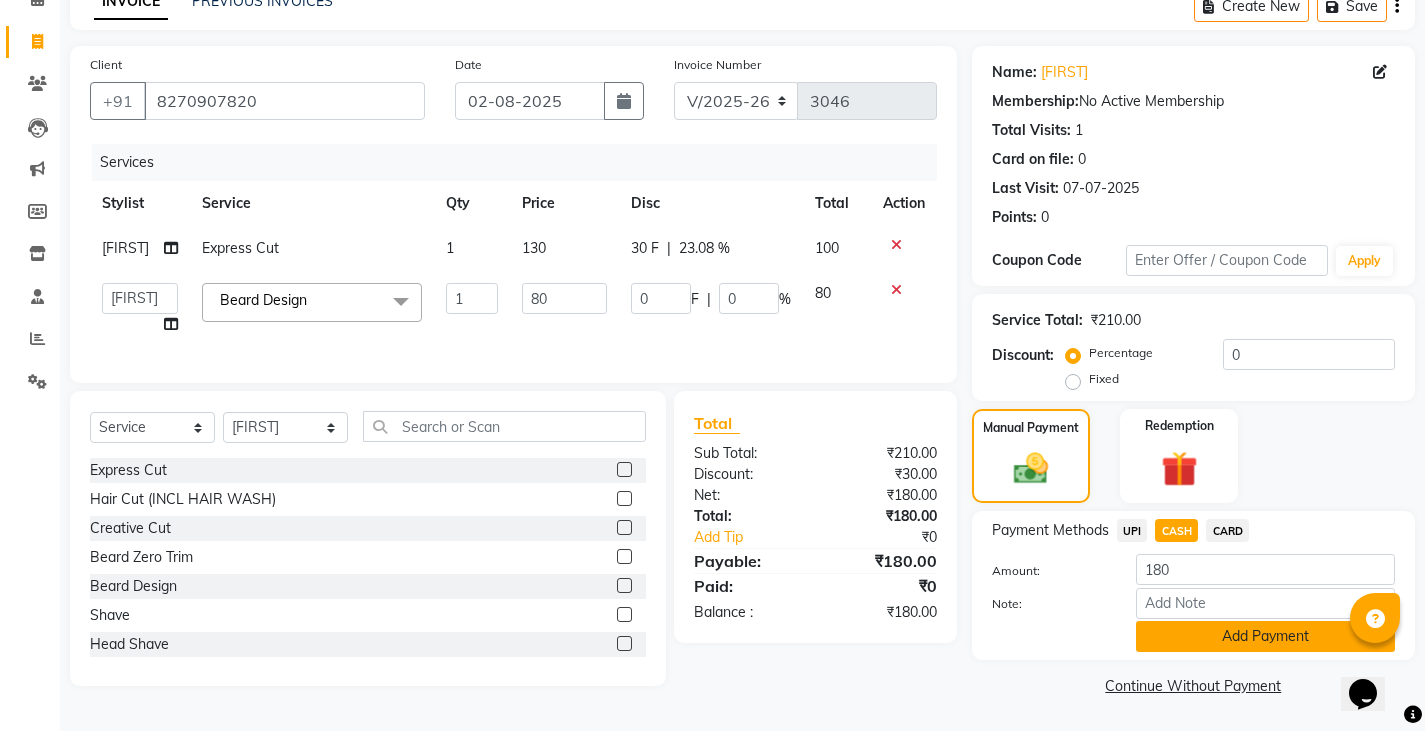 click on "Add Payment" 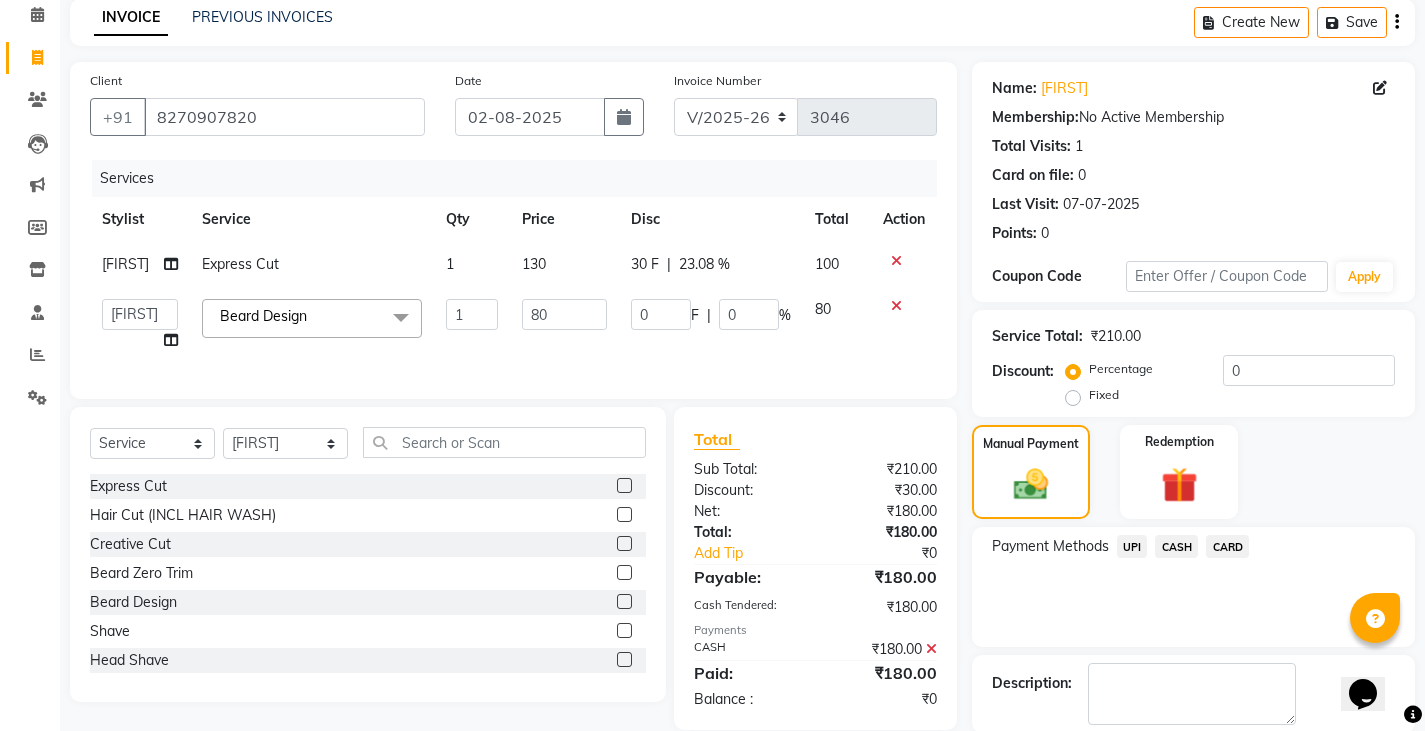 scroll, scrollTop: 188, scrollLeft: 0, axis: vertical 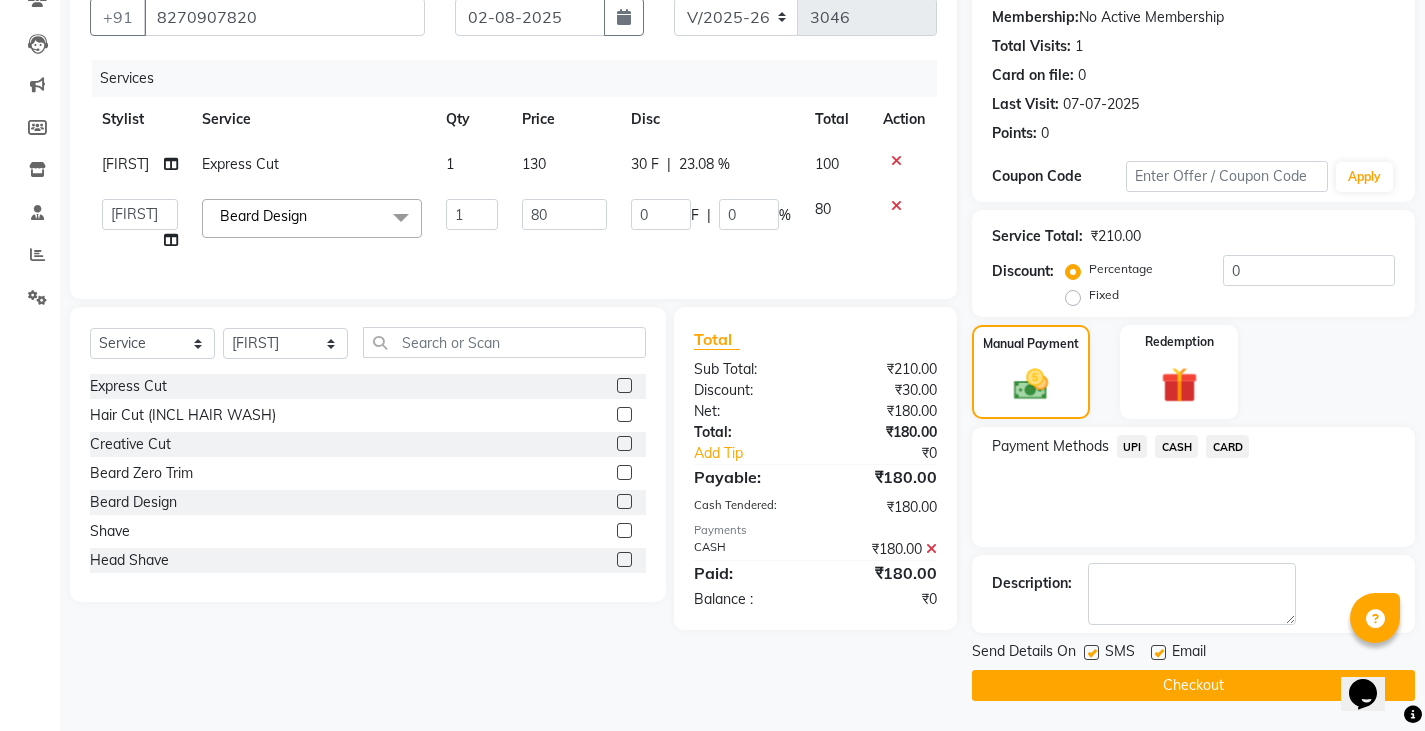 click on "Checkout" 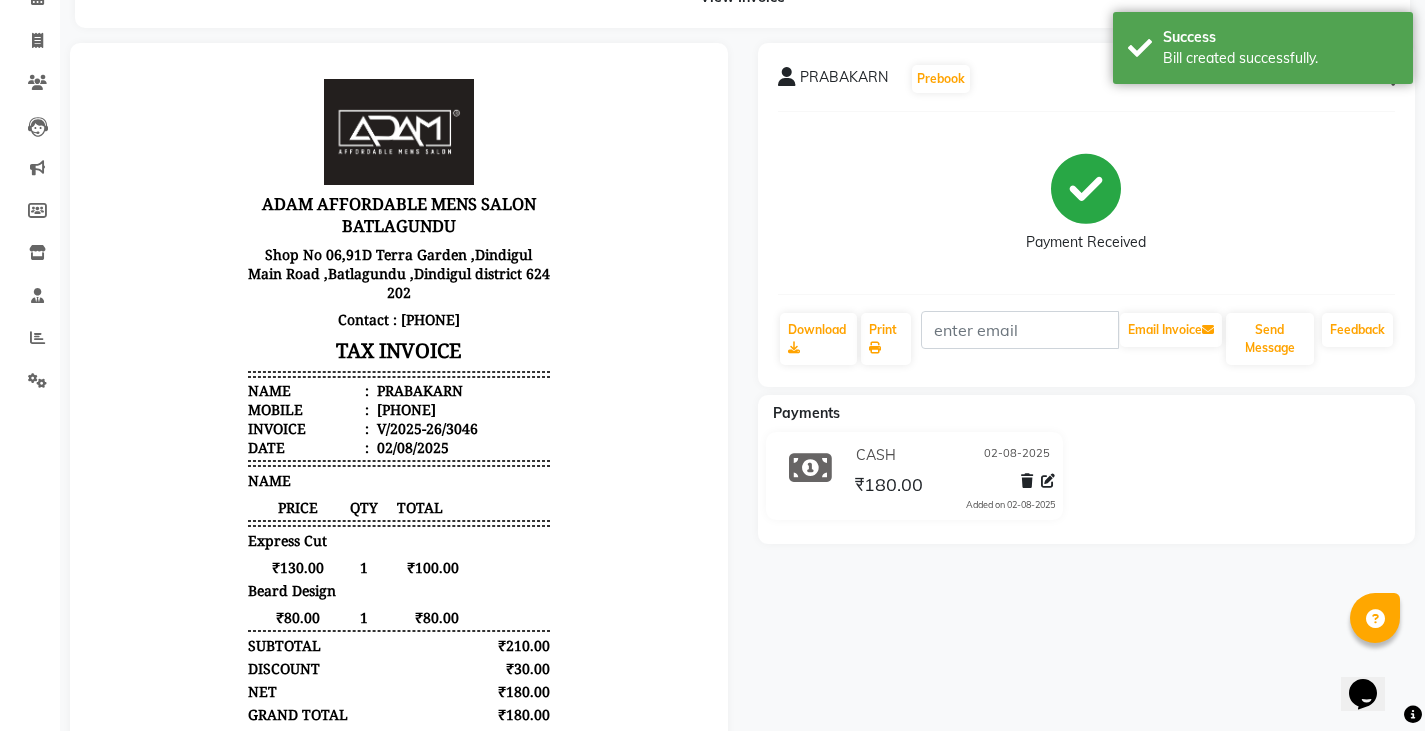 scroll, scrollTop: 0, scrollLeft: 0, axis: both 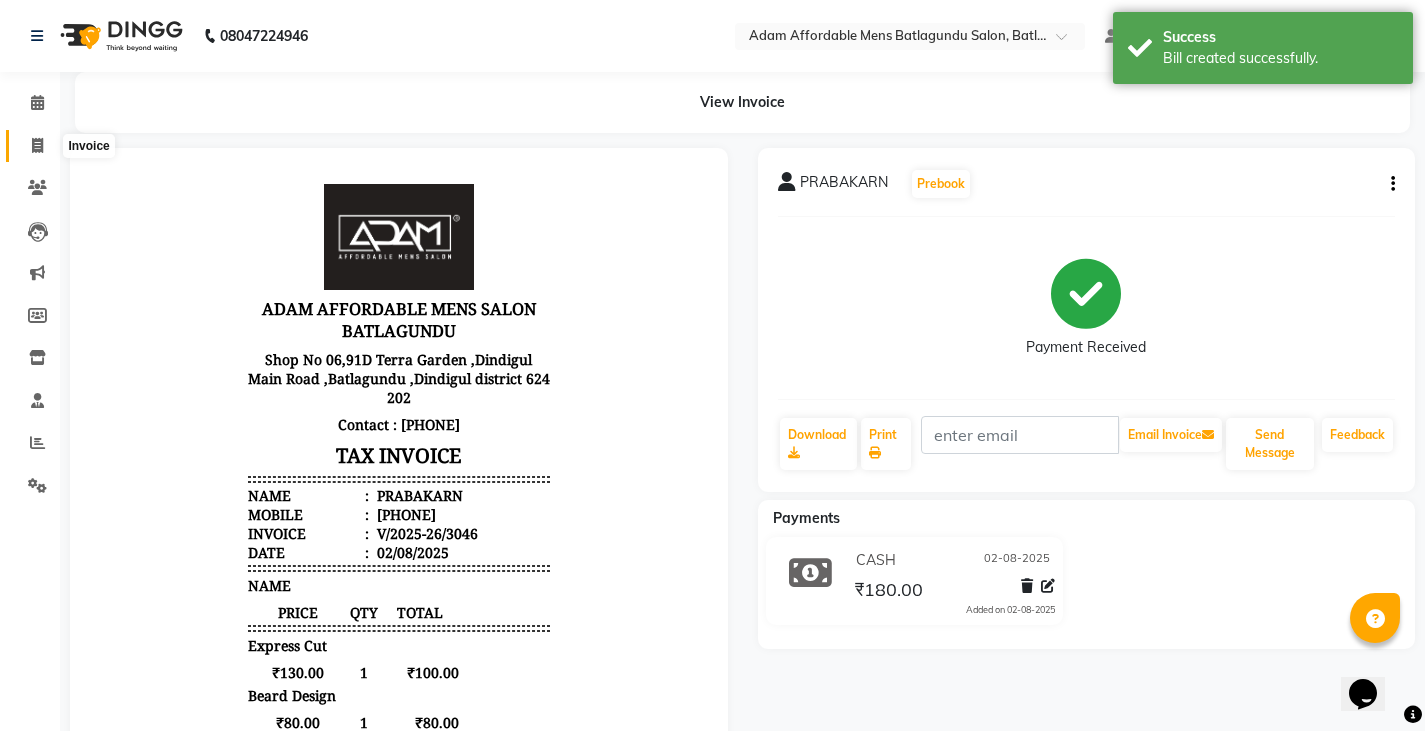 click 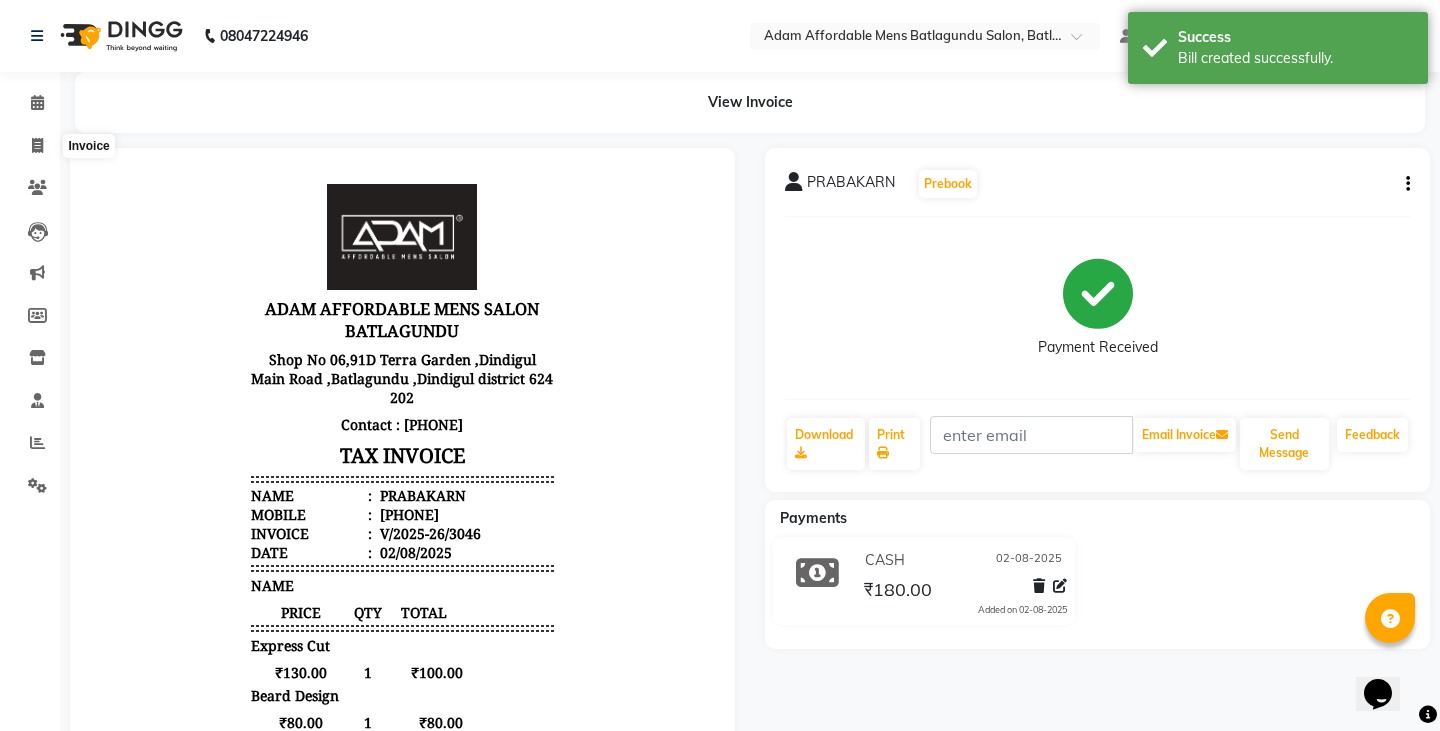 select on "8213" 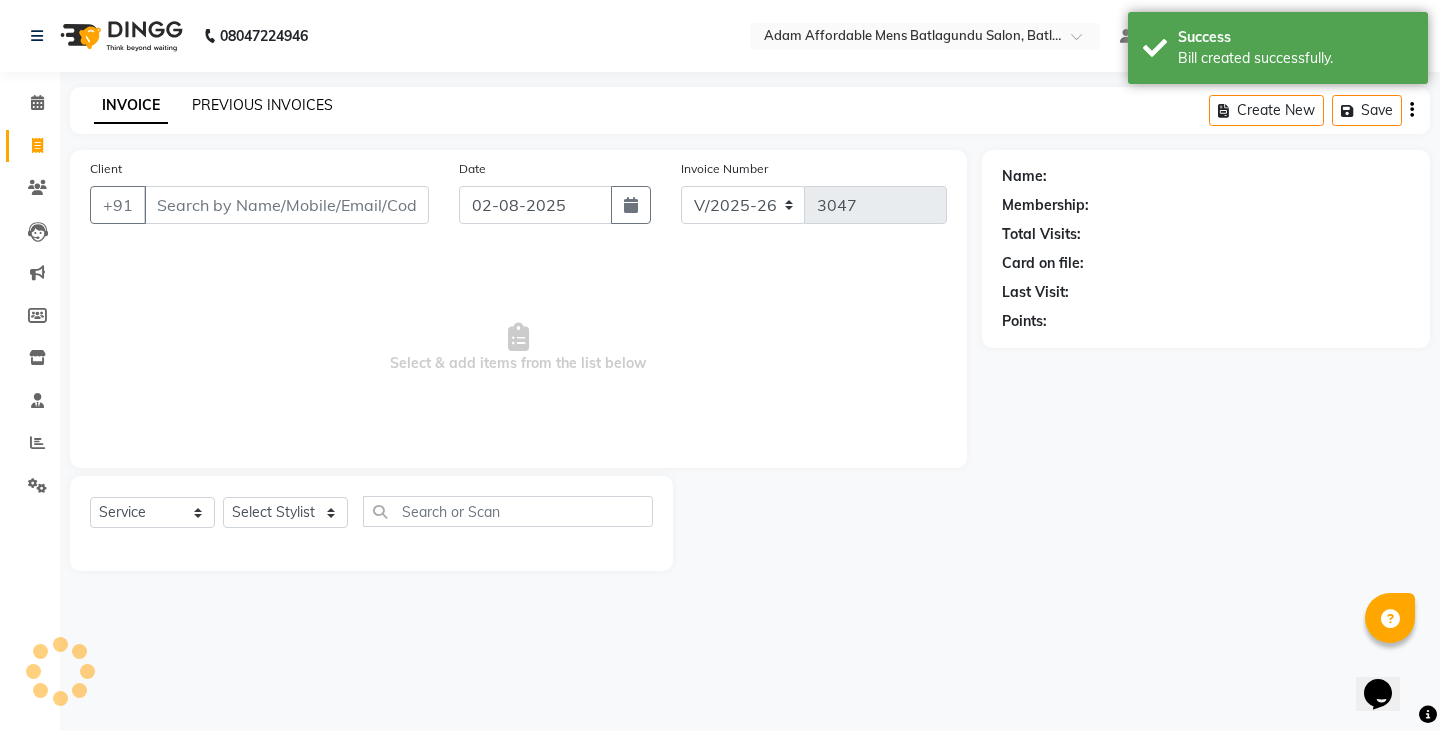 click on "PREVIOUS INVOICES" 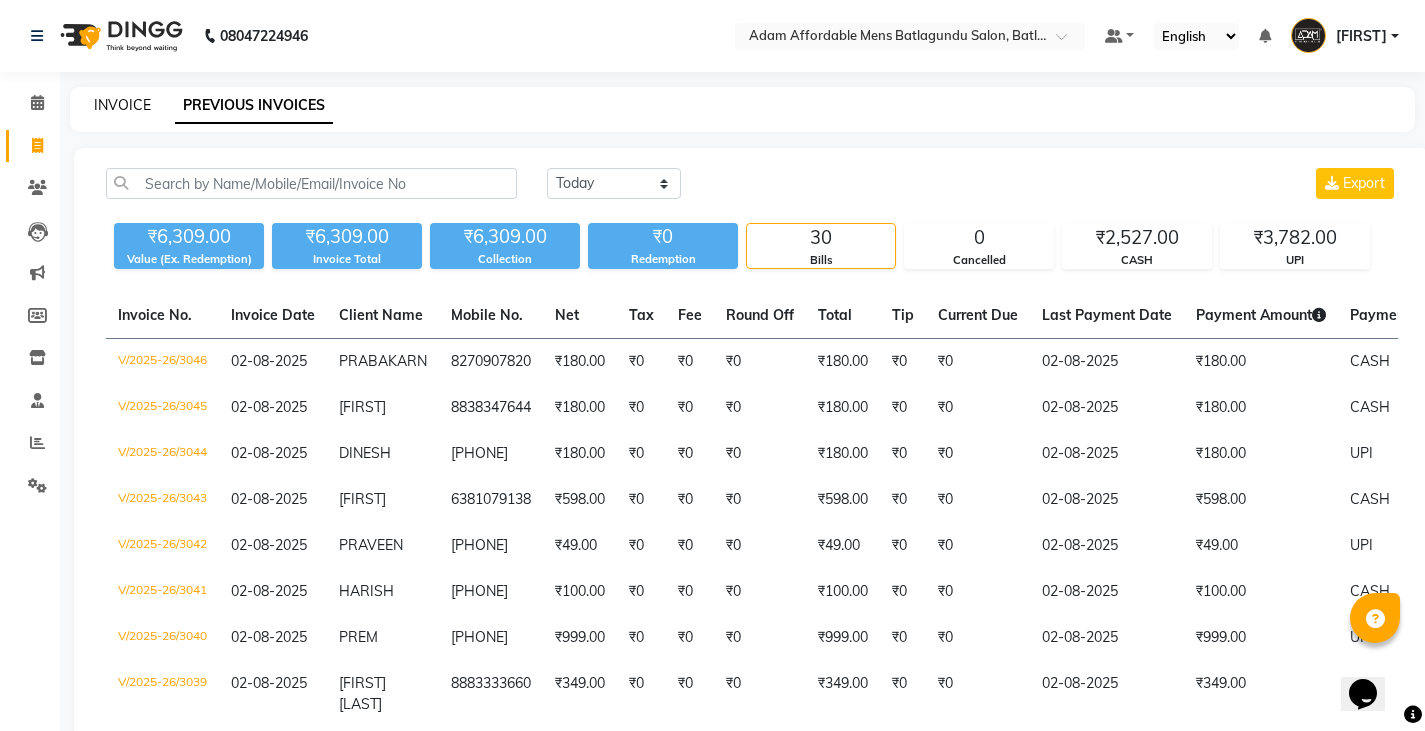 click on "INVOICE" 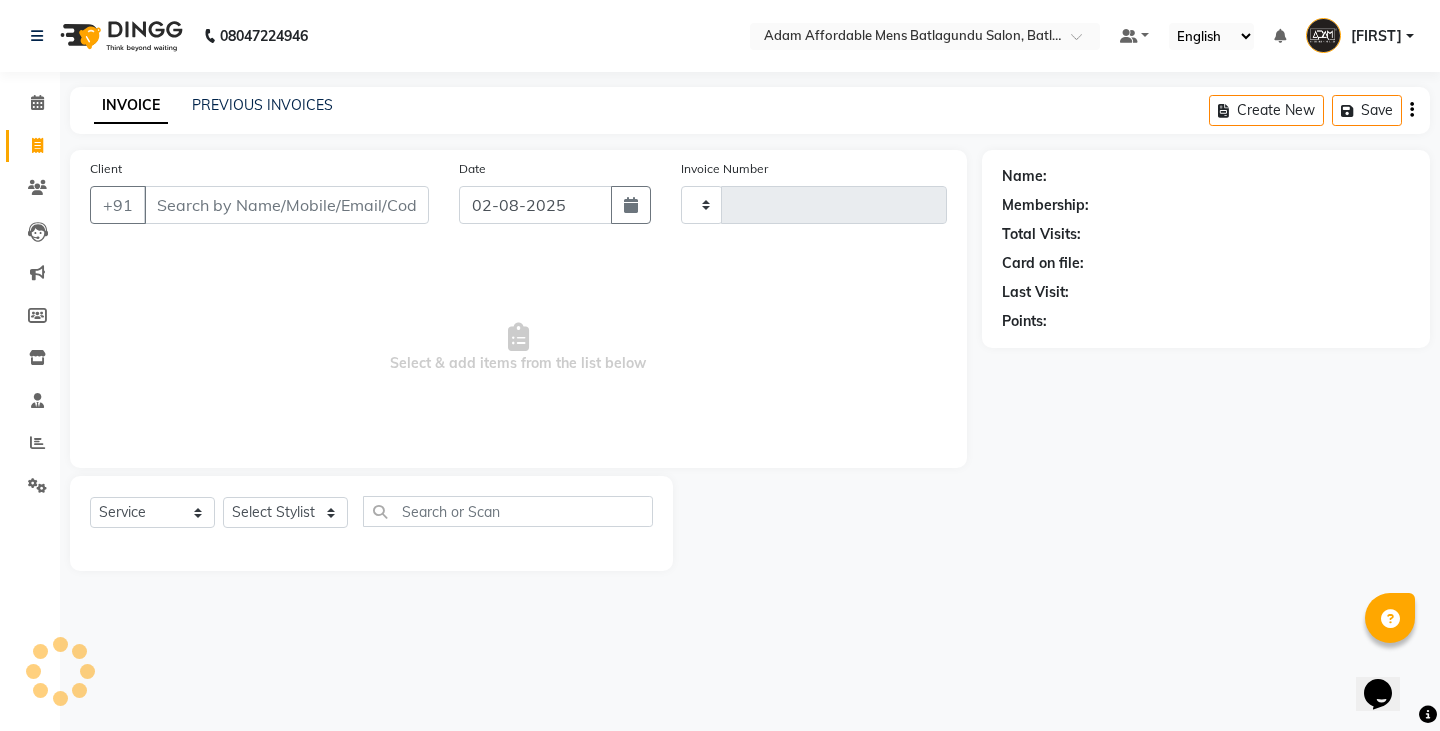 type on "3047" 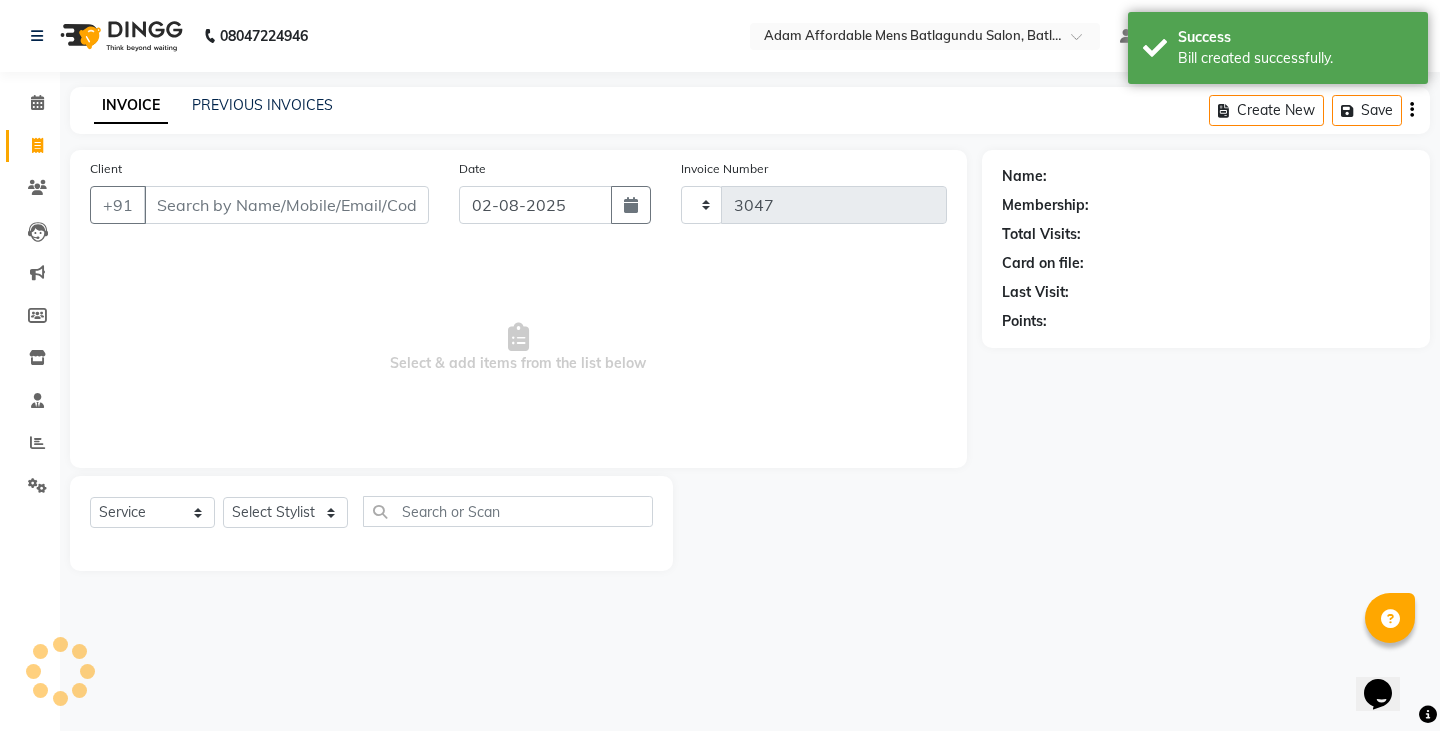 select on "8213" 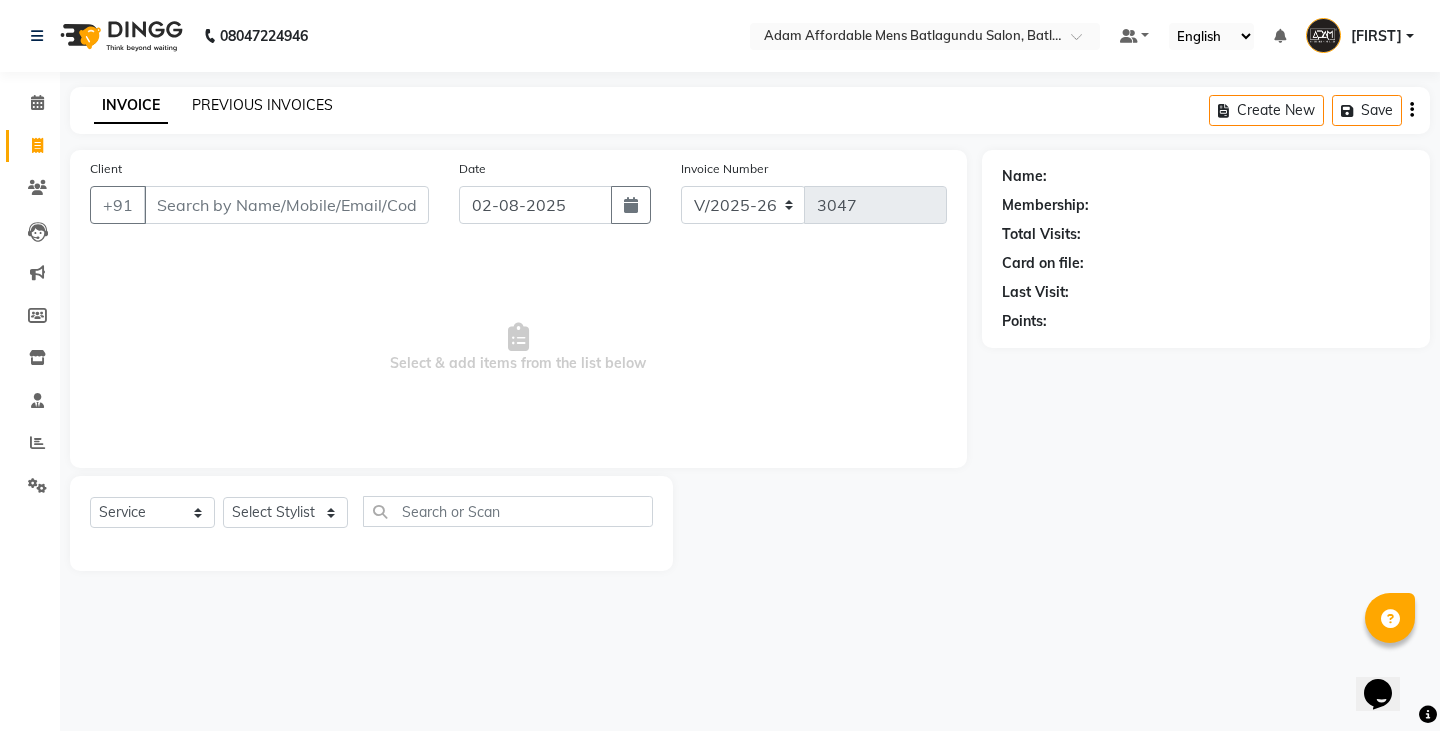 click on "PREVIOUS INVOICES" 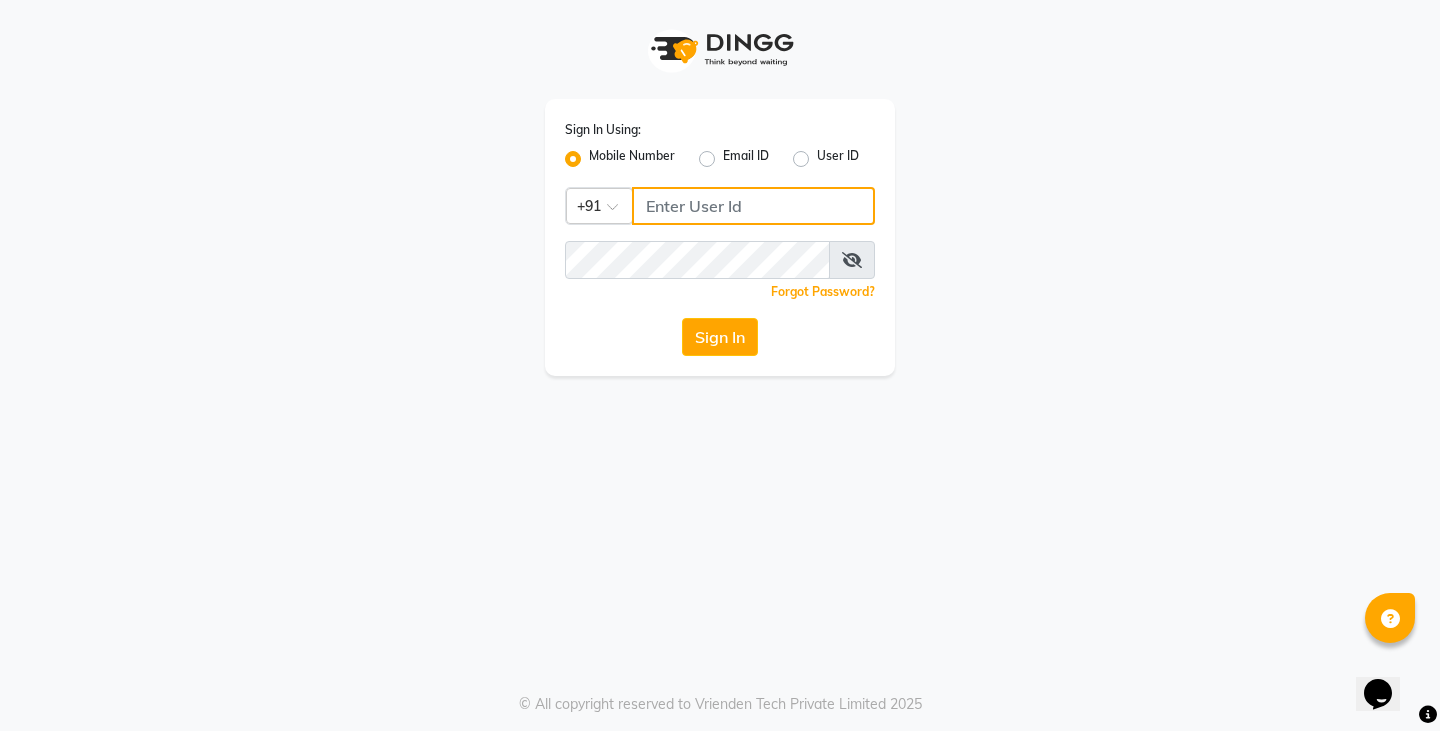click 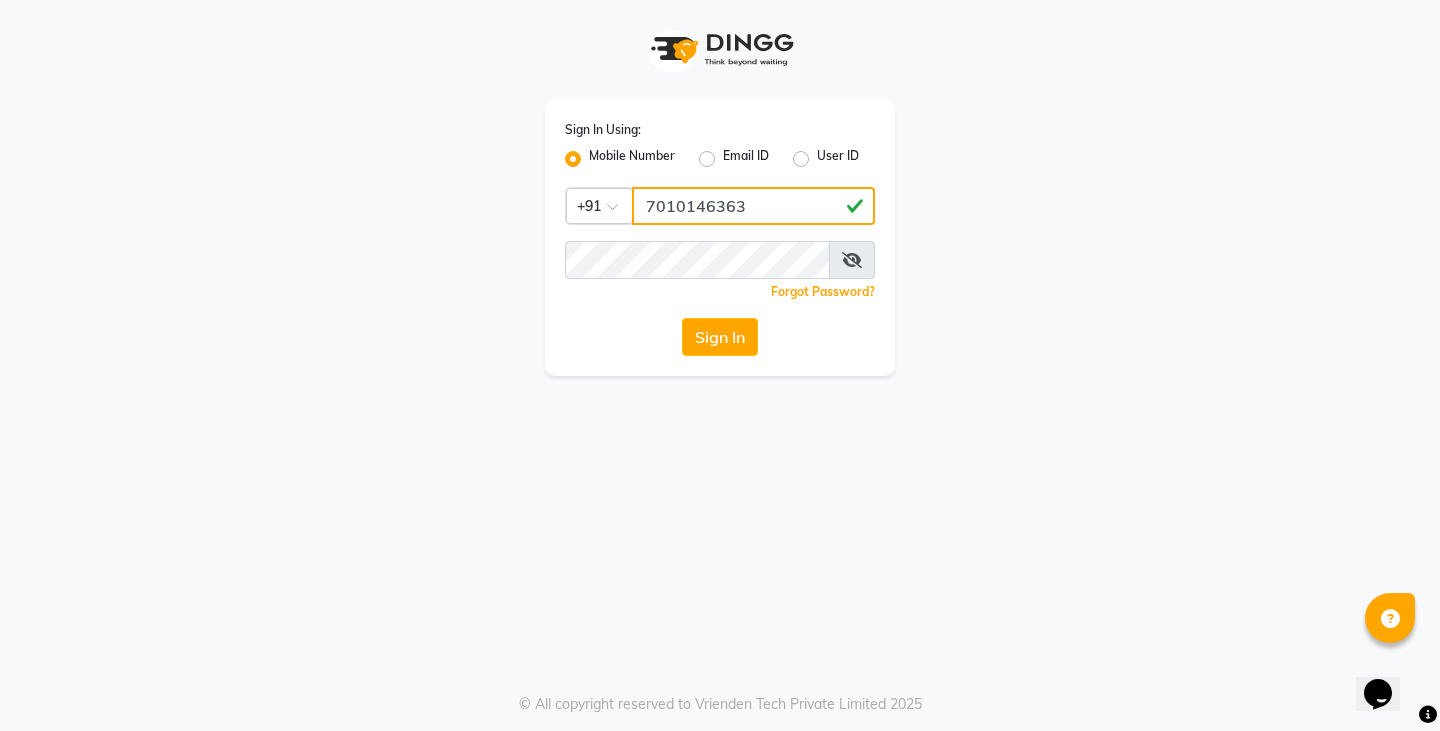 type on "7010146363" 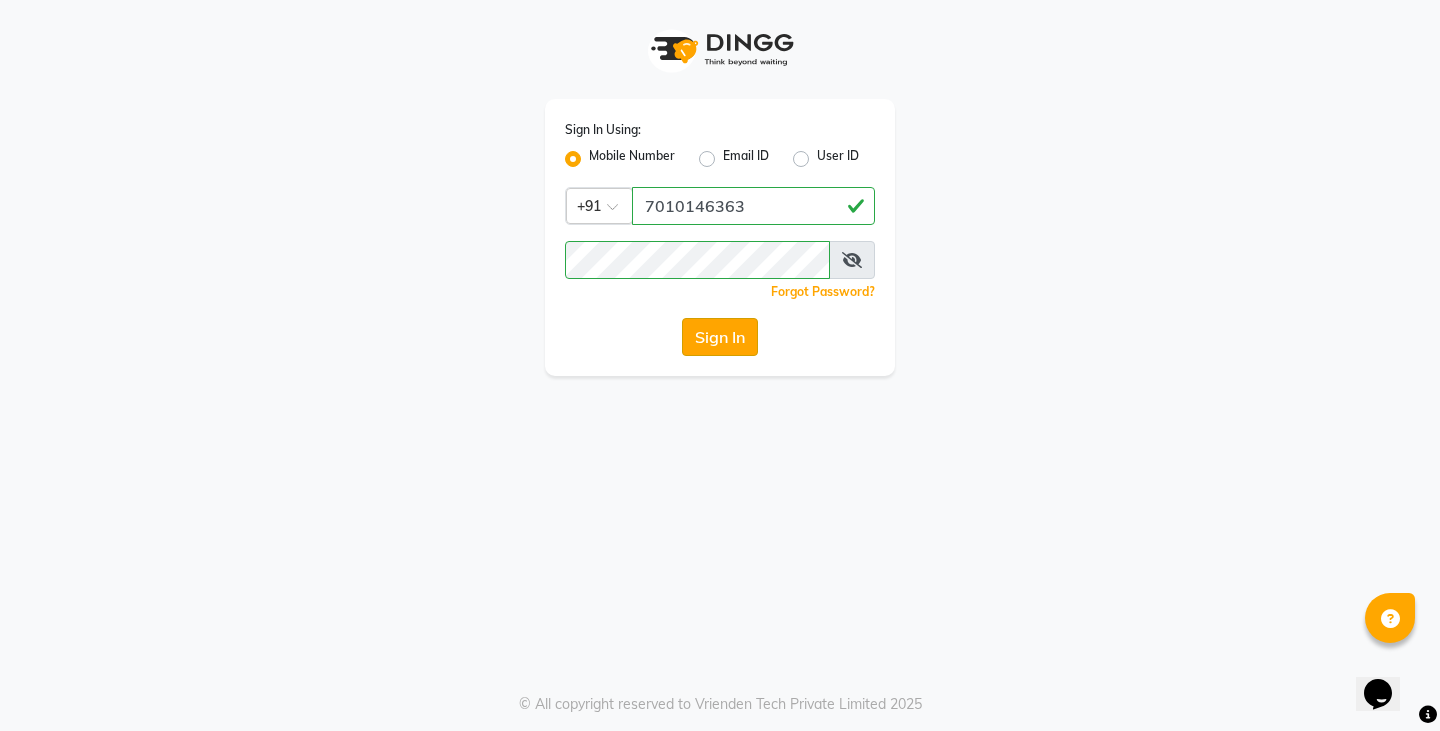 click on "Sign In" 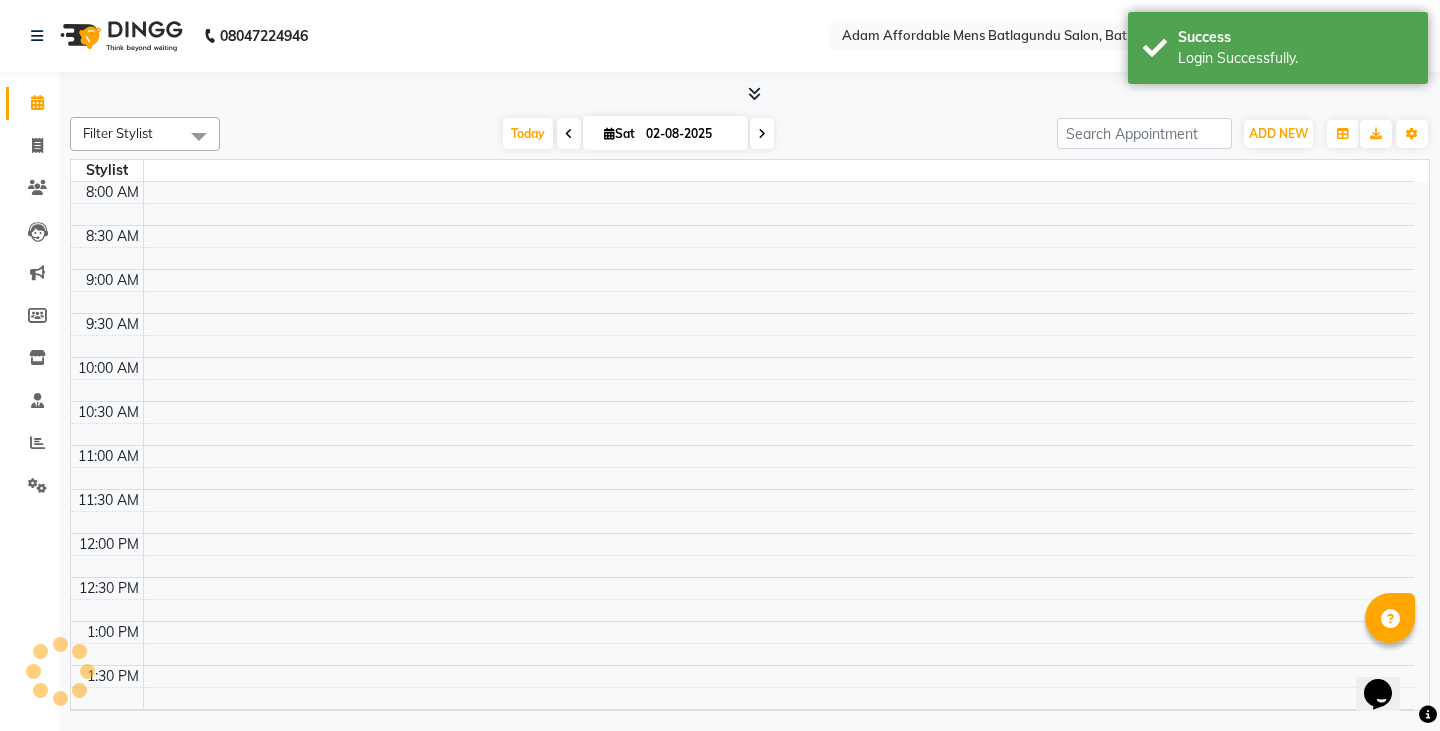 select on "en" 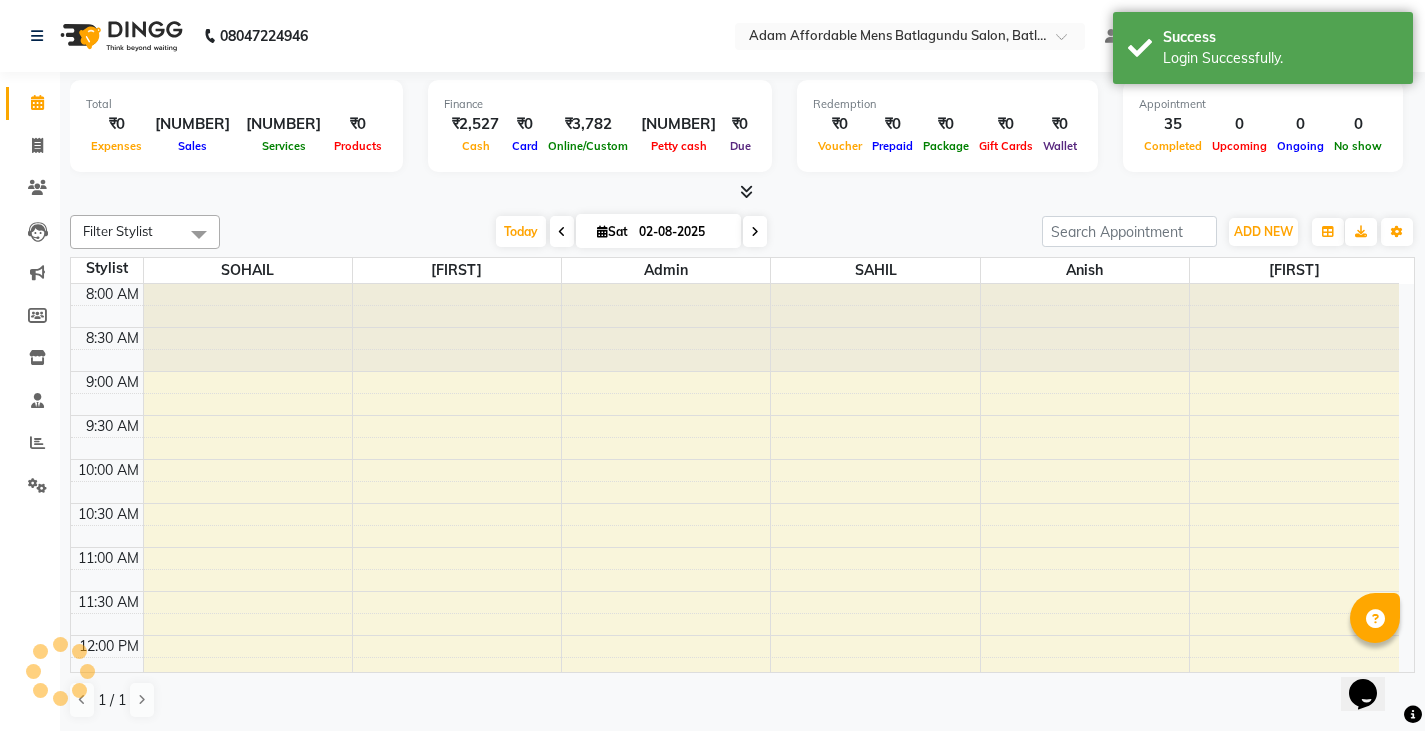 scroll, scrollTop: 0, scrollLeft: 0, axis: both 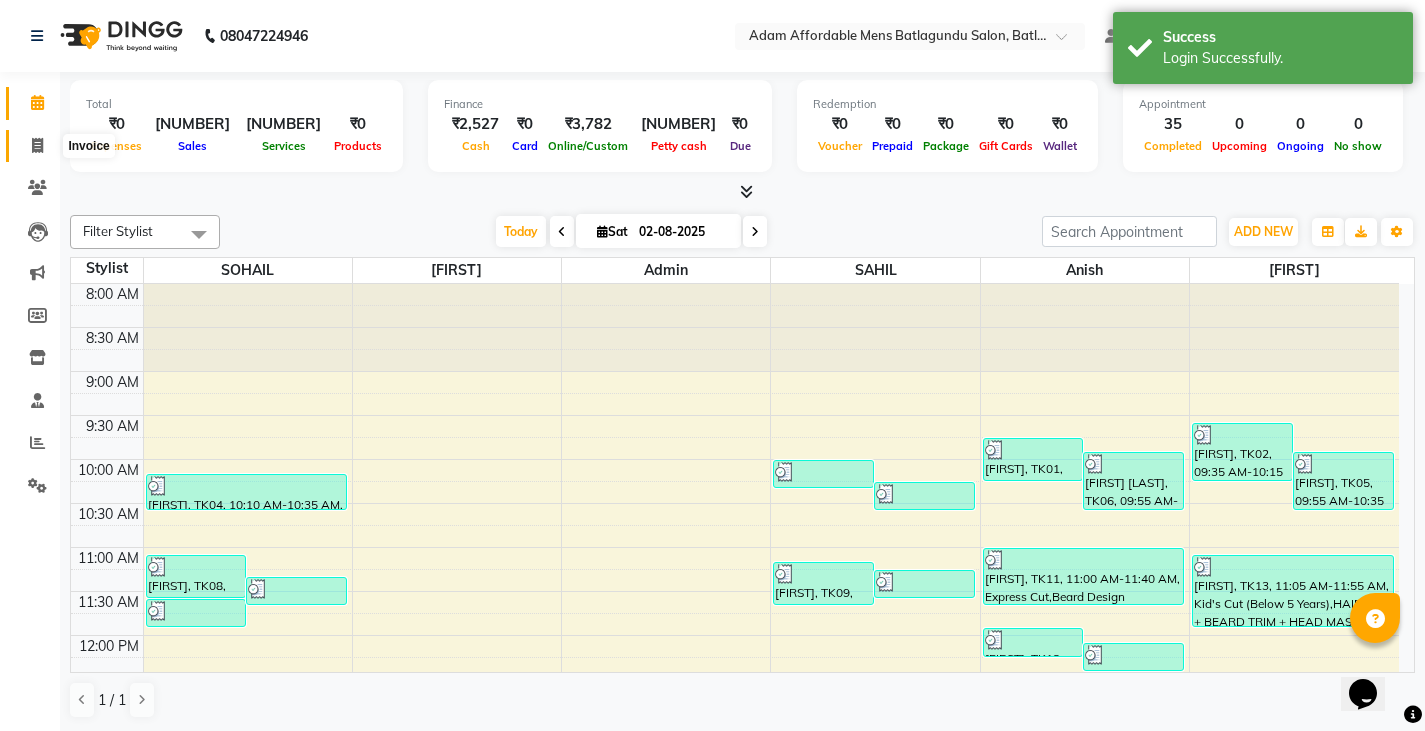click 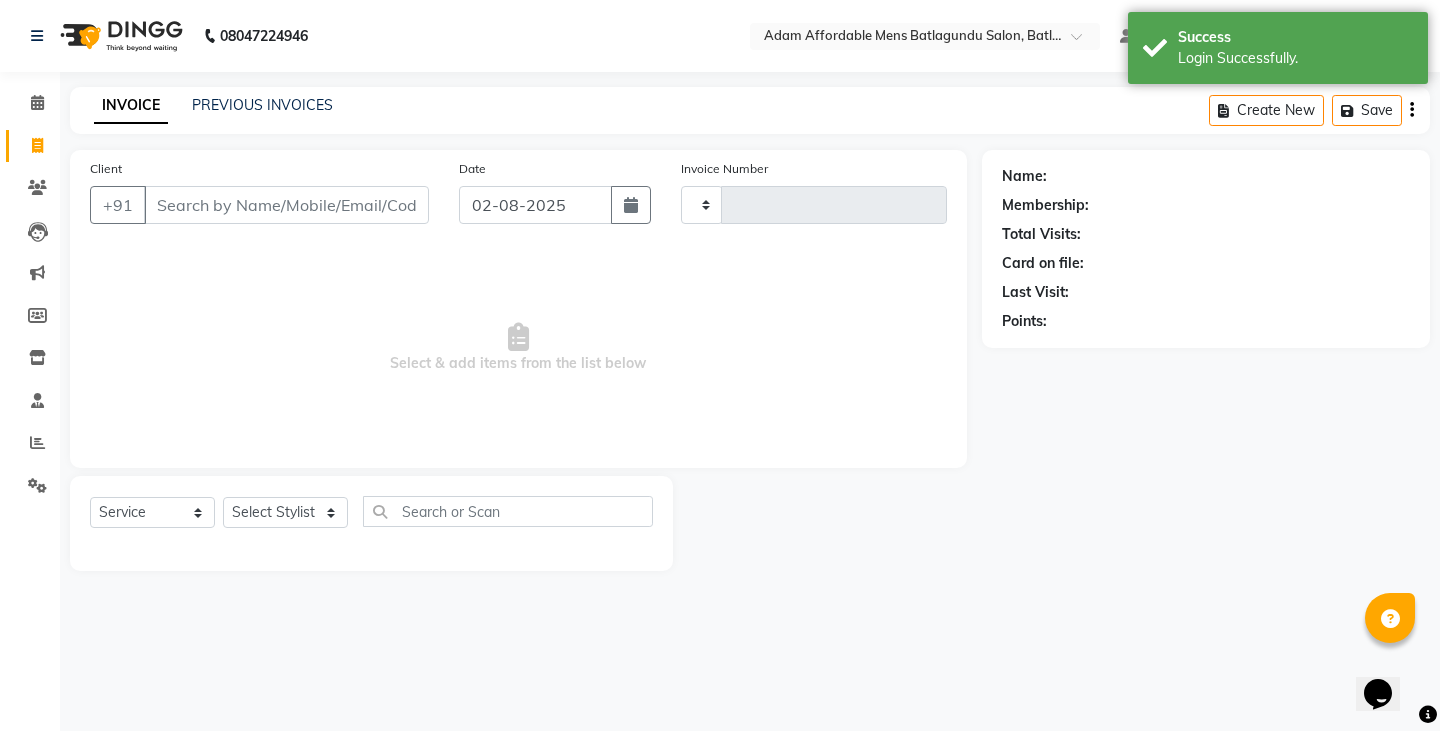 type on "3047" 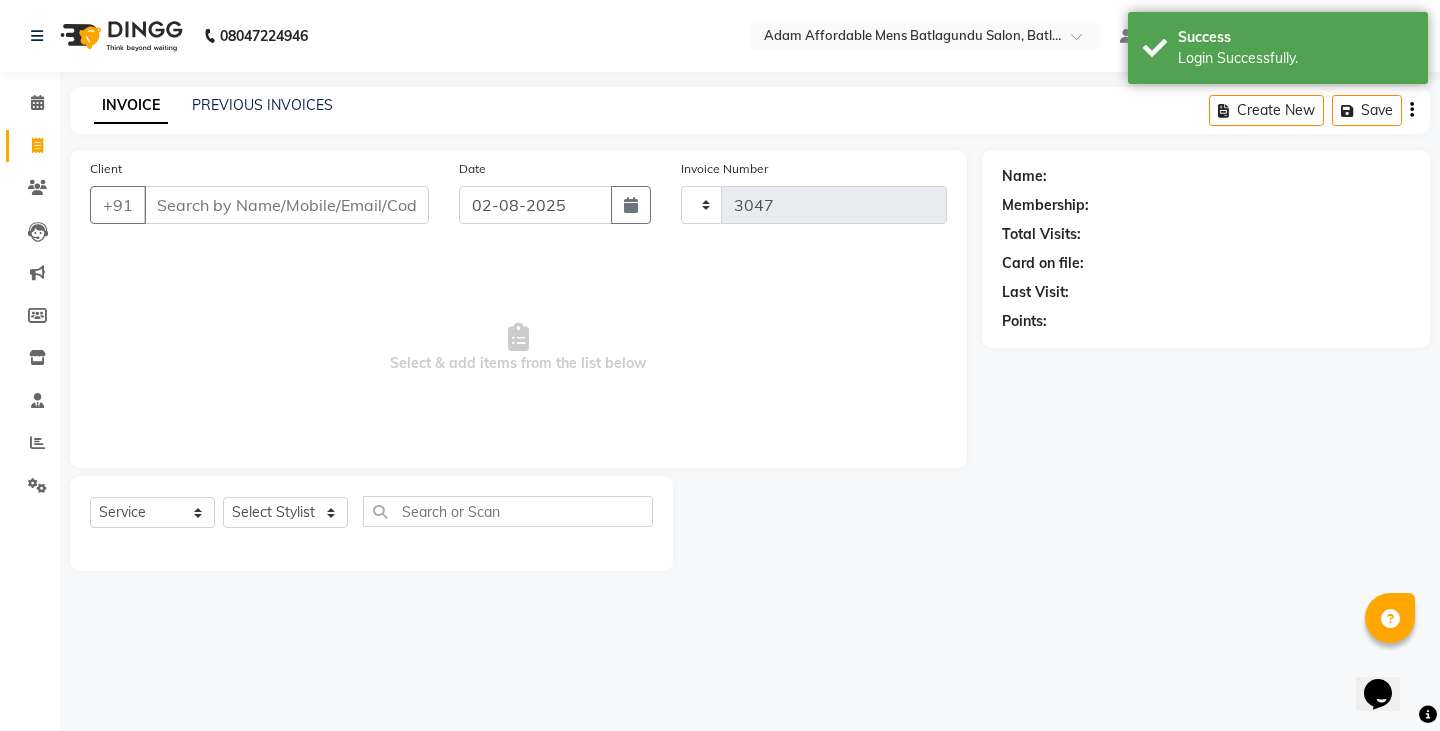 select on "8213" 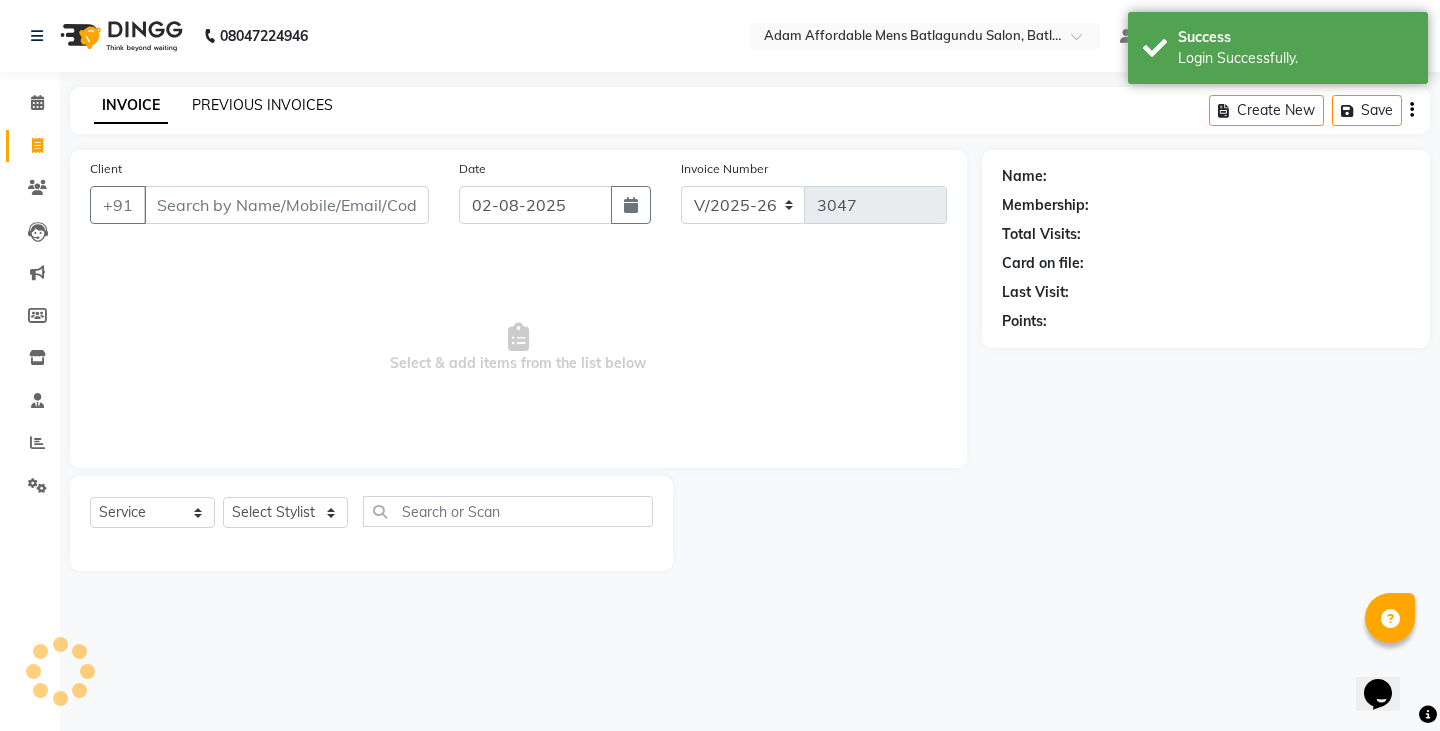 click on "PREVIOUS INVOICES" 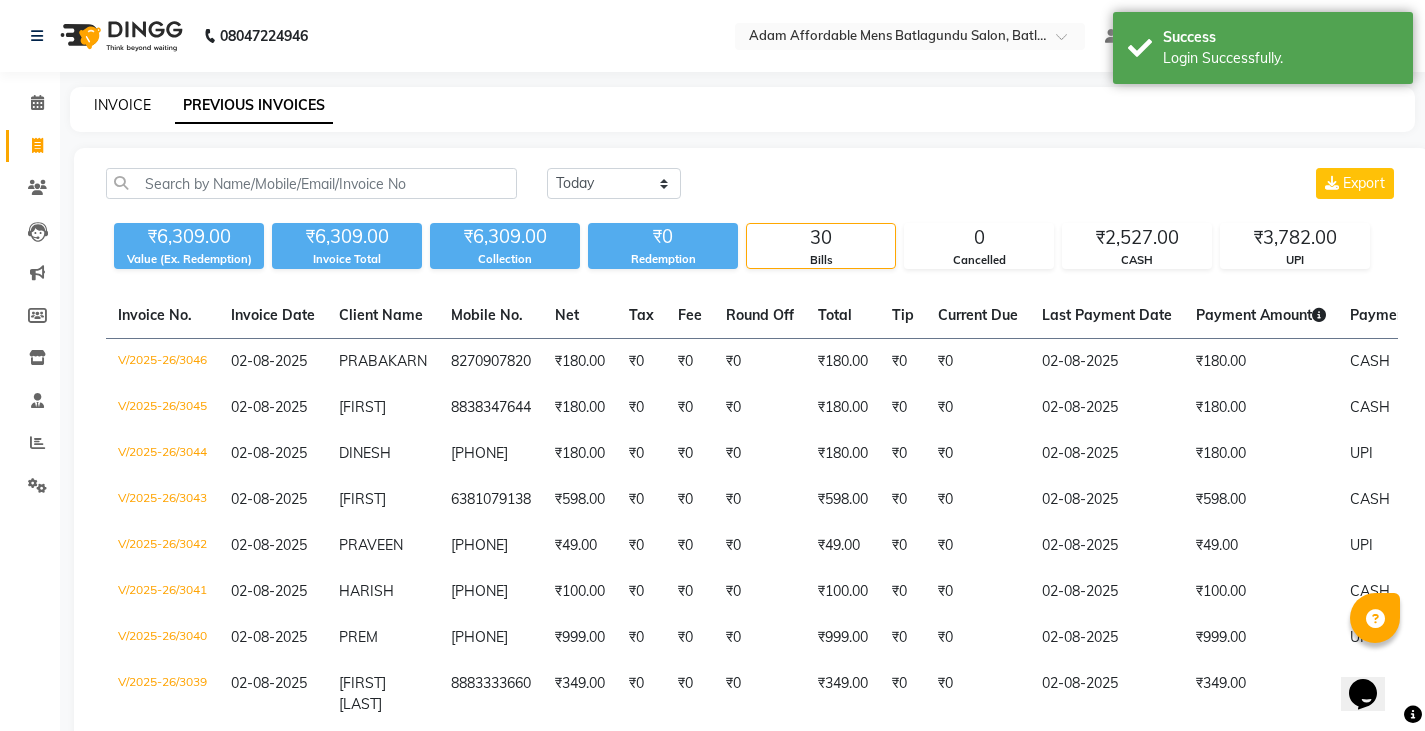 click on "INVOICE" 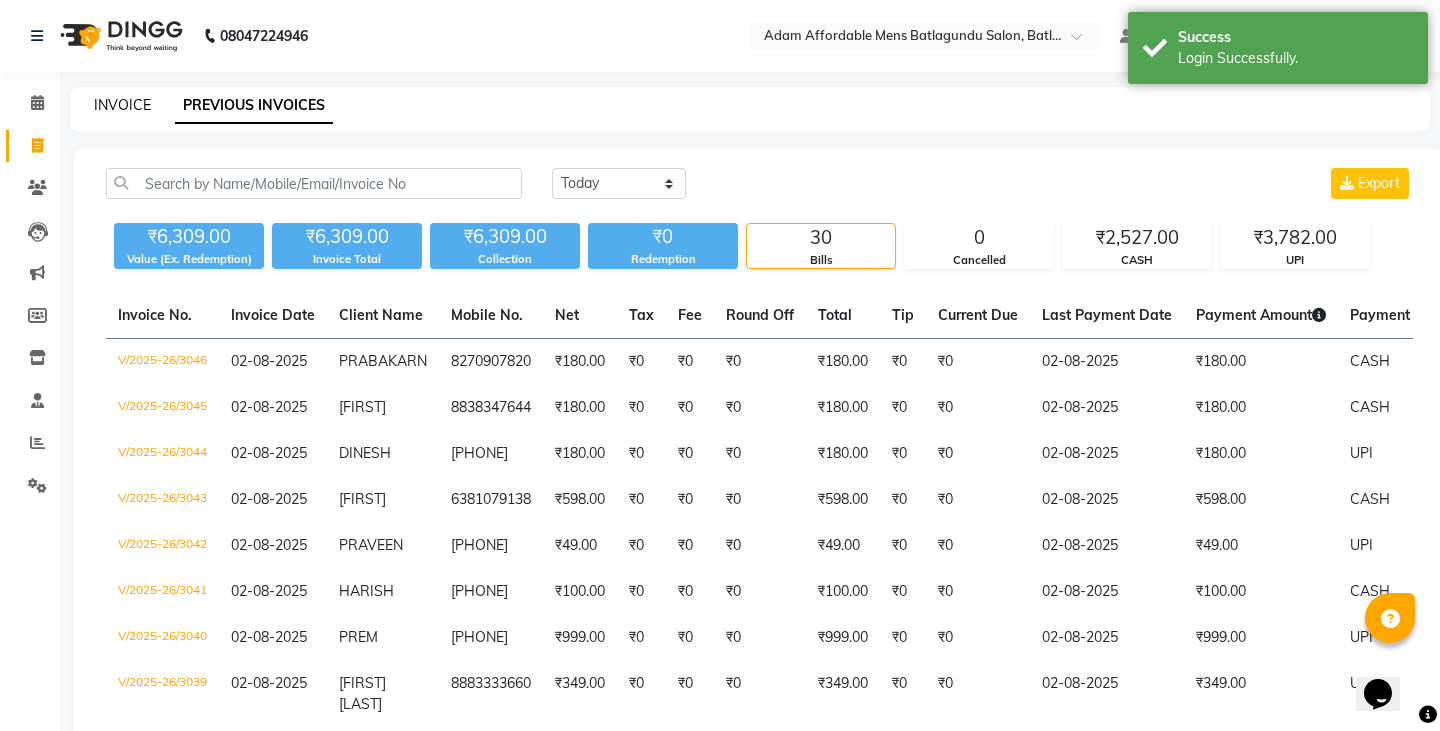 select on "8213" 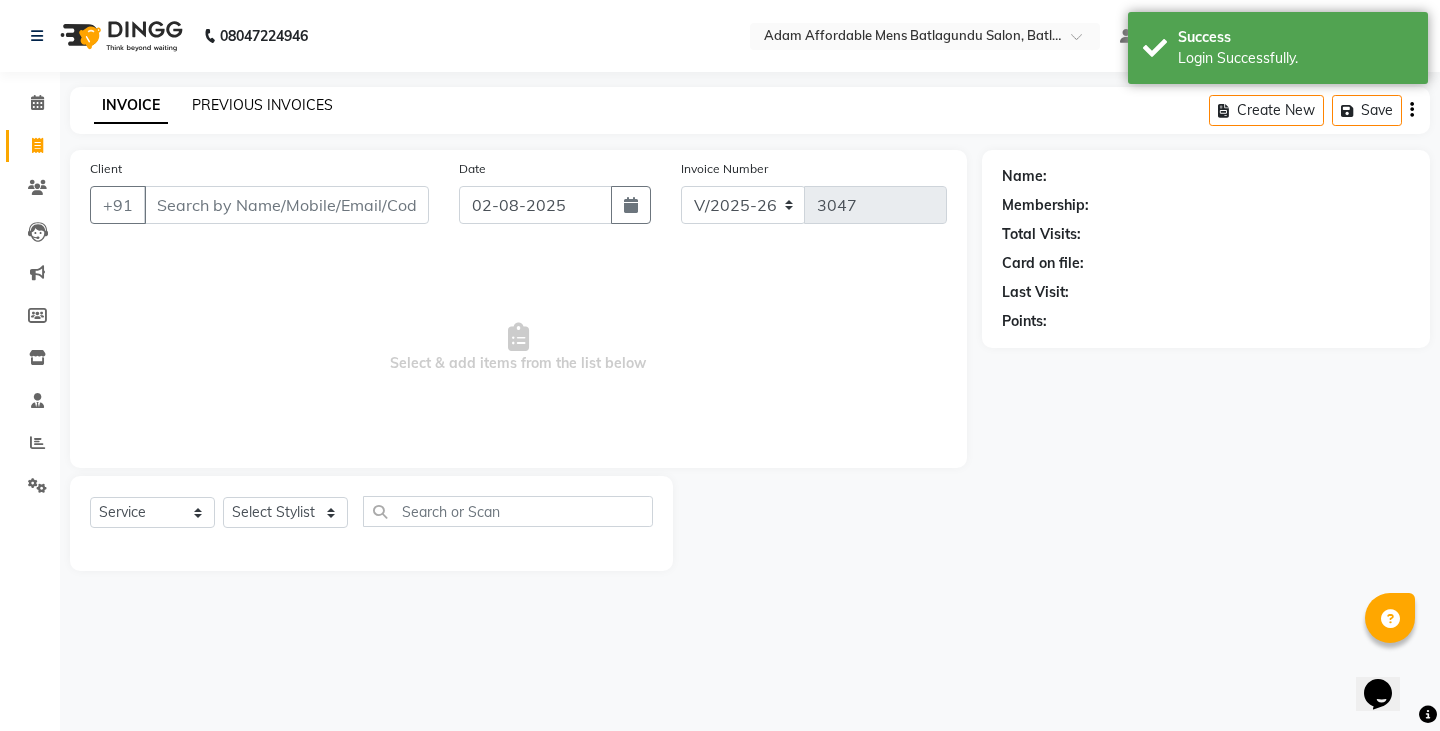 click on "PREVIOUS INVOICES" 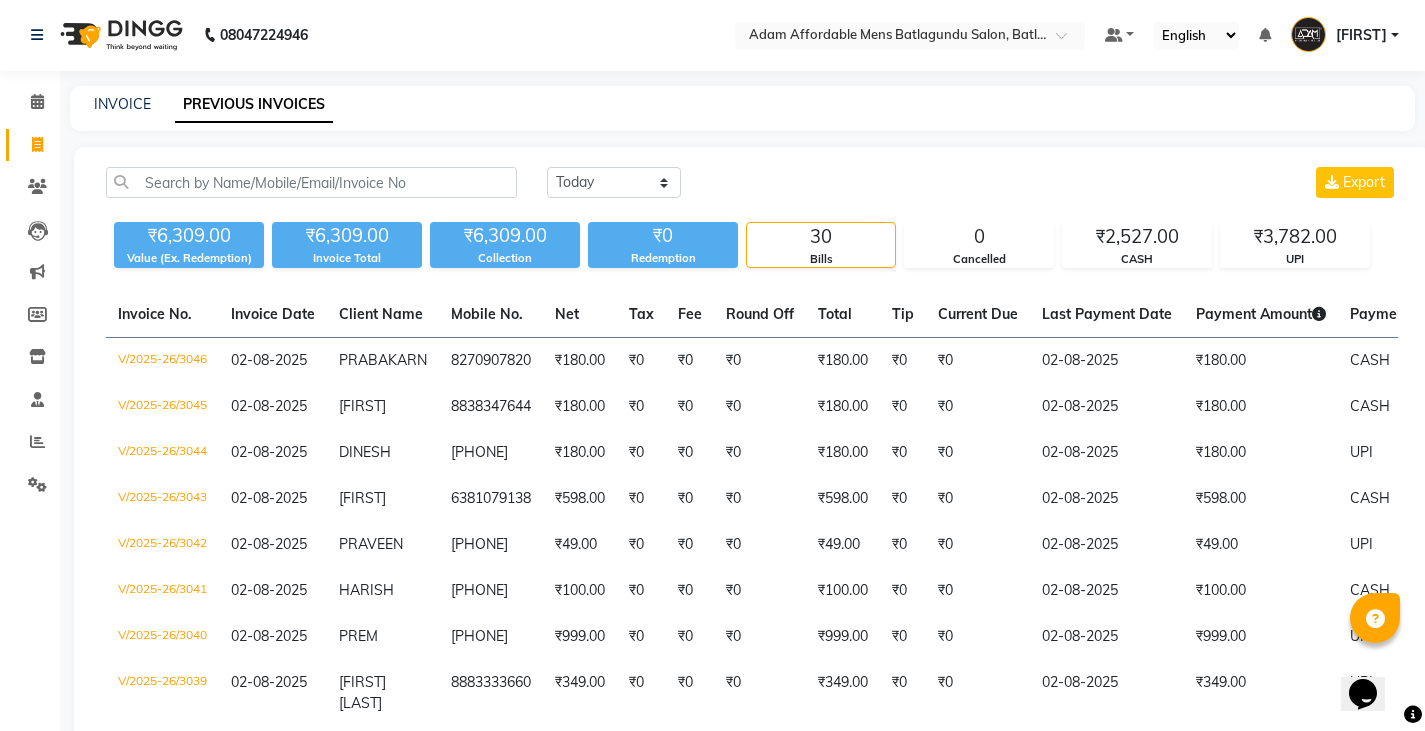 scroll, scrollTop: 0, scrollLeft: 0, axis: both 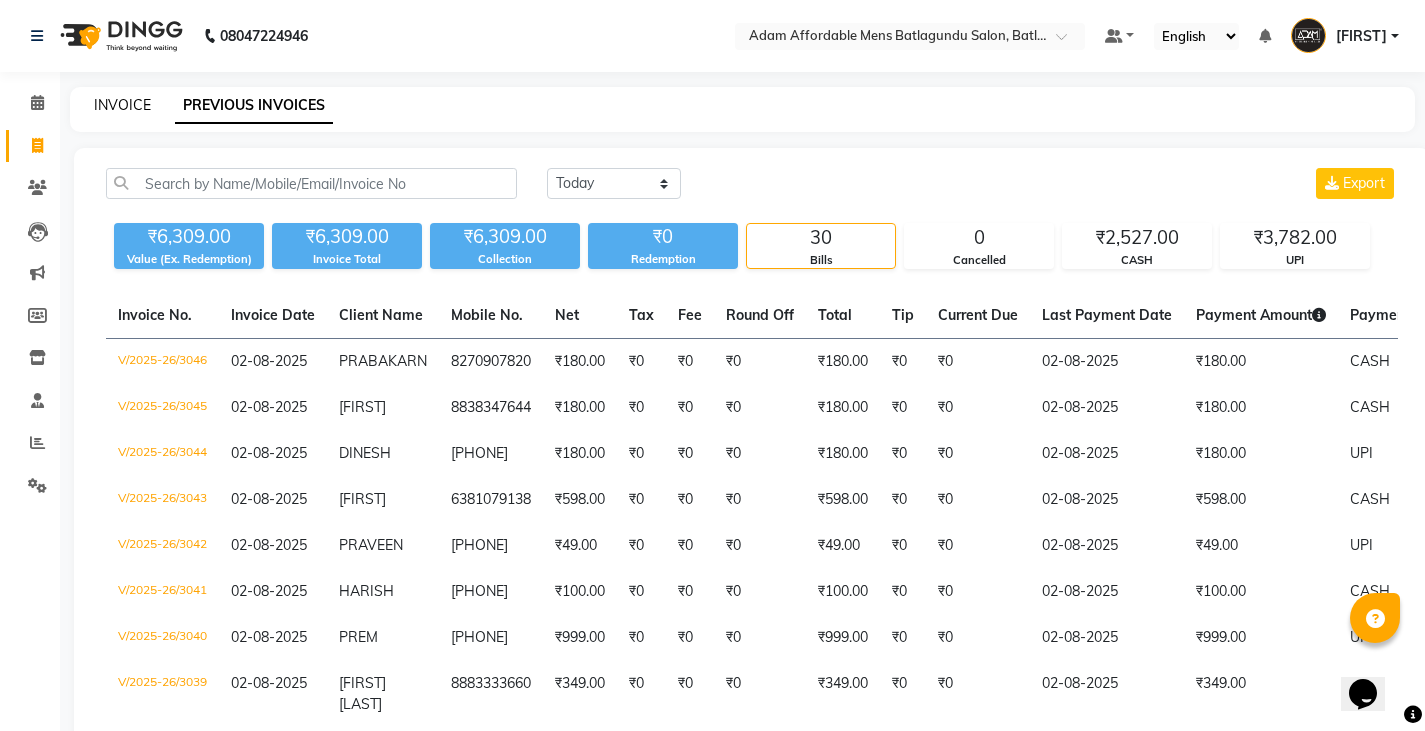 click on "INVOICE" 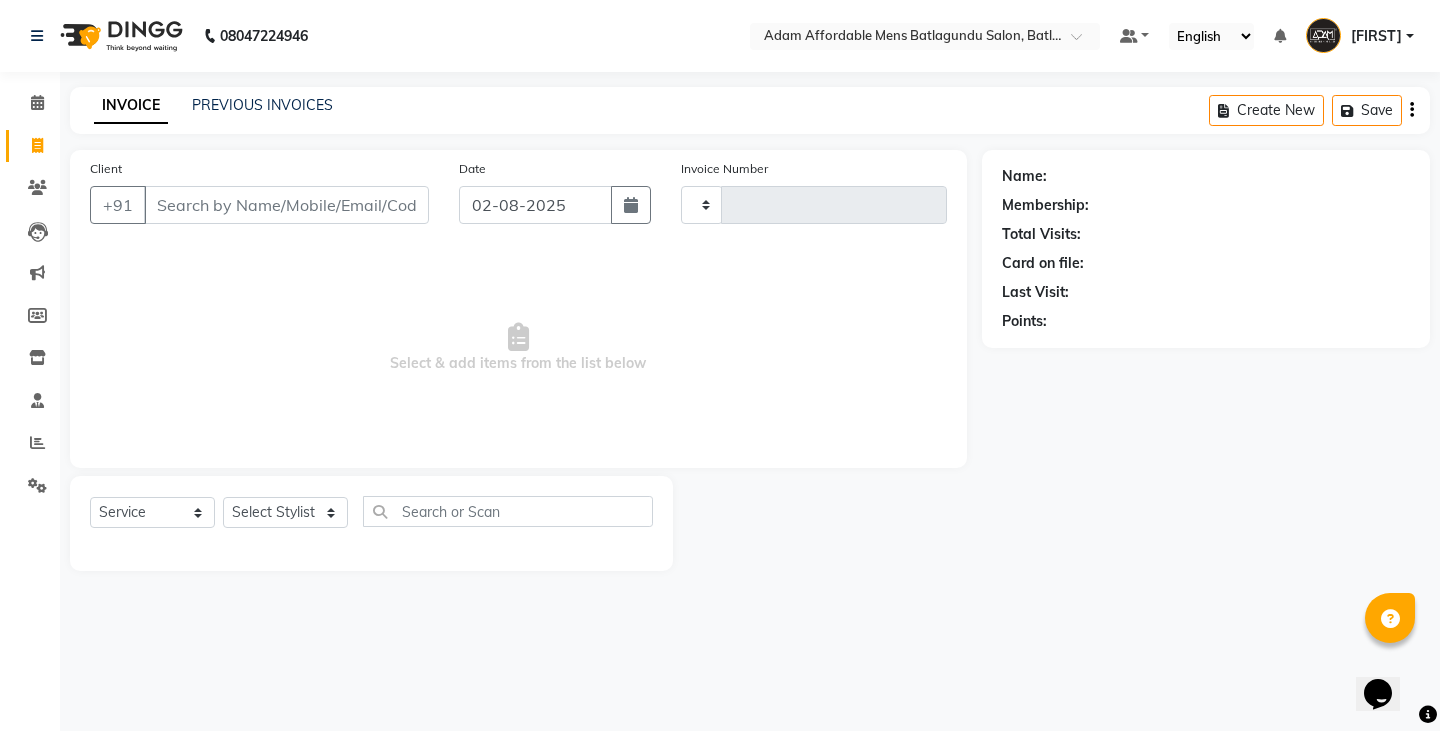 type on "3047" 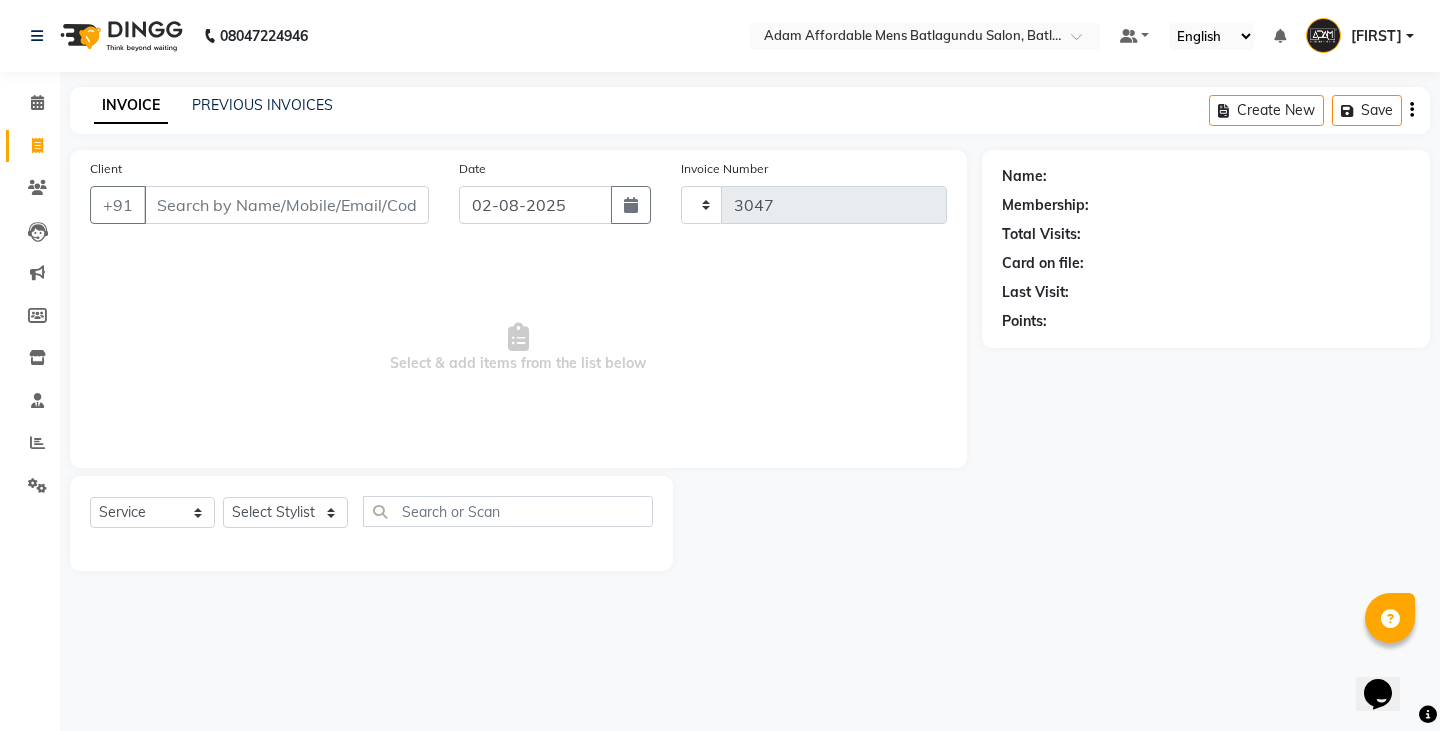 select on "8213" 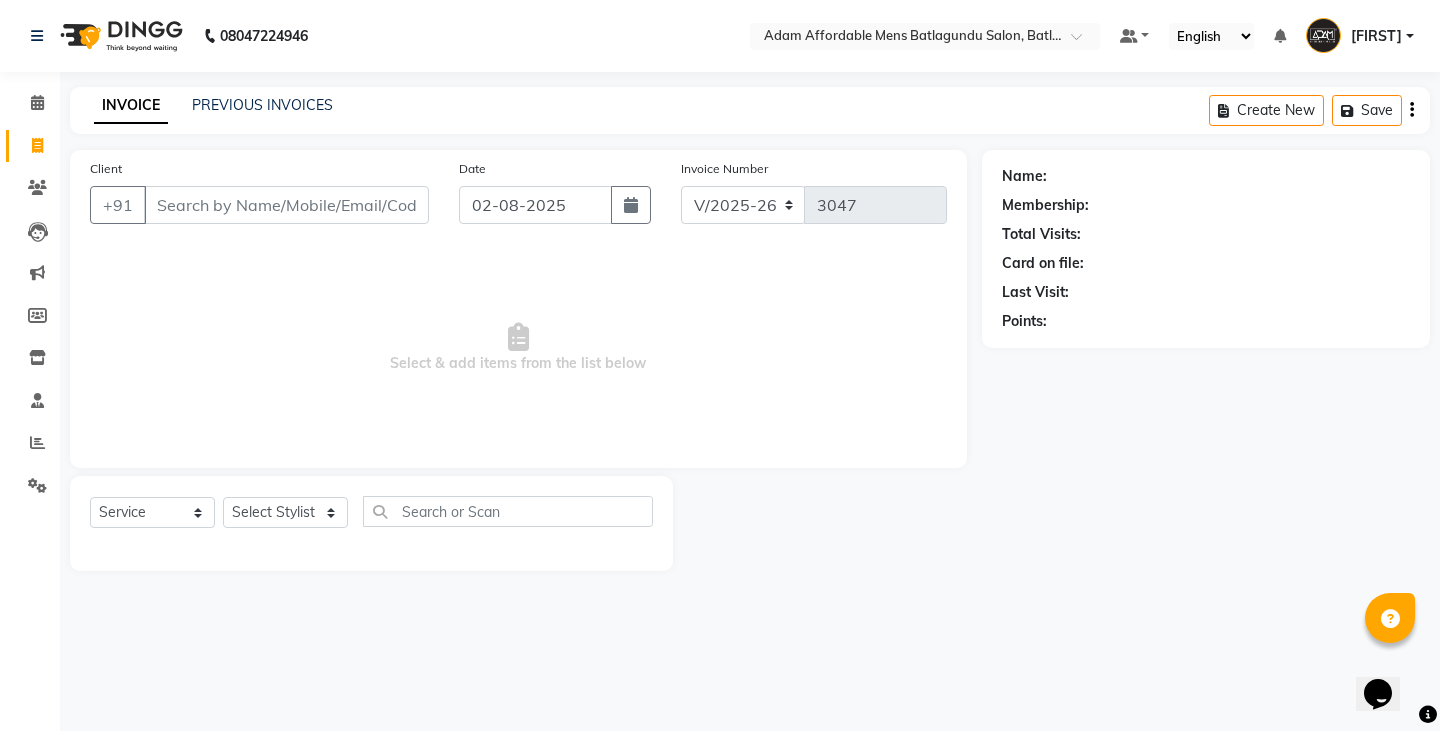 click on "Client +91" 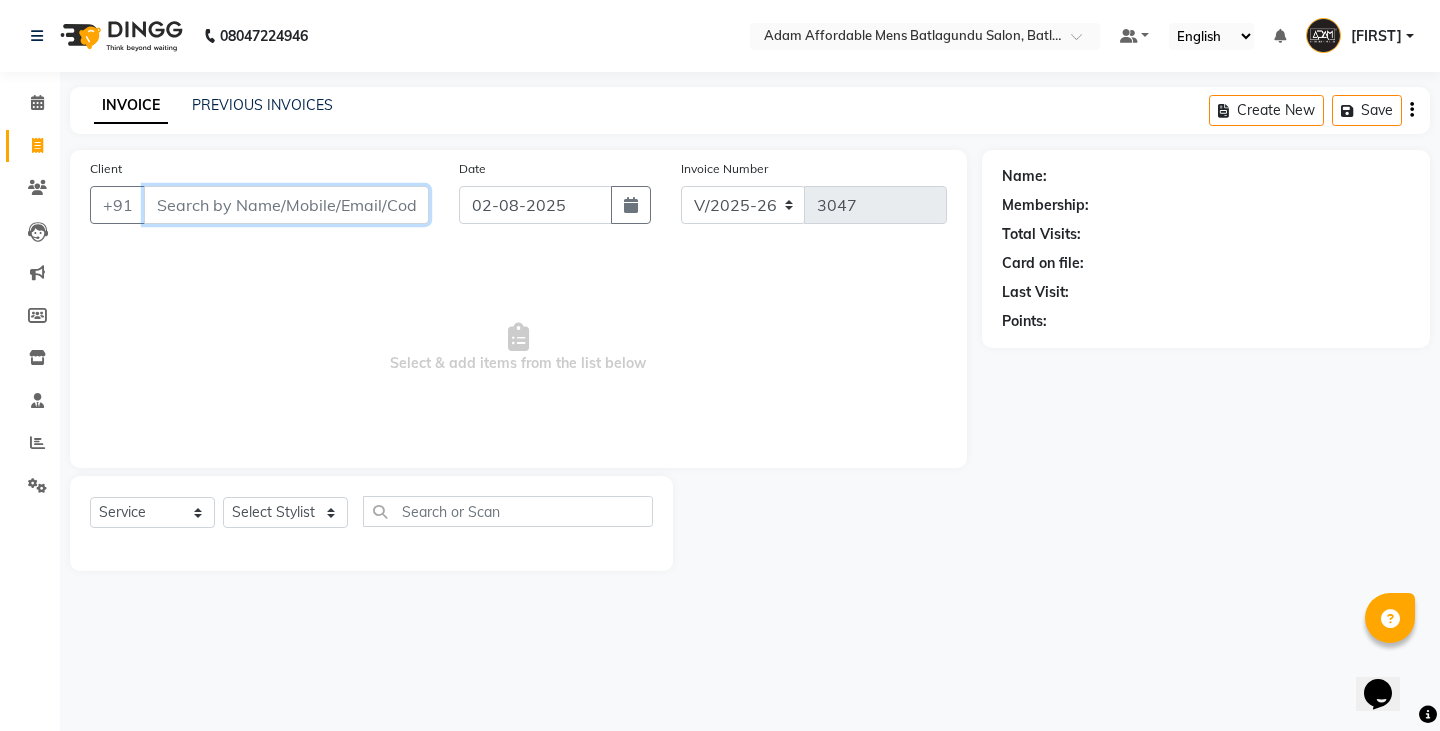 click on "Client" at bounding box center [286, 205] 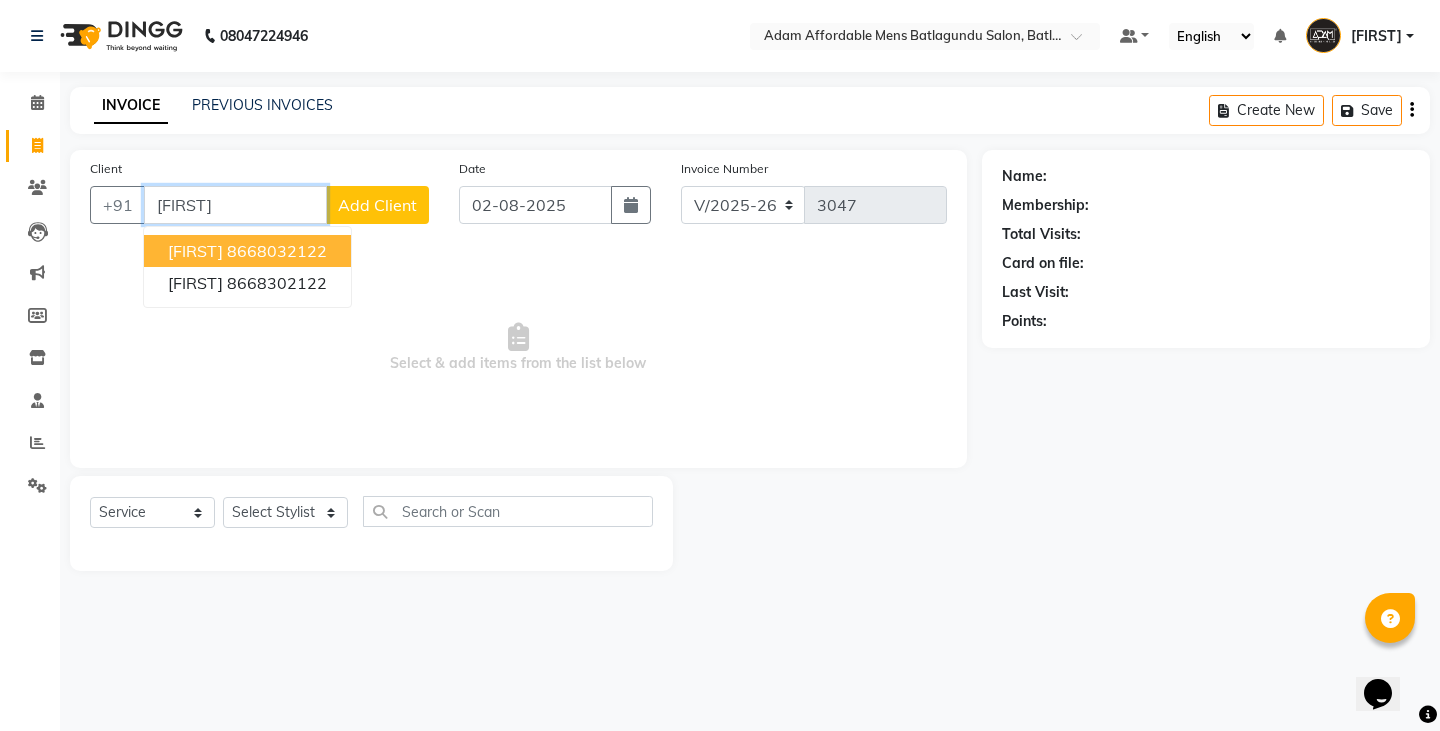 click on "8668032122" at bounding box center [277, 251] 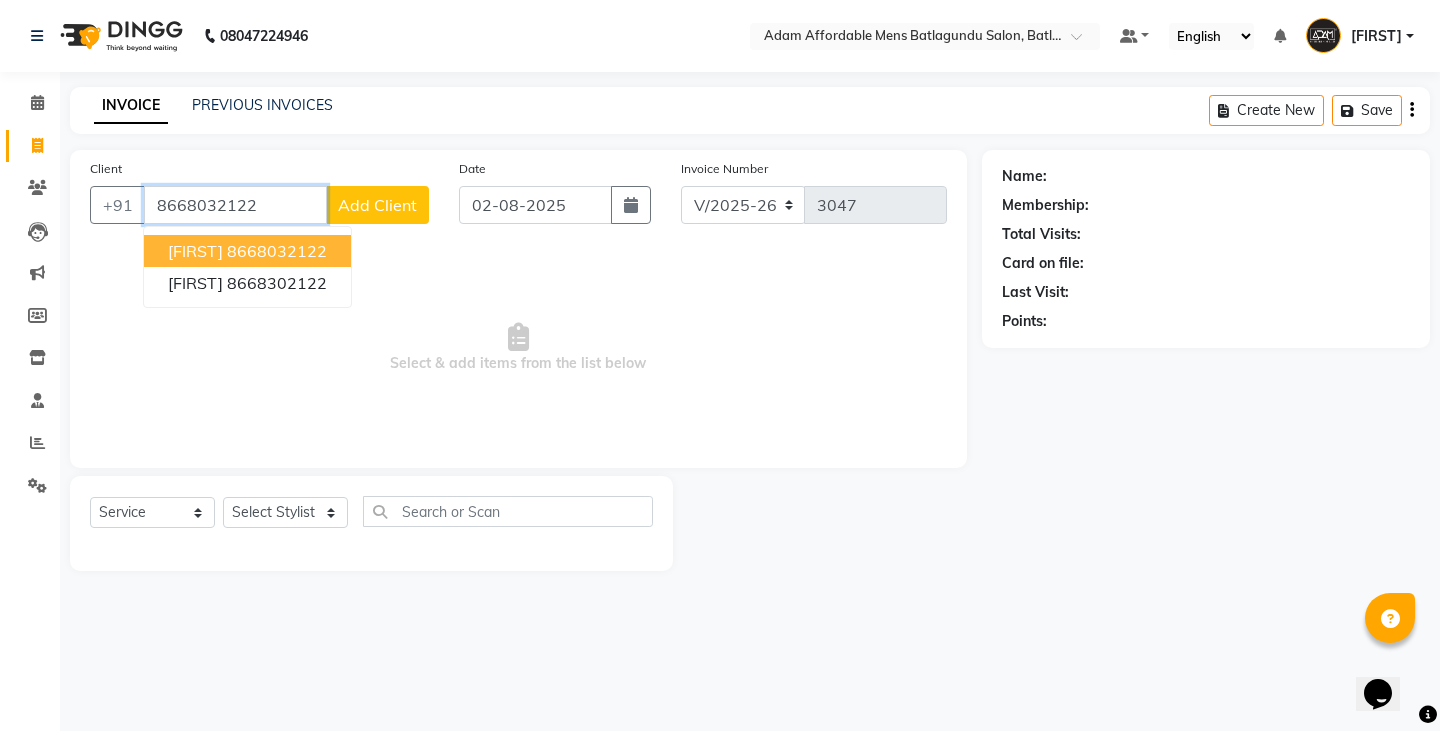 type on "8668032122" 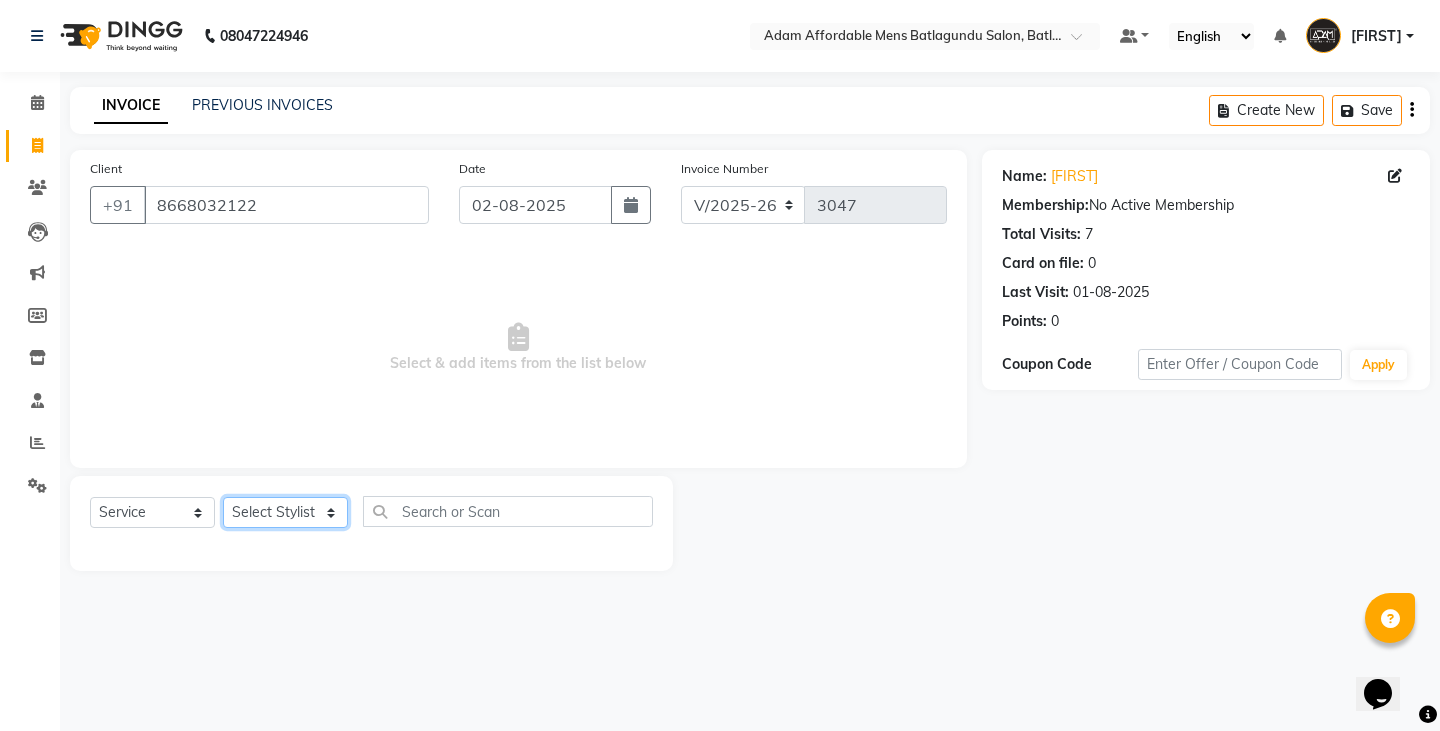 click on "Select Stylist Admin Anish Ovesh Raja SAHIL SOHAIL SONU" 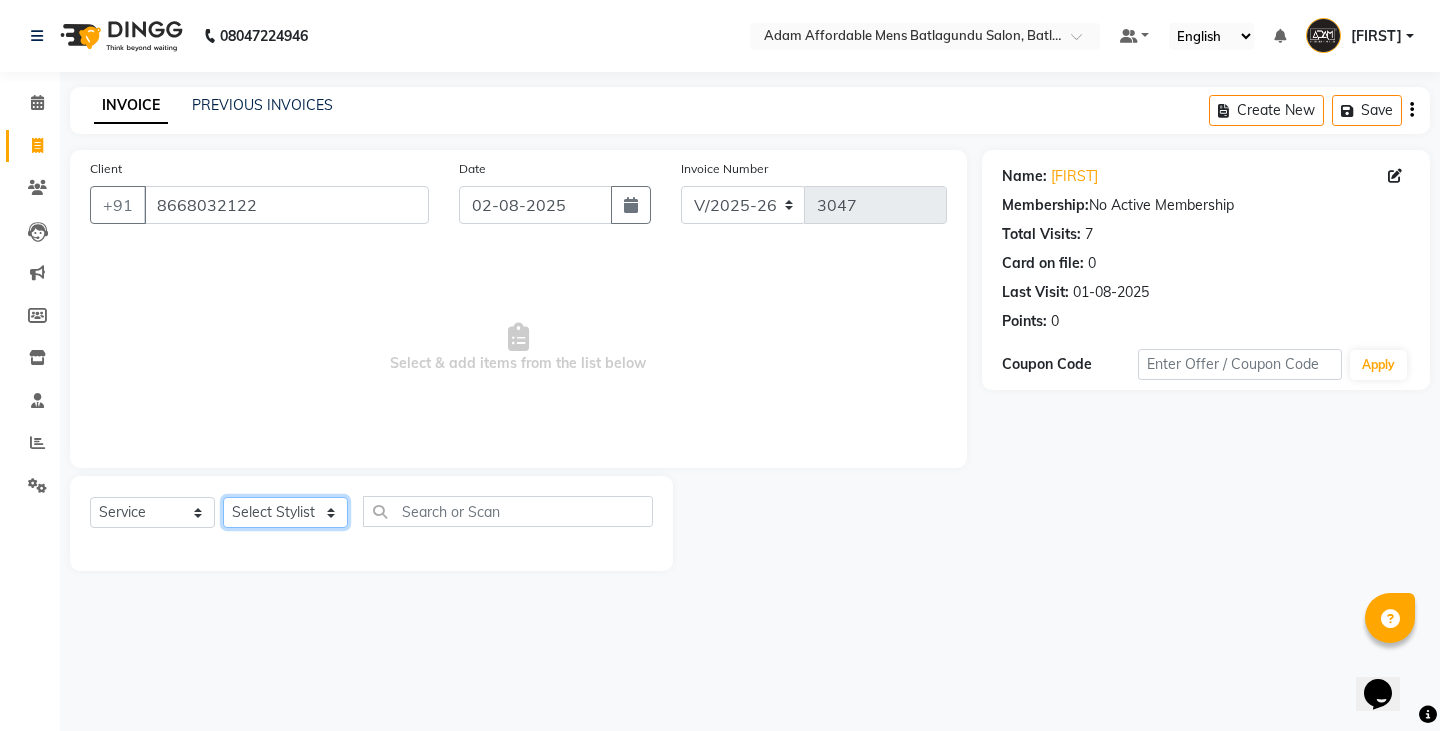 select on "84143" 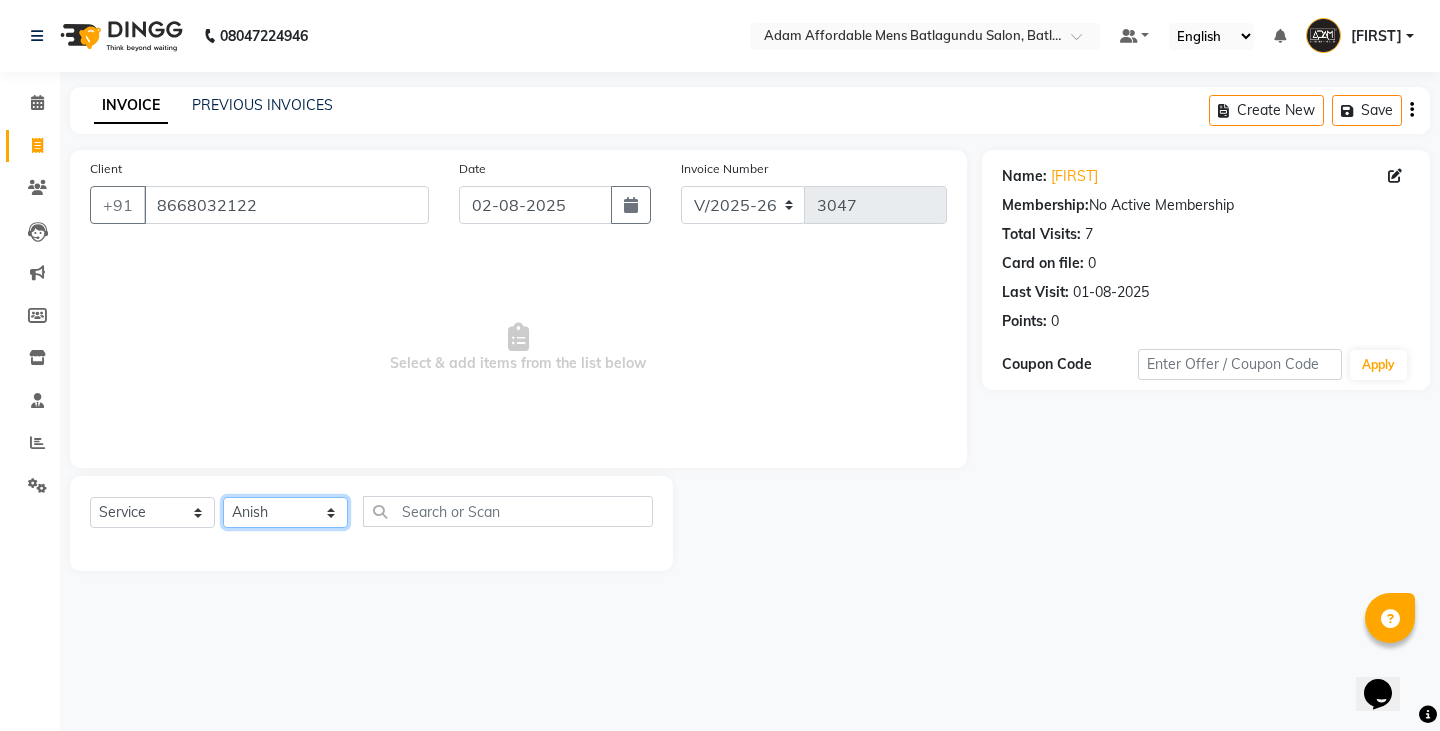 click on "Select Stylist Admin Anish Ovesh Raja SAHIL SOHAIL SONU" 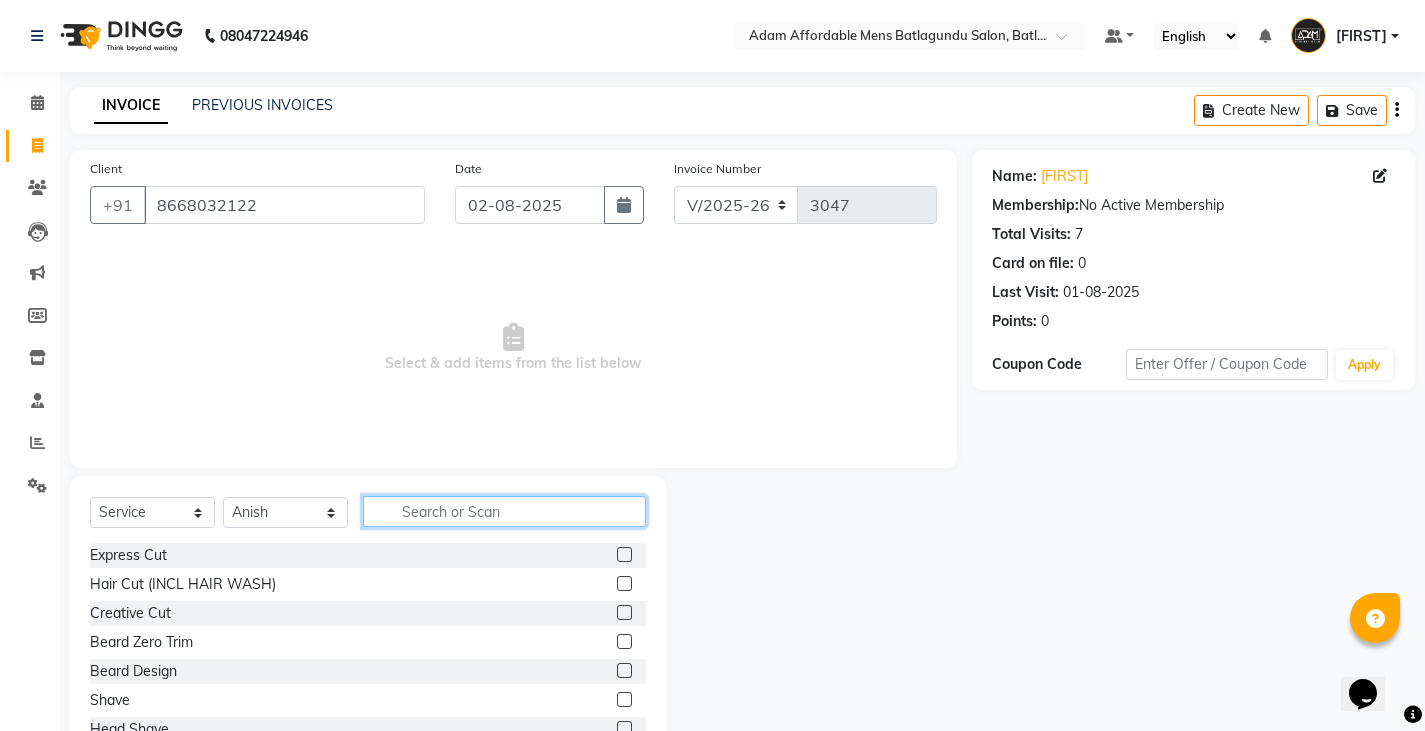 click 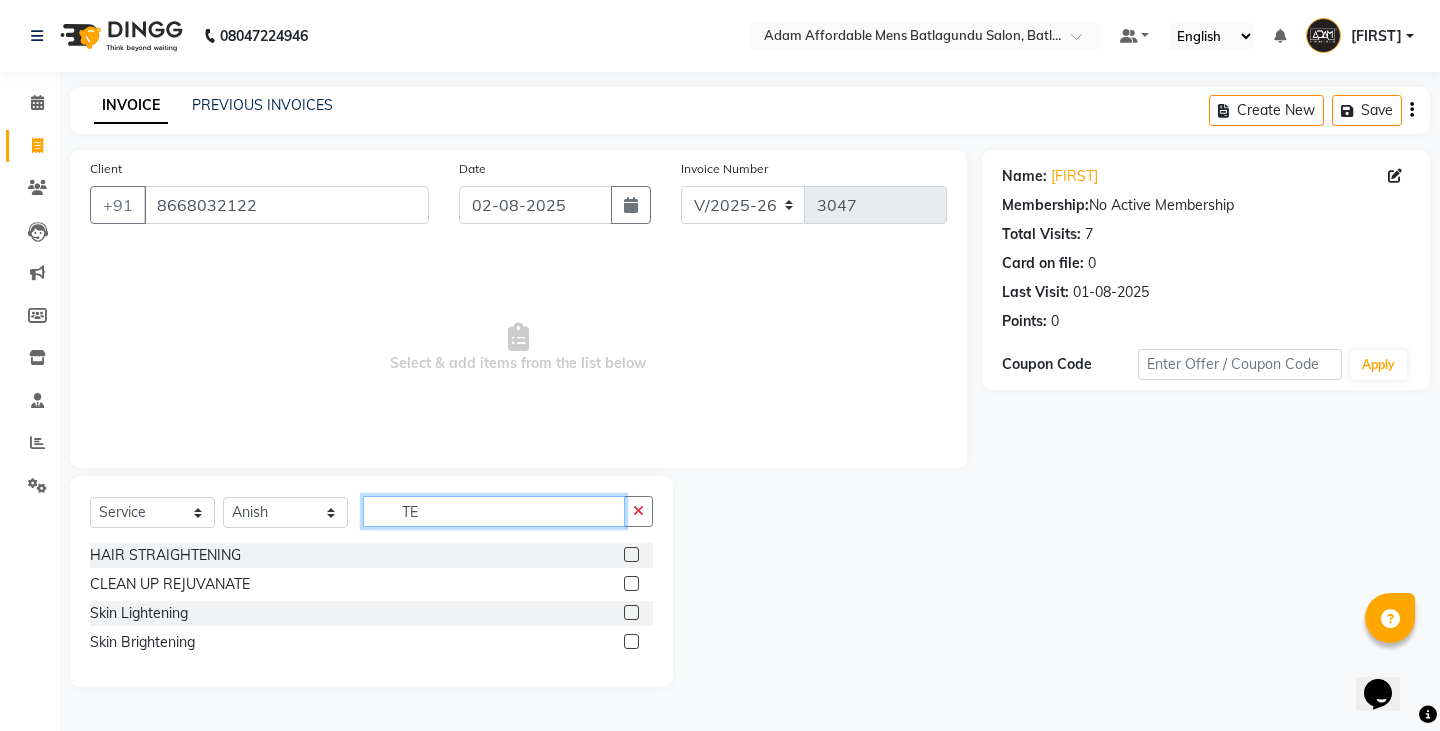 type on "T" 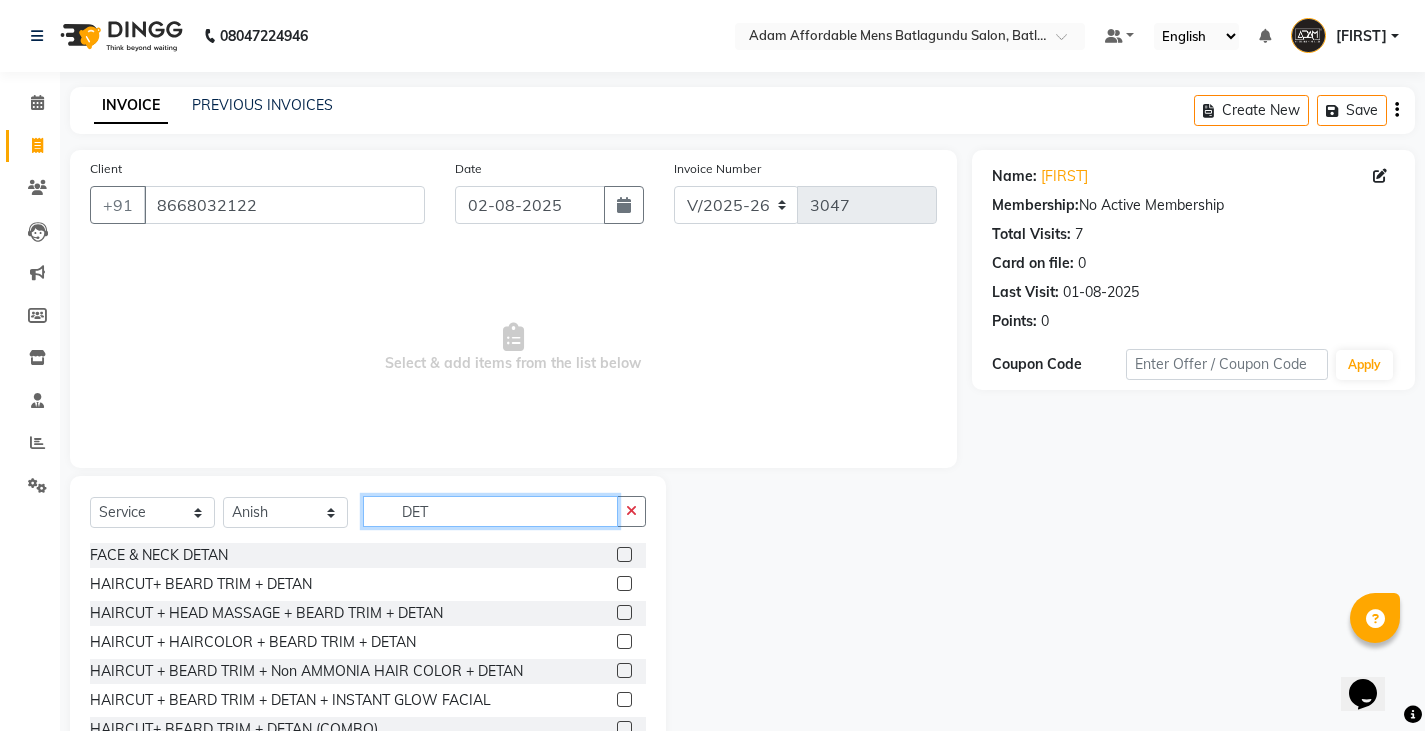 type on "DET" 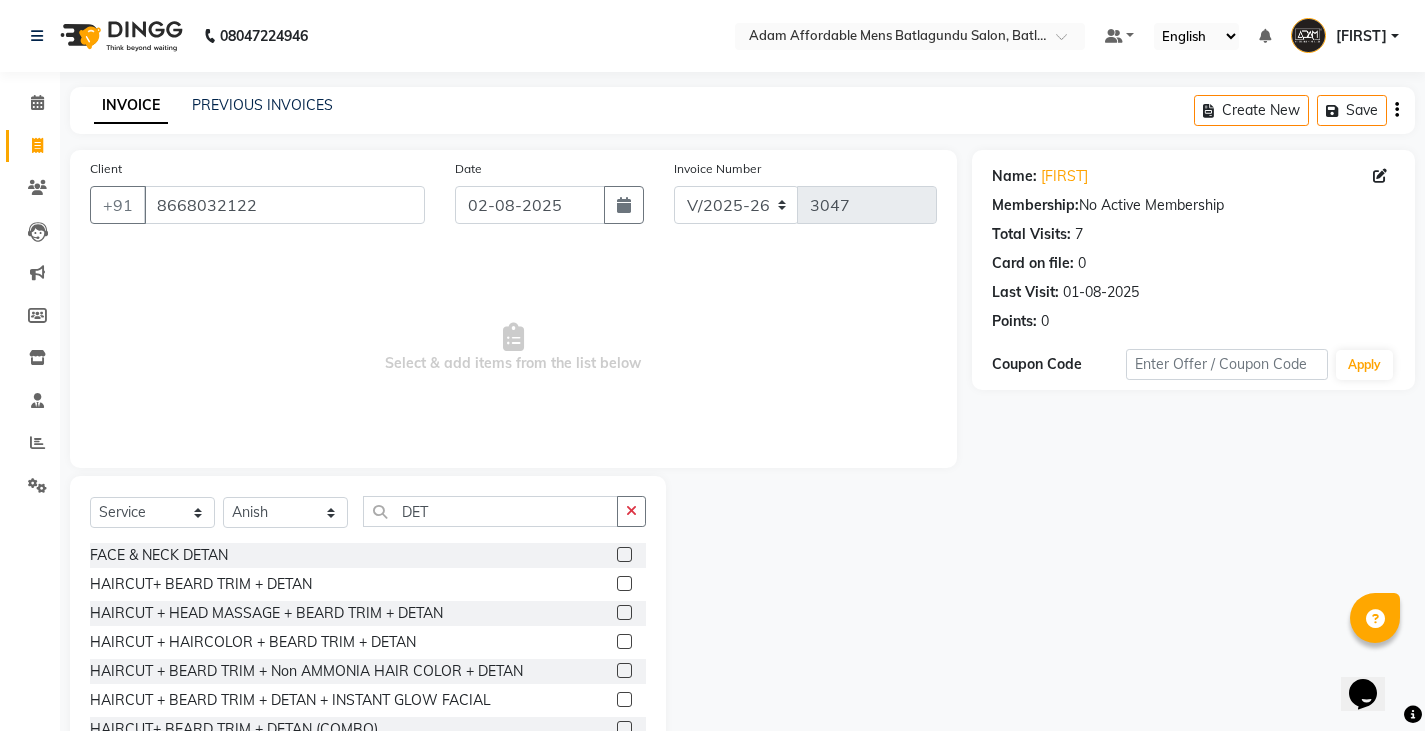 click 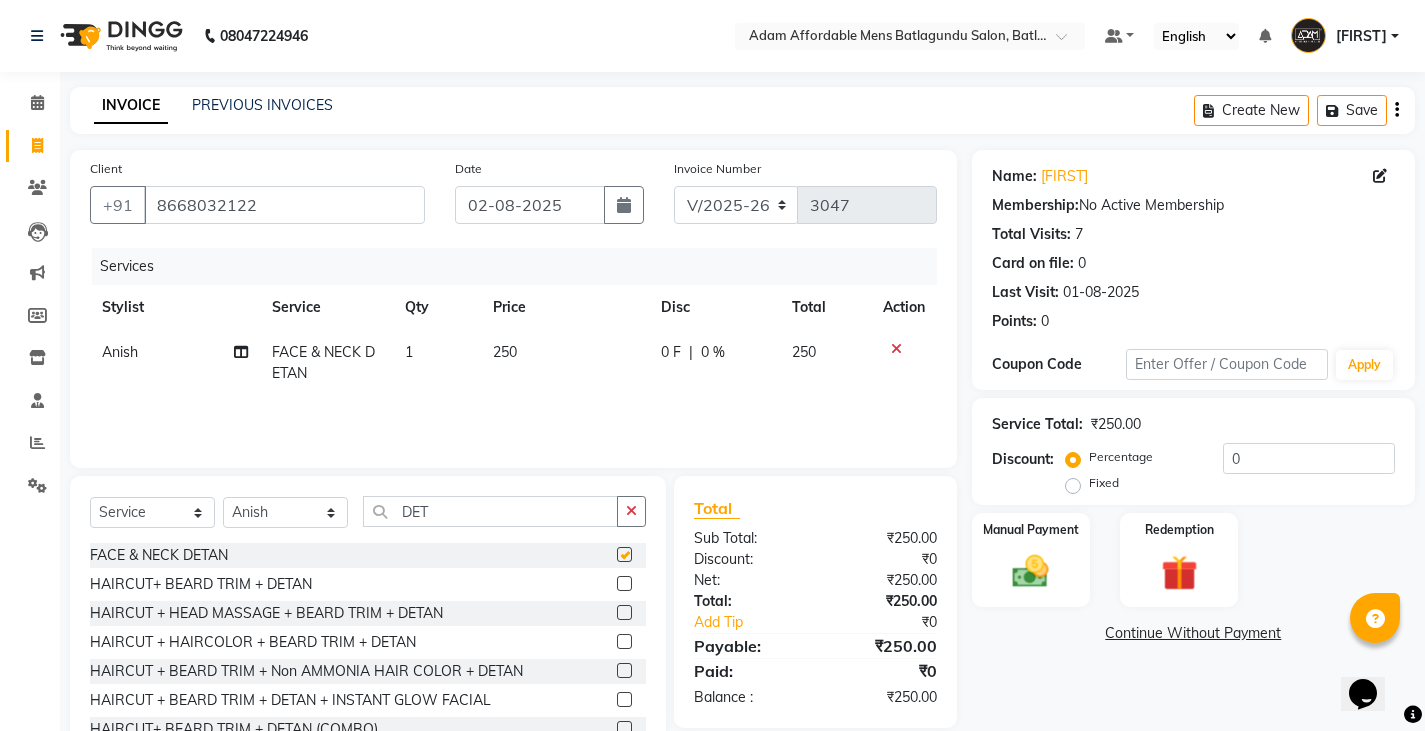 checkbox on "false" 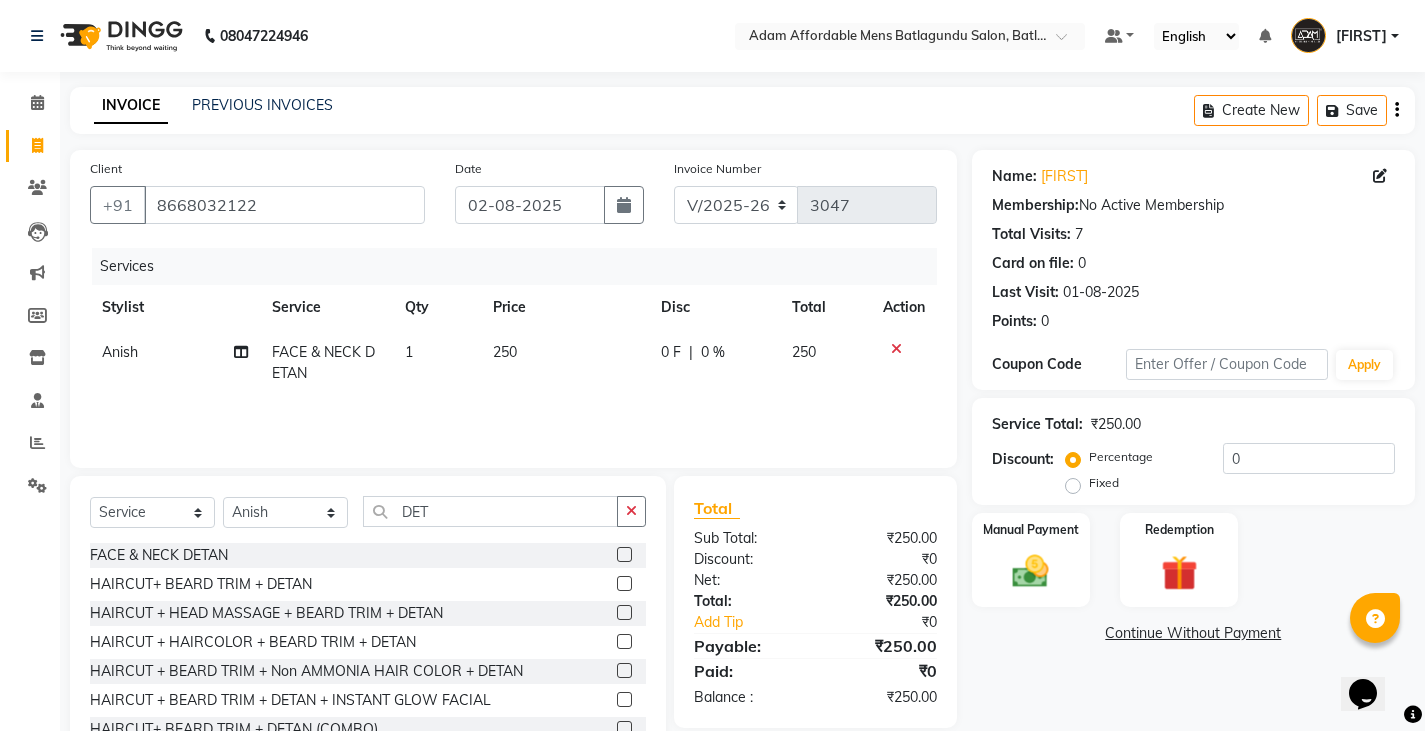 click on "250" 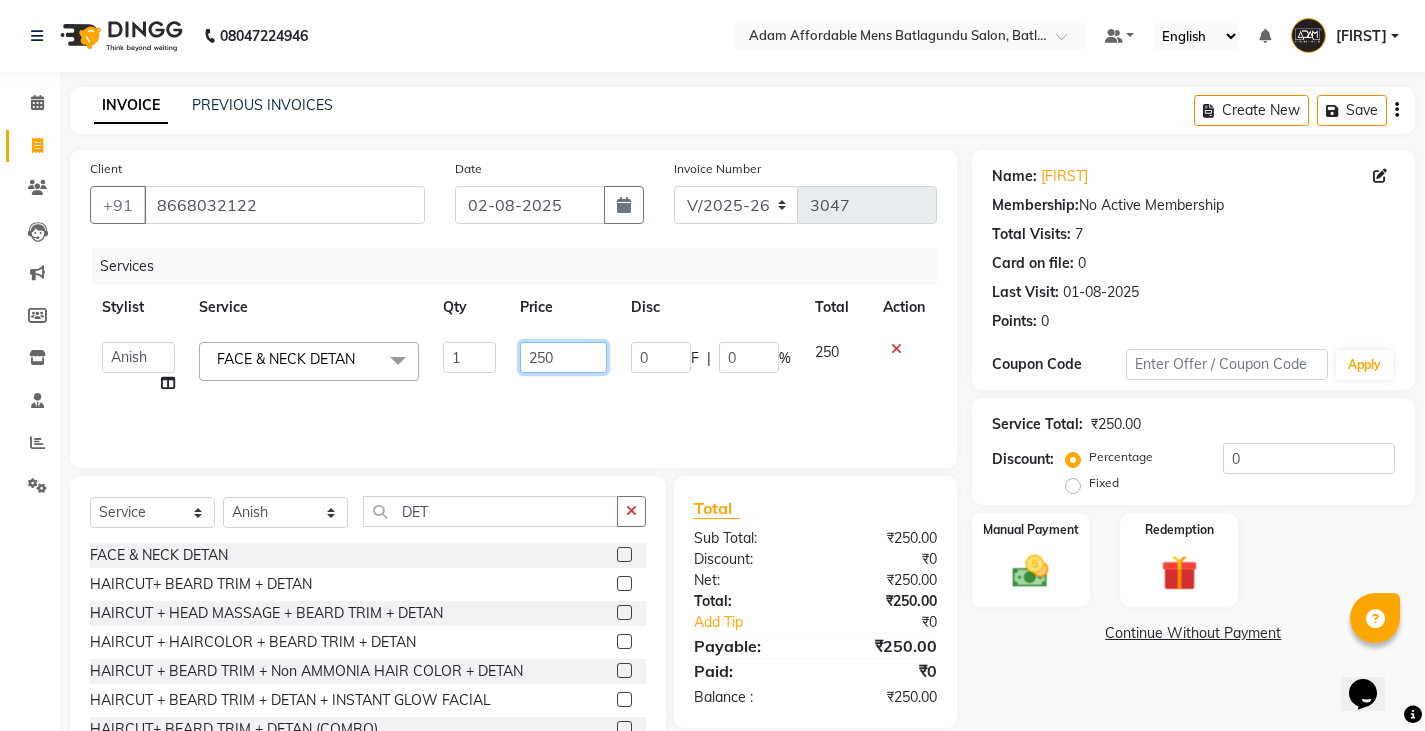 click on "250" 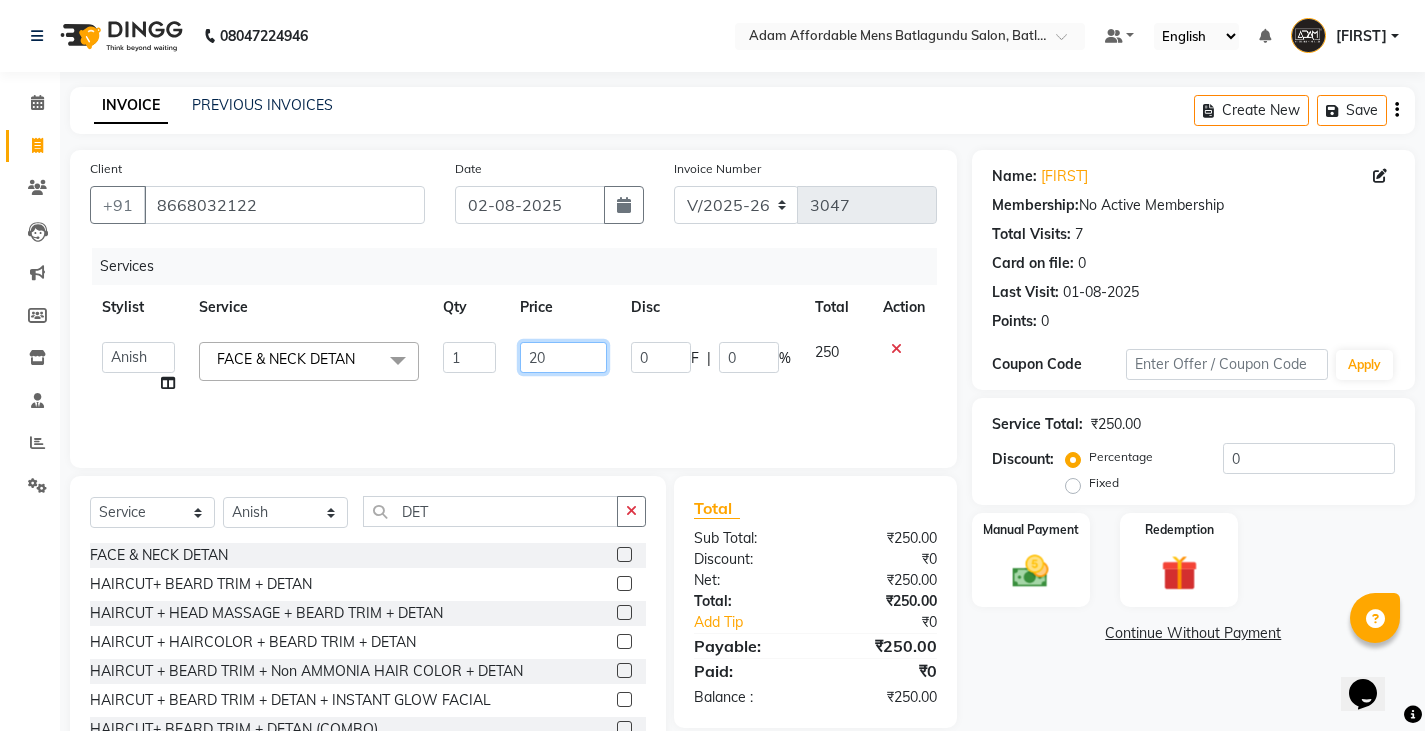 type on "200" 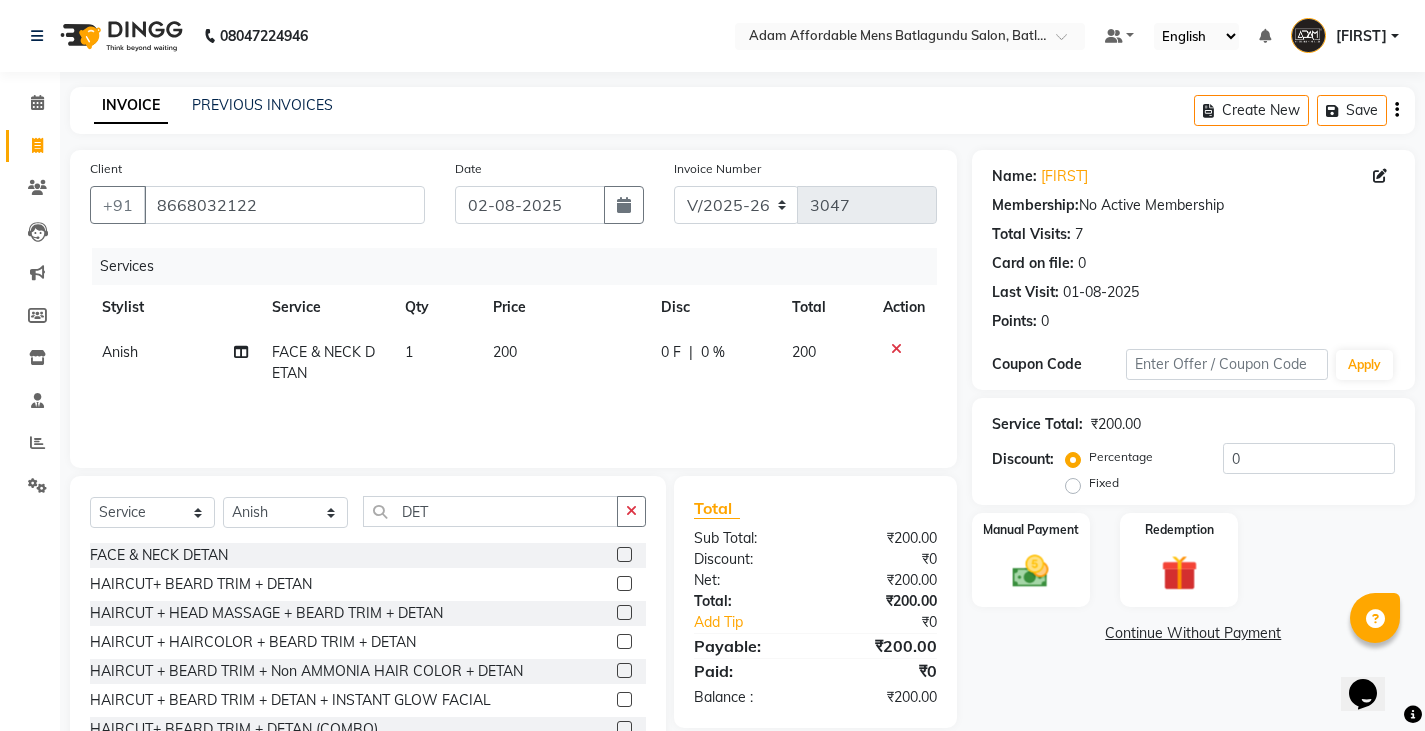click on "Services Stylist Service Qty Price Disc Total Action Anish FACE & NECK DETAN 1 200 0 F | 0 % 200" 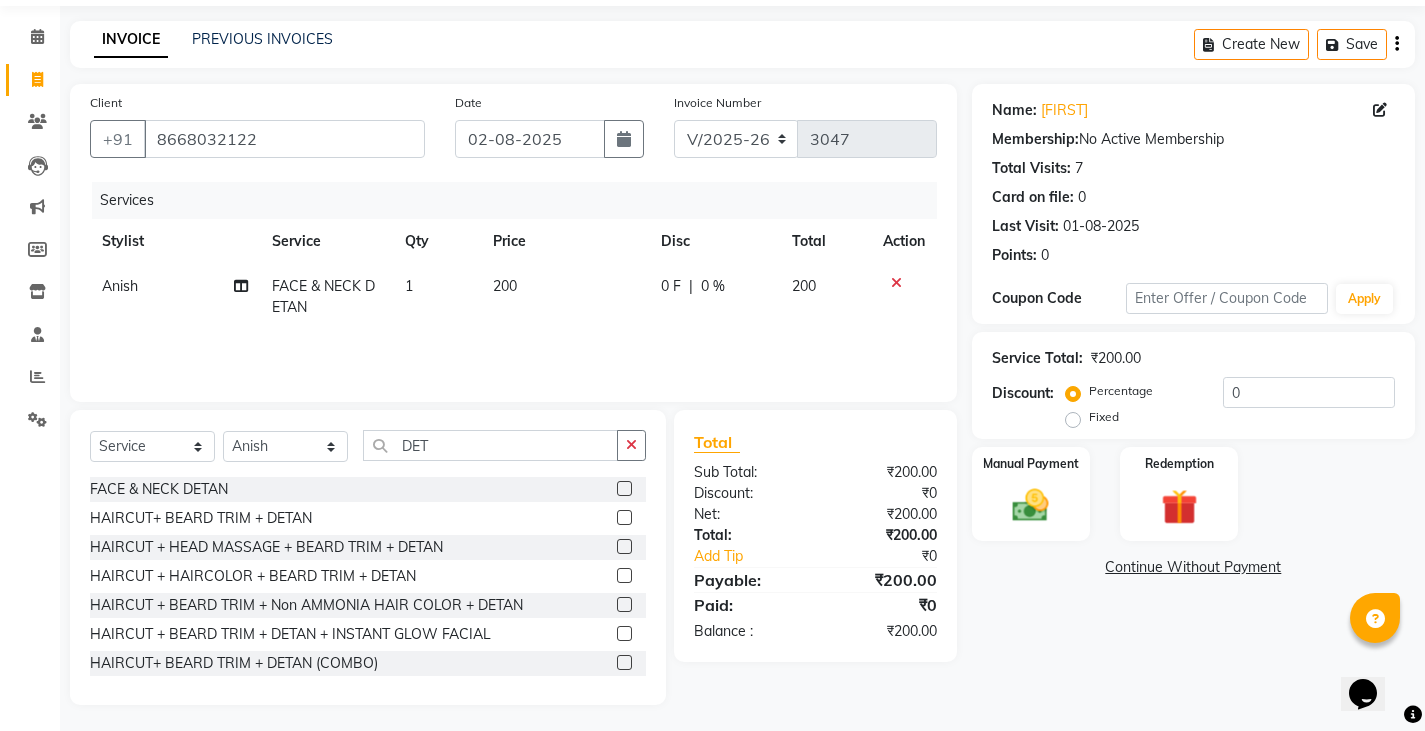 scroll, scrollTop: 70, scrollLeft: 0, axis: vertical 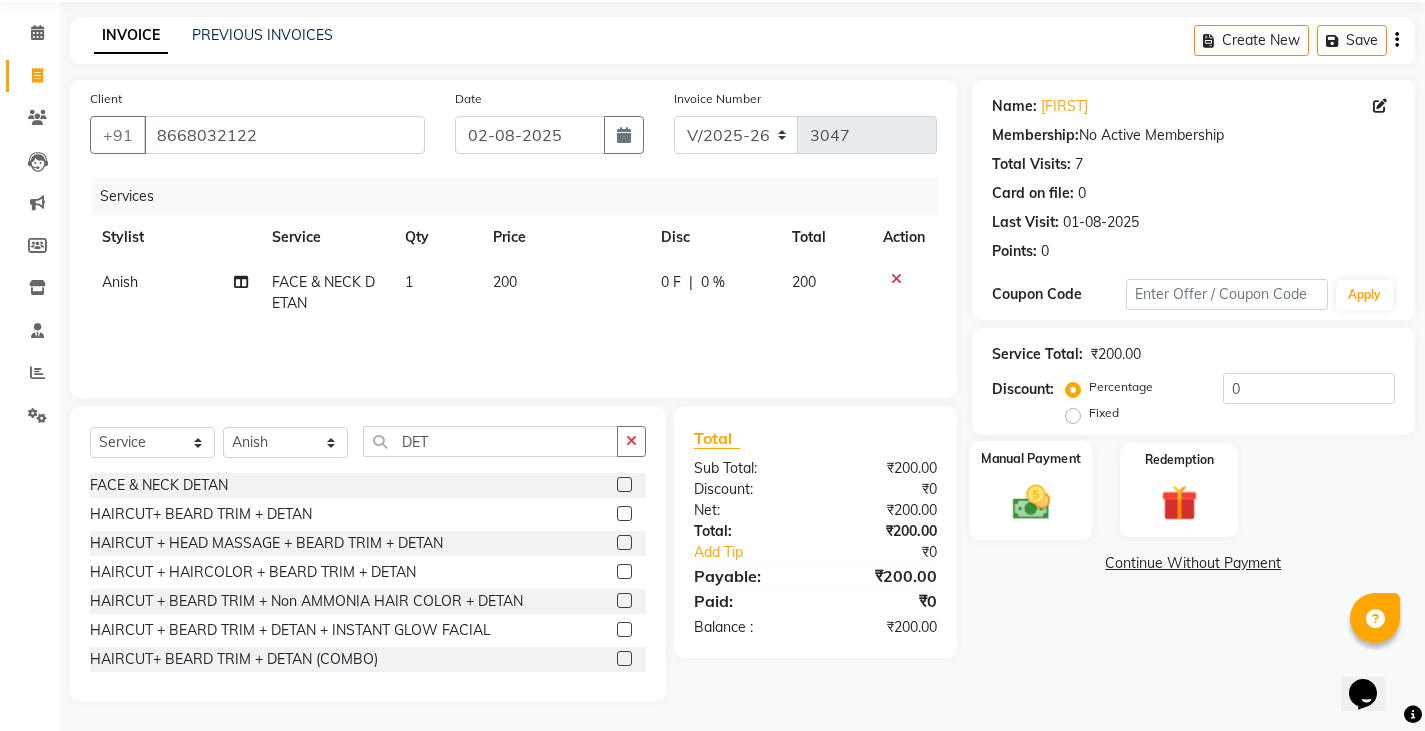 click 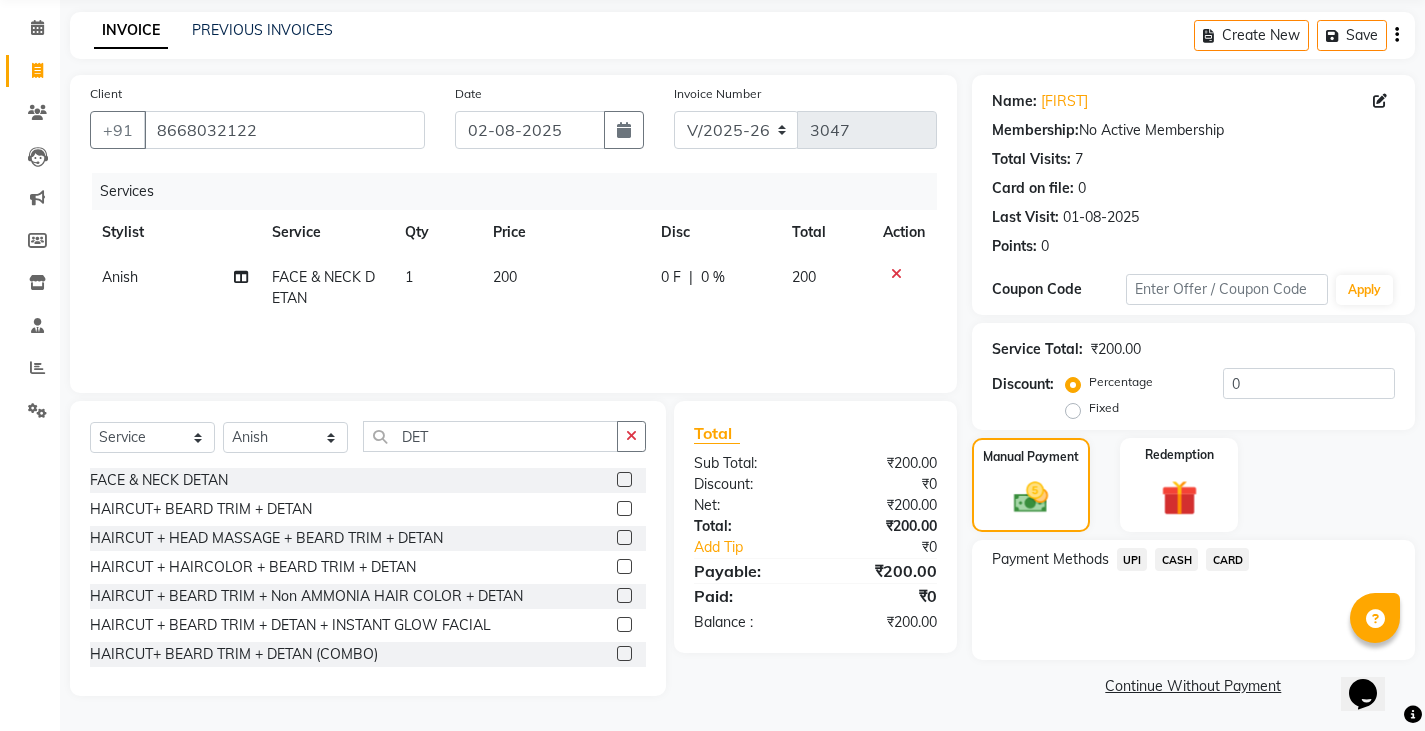 click on "CASH" 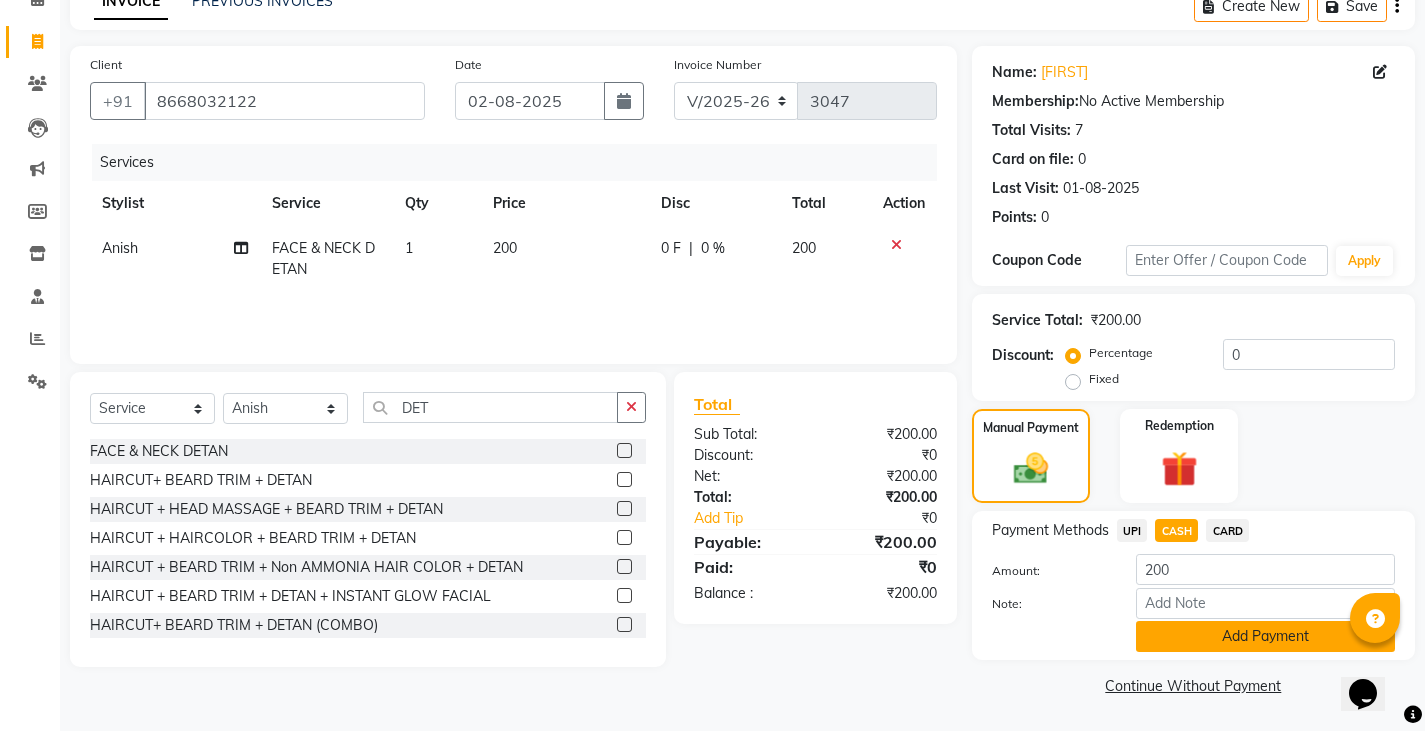 click on "Add Payment" 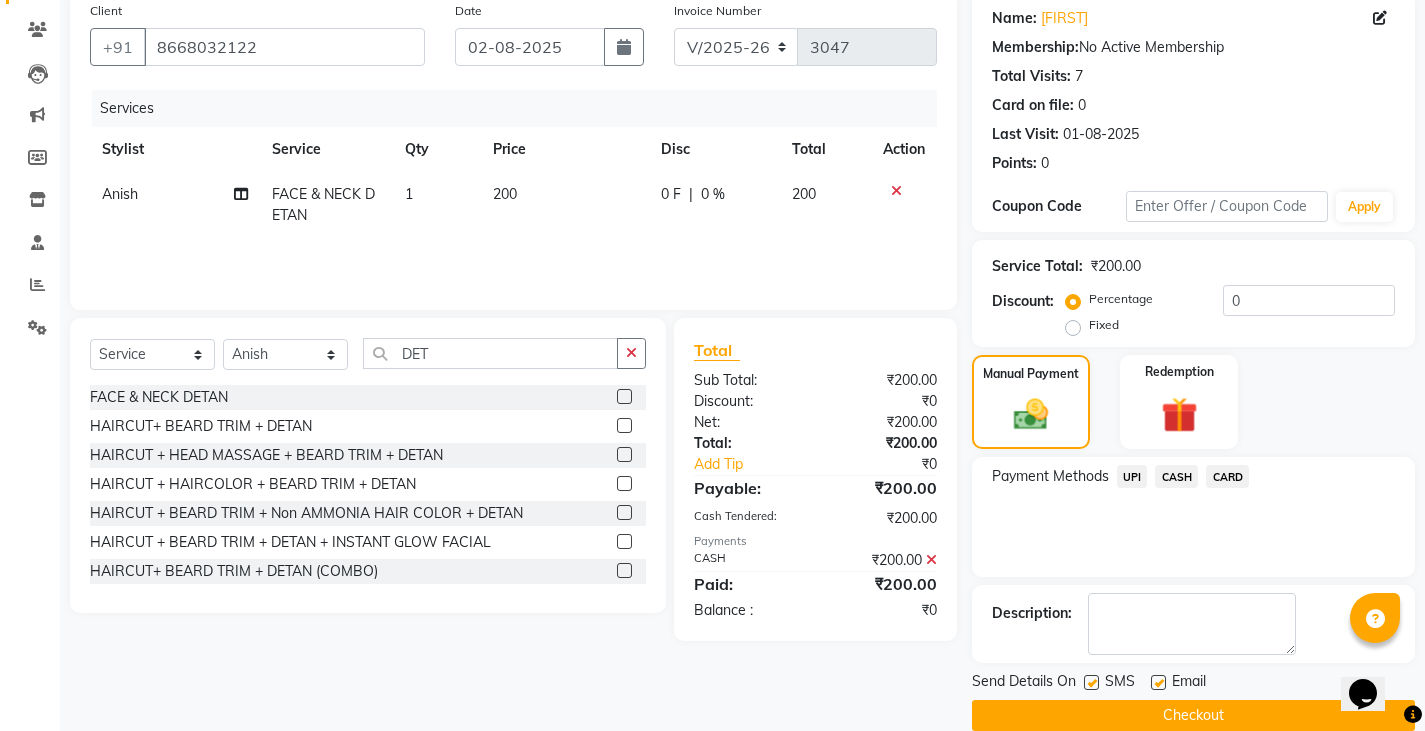 scroll, scrollTop: 188, scrollLeft: 0, axis: vertical 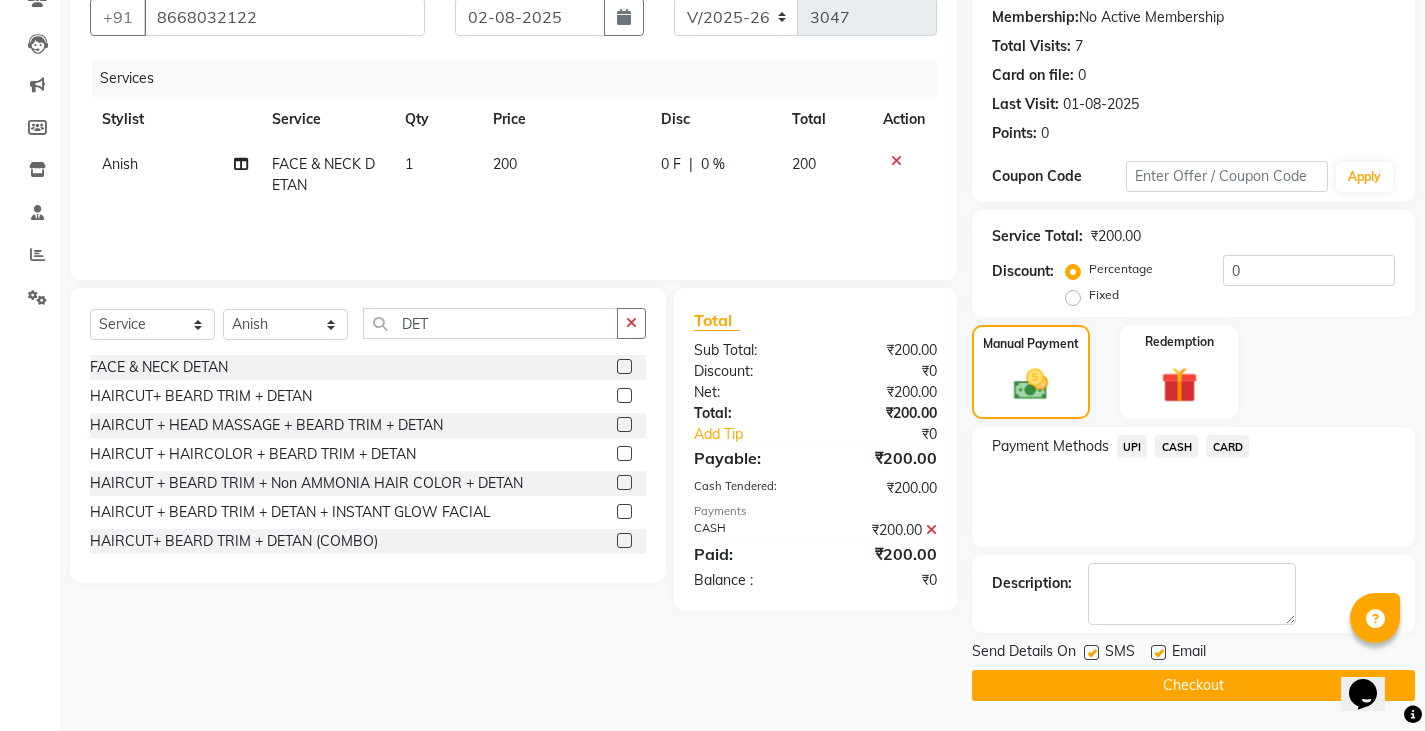 click on "INVOICE PREVIOUS INVOICES Create New   Save  Client +91 [PHONE] Date 02-08-2025 Invoice Number V/2025 V/2025-26 3047 Services Stylist Service Qty Price Disc Total Action Admin [FIRST] FACE & NECK DETAN 1 200 0 F | 0 % 200 Select  Service  Product  Membership  Package Voucher Prepaid Gift Card  Select Stylist Admin [FIRST] Ovesh Raja SAHIL  SOHAIL SONU DET FACE & NECK DETAN  HAIRCUT+ BEARD TRIM + DETAN  HAIRCUT + HEAD MASSAGE + BEARD TRIM + DETAN  HAIRCUT + HAIRCOLOR + BEARD TRIM + DETAN  HAIRCUT + BEARD TRIM + Non AMMONIA HAIR COLOR + DETAN  HAIRCUT + BEARD TRIM + DETAN + INSTANT GLOW FACIAL  HAIRCUT+ BEARD TRIM + DETAN (COMBO)  HAIRCUT + HEAD MASSAGE + BEARD TRIM + DETAN (COMBO)  HAIRCUT + HAIRCOLOR + BEARD TRIM + DETAN (COMBO)  HAIRCUT + BEARD TRIM + Non AMMONIA HAIR COLOR + DETAN (COMBO)  HAIRCUT + BEARD TRIM + DETAN + INSTANT GLOW FACIAL (COMBO)  Total Sub Total: ₹200.00 Discount: ₹0 Net: ₹200.00 Total: ₹200.00 Add Tip ₹0 Payable: ₹200.00 Cash Tendered: ₹200.00 Payments CASH ₹200.00  Paid:  :" 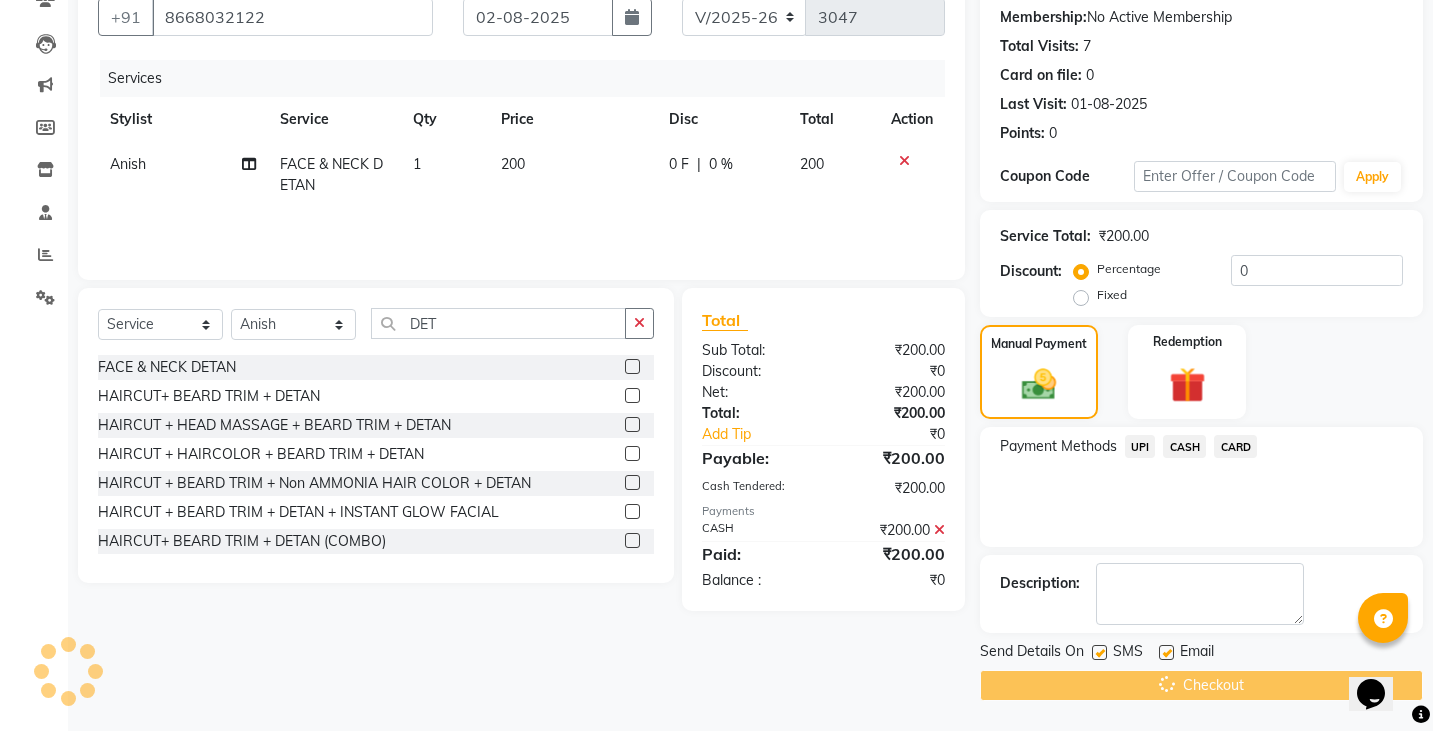 scroll, scrollTop: 0, scrollLeft: 0, axis: both 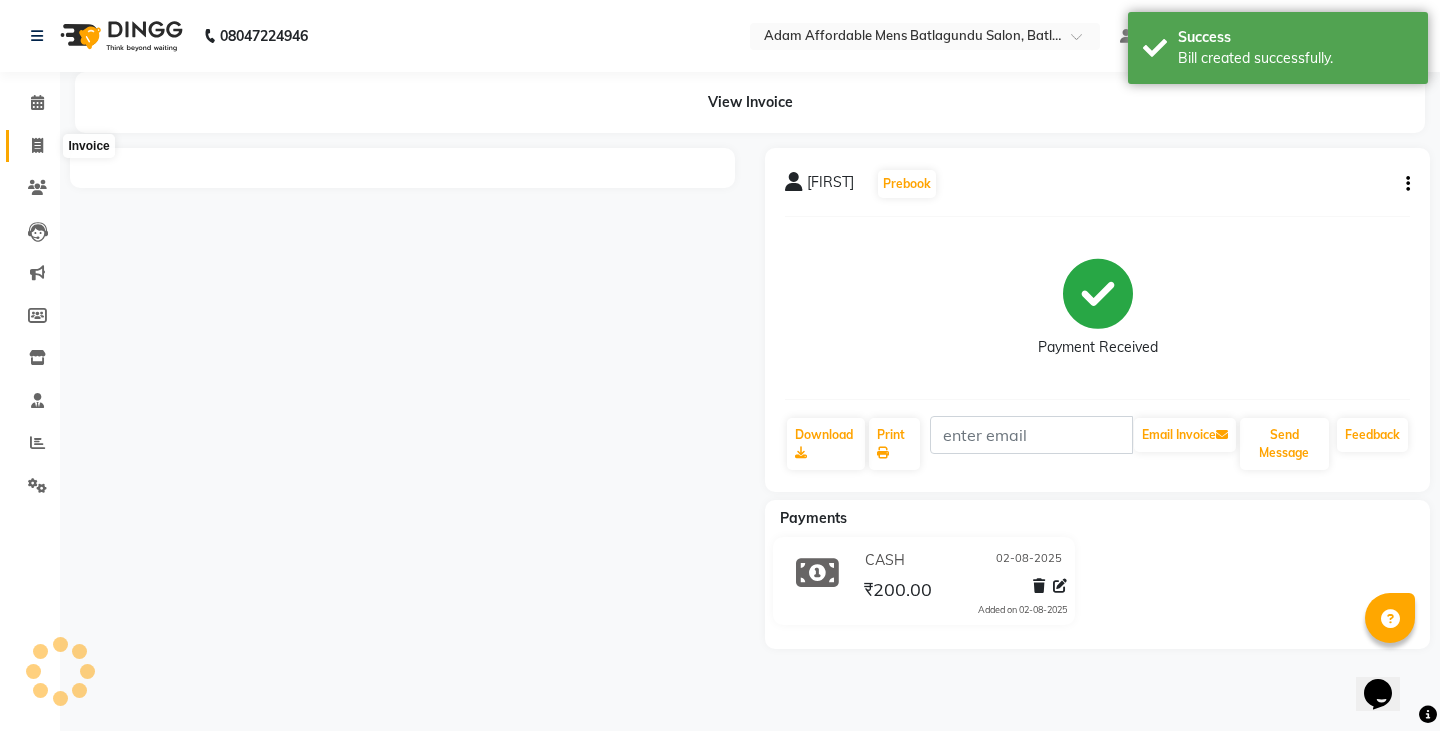 drag, startPoint x: 40, startPoint y: 143, endPoint x: 94, endPoint y: 144, distance: 54.00926 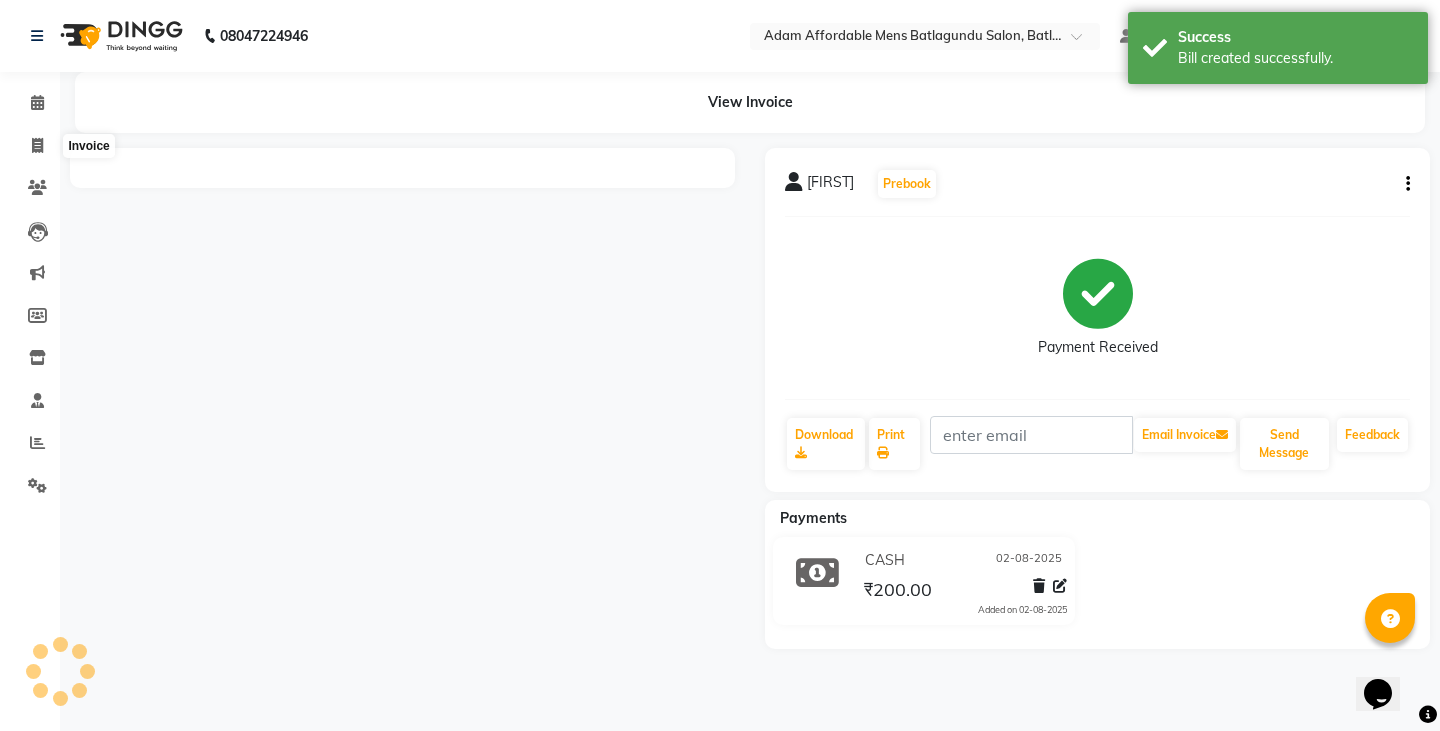 select on "service" 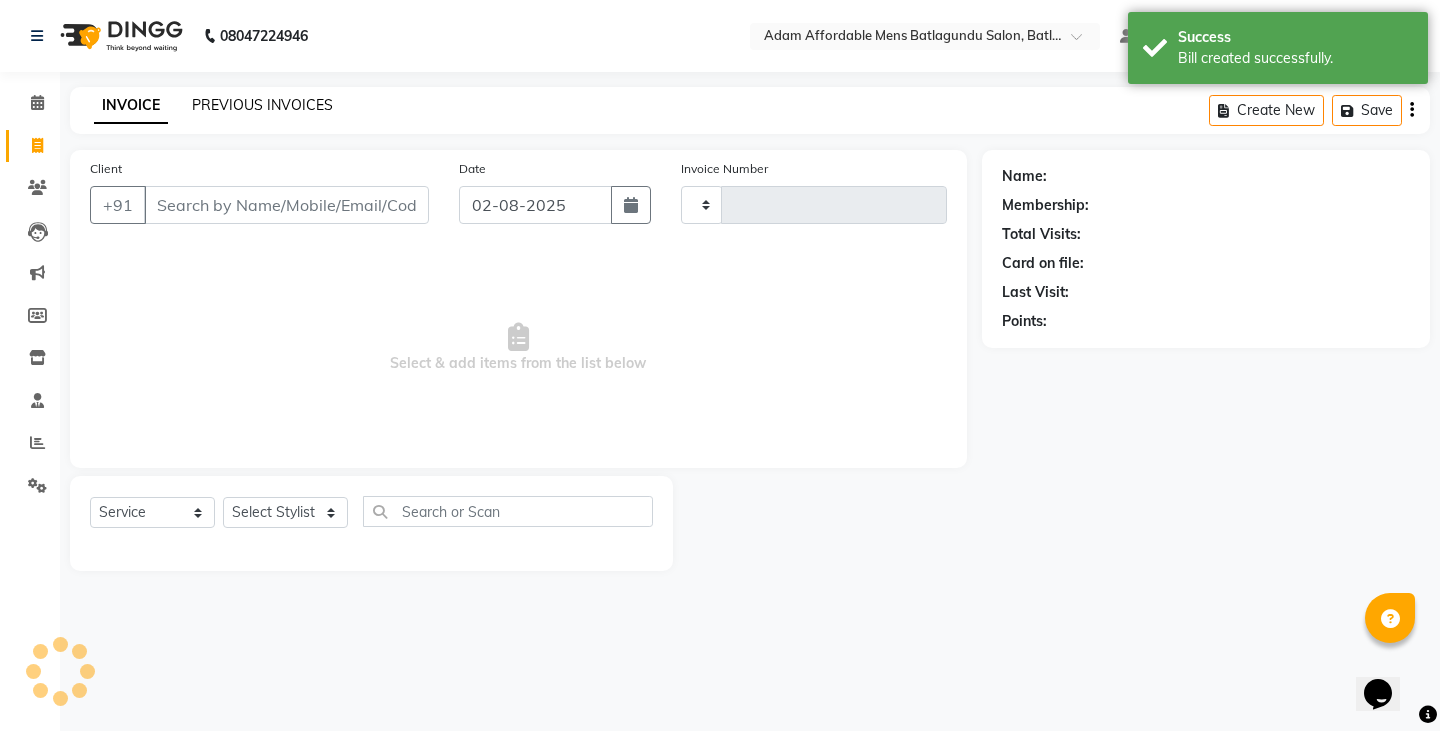type on "3048" 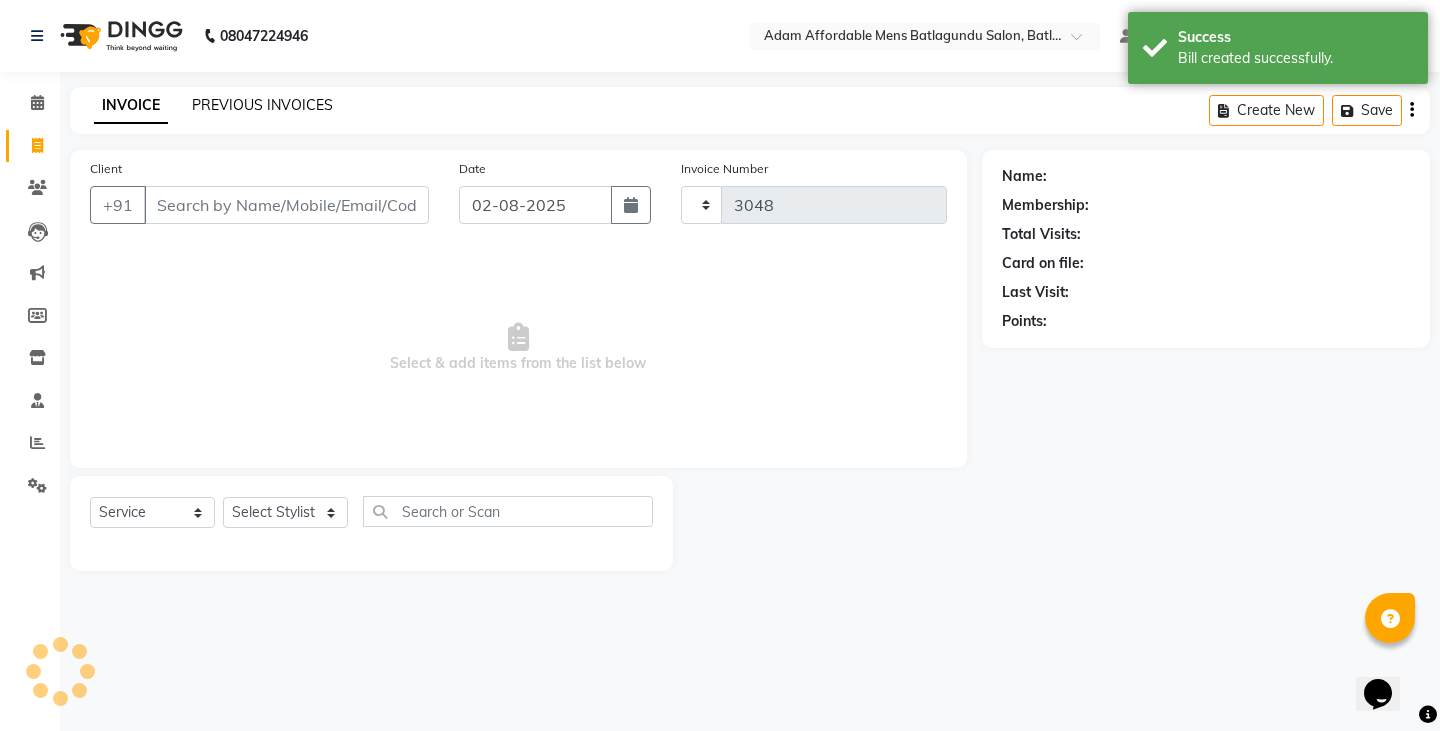 select on "8213" 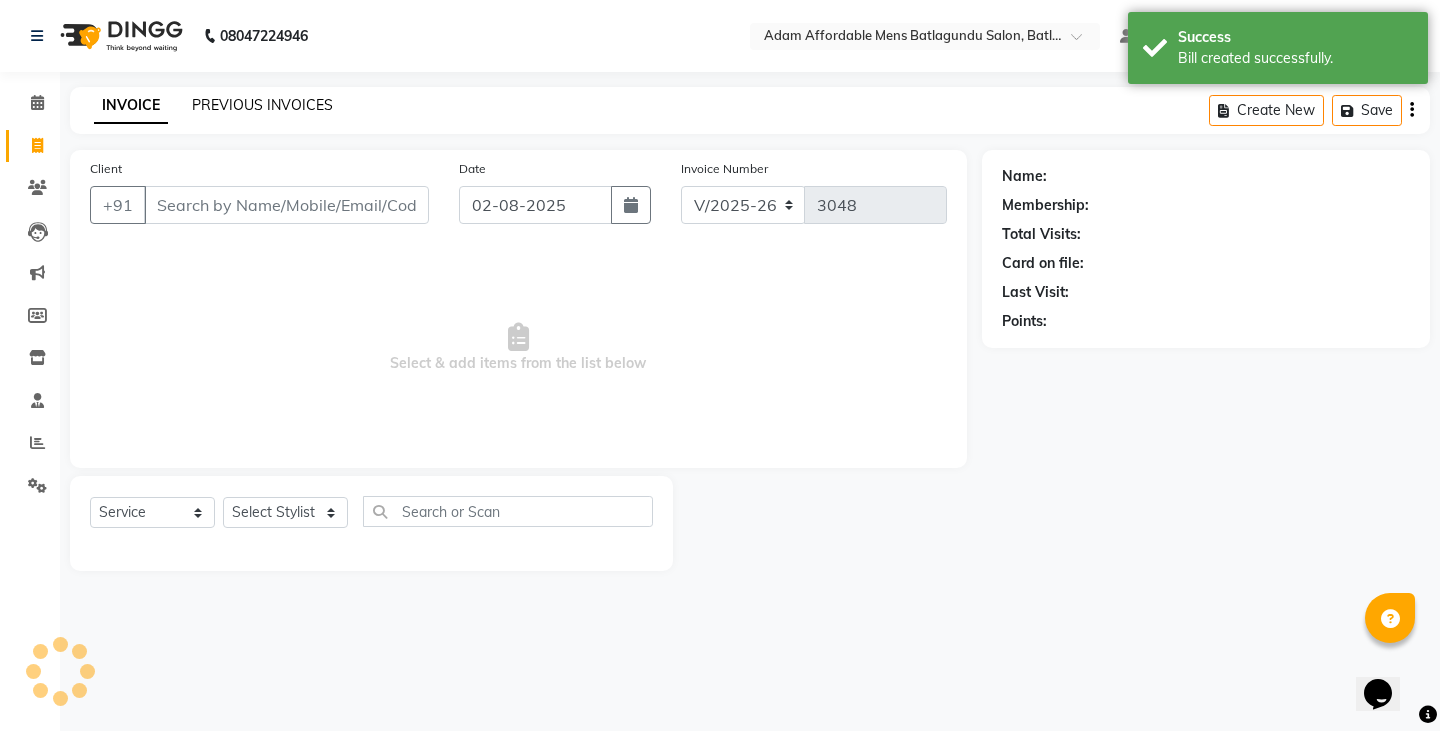 click on "PREVIOUS INVOICES" 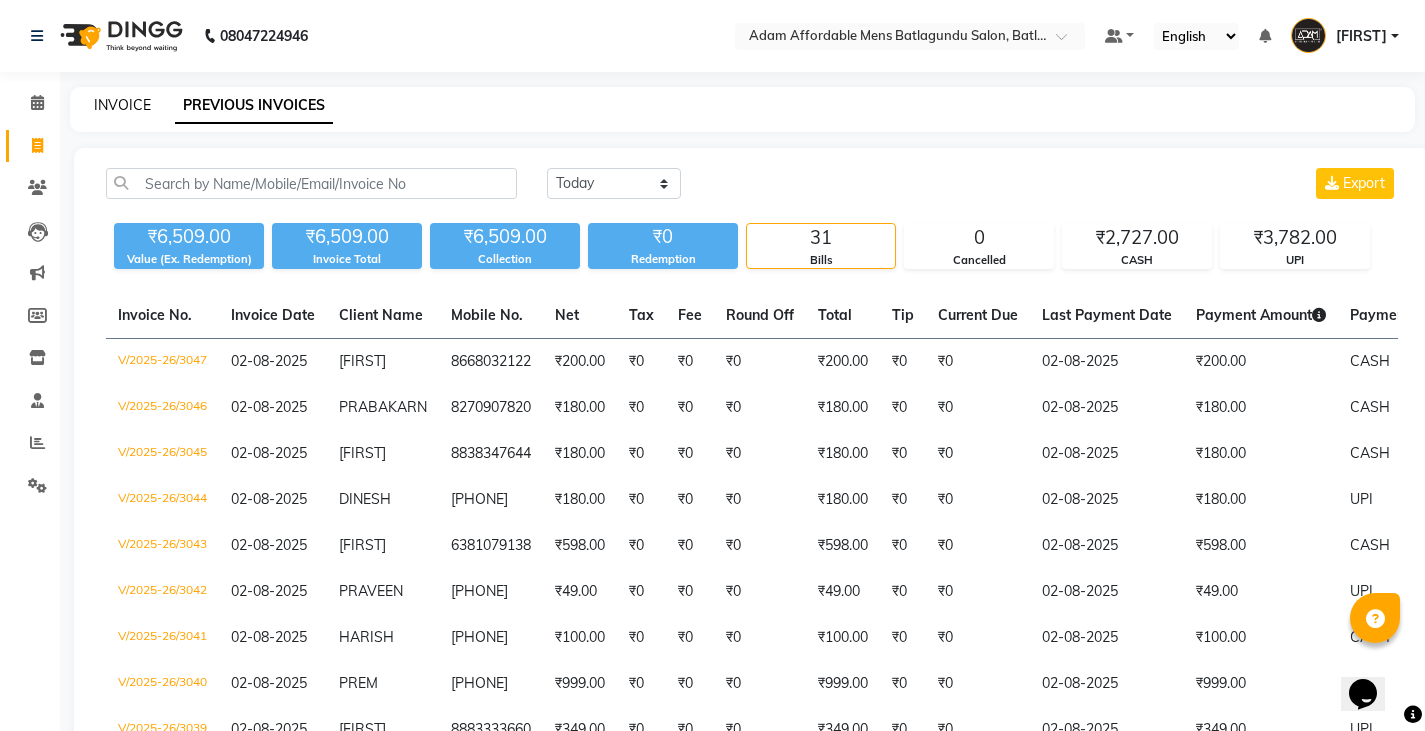 drag, startPoint x: 131, startPoint y: 80, endPoint x: 131, endPoint y: 105, distance: 25 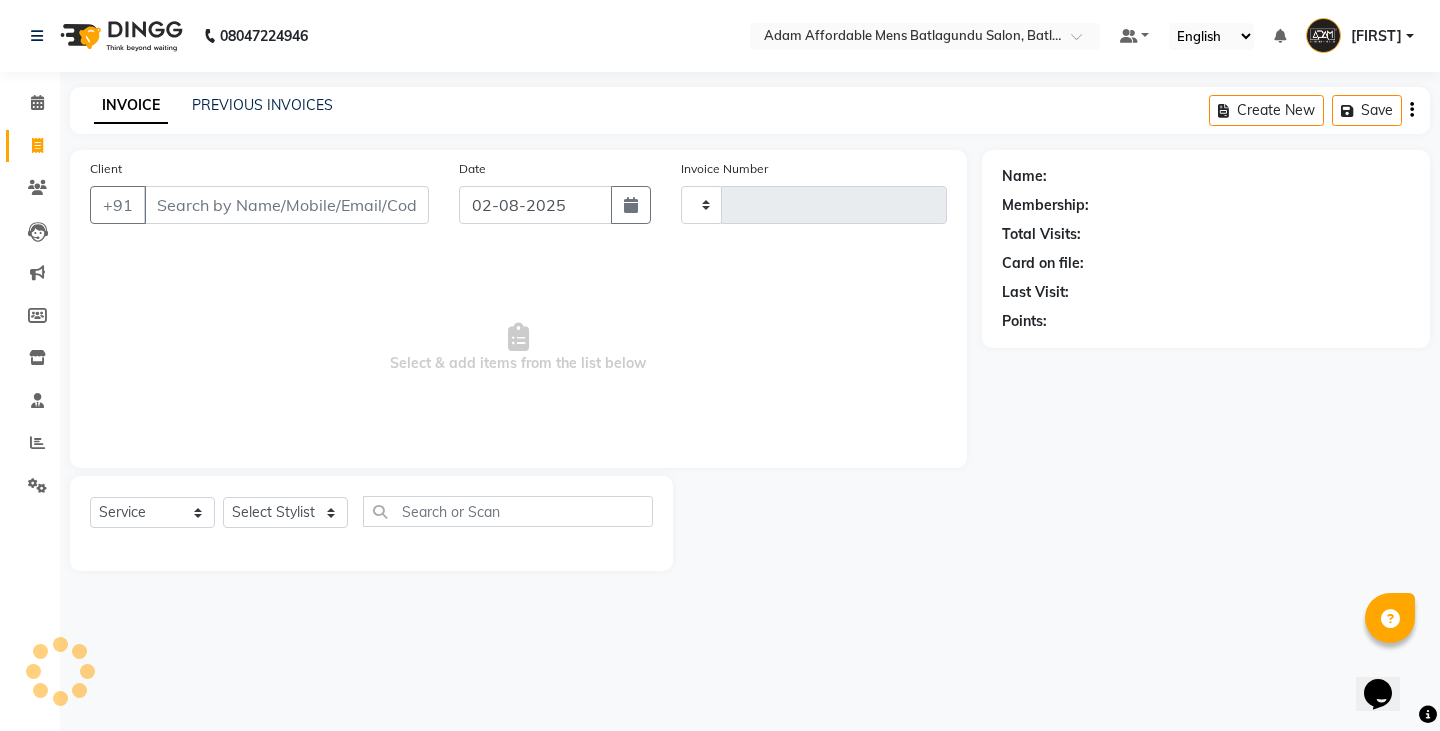 type on "3048" 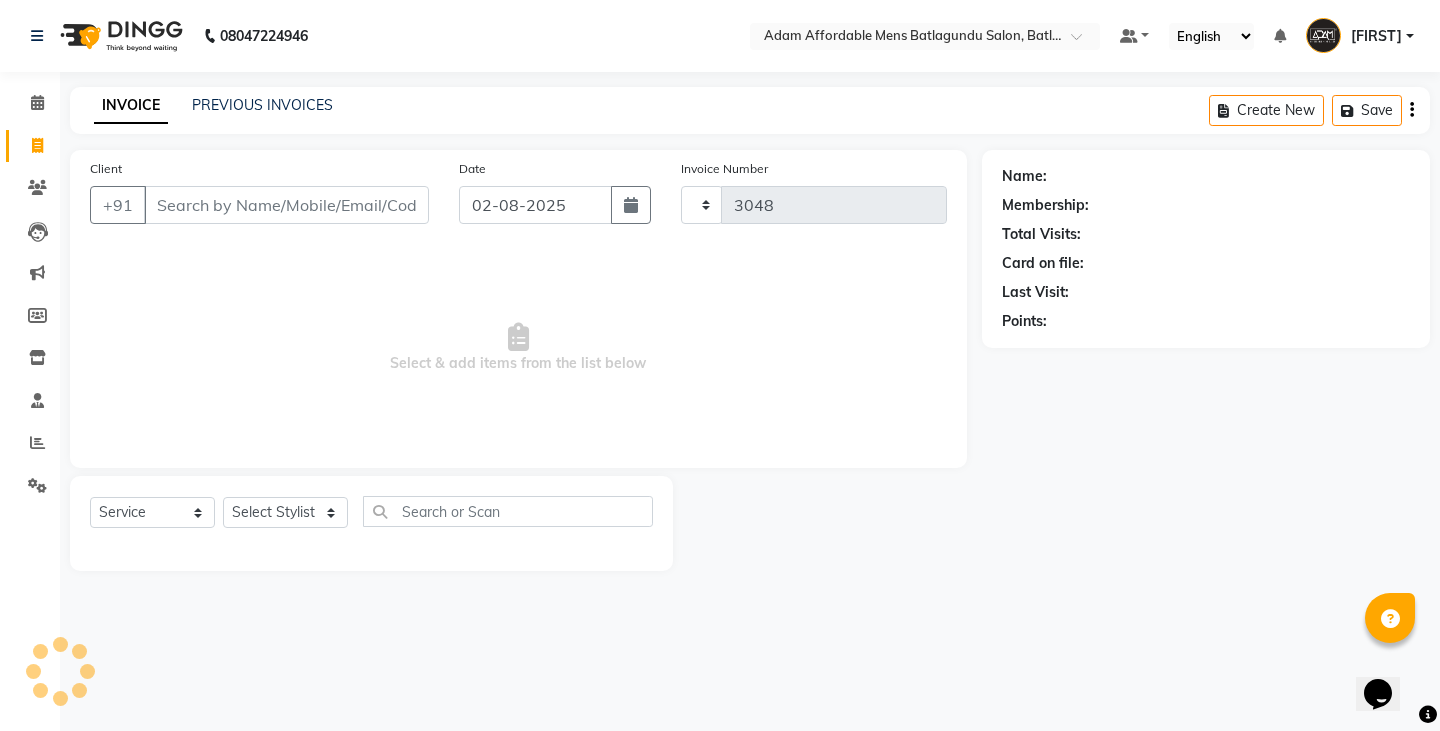 select on "8213" 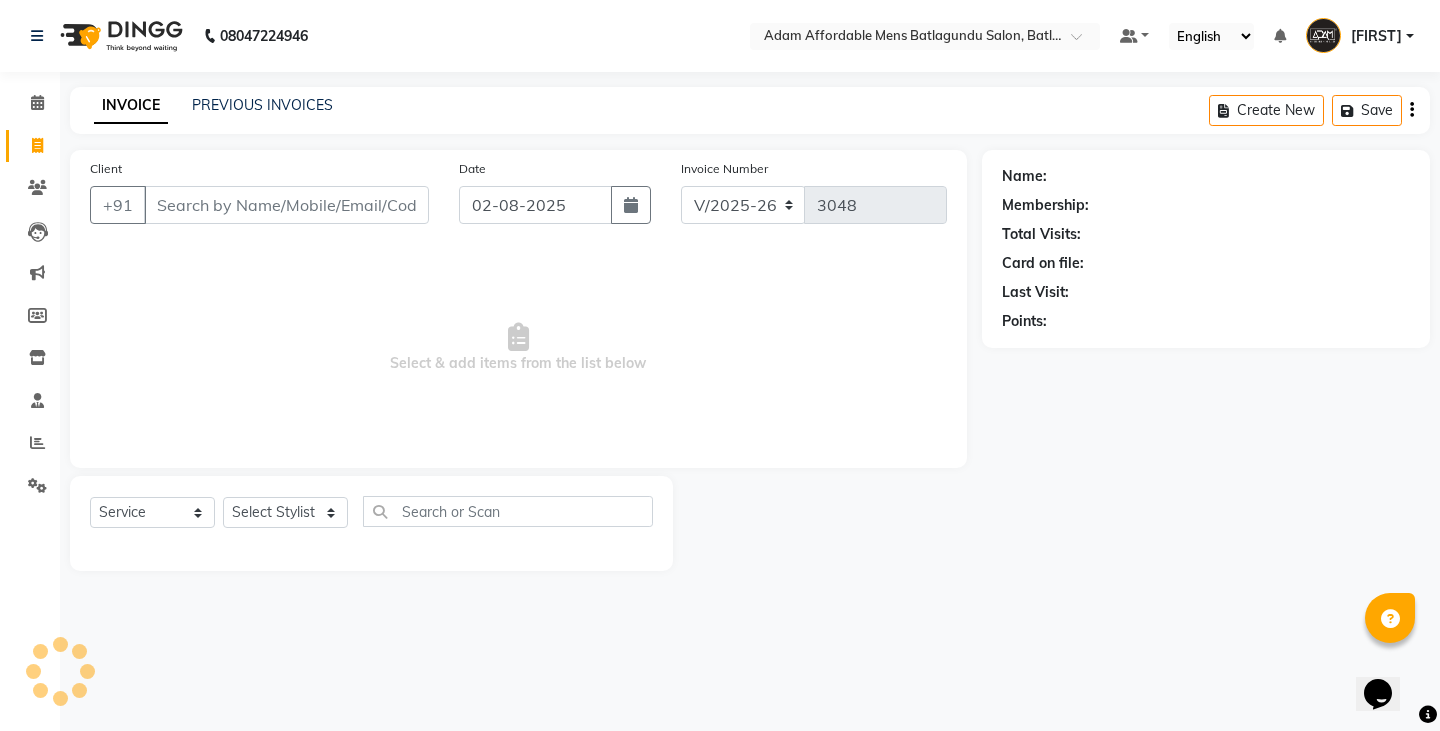 click on "Client" at bounding box center [286, 205] 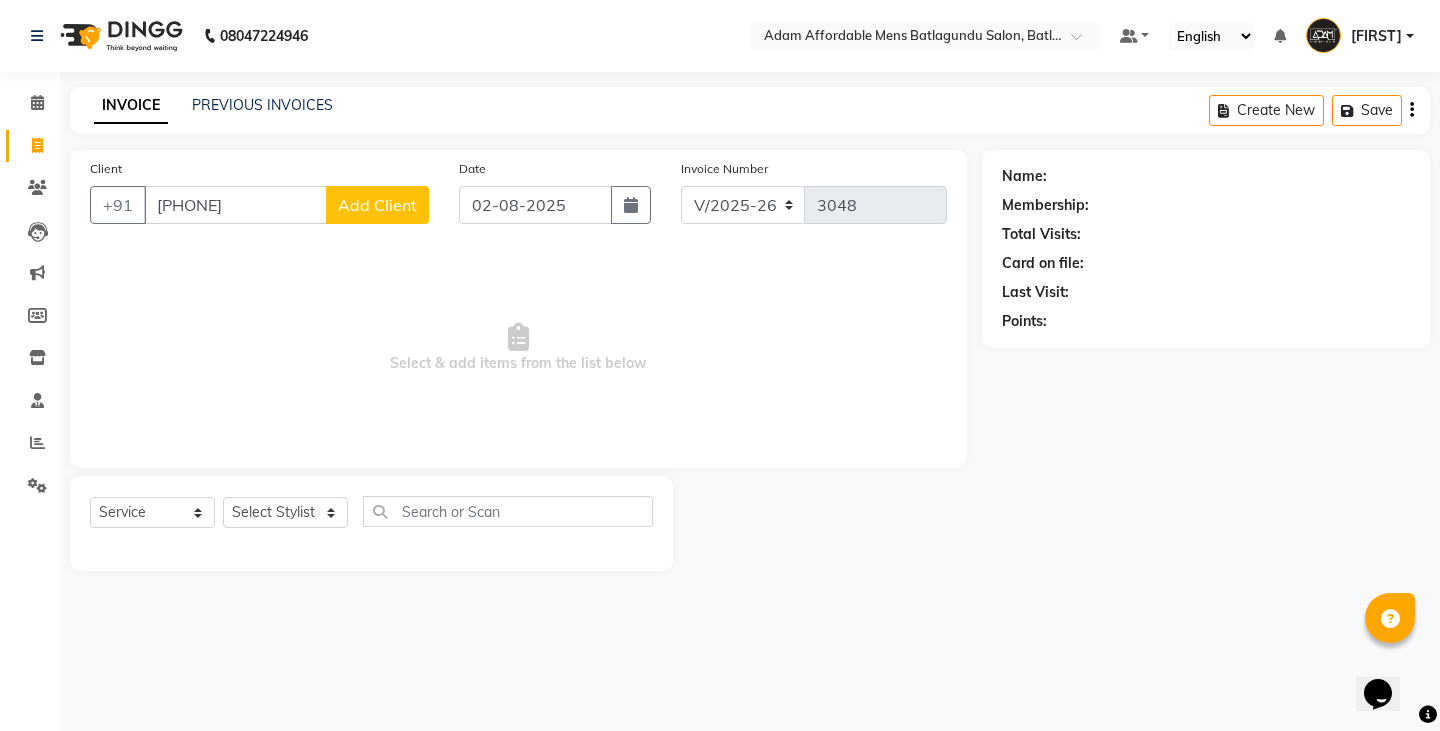 type on "[PHONE]" 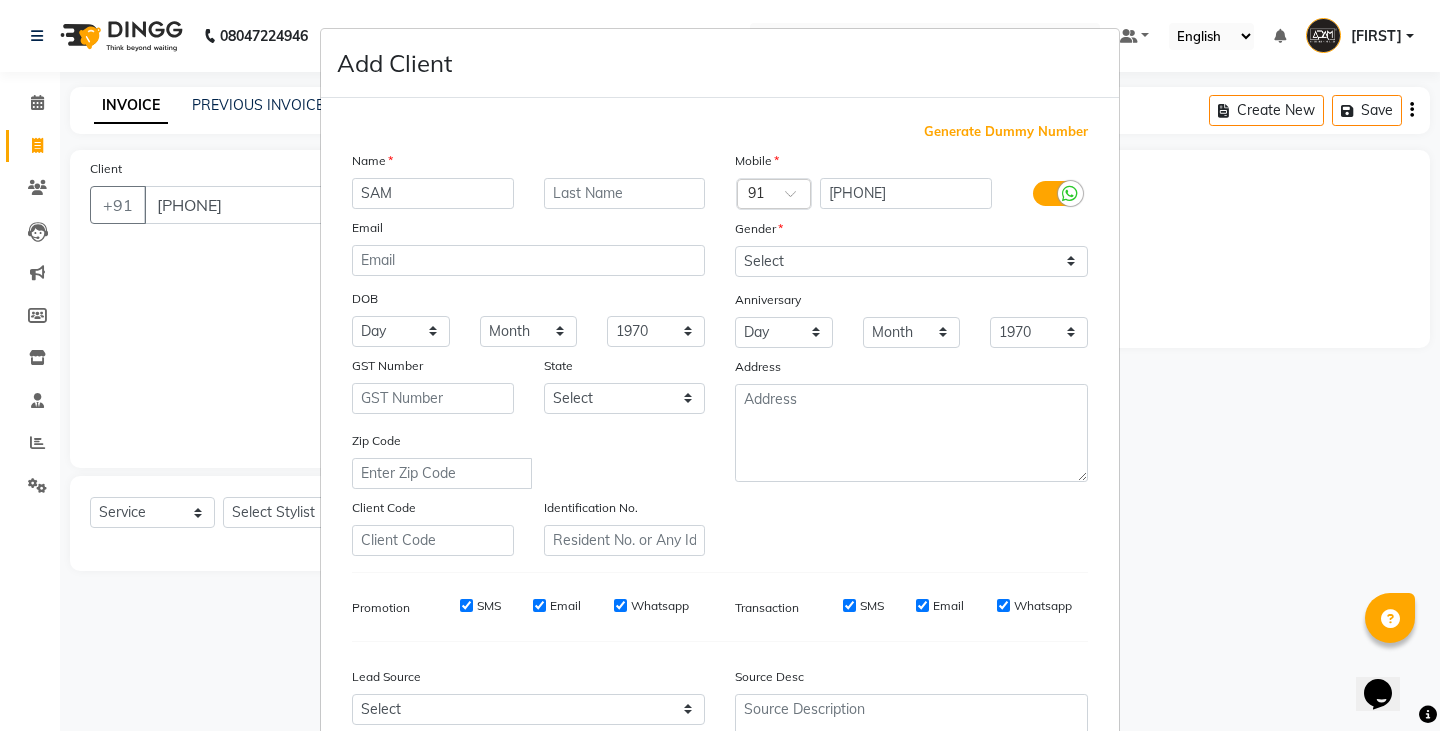 type on "SAM" 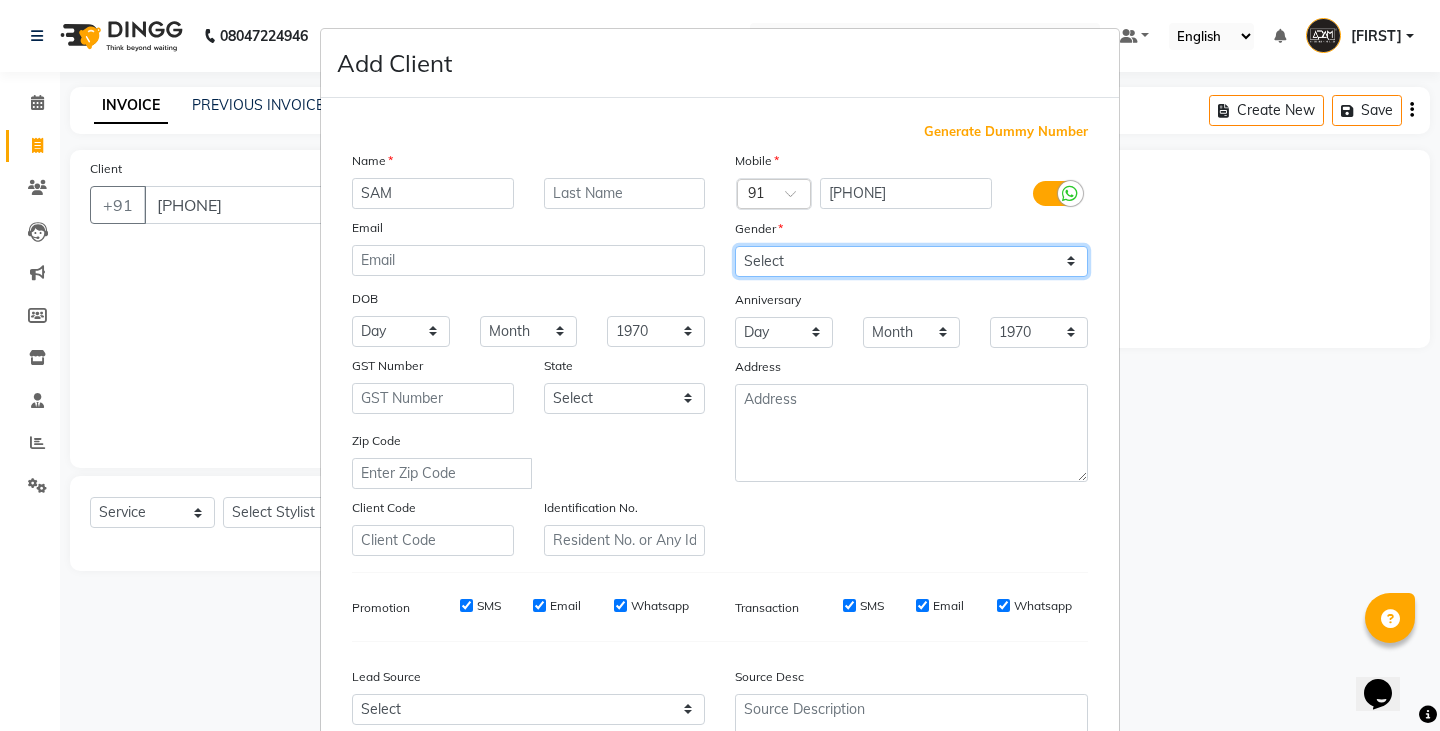 click on "Select Male Female Other Prefer Not To Say" at bounding box center [911, 261] 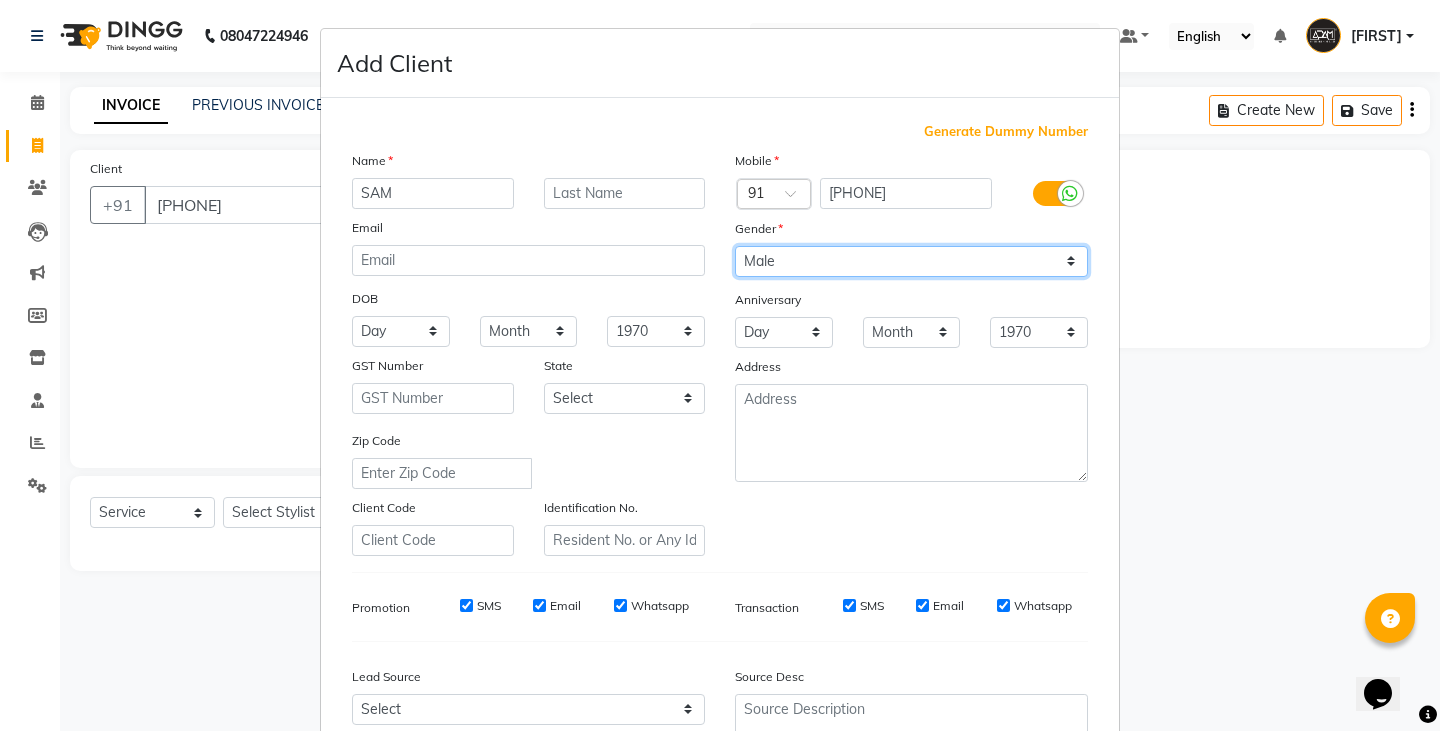 click on "Select Male Female Other Prefer Not To Say" at bounding box center (911, 261) 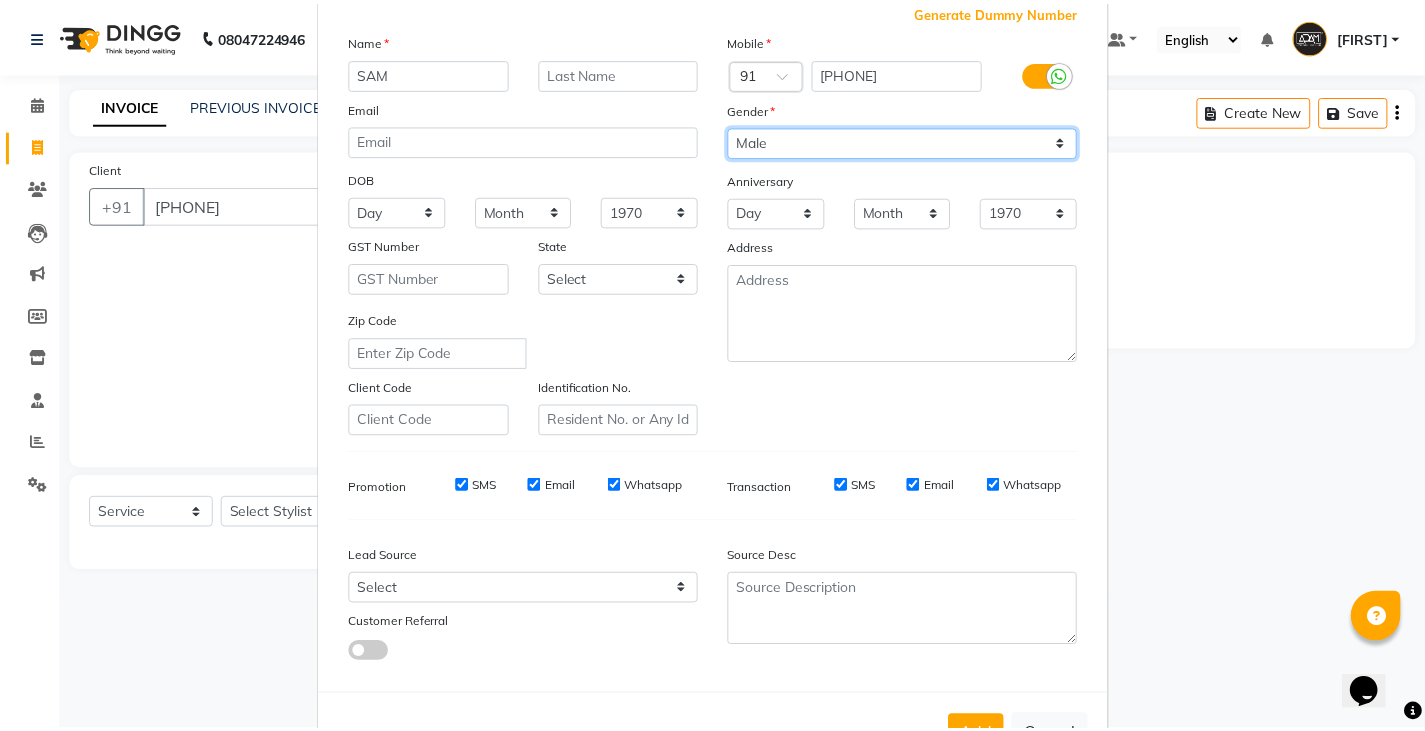 scroll, scrollTop: 192, scrollLeft: 0, axis: vertical 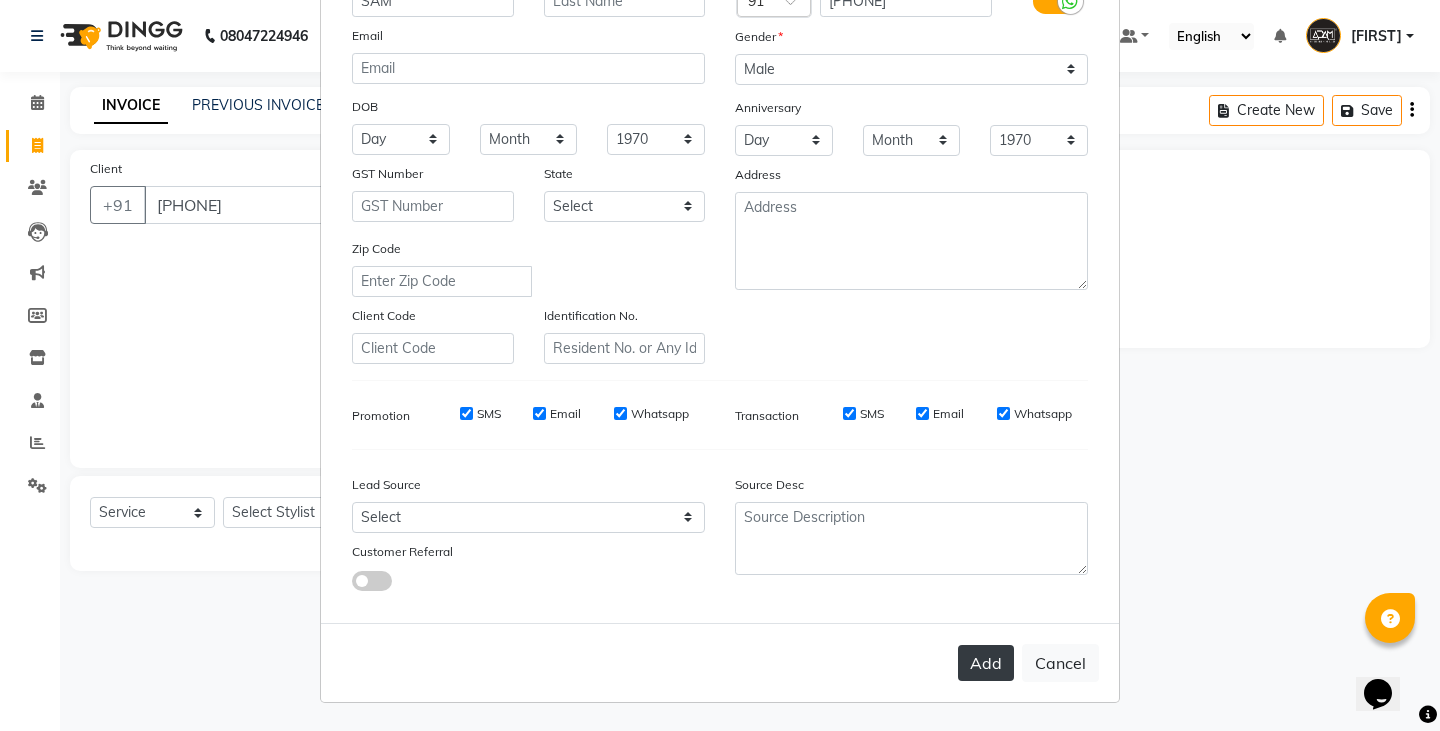 click on "Add" at bounding box center [986, 663] 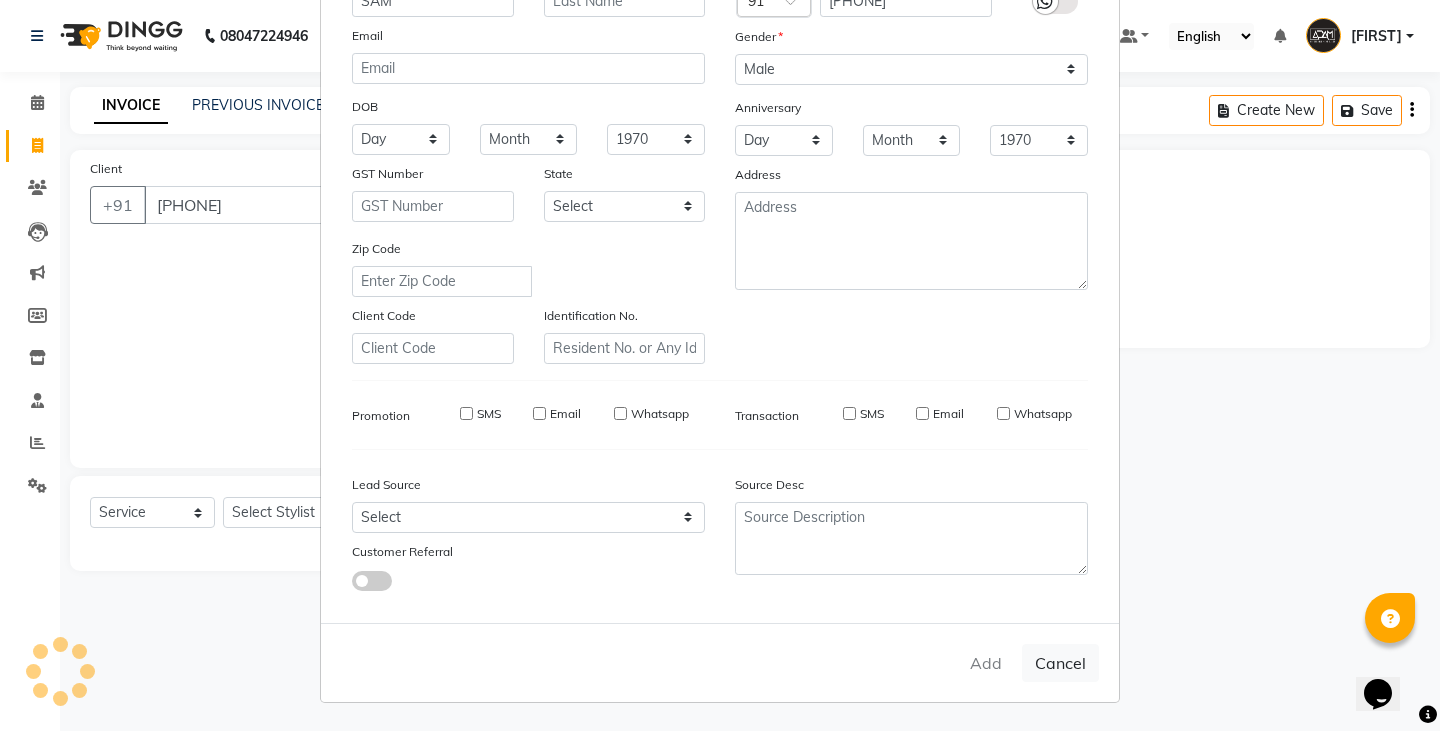 type 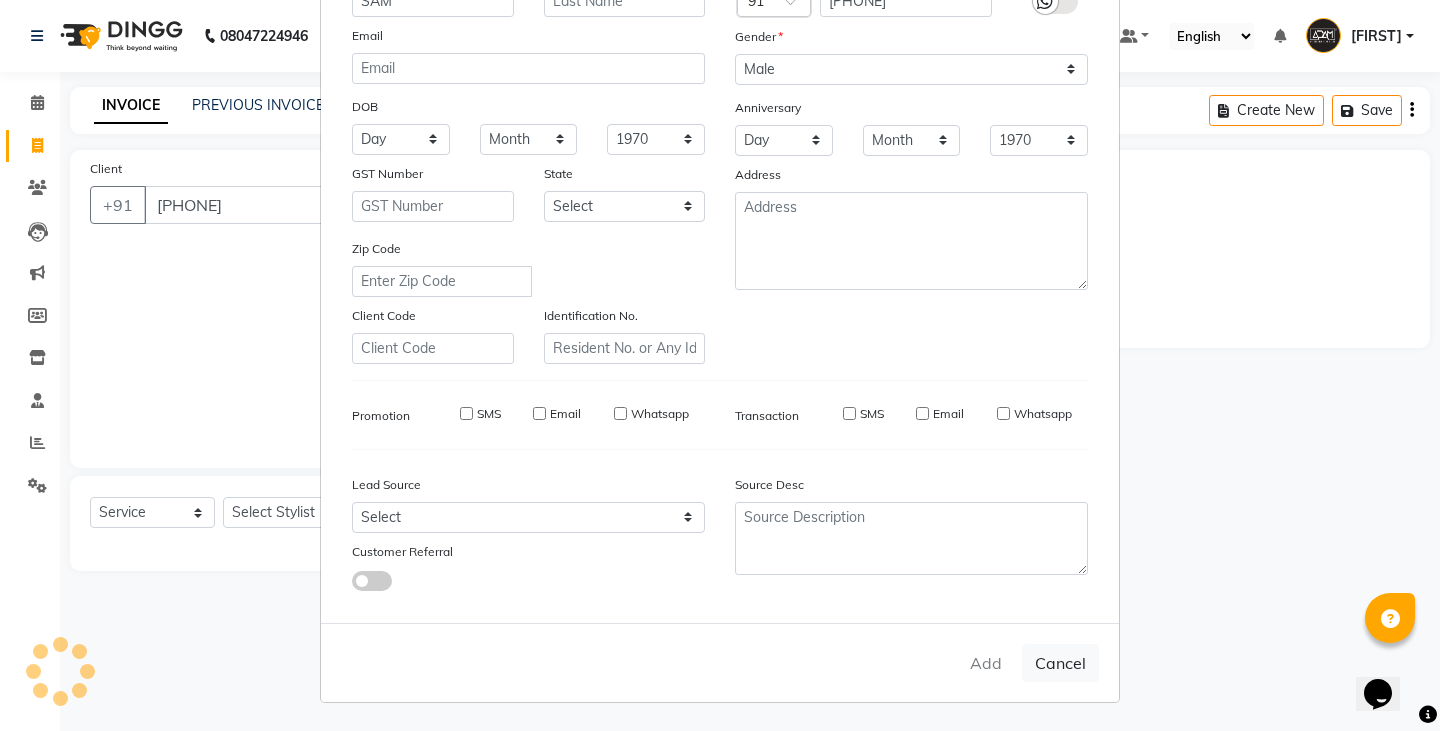 select 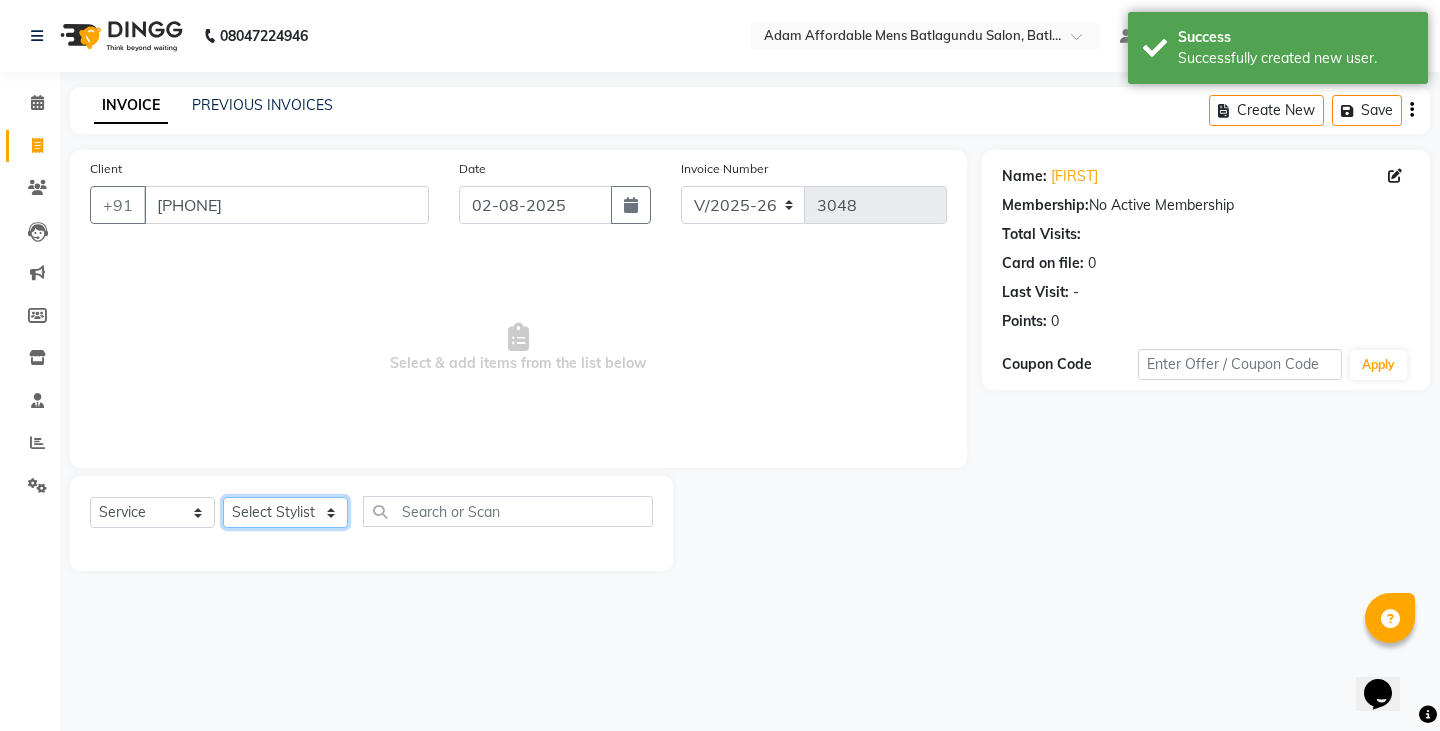 click on "Select Stylist Admin Anish Ovesh Raja SAHIL SOHAIL SONU" 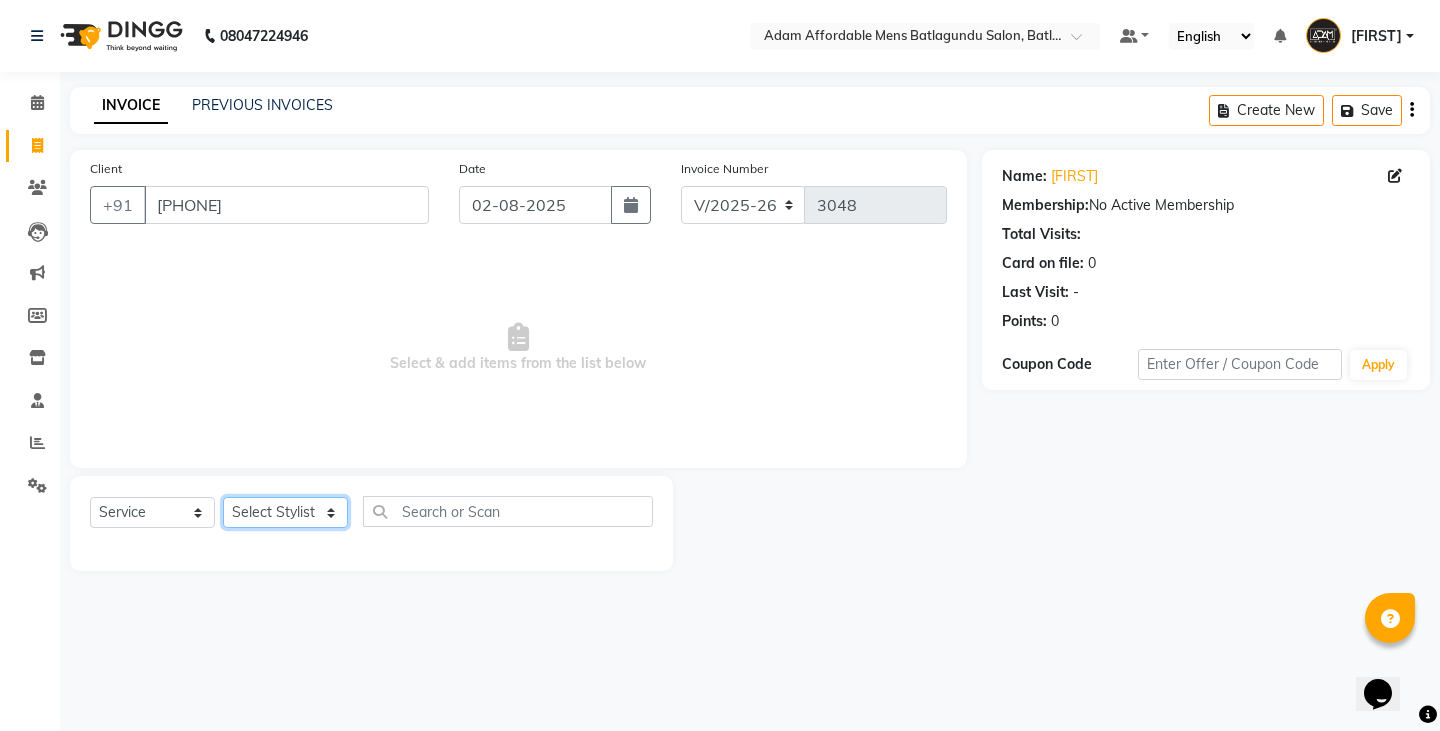 select on "78652" 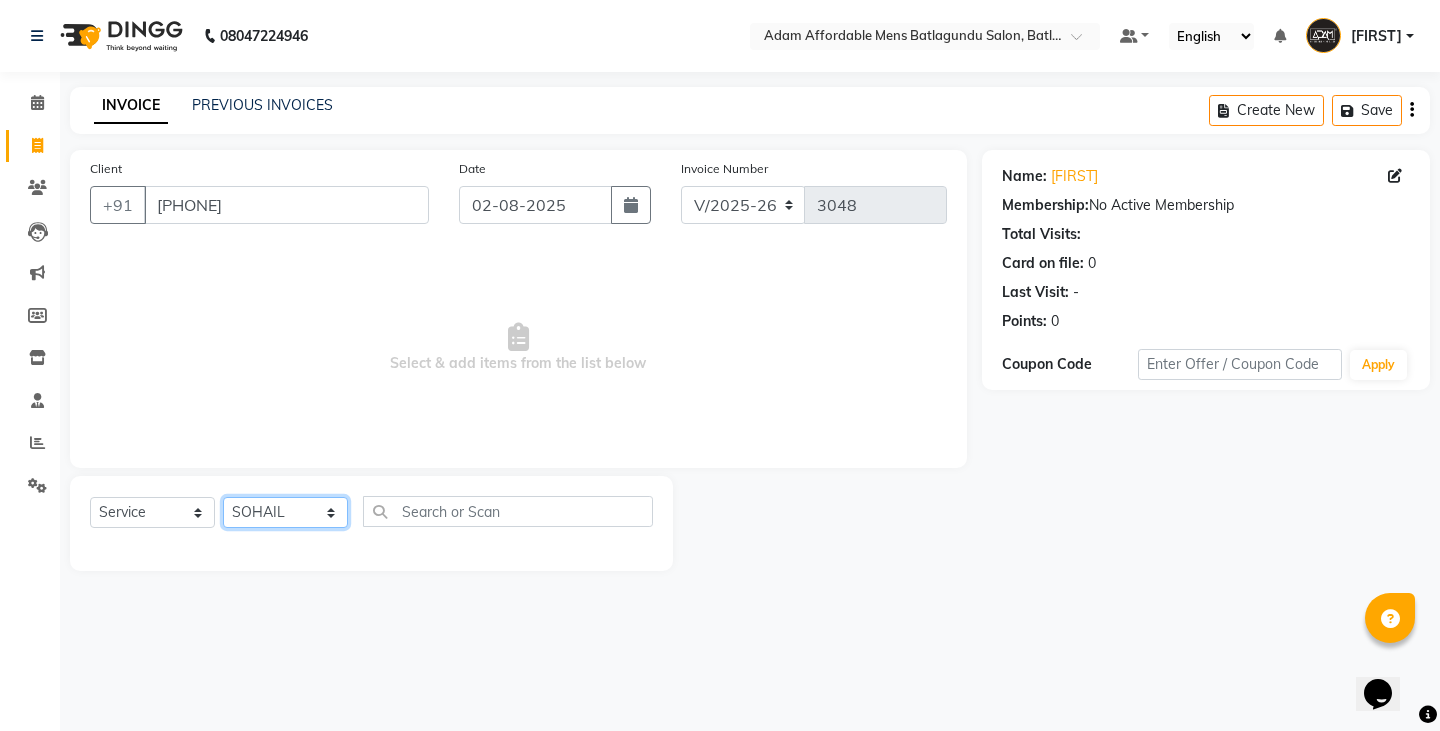 click on "Select Stylist Admin Anish Ovesh Raja SAHIL SOHAIL SONU" 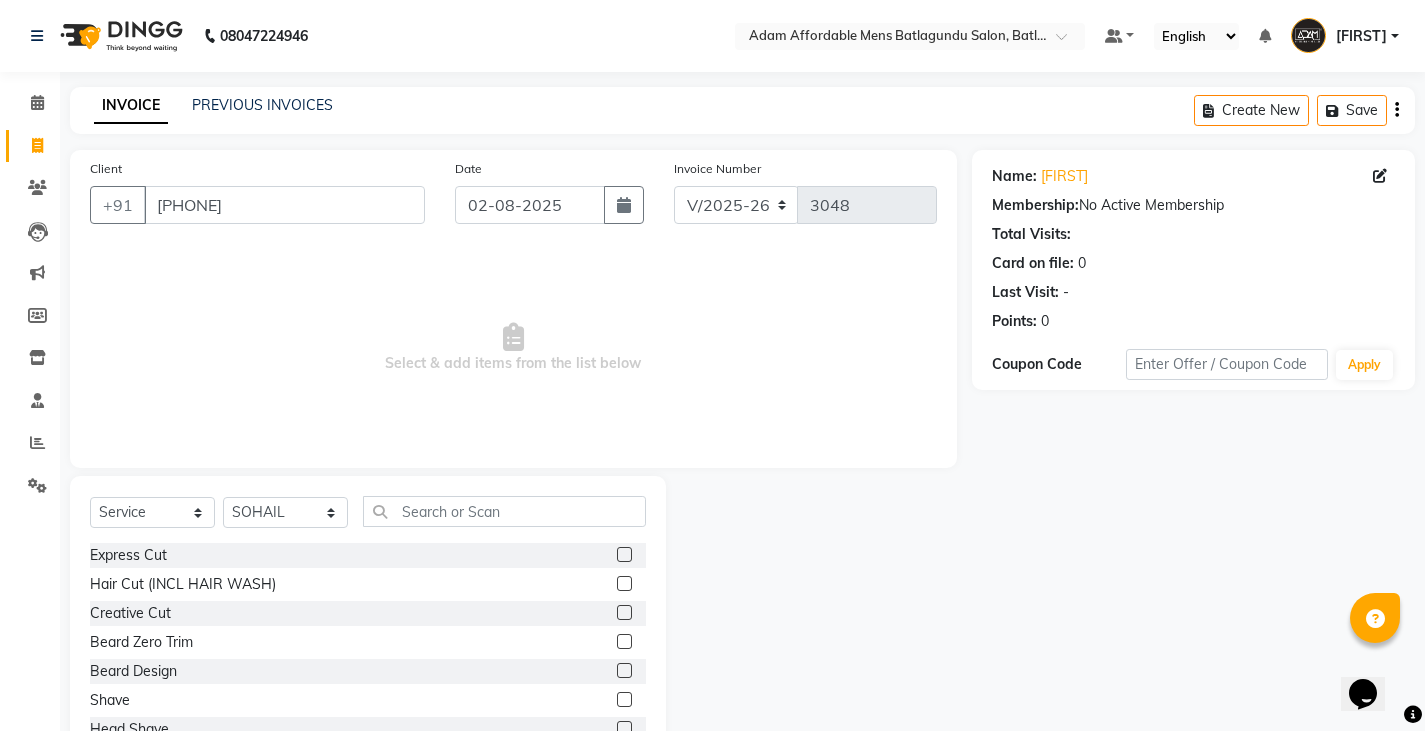 click 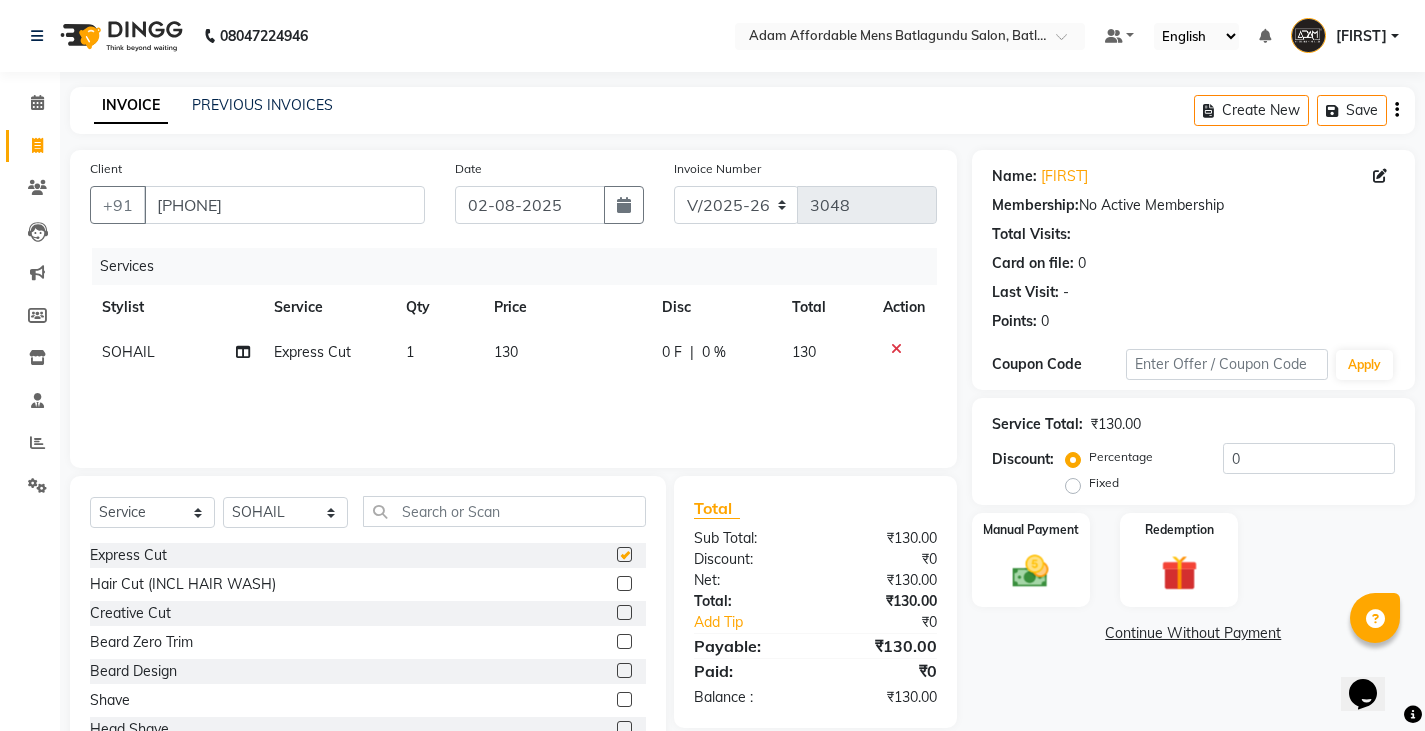 checkbox on "false" 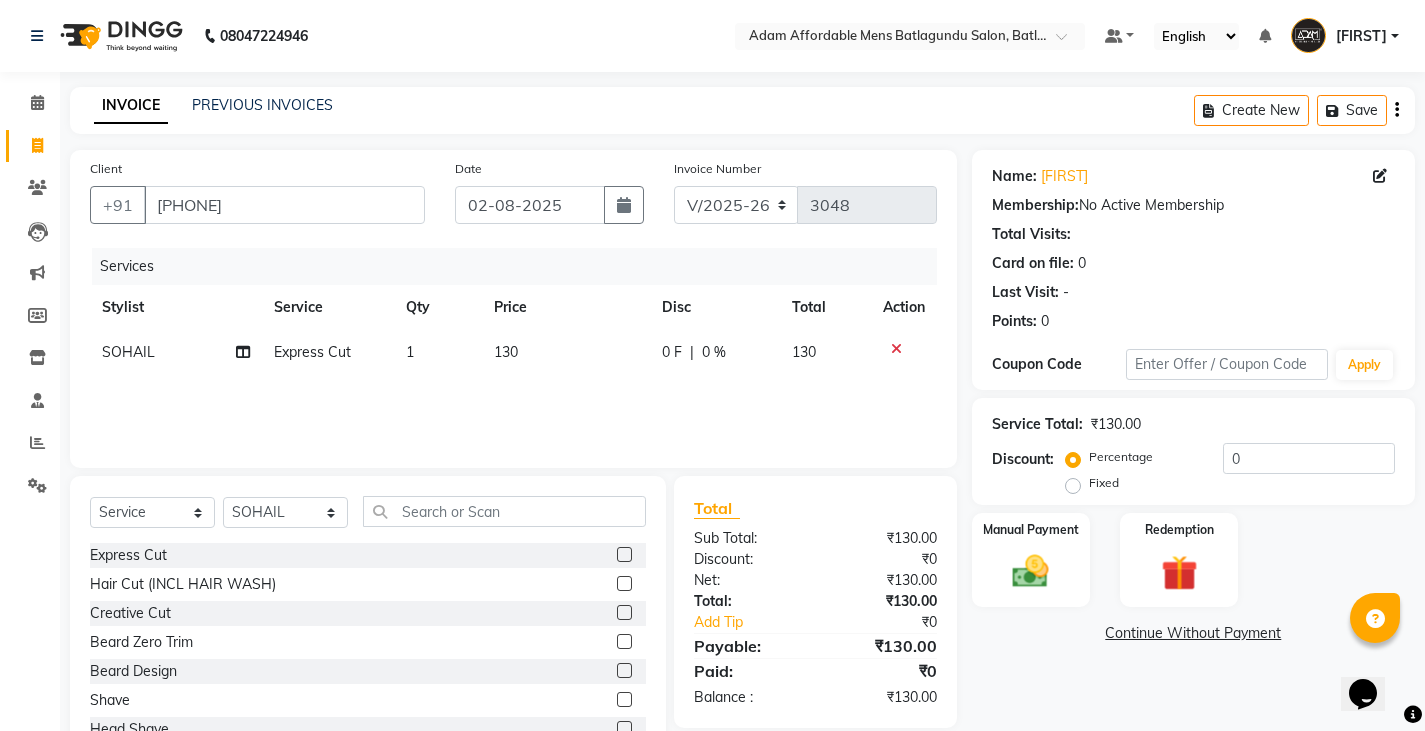 click 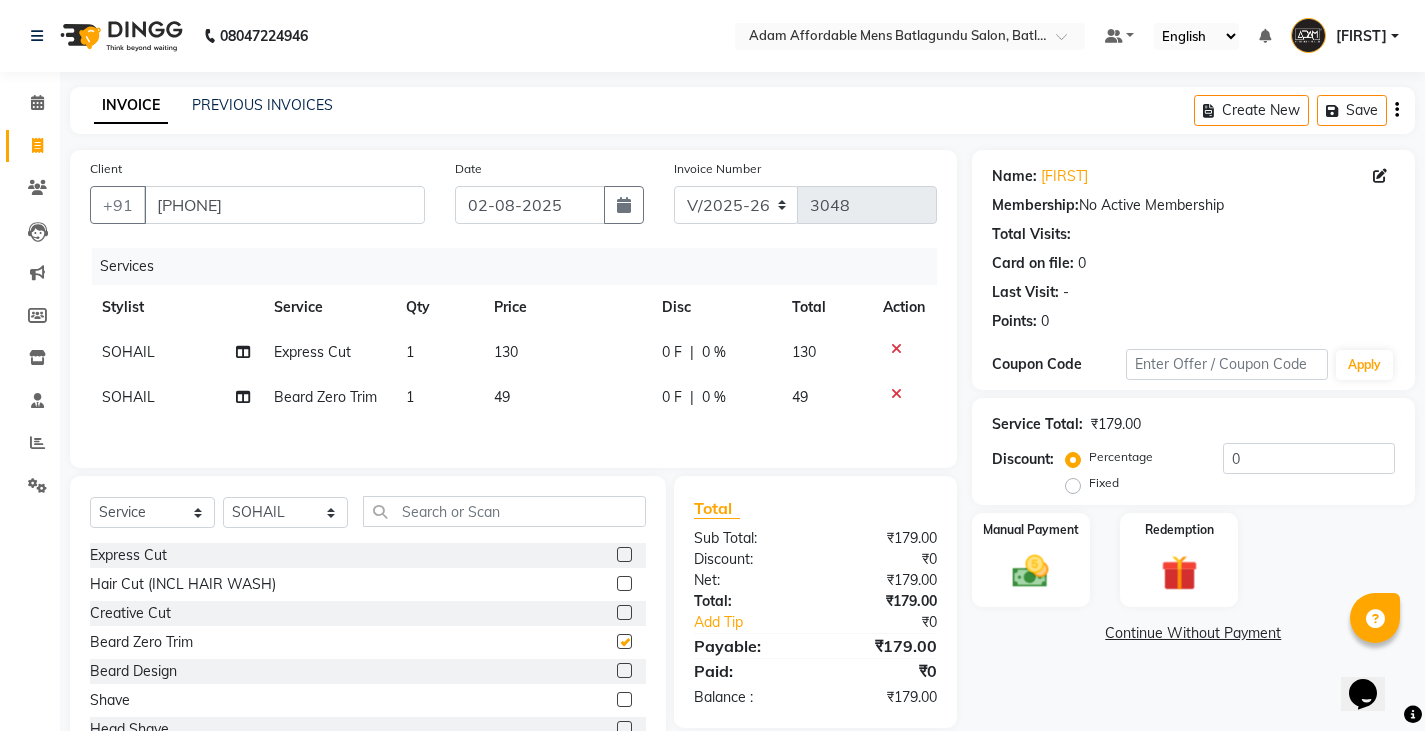 checkbox on "false" 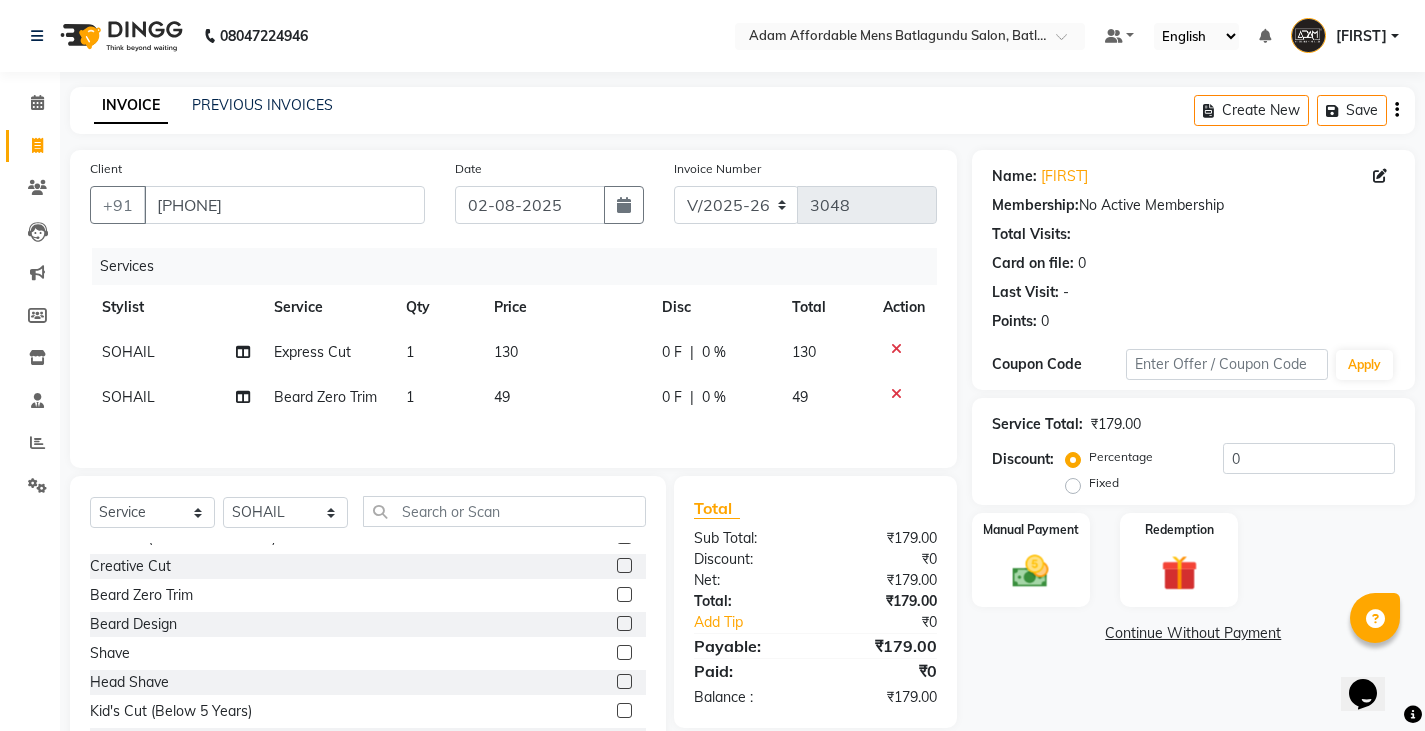 scroll, scrollTop: 0, scrollLeft: 0, axis: both 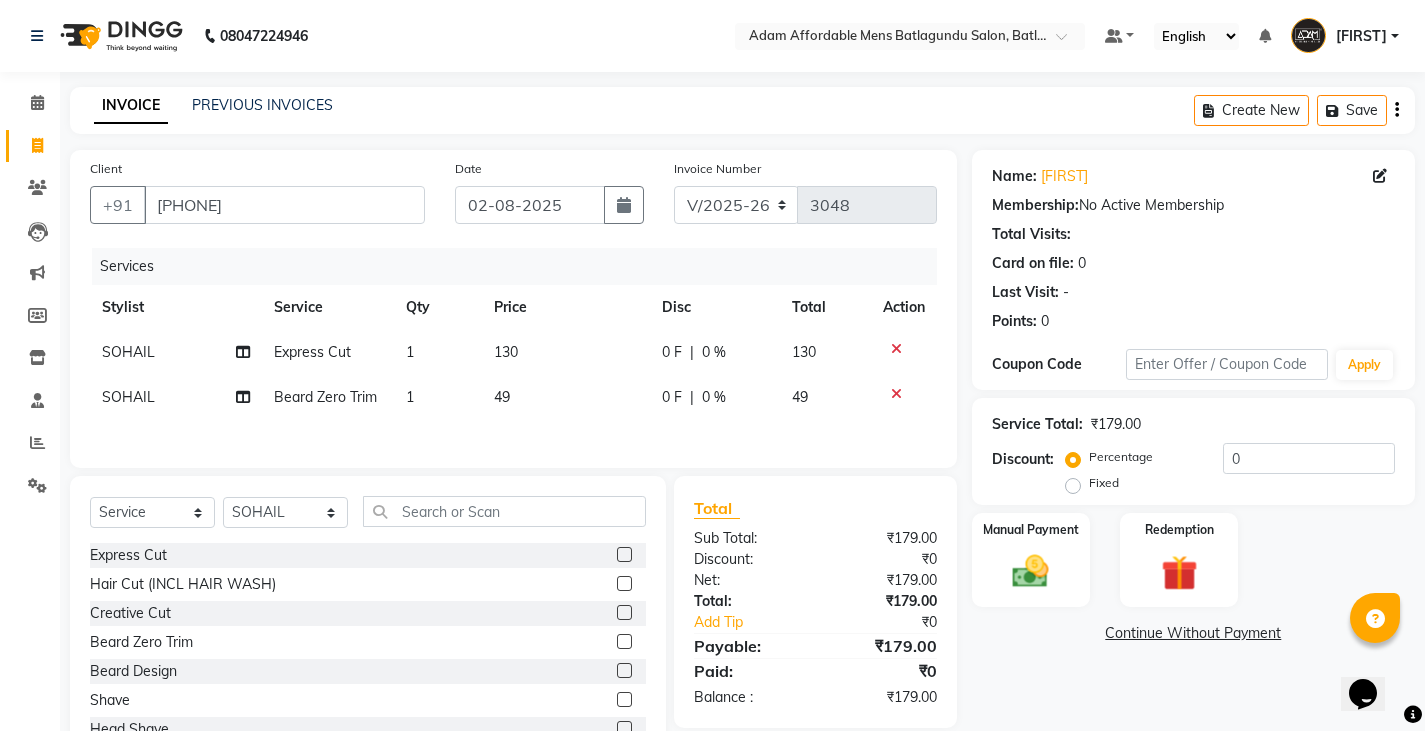 click 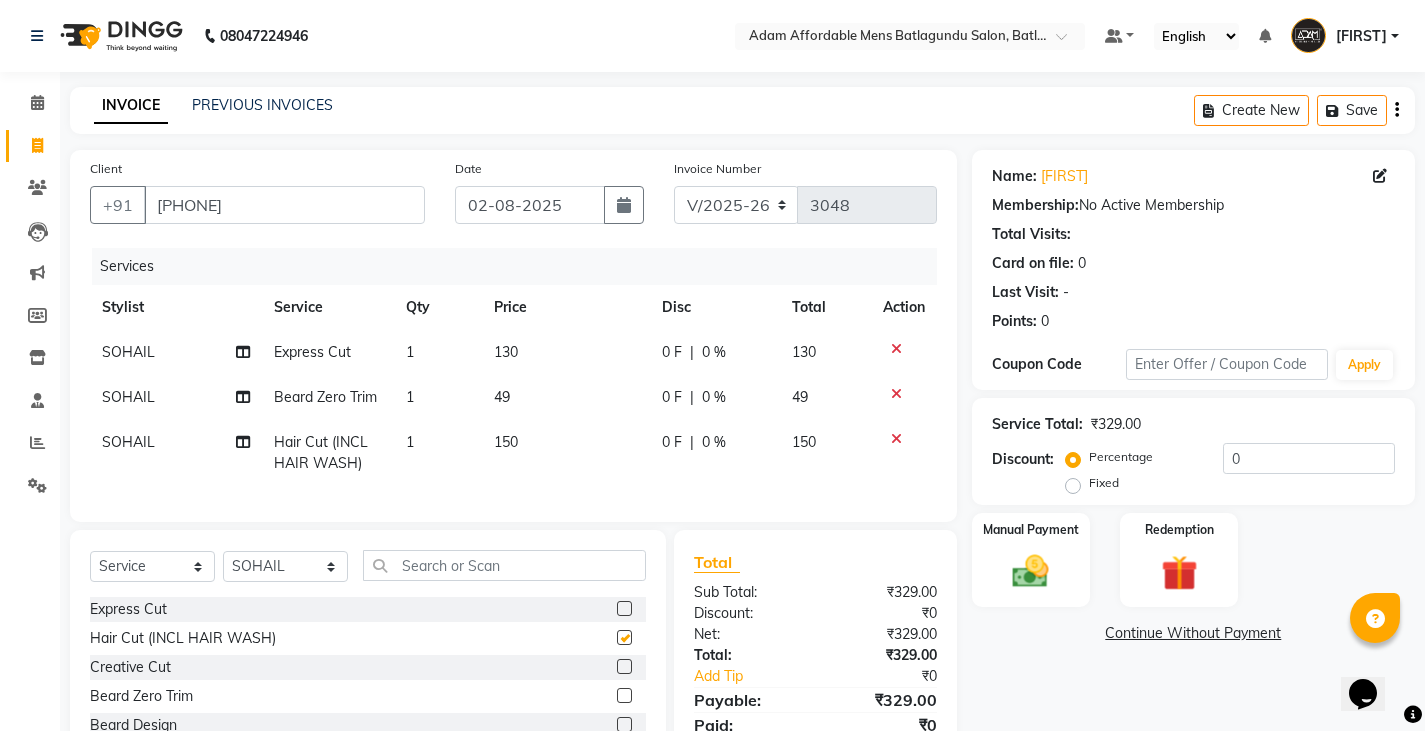 checkbox on "false" 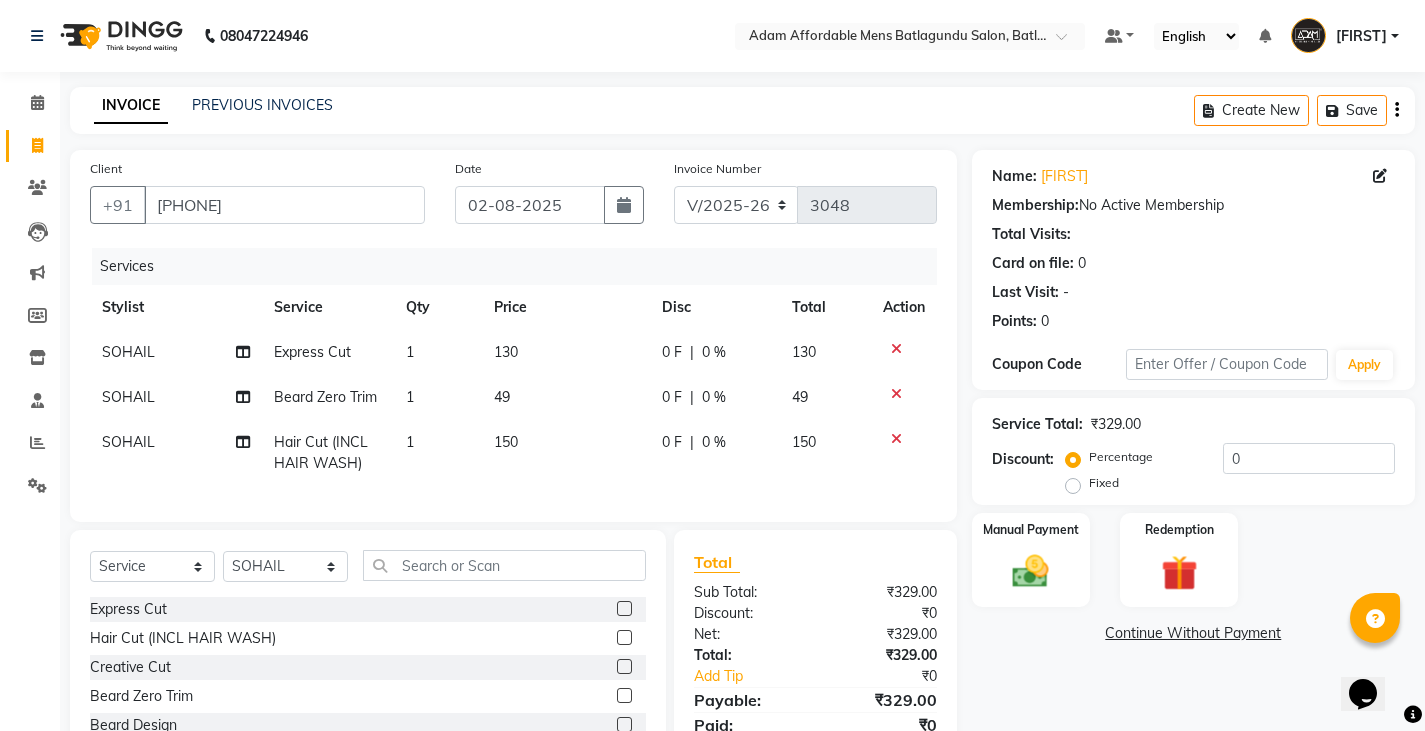 click 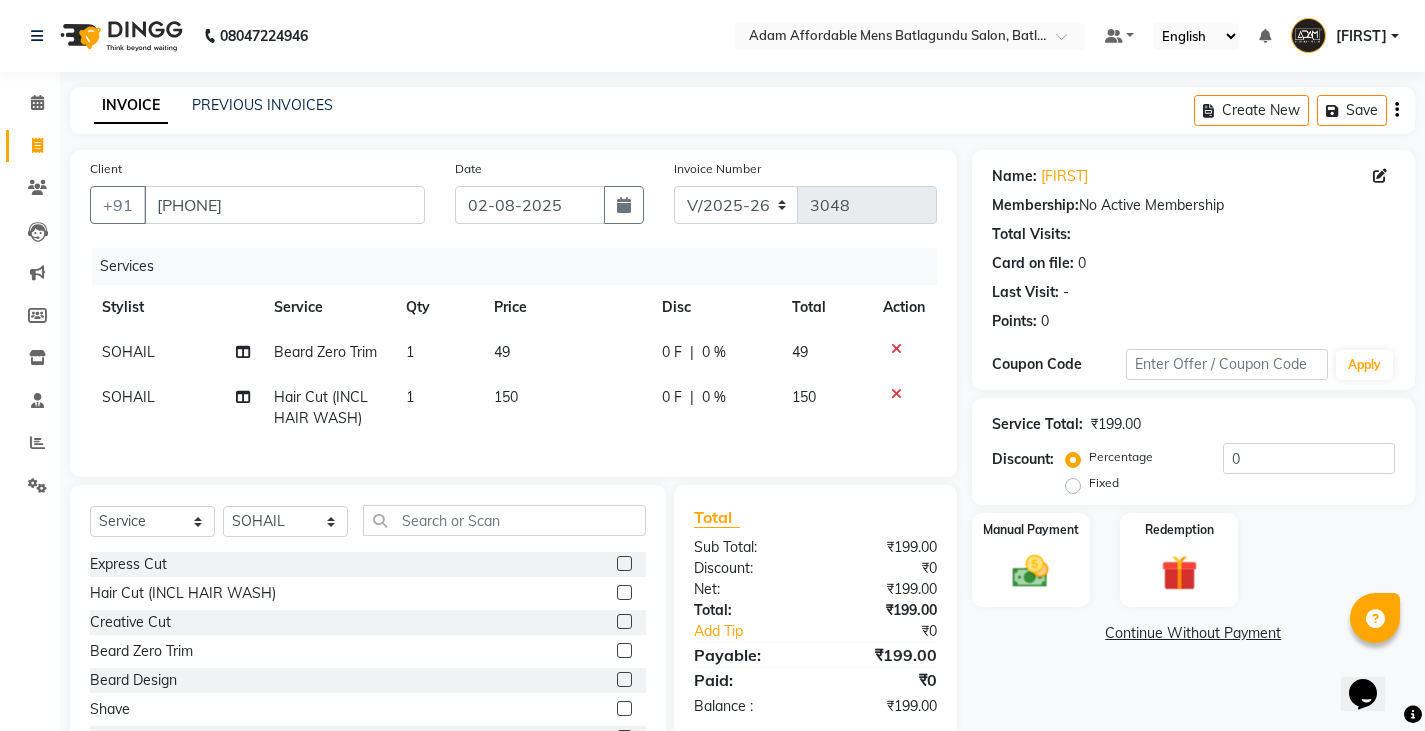 click 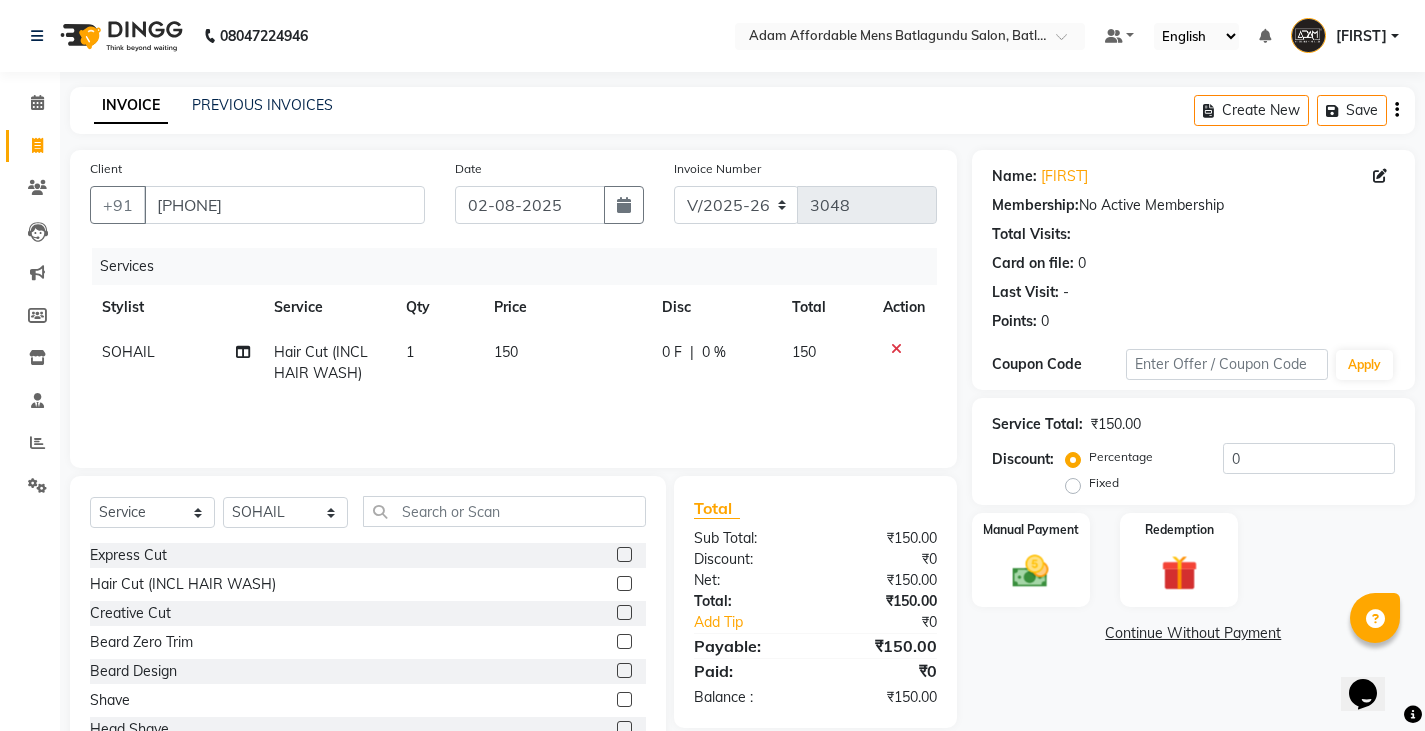 click 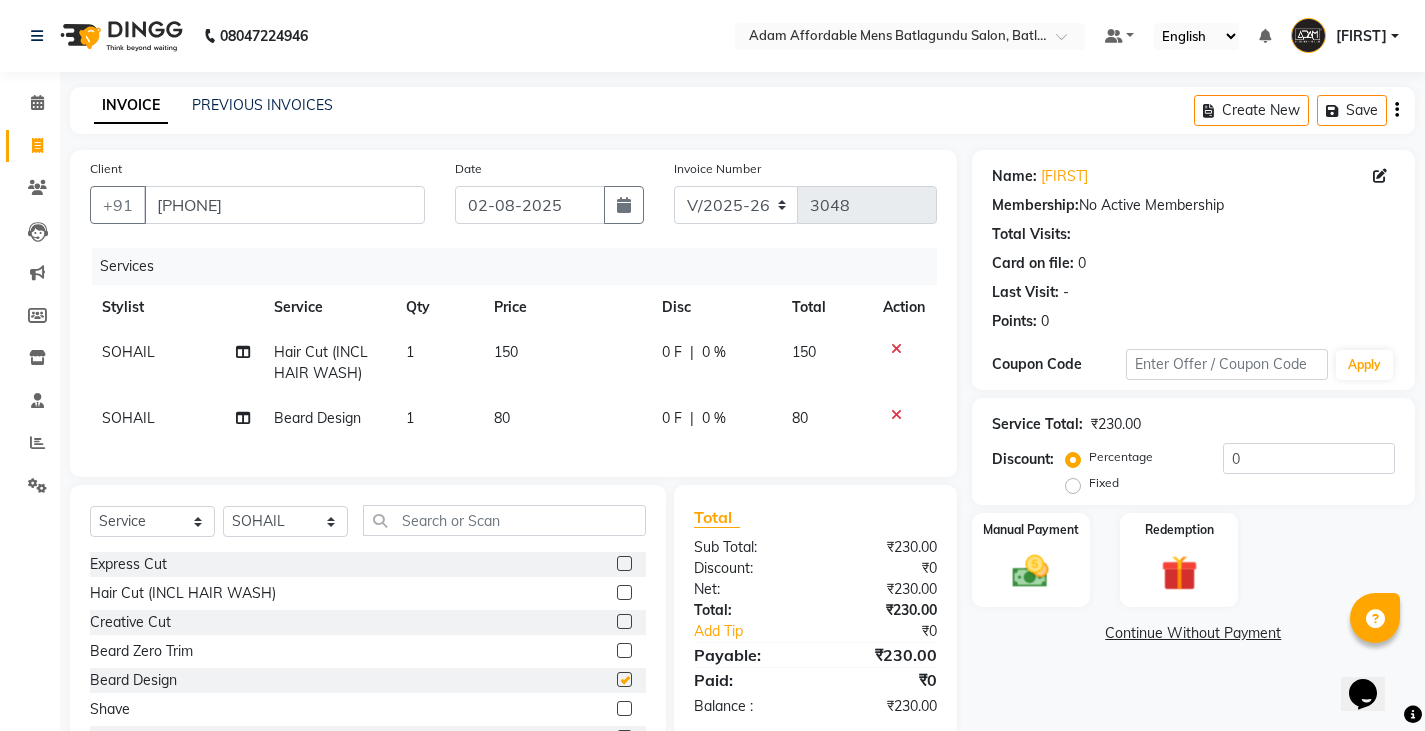 checkbox on "false" 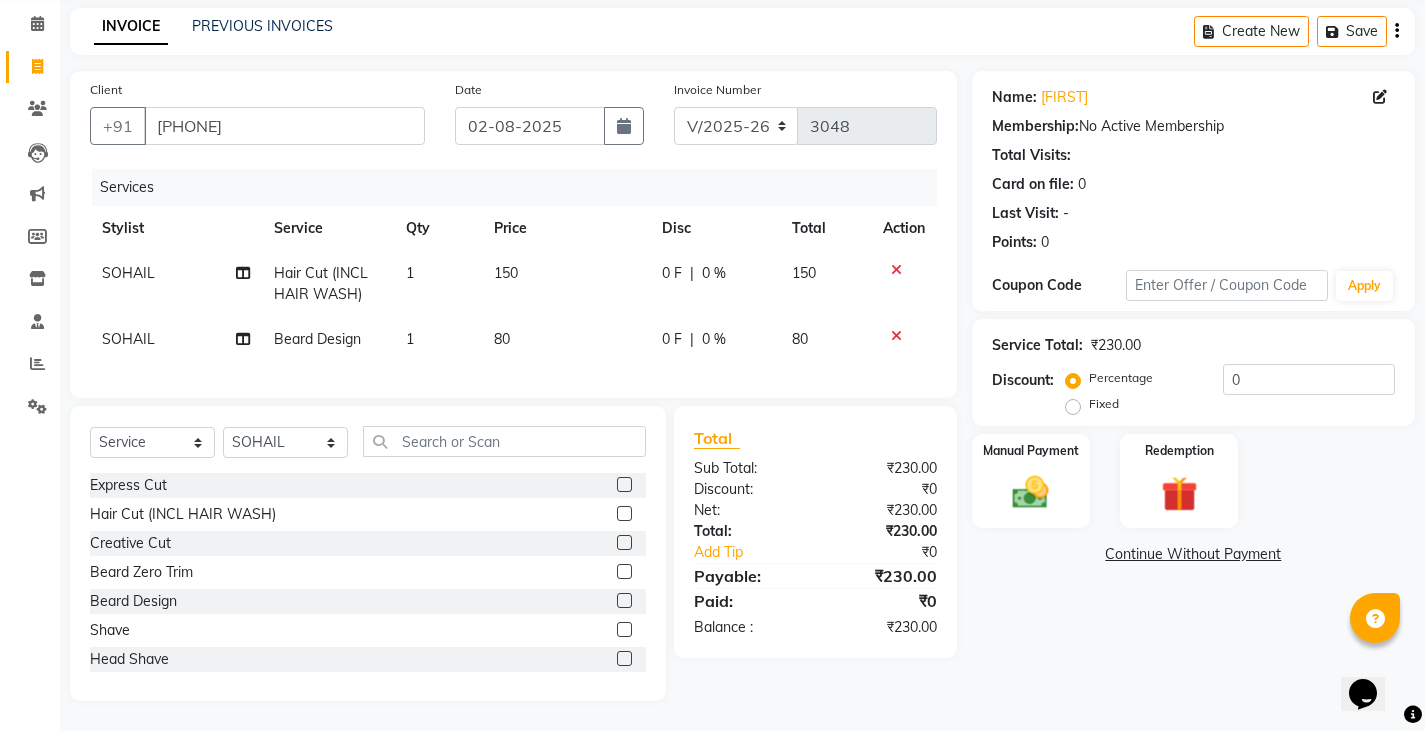scroll, scrollTop: 94, scrollLeft: 0, axis: vertical 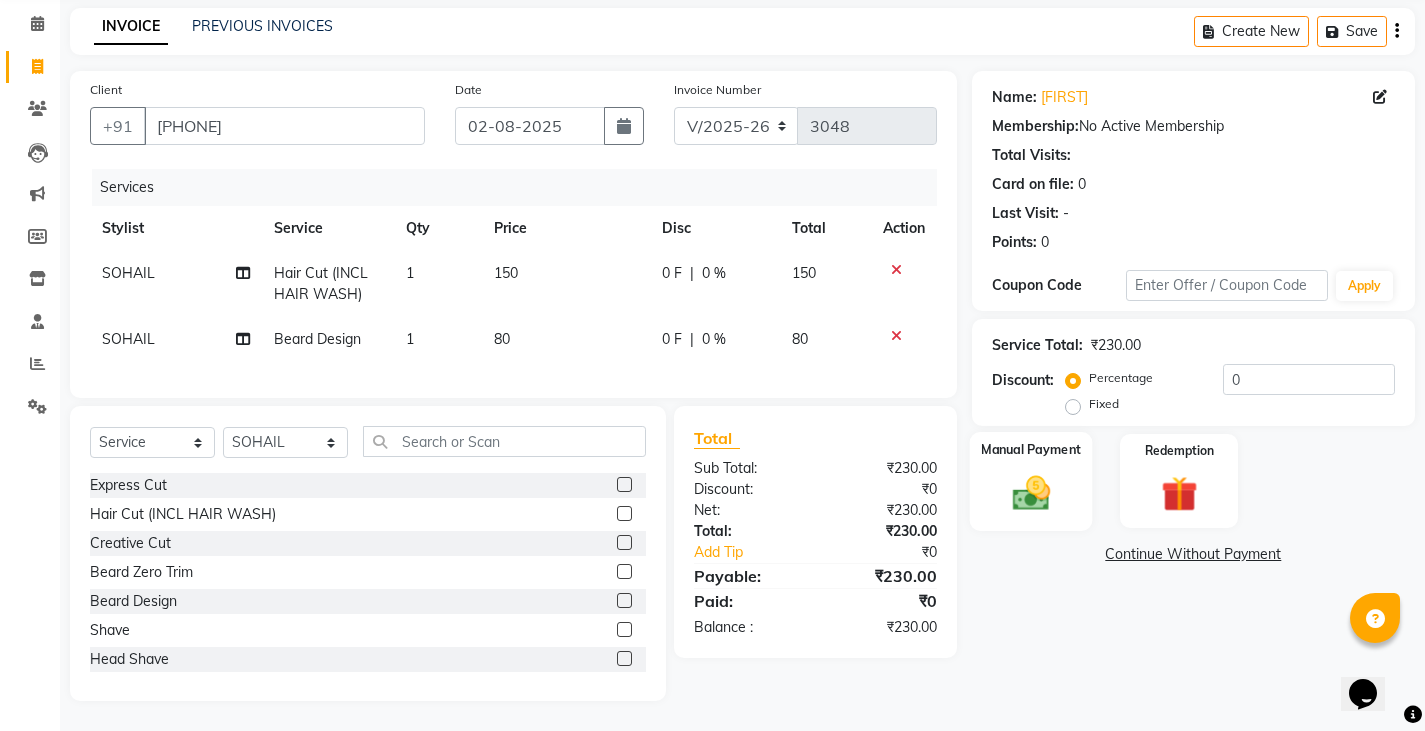 click on "Manual Payment" 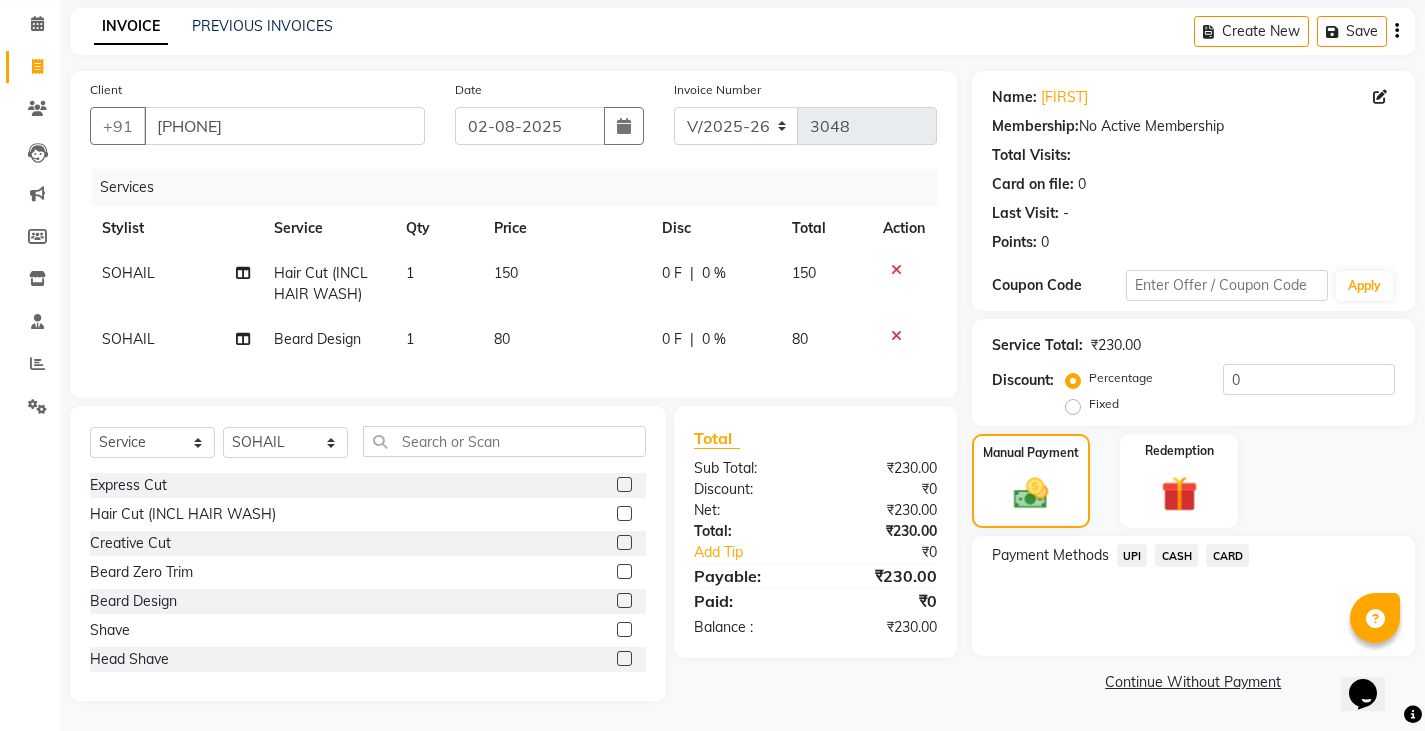 click 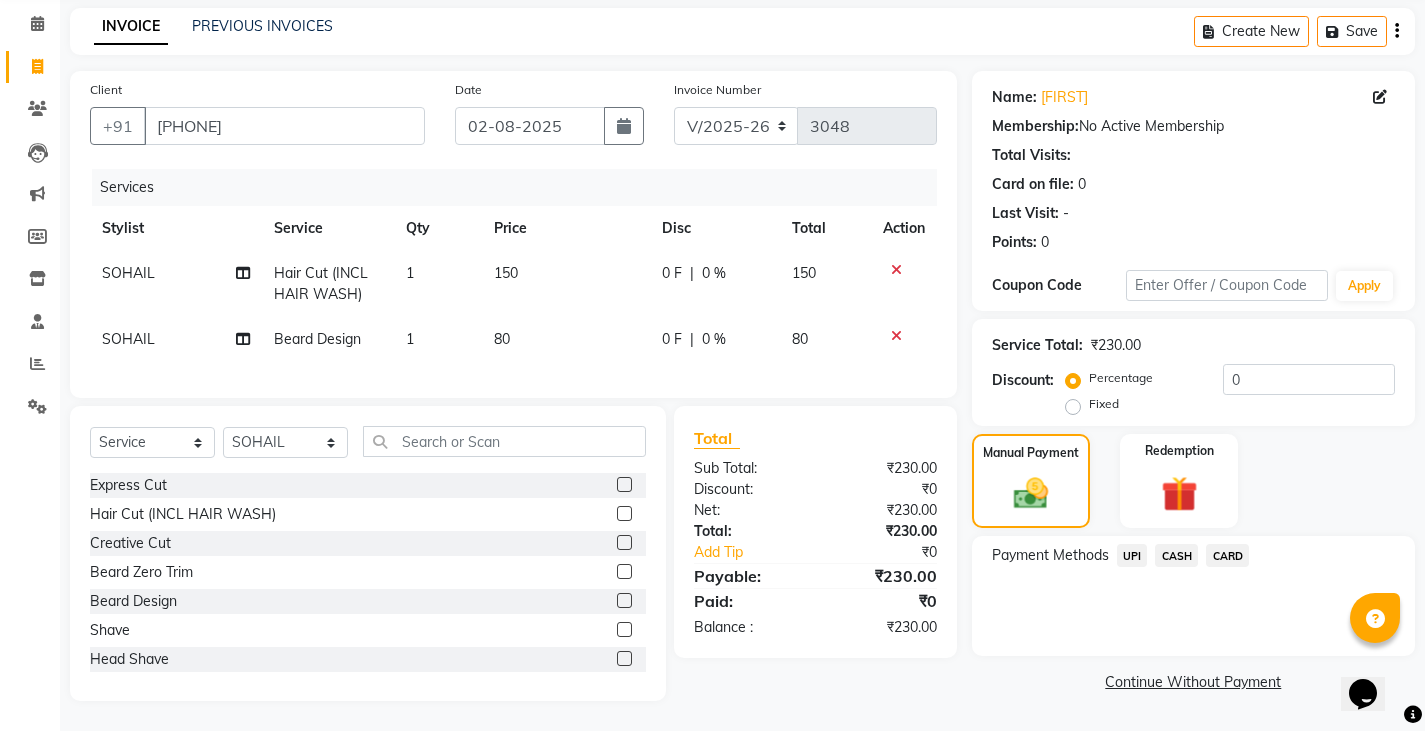 scroll, scrollTop: 75, scrollLeft: 0, axis: vertical 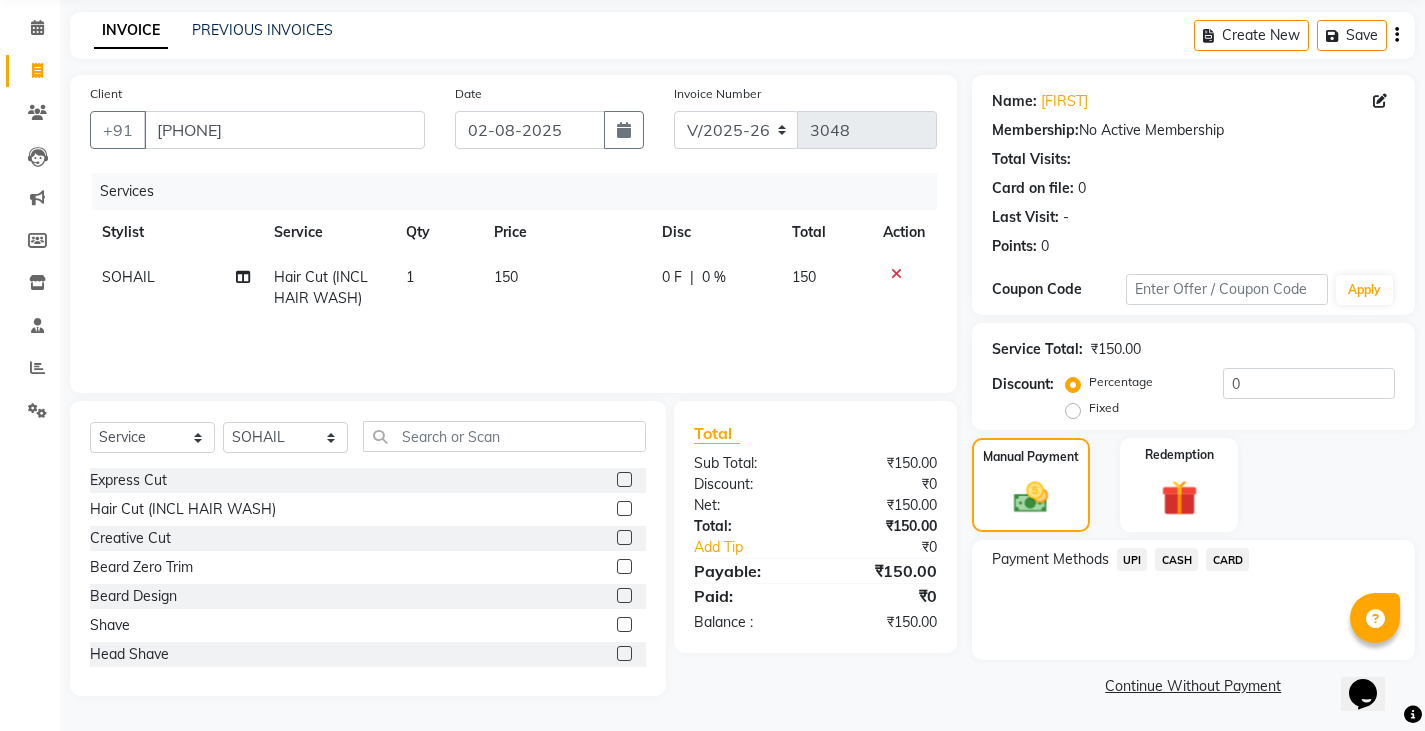click 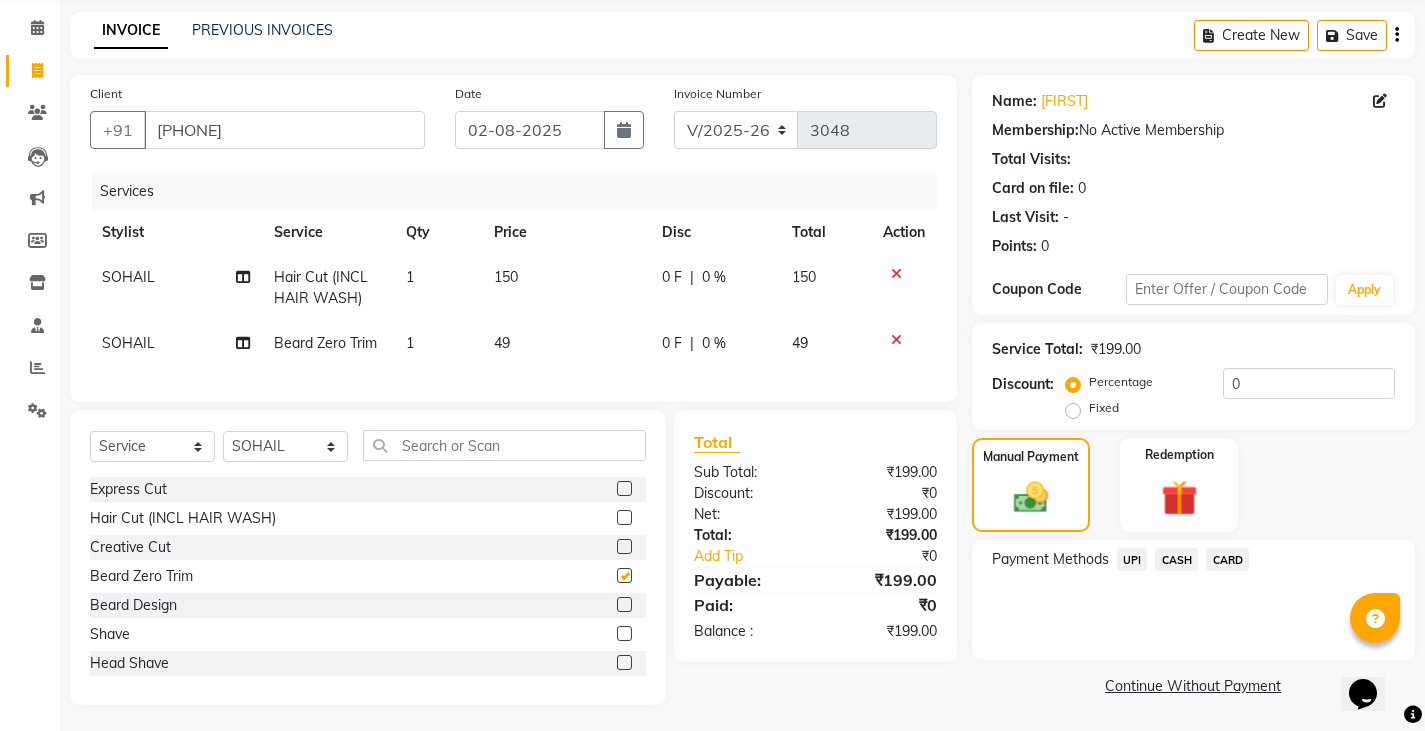 scroll, scrollTop: 94, scrollLeft: 0, axis: vertical 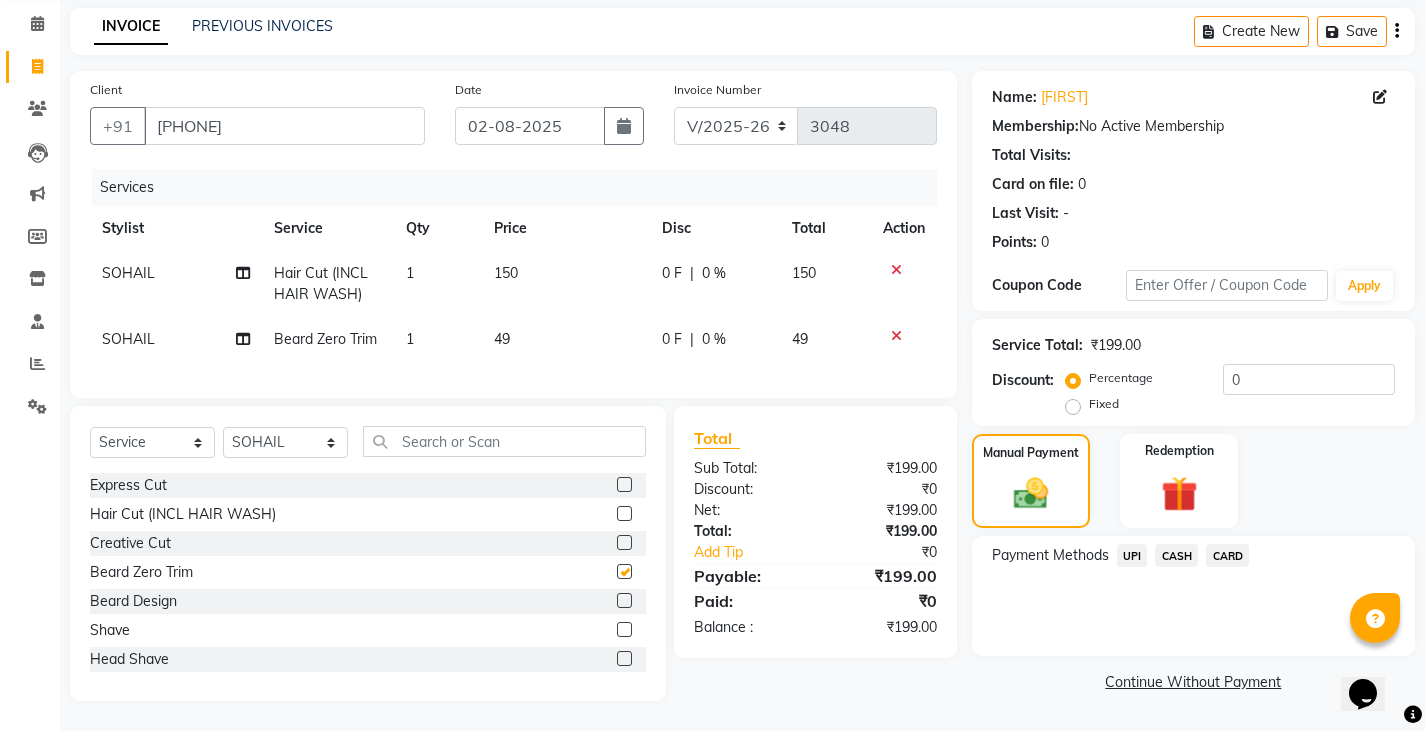checkbox on "false" 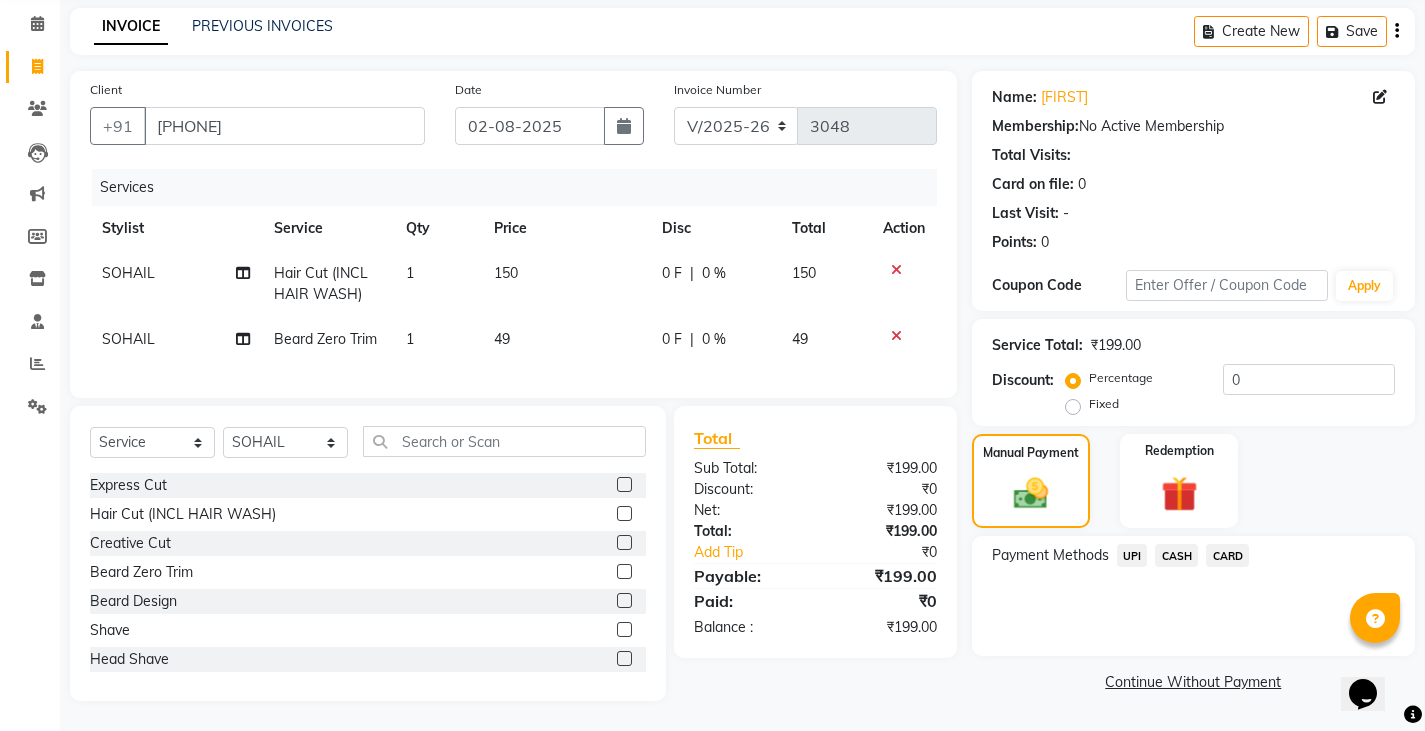click on "₹199.00" 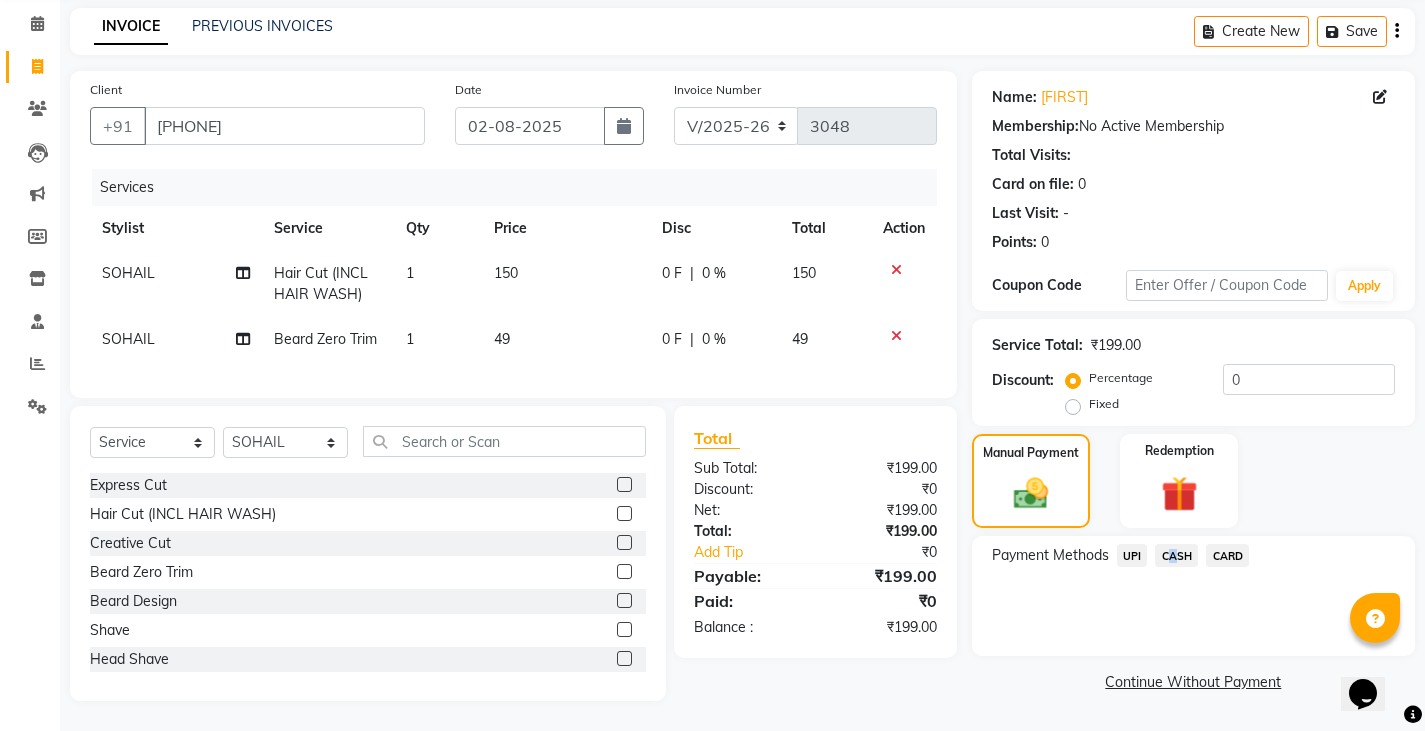 click on "CASH" 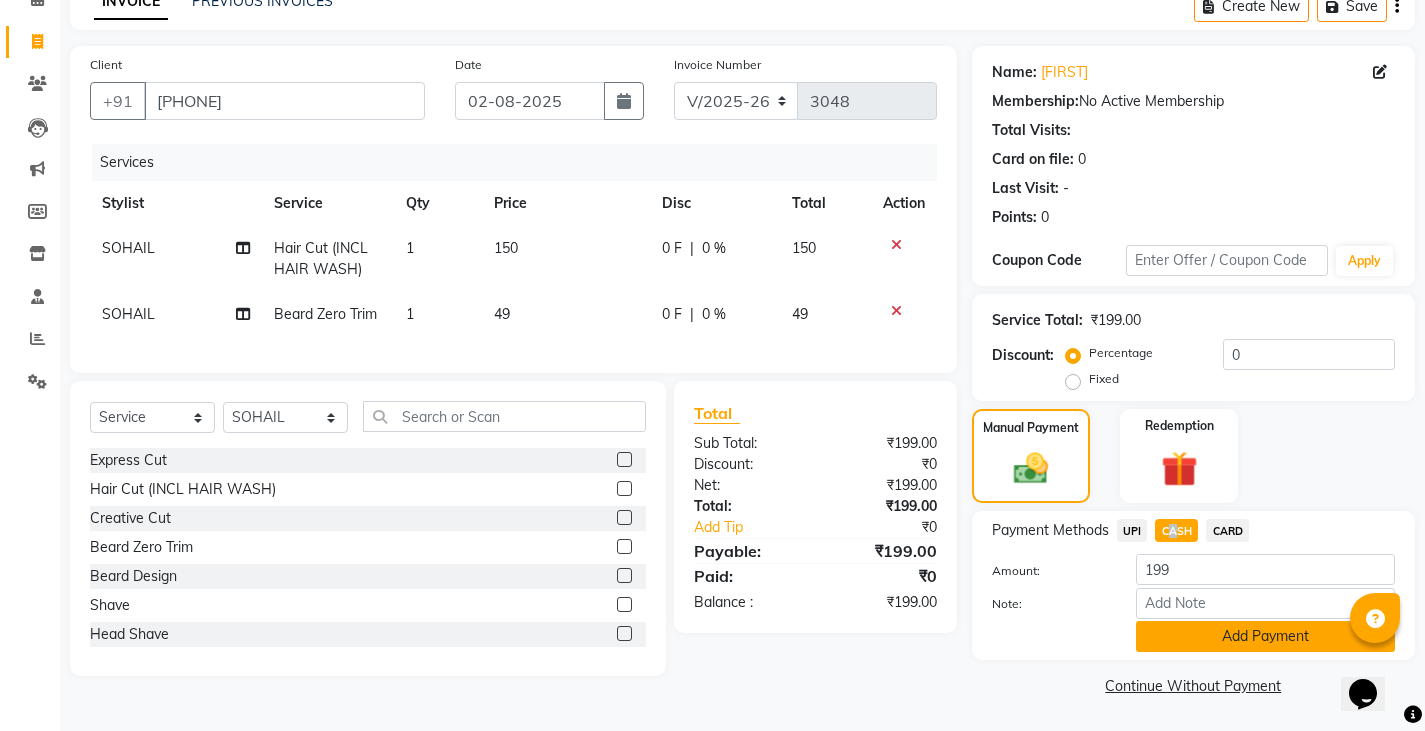 click on "Add Payment" 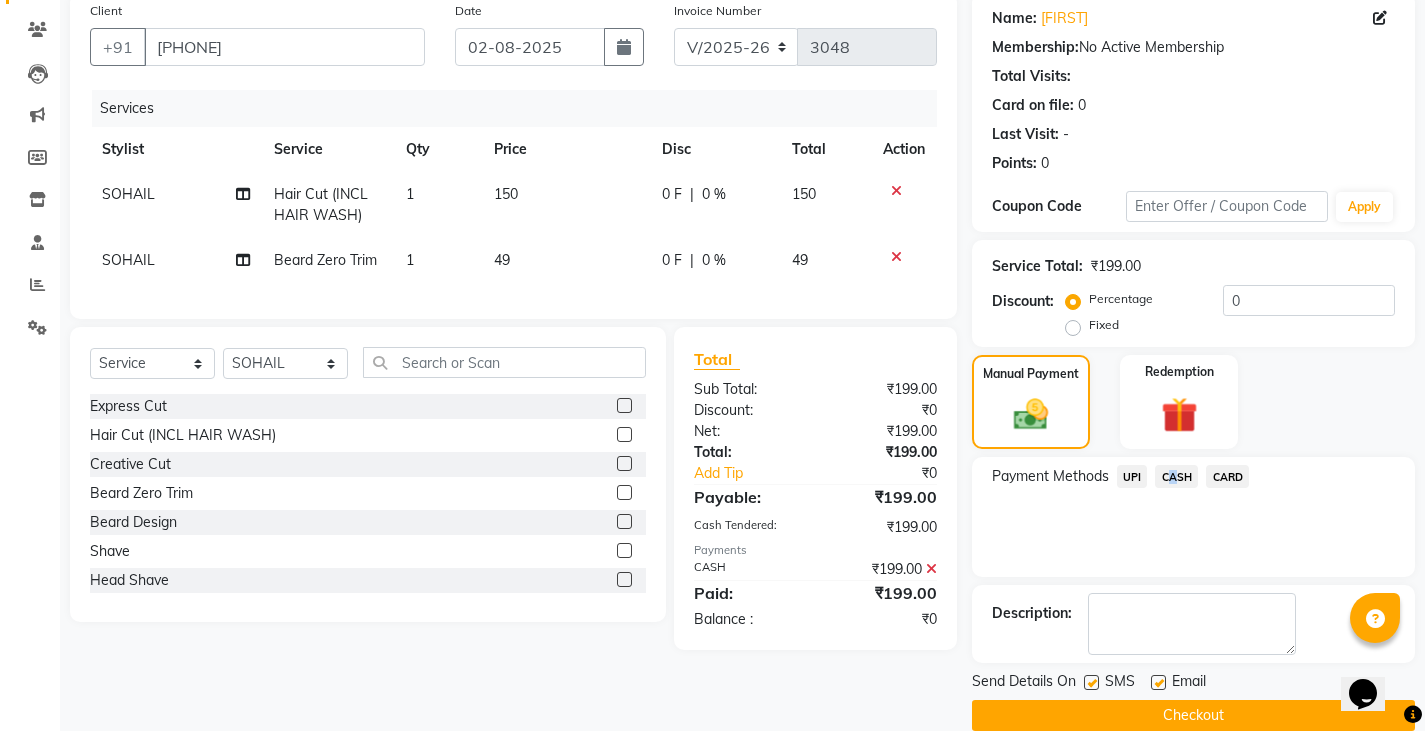 scroll, scrollTop: 188, scrollLeft: 0, axis: vertical 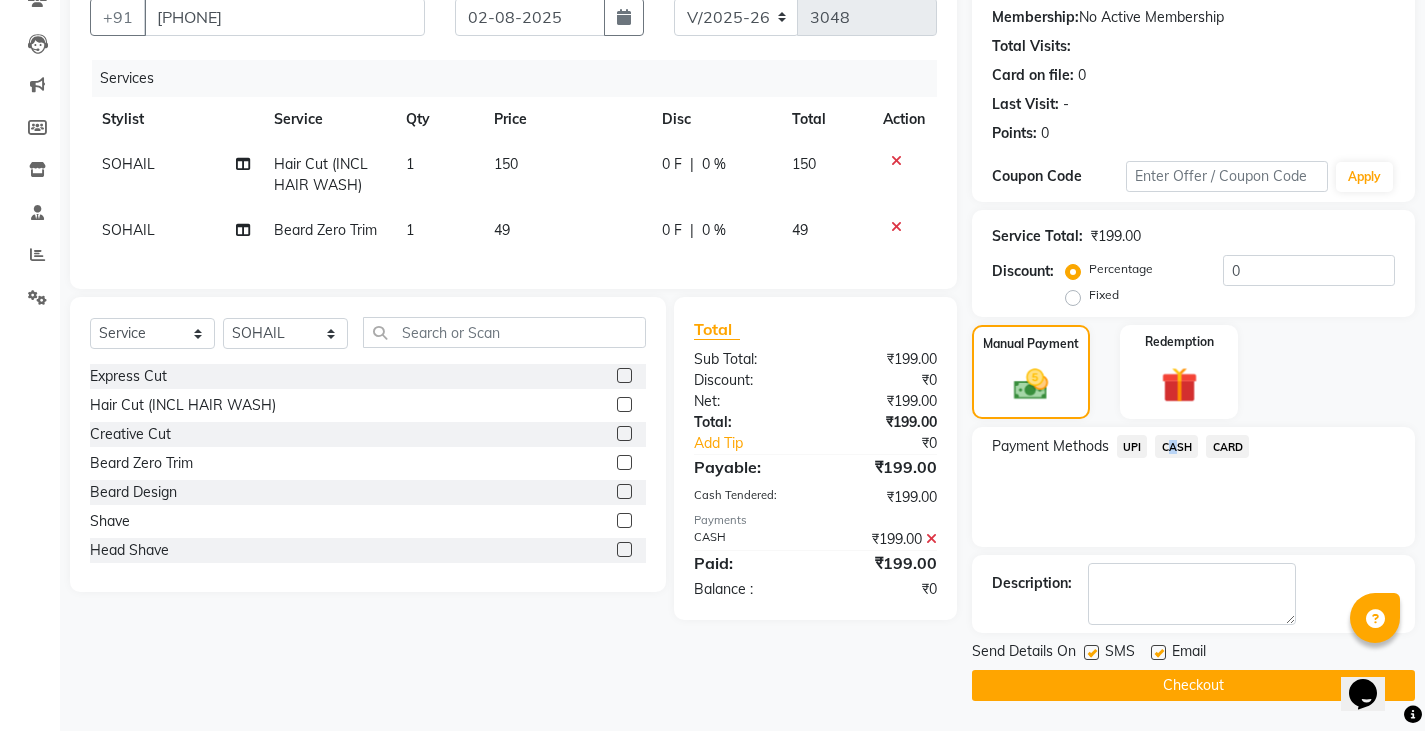 click on "Checkout" 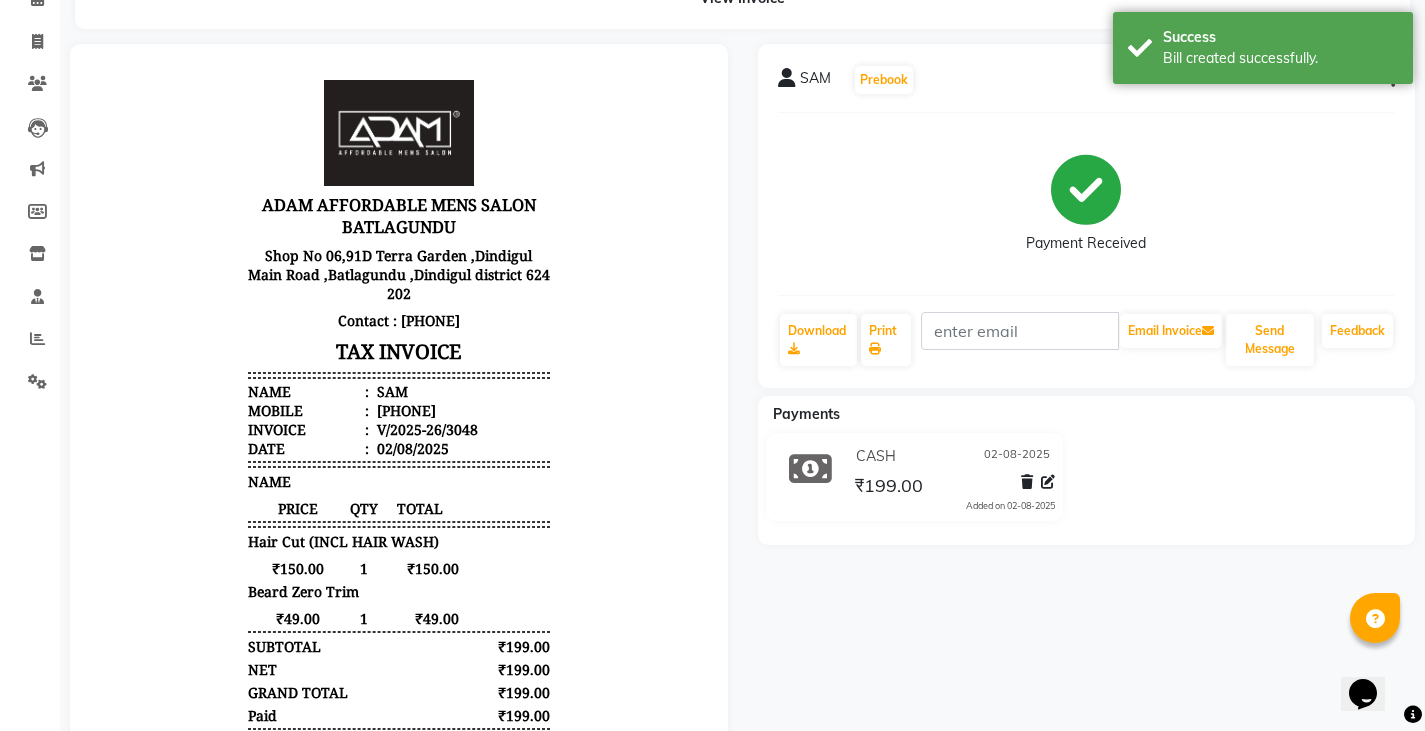 scroll, scrollTop: 0, scrollLeft: 0, axis: both 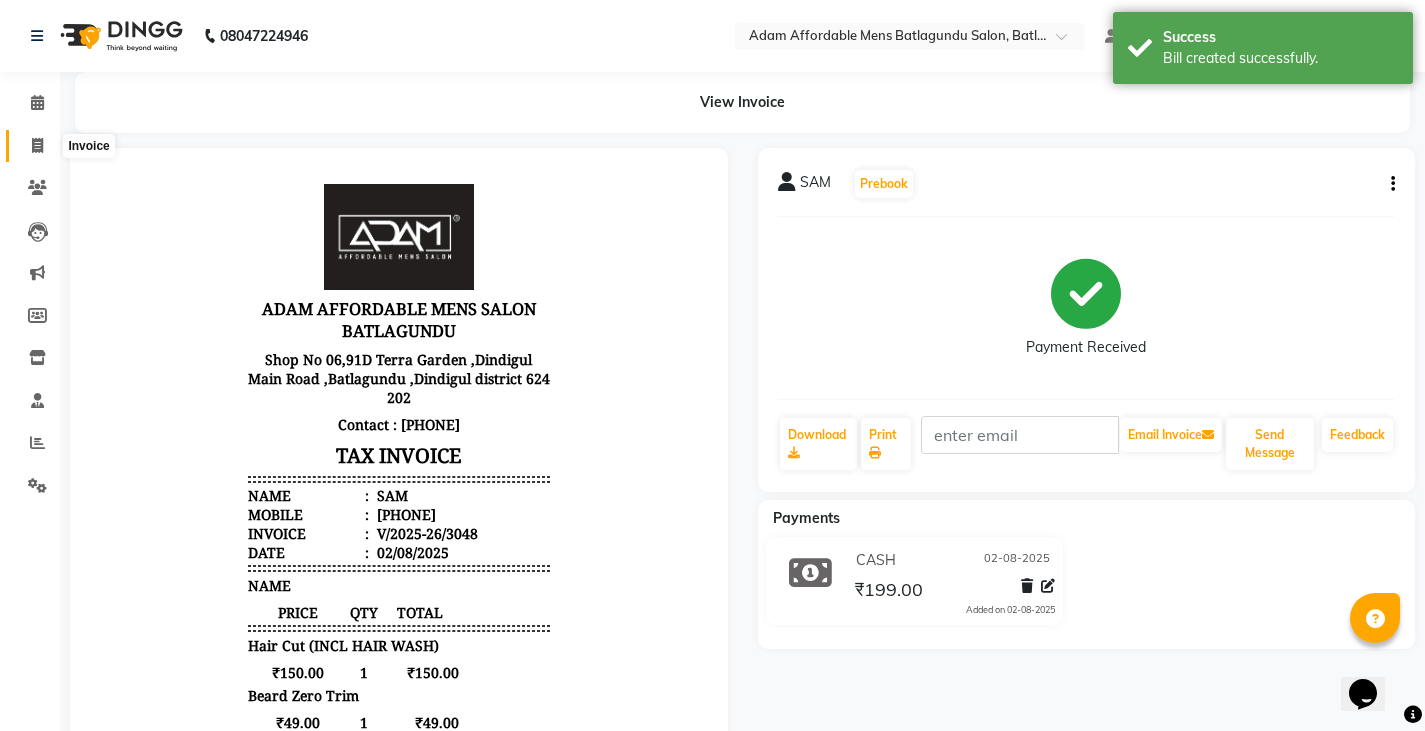 click 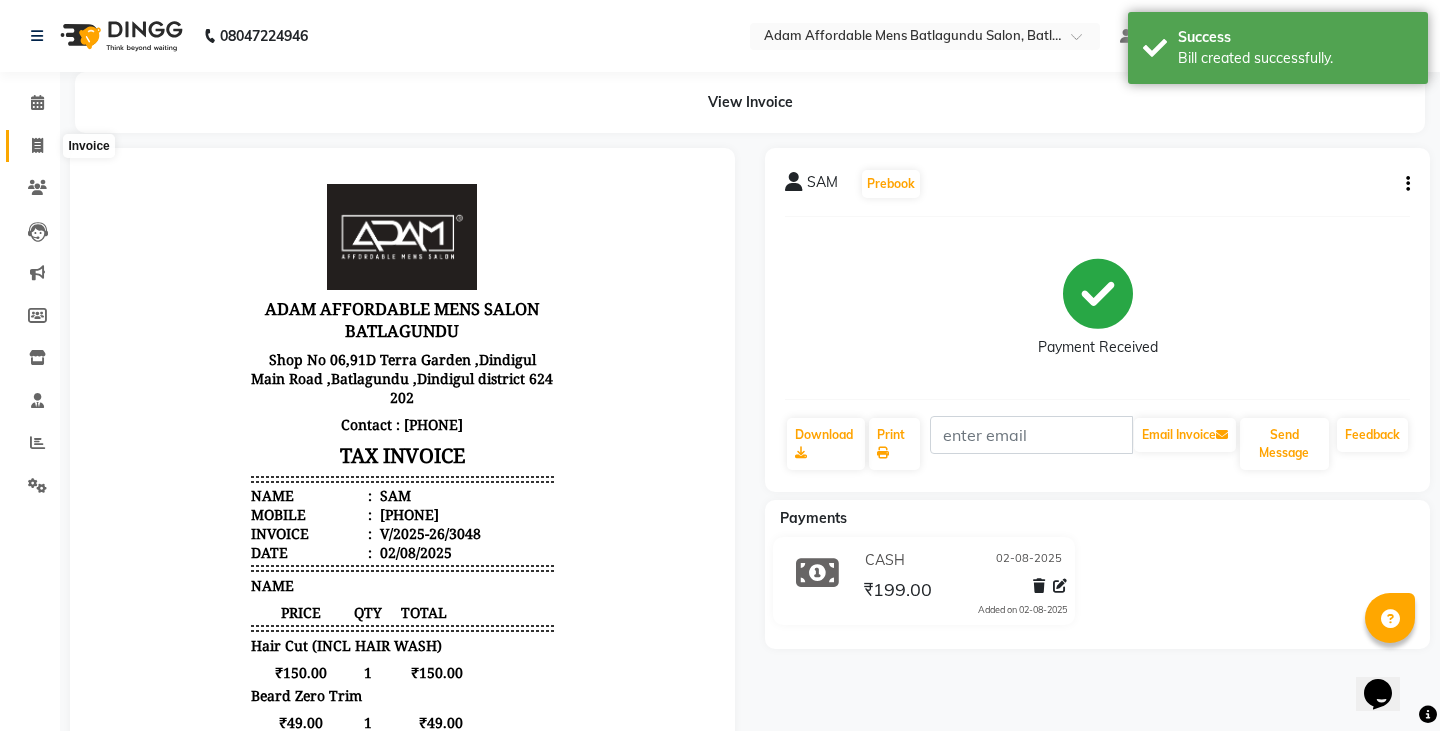select on "service" 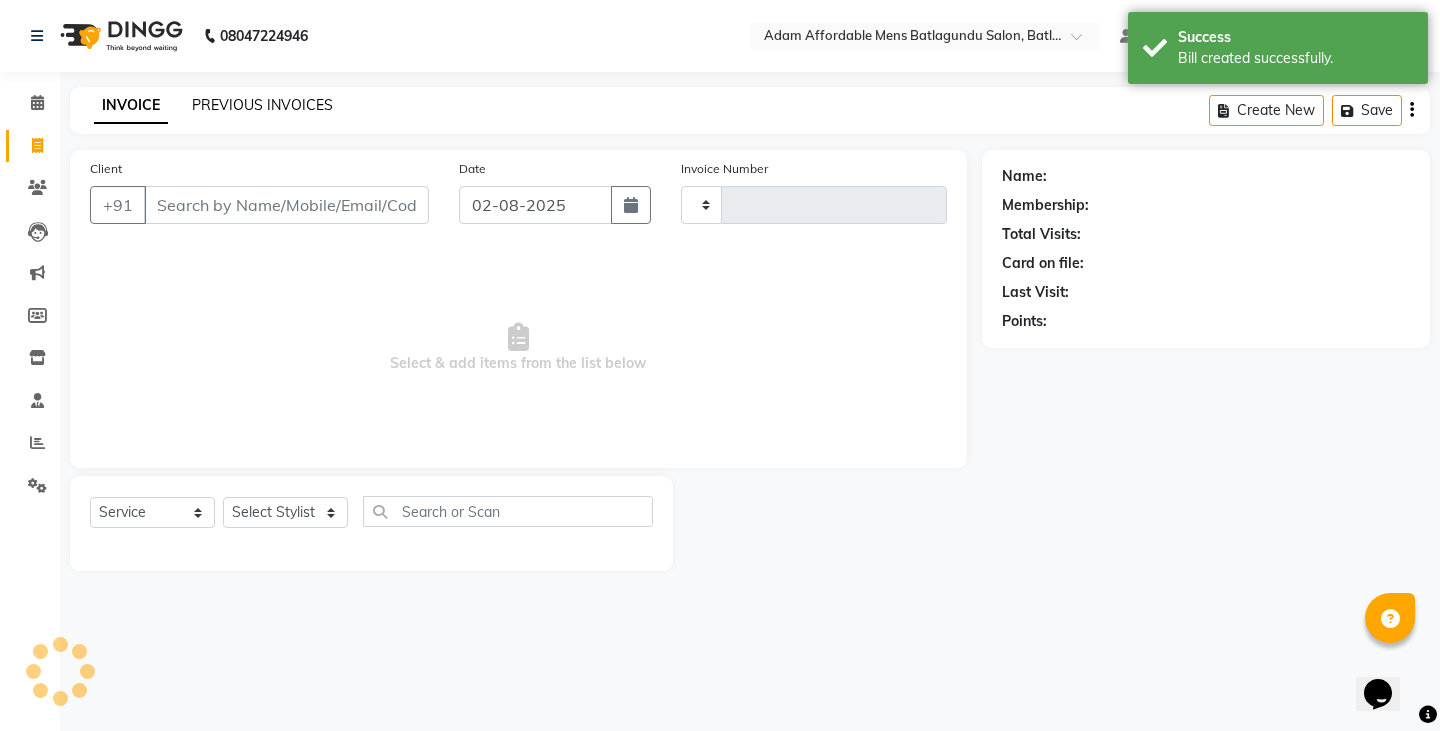 type on "3049" 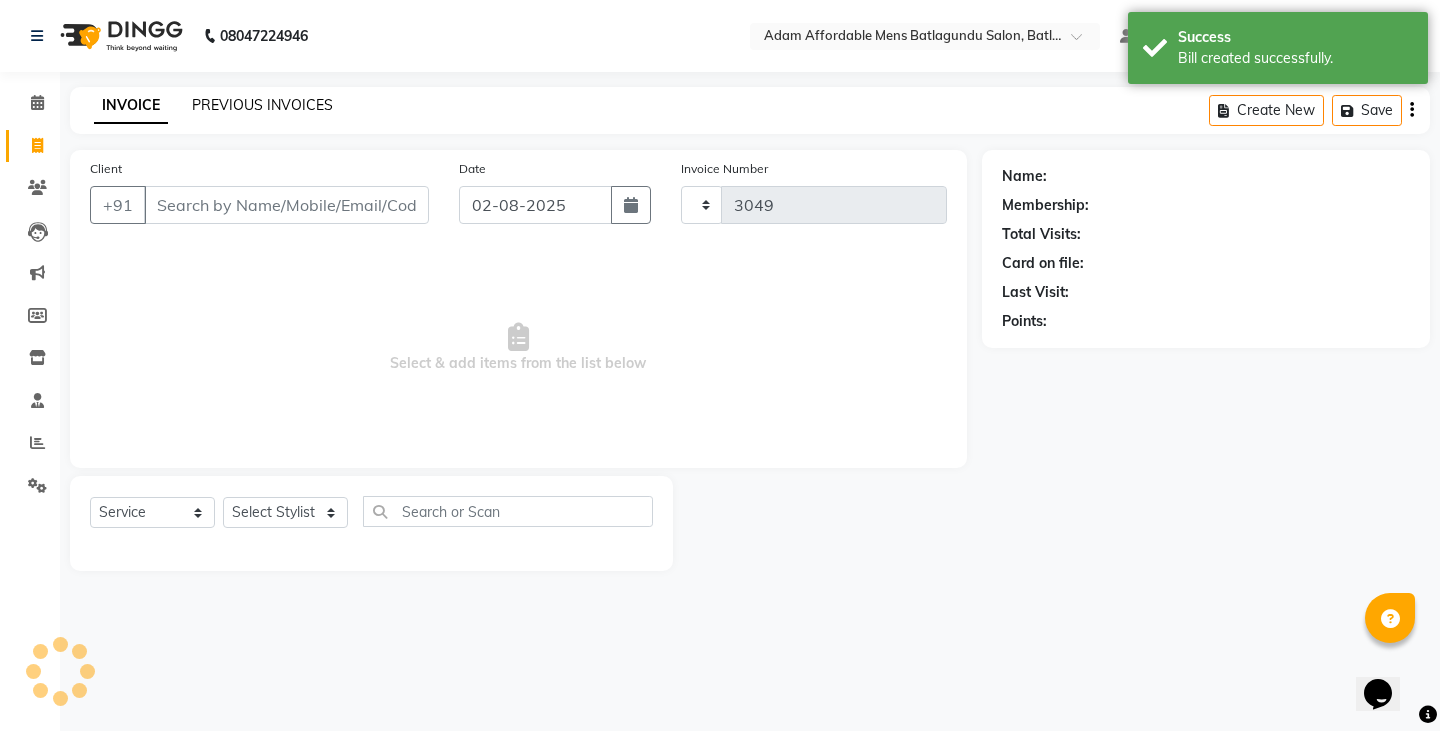 select on "8213" 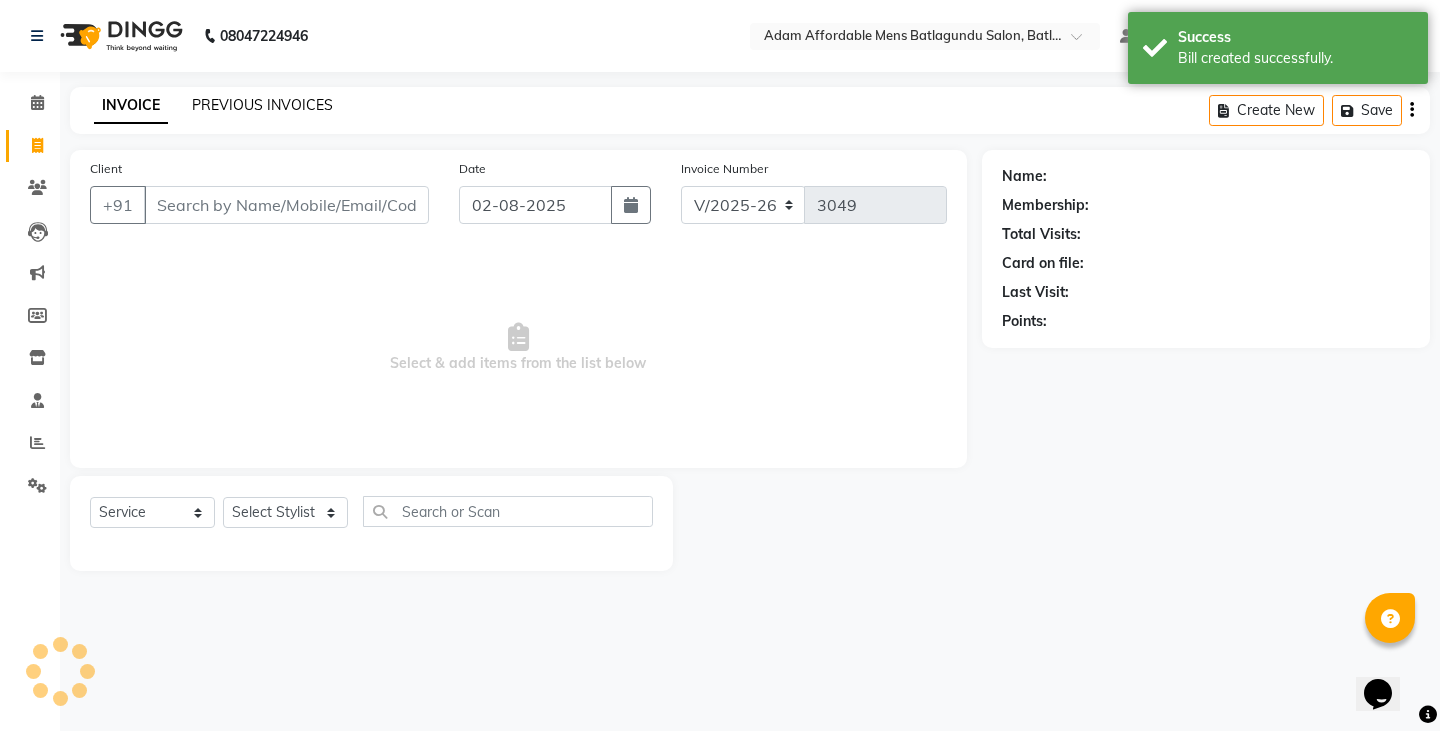 drag, startPoint x: 34, startPoint y: 140, endPoint x: 282, endPoint y: 106, distance: 250.3198 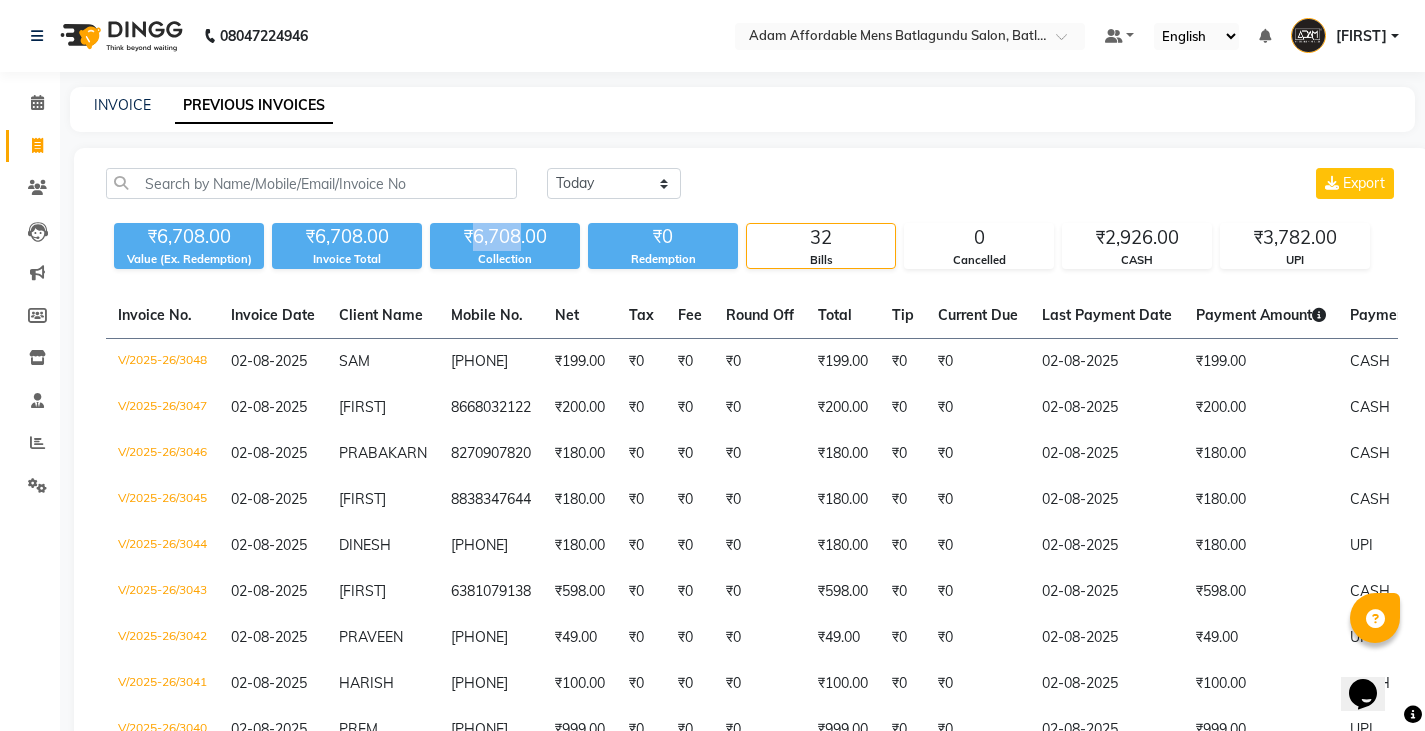 drag, startPoint x: 476, startPoint y: 239, endPoint x: 522, endPoint y: 243, distance: 46.173584 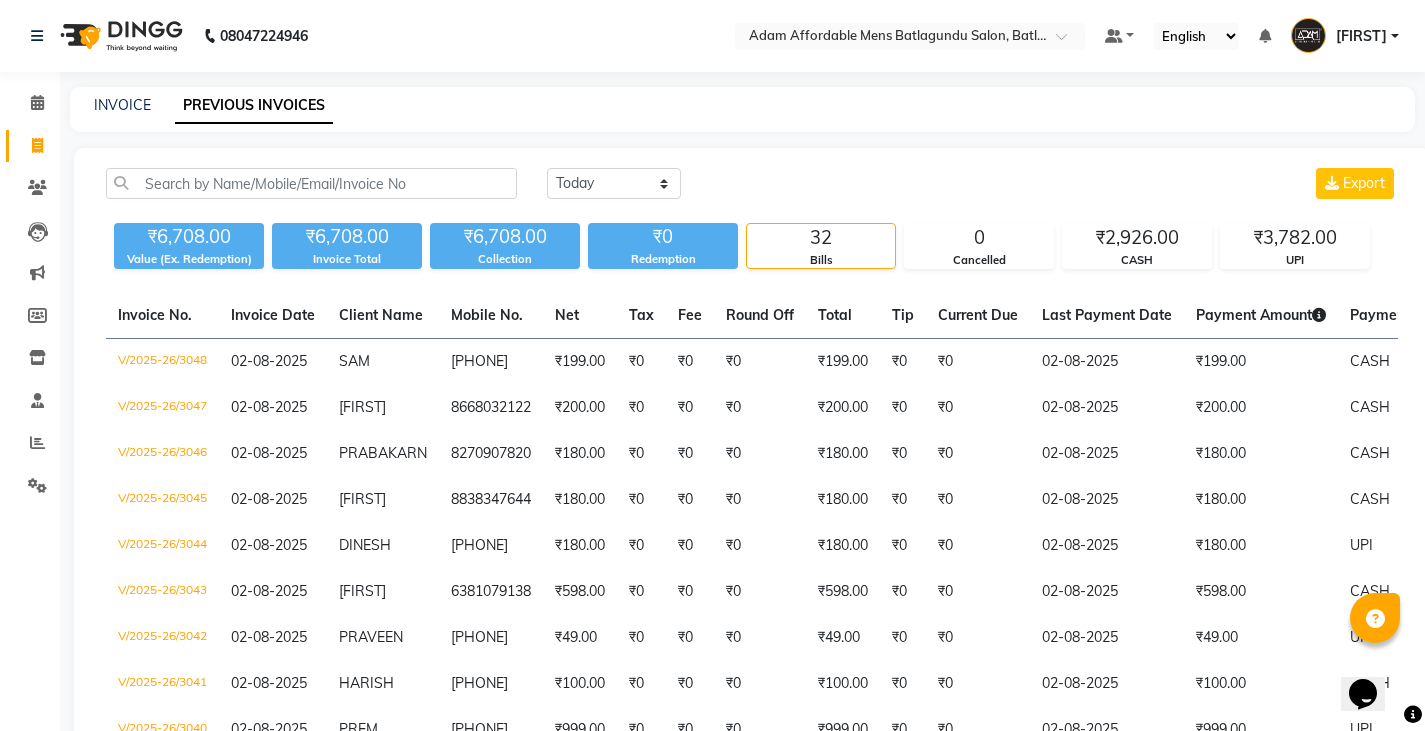 click on "Today Yesterday Custom Range Export ₹6,708.00 Value (Ex. Redemption) ₹6,708.00 Invoice Total ₹6,708.00 Collection ₹0 Redemption 32 Bills 0 Cancelled ₹2,926.00 CASH ₹3,782.00 UPI Invoice No. Invoice Date Client Name Mobile No. Net Tax Fee Round Off Total Tip Current Due Last Payment Date Payment Amount Payment Methods Cancel Reason Status V/2025-26/3048 02-08-2025 SAM [PHONE] ₹199.00 ₹0 ₹0 ₹0 ₹199.00 ₹0 ₹0 02-08-2025 ₹199.00 CASH - PAID V/2025-26/3047 02-08-2025 KABILAN [PHONE] ₹200.00 ₹0 ₹0 ₹0 ₹200.00 ₹0 ₹0 02-08-2025 ₹200.00 CASH - PAID V/2025-26/3046 02-08-2025 PRABAKARN [PHONE] ₹180.00 ₹0 ₹0 ₹0 ₹180.00 ₹0 ₹0 02-08-2025 ₹180.00 CASH - PAID V/2025-26/3045 02-08-2025 MUZZANIL [PHONE] ₹180.00 ₹0 ₹0 ₹0 ₹180.00 ₹0 ₹0 02-08-2025 ₹180.00 CASH - PAID V/2025-26/3044 02-08-2025 DINESH [PHONE] ₹180.00 ₹0 ₹0 ₹0 ₹180.00 ₹0 ₹0 02-08-2025 ₹180.00 UPI" 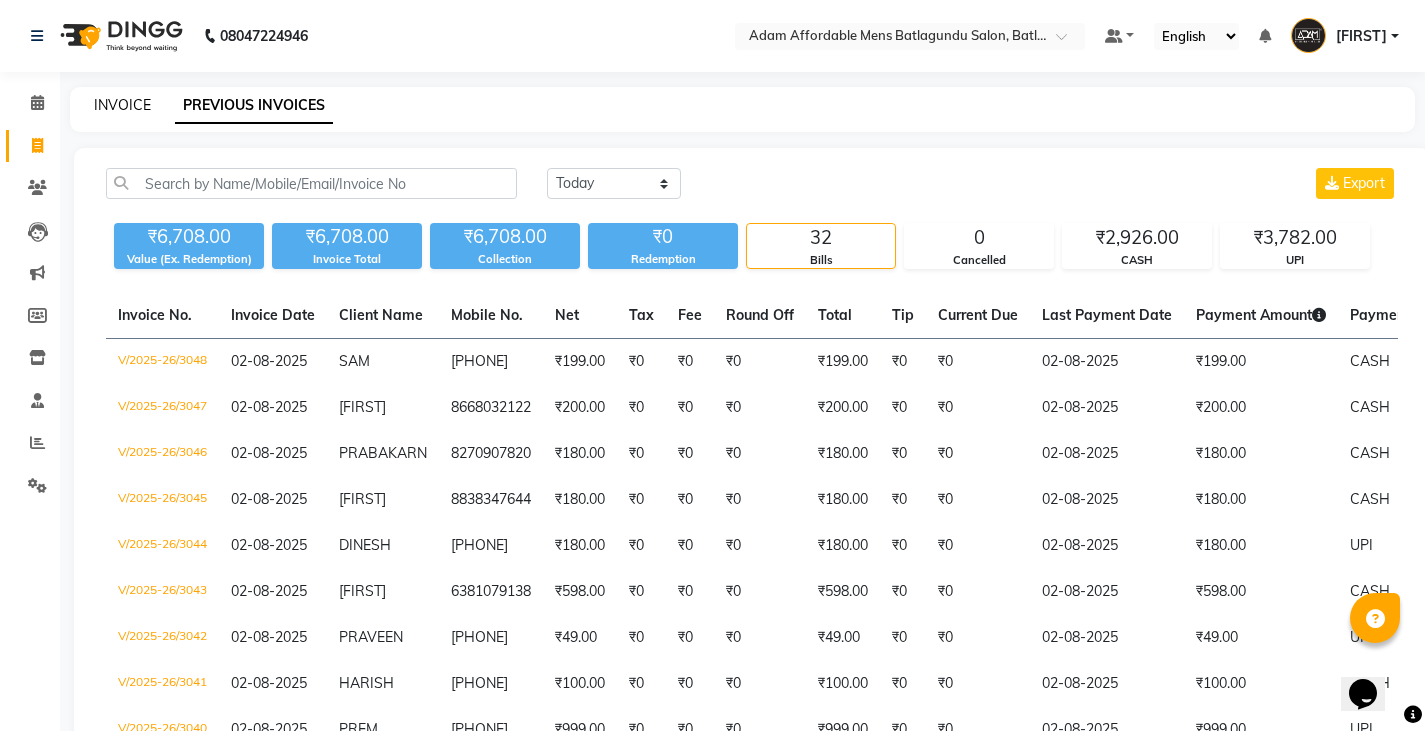 click on "INVOICE" 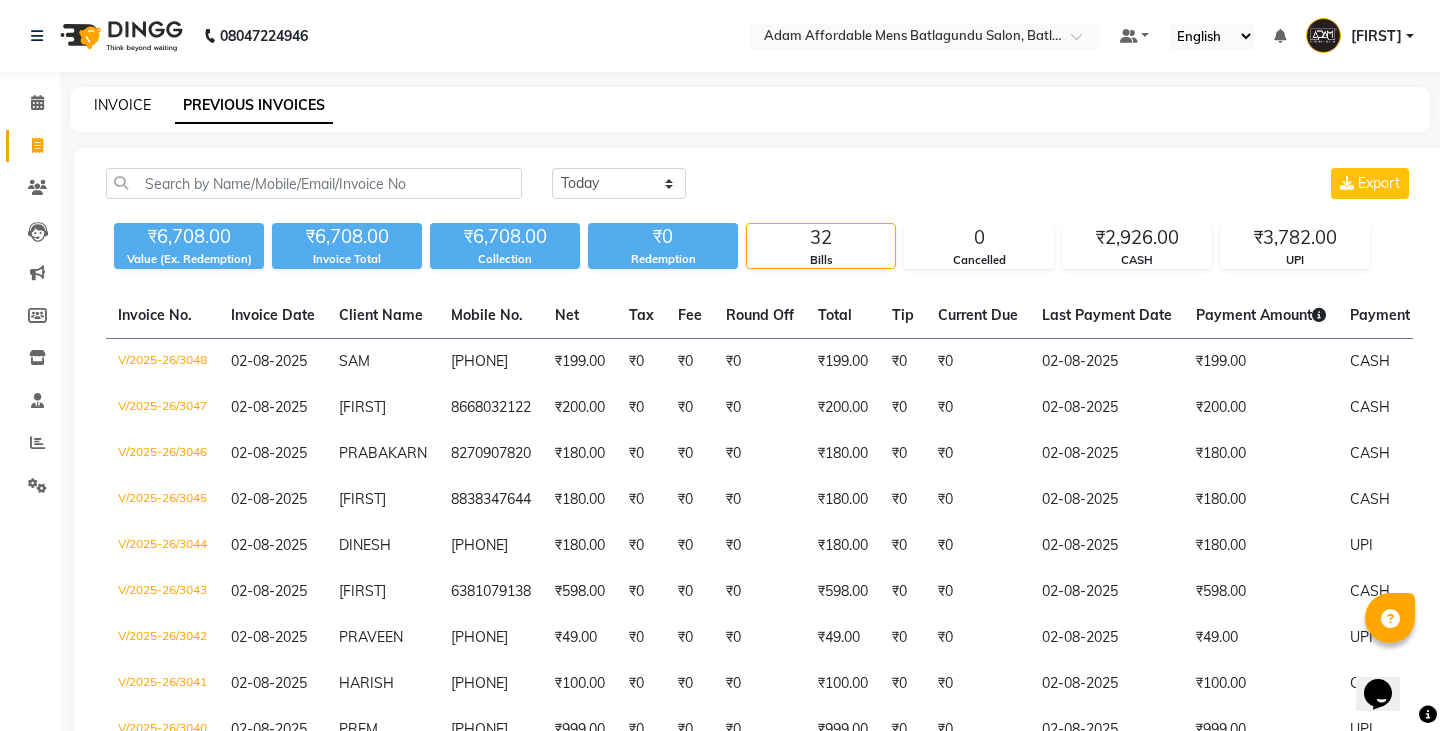 select on "8213" 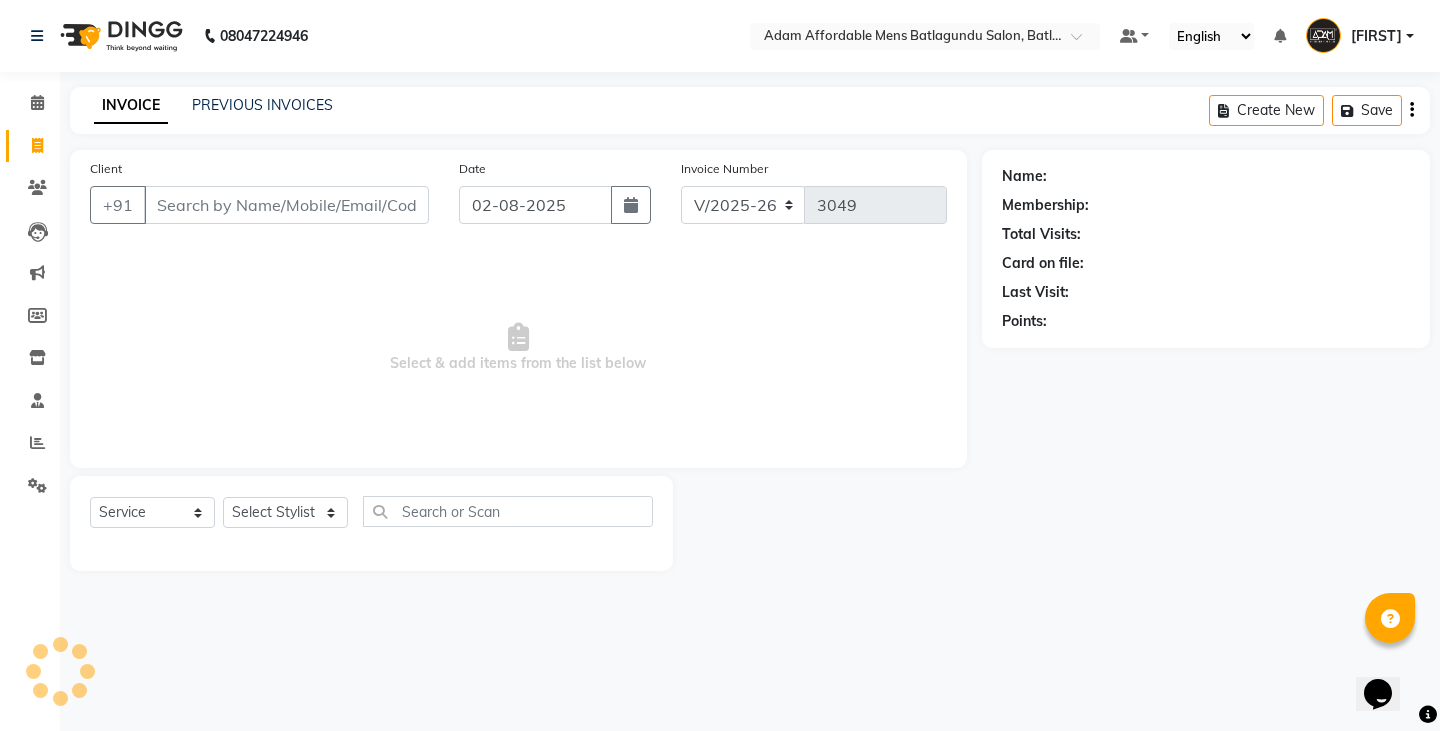 click on "Client" at bounding box center [286, 205] 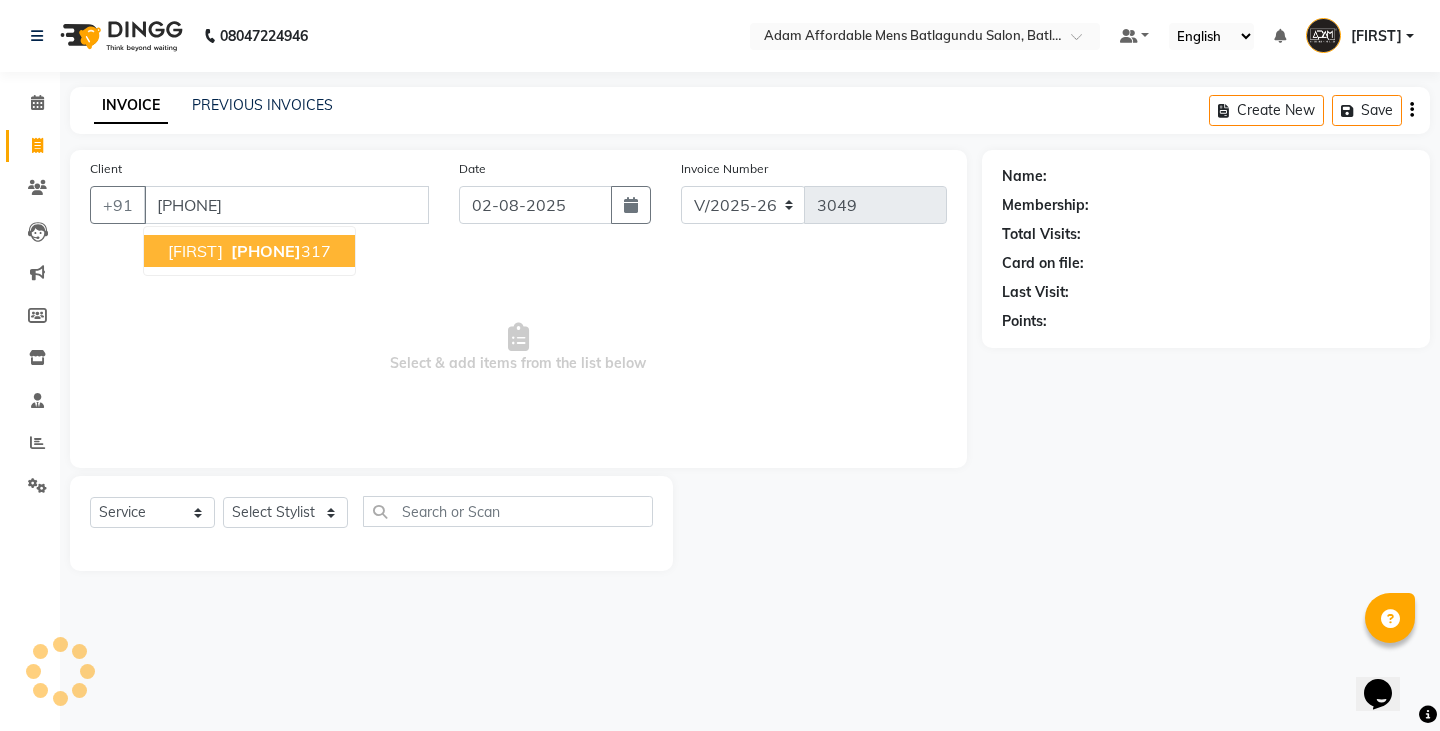 type on "[PHONE]" 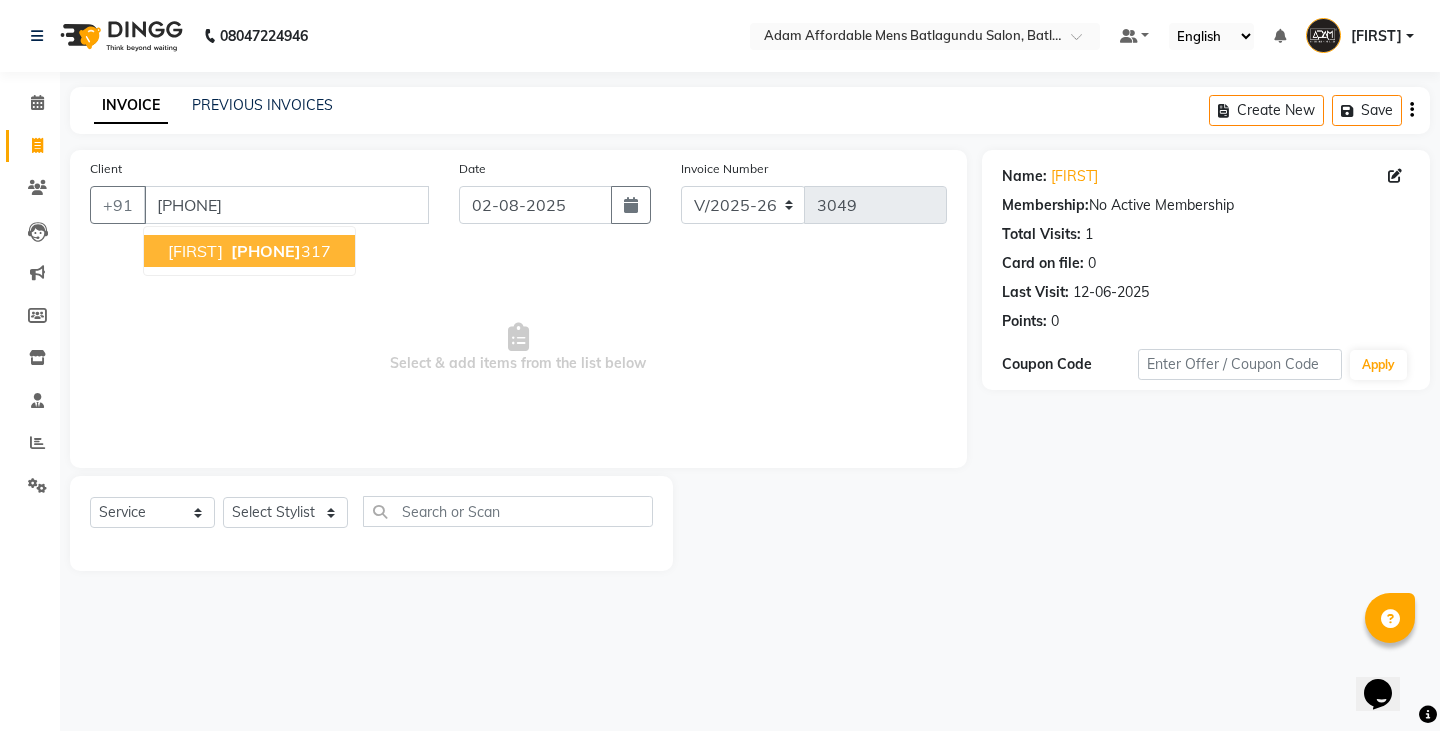 click on "[FIRST]   [PHONE]" at bounding box center (249, 251) 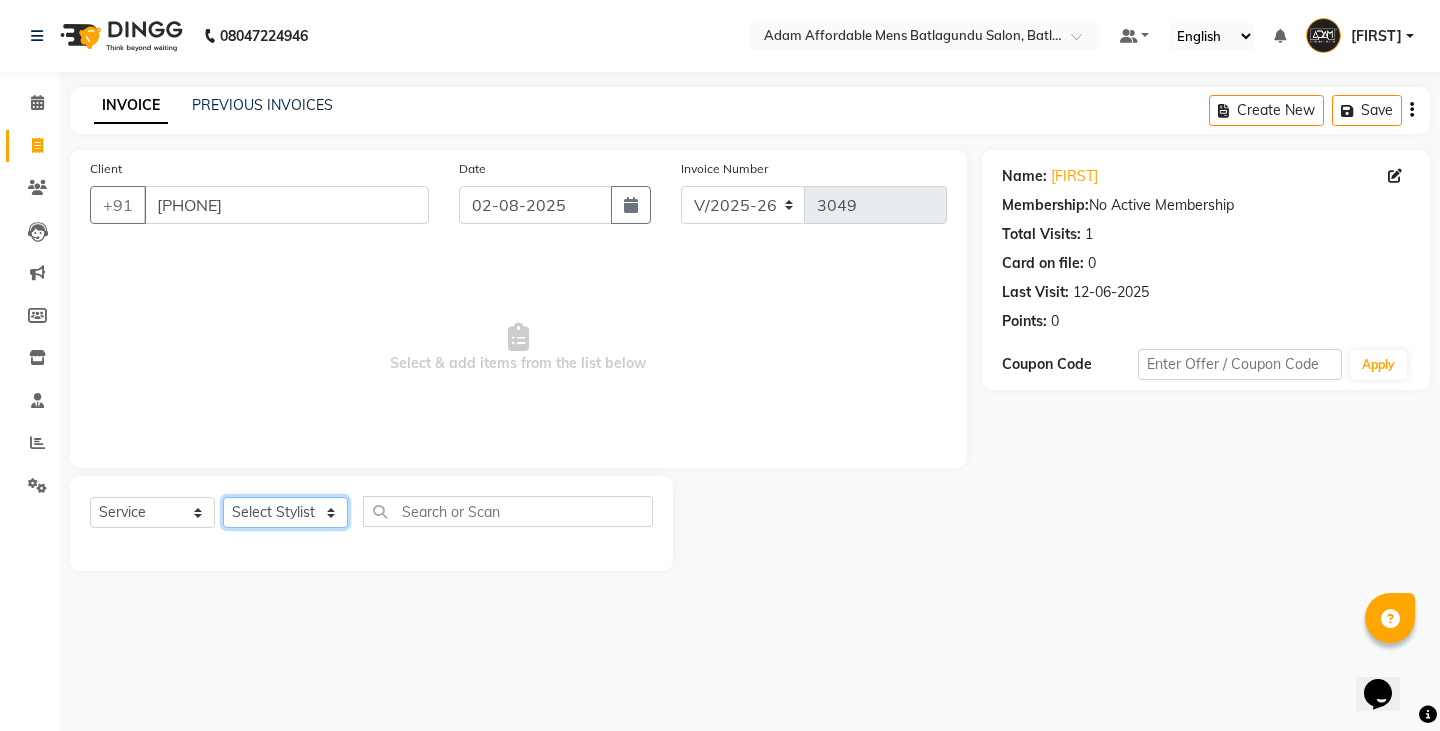 click on "Select Stylist Admin Anish Ovesh Raja SAHIL SOHAIL SONU" 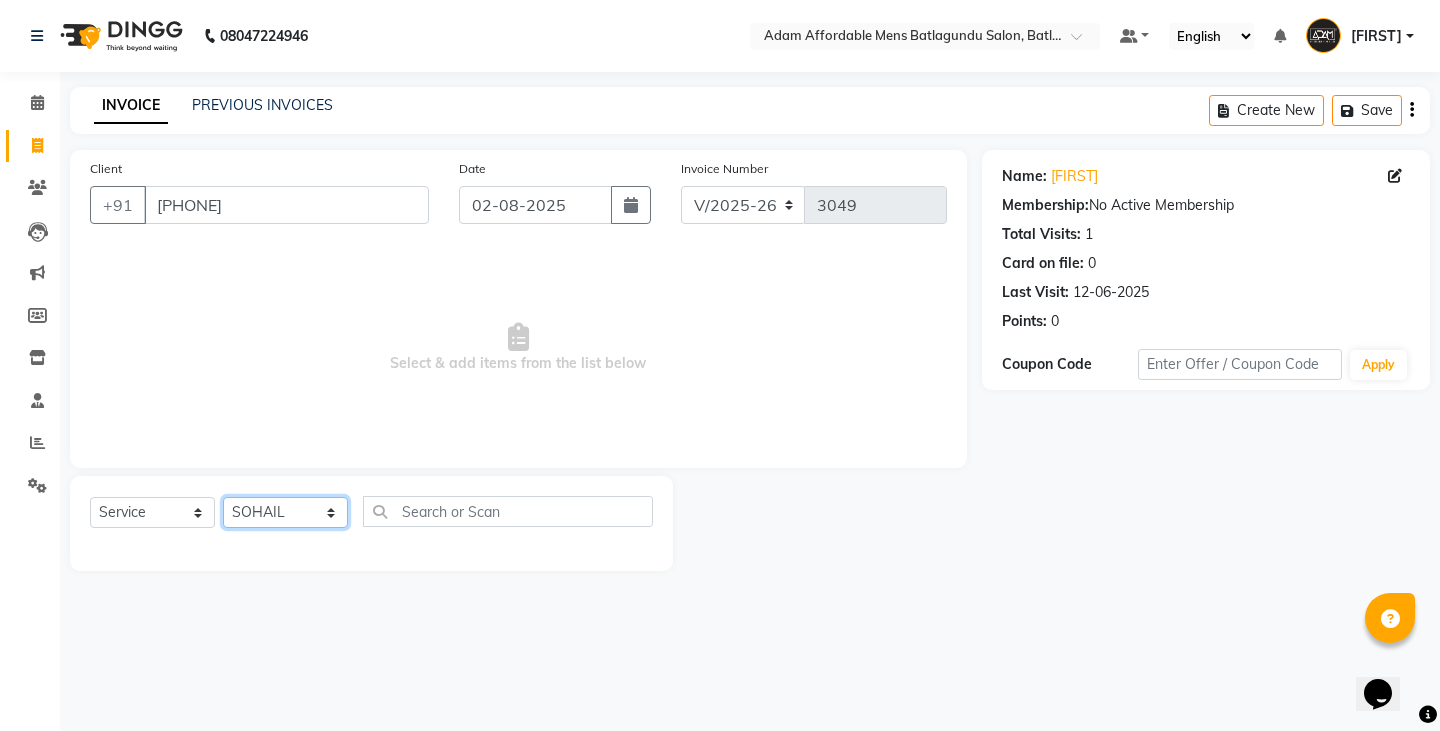 click on "Select Stylist Admin Anish Ovesh Raja SAHIL SOHAIL SONU" 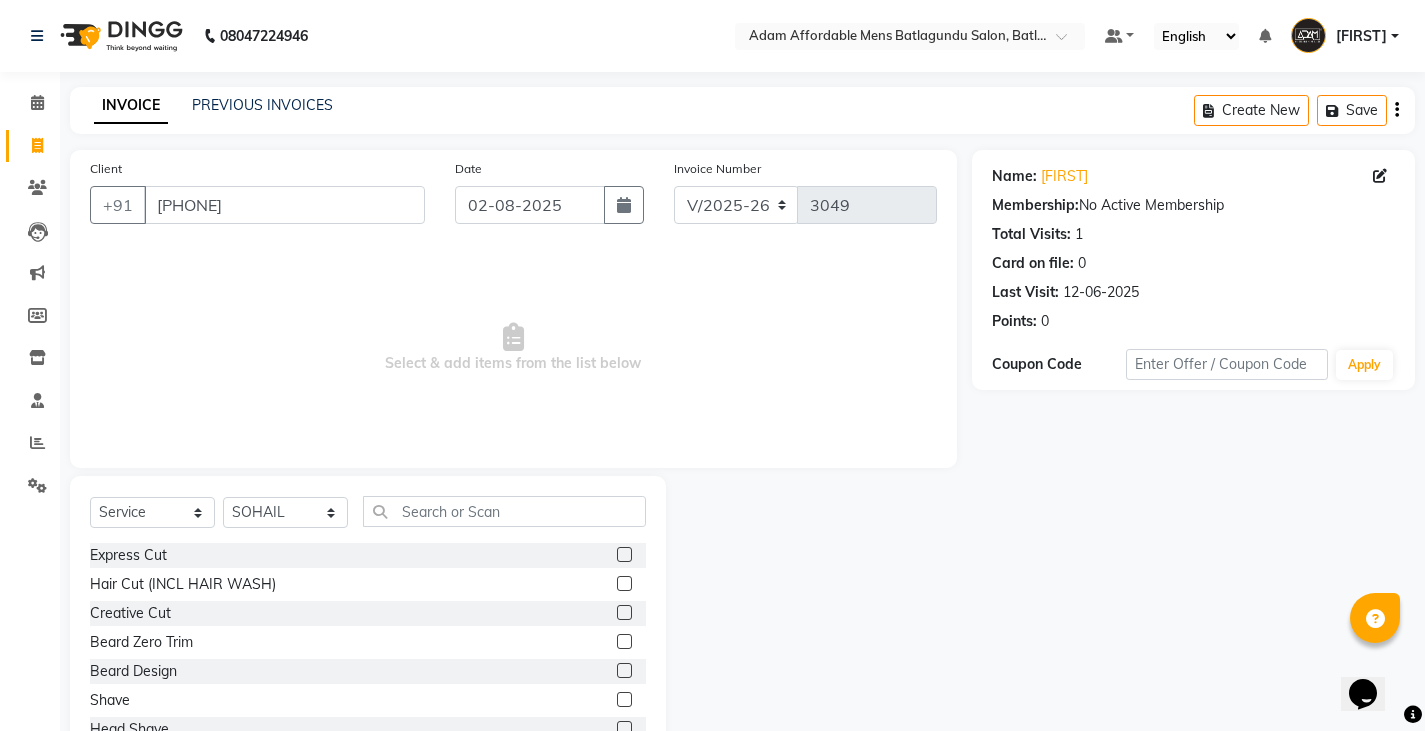 drag, startPoint x: 613, startPoint y: 553, endPoint x: 538, endPoint y: 468, distance: 113.35784 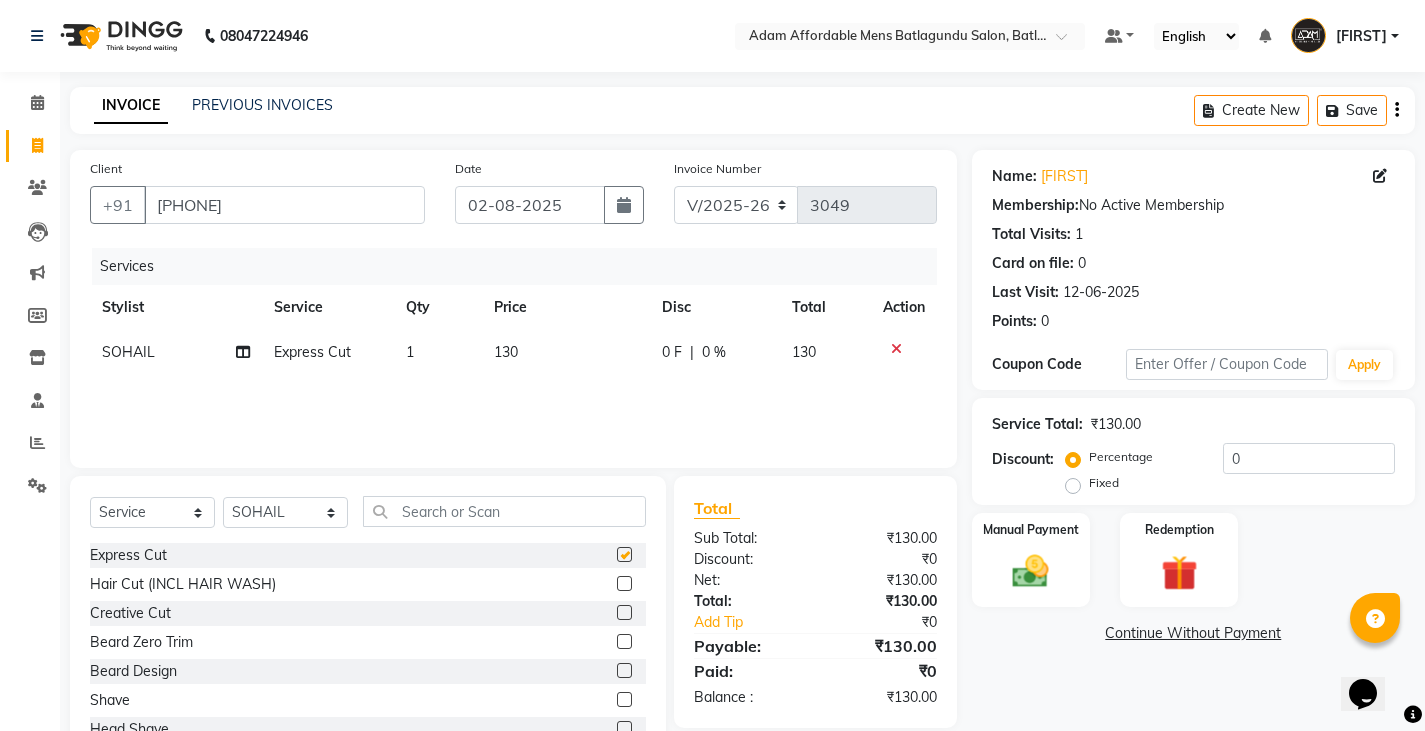 checkbox on "false" 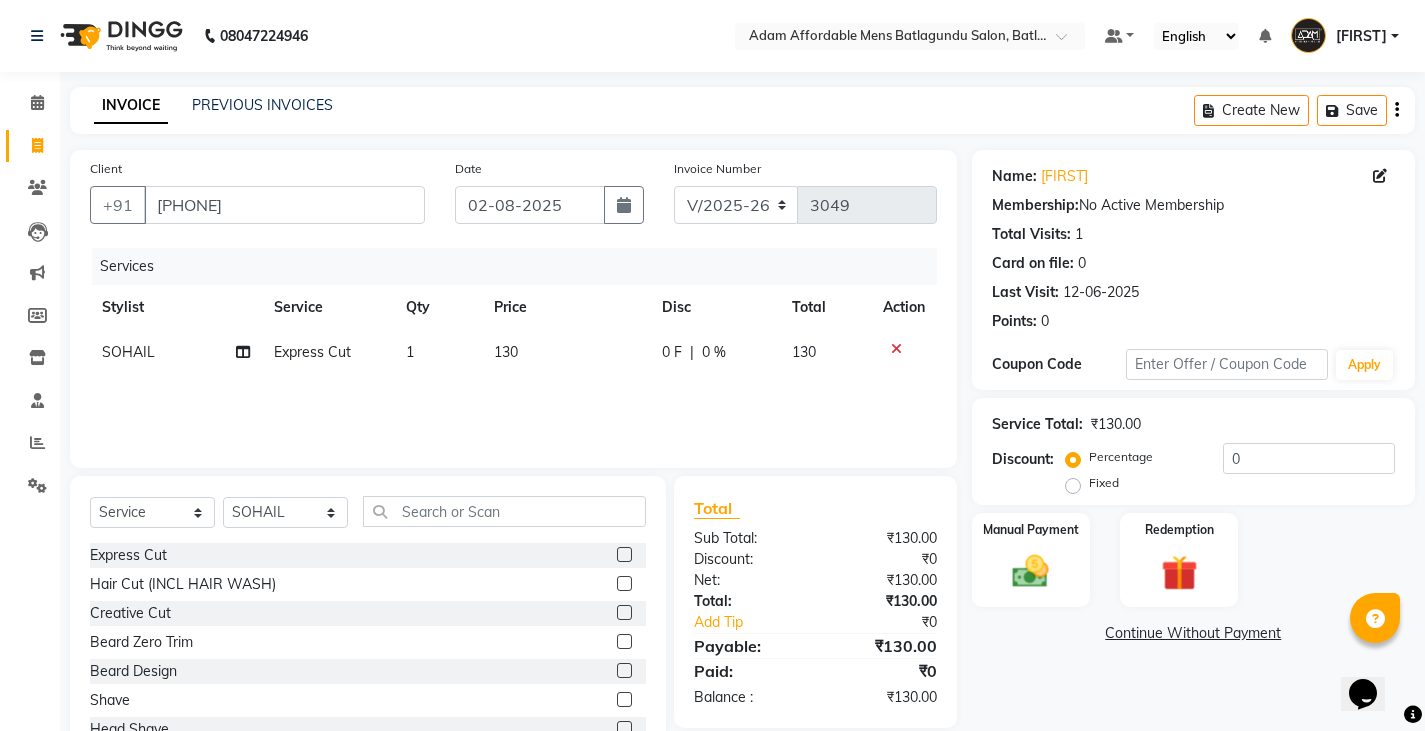 click on "130" 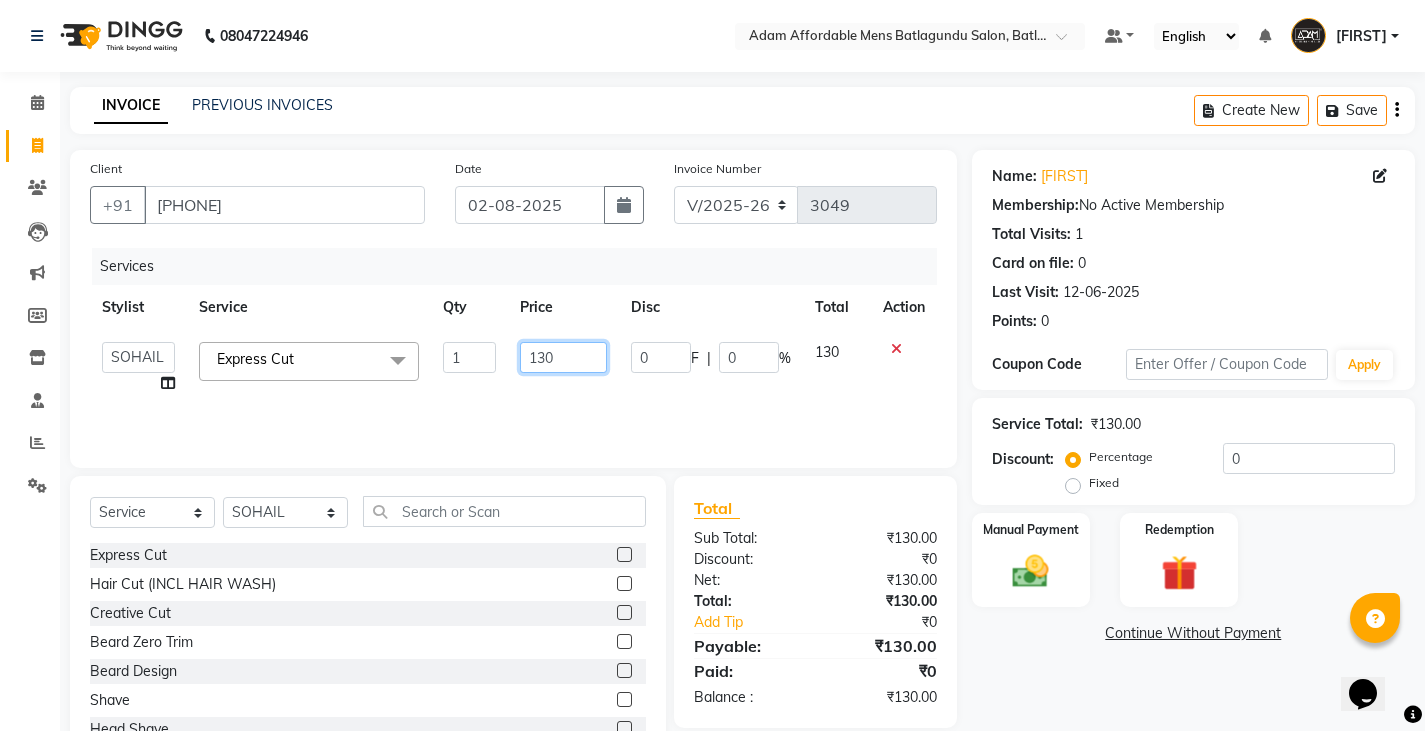 click on "130" 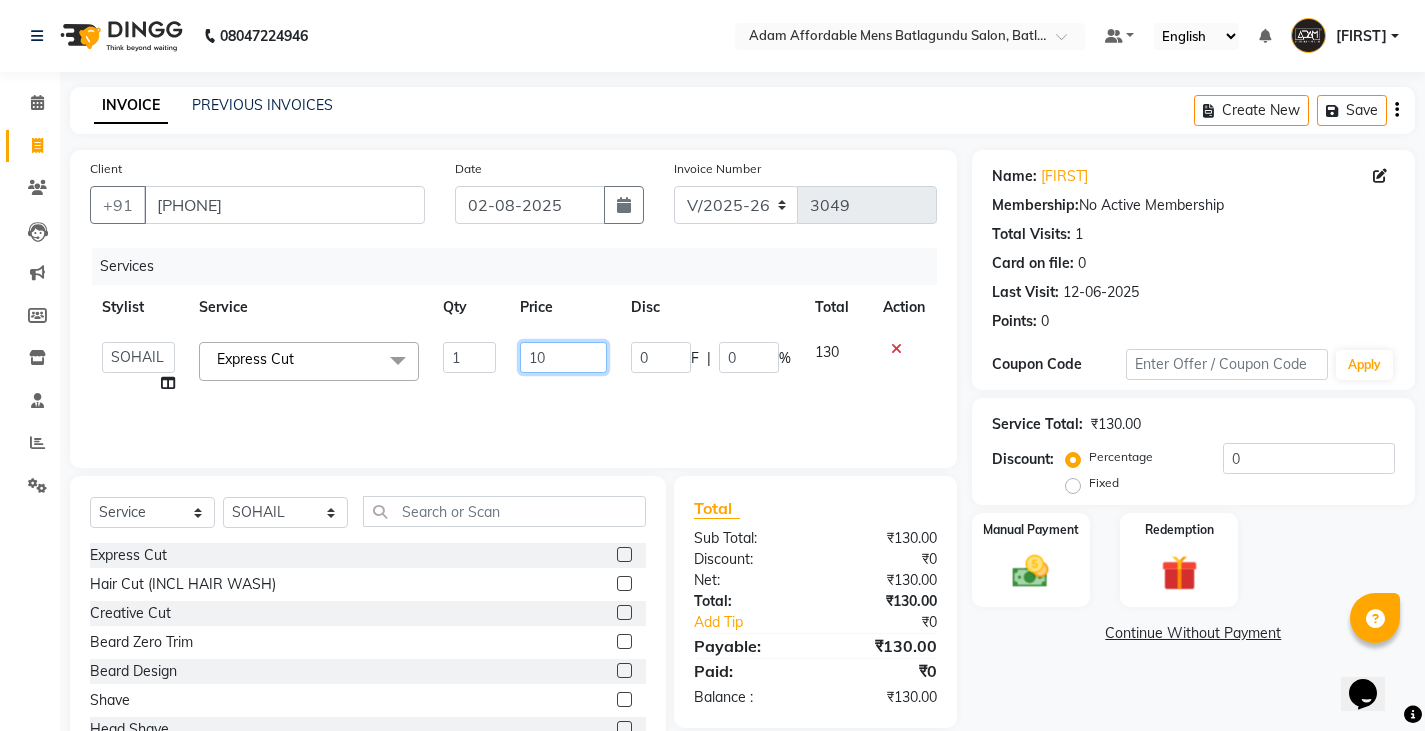 type on "100" 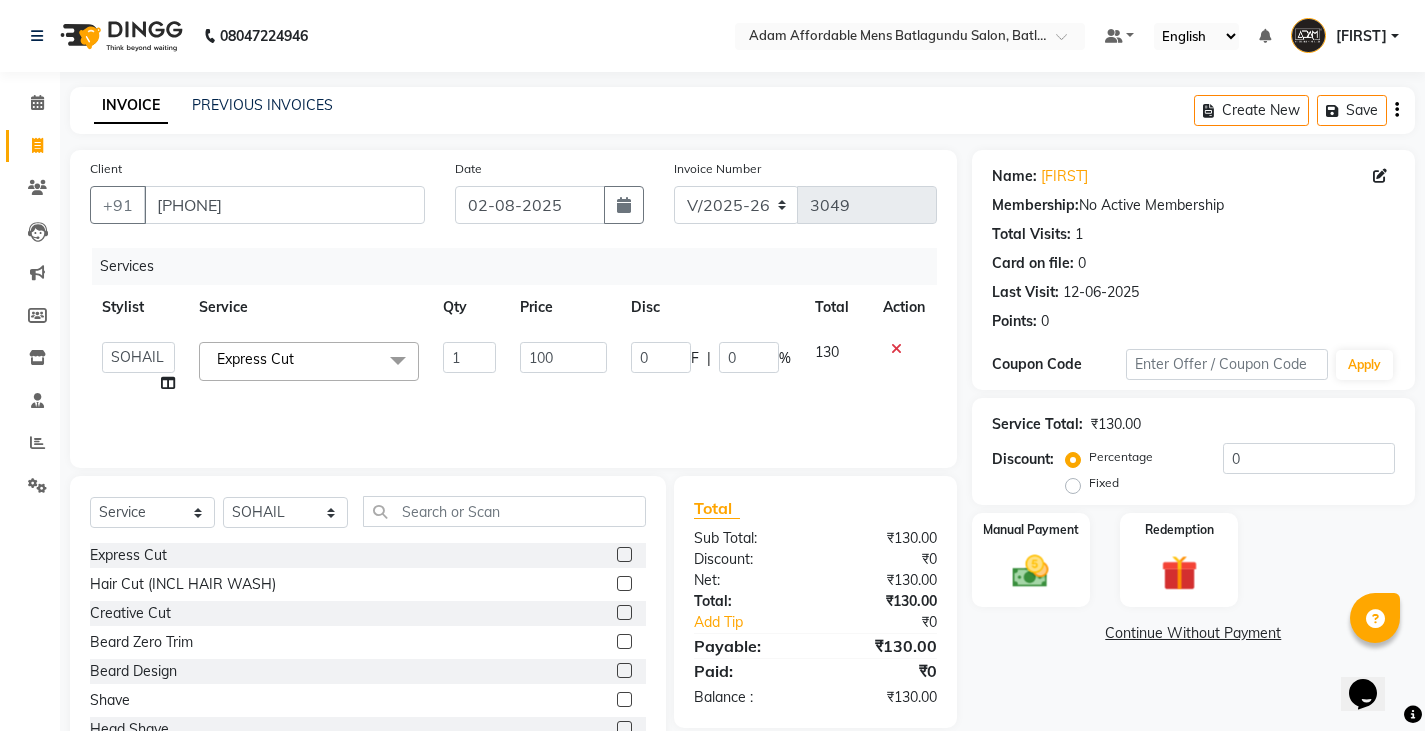 drag, startPoint x: 634, startPoint y: 416, endPoint x: 663, endPoint y: 391, distance: 38.28838 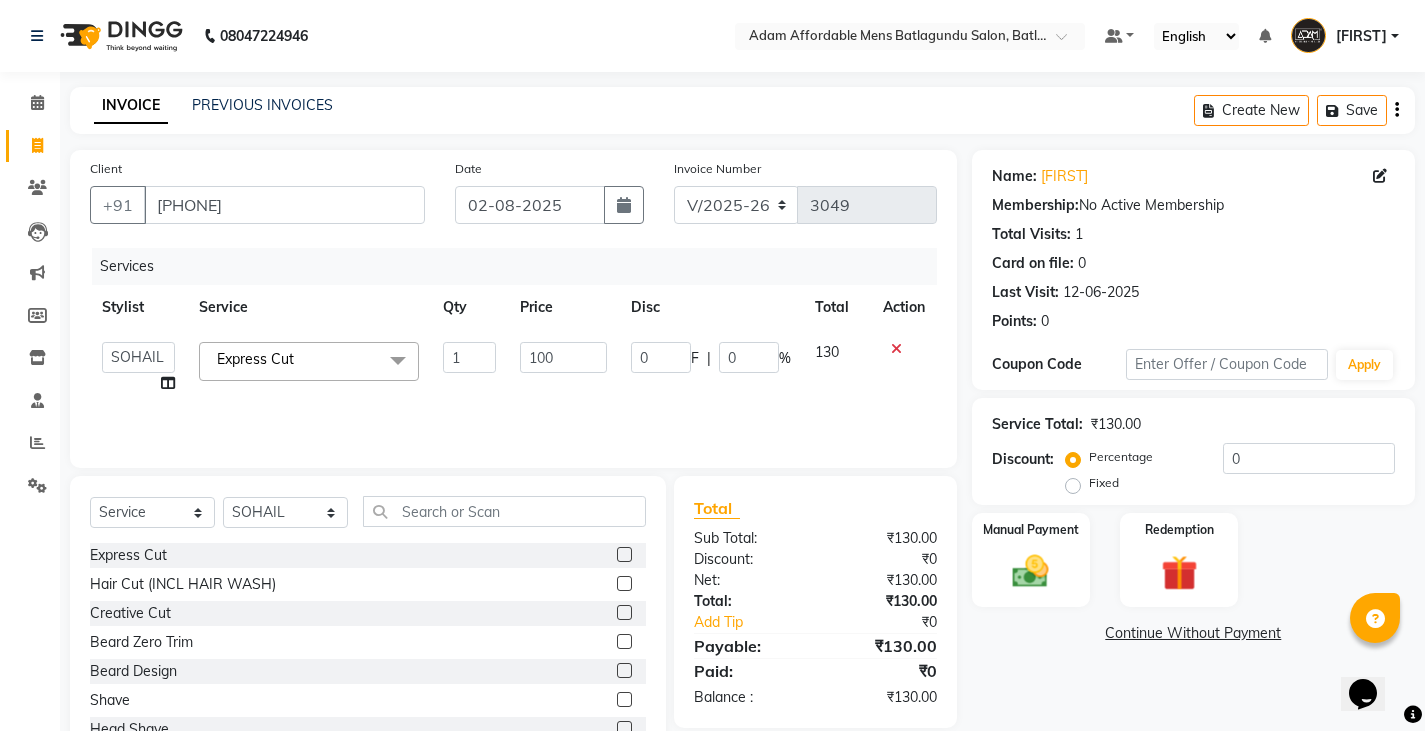 click on "Services Stylist Service Qty Price Disc Total Action  Admin   [FIRST]   Ovesh   Raja   SAHIL    SOHAIL   SONU  Express Cut  x Express Cut Hair Cut (INCL HAIR WASH) Creative Cut Beard Zero Trim Beard Design Shave Head Shave Kid's Cut (Below 5 Years) Wash & Blast Dry EXPRESS GLOBAL HAIR COLOR GLOBAL HAIR COLOUR AMMONIA GOLBAL HAIR COLOUR NON AMMONIA L'OREAL GOLBAL HAIR COLOUR AMMONIA L'OREAL GOLBAL HAIR COLOUR NON AMMONIA GLOBAL FASHION HAIR COLOUR MOUSTACHE COLOUR BEARD COLOUR PER STREAK HIGHLIGHT CAP HIGHLIGHTS NOURISHING HAIR SPA VITALIZING HAIR SPA REPAIR TREATMENT DANDRUFF TREATMENT HAIR LOSS TREATMENT HAIR STRAIGHTENING HAIR REBONDING KERATIN ALMOND OIL NAVARATNA OIL CLEAN UP HYPER PIGMENTATION CLEAN UP REJUVANATE Fruit Facial Instant Glow Charcaol Skin Lightening Skin Brightening FACE & NECK BLEACH FACE & NECK DETAN PRE BRIDEGROOM DELUXE PRE BRIDEGROOM ADVANCE (COMBO) NORMAL PREMIUM ELEGANT HAIRCUT+ BEARD TRIM + DETAN HAIRCUT + BEARD TRIM + HEAD MASSAGE HAIRCUT + BEARD TRIM + EXPRESS HAIR COLOR 1 100 0 F" 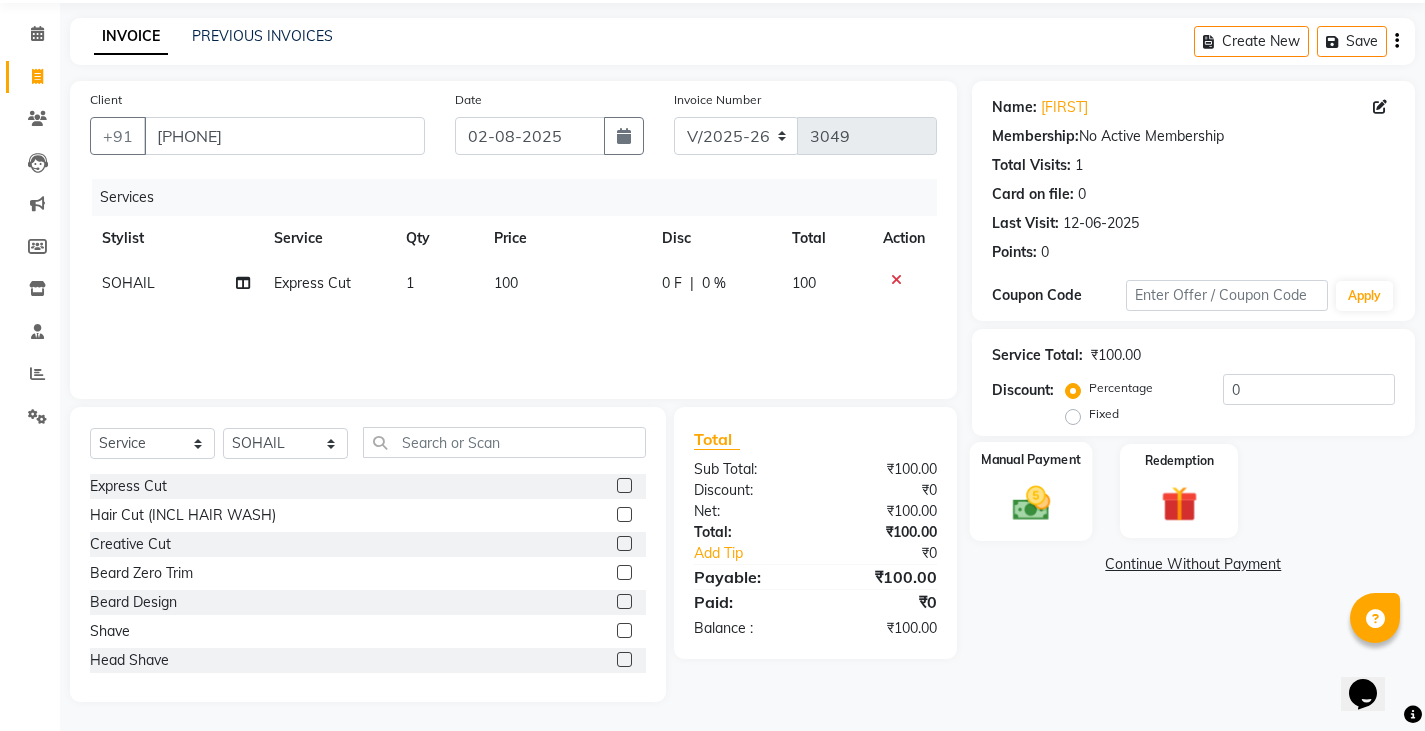 scroll, scrollTop: 70, scrollLeft: 0, axis: vertical 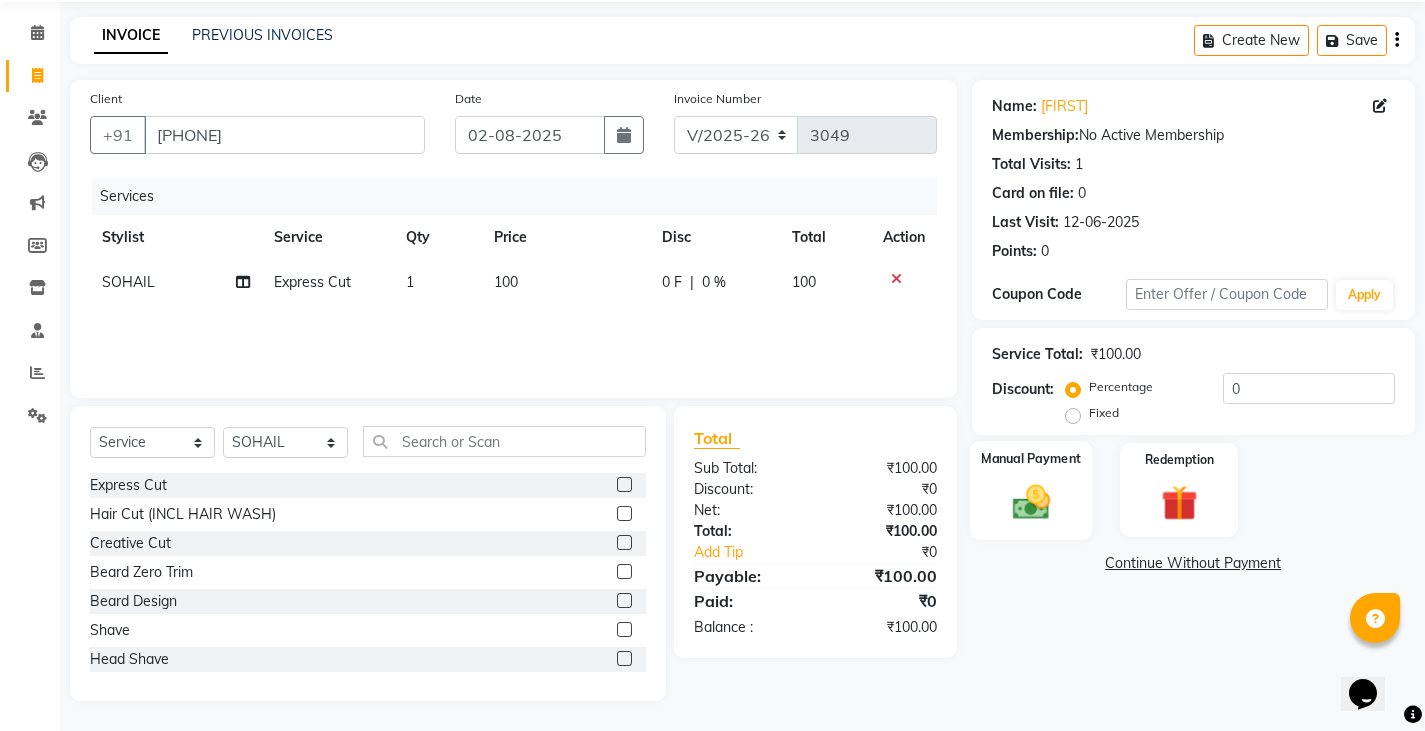click 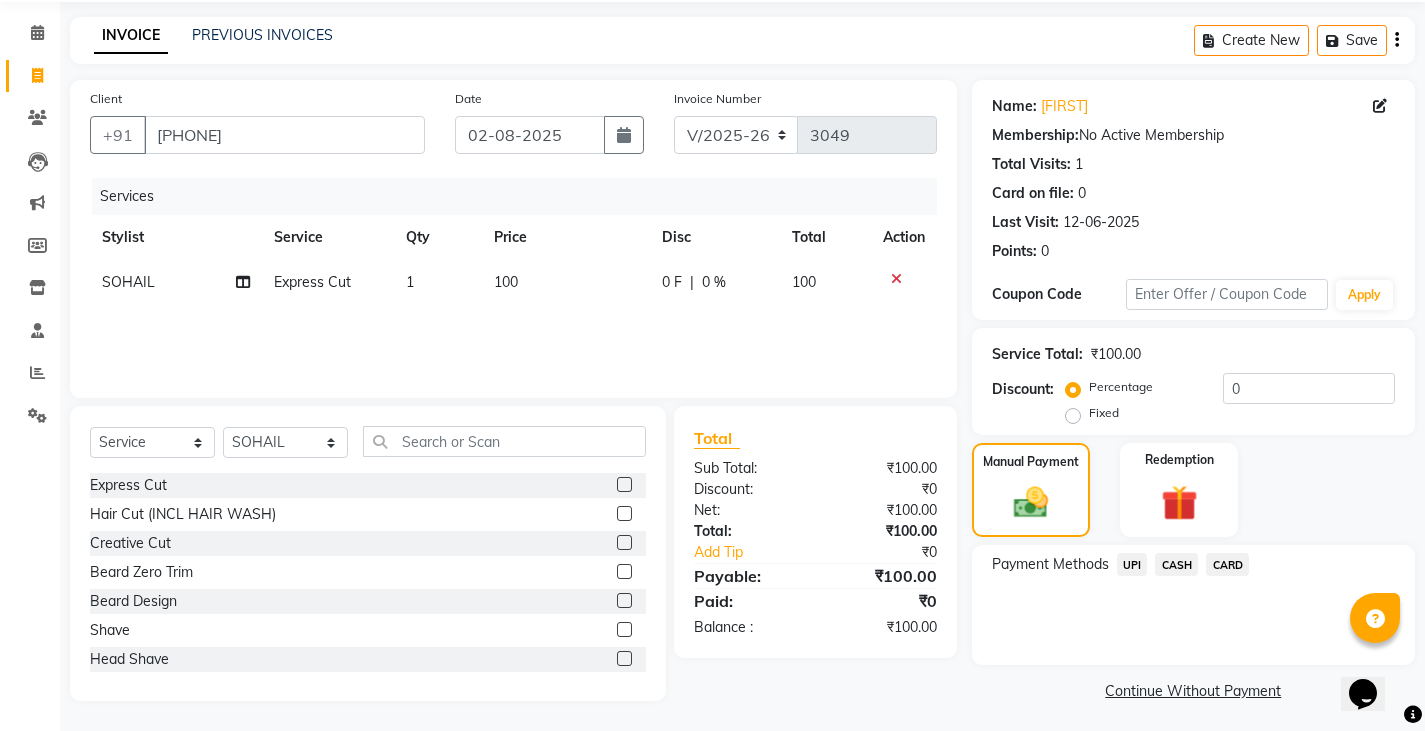 click on "UPI" 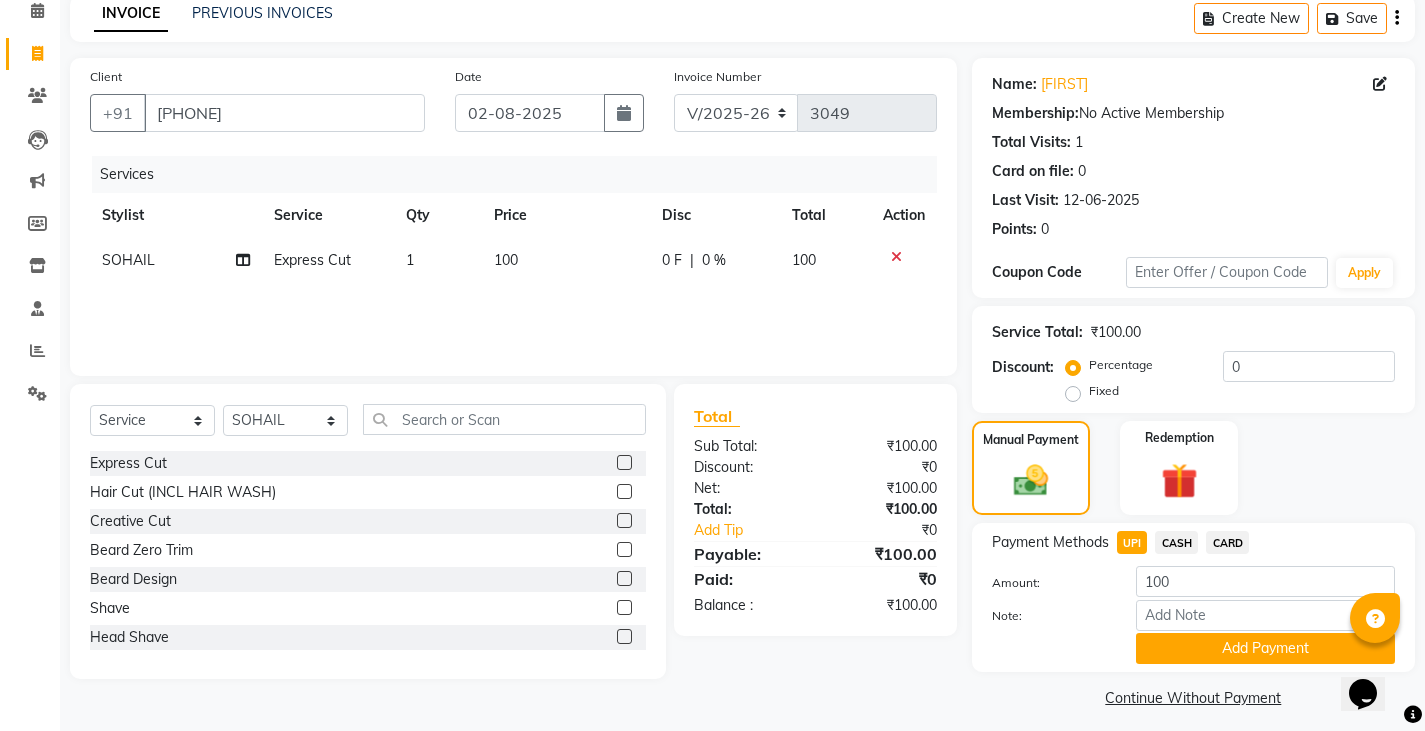 scroll, scrollTop: 104, scrollLeft: 0, axis: vertical 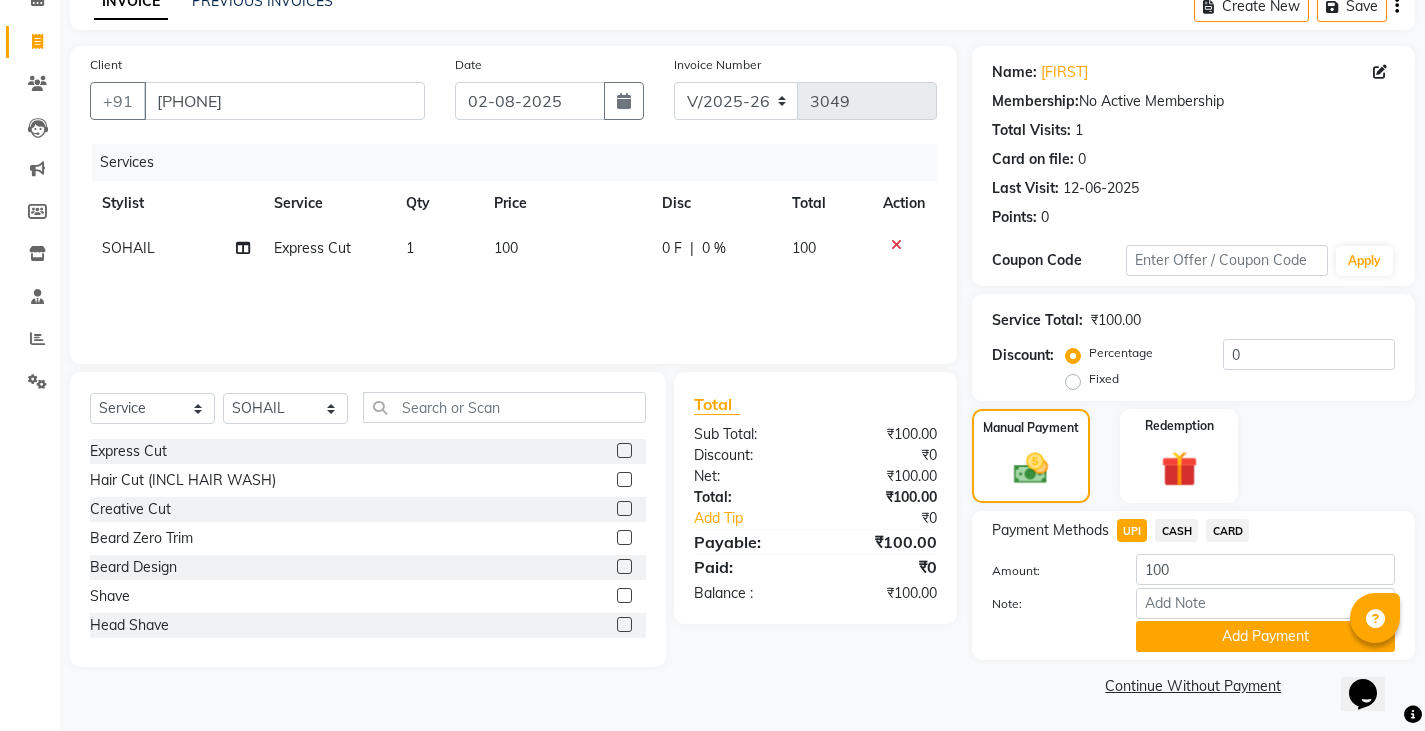 click on "Add Payment" 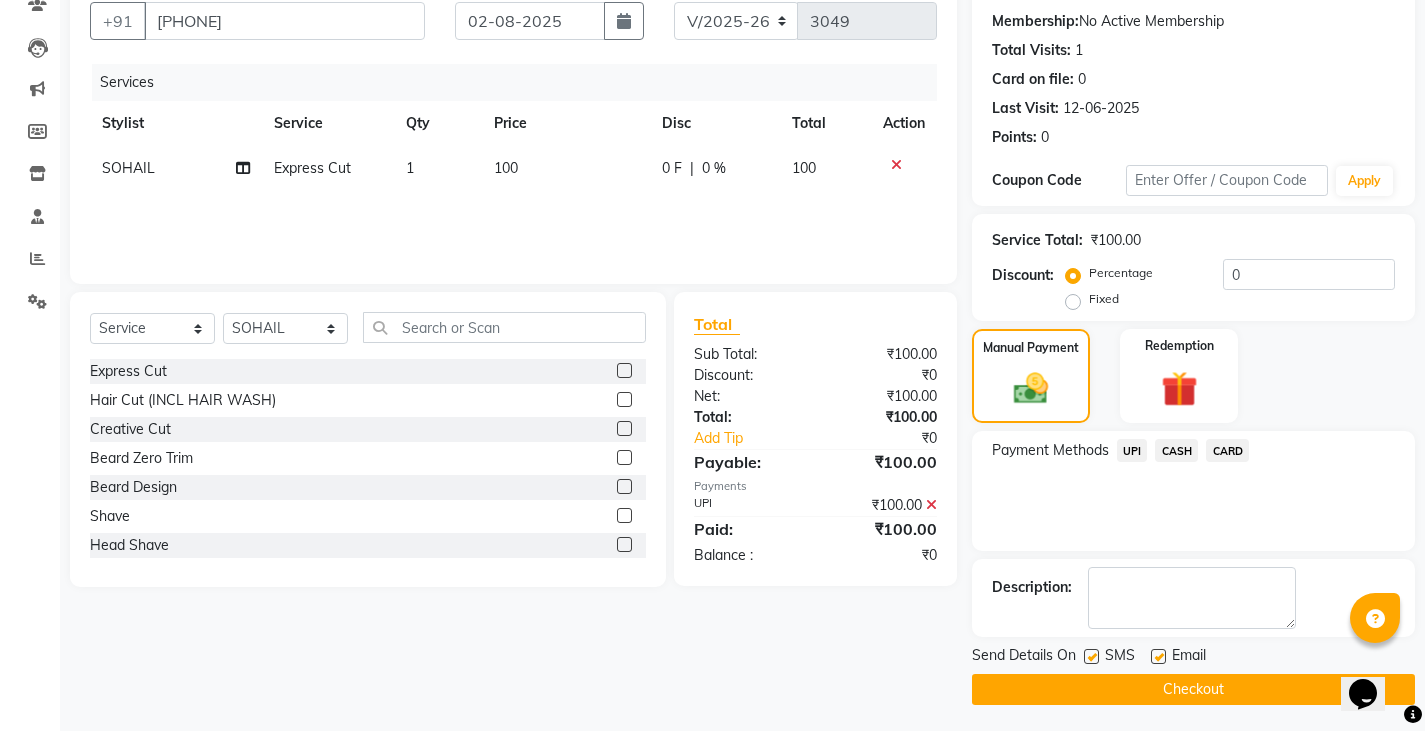 scroll, scrollTop: 188, scrollLeft: 0, axis: vertical 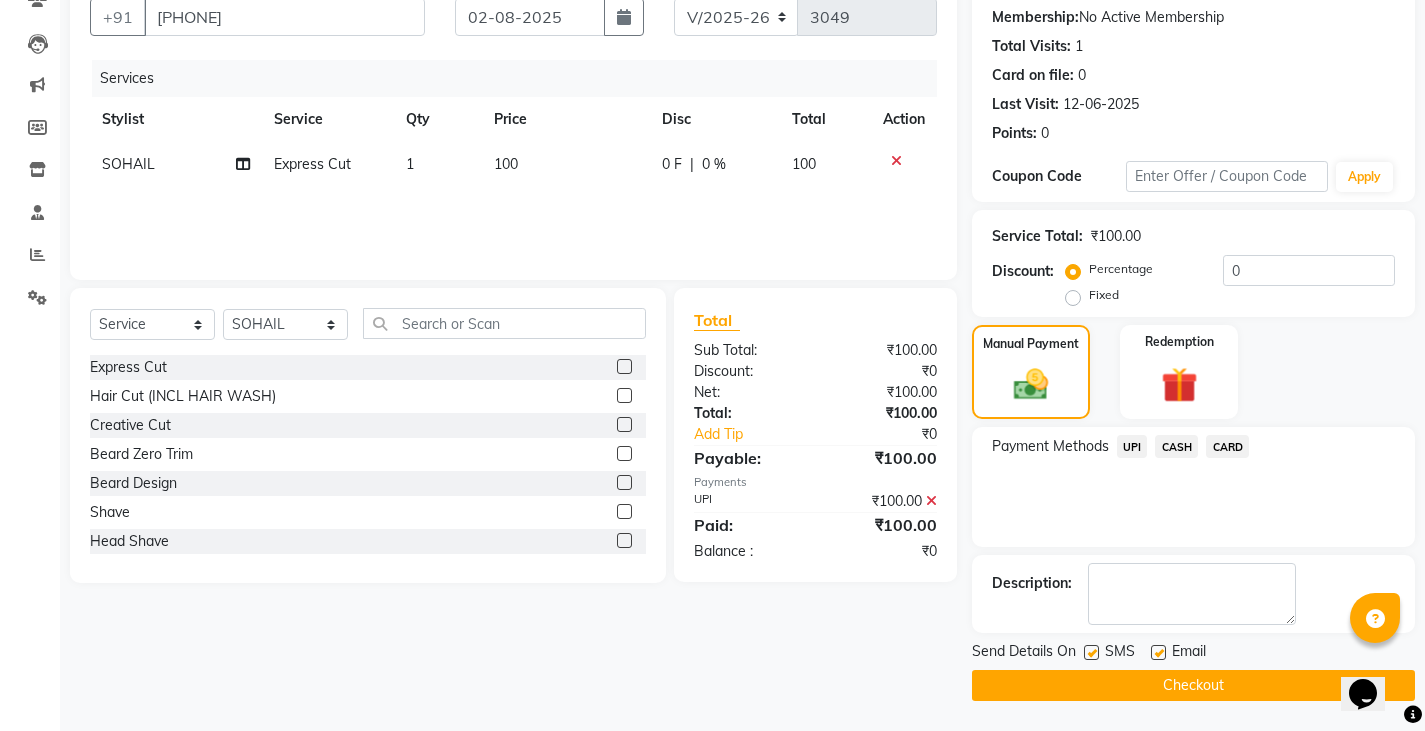 click on "Checkout" 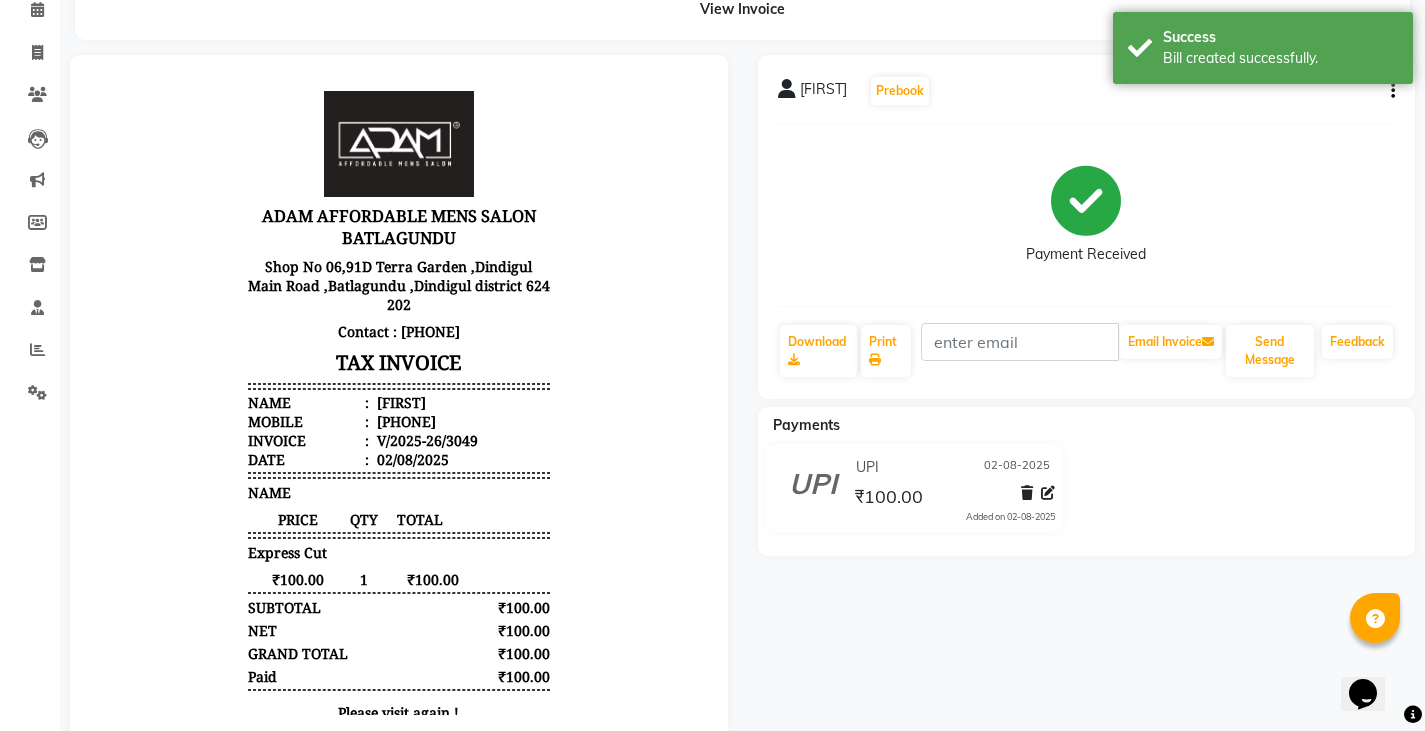 scroll, scrollTop: 0, scrollLeft: 0, axis: both 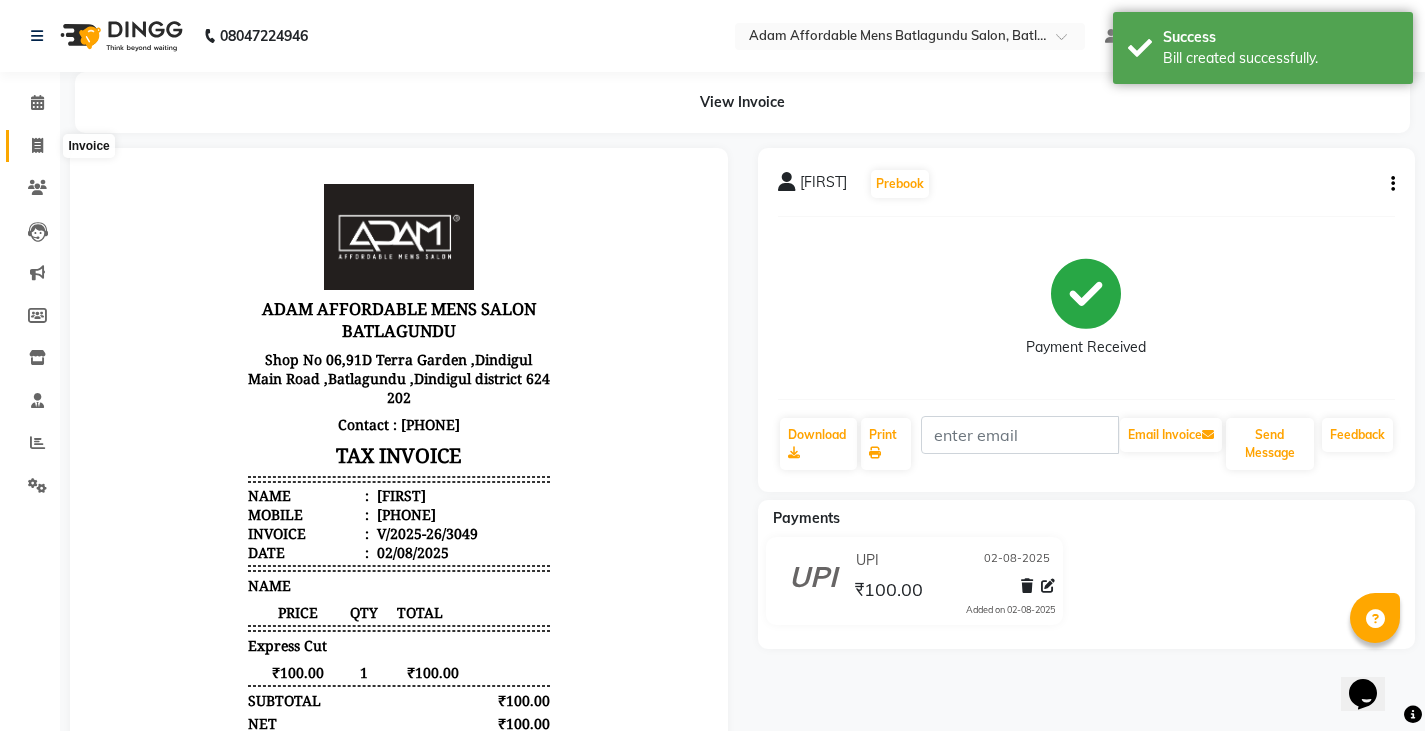 click 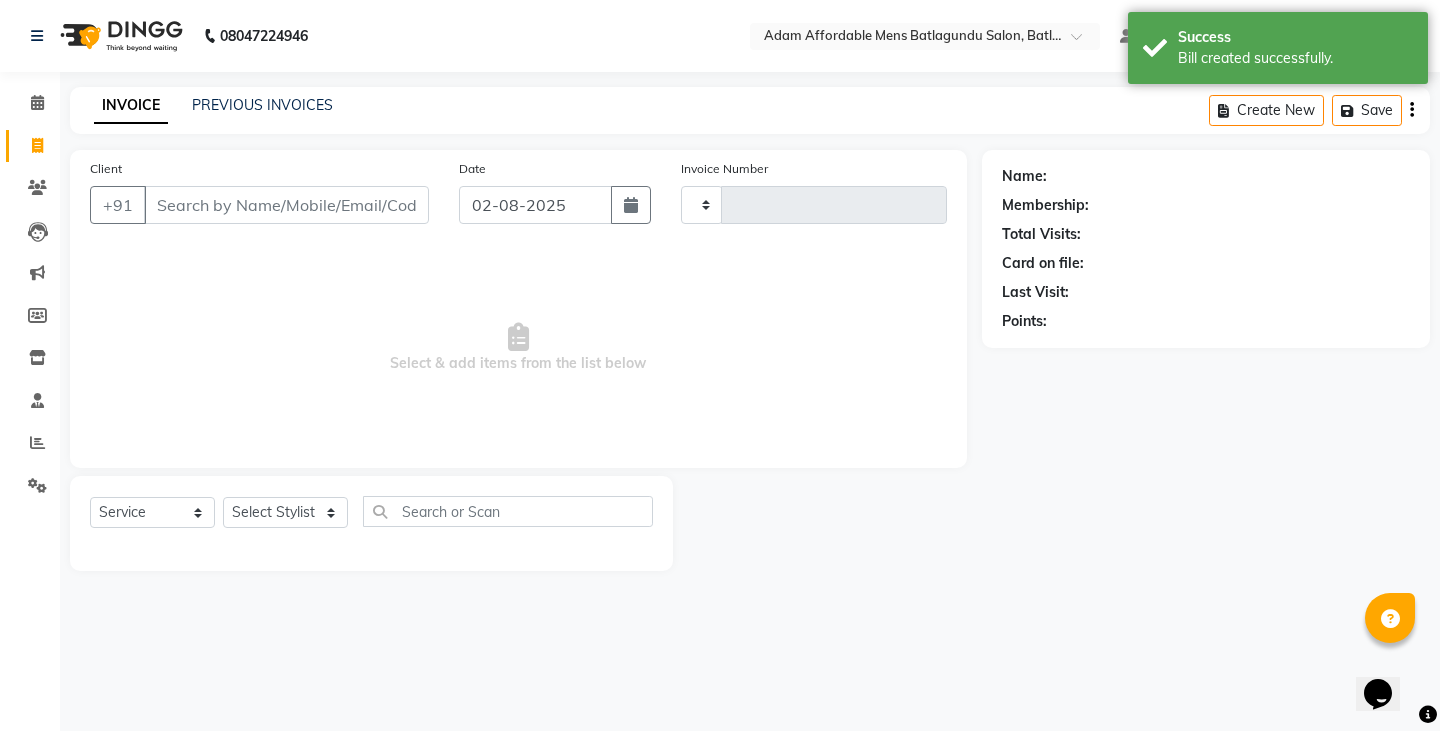 type on "3050" 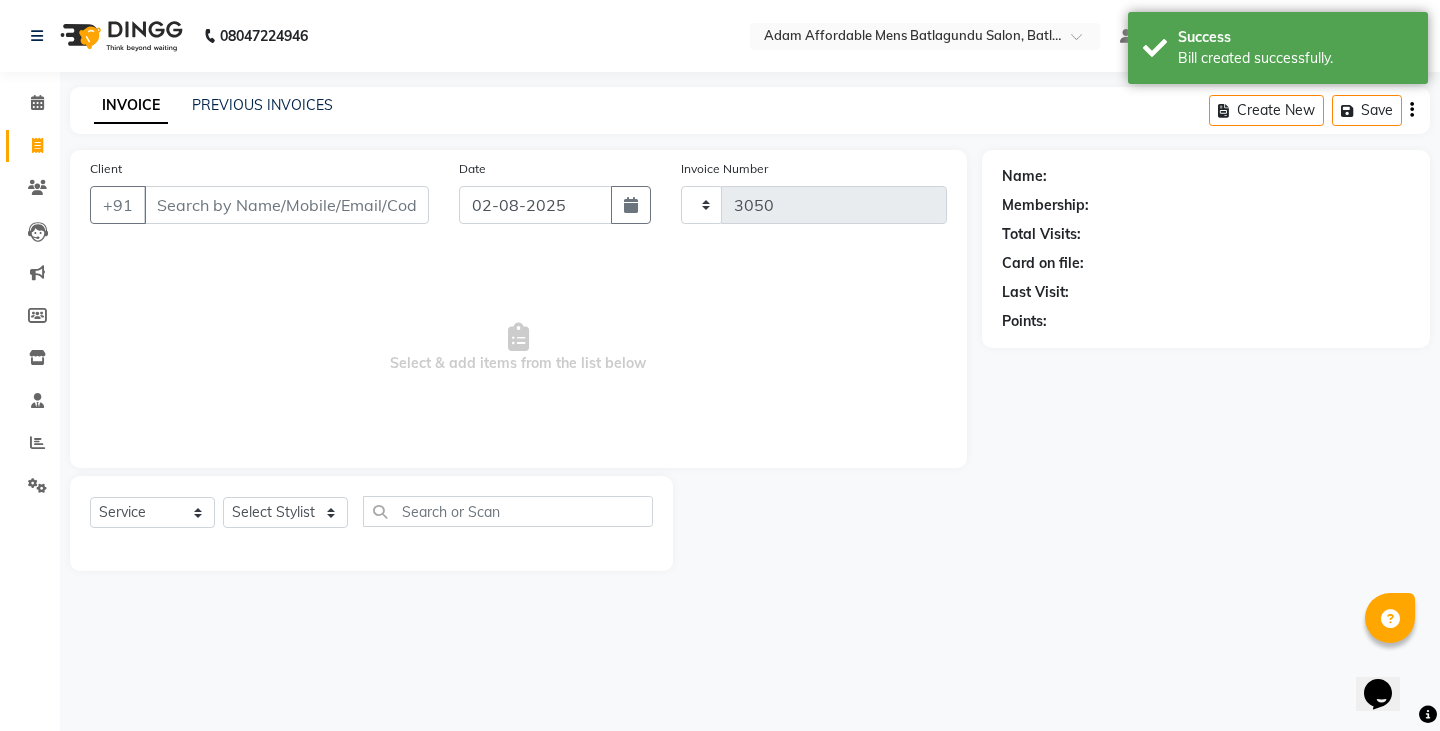 select on "8213" 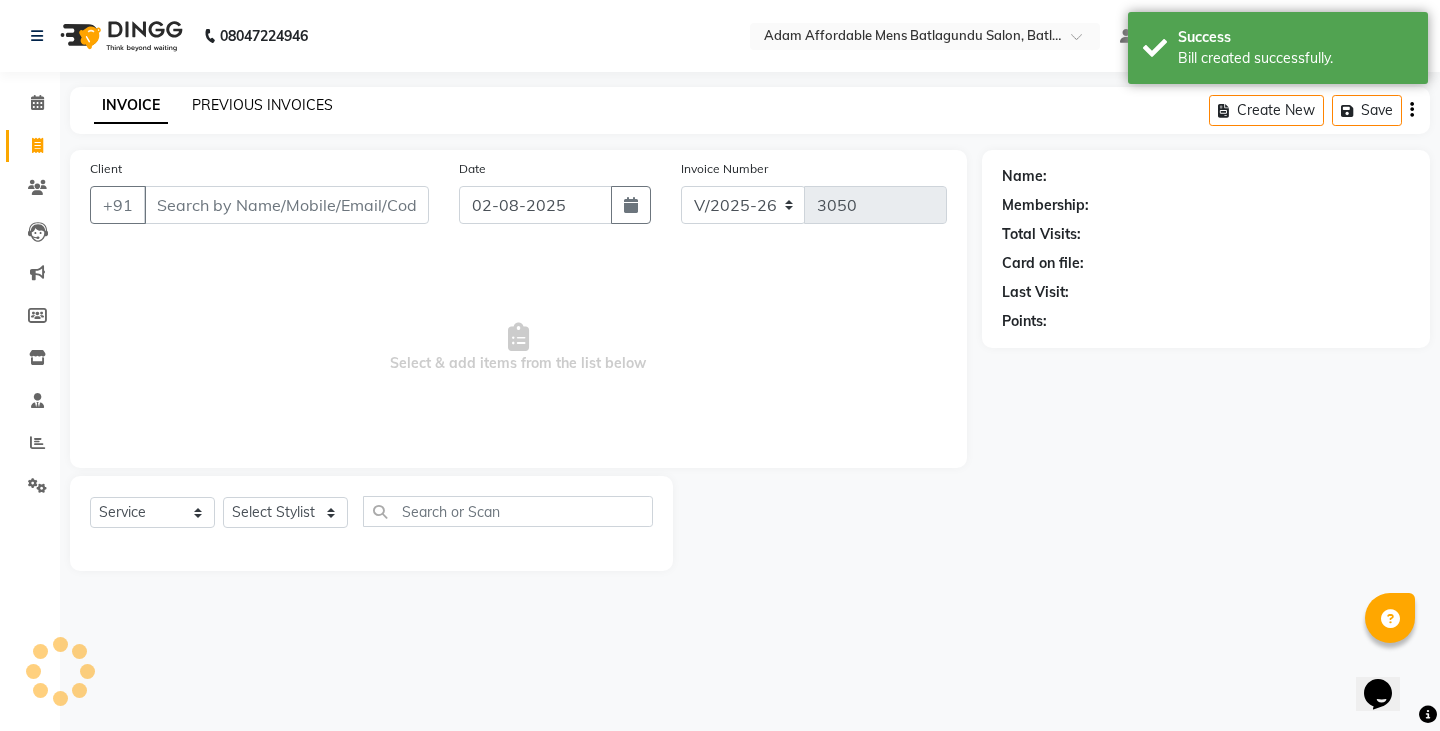 click on "PREVIOUS INVOICES" 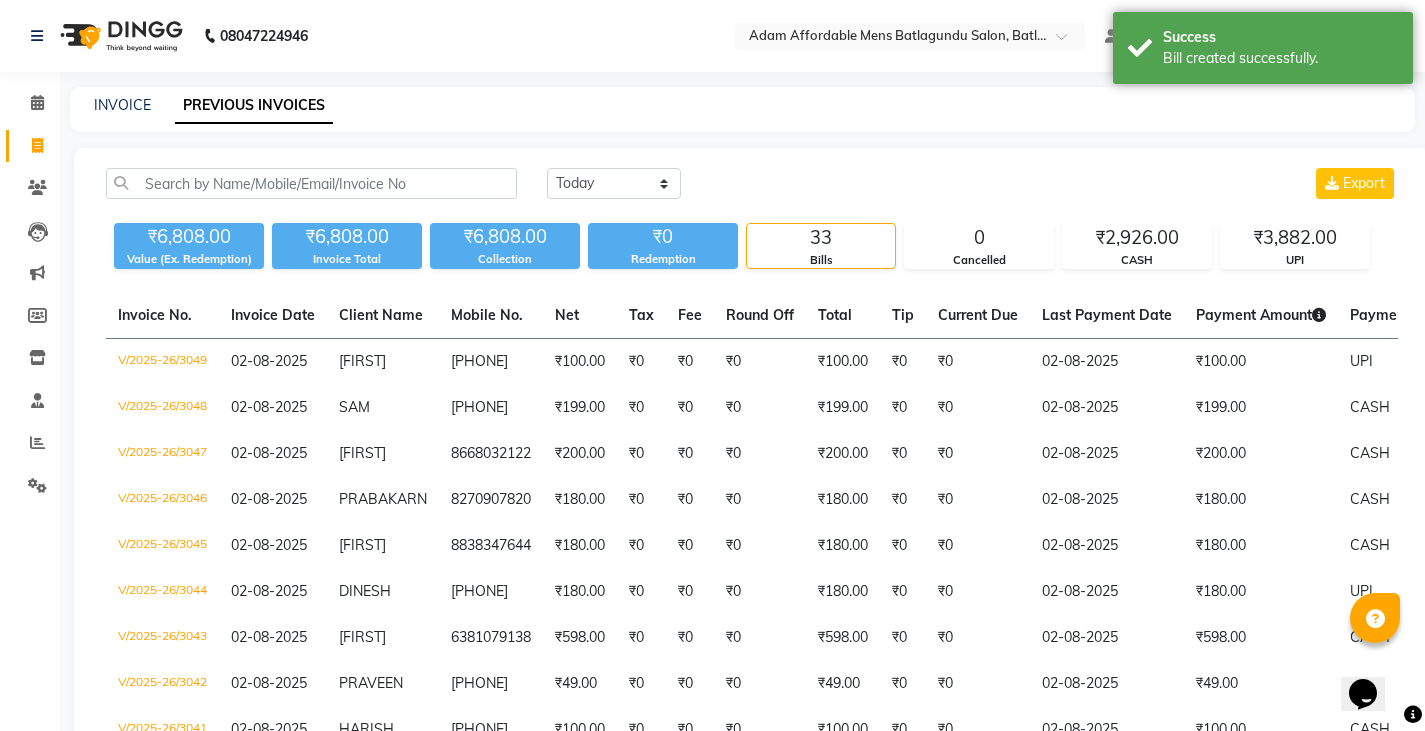 click on "INVOICE" 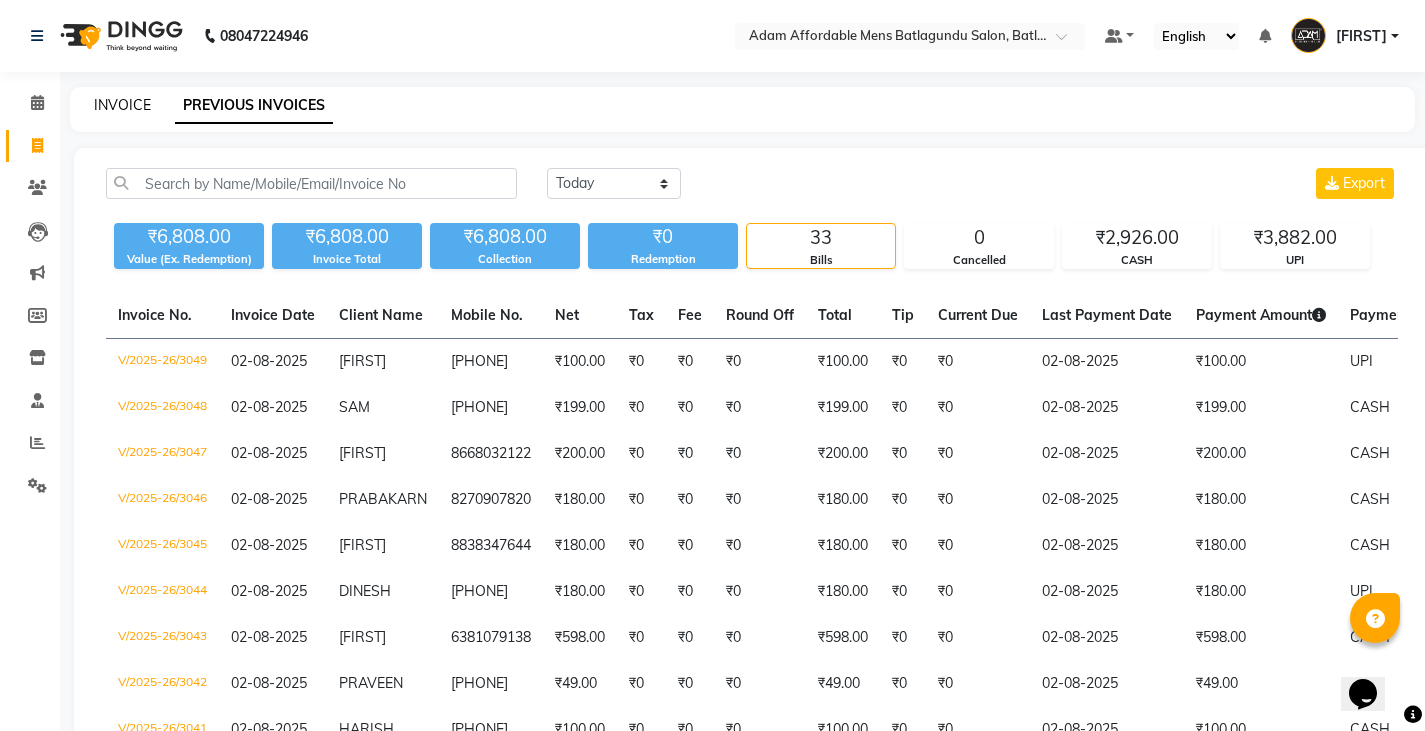 click on "INVOICE" 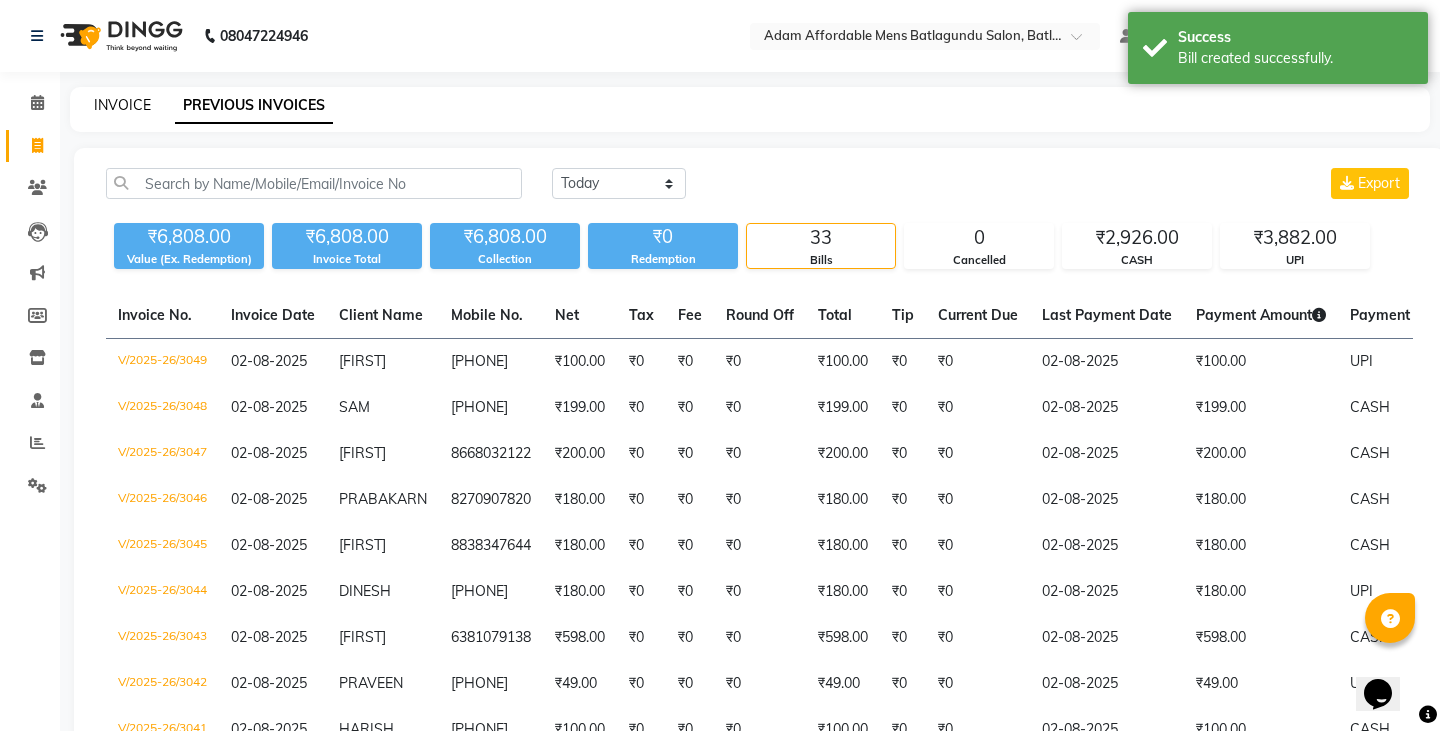 select on "8213" 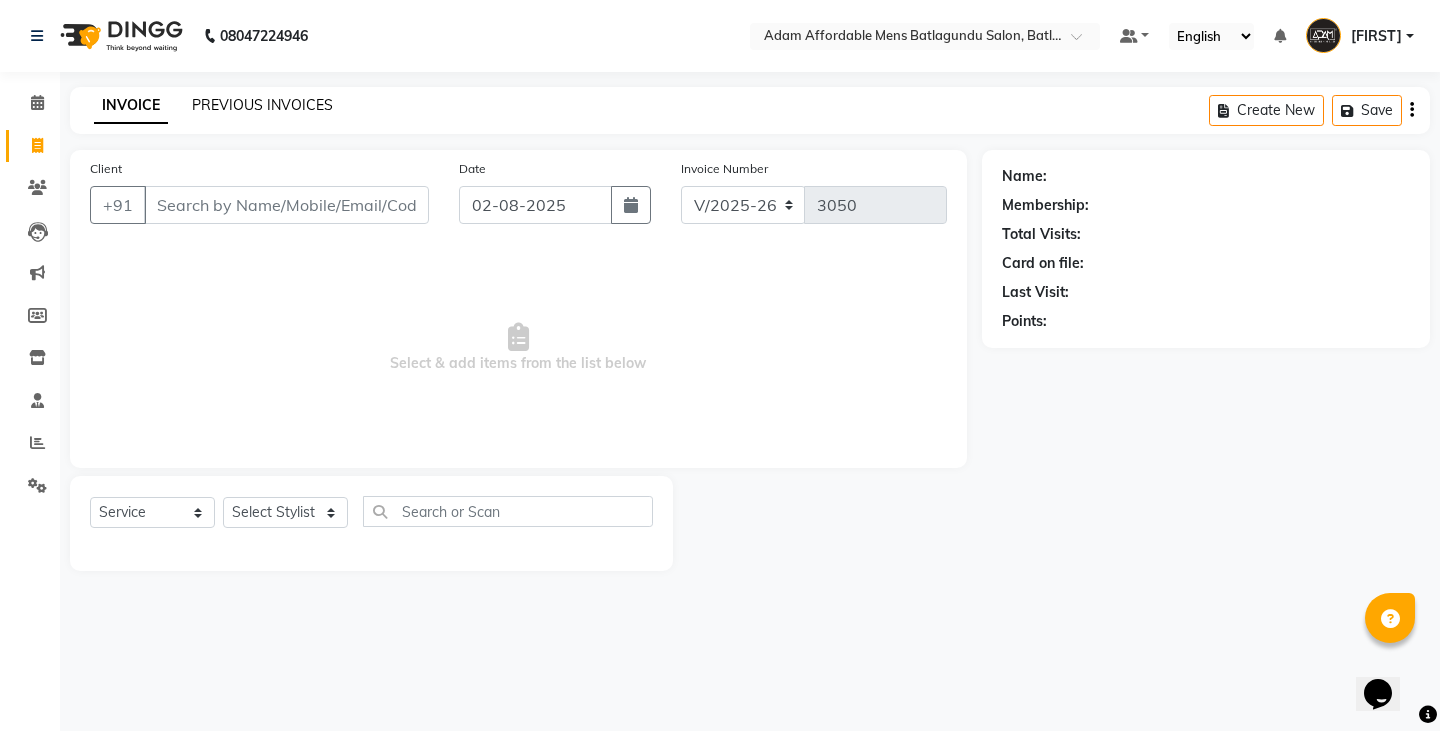 click on "PREVIOUS INVOICES" 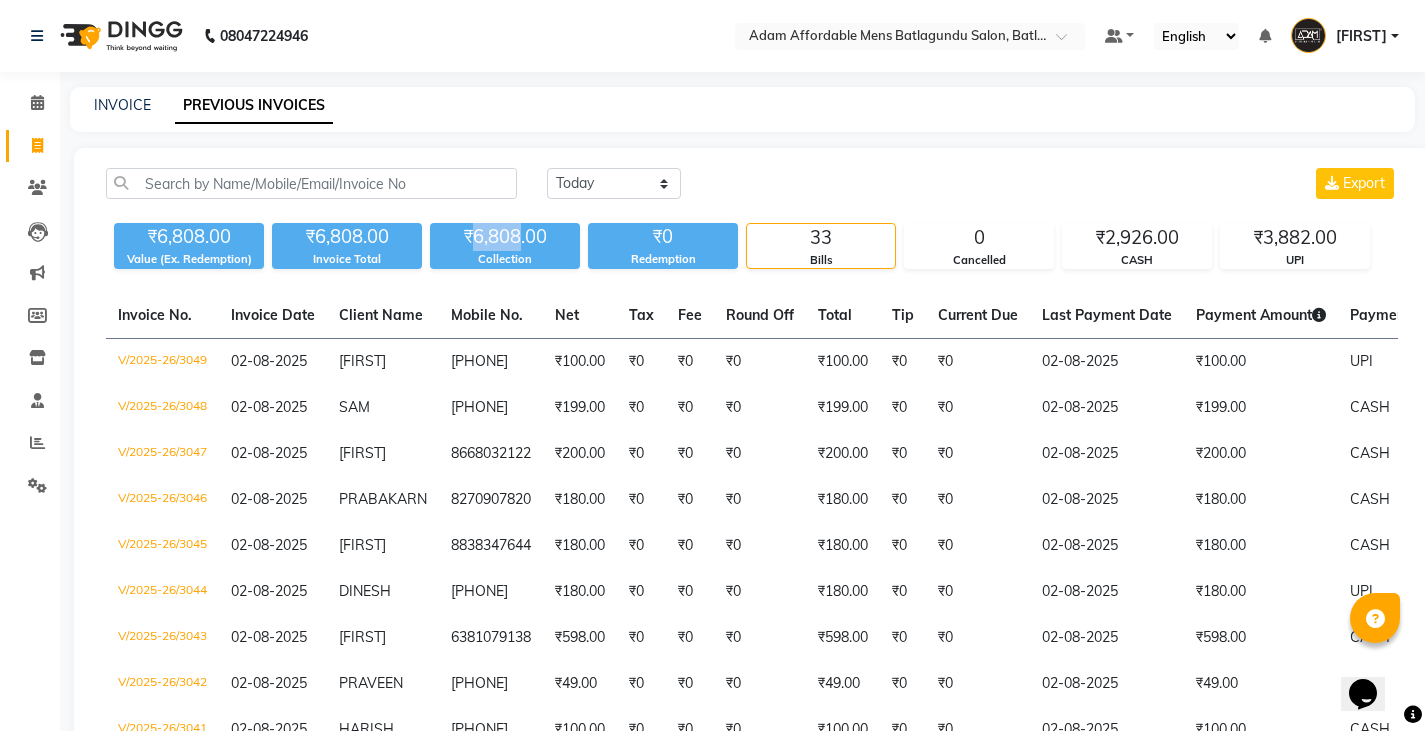 drag, startPoint x: 476, startPoint y: 233, endPoint x: 520, endPoint y: 233, distance: 44 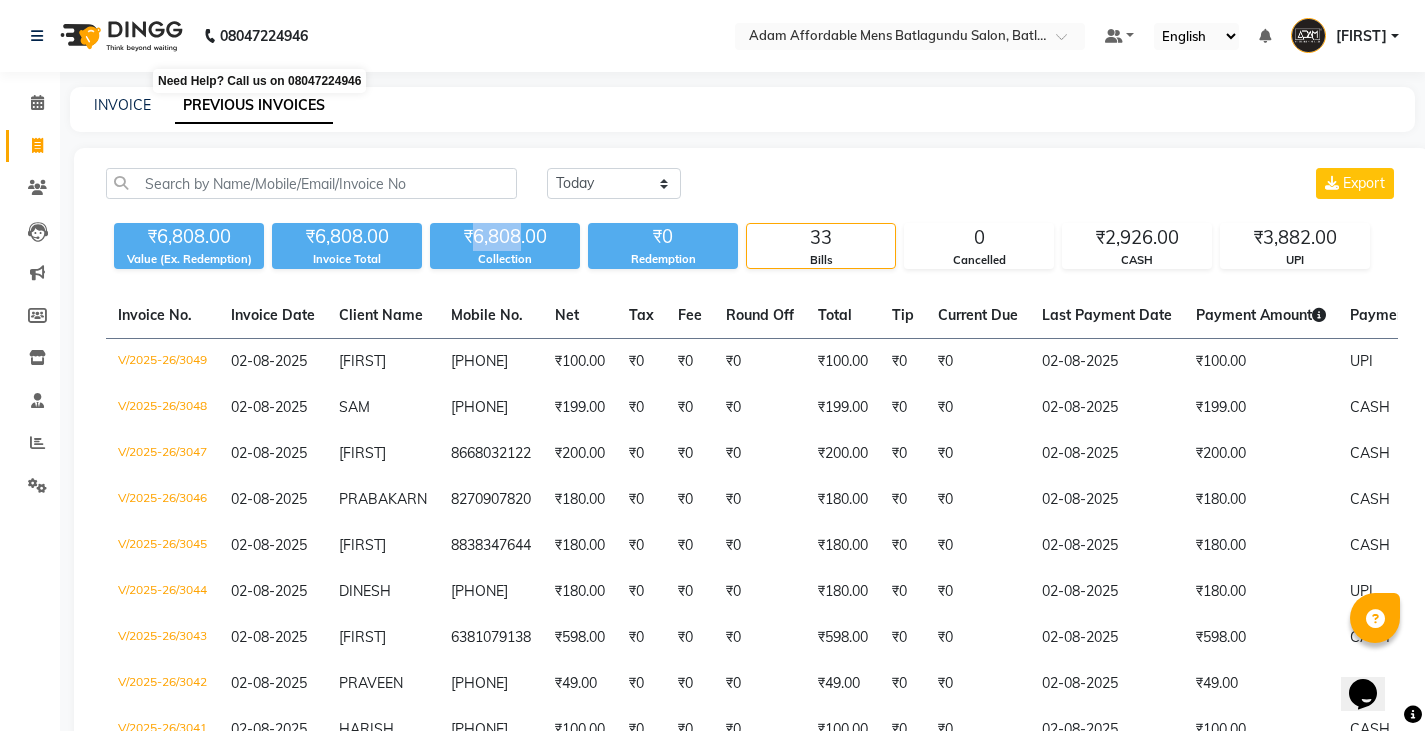copy on "6,808" 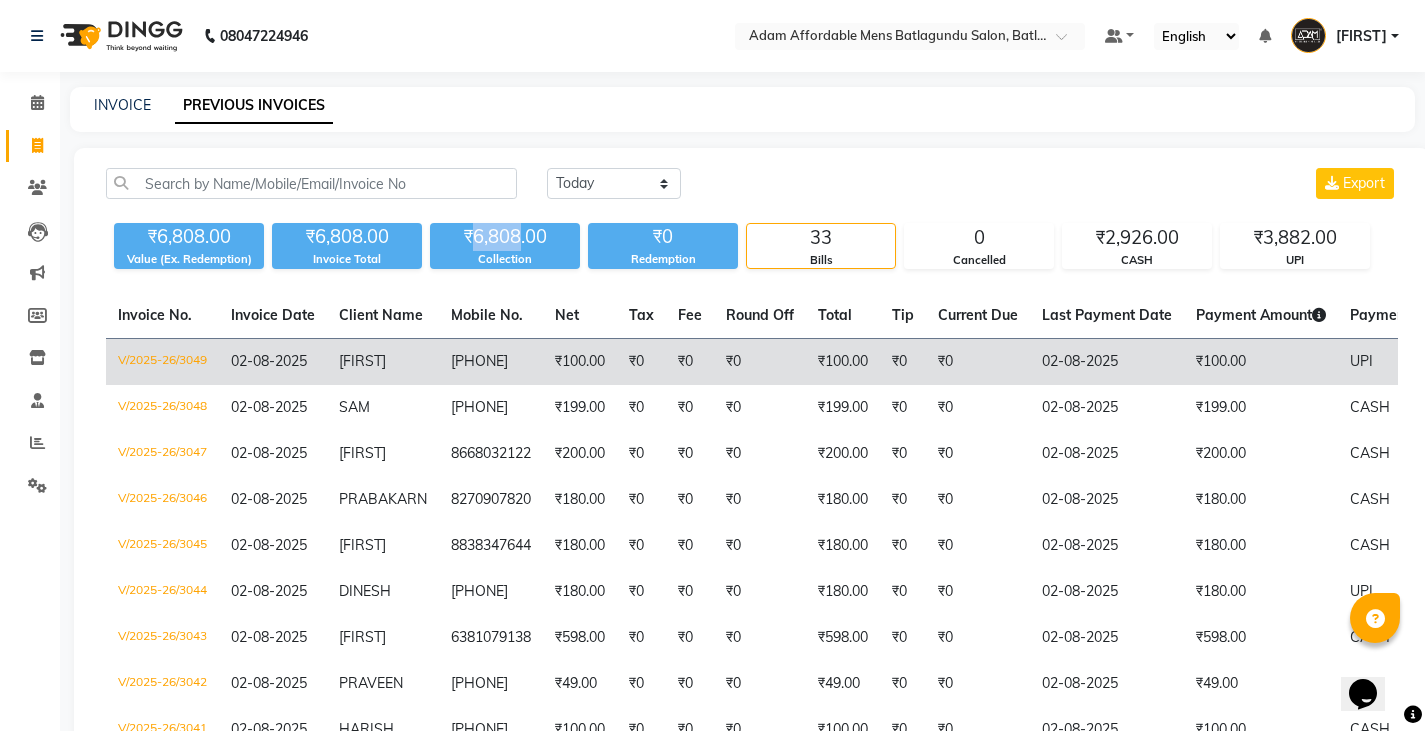 copy on "6,808" 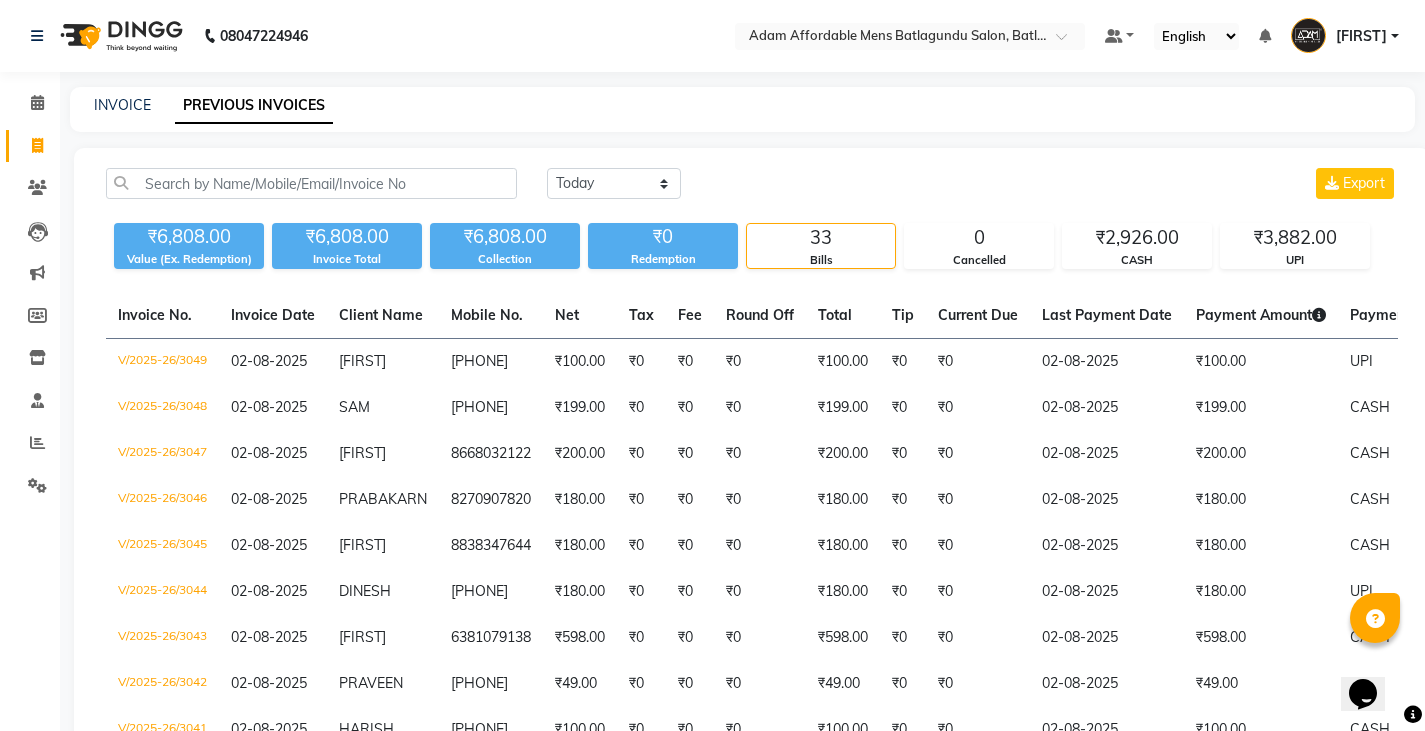 click on "Today Yesterday Custom Range Export [NUMBER] Value (Ex. Redemption) [NUMBER] Invoice Total  [NUMBER] Collection ₹0 Redemption 33 Bills 0 Cancelled [NUMBER] CASH [NUMBER] UPI  Invoice No.   Invoice Date   Client Name   Mobile No.   Net   Tax   Fee   Round Off   Total   Tip   Current Due   Last Payment Date   Payment Amount   Payment Methods   Cancel Reason   Status   V/2025-26/3049  02-08-2025 [FIRST]   [PHONE] ₹100.00 ₹0  ₹0  ₹0 ₹100.00 ₹0 ₹0 02-08-2025 ₹100.00  UPI - PAID  V/2025-26/3048  02-08-2025 [FIRST]   [PHONE] ₹199.00 ₹0  ₹0  ₹0 ₹199.00 ₹0 ₹0 02-08-2025 ₹199.00  CASH - PAID  V/2025-26/3047  02-08-2025 [FIRST]   [PHONE] ₹200.00 ₹0  ₹0  ₹0 ₹200.00 ₹0 ₹0 02-08-2025 ₹200.00  CASH - PAID  V/2025-26/3046  02-08-2025 [FIRST]   [PHONE] ₹180.00 ₹0  ₹0  ₹0 ₹180.00 ₹0 ₹0 02-08-2025 ₹180.00  CASH - PAID  V/2025-26/3045  02-08-2025 [FIRST]   [PHONE] ₹180.00 ₹0  ₹0  ₹0 ₹180.00 ₹0 ₹0 02-08-2025 ₹180.00  CASH" 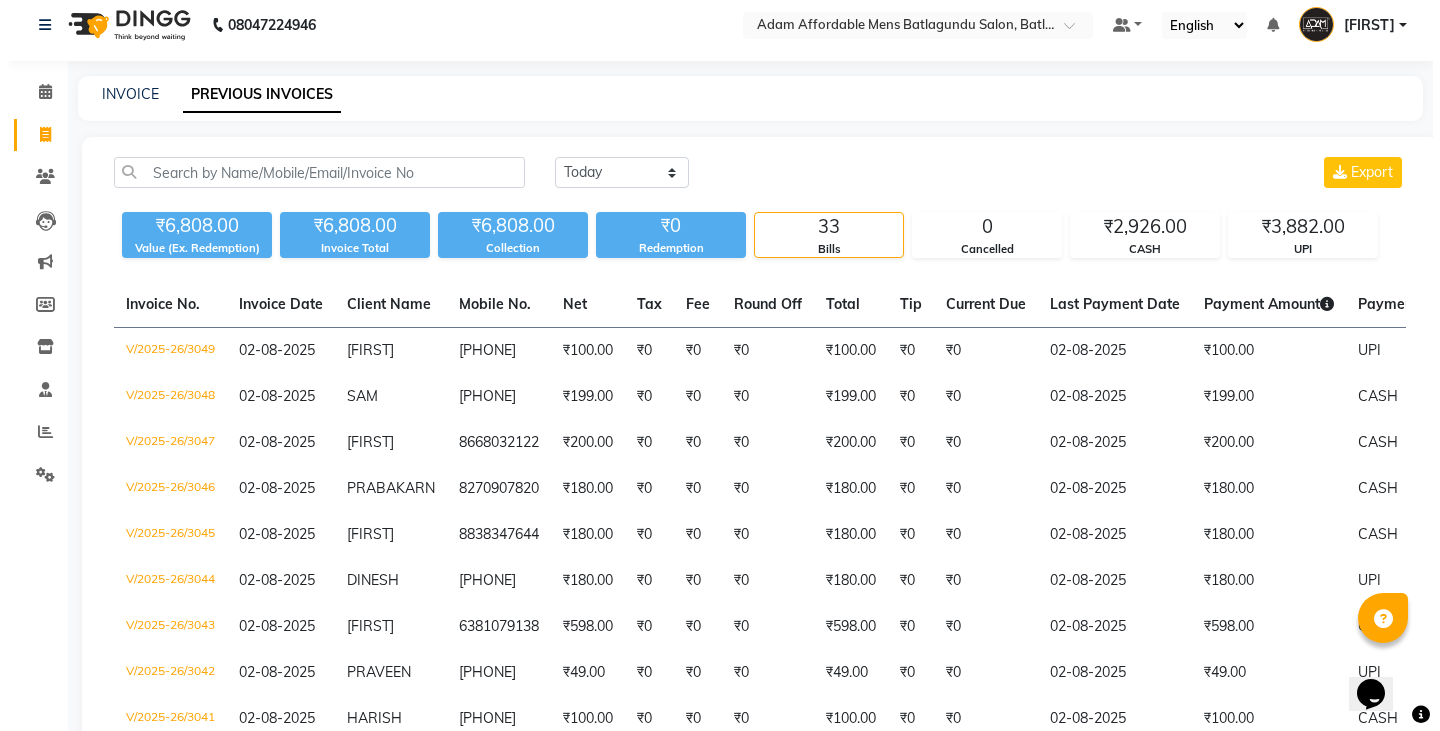 scroll, scrollTop: 0, scrollLeft: 0, axis: both 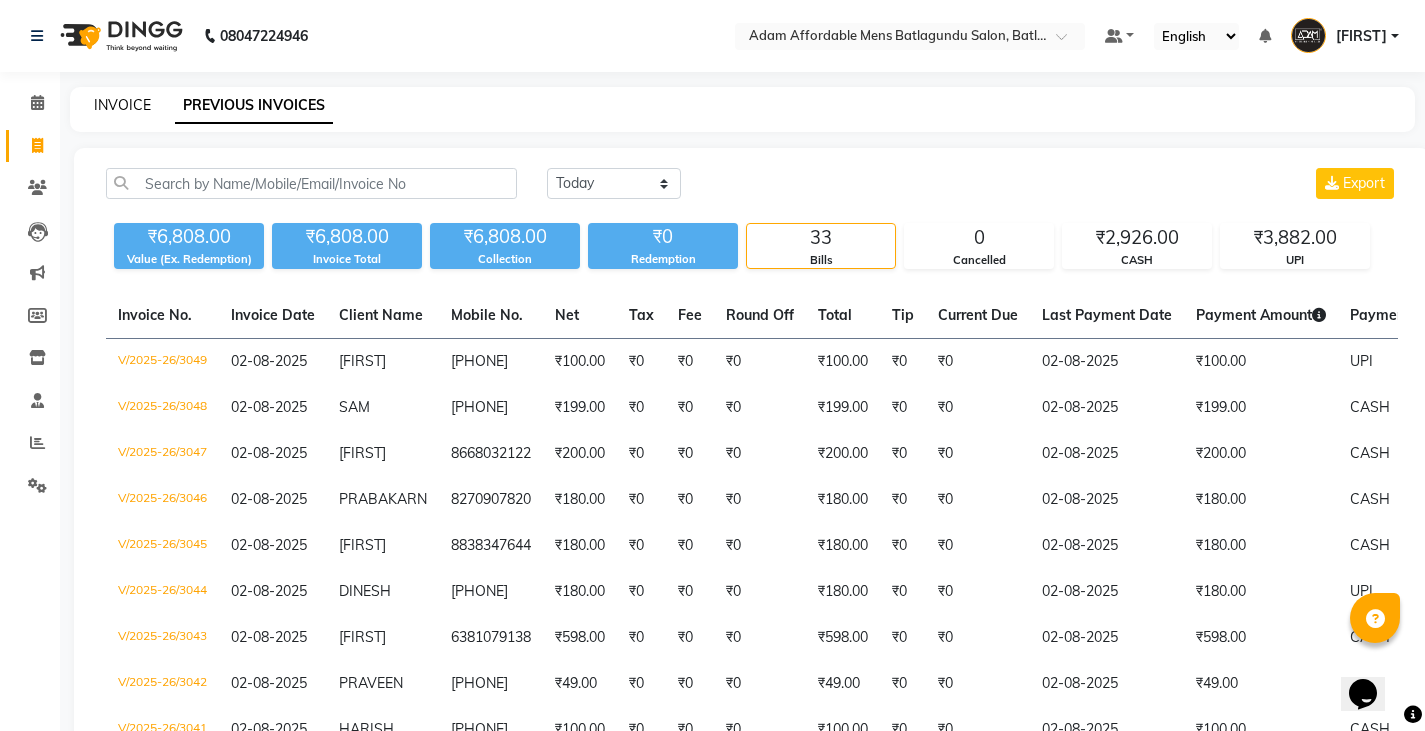 click on "INVOICE" 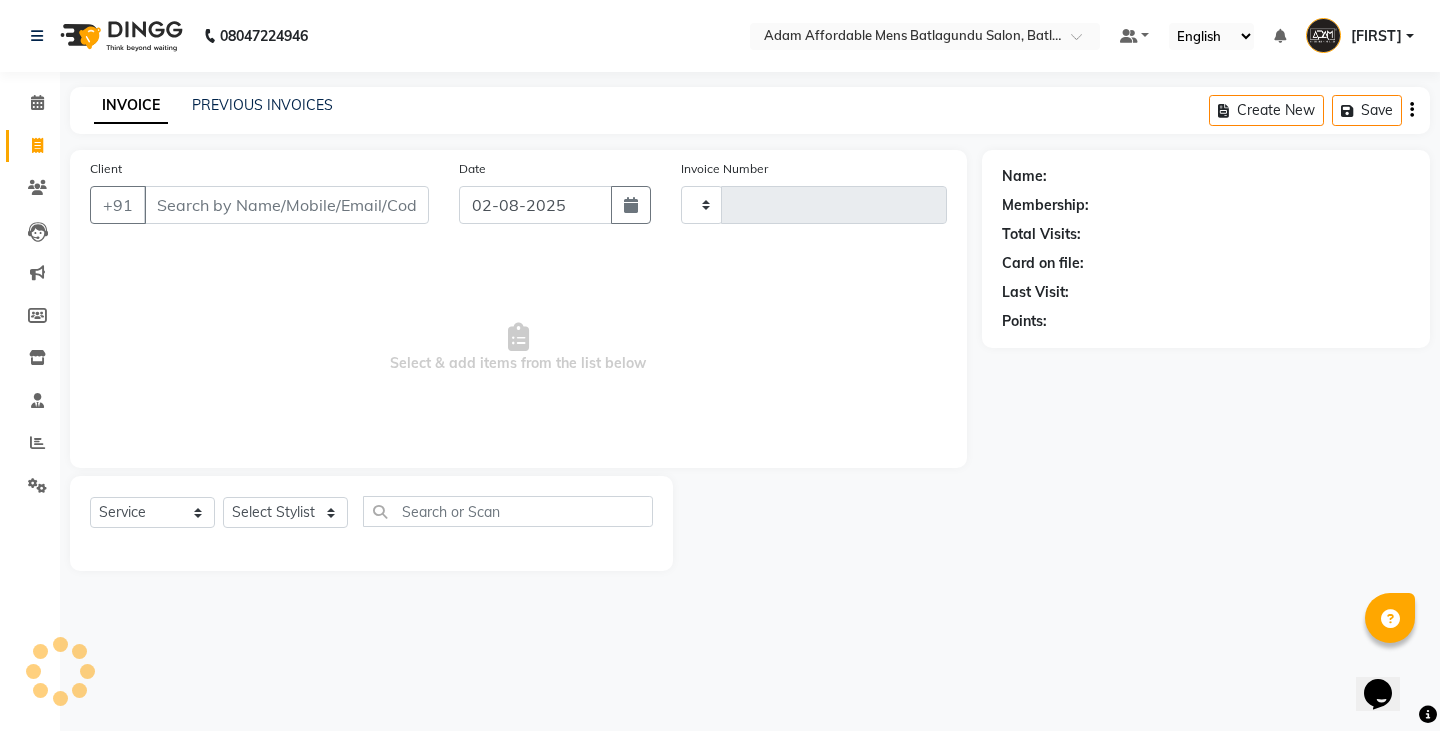 type on "3050" 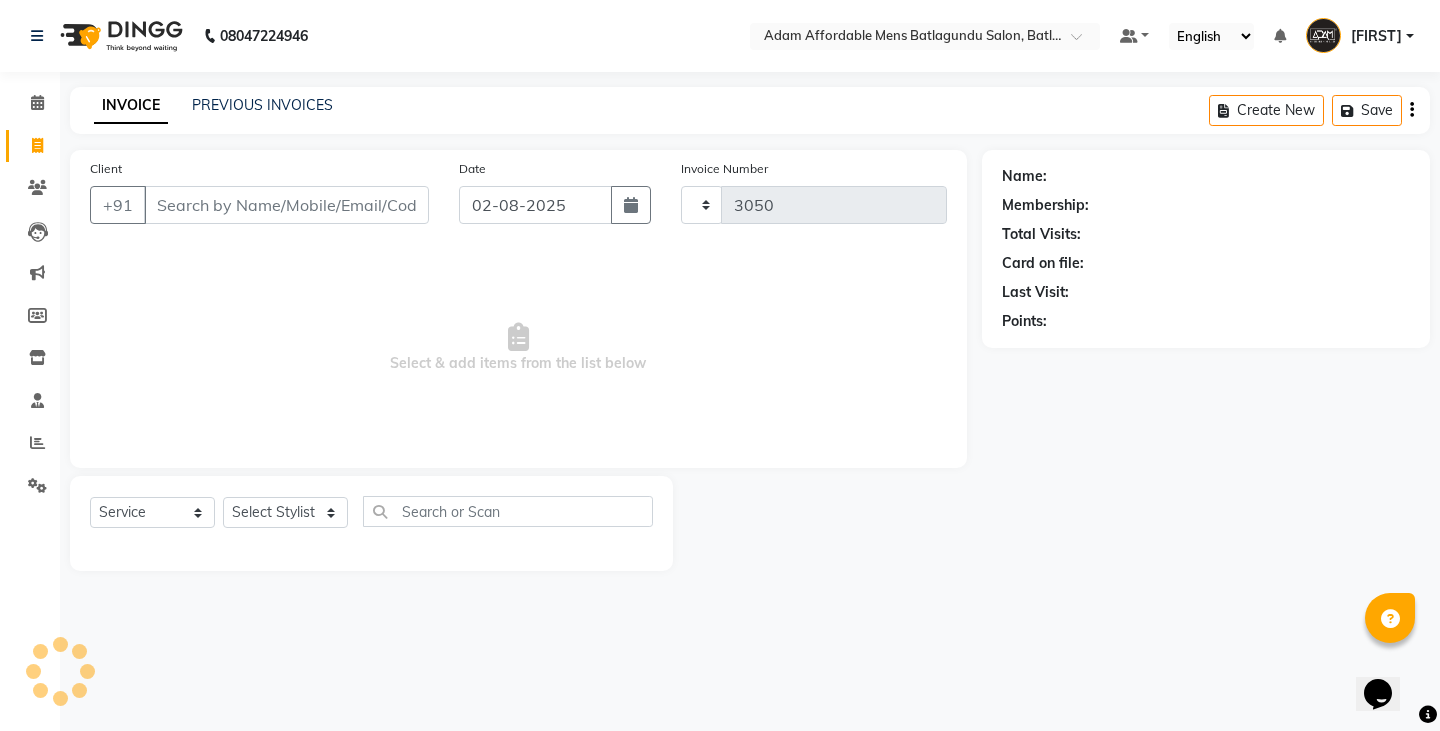 select on "8213" 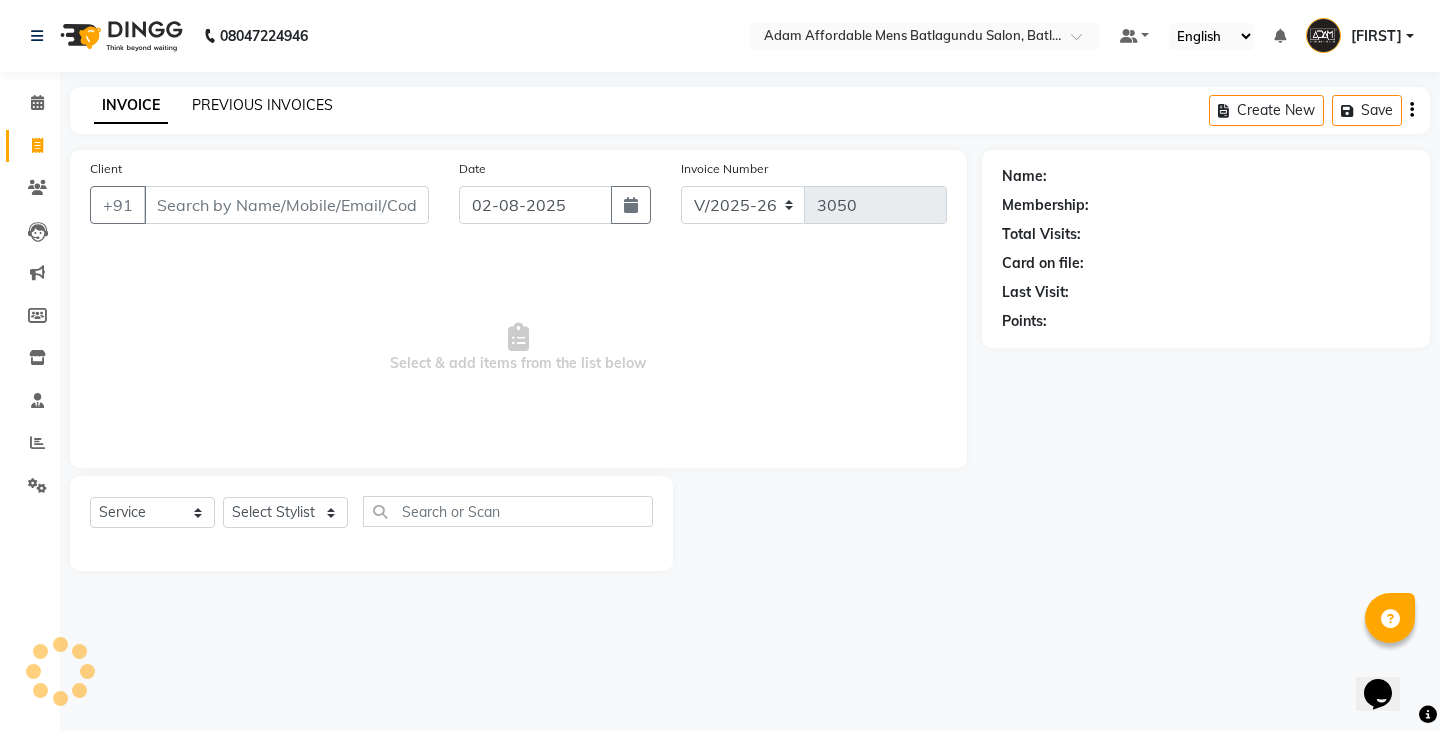 drag, startPoint x: 280, startPoint y: 124, endPoint x: 271, endPoint y: 108, distance: 18.35756 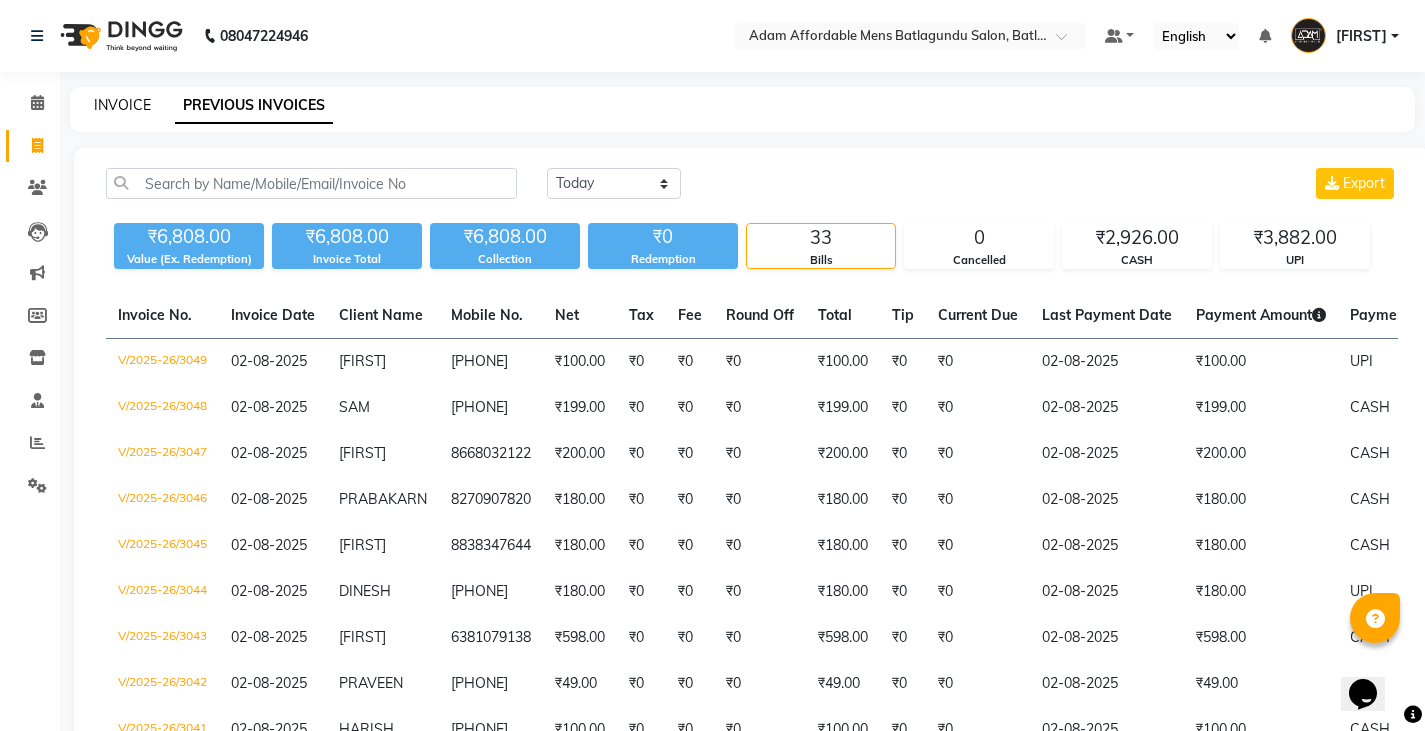 click on "INVOICE" 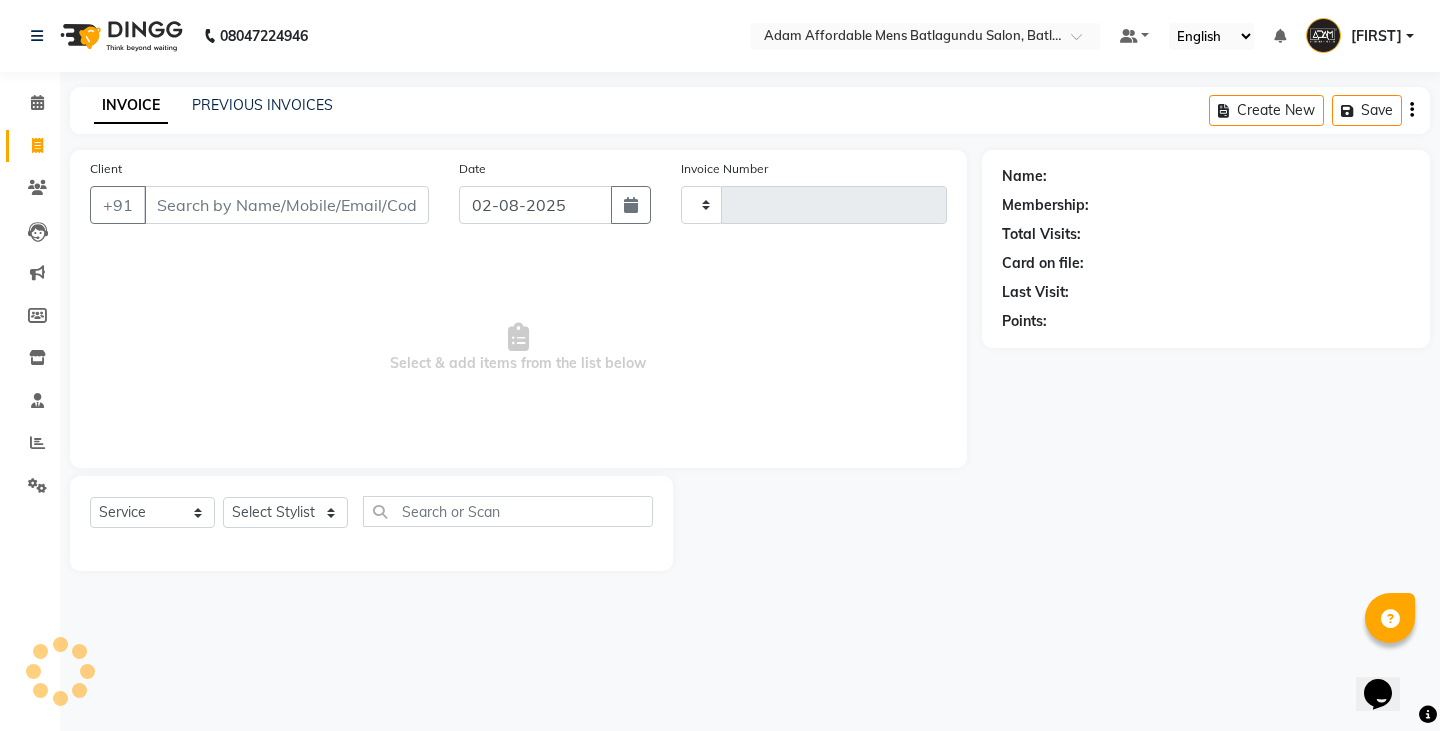 type on "3050" 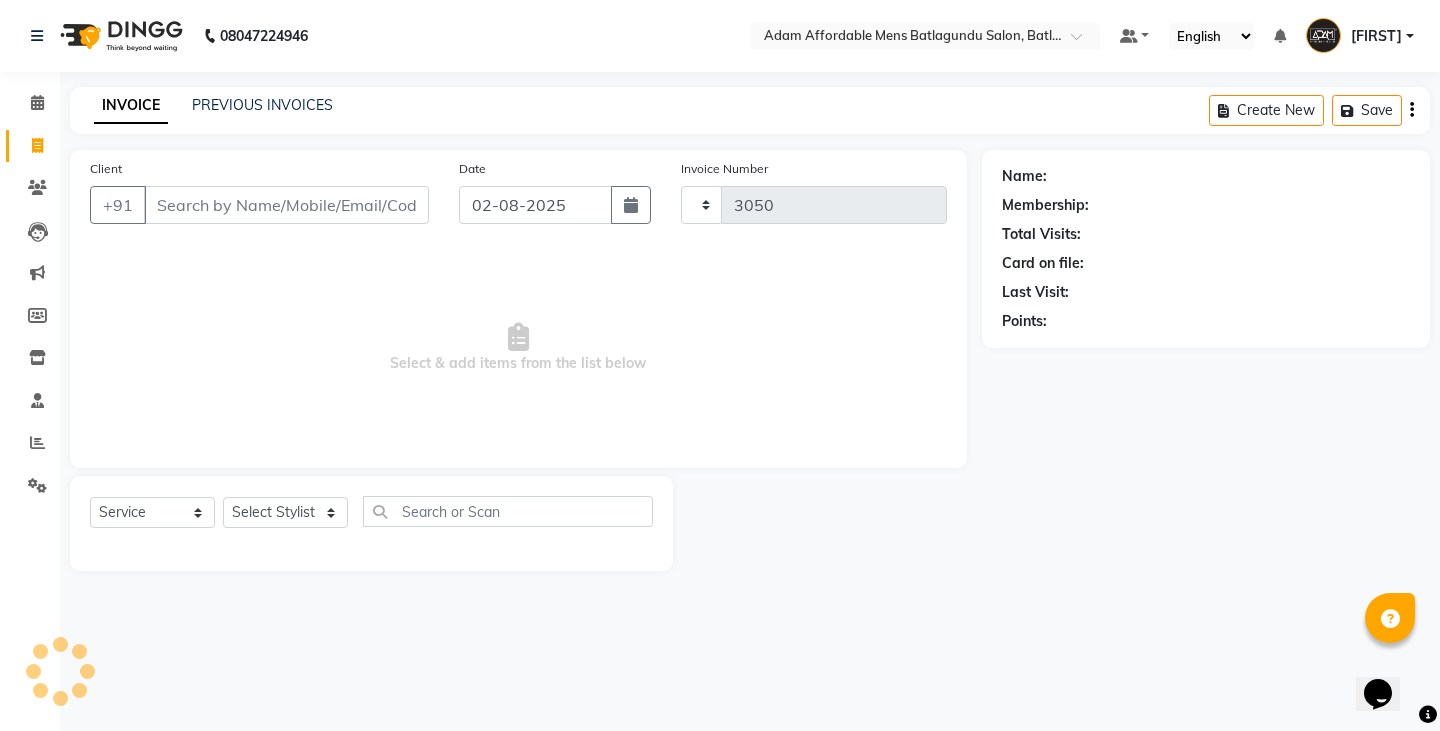 select on "8213" 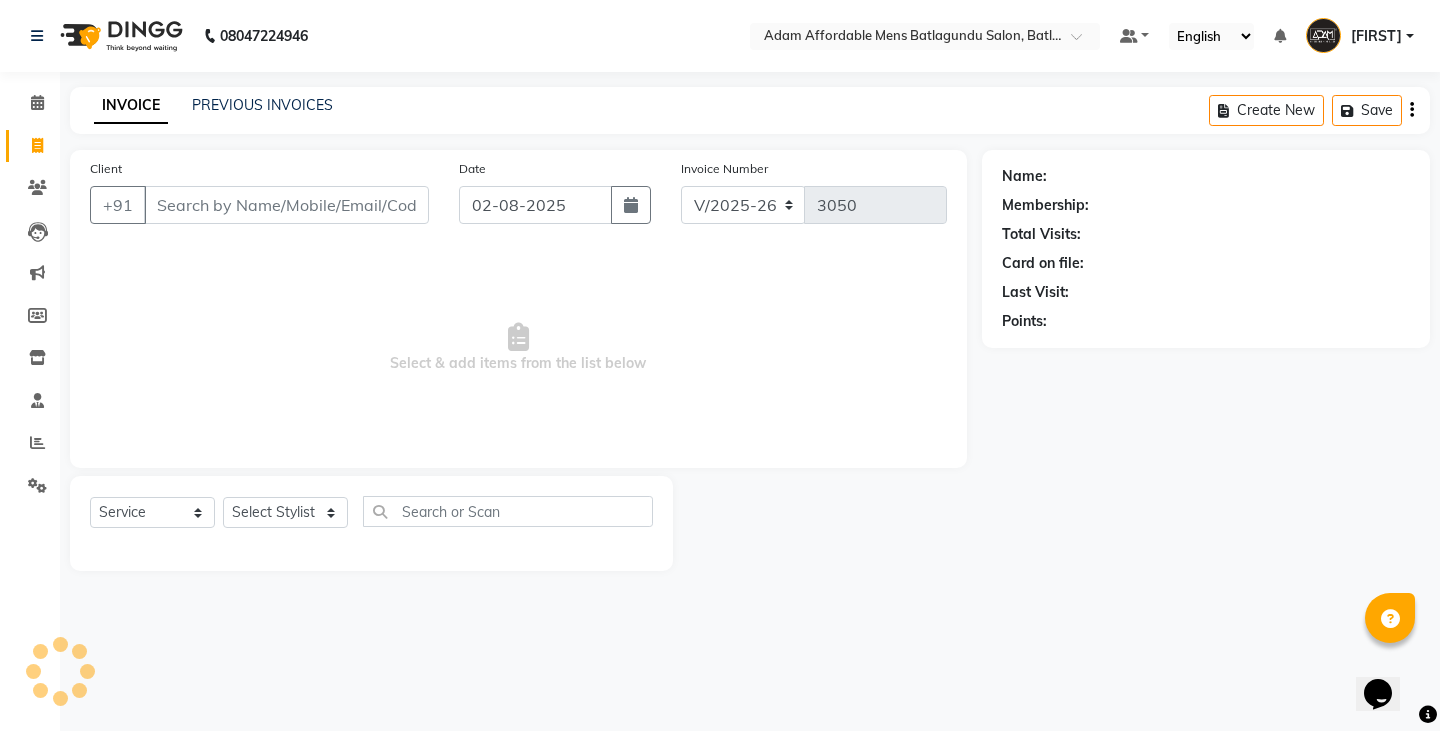 click on "Client" at bounding box center (286, 205) 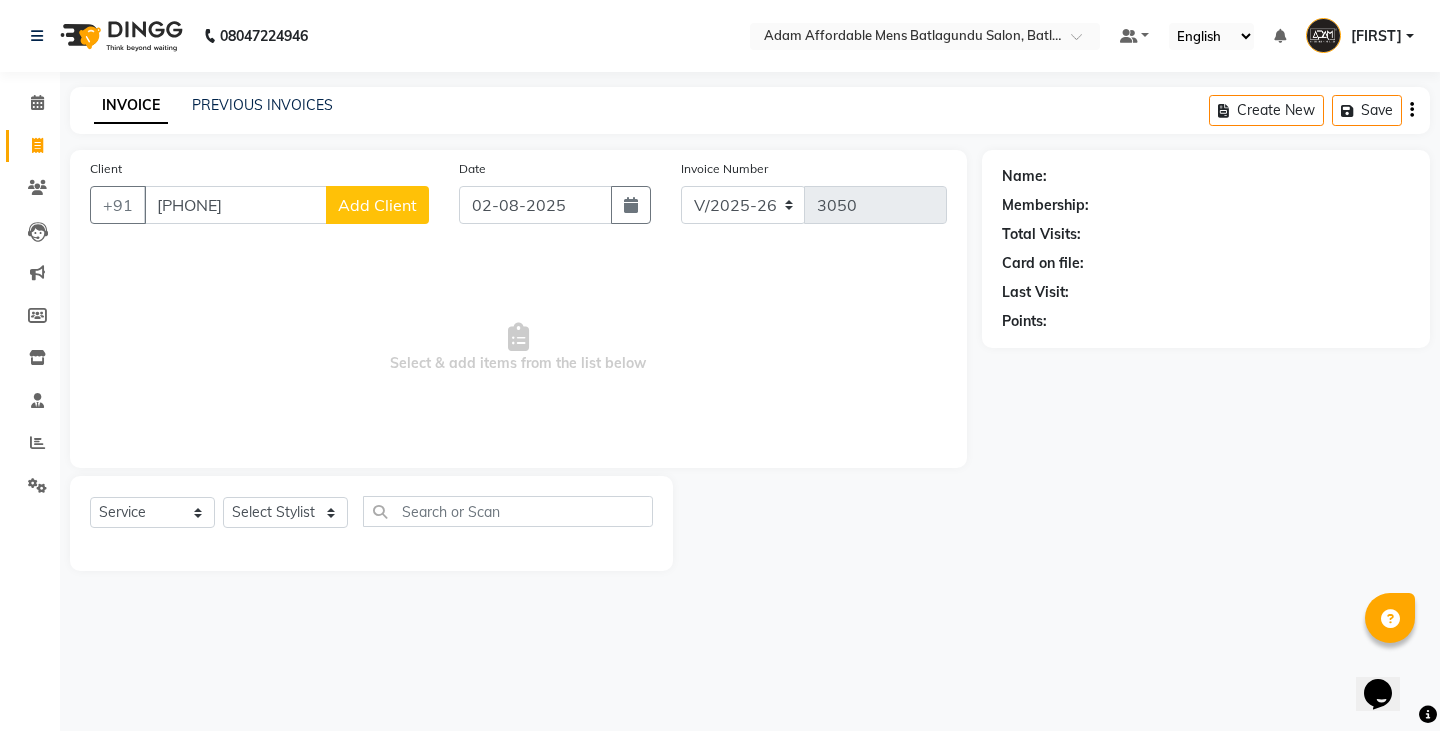 type on "[PHONE]" 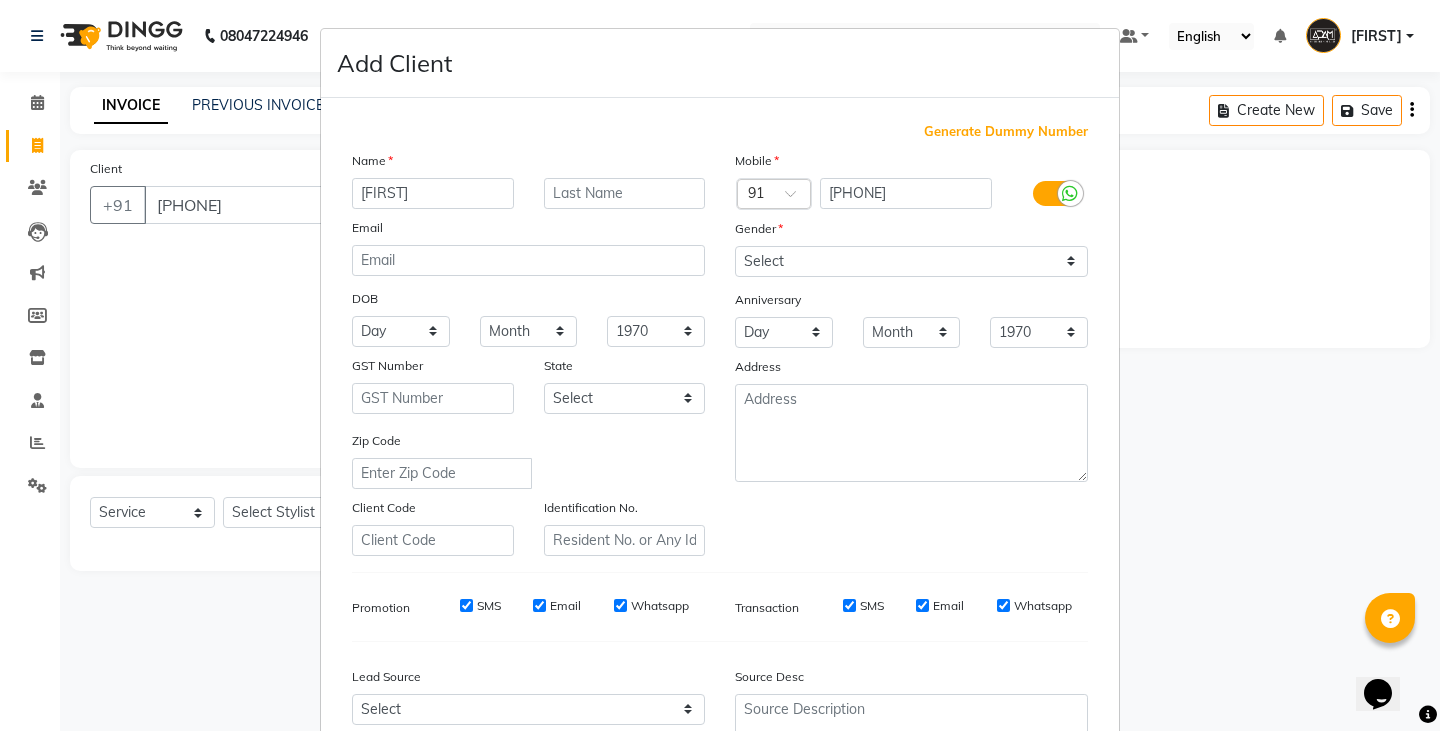 type on "[FIRST]" 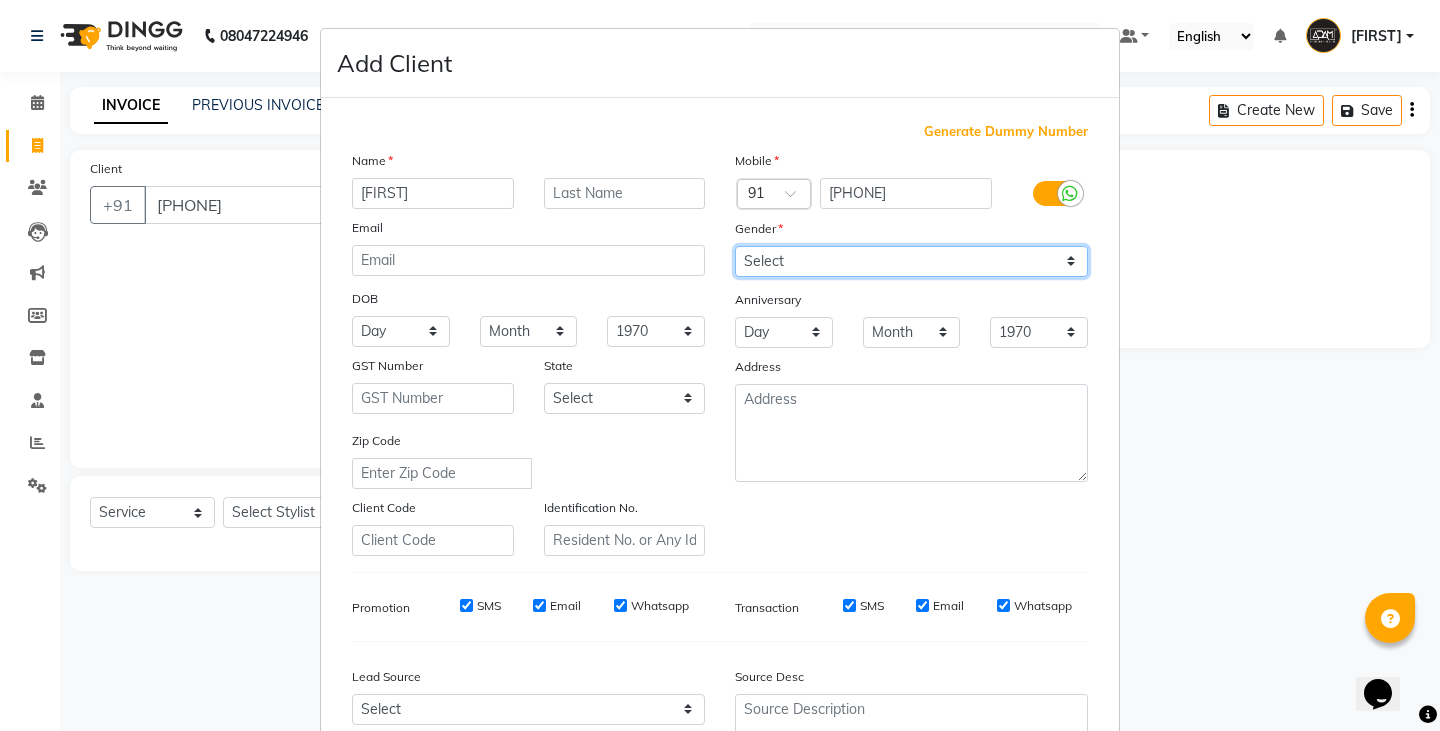 drag, startPoint x: 793, startPoint y: 262, endPoint x: 793, endPoint y: 276, distance: 14 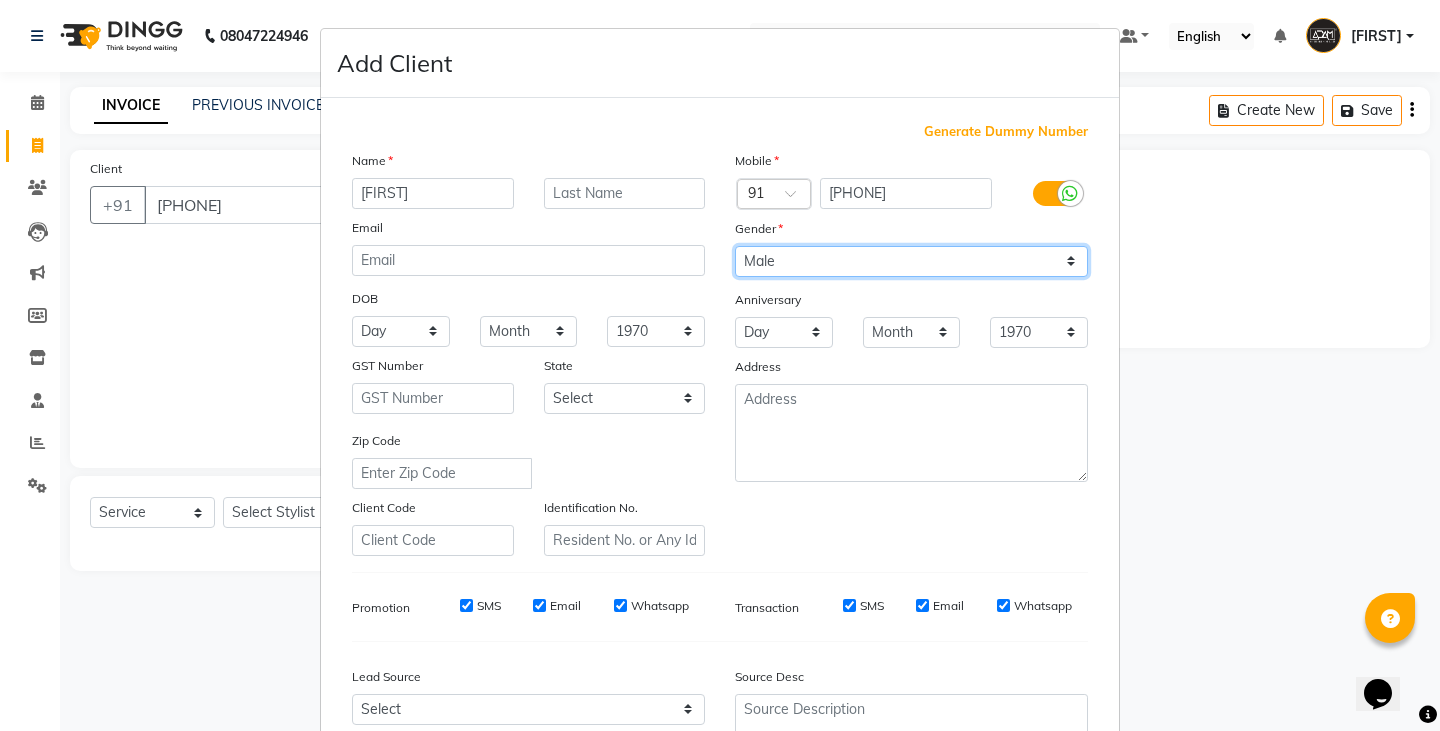 click on "Select Male Female Other Prefer Not To Say" at bounding box center (911, 261) 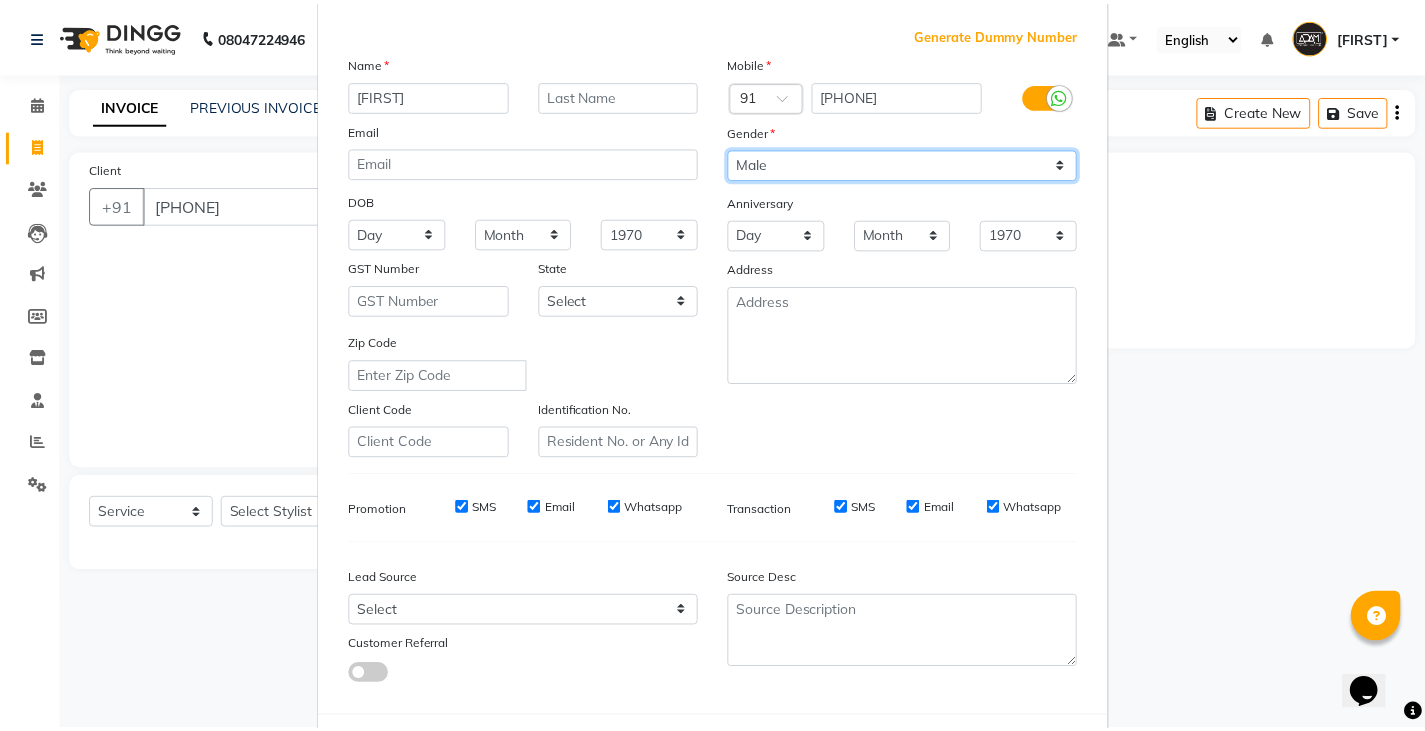 scroll, scrollTop: 192, scrollLeft: 0, axis: vertical 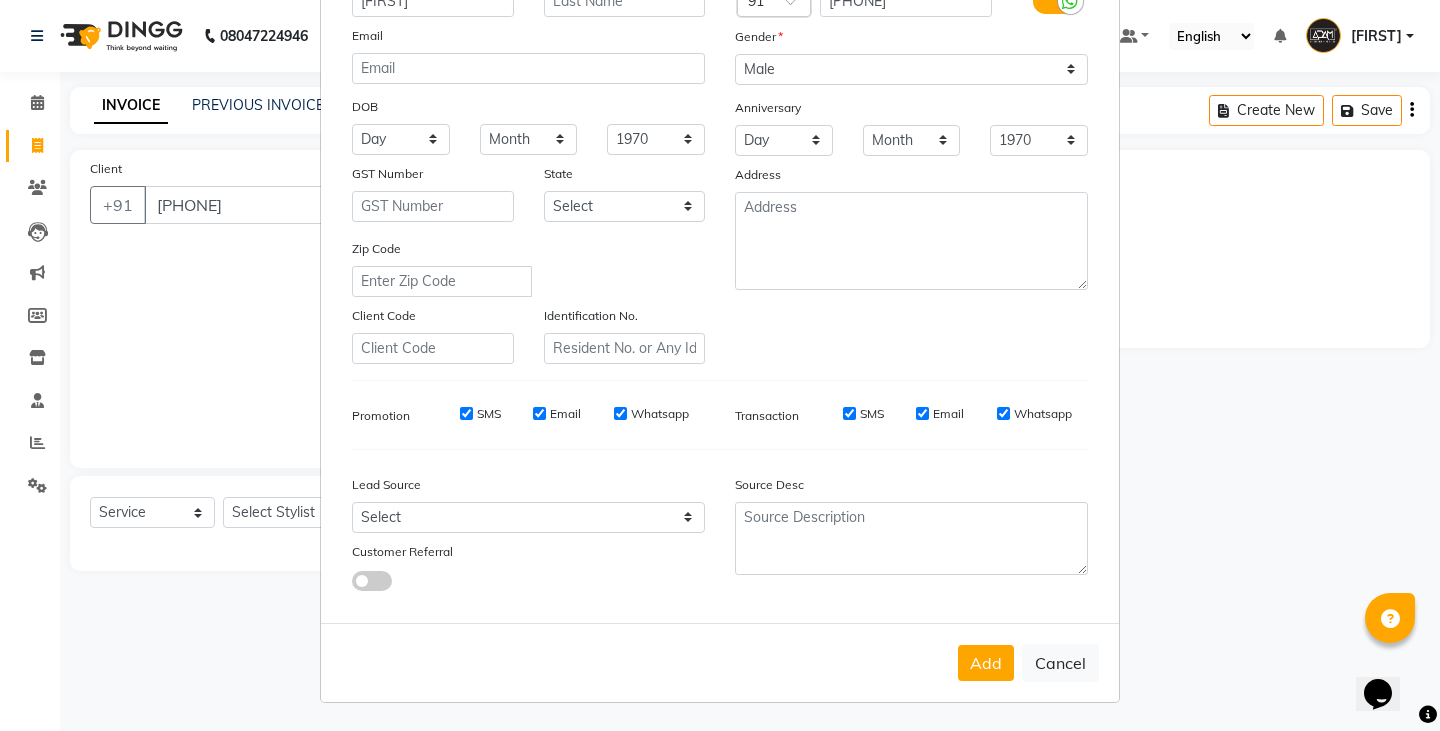click on "Add   Cancel" at bounding box center (720, 662) 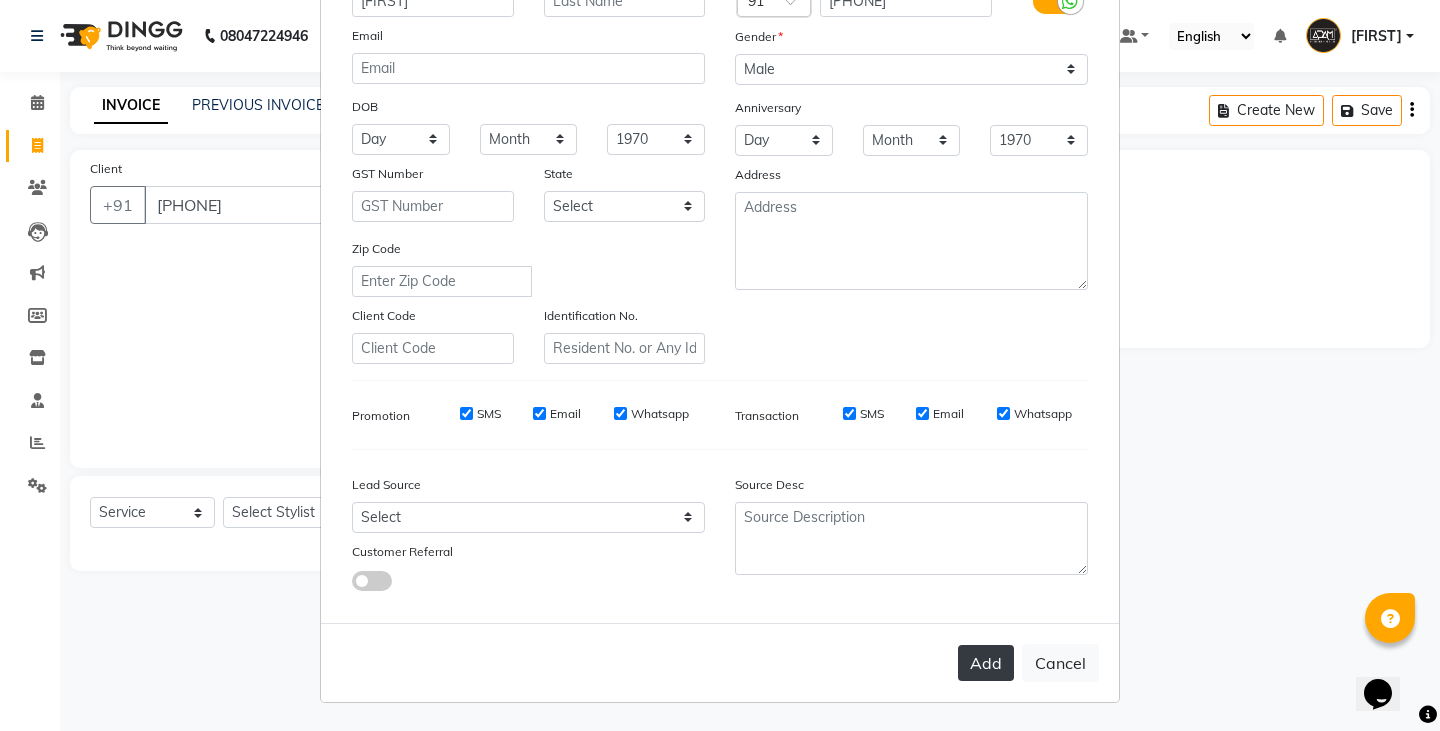 click on "Add" at bounding box center [986, 663] 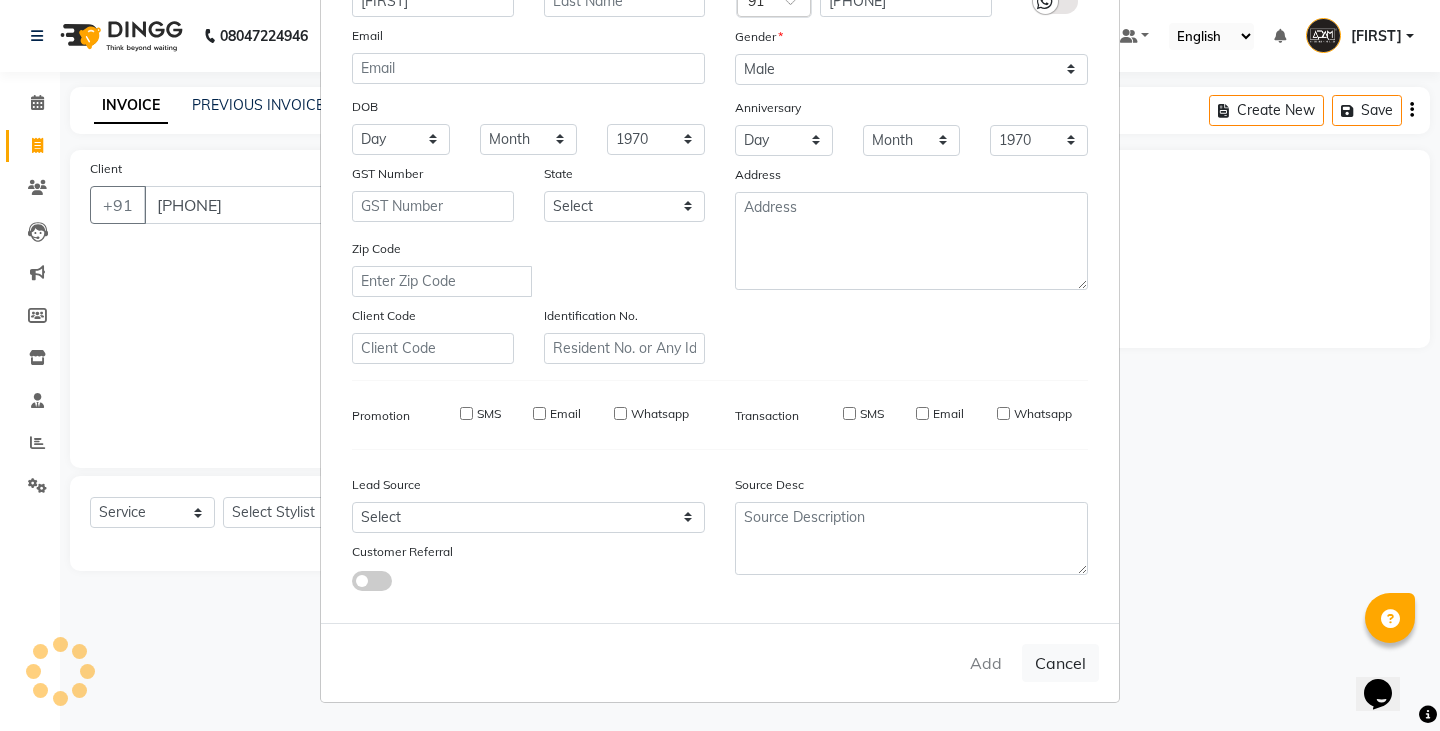 type 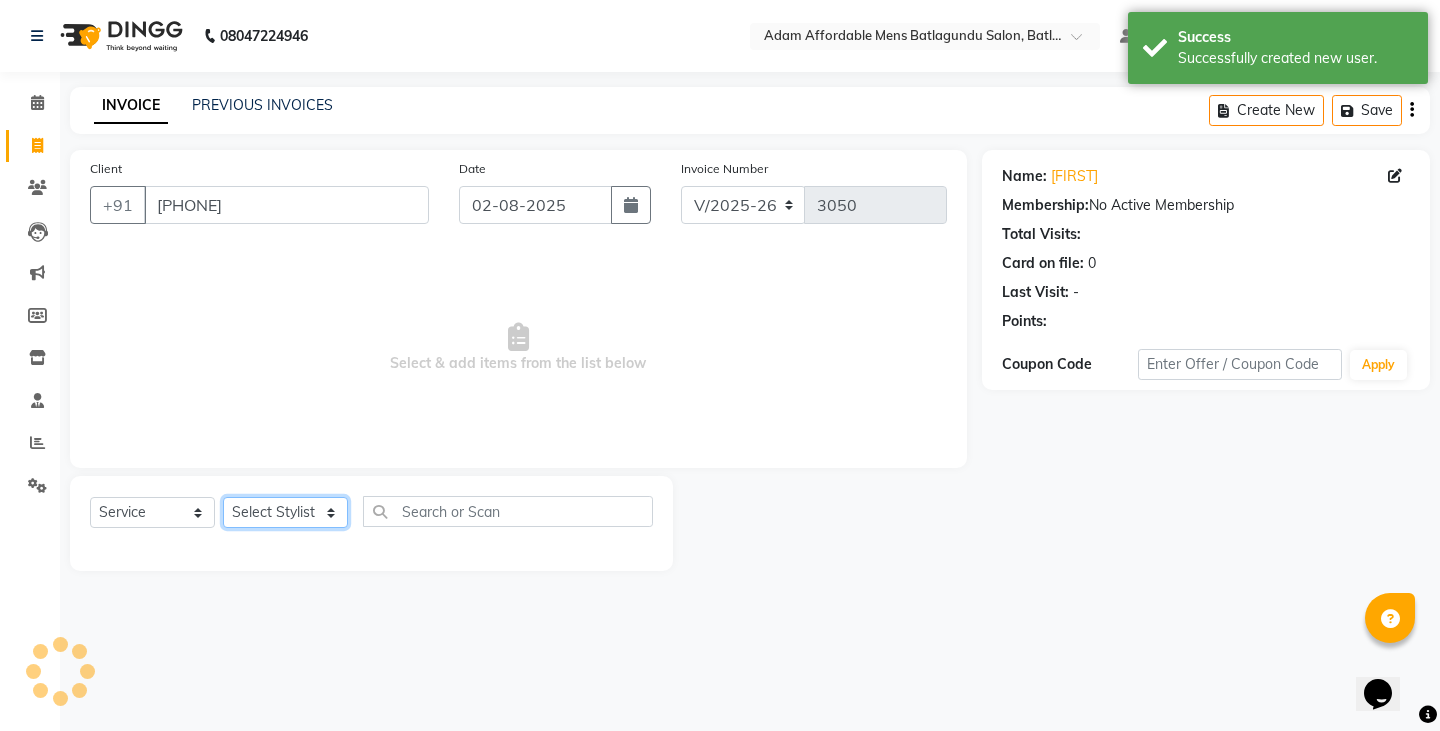 click on "Select Stylist Admin Anish Ovesh Raja SAHIL SOHAIL SONU" 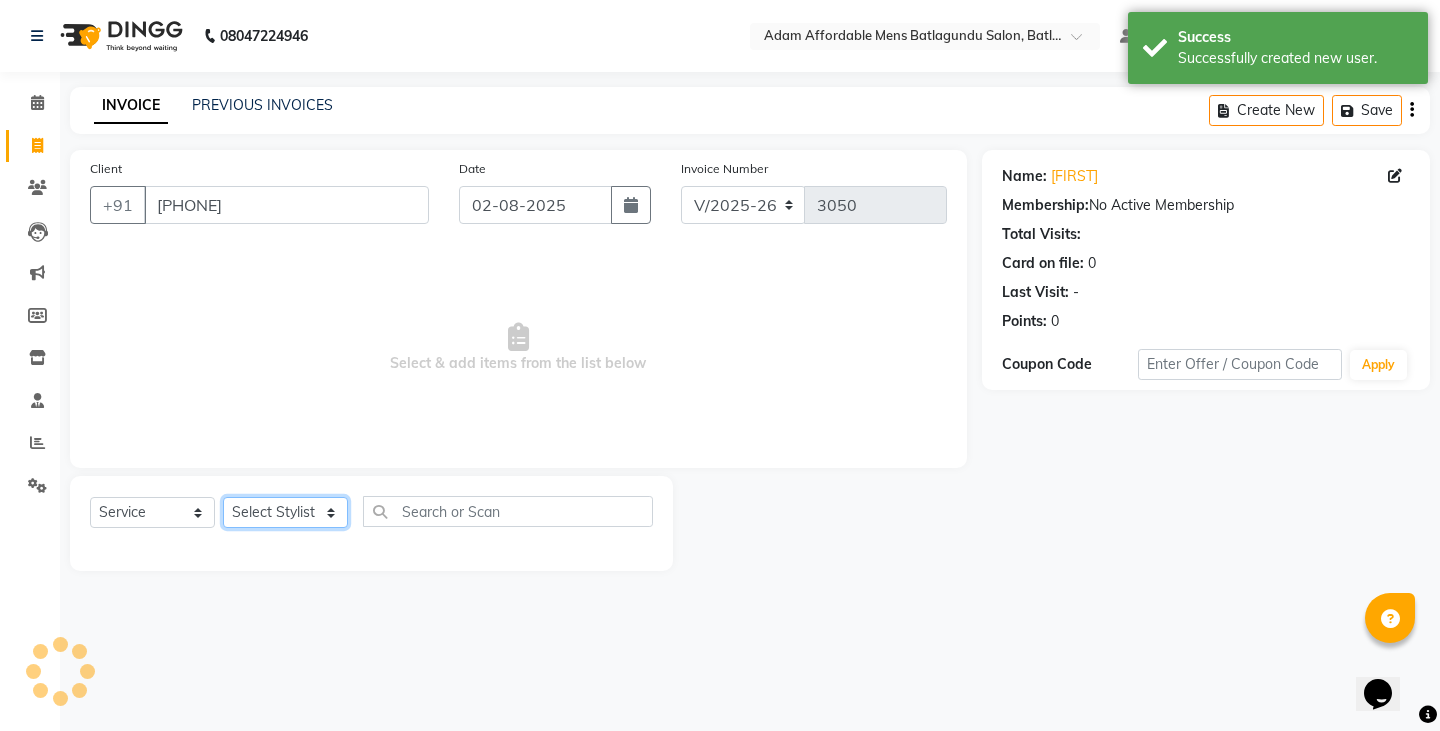 select on "84870" 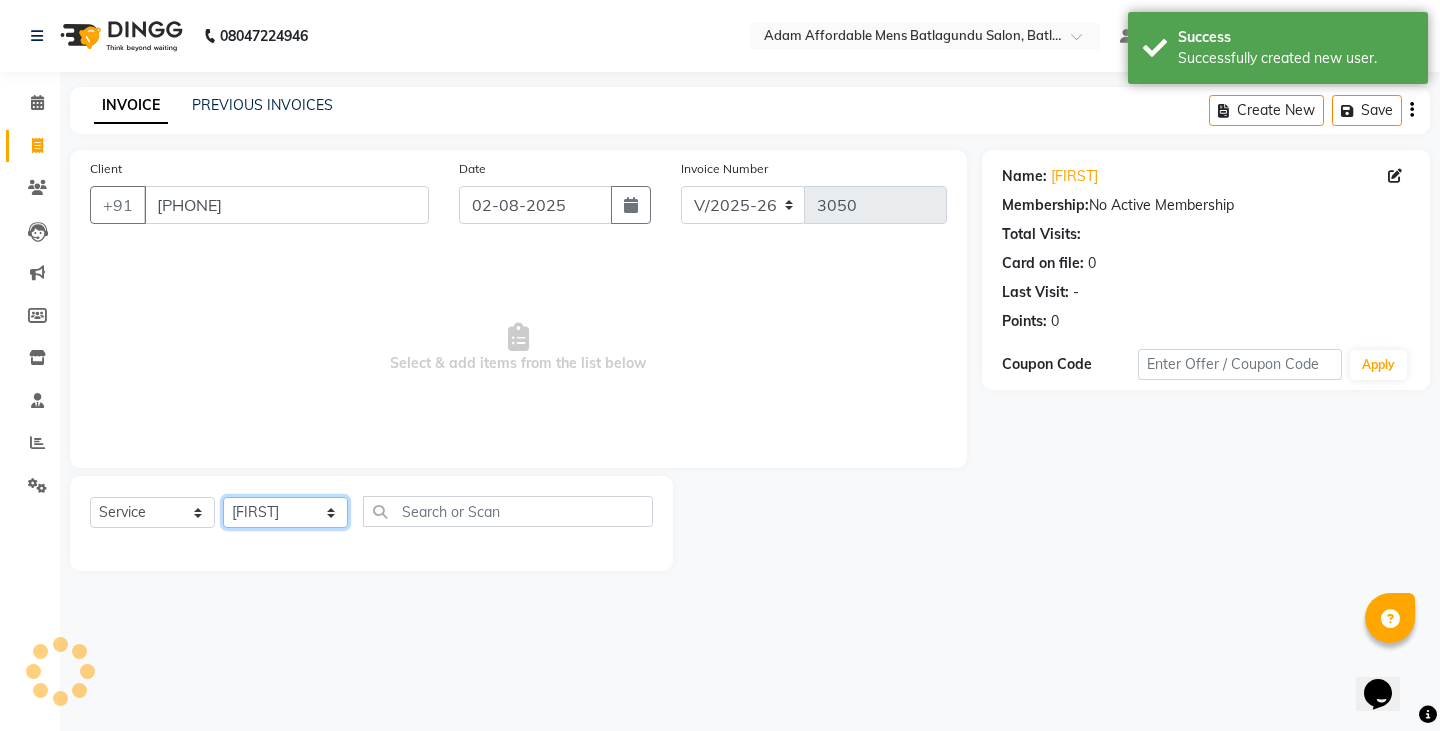 click on "Select Stylist Admin Anish Ovesh Raja SAHIL SOHAIL SONU" 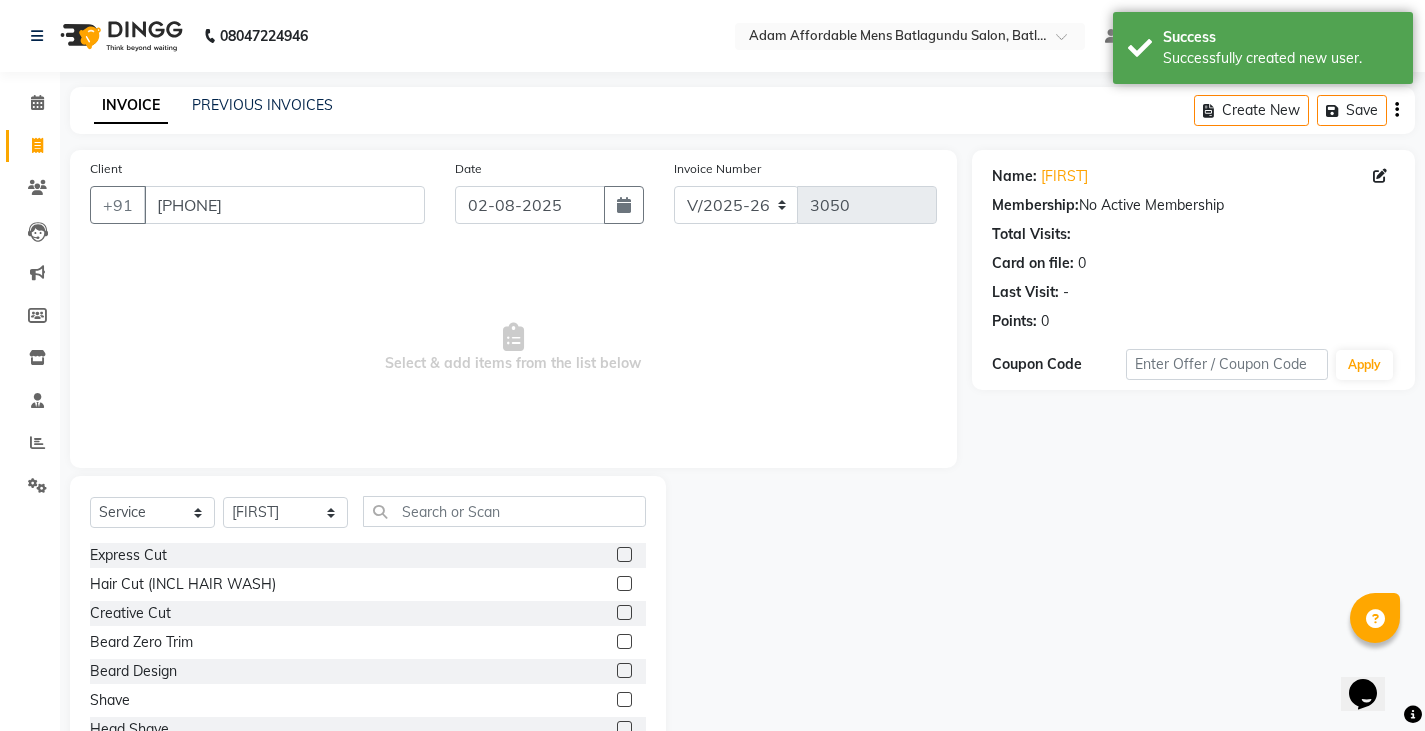 click 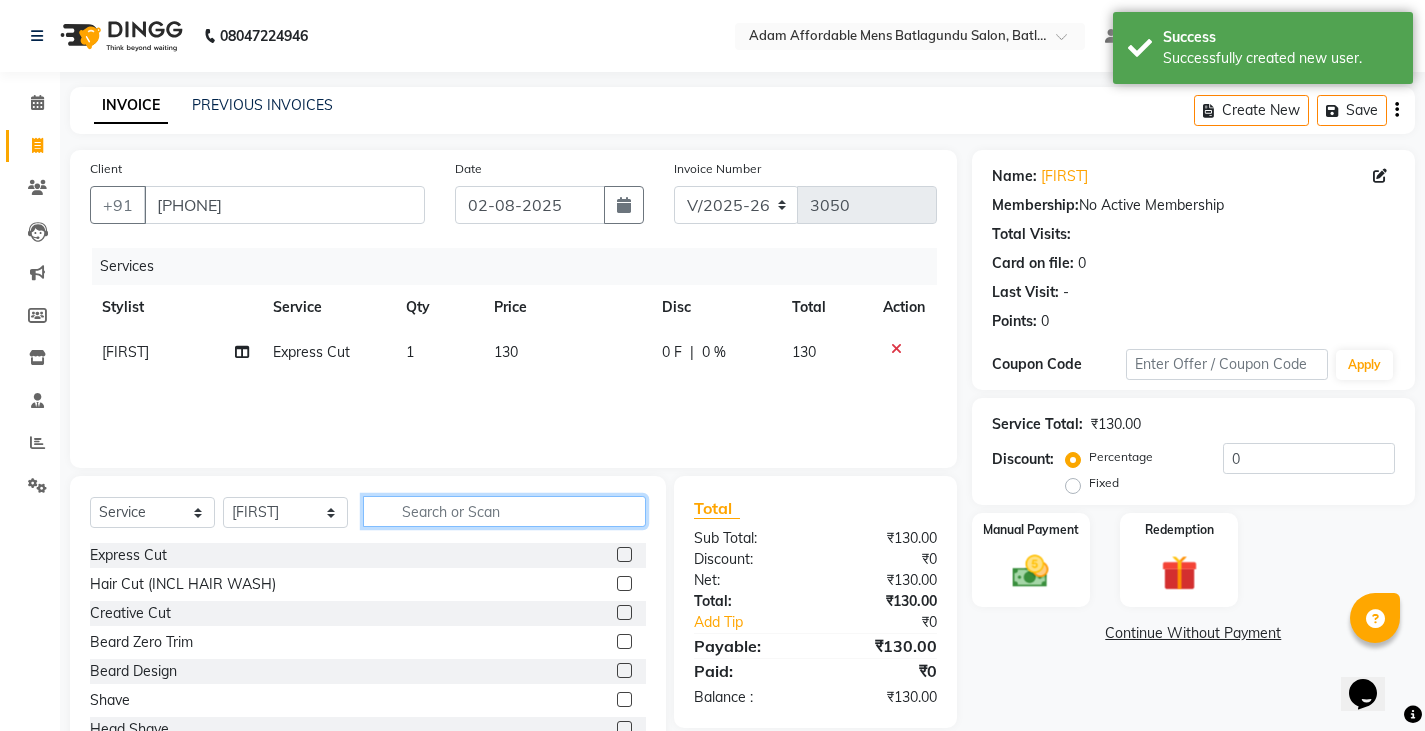 checkbox on "false" 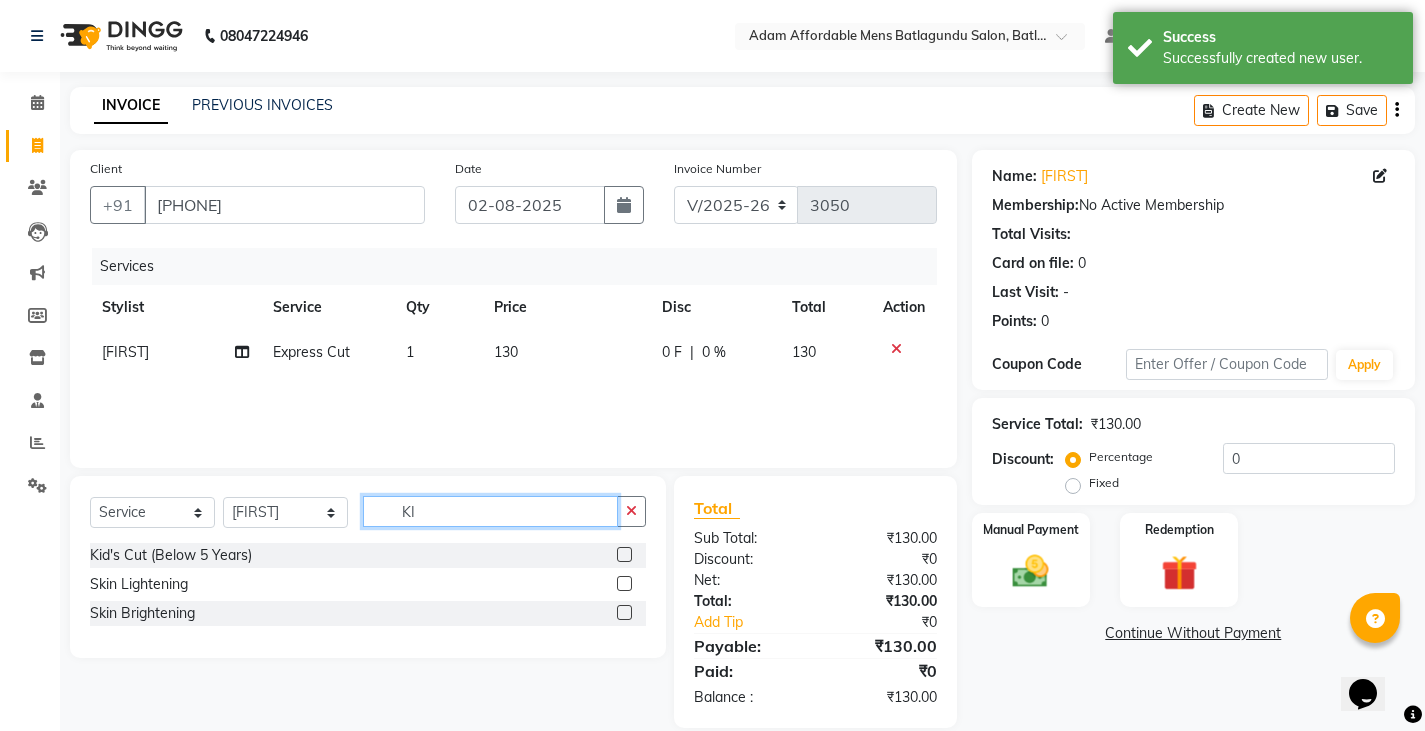 type on "KI" 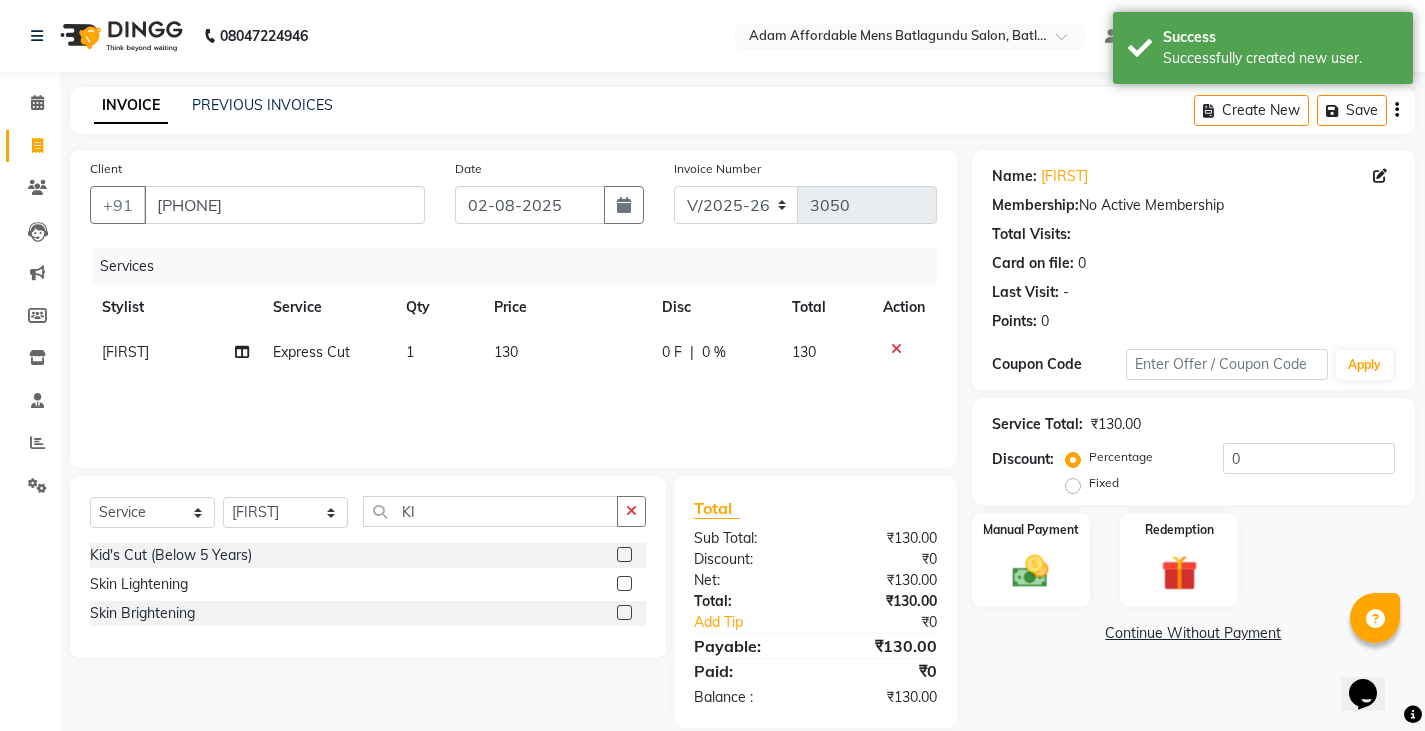 drag, startPoint x: 626, startPoint y: 557, endPoint x: 628, endPoint y: 512, distance: 45.044422 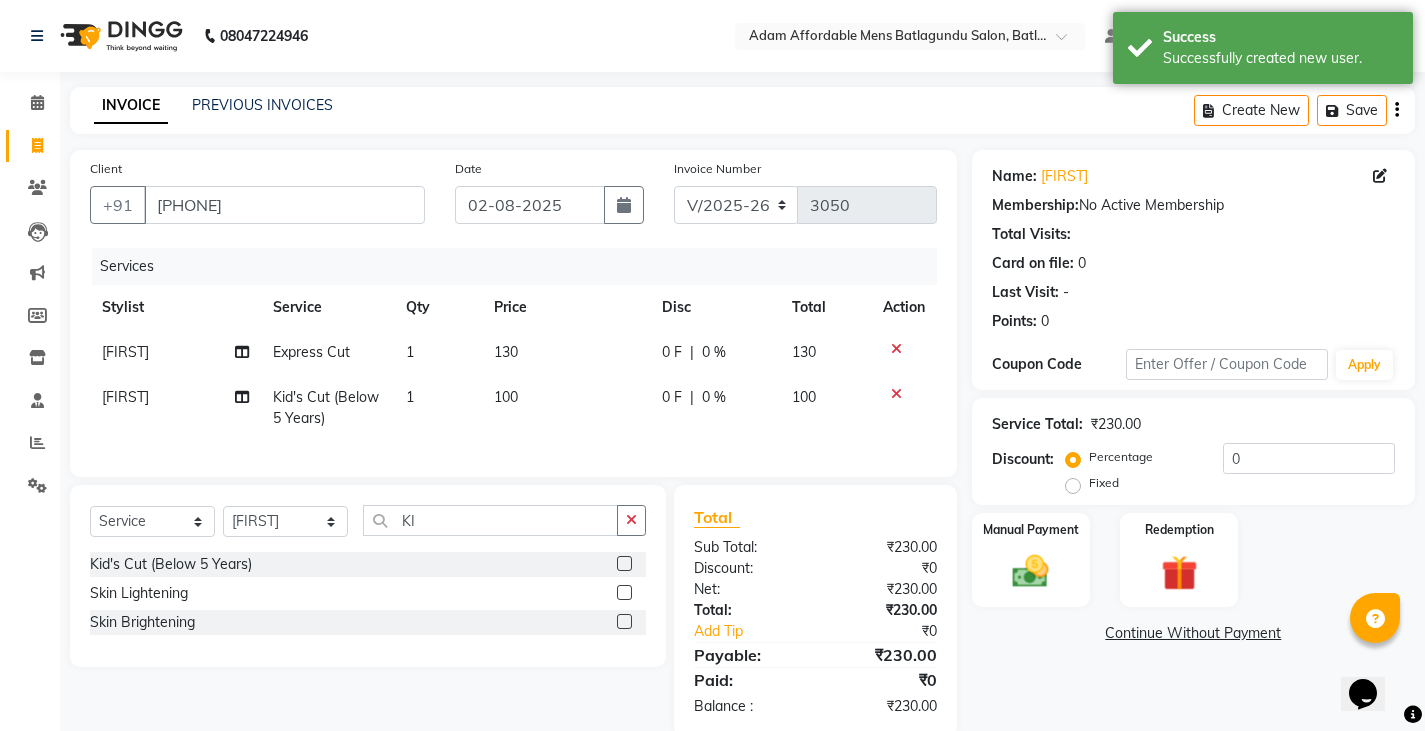 checkbox on "false" 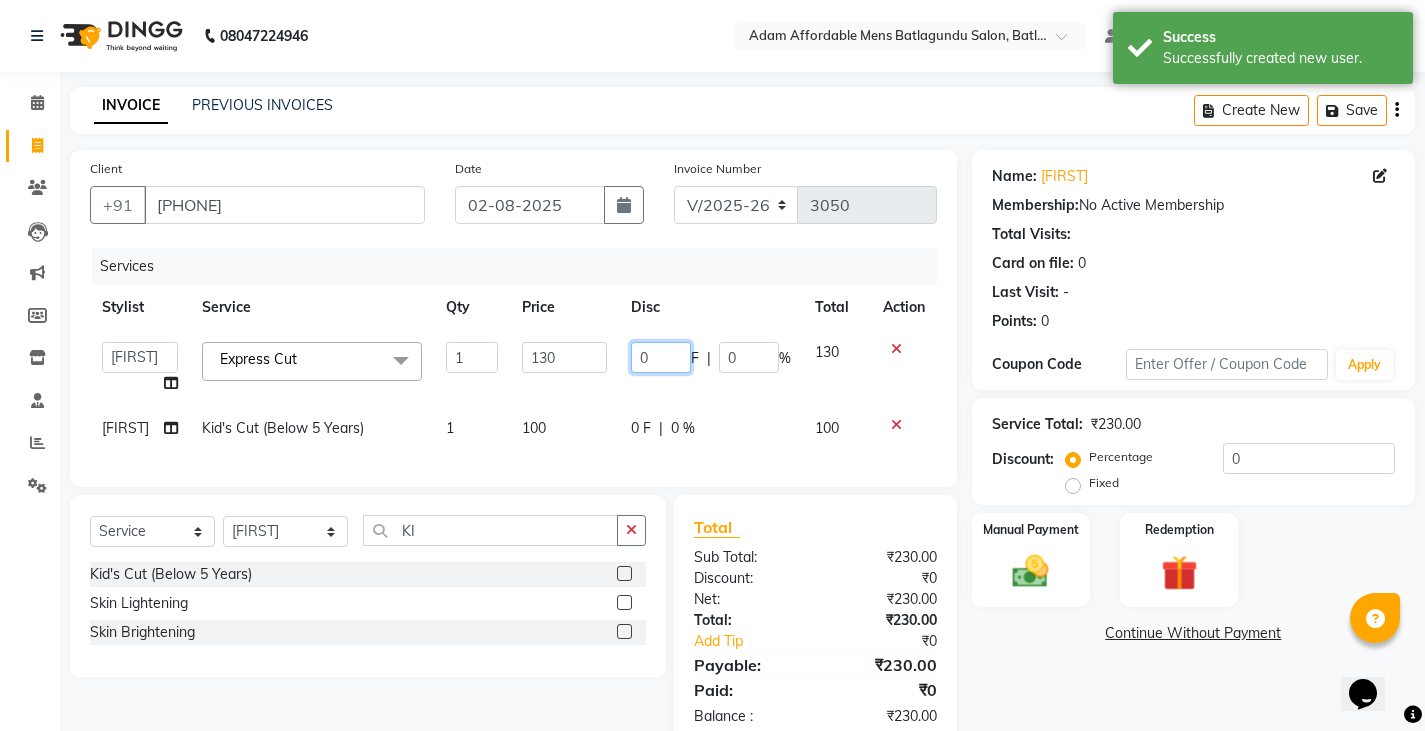 drag, startPoint x: 631, startPoint y: 343, endPoint x: 638, endPoint y: 356, distance: 14.764823 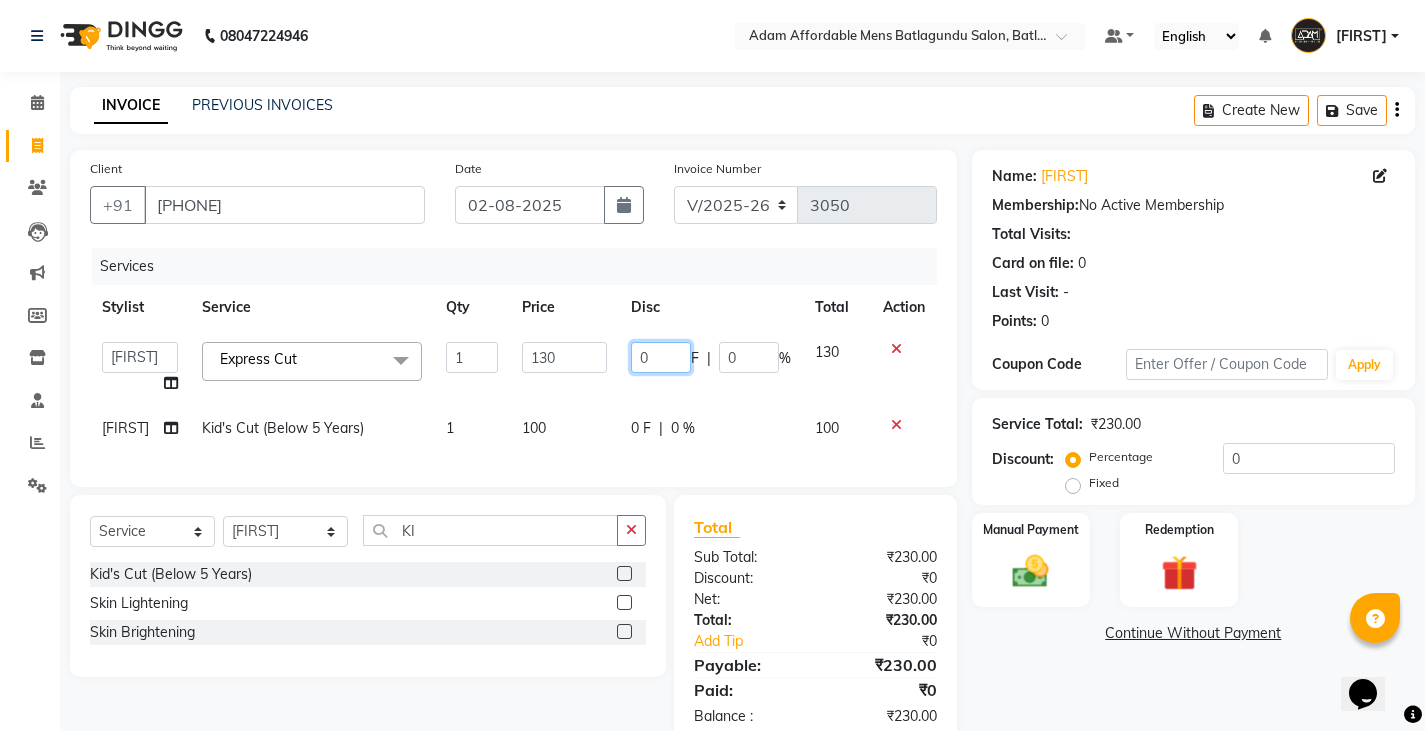 type on "30" 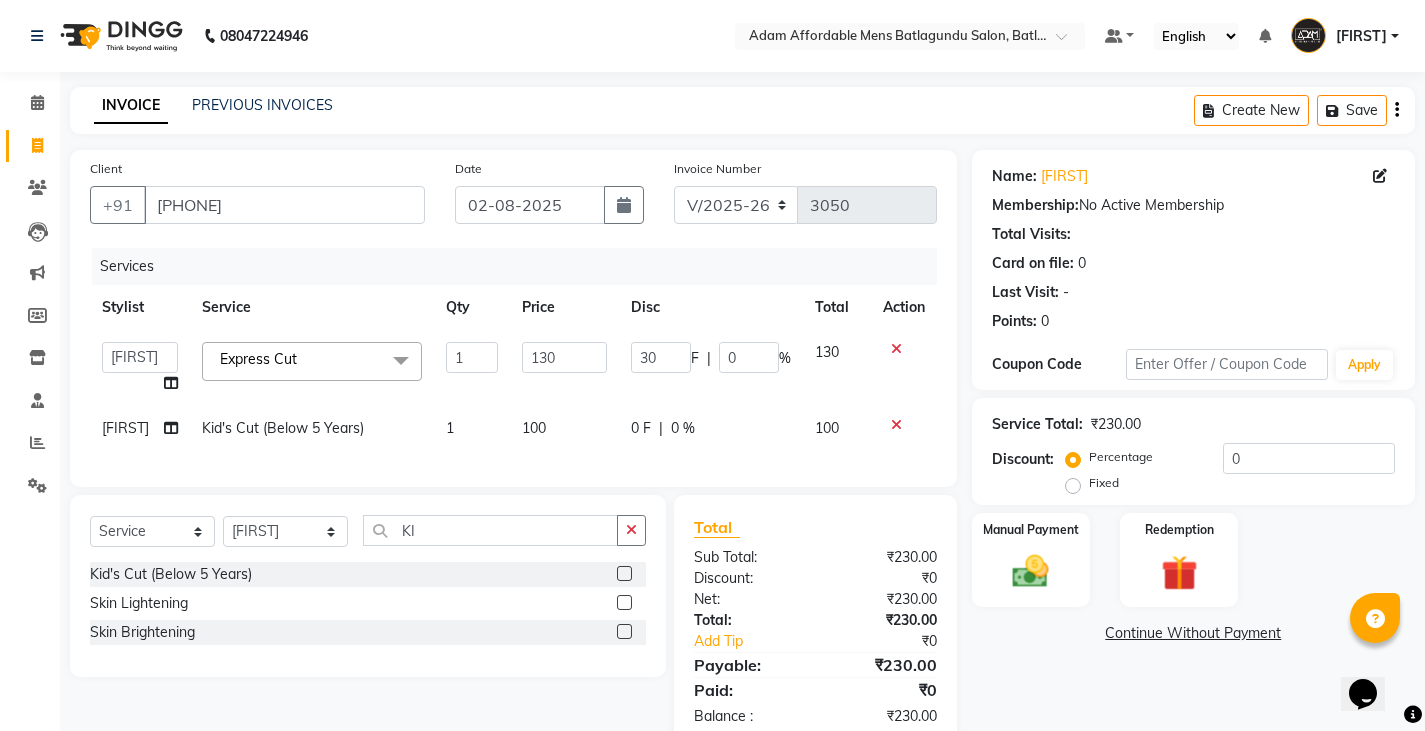 click on "0 F | 0 %" 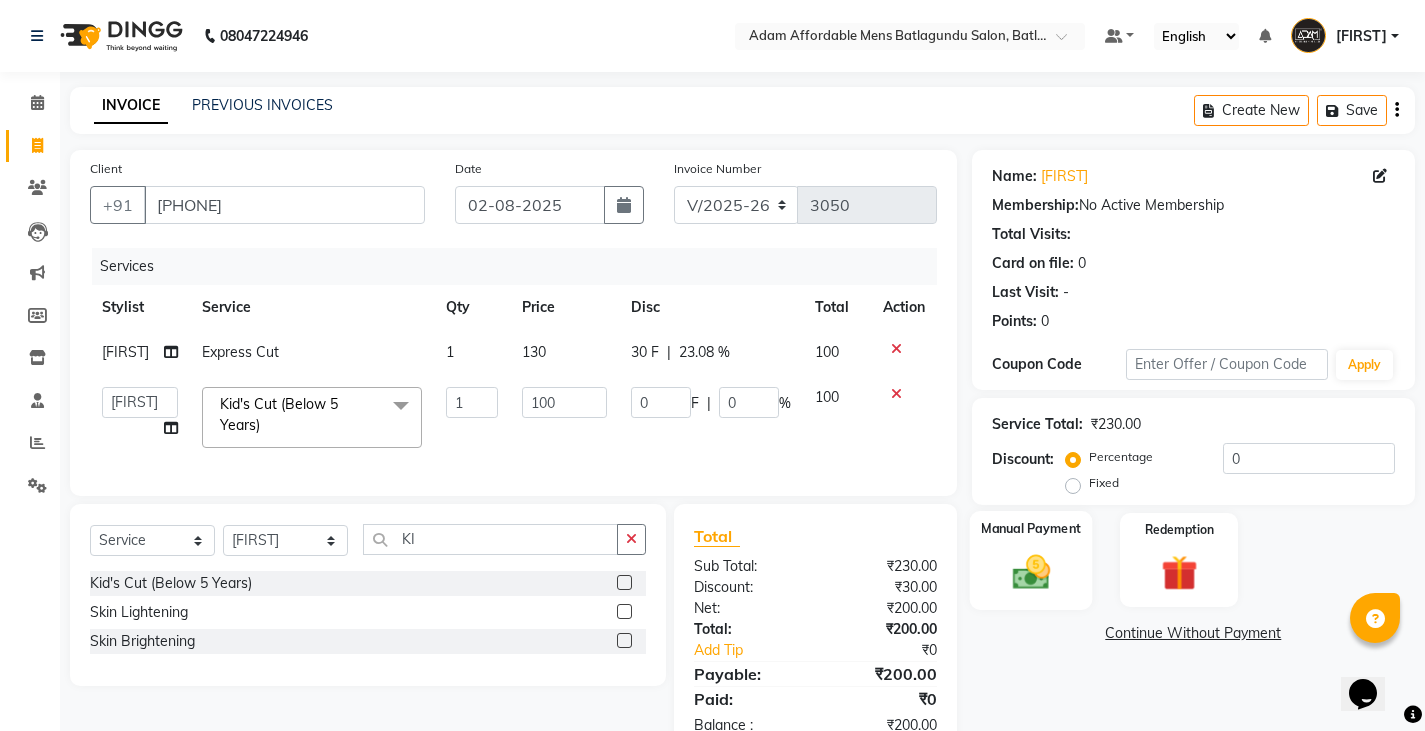 click 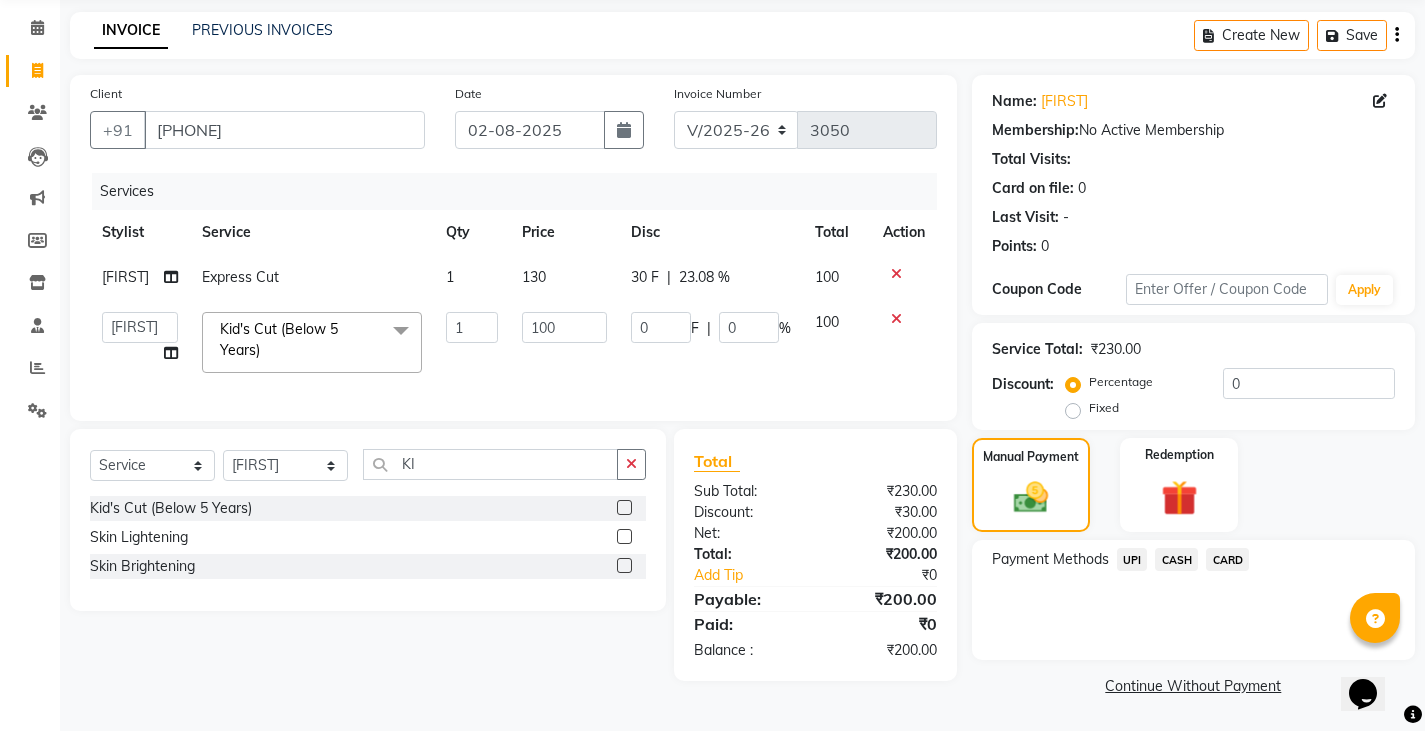 click on "UPI" 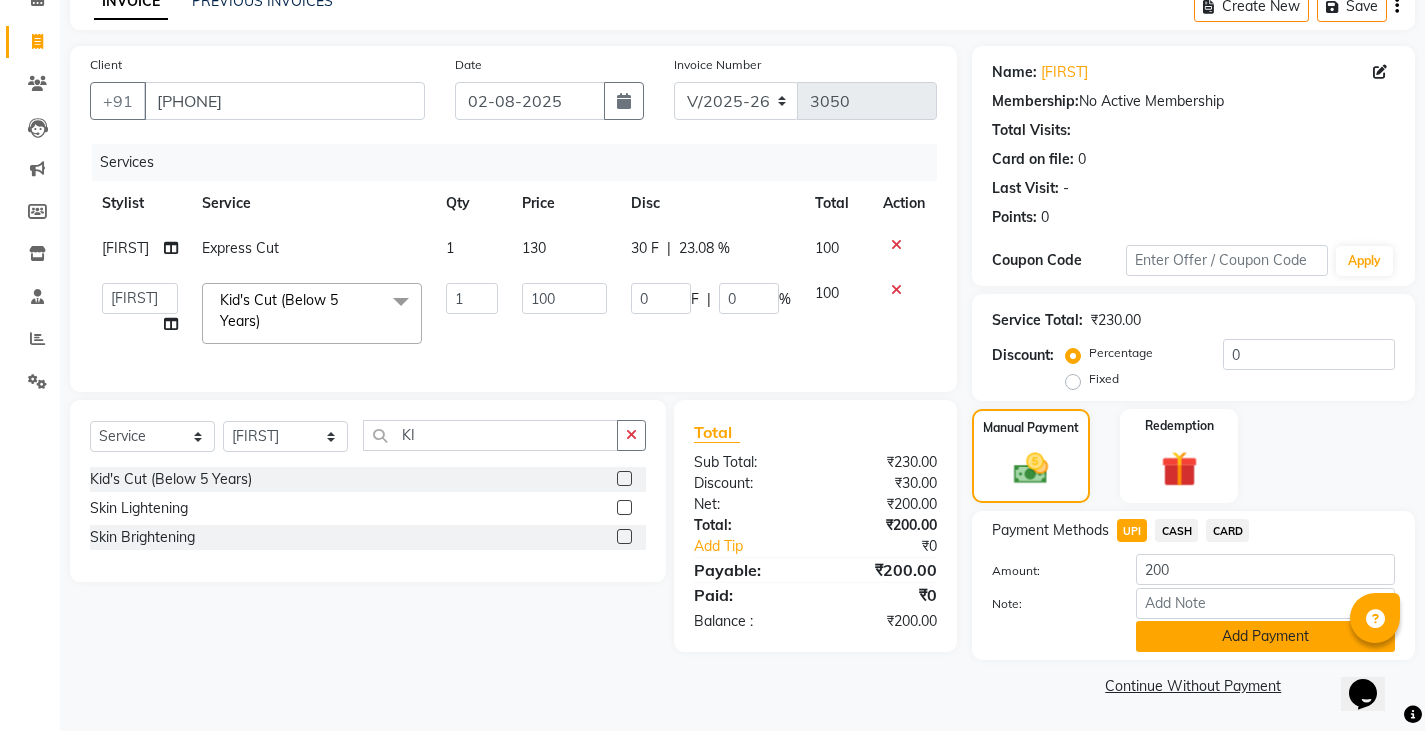 click on "Add Payment" 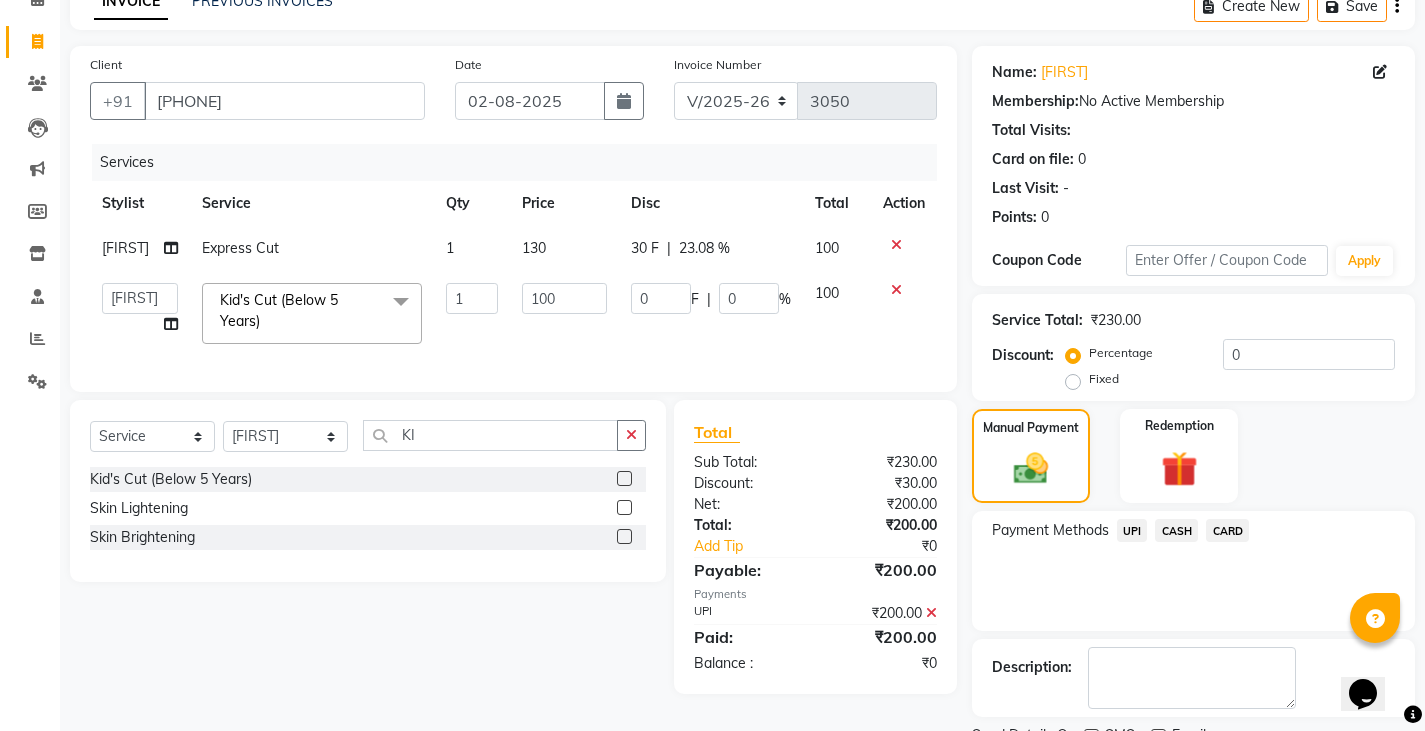 scroll, scrollTop: 188, scrollLeft: 0, axis: vertical 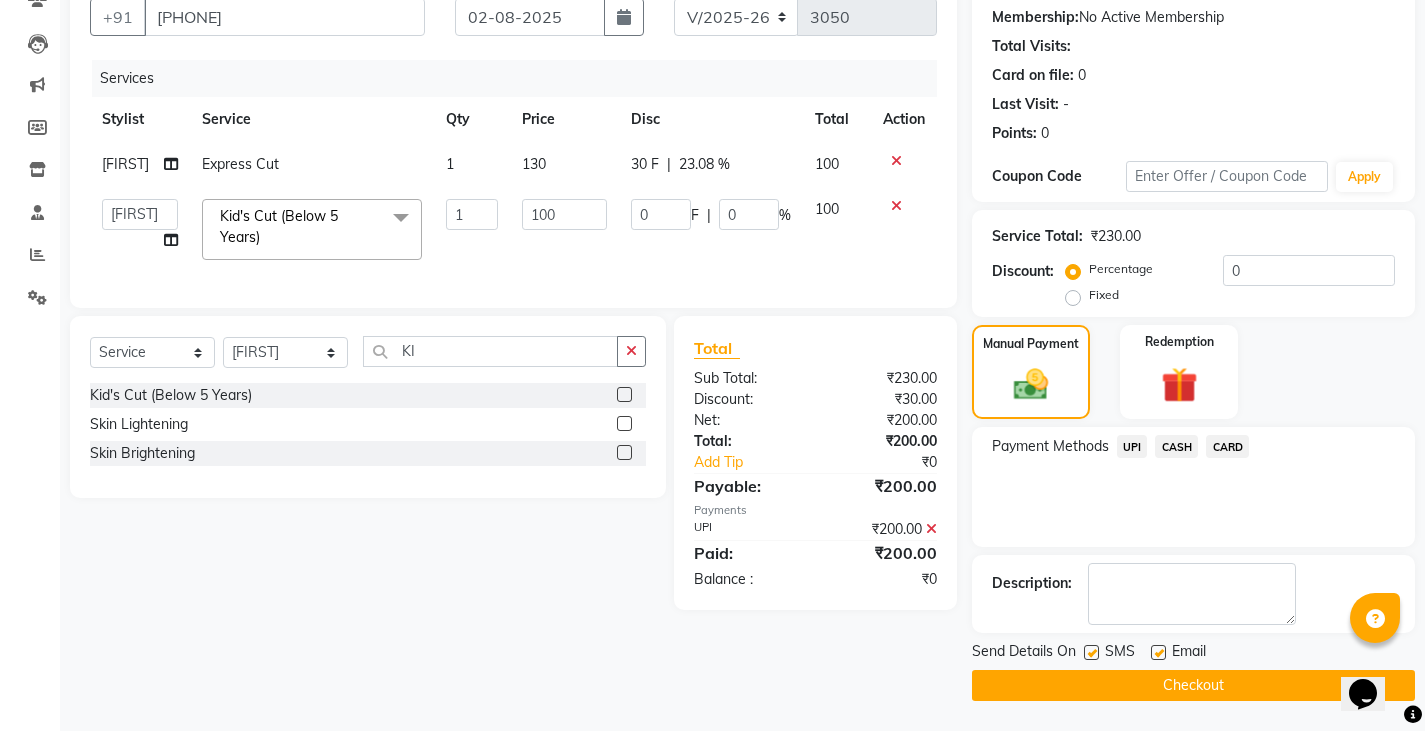 click on "Checkout" 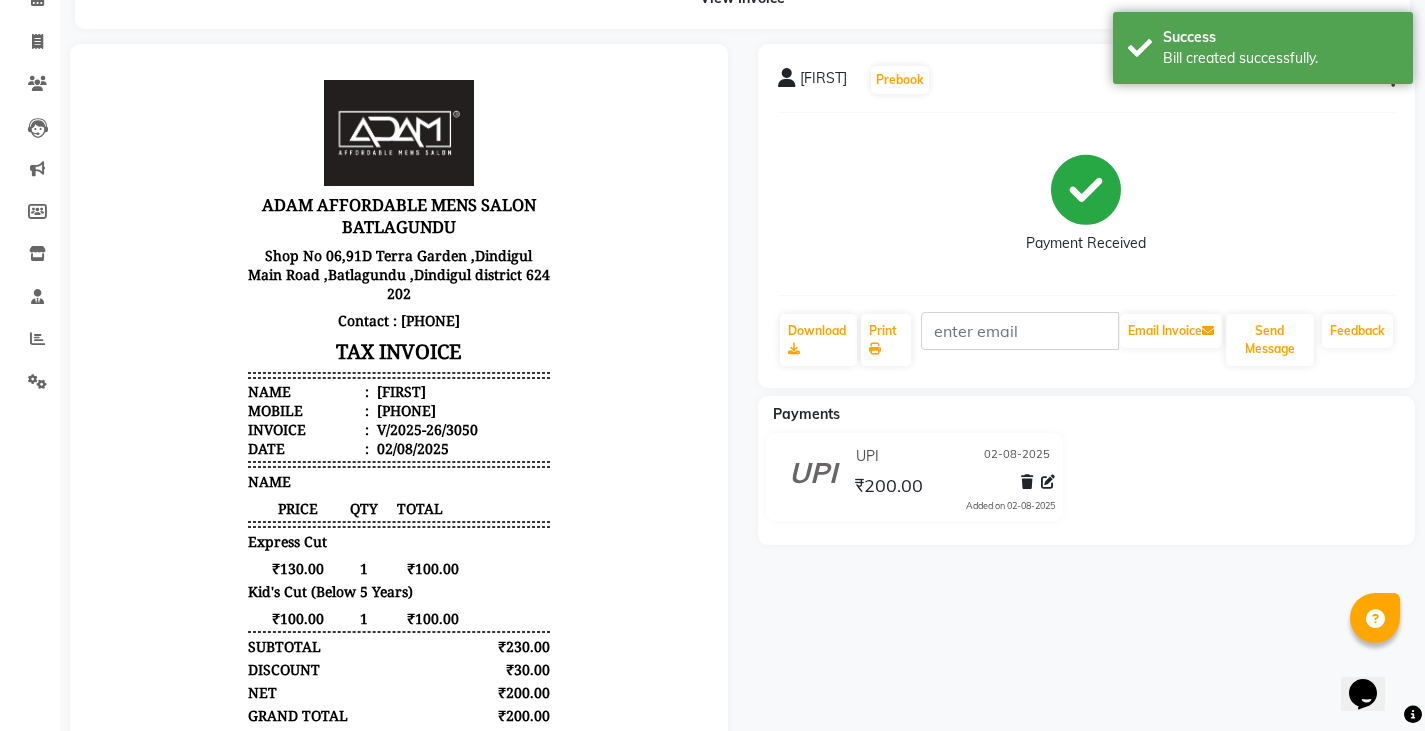 scroll, scrollTop: 0, scrollLeft: 0, axis: both 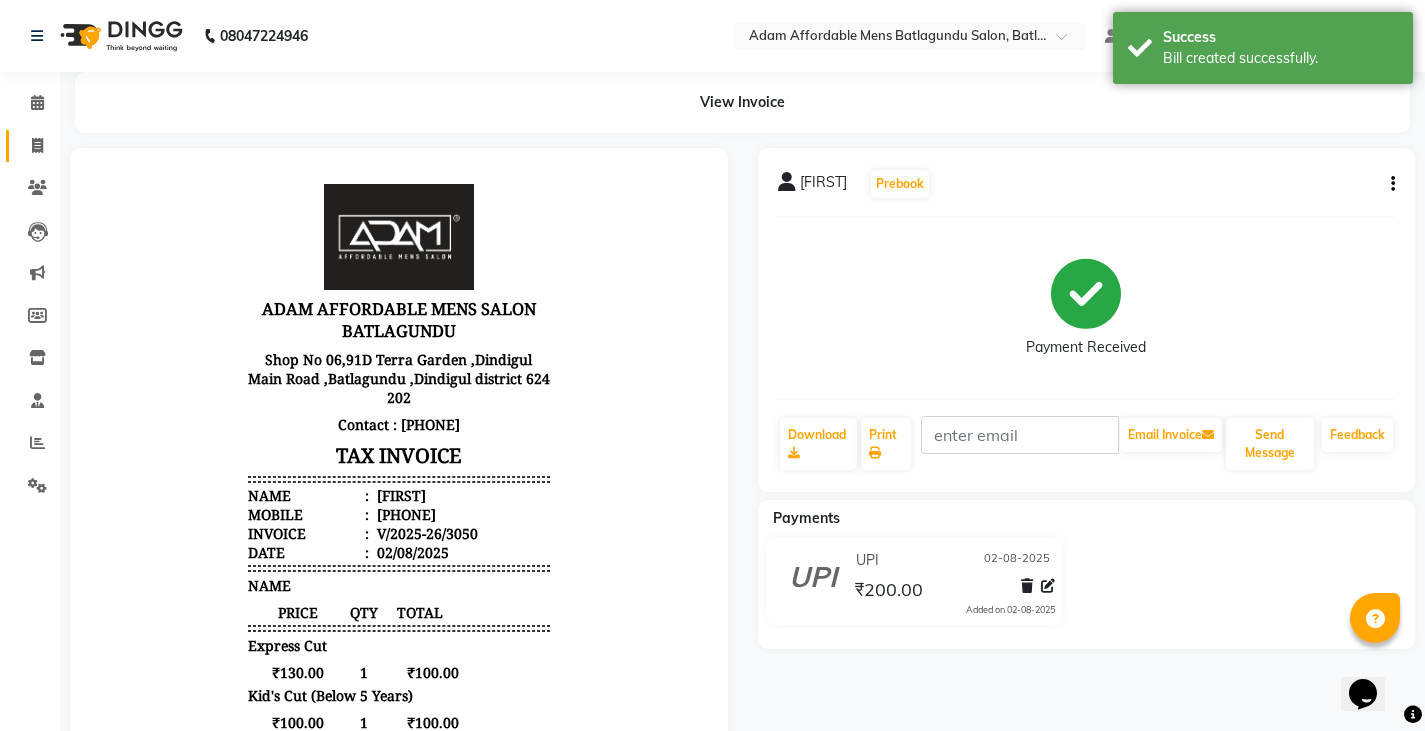 click on "Invoice" 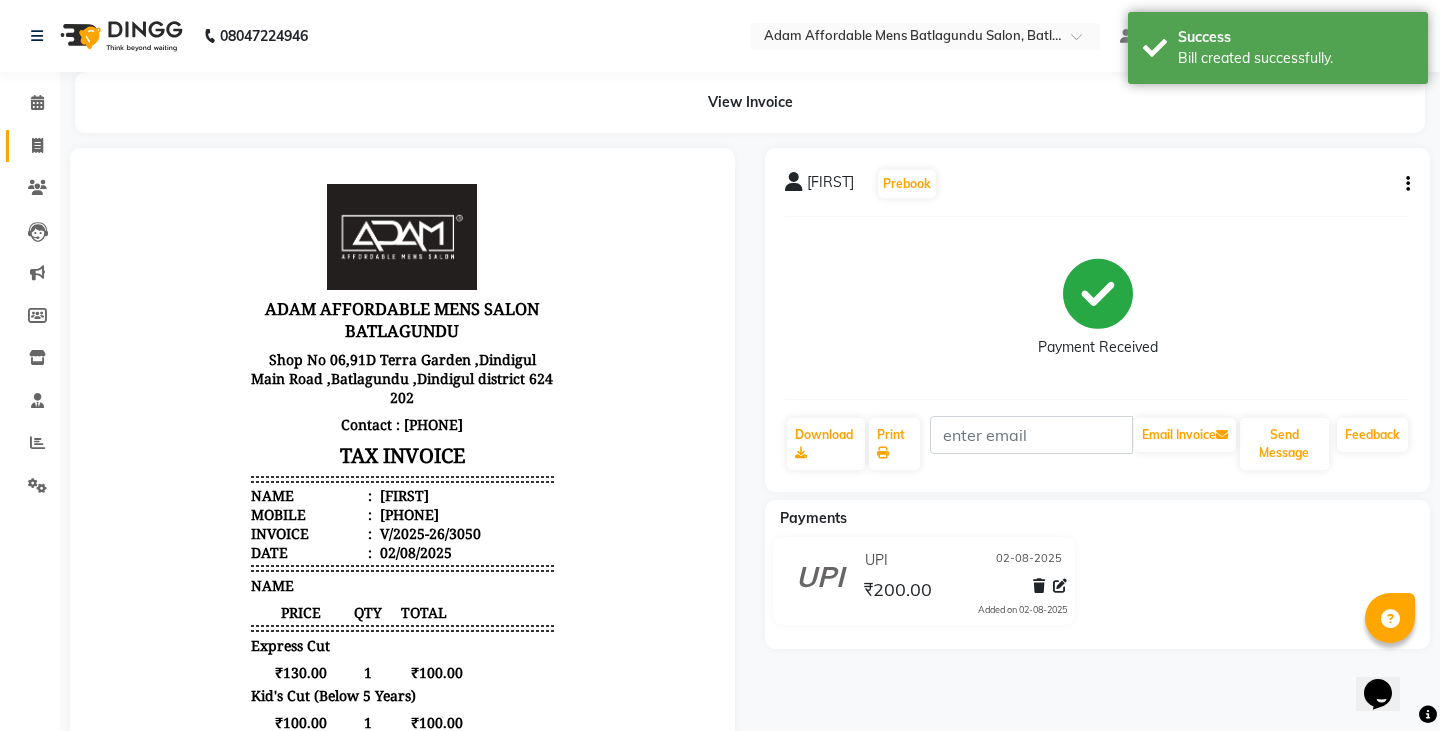 click 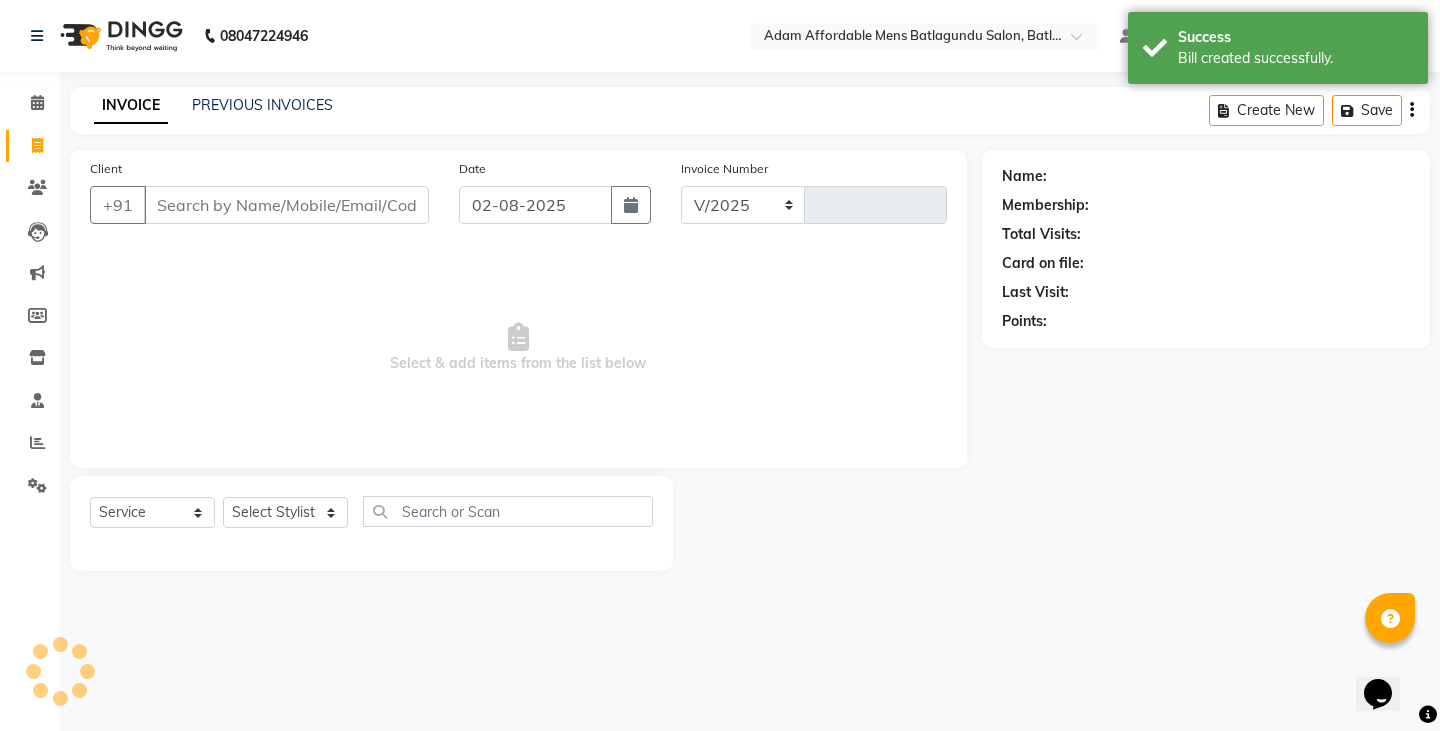 select on "8213" 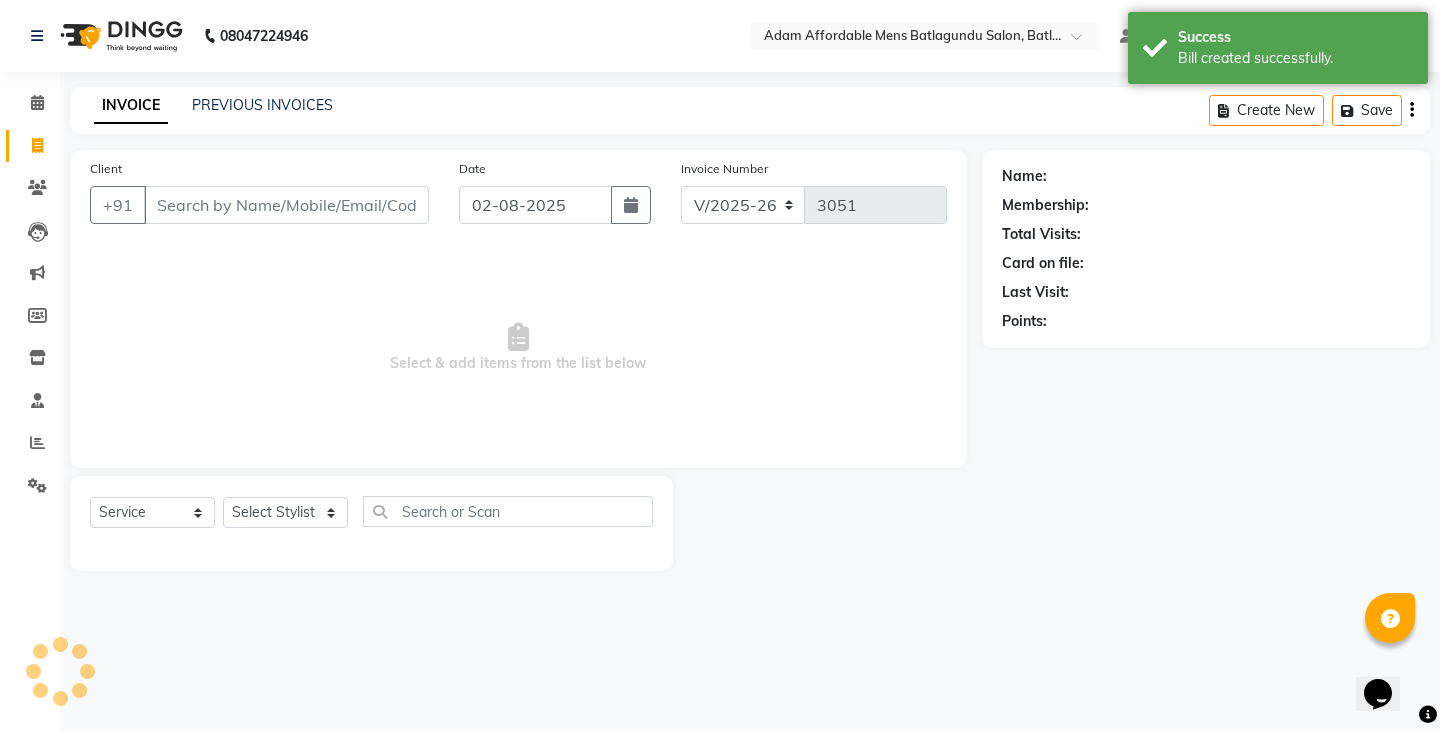 click on "Client" at bounding box center (286, 205) 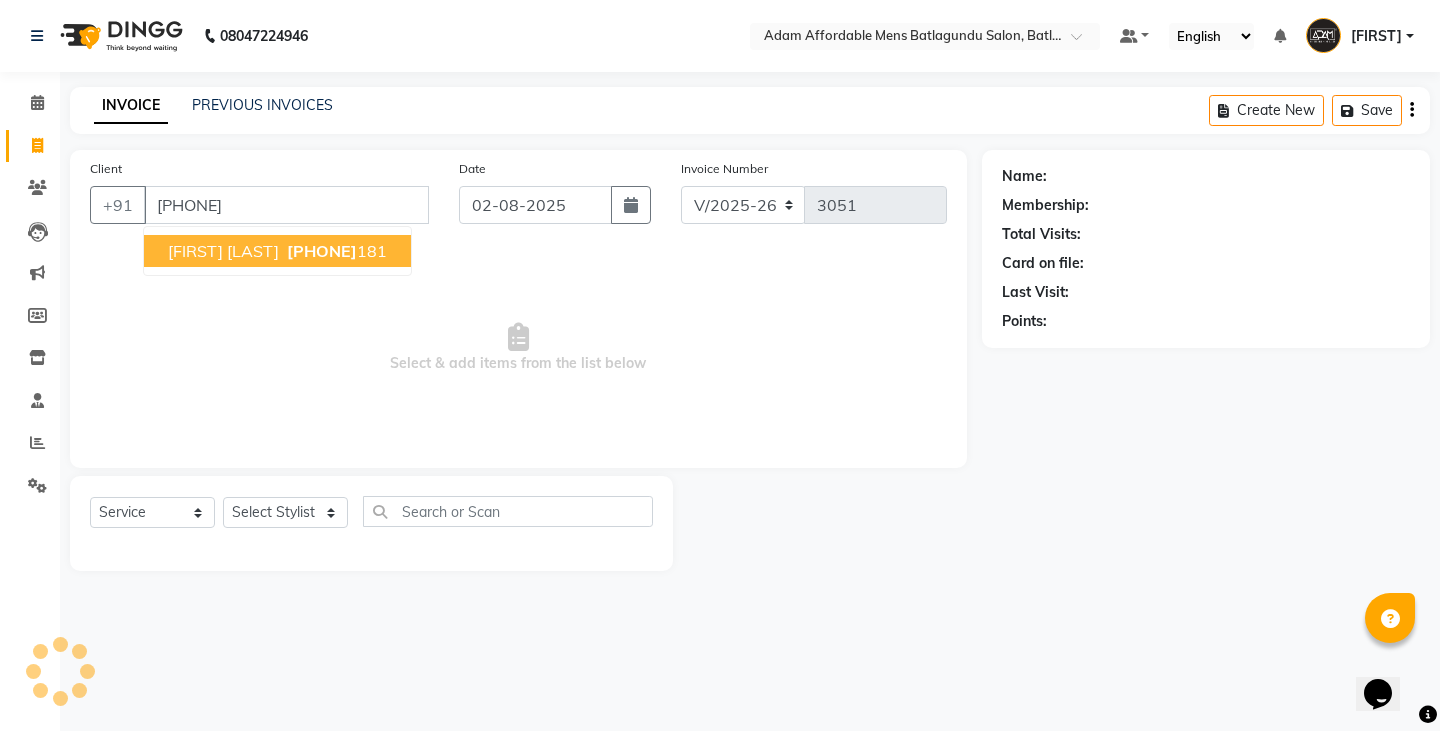 type on "[PHONE]" 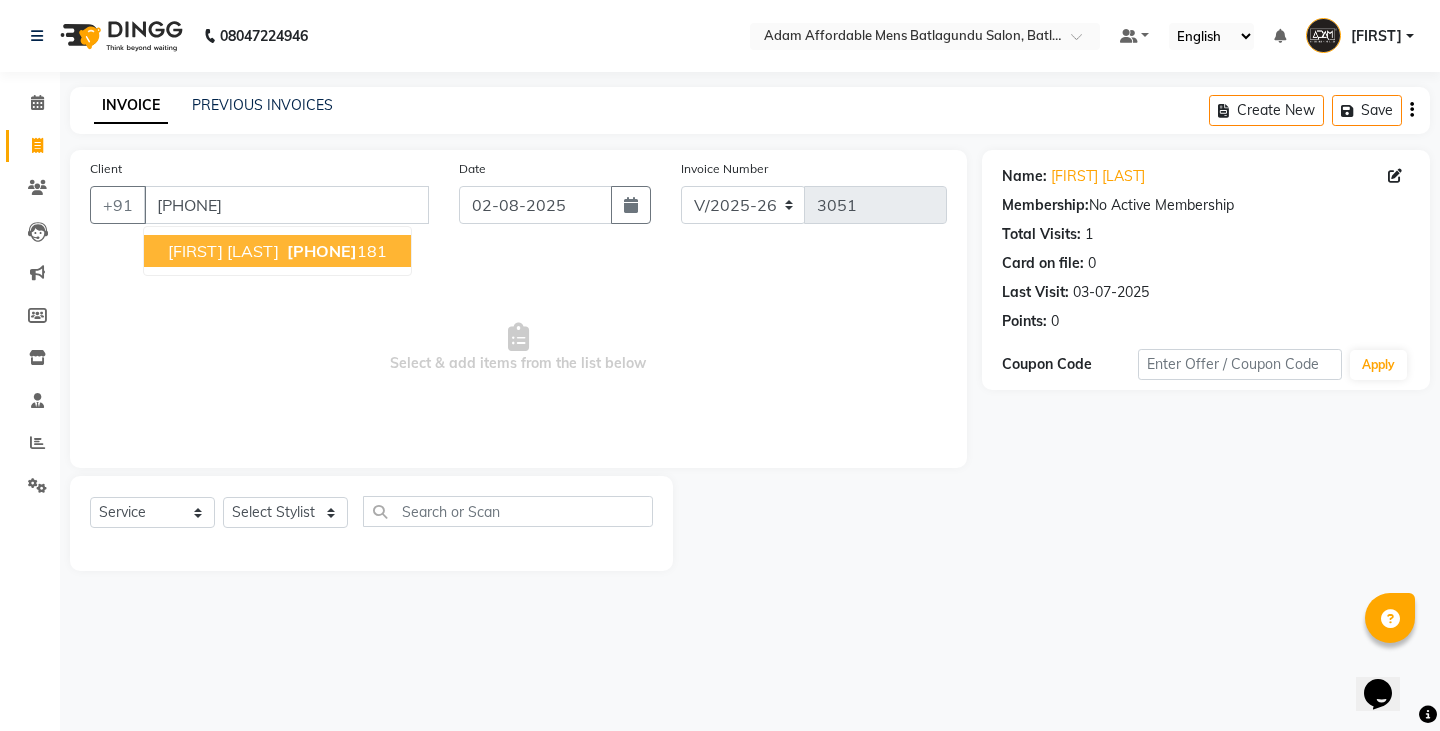 click on "[PHONE]" at bounding box center [322, 251] 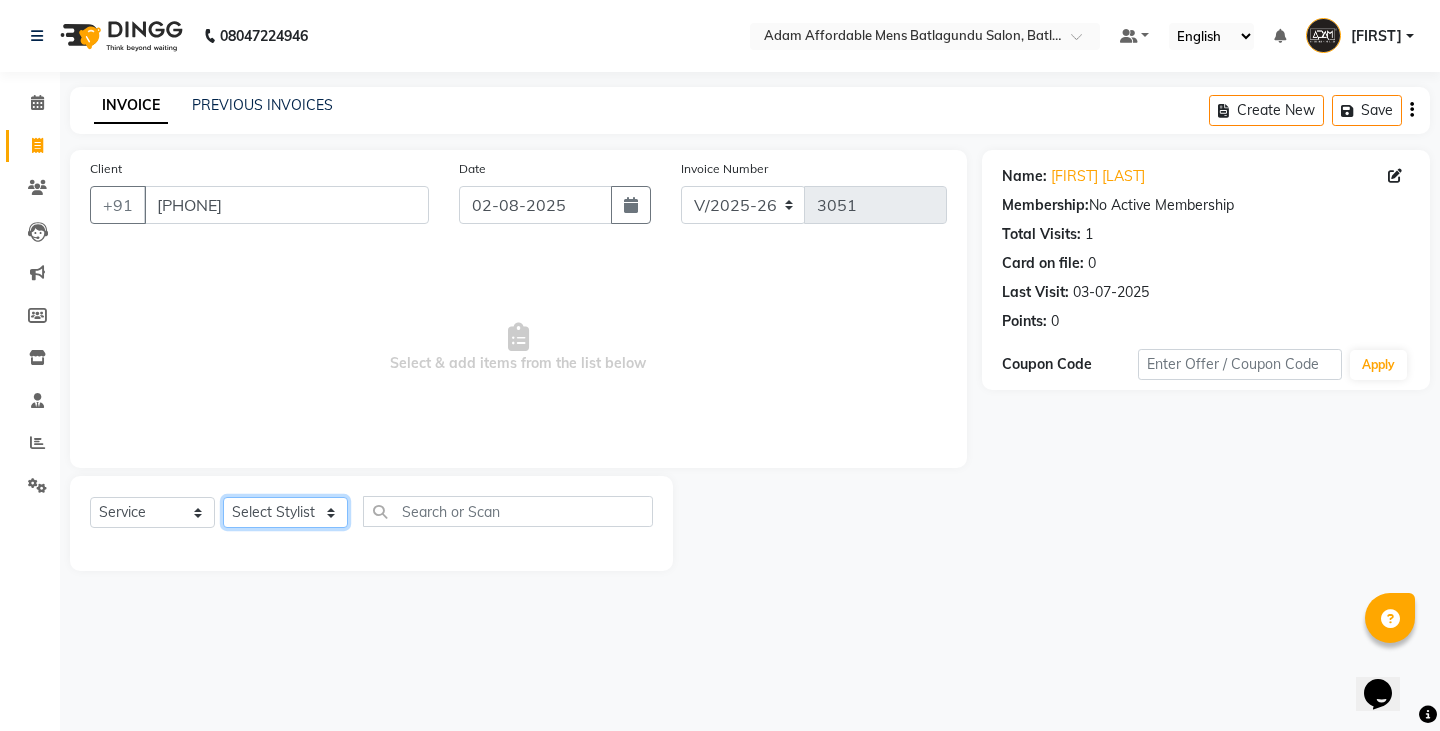 click on "Select Stylist Admin Anish Ovesh Raja SAHIL SOHAIL SONU" 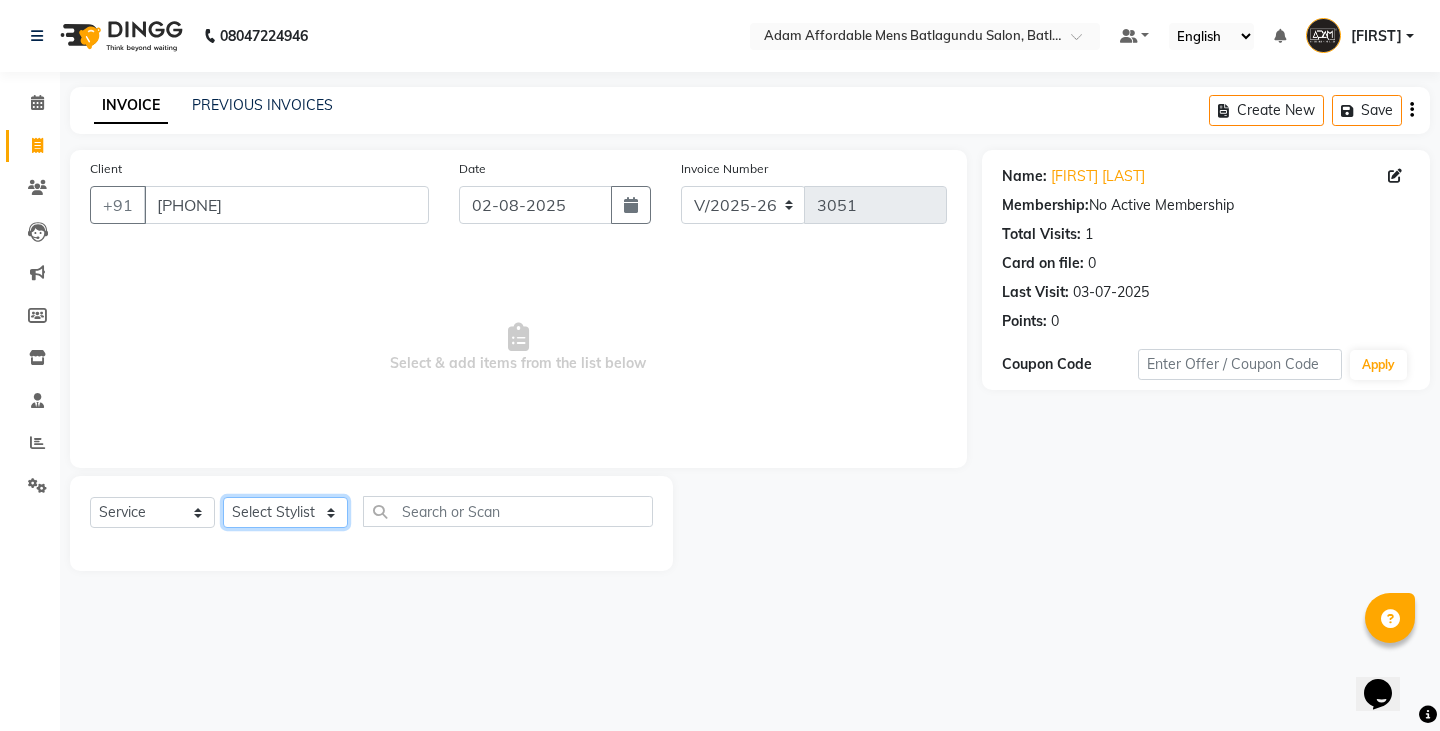 select on "84061" 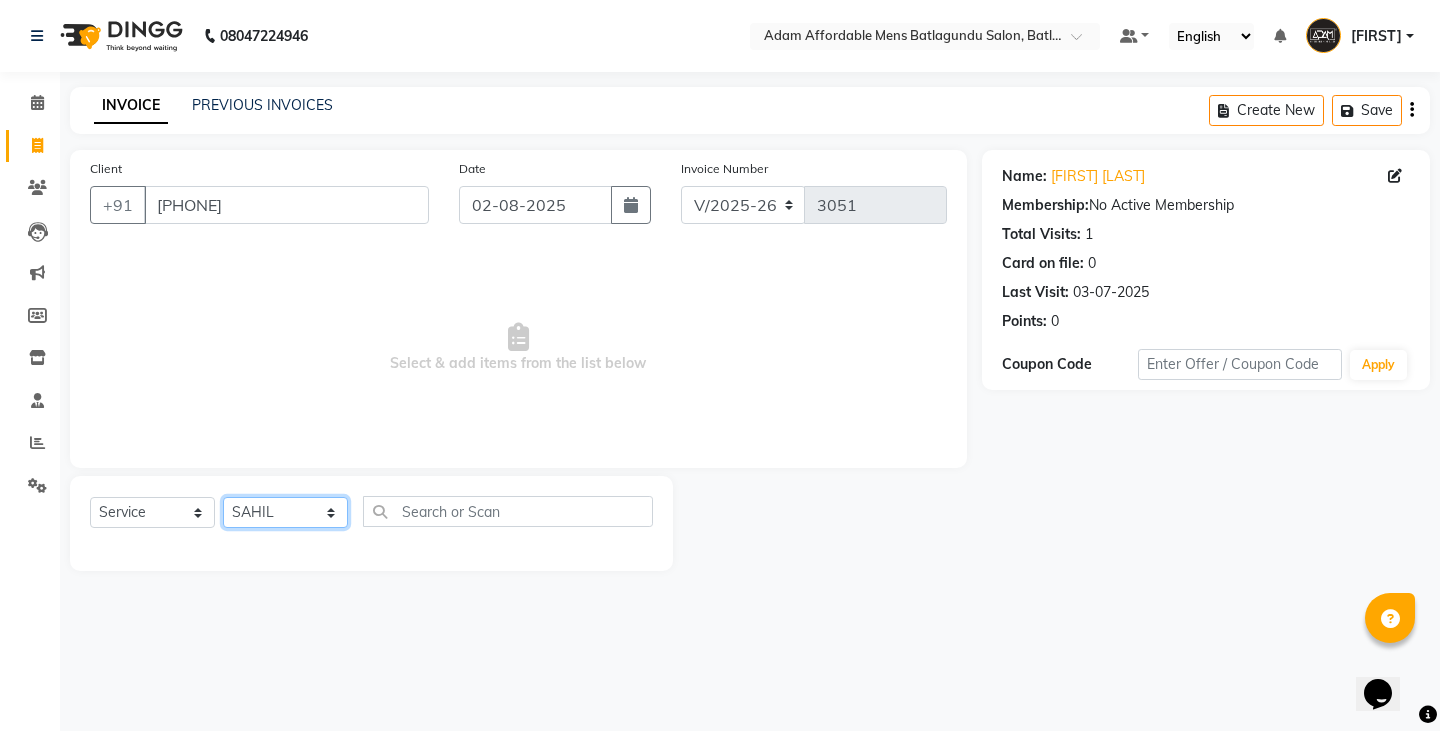 click on "Select Stylist Admin Anish Ovesh Raja SAHIL SOHAIL SONU" 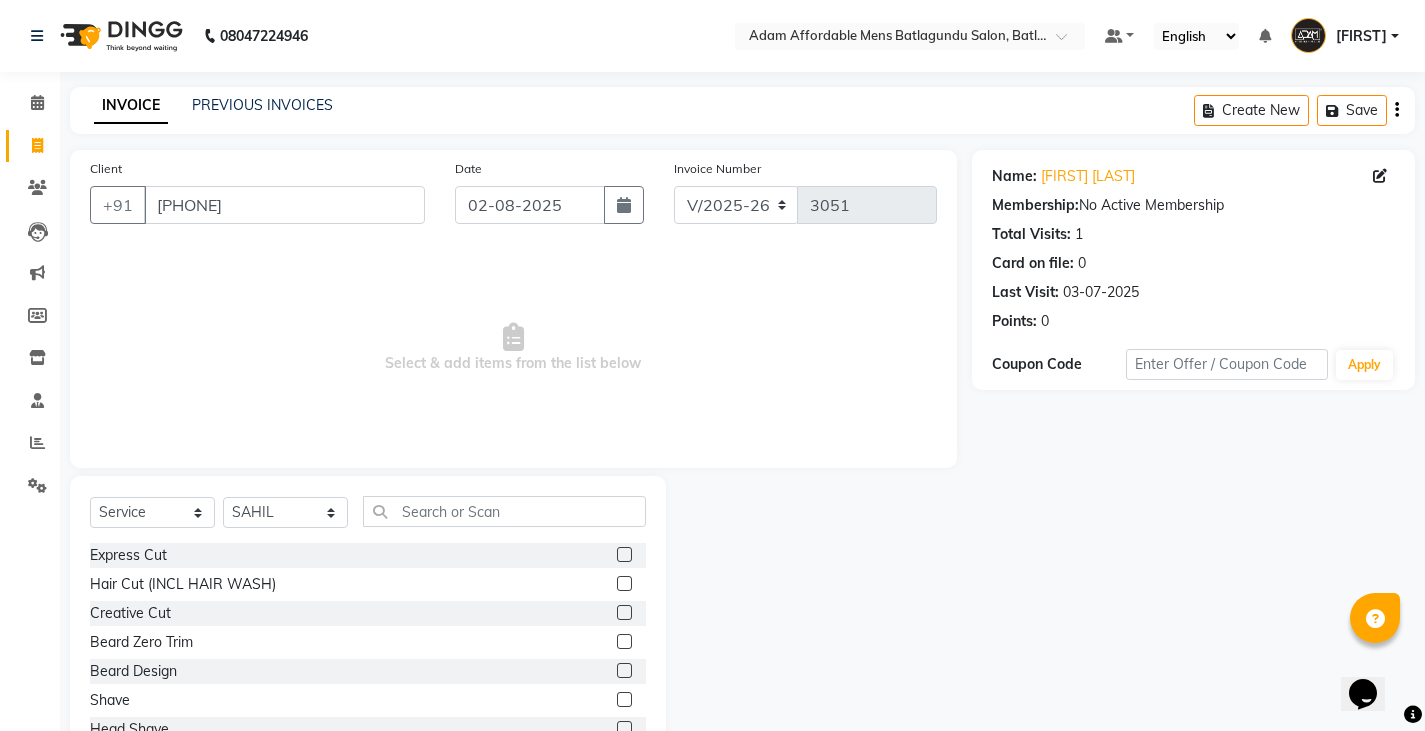 click 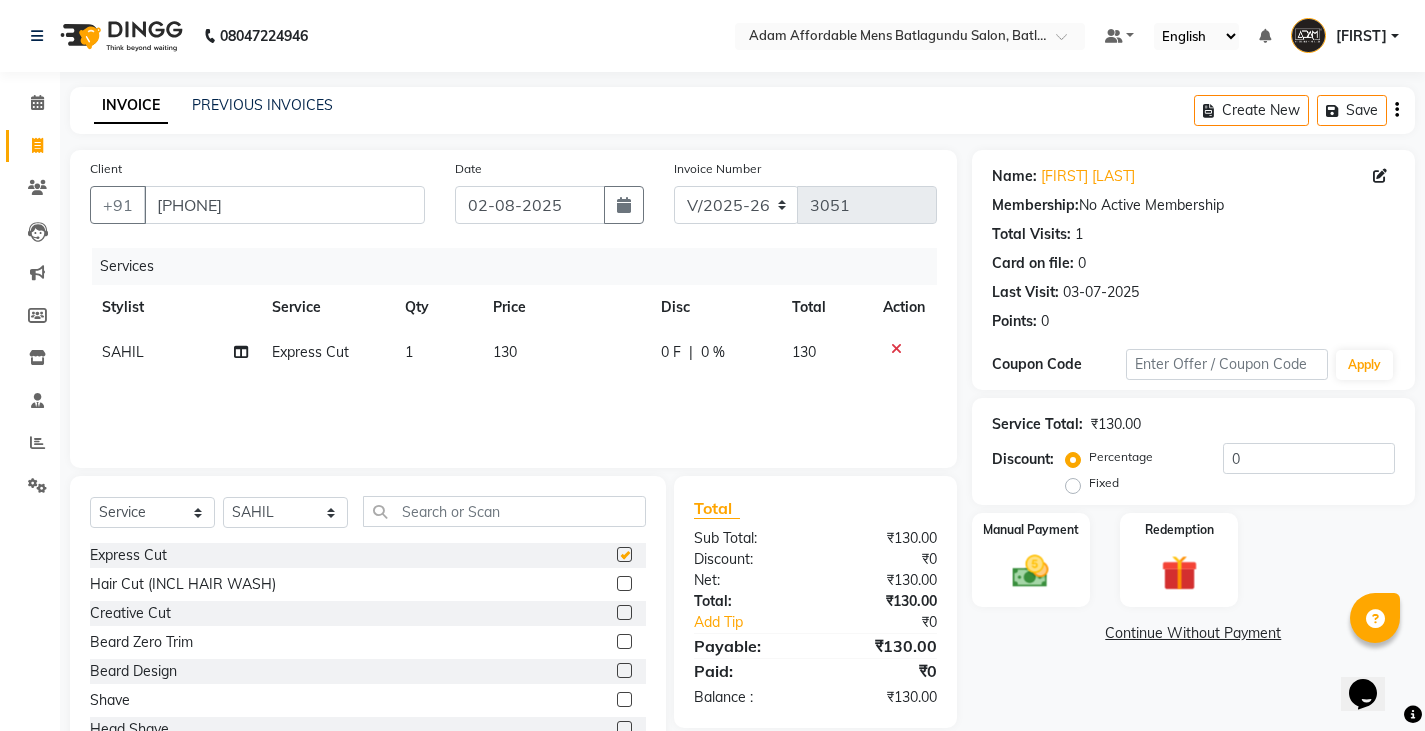 checkbox on "false" 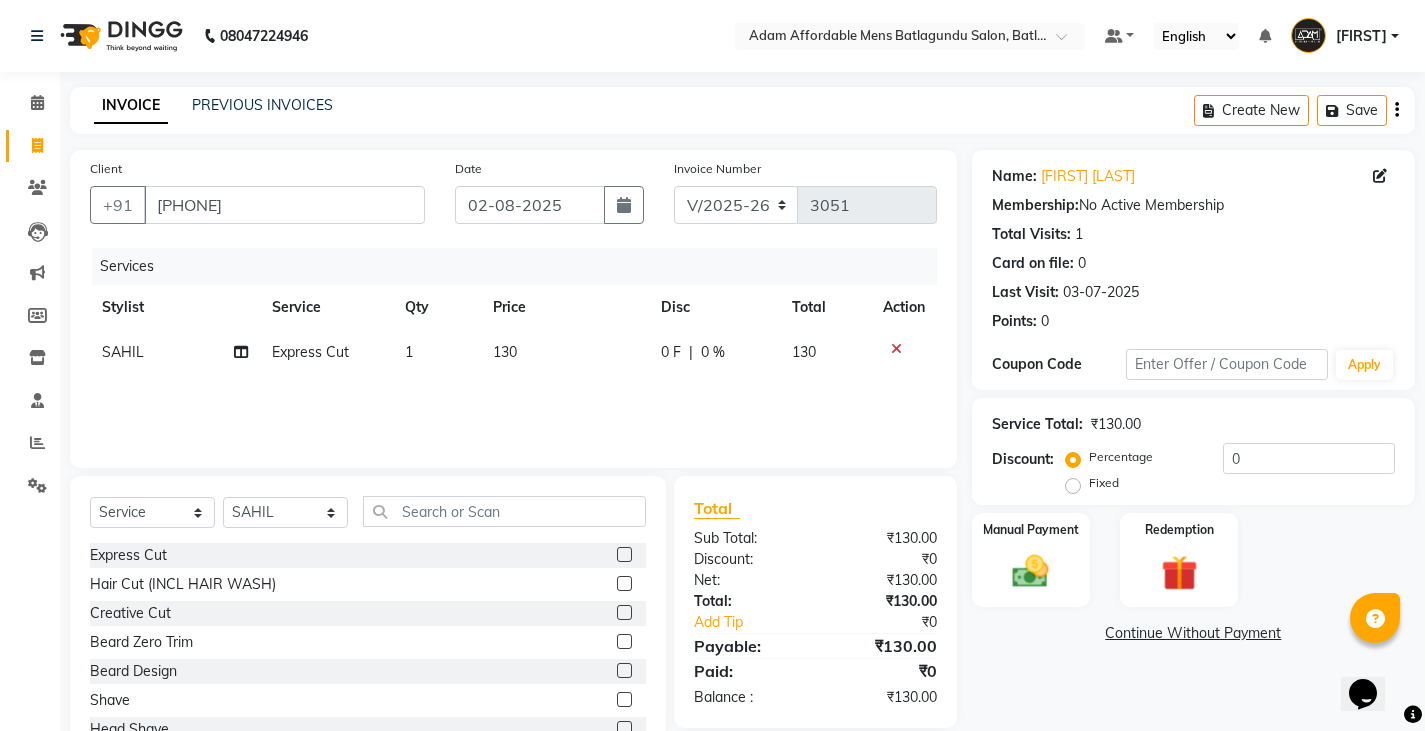 click 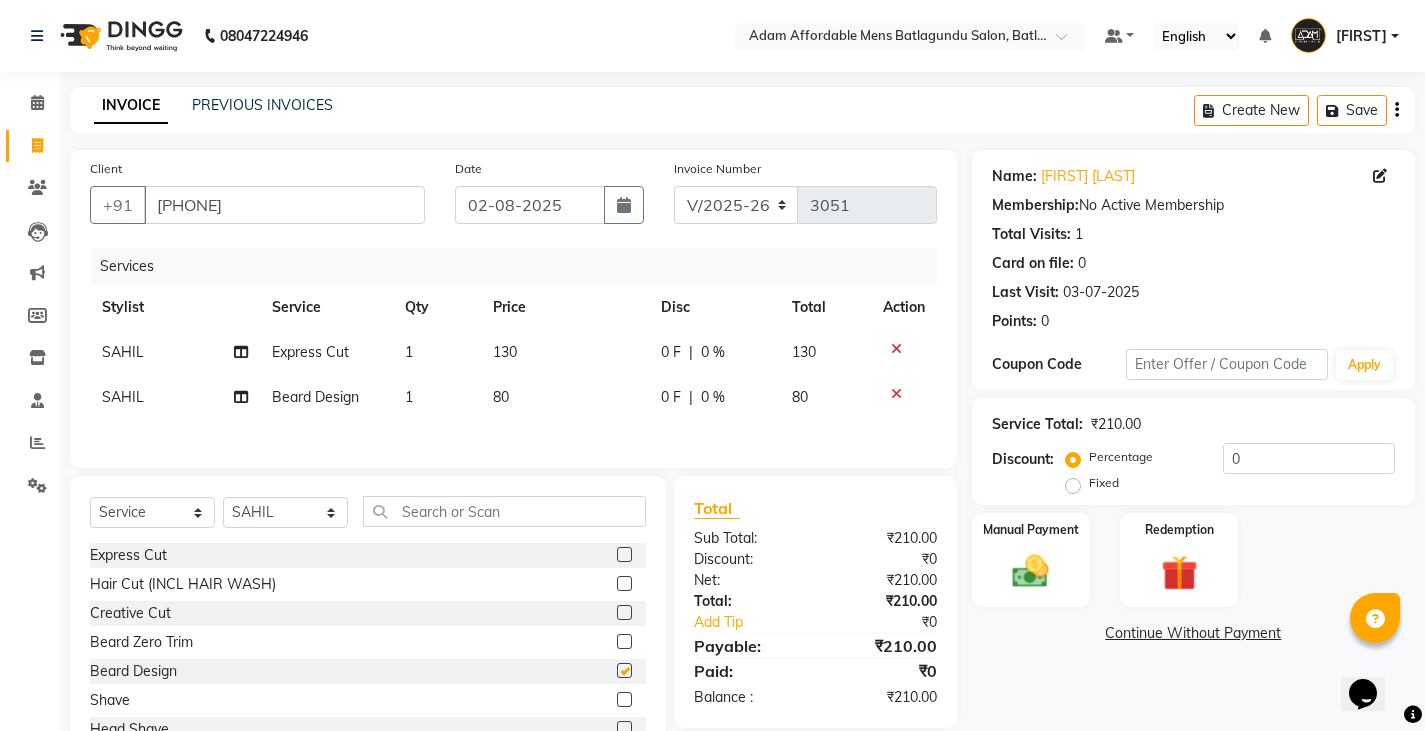 checkbox on "false" 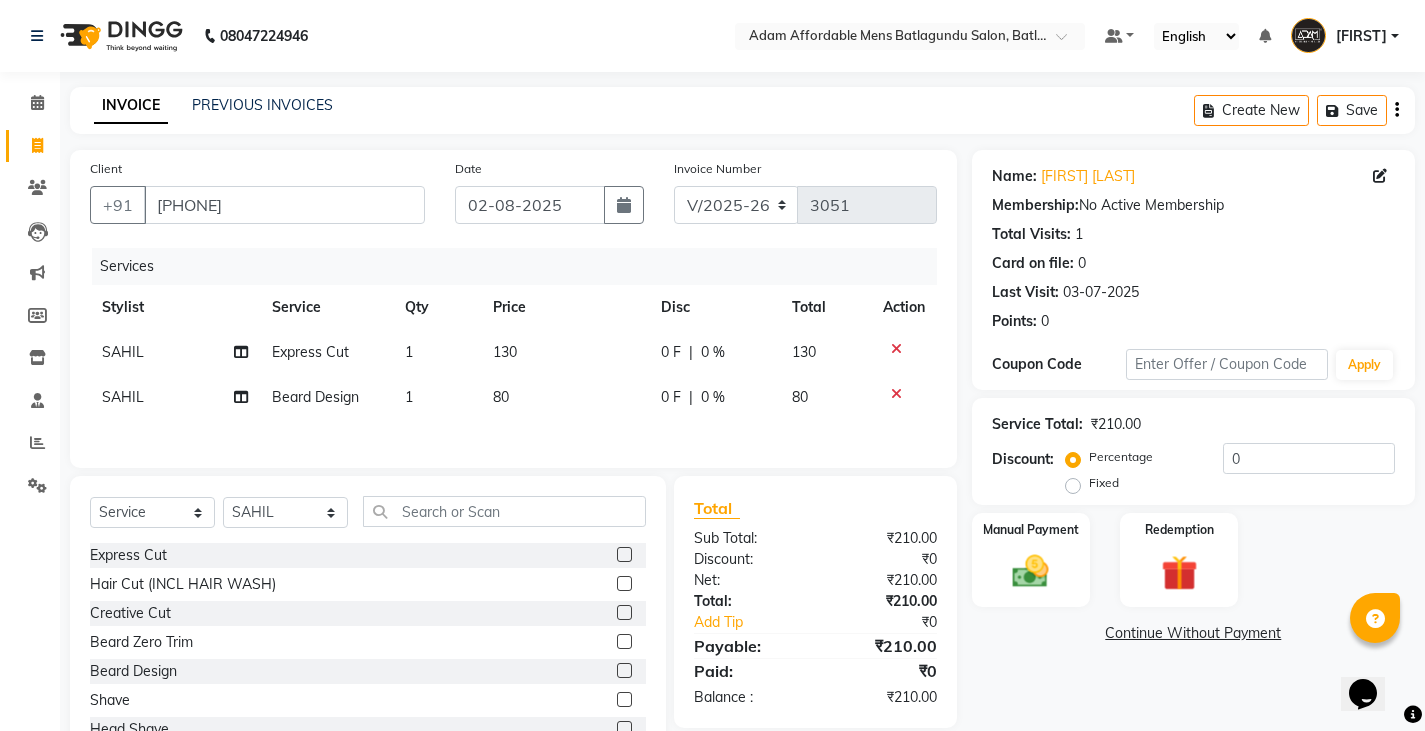 click on "Disc" 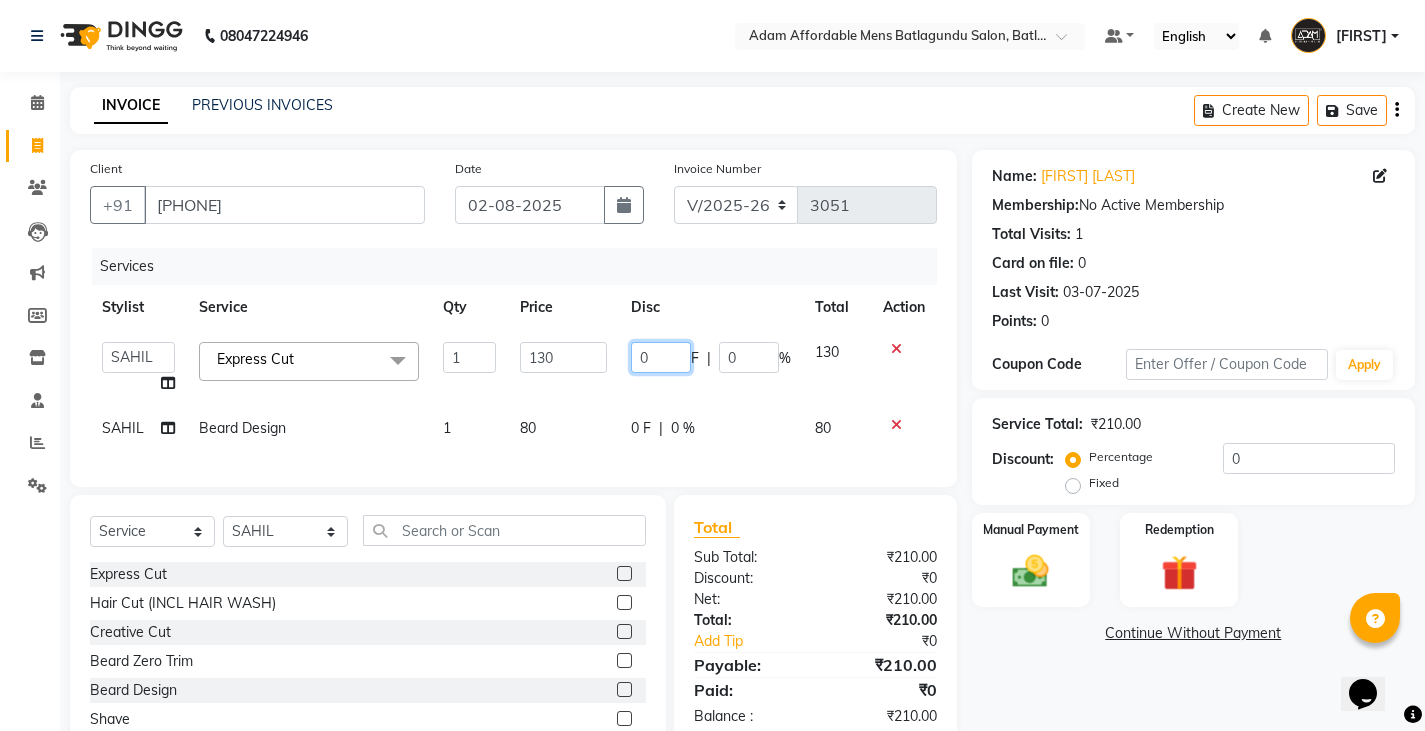 click on "0" 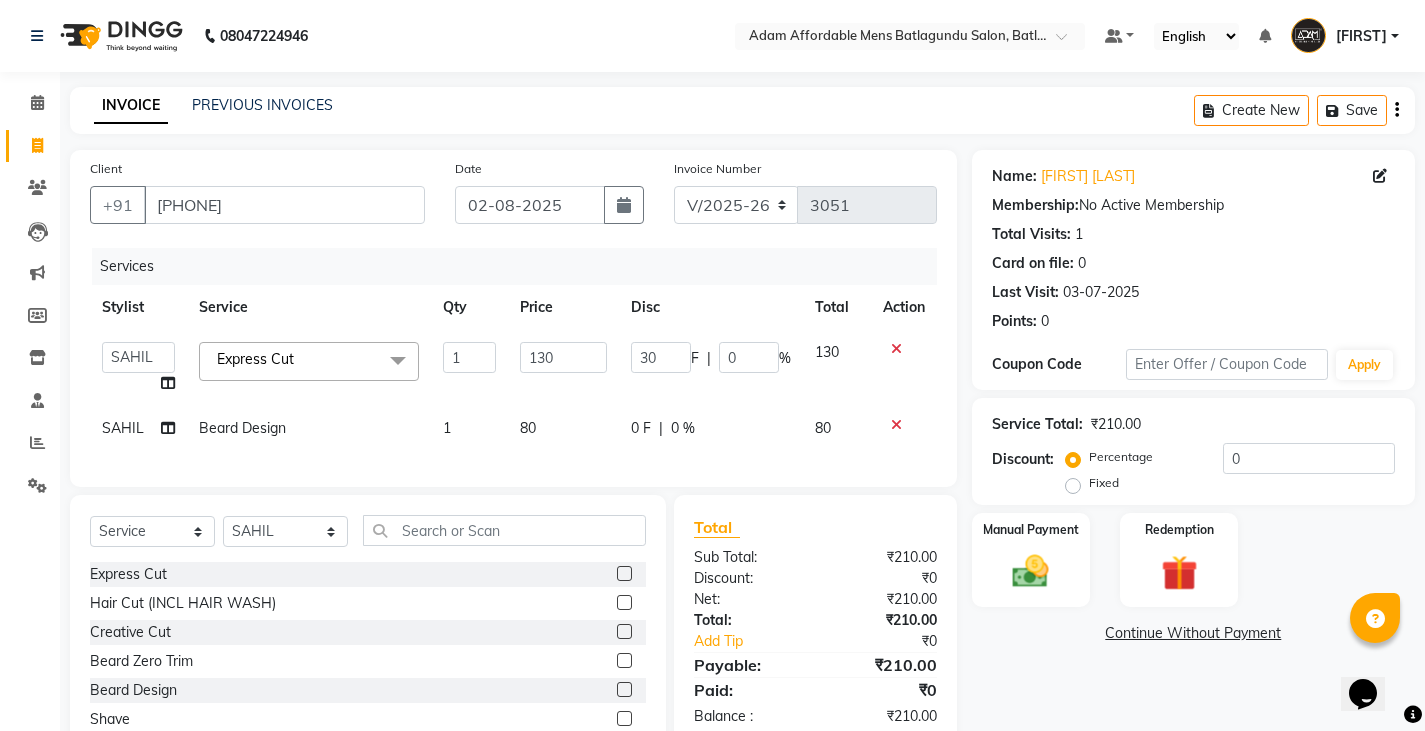 click on "0 F | 0 %" 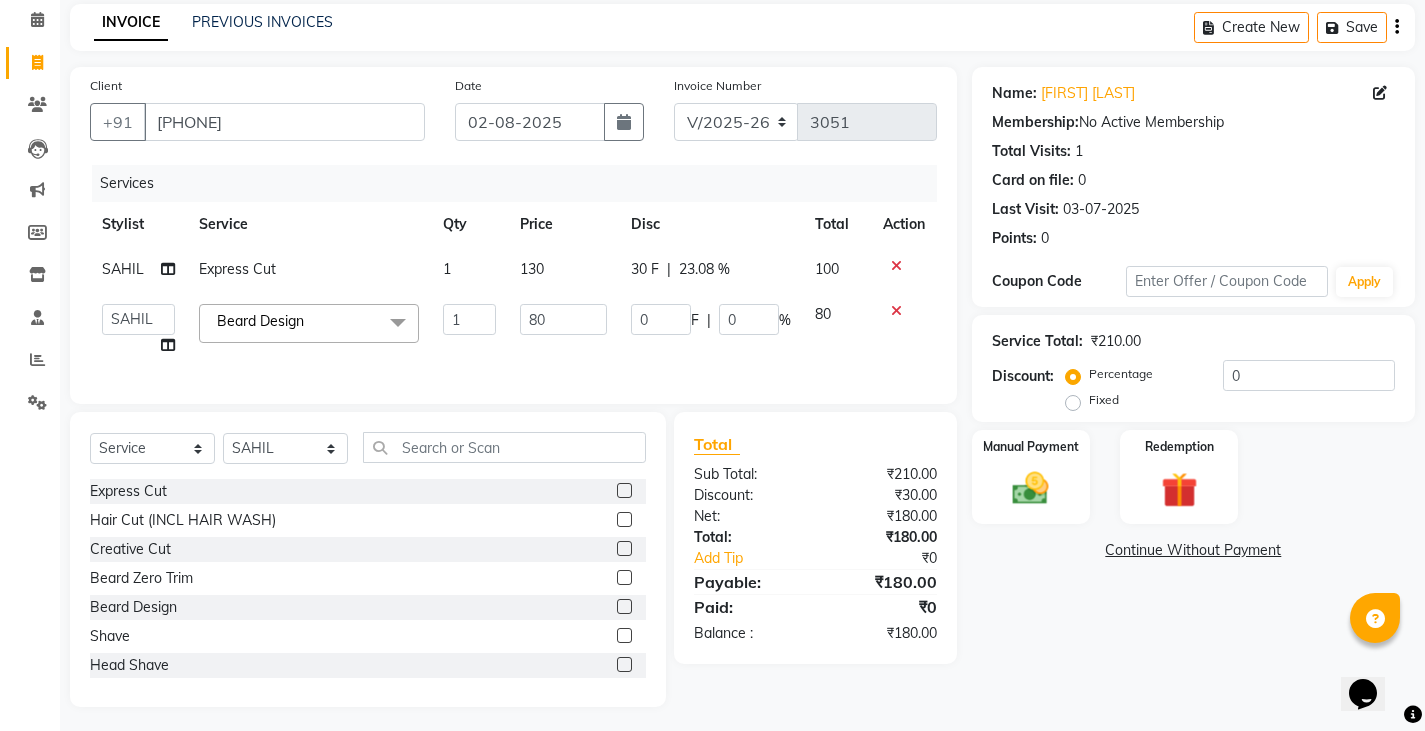 scroll, scrollTop: 104, scrollLeft: 0, axis: vertical 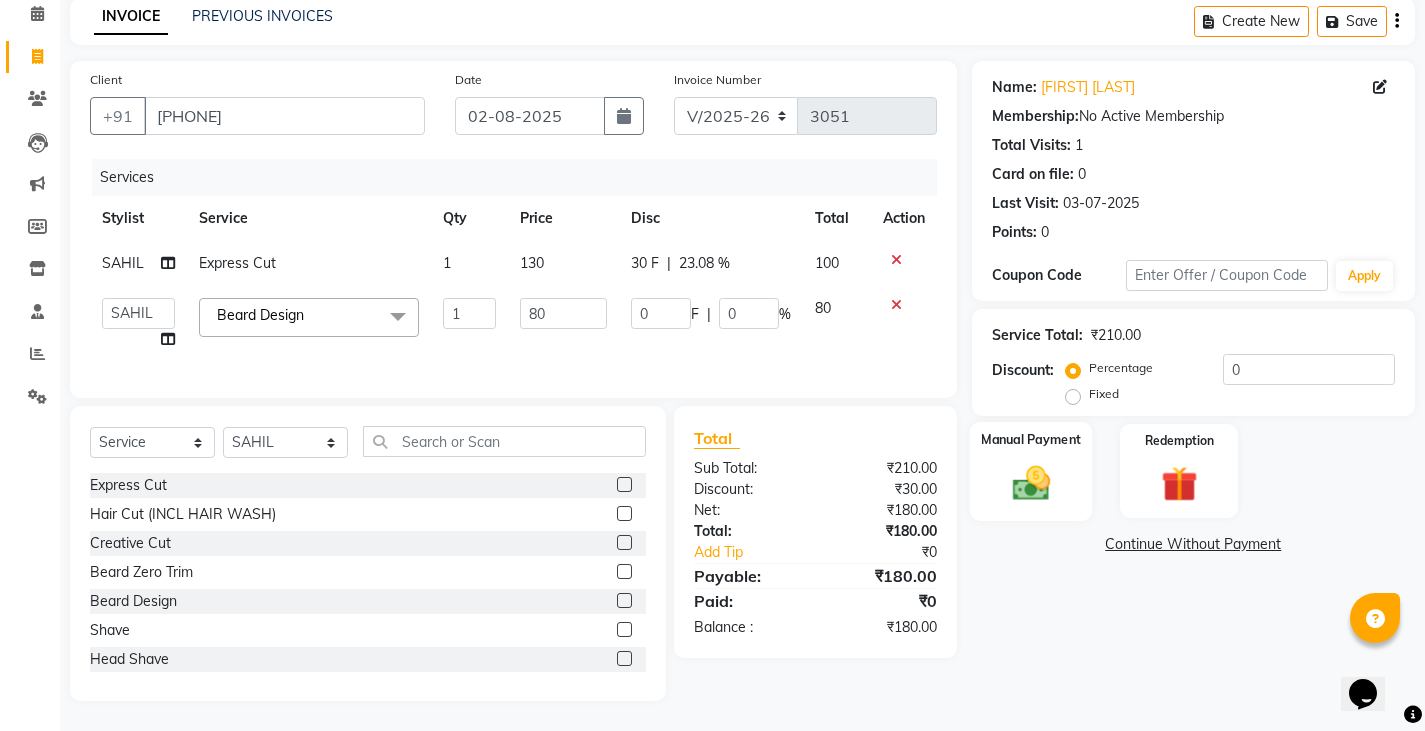 click 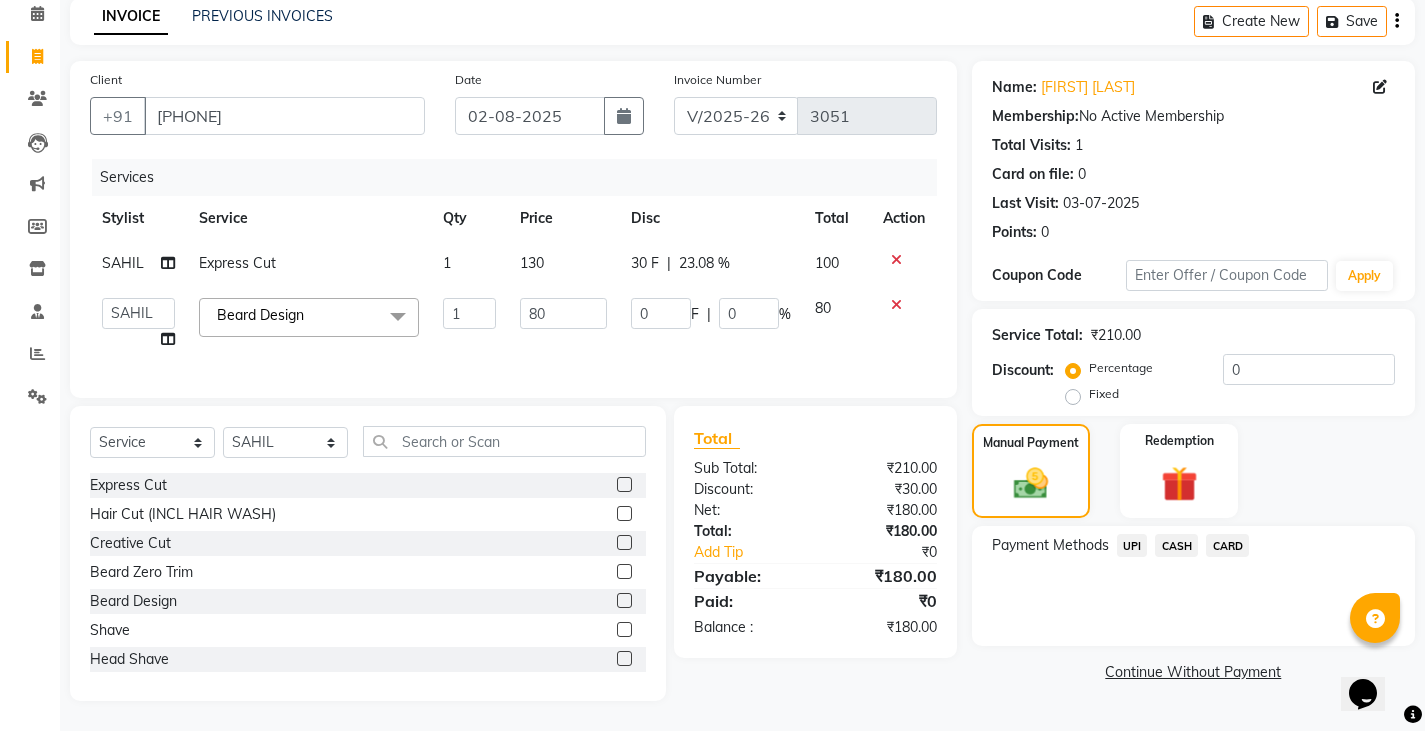 click on "UPI" 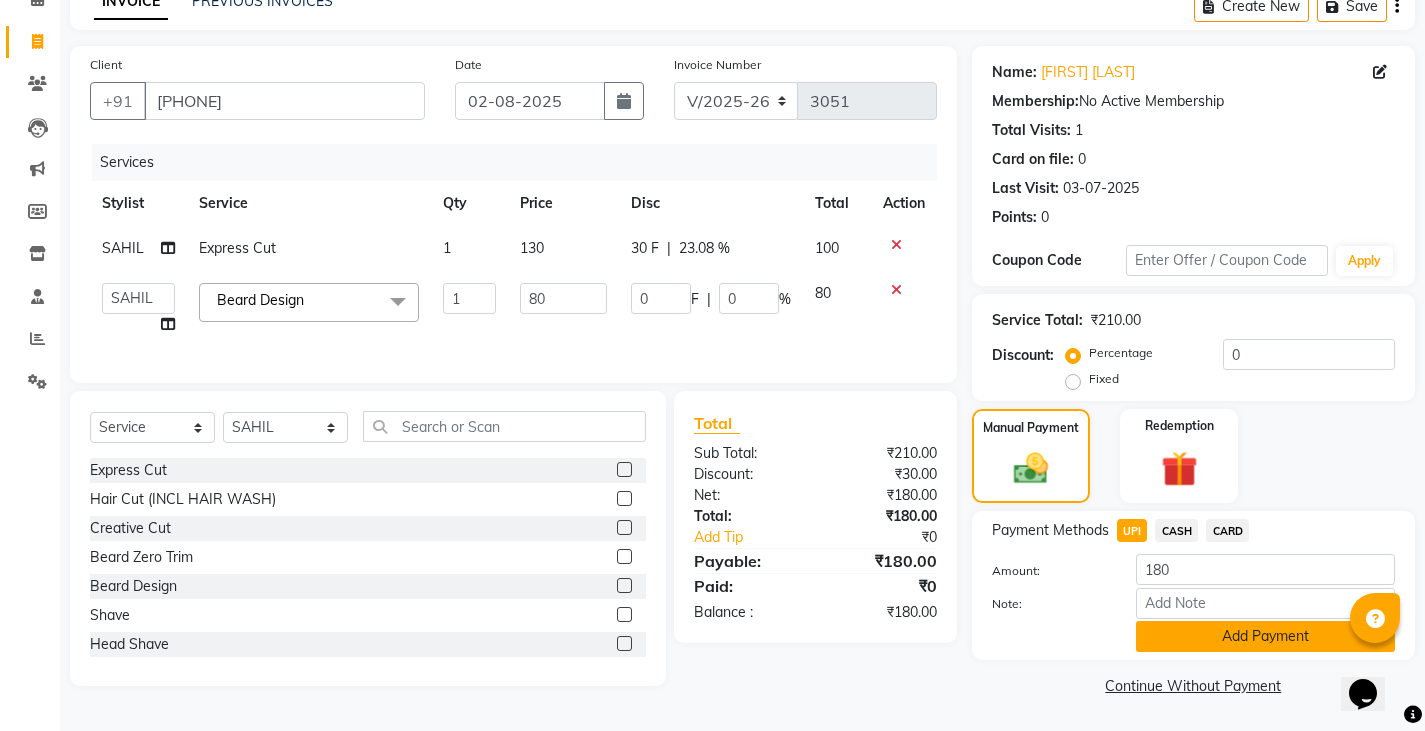 click on "Add Payment" 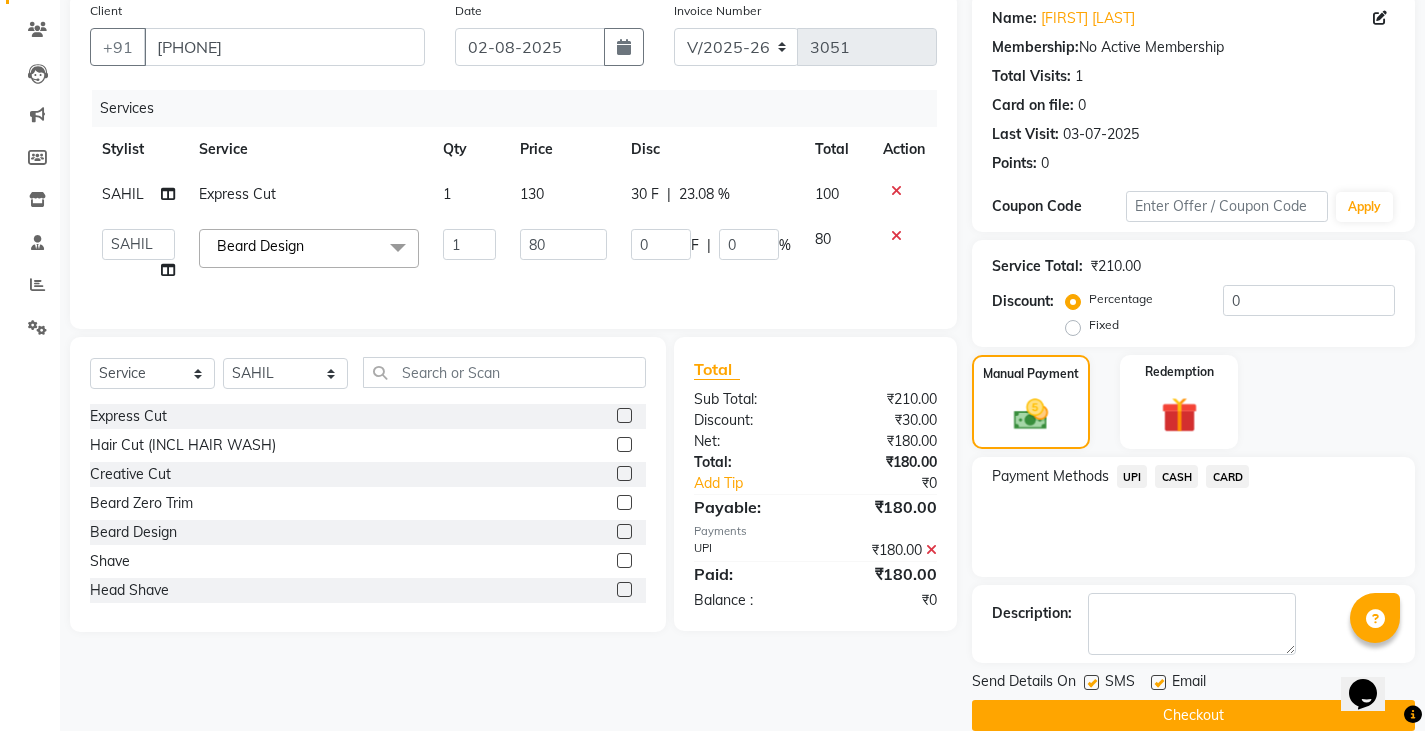 scroll, scrollTop: 188, scrollLeft: 0, axis: vertical 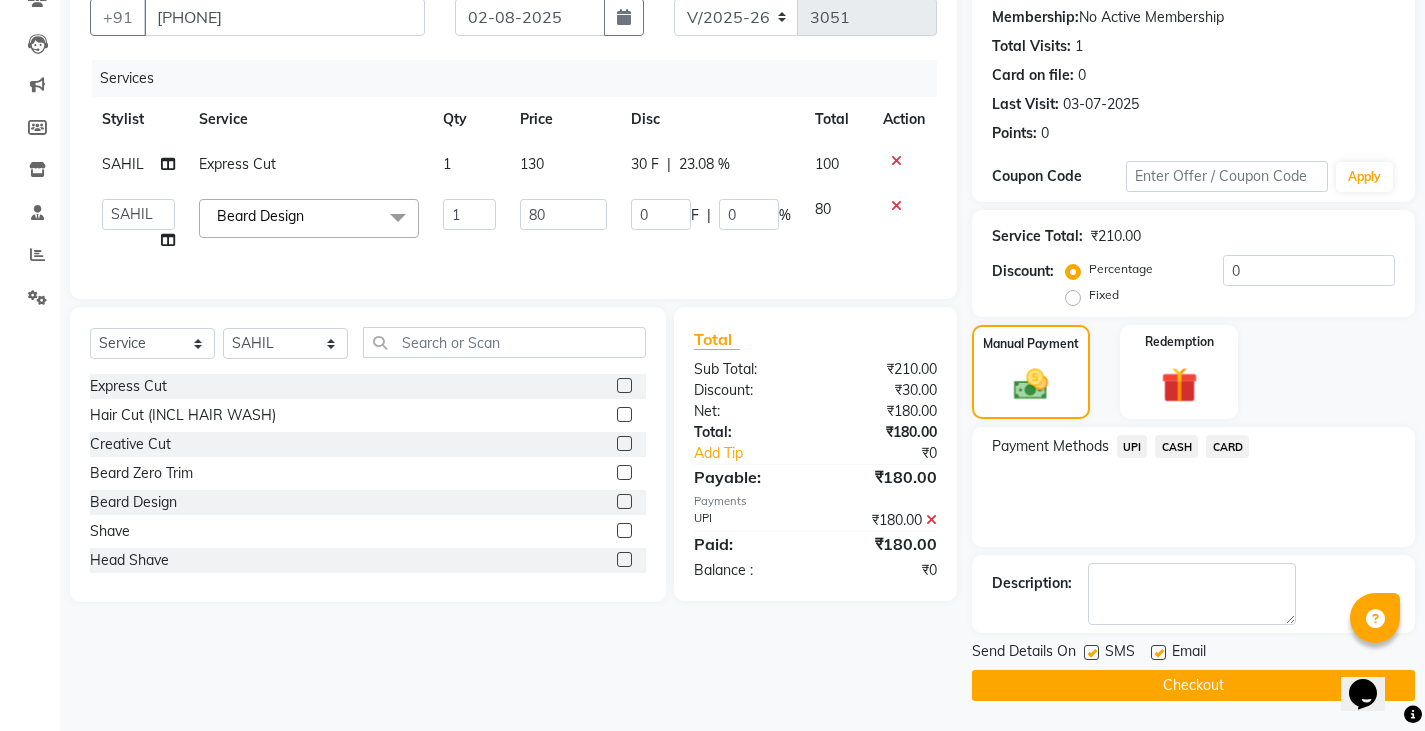 click on "Send Details On SMS Email  Checkout" 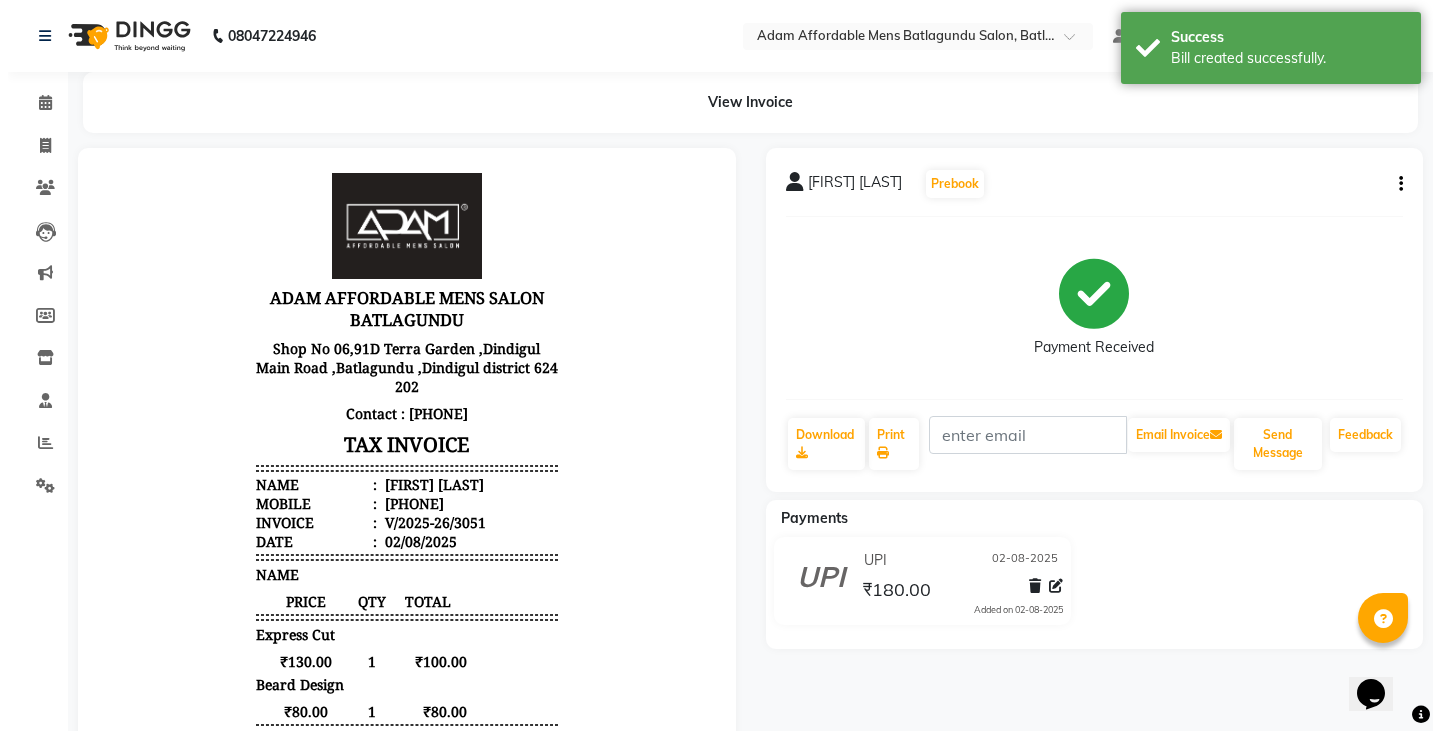 scroll, scrollTop: 16, scrollLeft: 0, axis: vertical 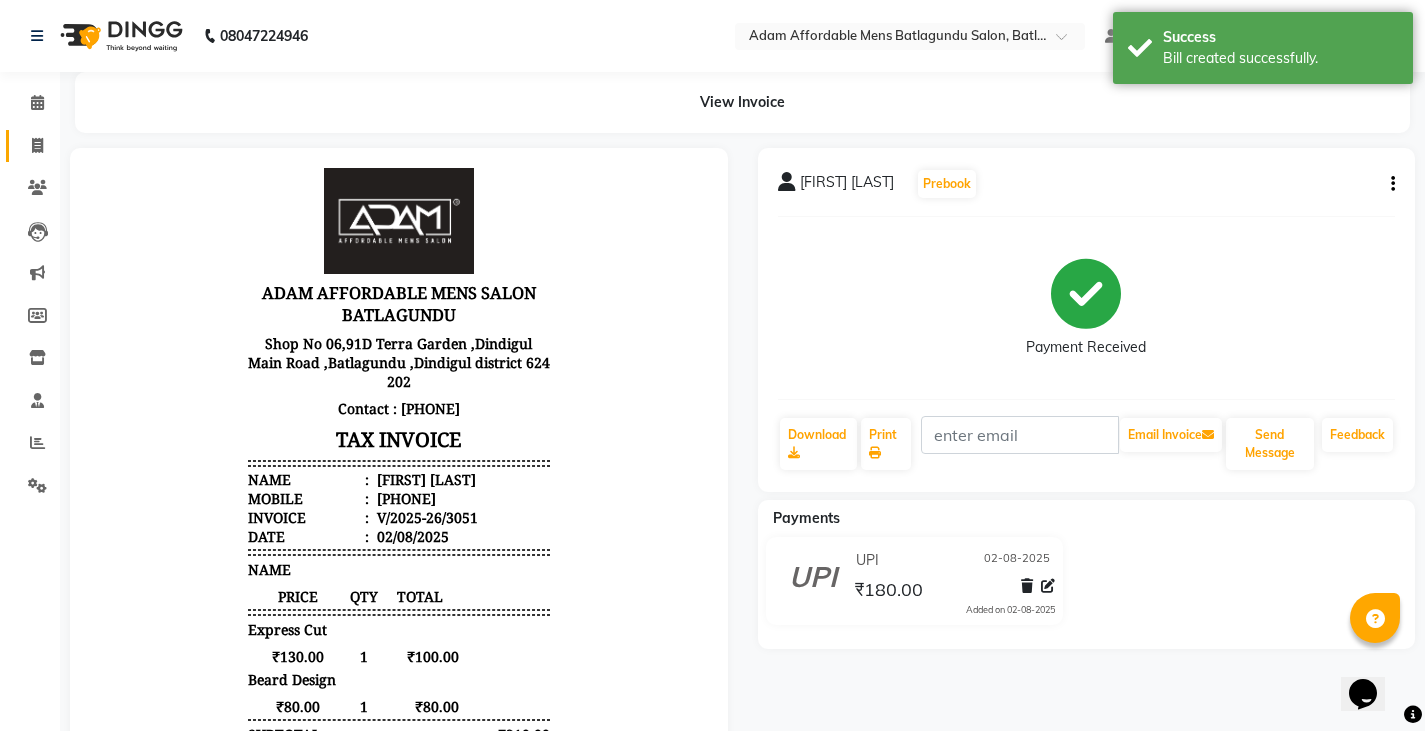 click 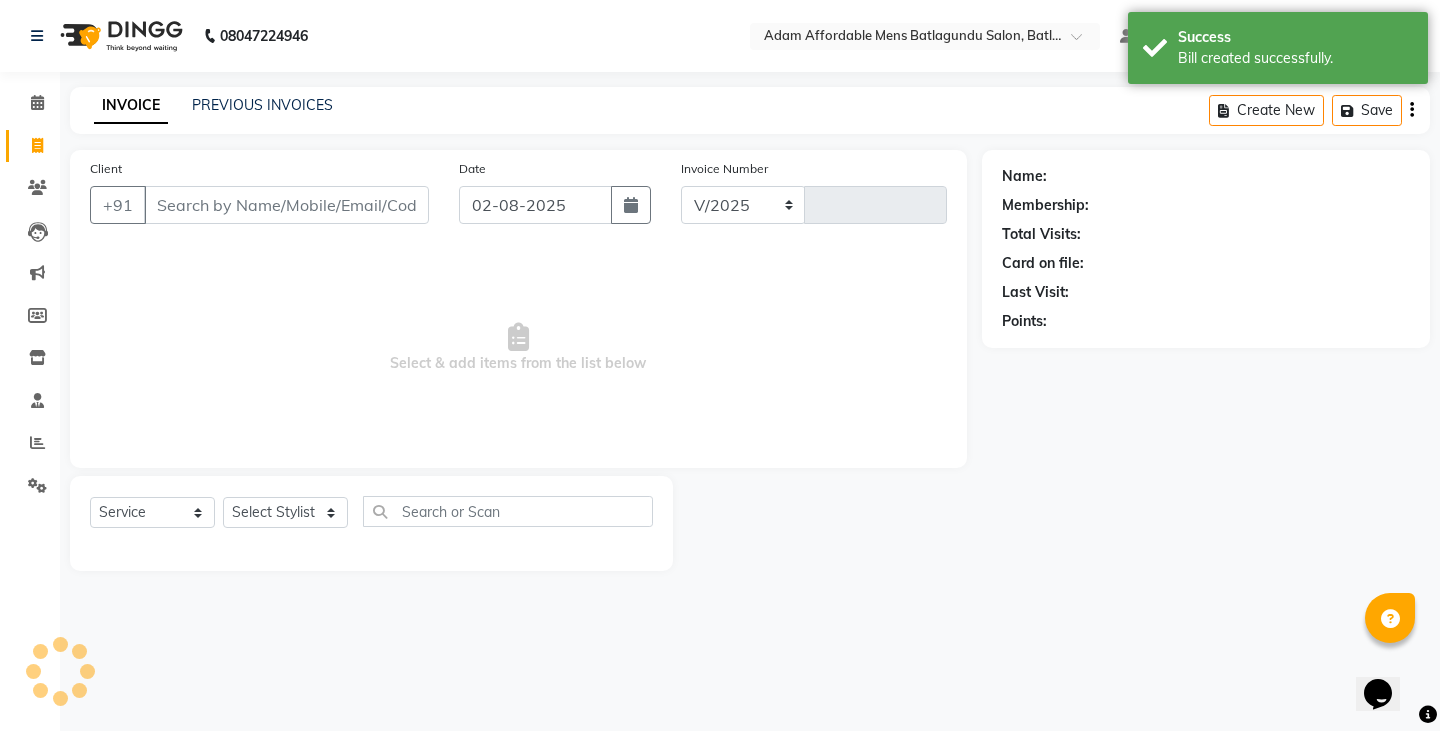 select on "8213" 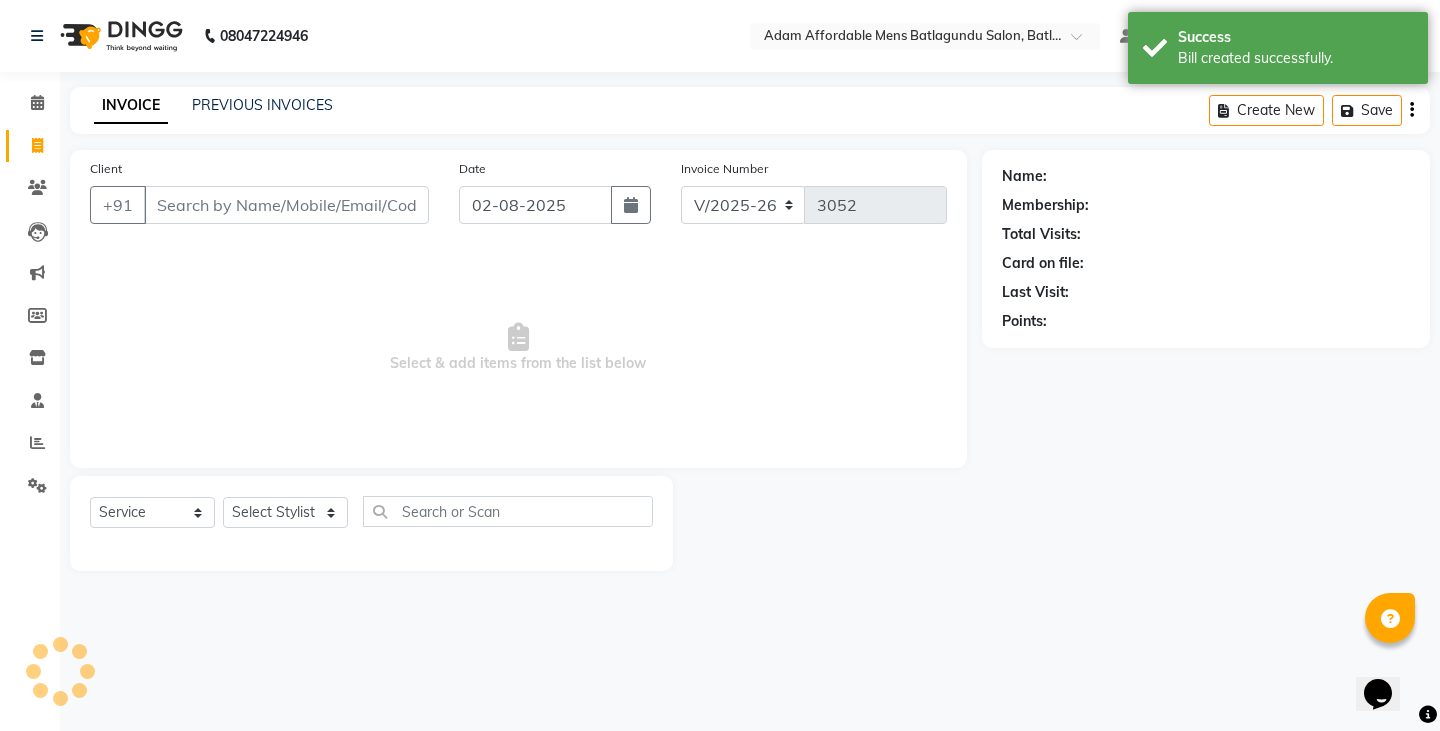 click on "Client" at bounding box center (286, 205) 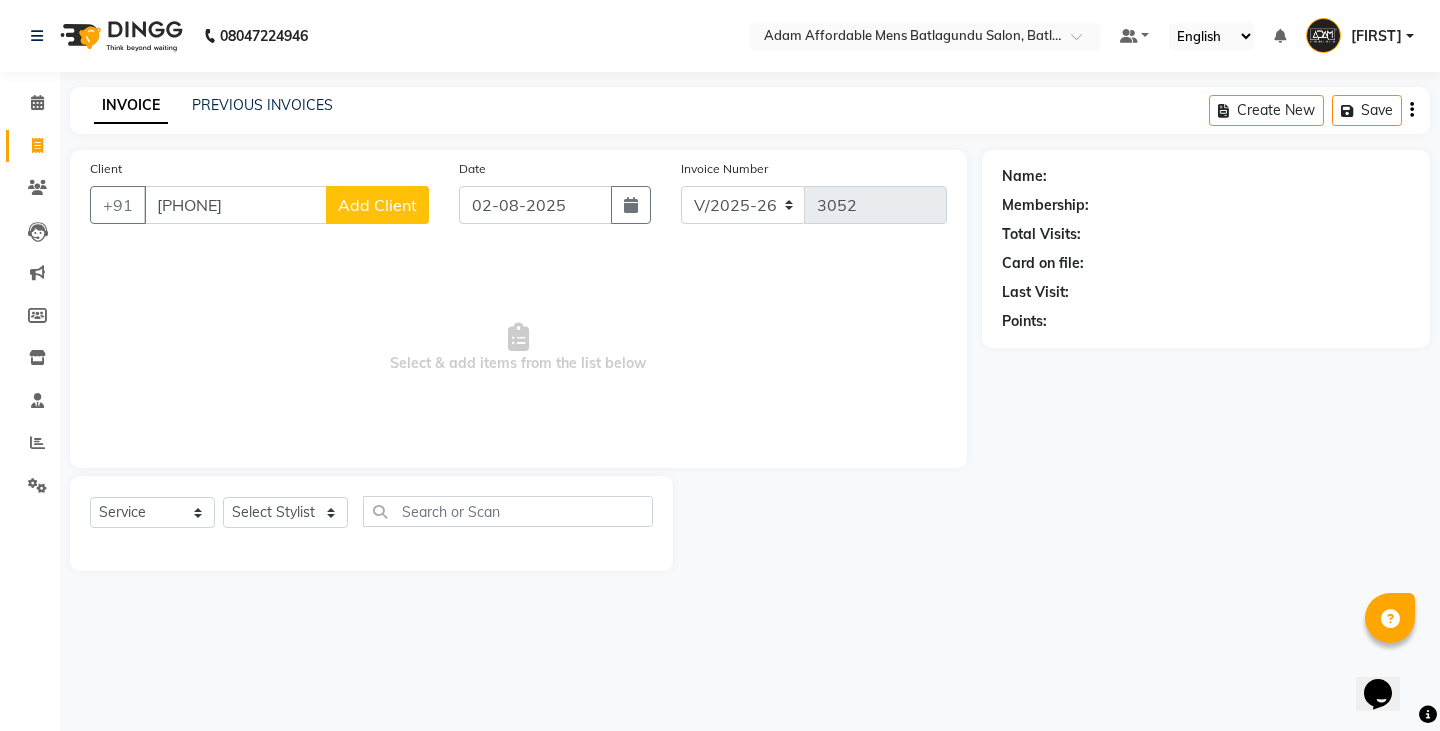 type on "[PHONE]" 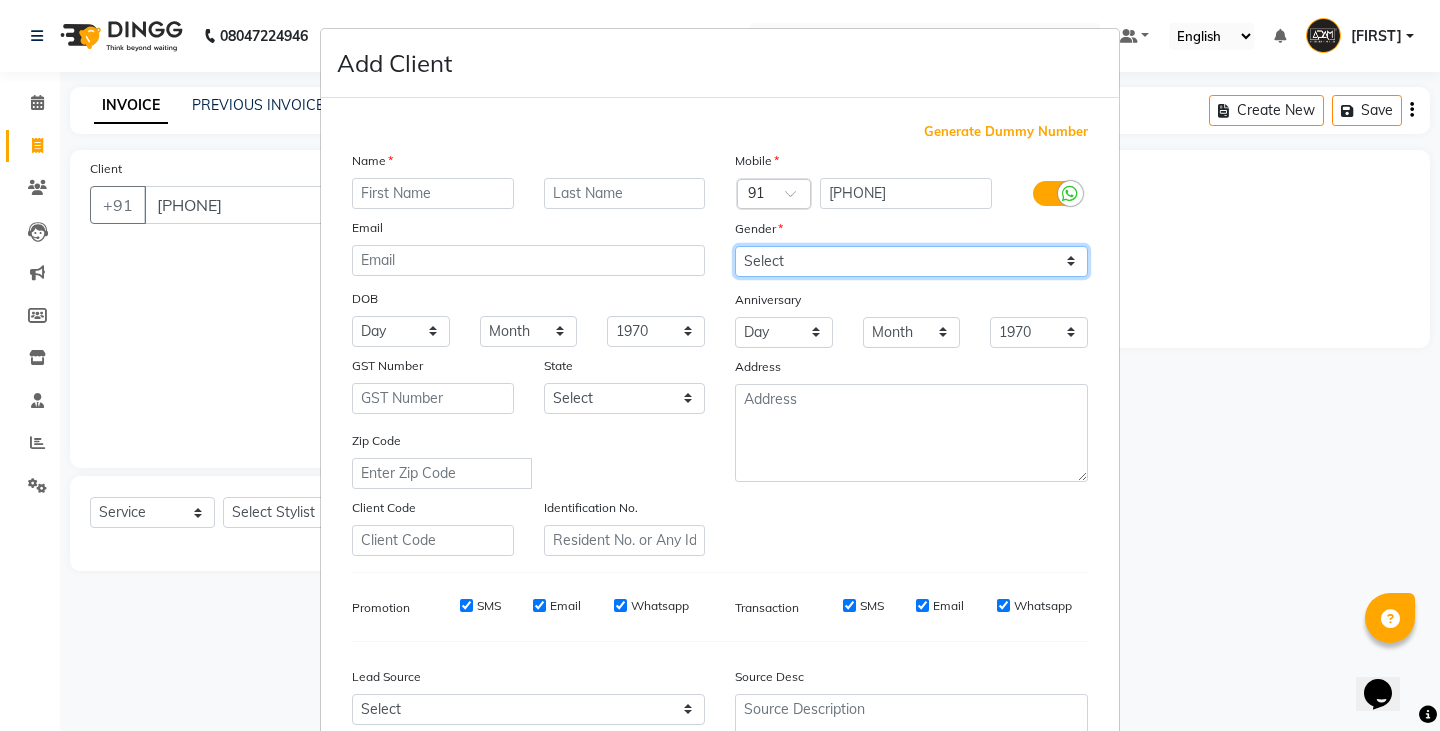 click on "Select Male Female Other Prefer Not To Say" at bounding box center [911, 261] 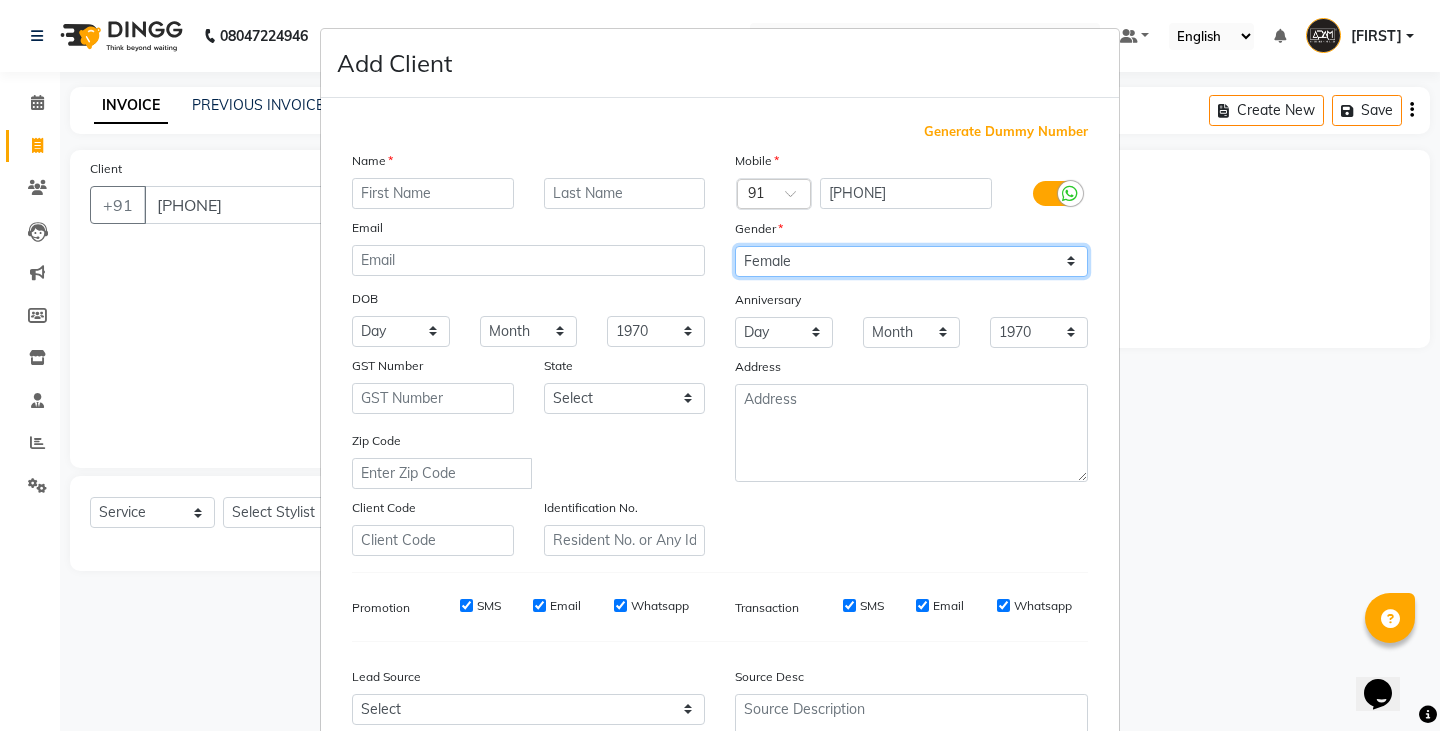 click on "Select Male Female Other Prefer Not To Say" at bounding box center [911, 261] 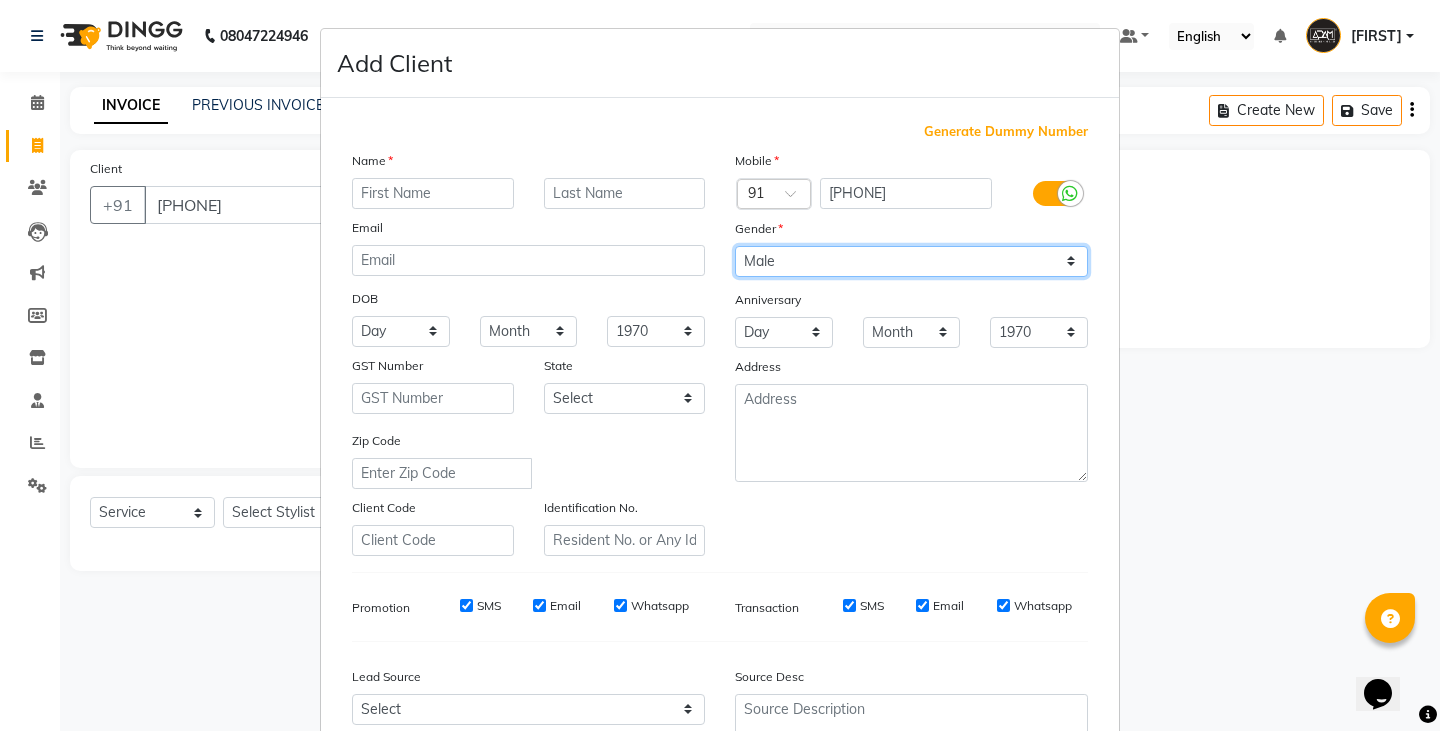 click on "Select Male Female Other Prefer Not To Say" at bounding box center [911, 261] 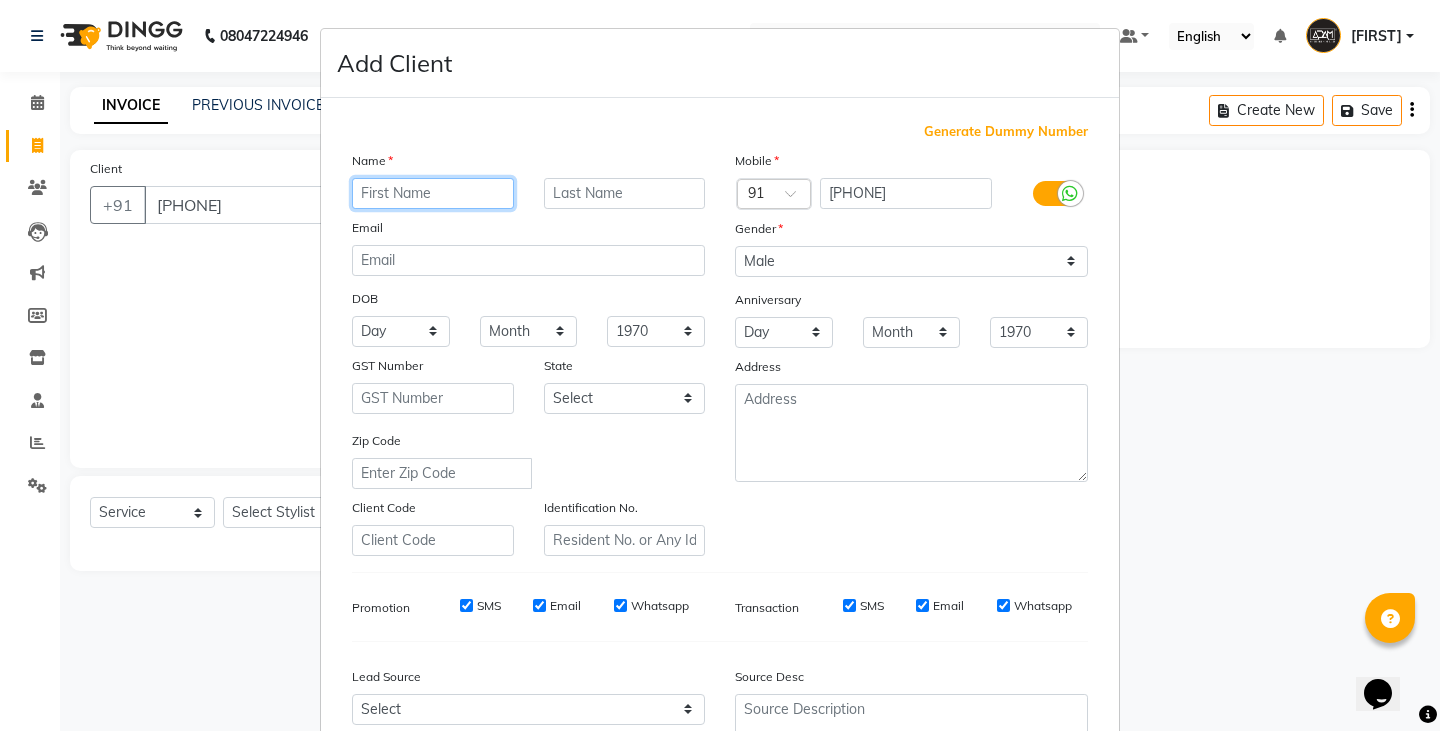 click at bounding box center [433, 193] 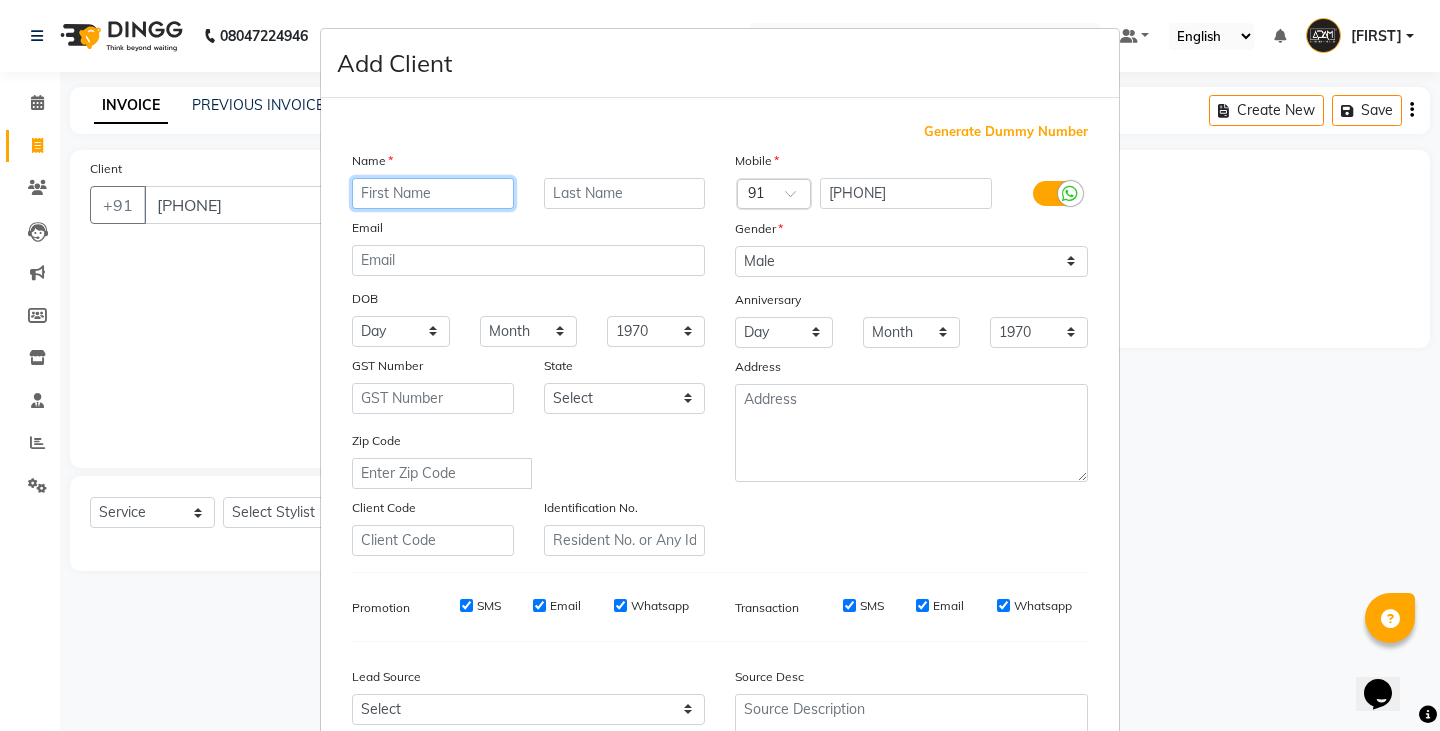 click at bounding box center [433, 193] 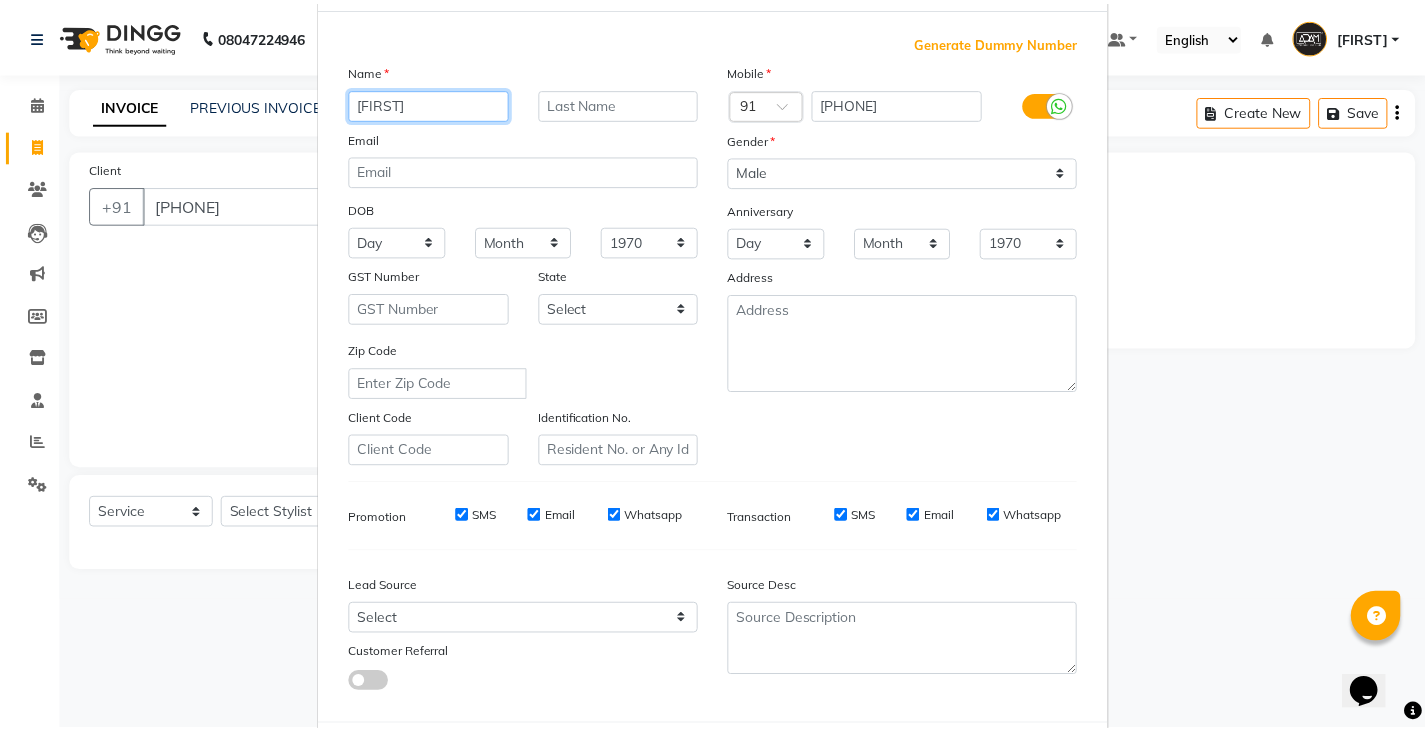 scroll, scrollTop: 192, scrollLeft: 0, axis: vertical 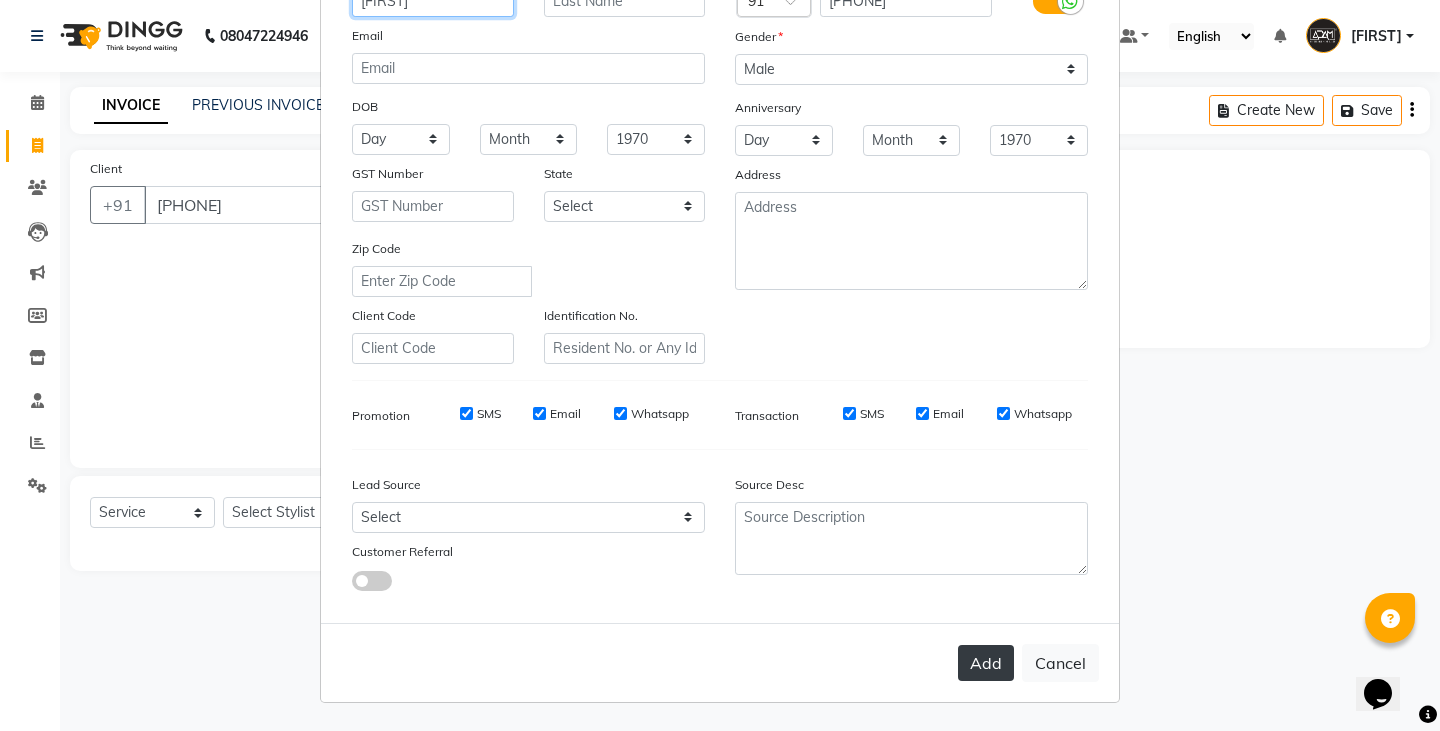 type on "[FIRST]" 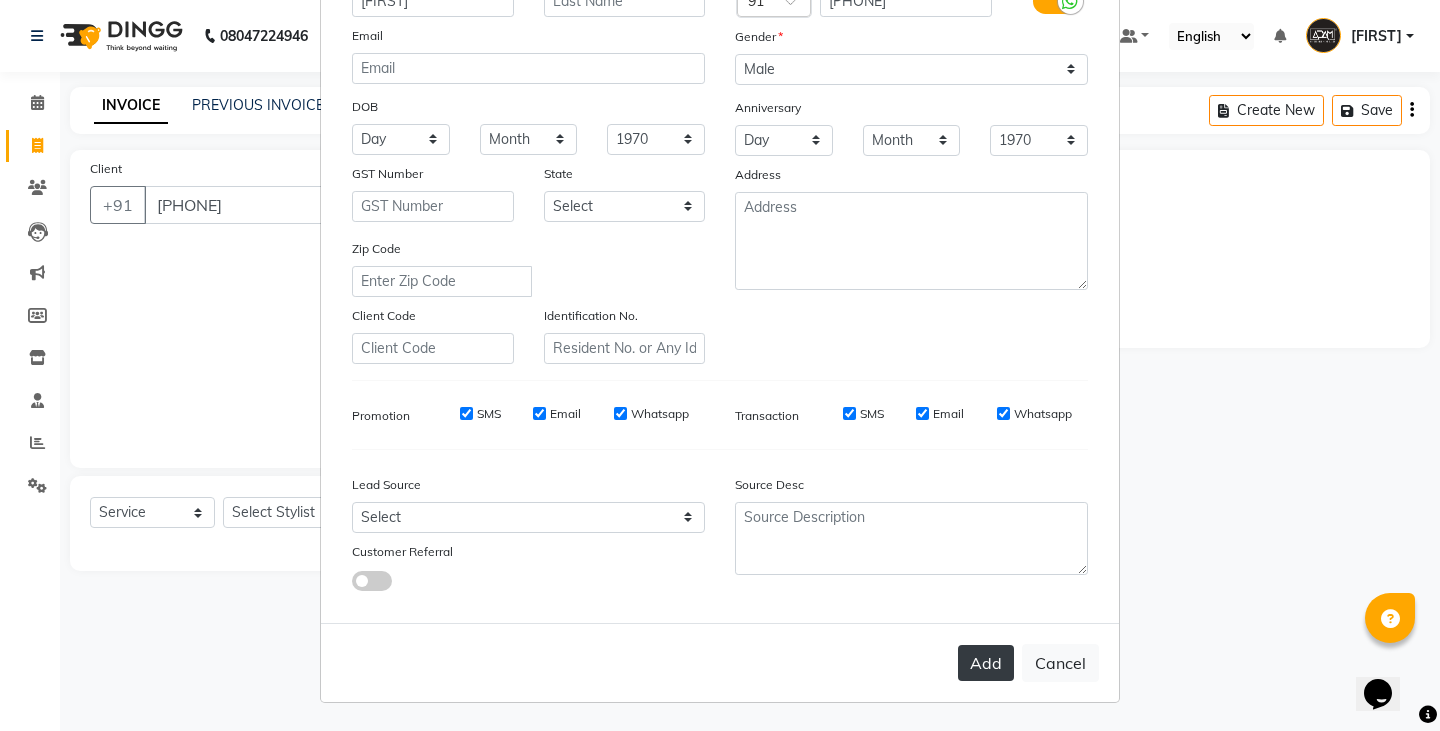 click on "Add" at bounding box center [986, 663] 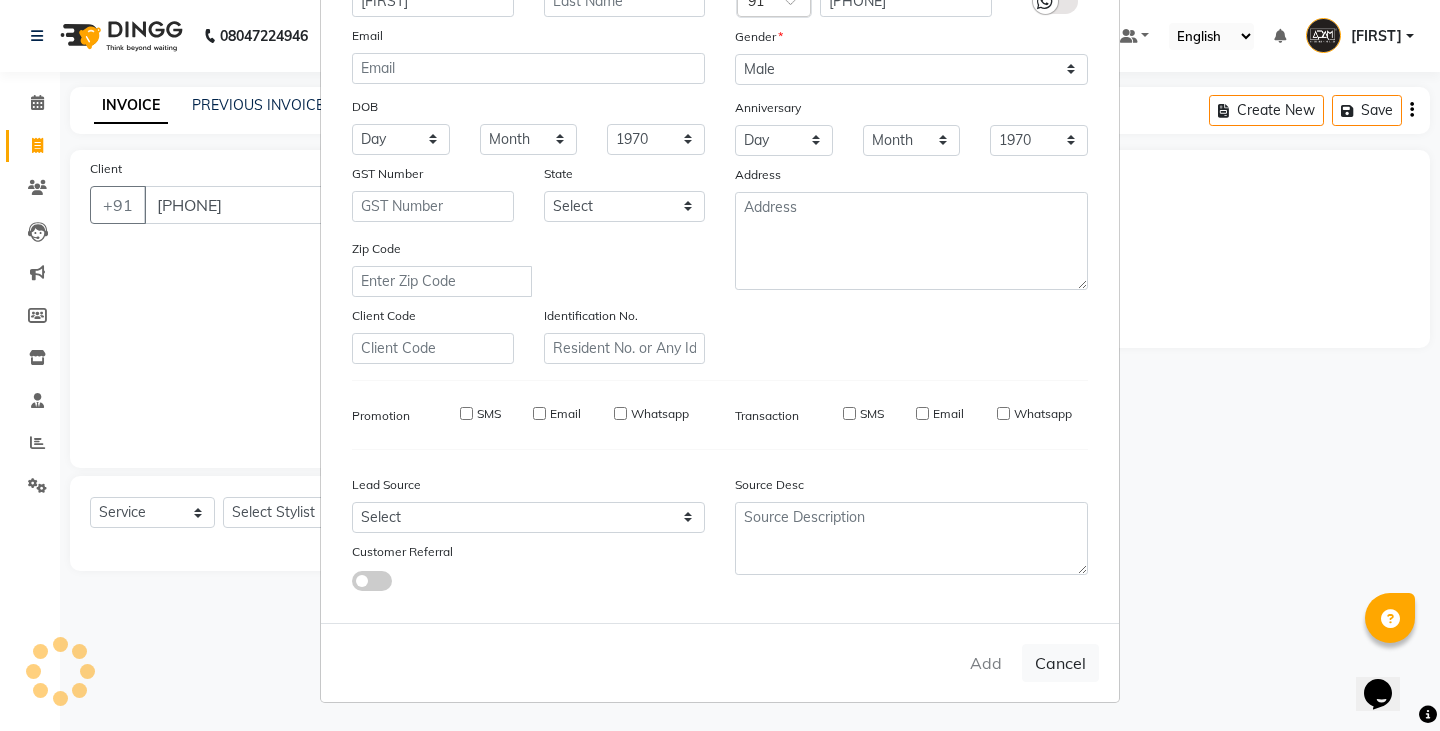 type 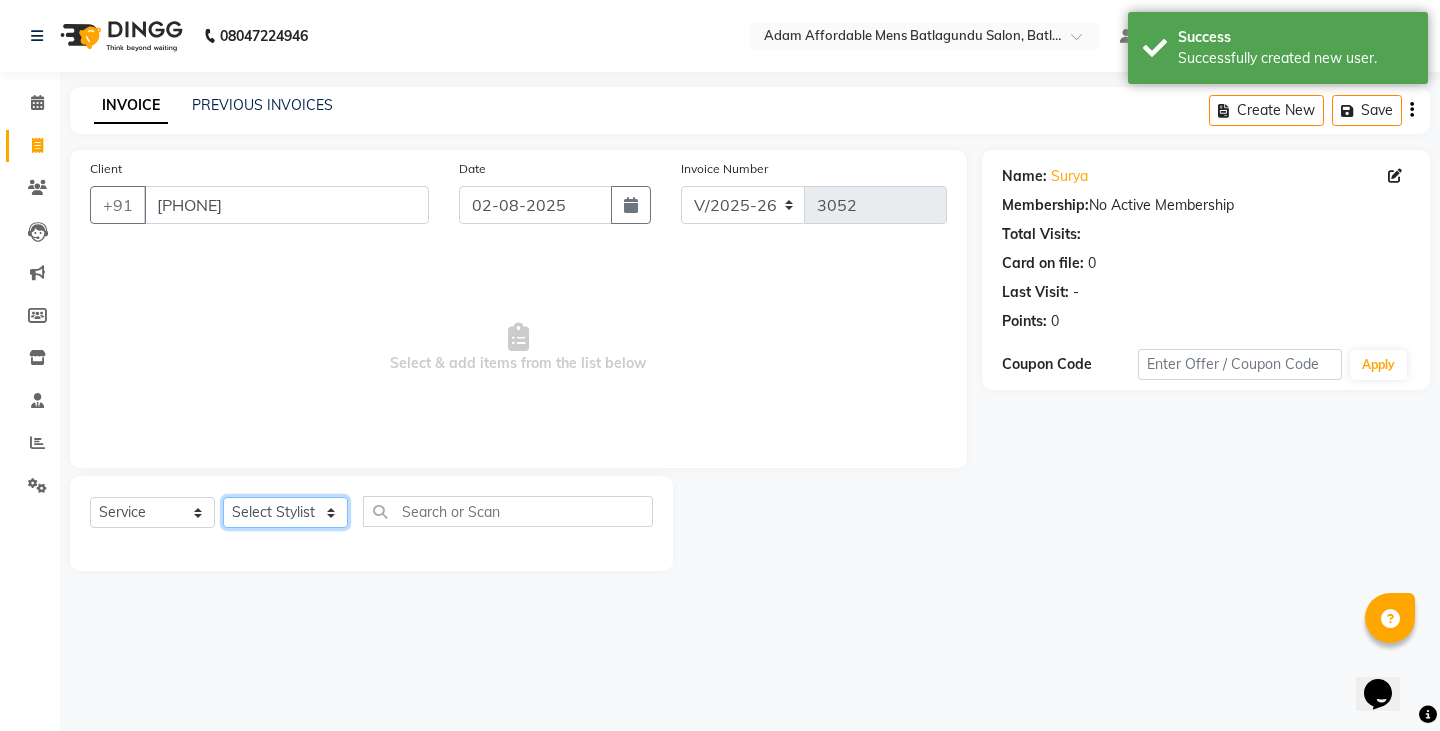 click on "Select Stylist Admin Anish Ovesh Raja SAHIL SOHAIL SONU" 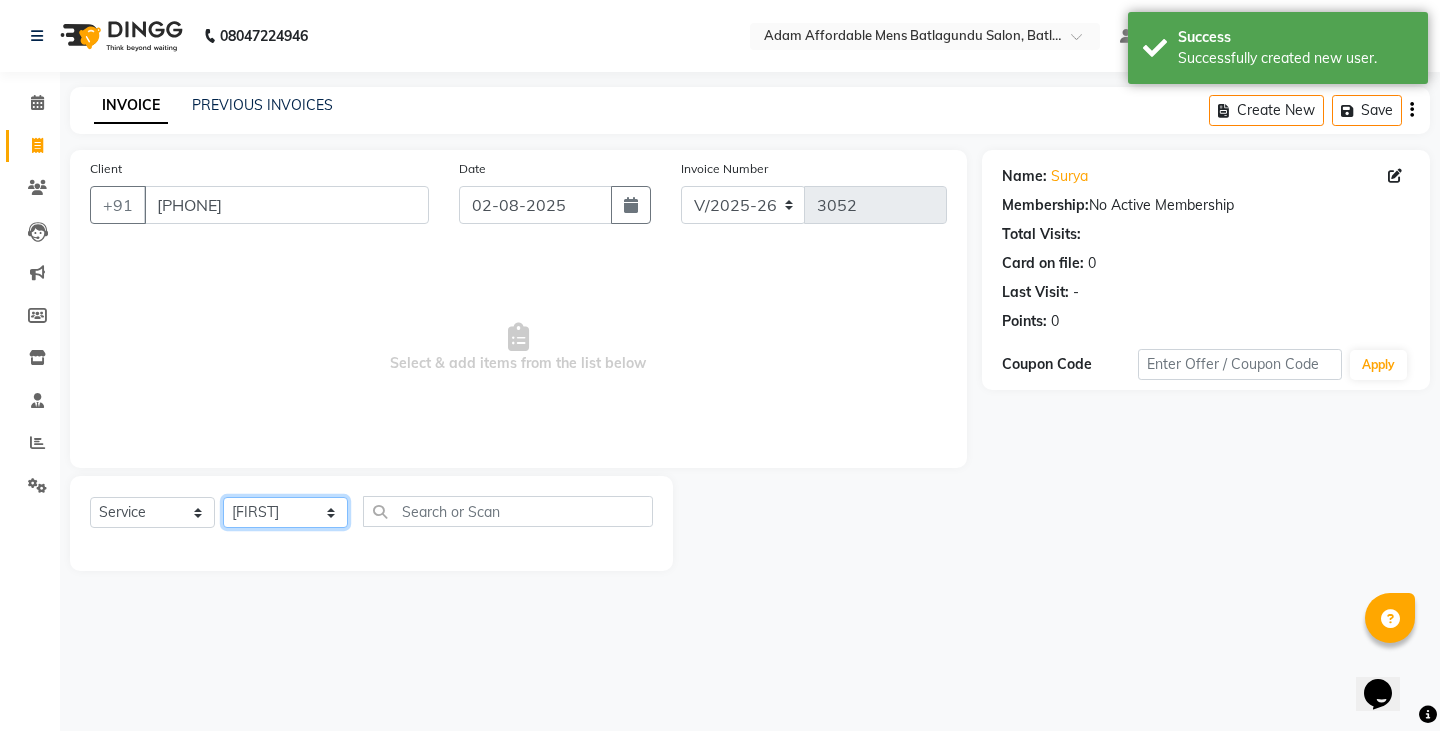 click on "Select Stylist Admin Anish Ovesh Raja SAHIL SOHAIL SONU" 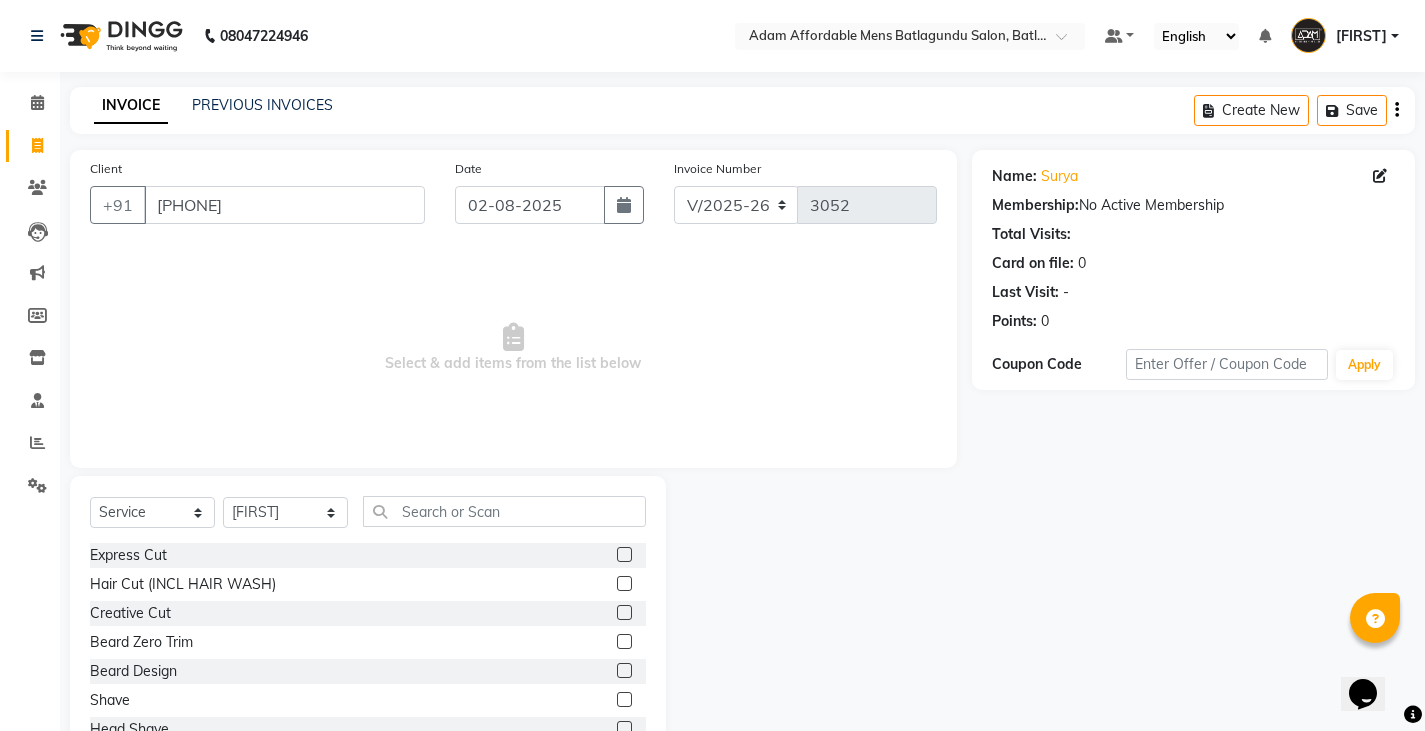 click 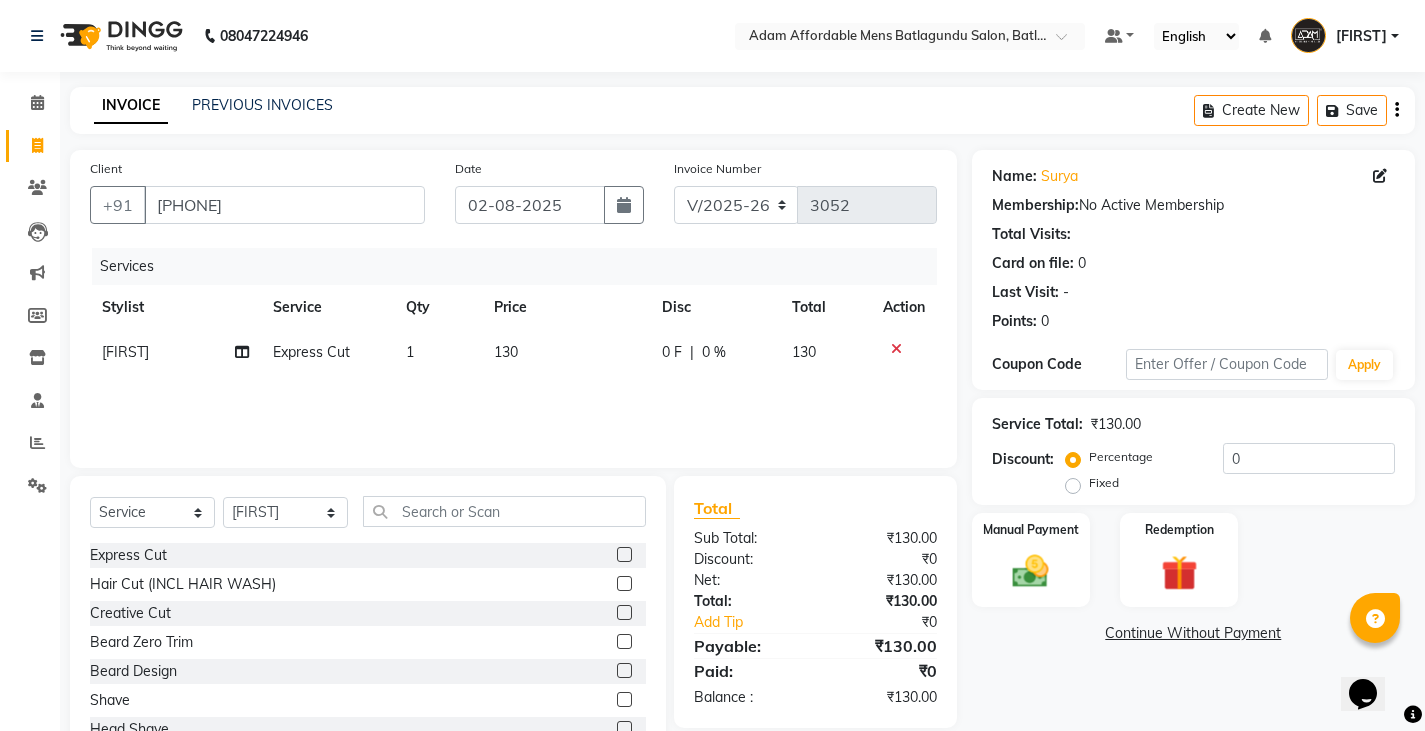 click on "130" 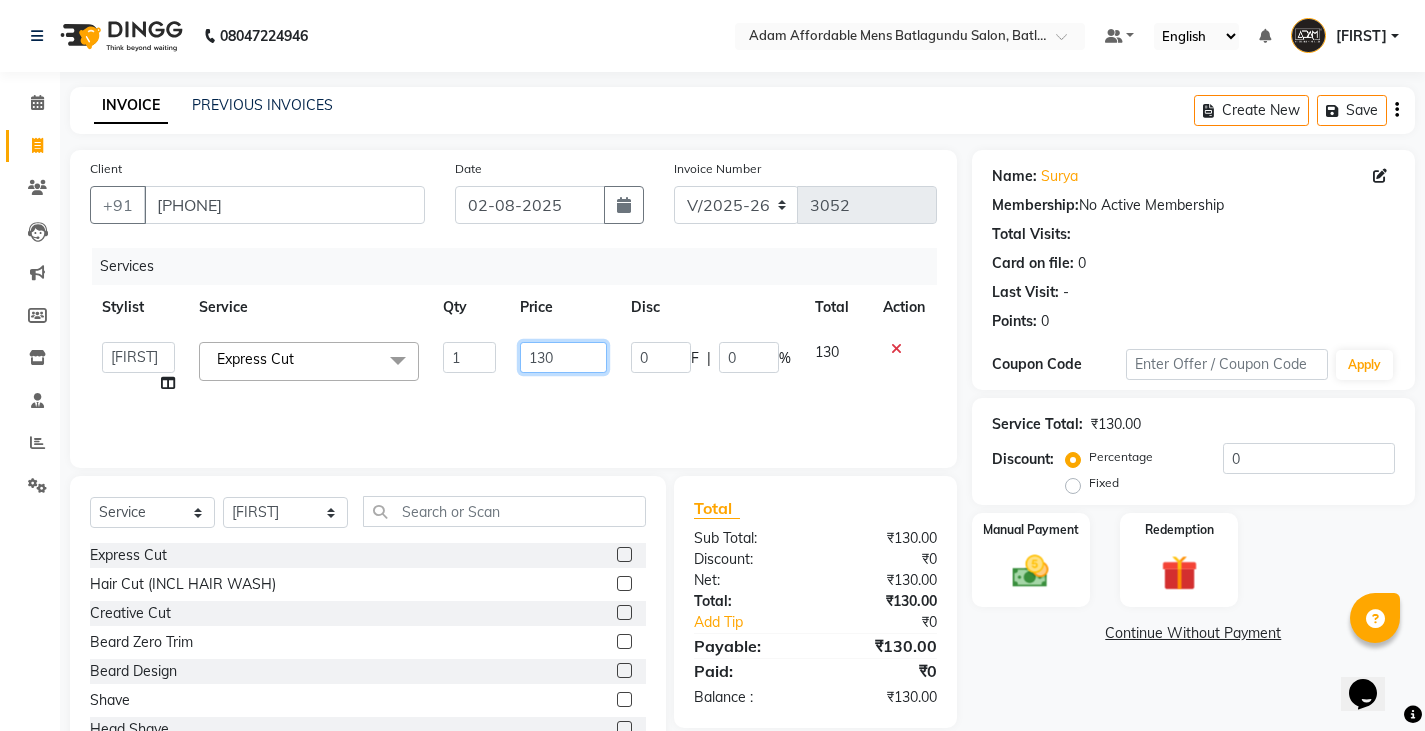 click on "130" 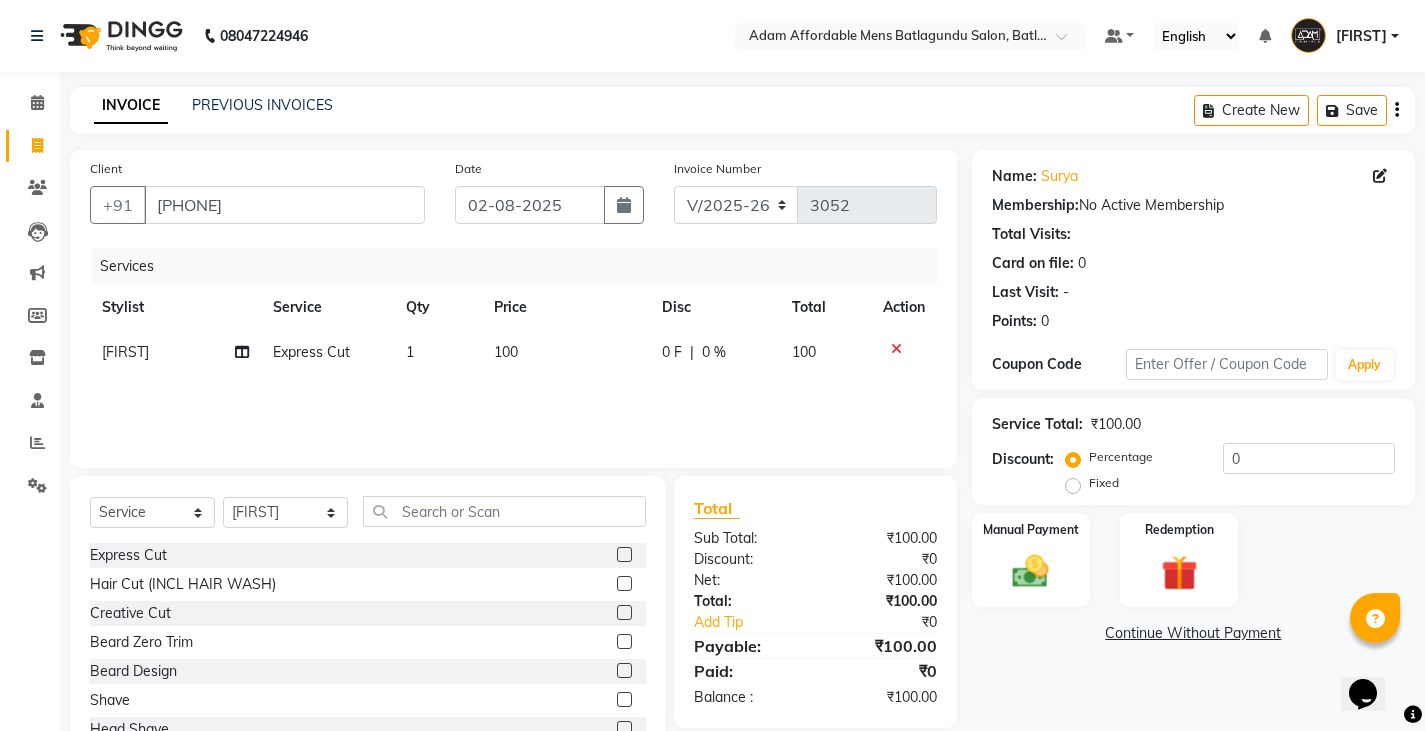drag, startPoint x: 581, startPoint y: 387, endPoint x: 622, endPoint y: 456, distance: 80.26207 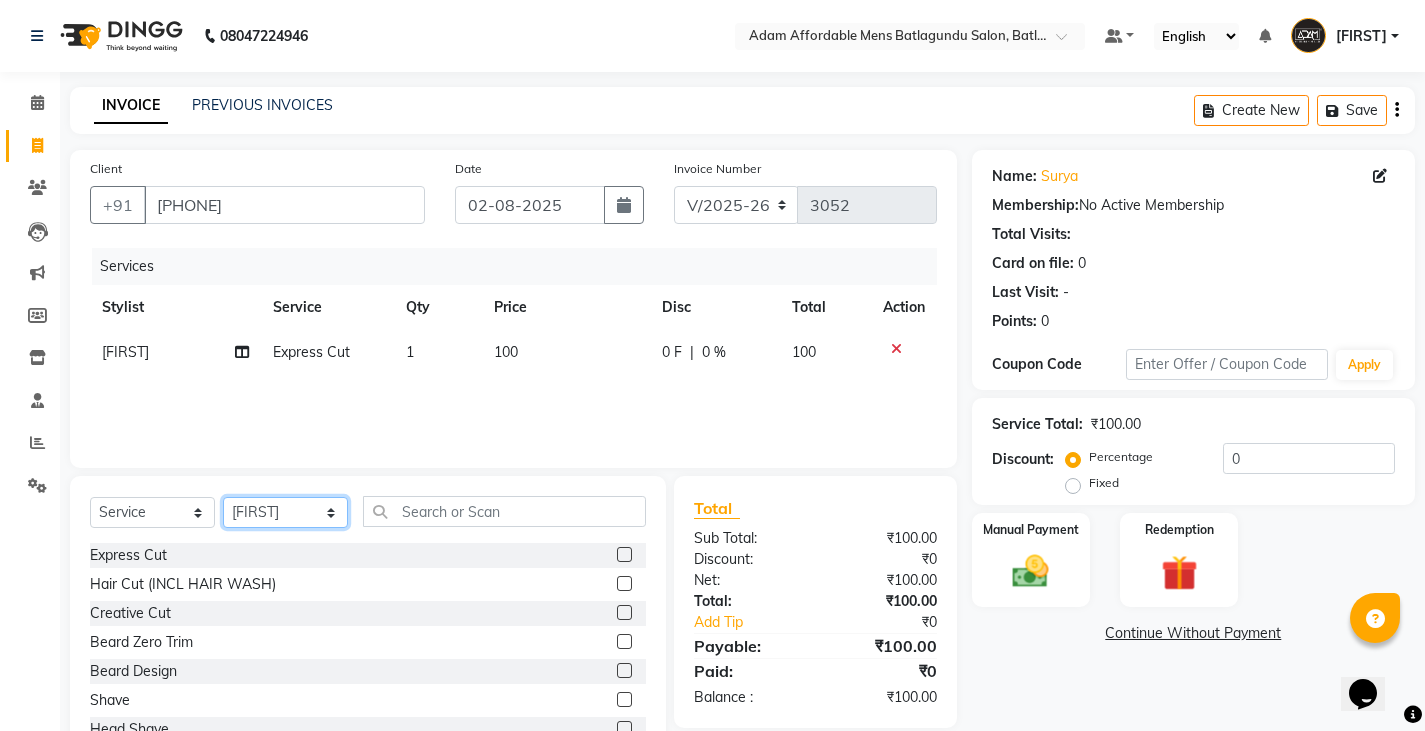 click on "Select Stylist Admin Anish Ovesh Raja SAHIL SOHAIL SONU" 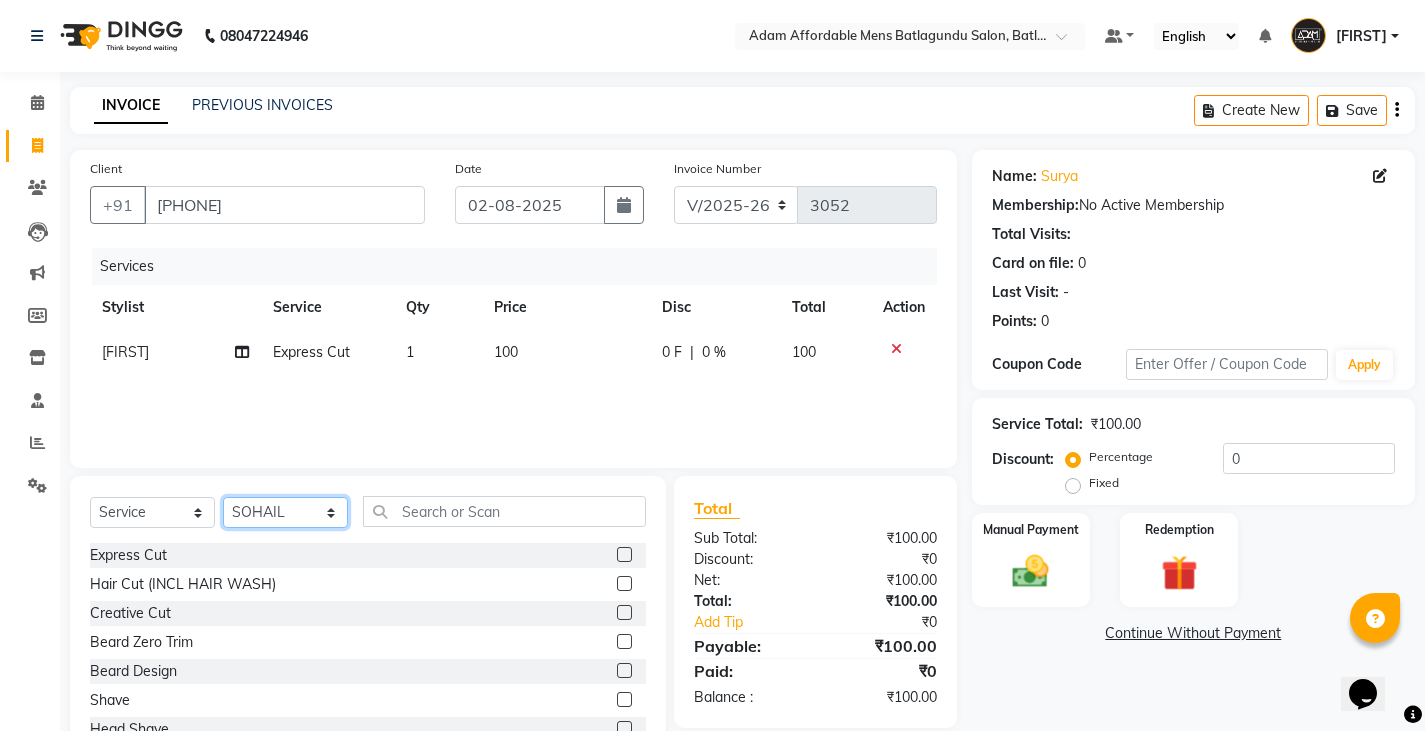 click on "Select Stylist Admin Anish Ovesh Raja SAHIL SOHAIL SONU" 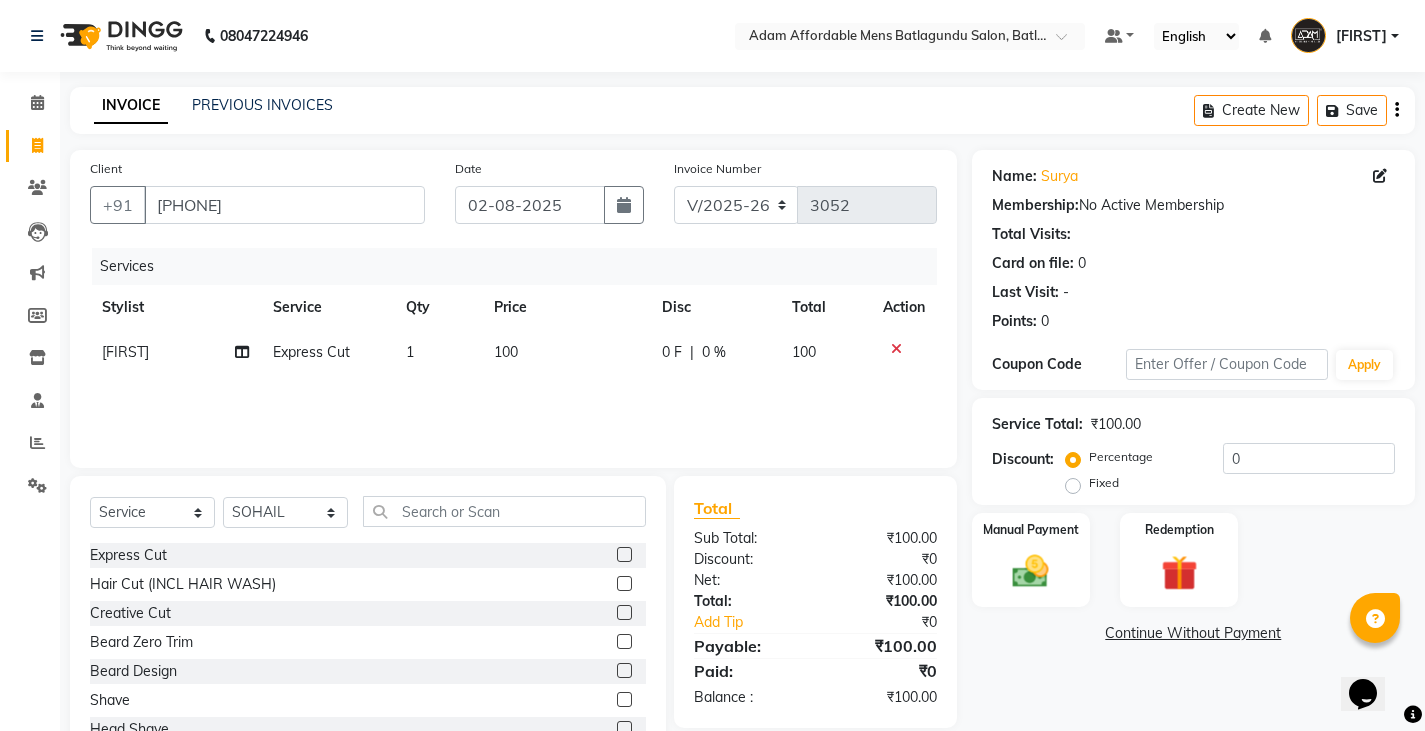 click 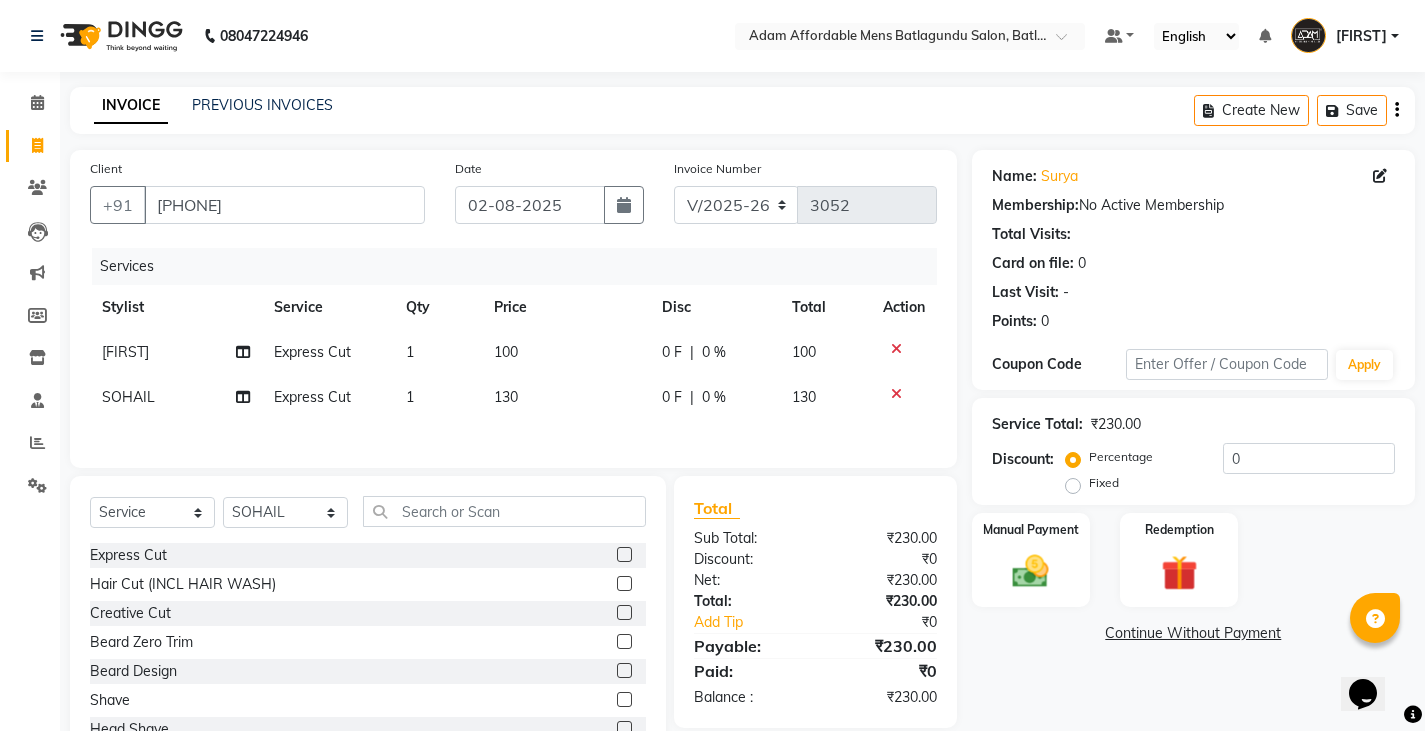click 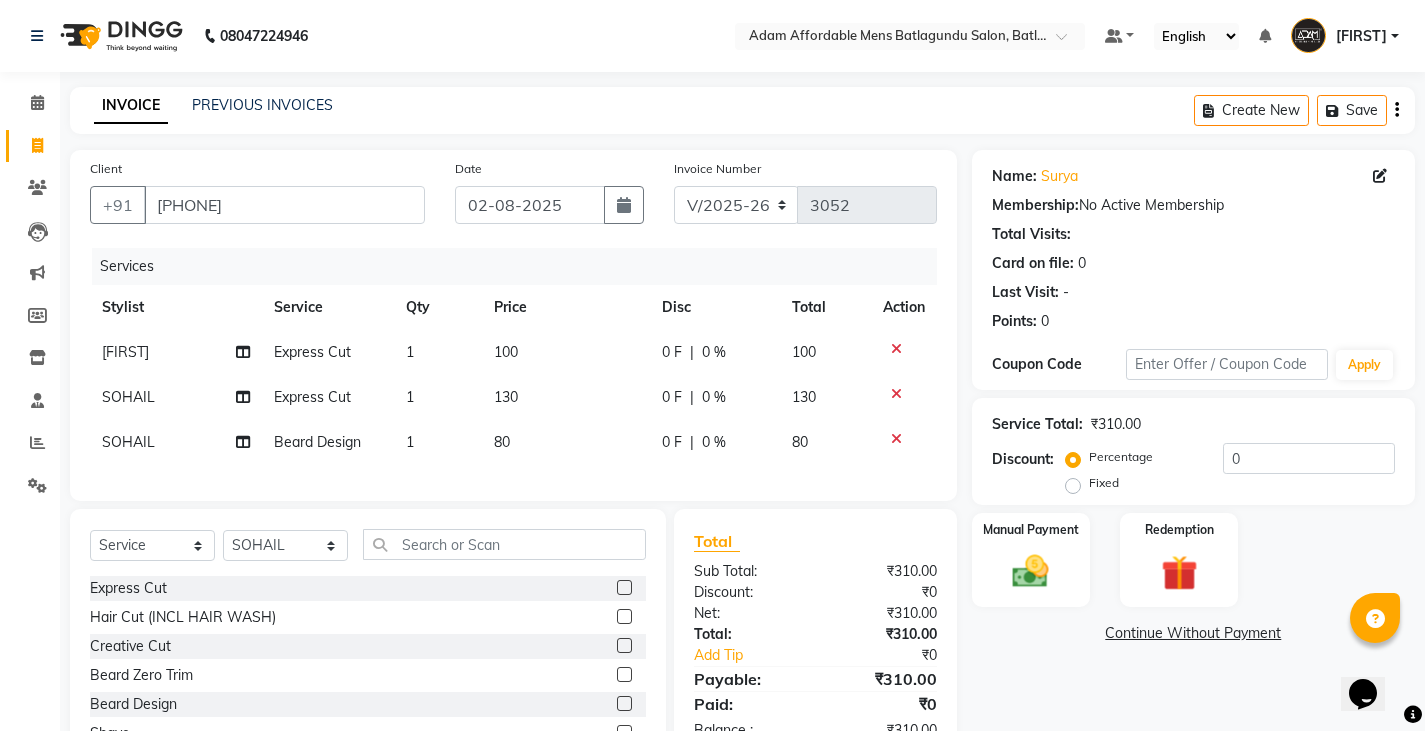 click on "130" 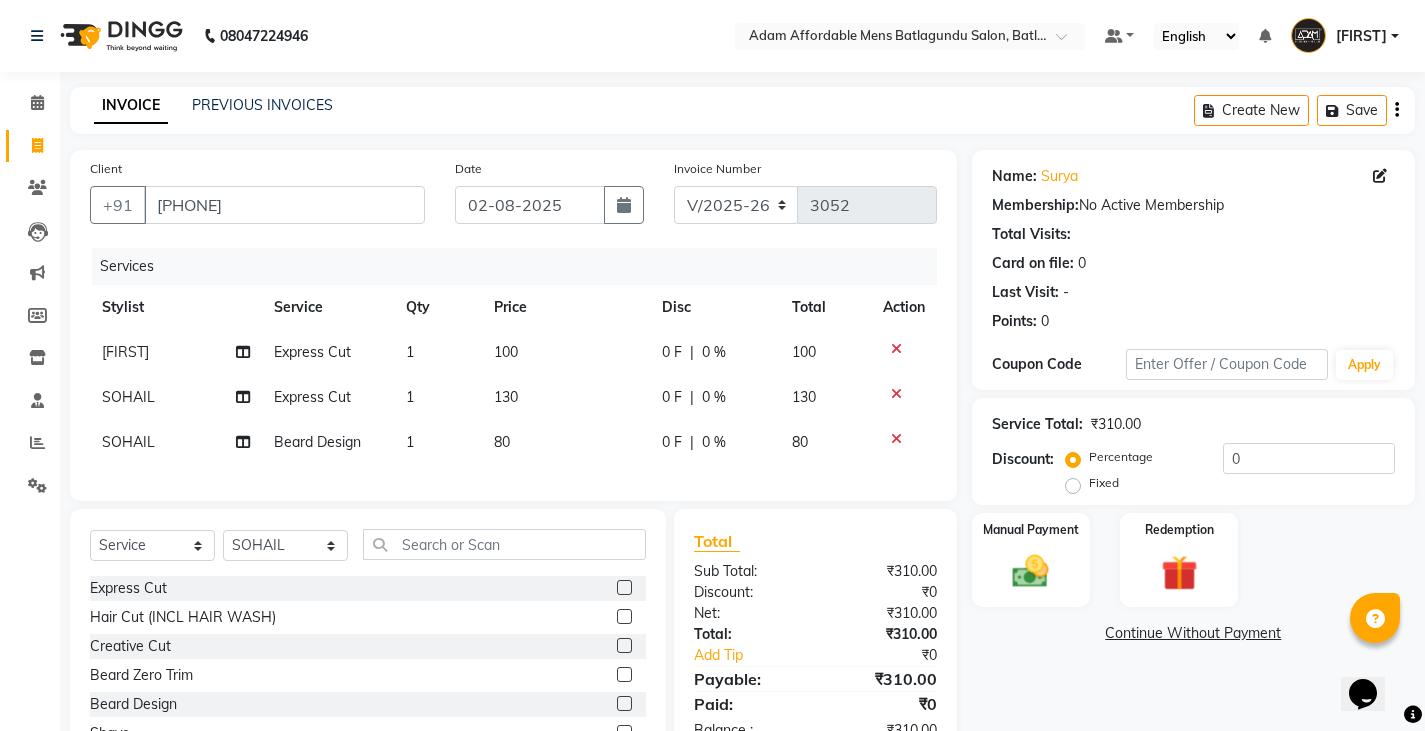 click on "130" 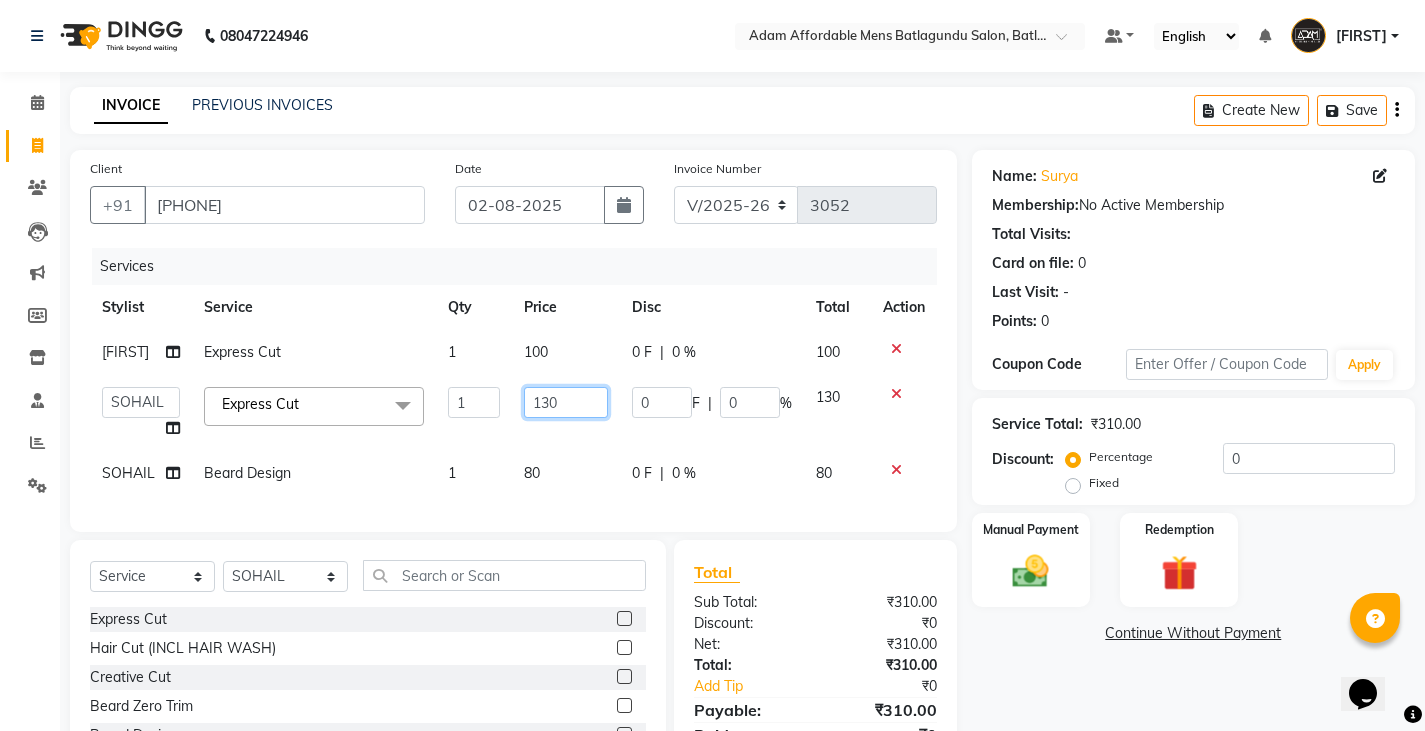 click on "130" 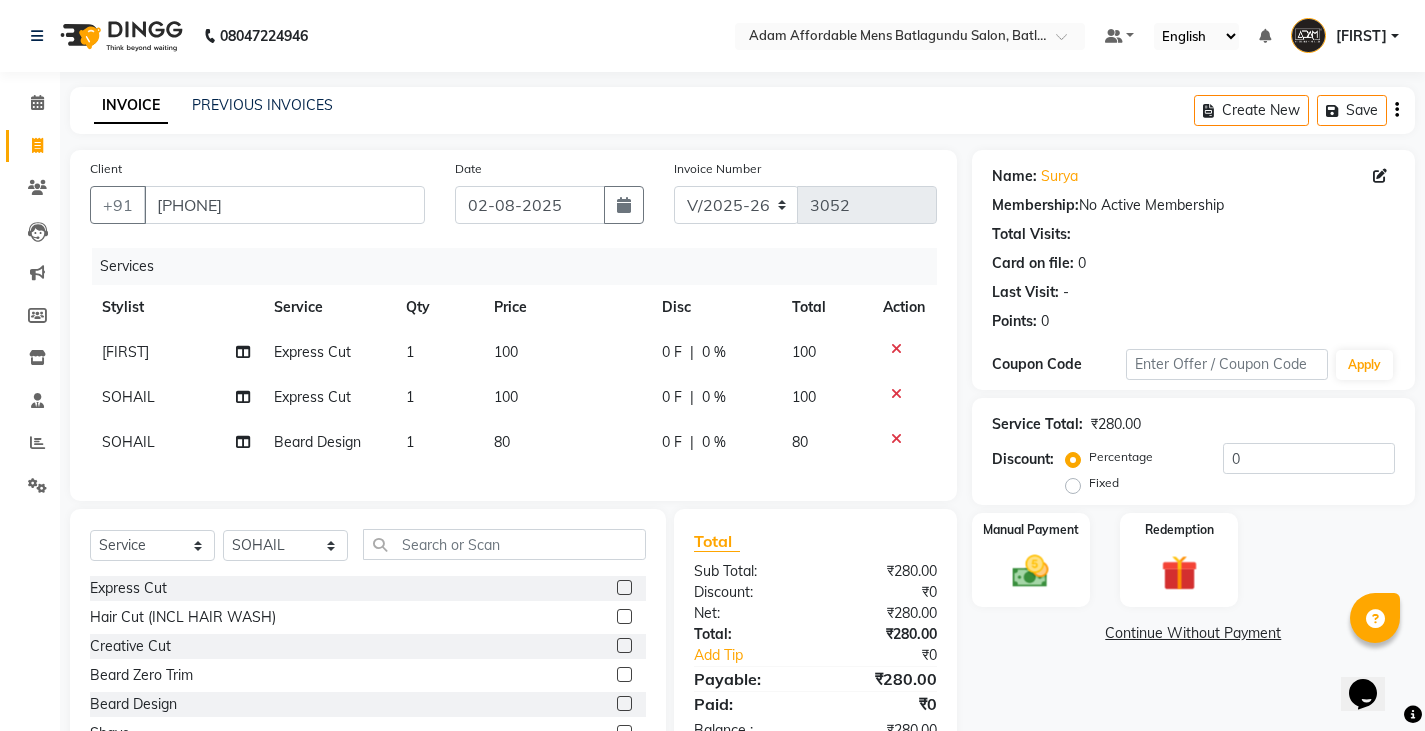 click on "1" 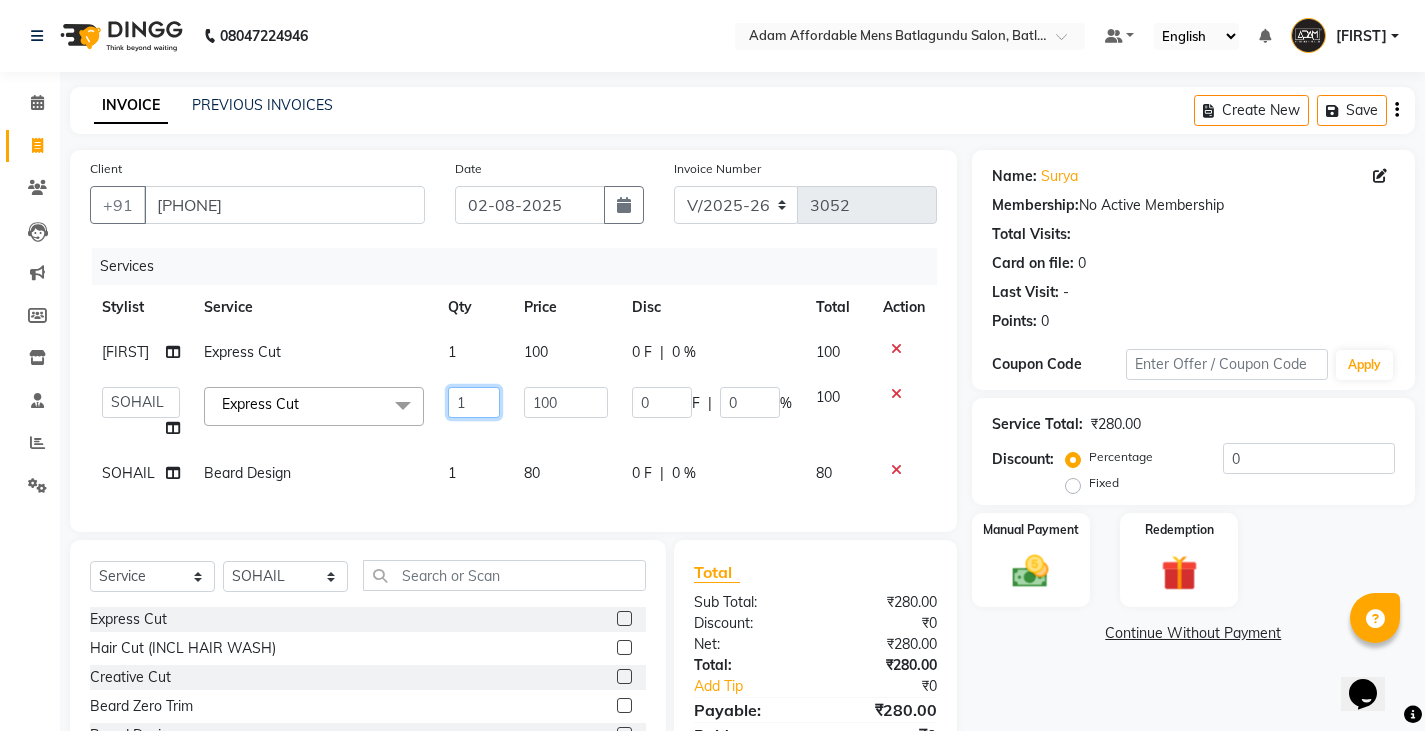 click on "1" 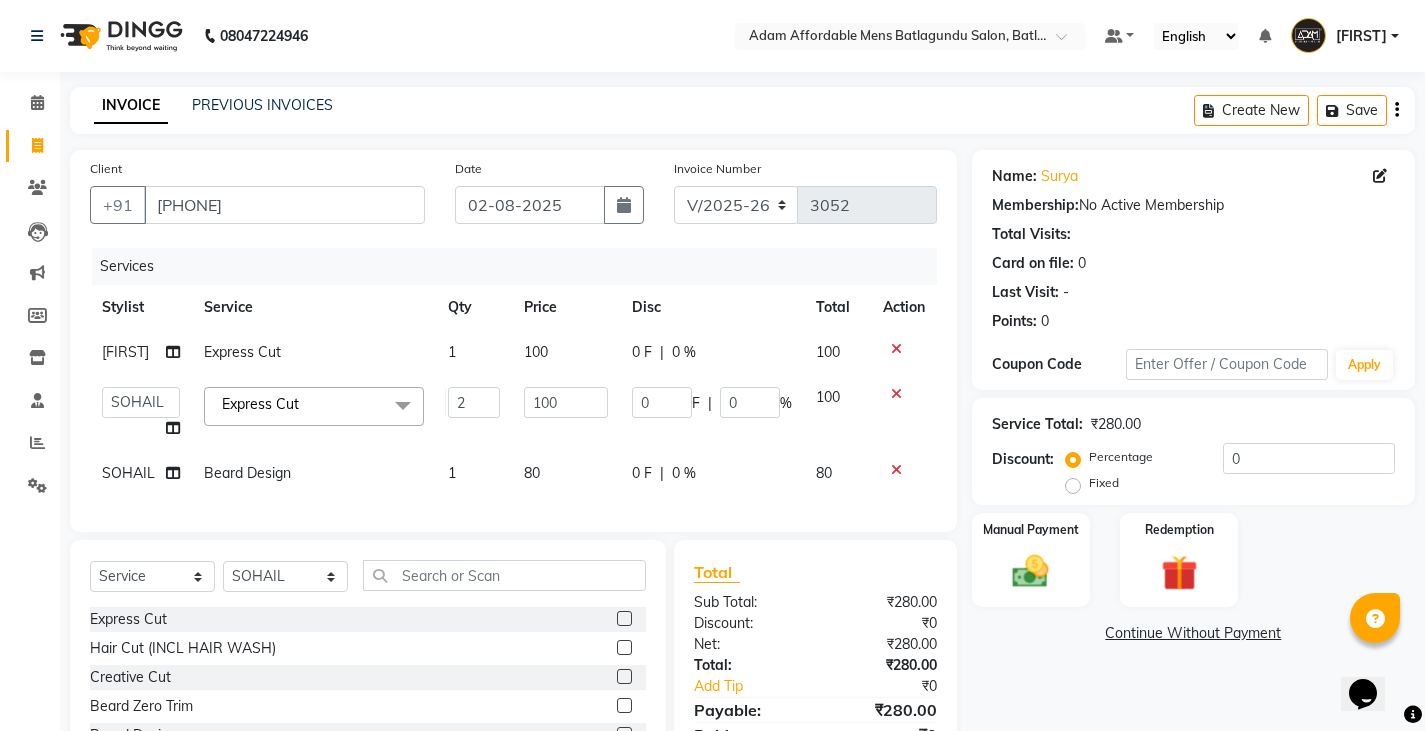 drag, startPoint x: 534, startPoint y: 432, endPoint x: 693, endPoint y: 435, distance: 159.0283 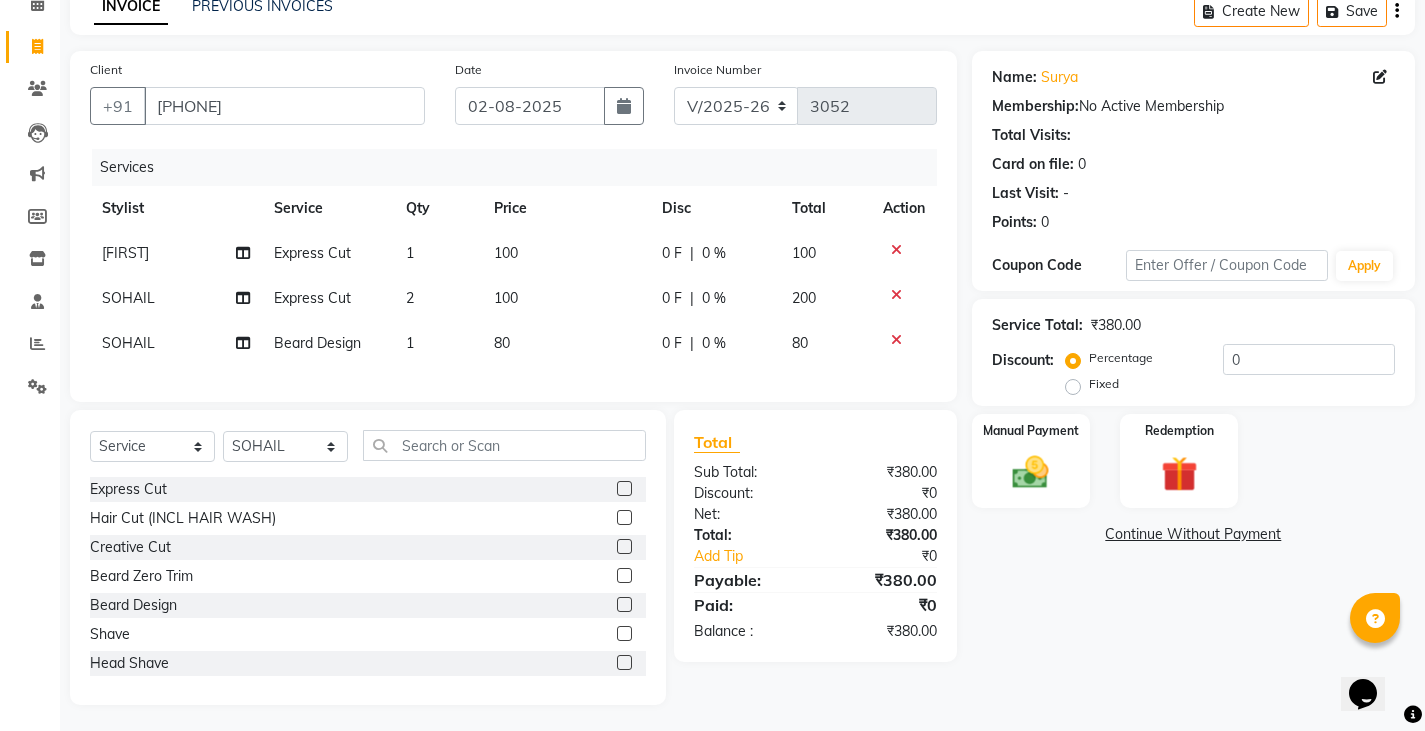 scroll, scrollTop: 118, scrollLeft: 0, axis: vertical 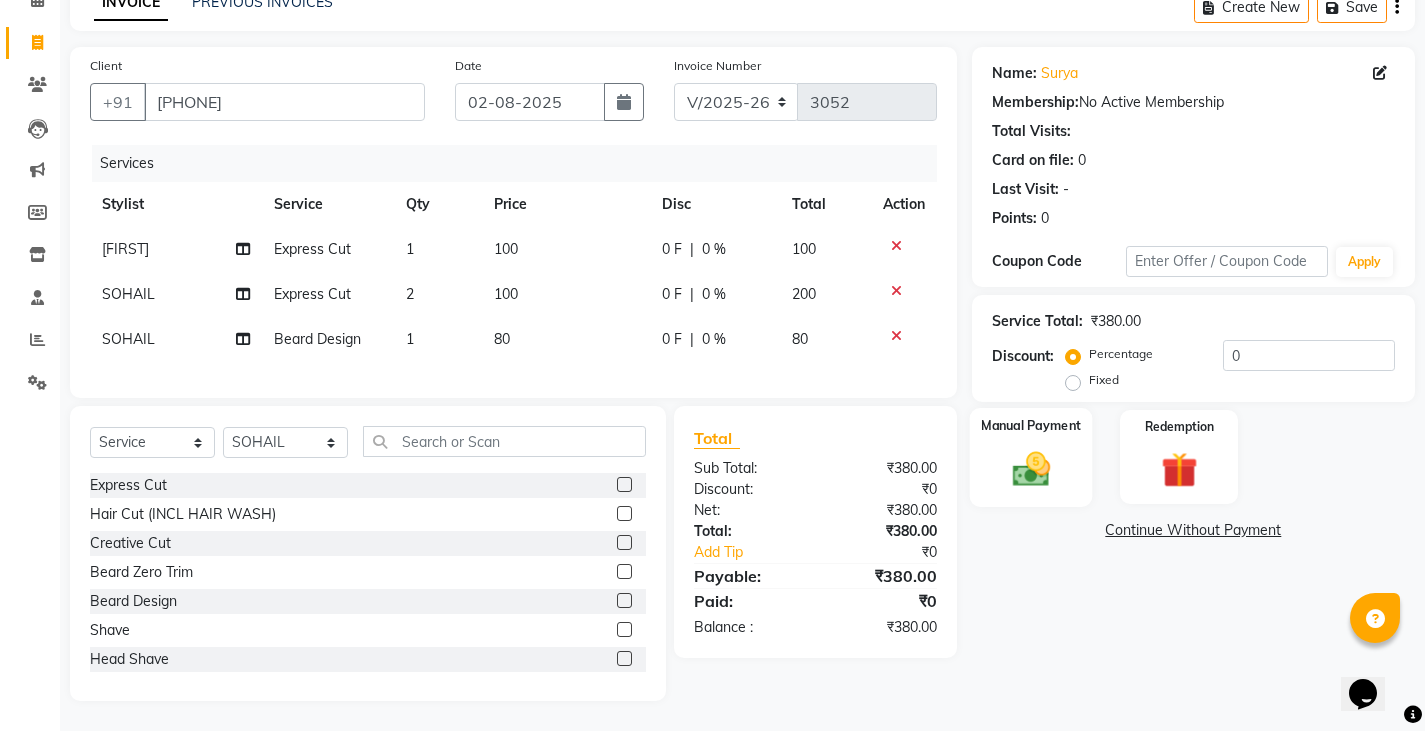 click on "Manual Payment" 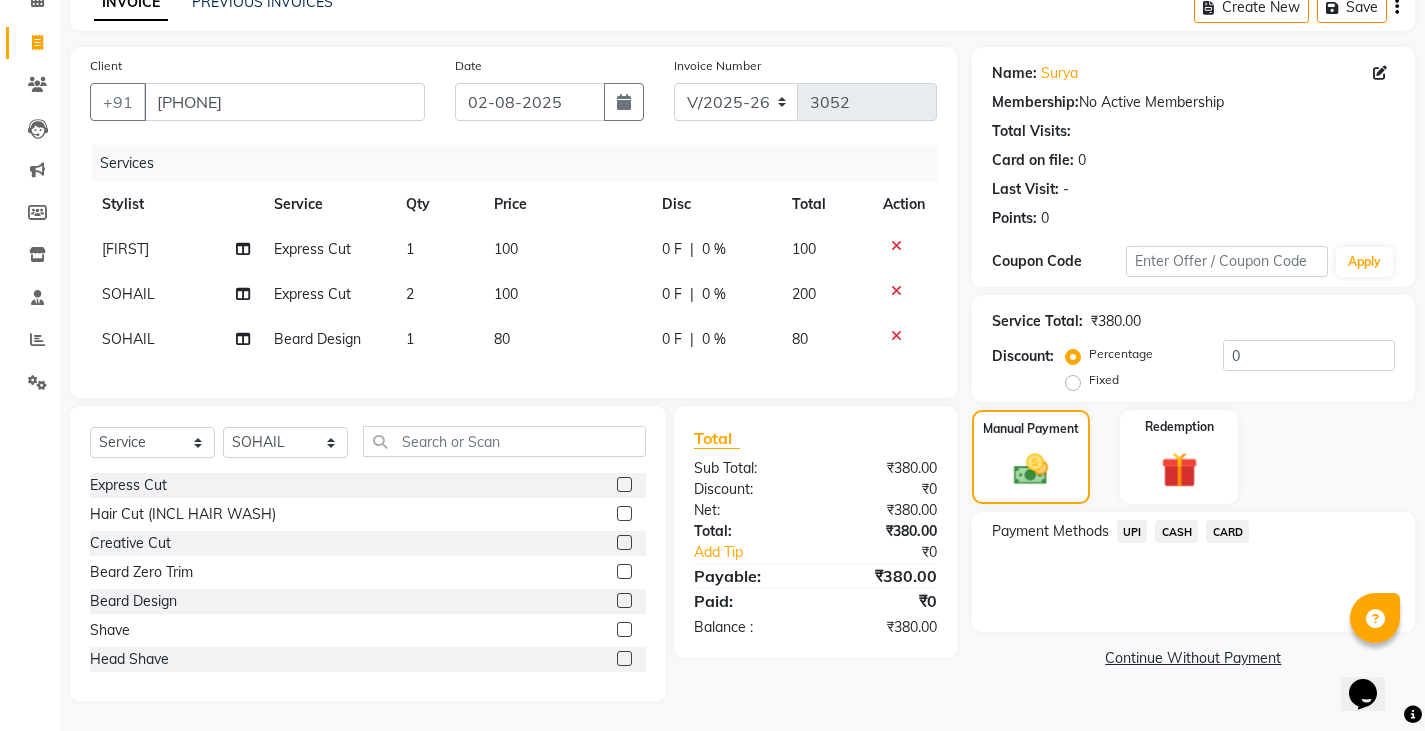 click on "CASH" 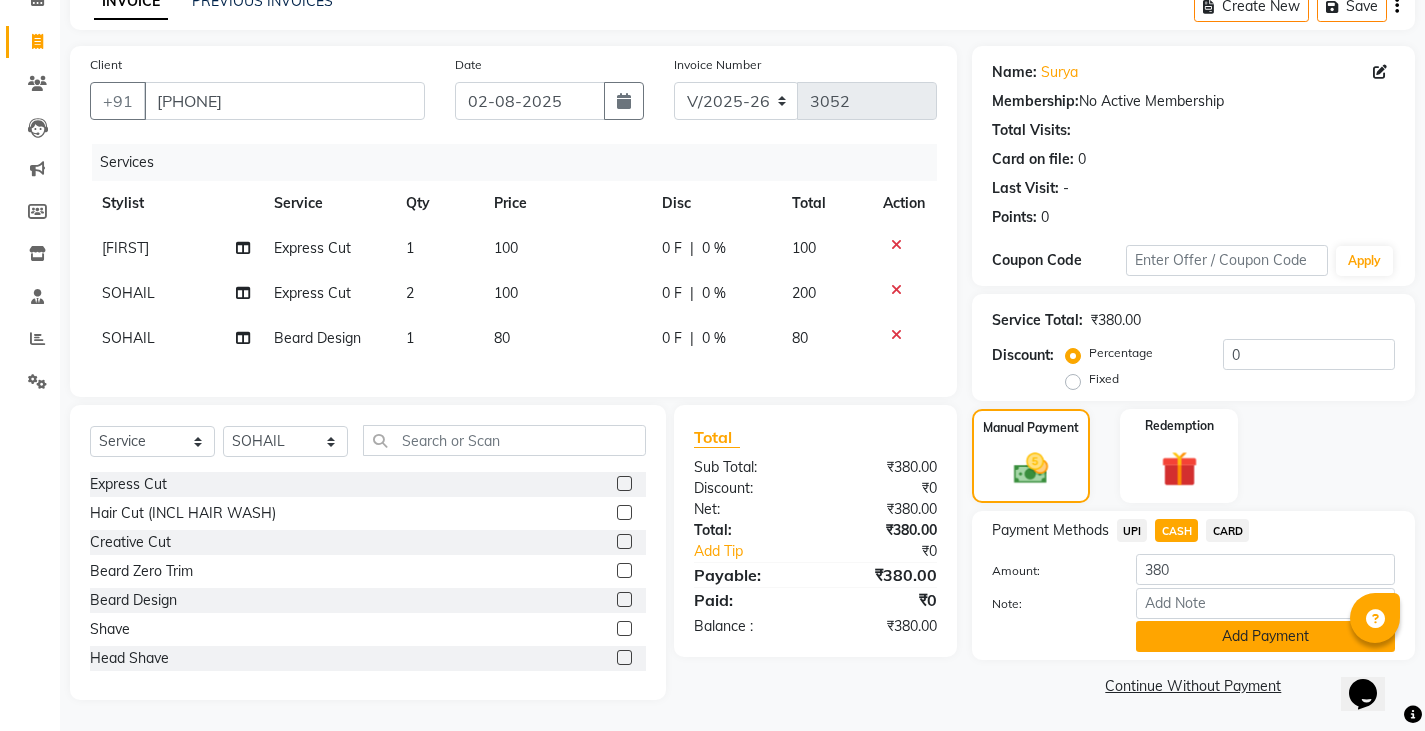 click on "Add Payment" 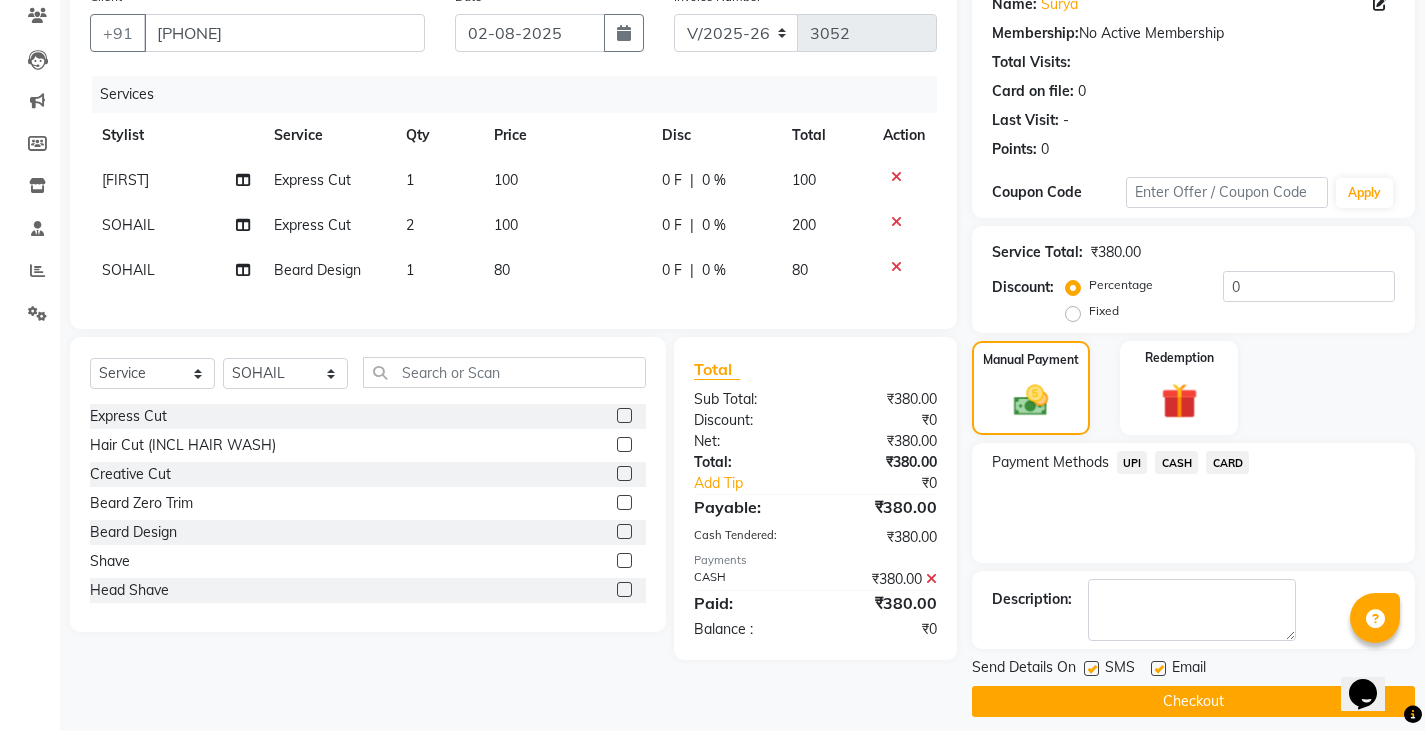 scroll, scrollTop: 188, scrollLeft: 0, axis: vertical 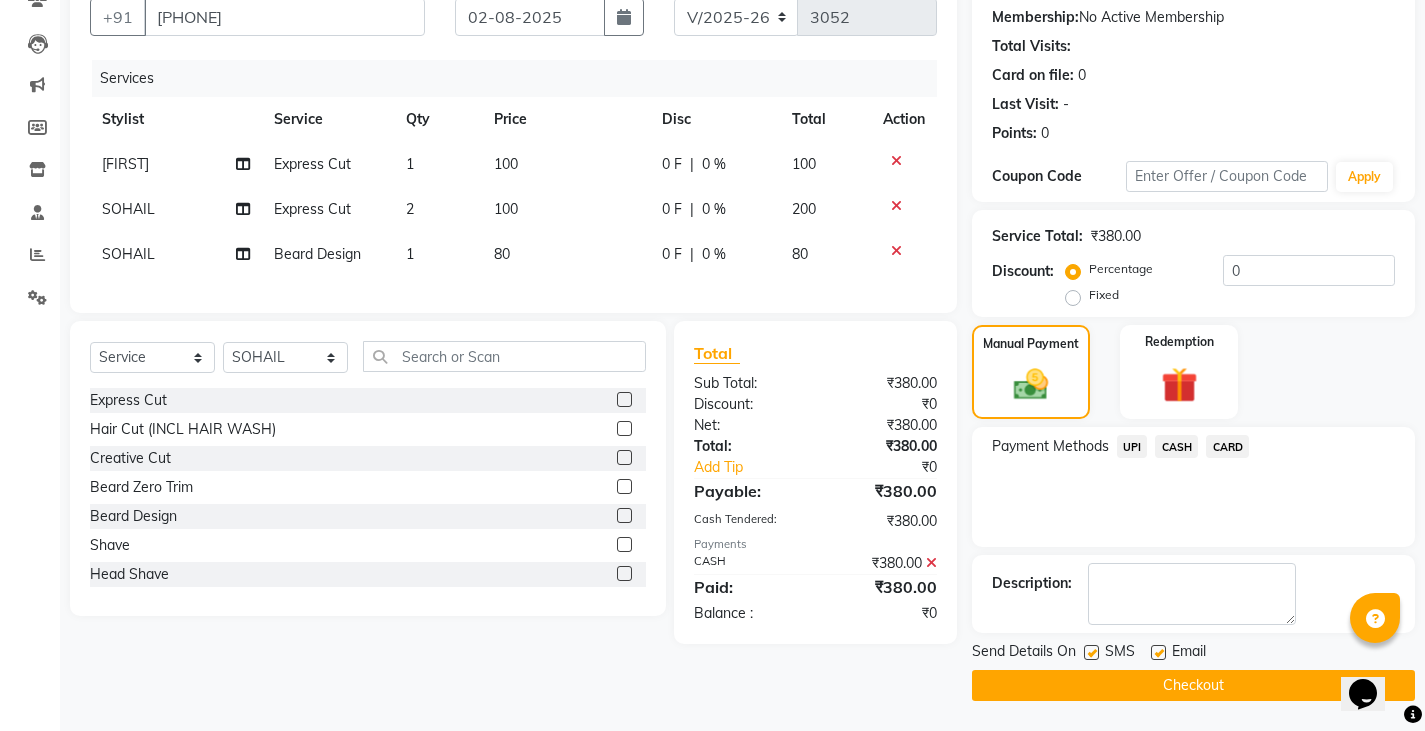 click on "Send Details On SMS Email  Checkout" 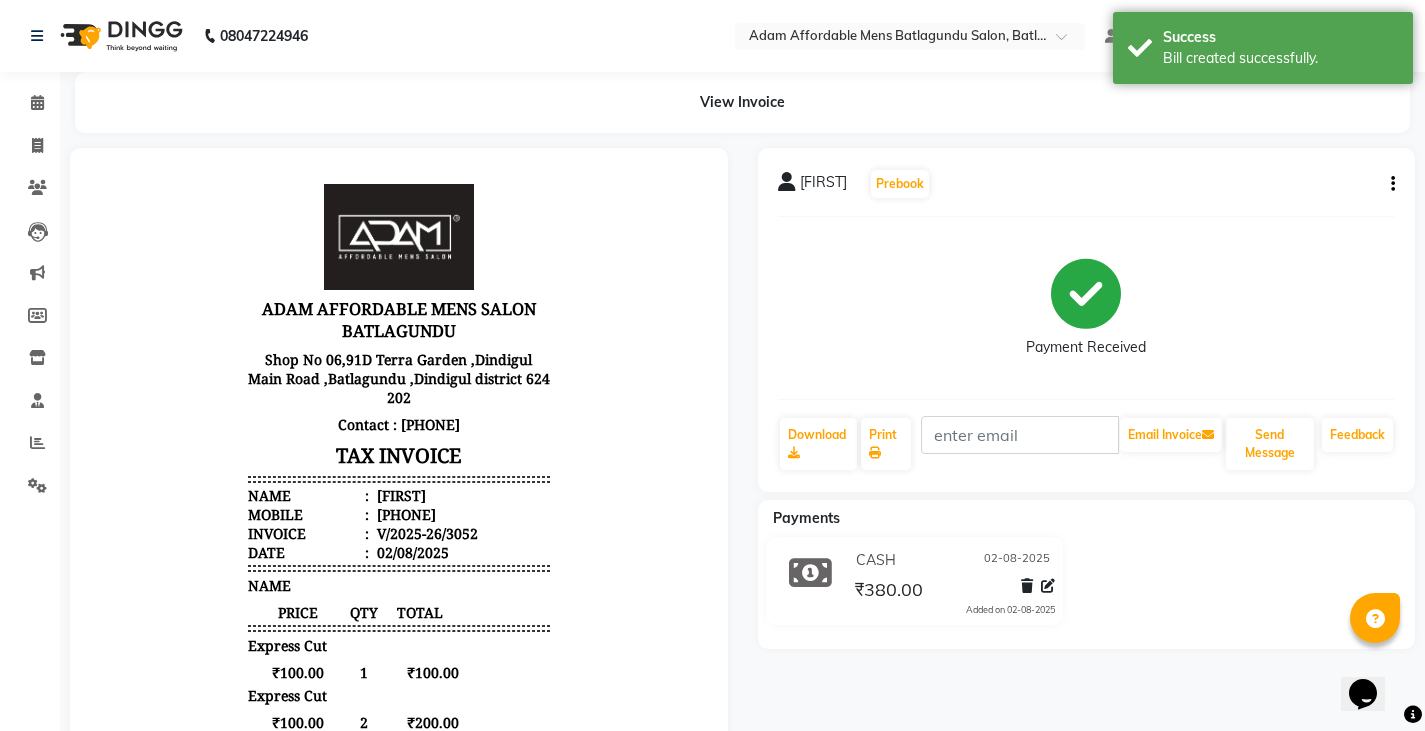 scroll, scrollTop: 0, scrollLeft: 0, axis: both 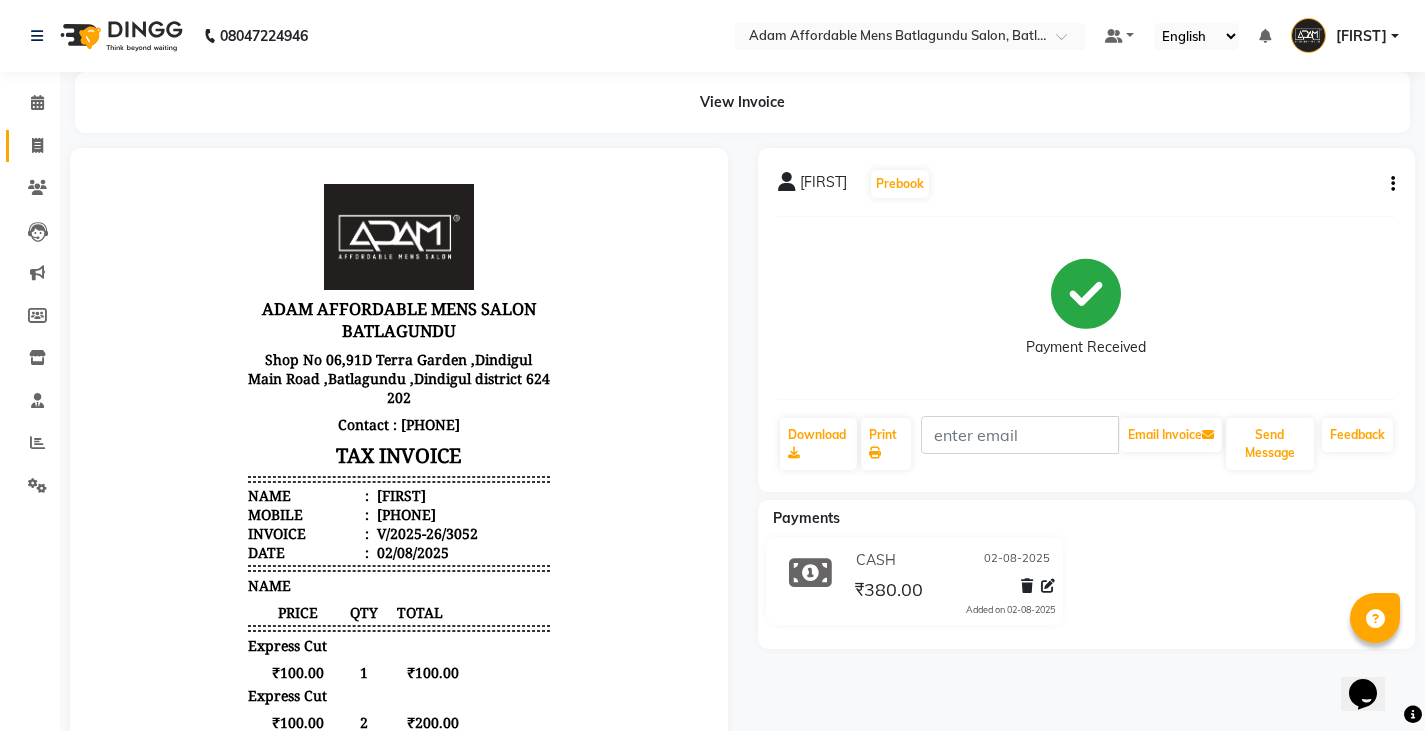 click on "Invoice" 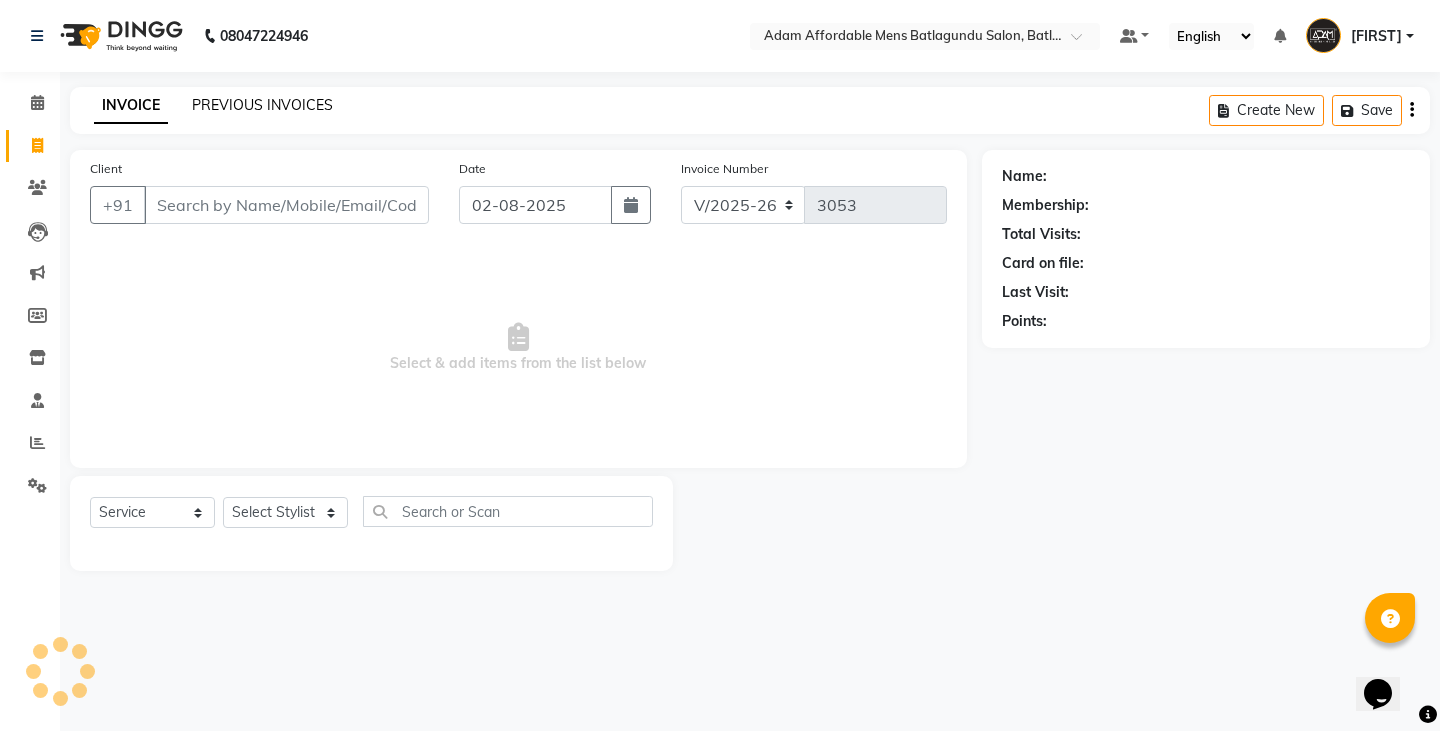 click on "PREVIOUS INVOICES" 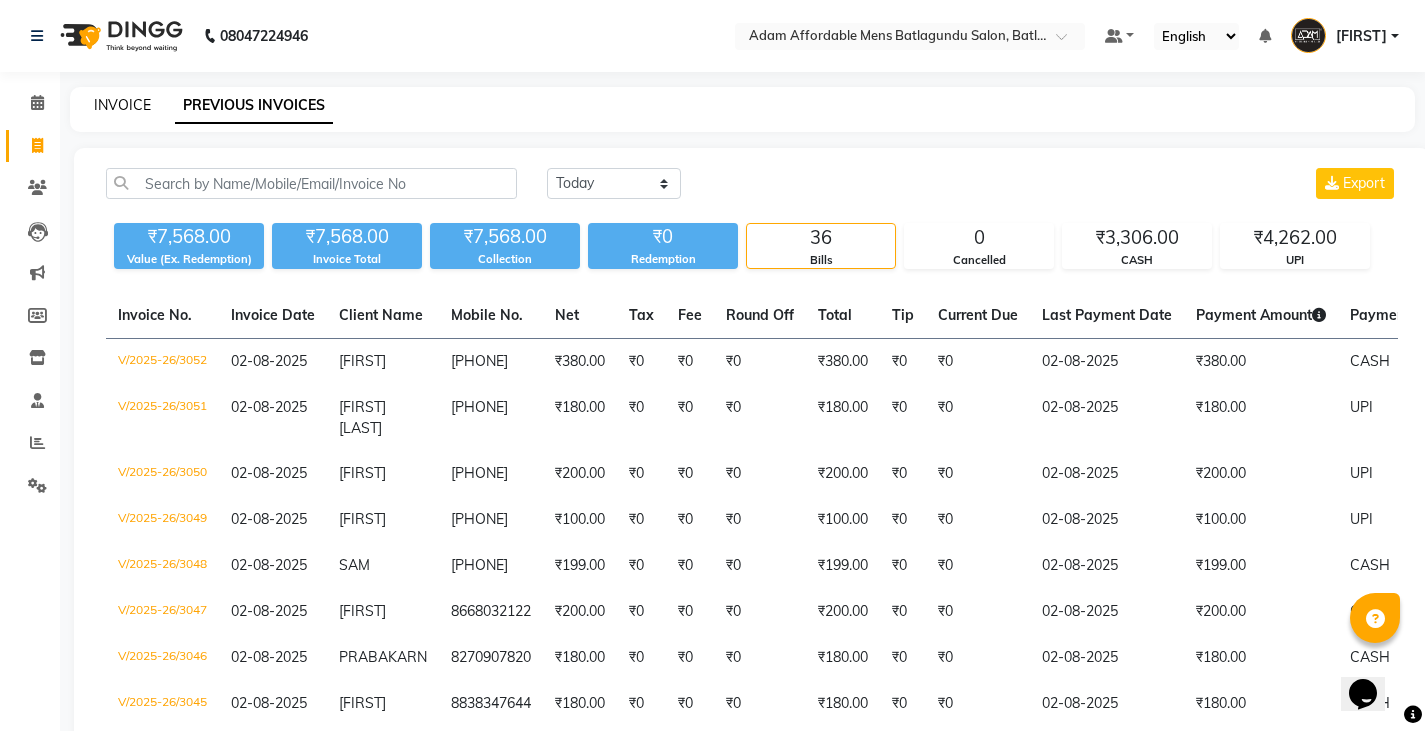 click on "INVOICE" 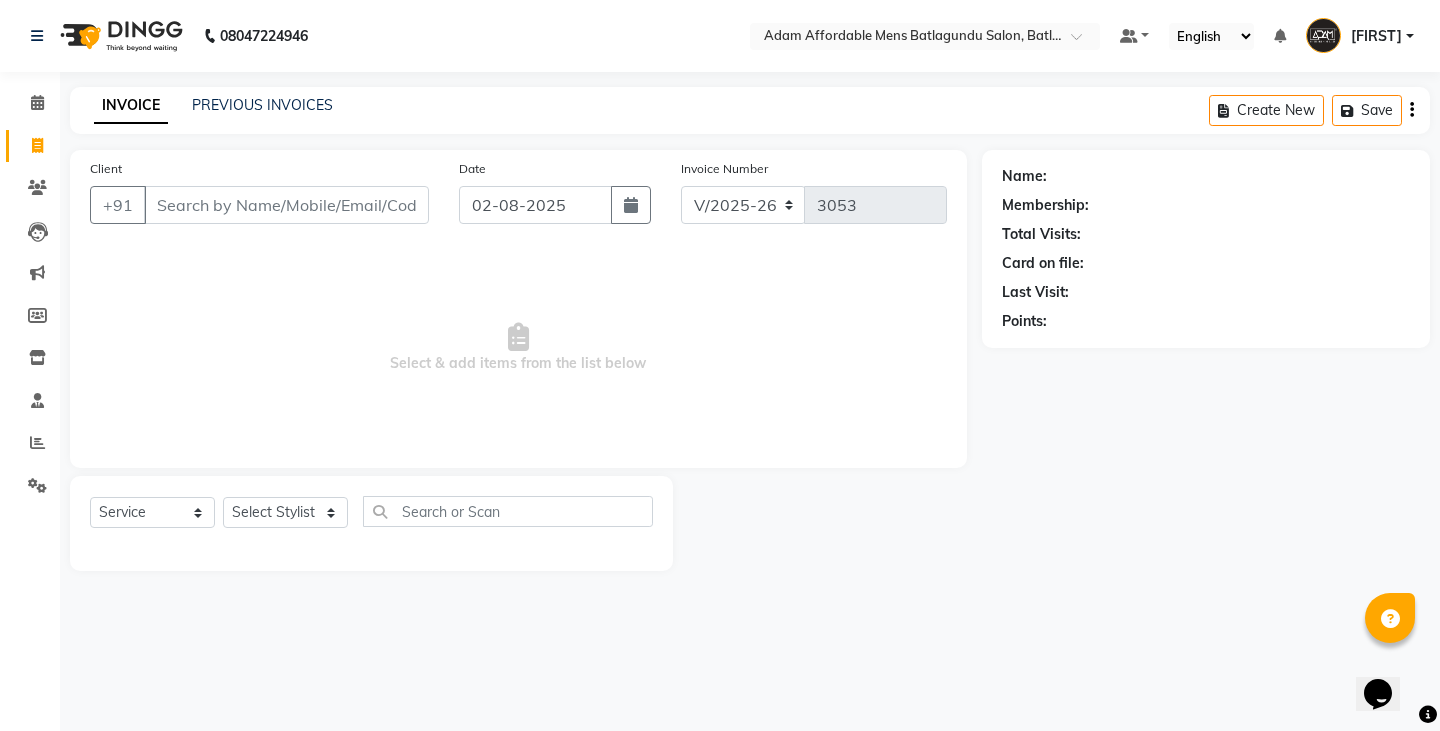 click on "Client" at bounding box center (286, 205) 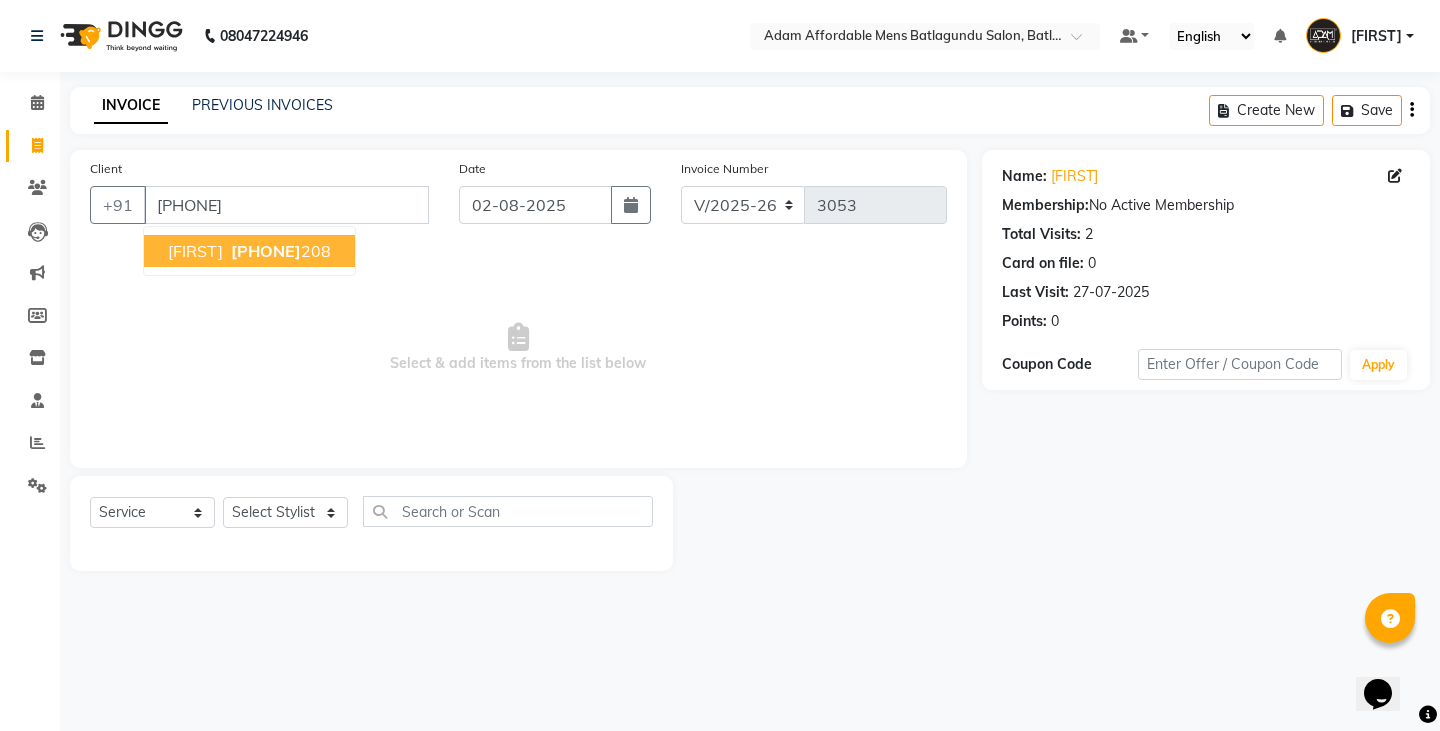 click on "[FIRST]" at bounding box center (195, 251) 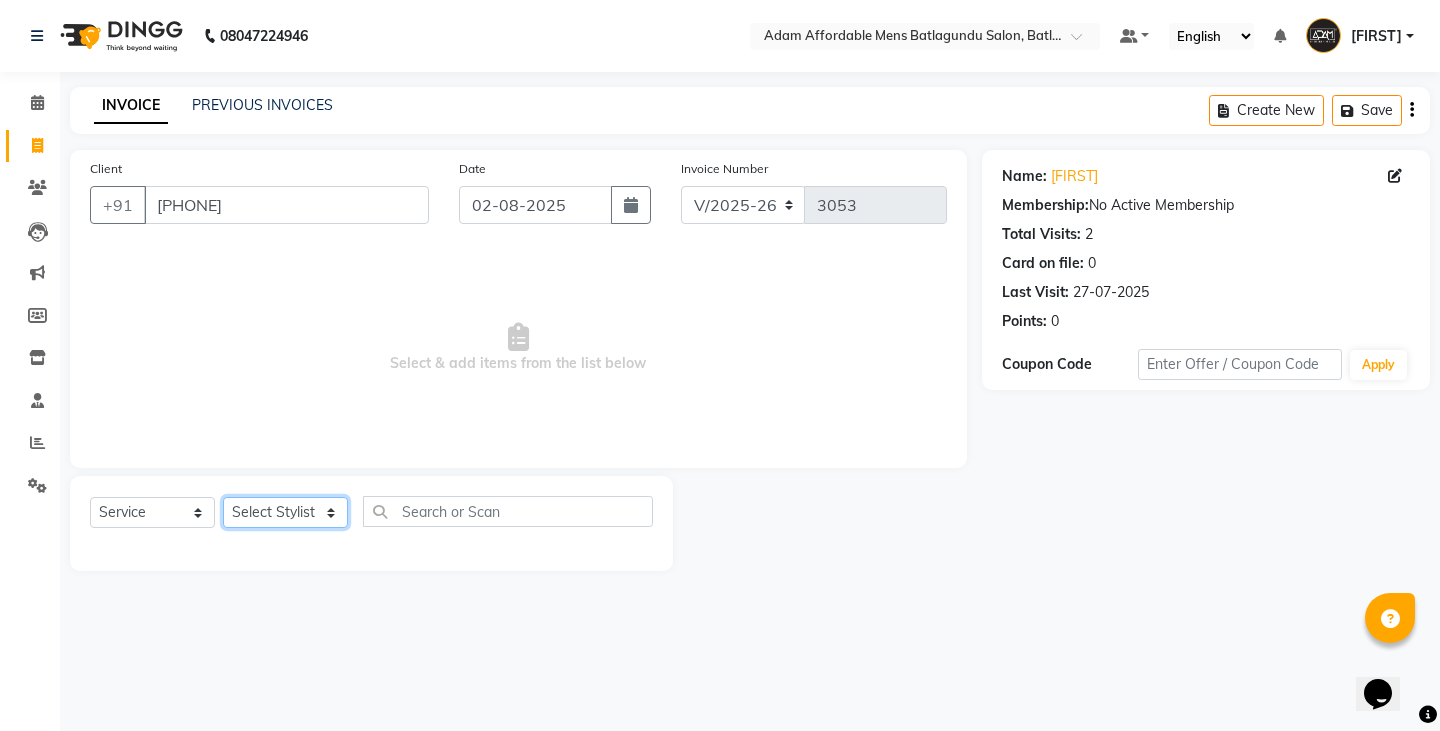 click on "Select Stylist Admin Anish Ovesh Raja SAHIL SOHAIL SONU" 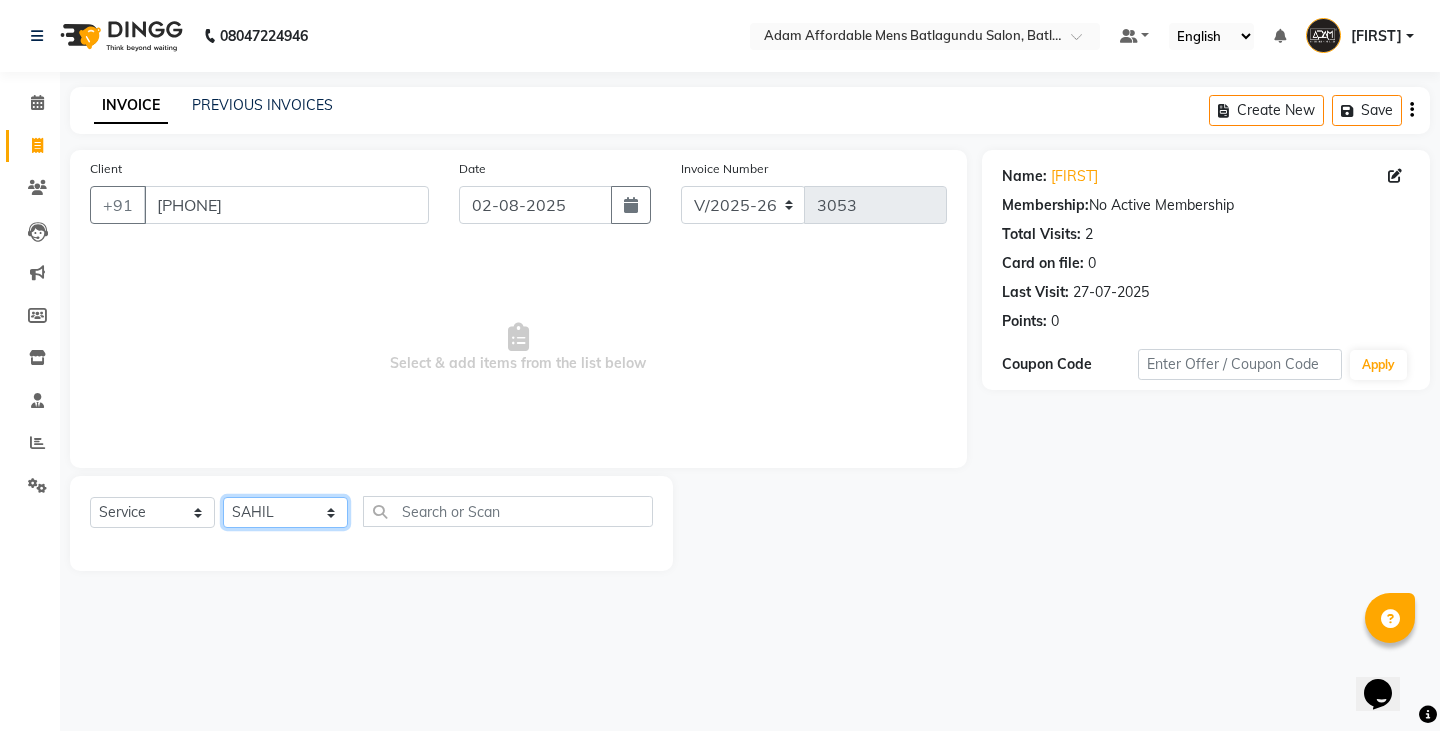 click on "Select Stylist Admin Anish Ovesh Raja SAHIL SOHAIL SONU" 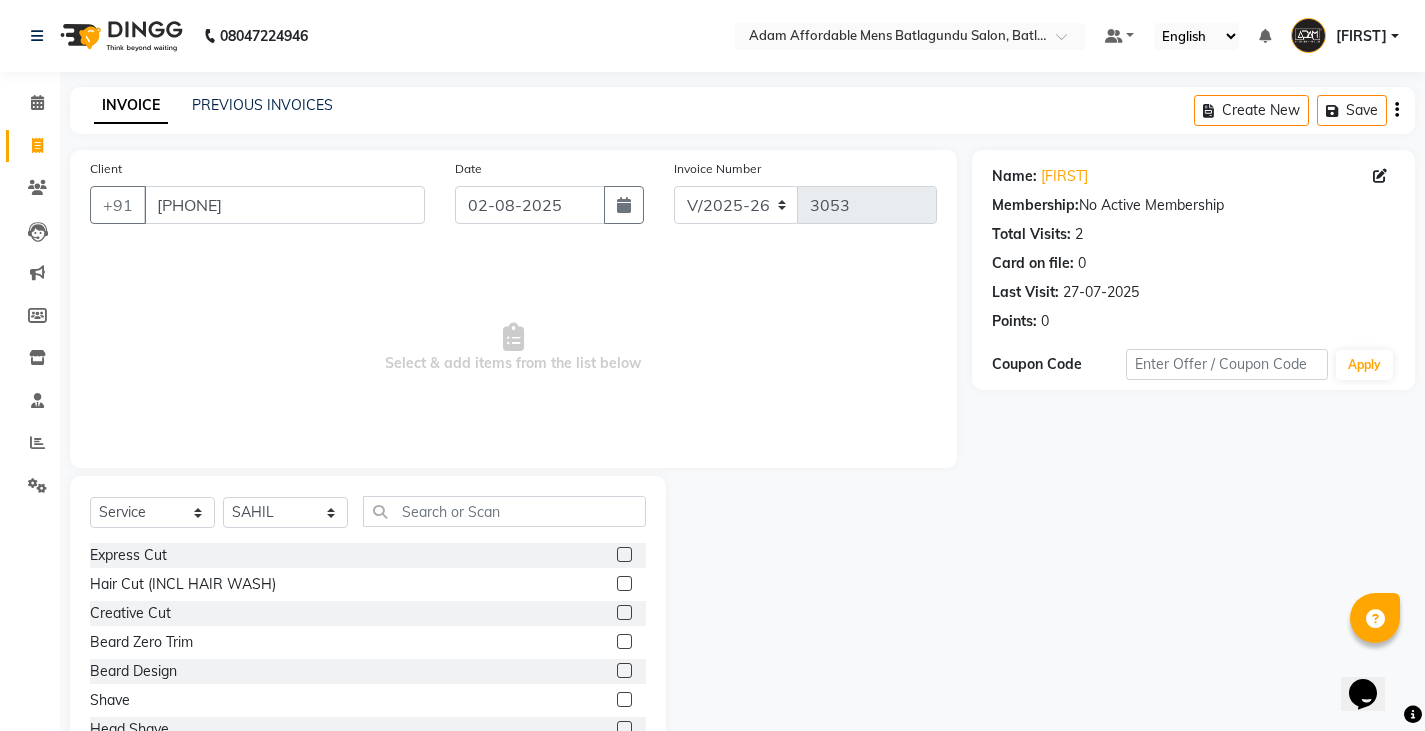 click 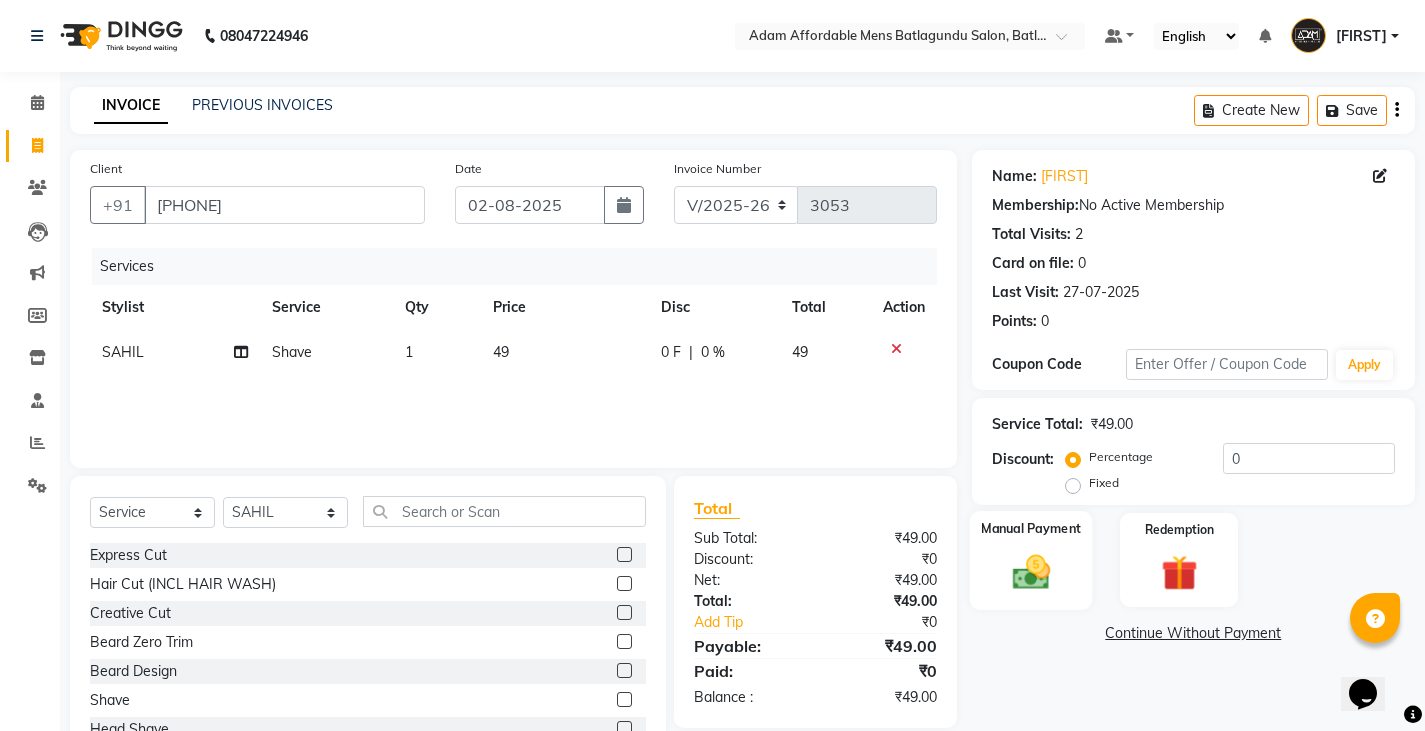 click 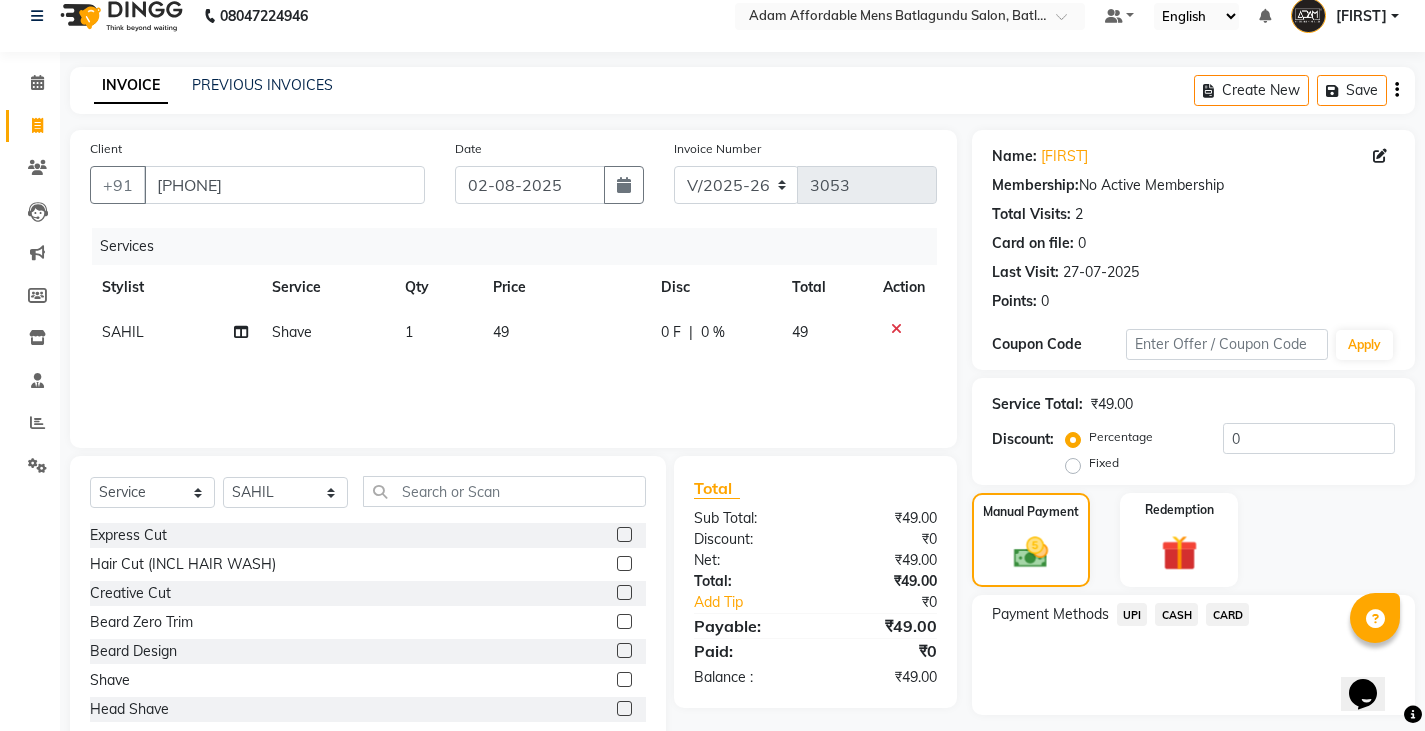 scroll, scrollTop: 75, scrollLeft: 0, axis: vertical 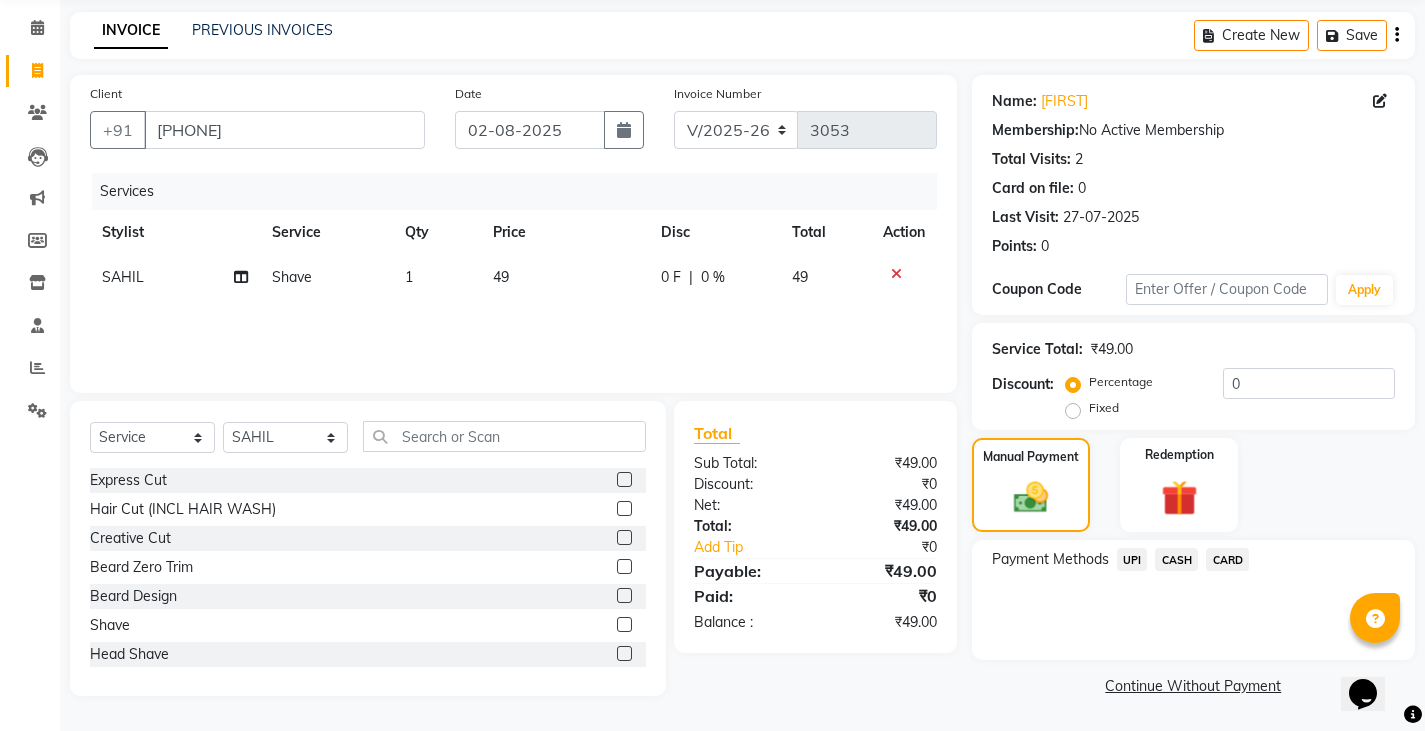 click on "CASH" 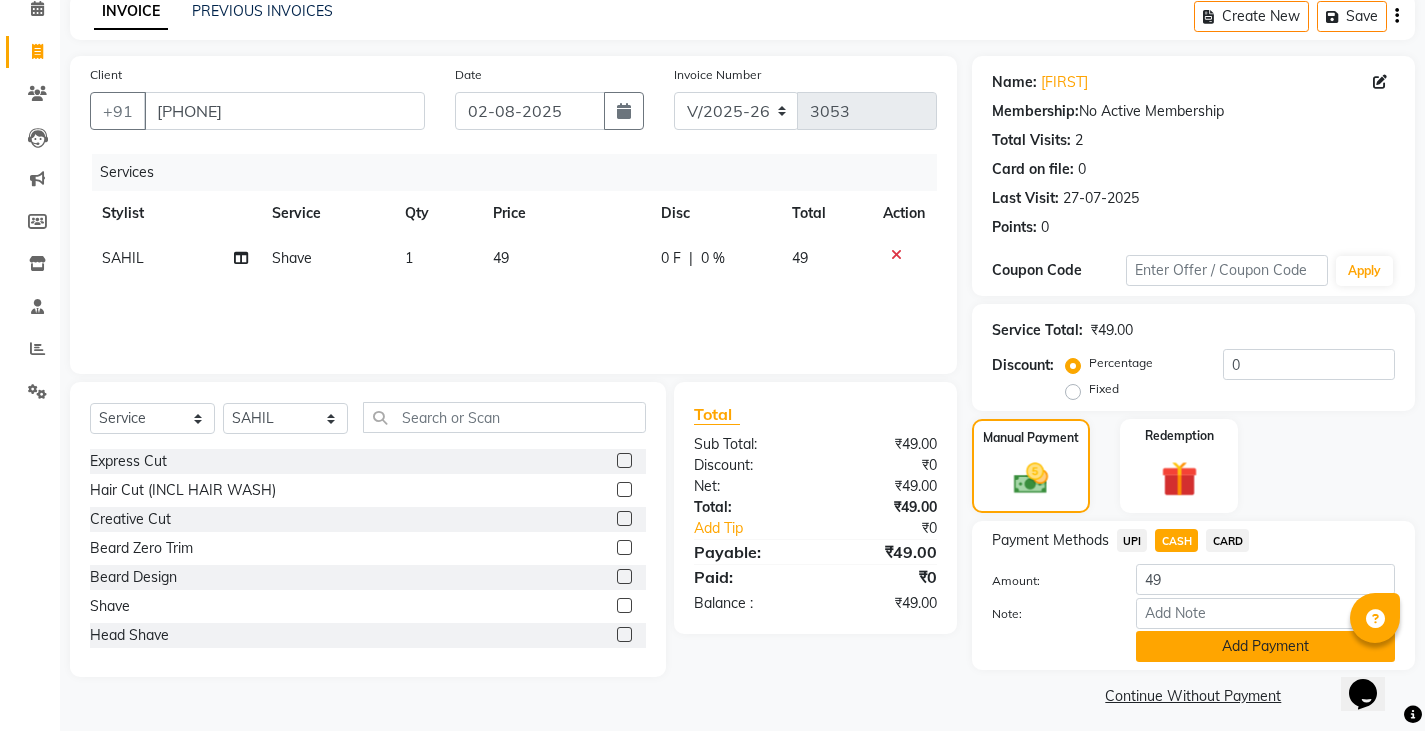 scroll, scrollTop: 104, scrollLeft: 0, axis: vertical 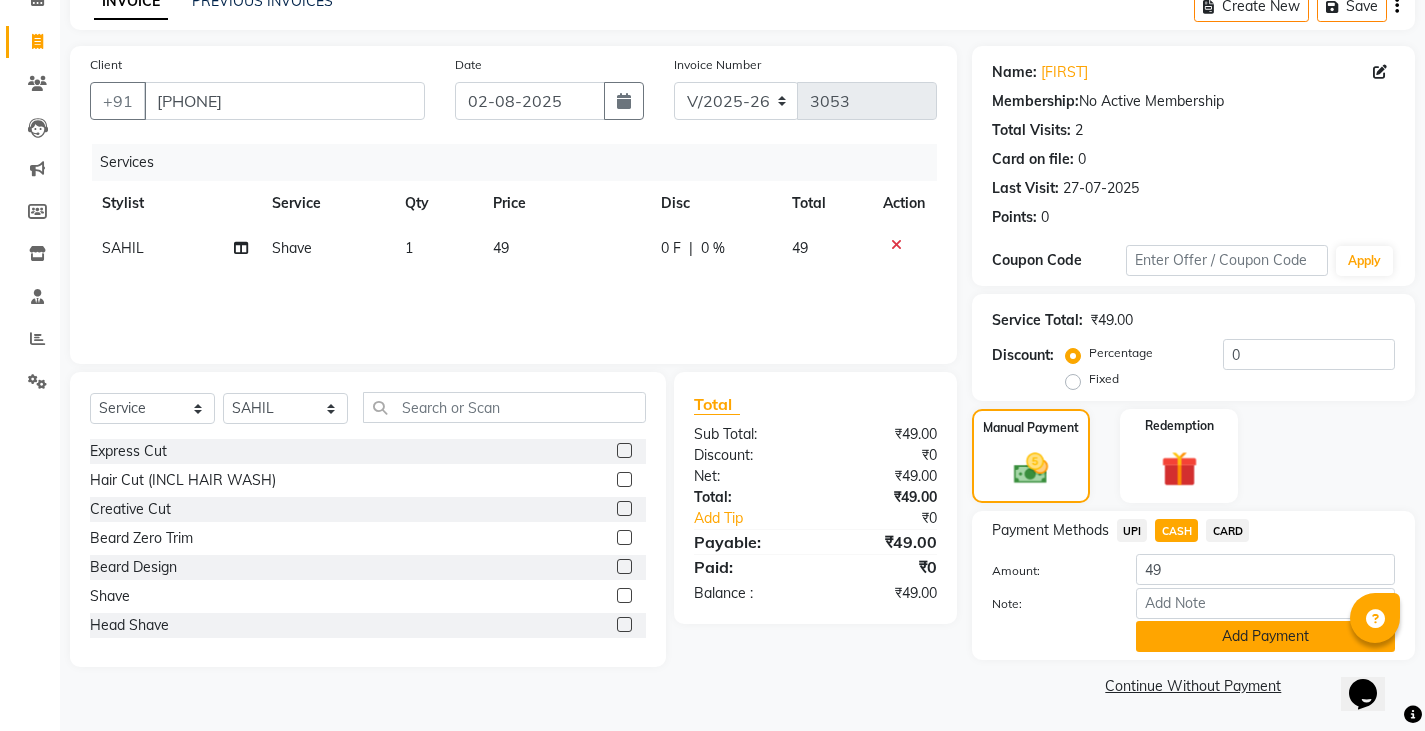 click on "Add Payment" 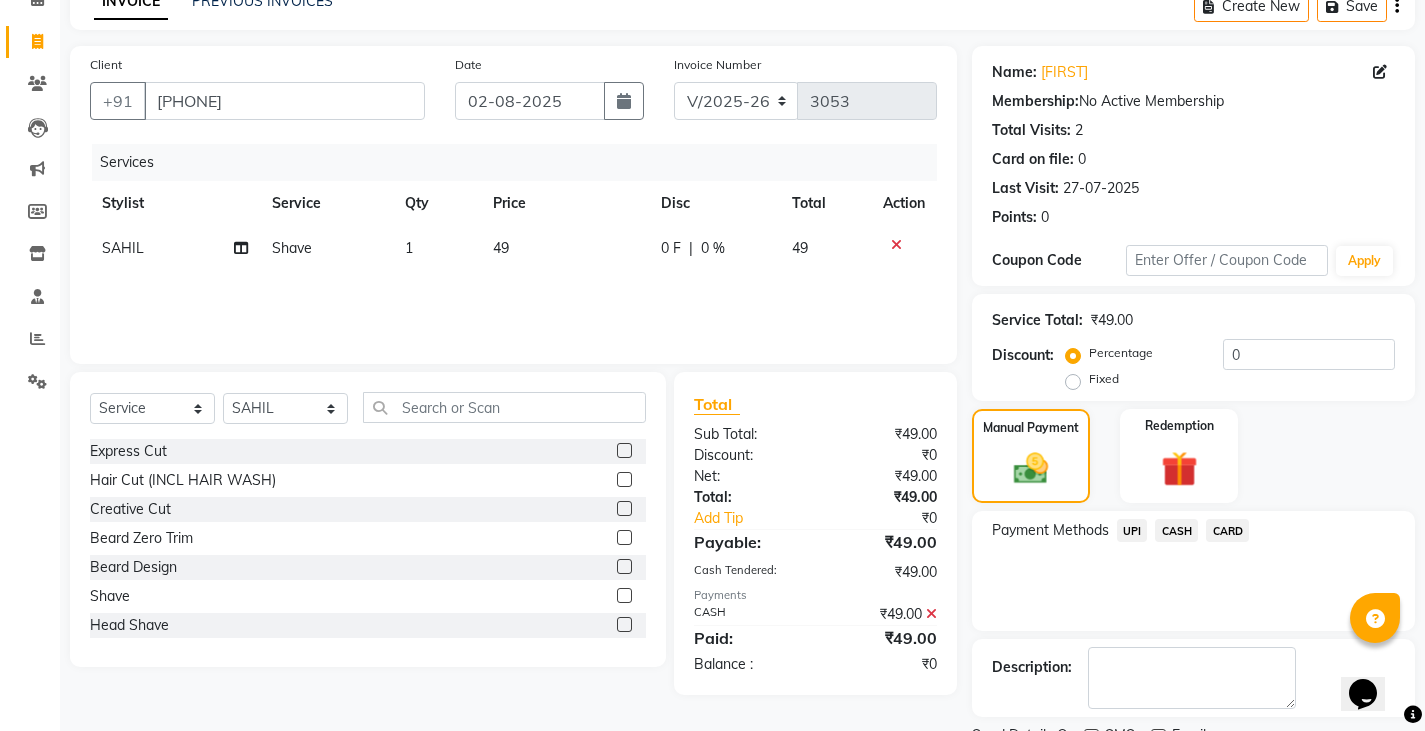 scroll, scrollTop: 188, scrollLeft: 0, axis: vertical 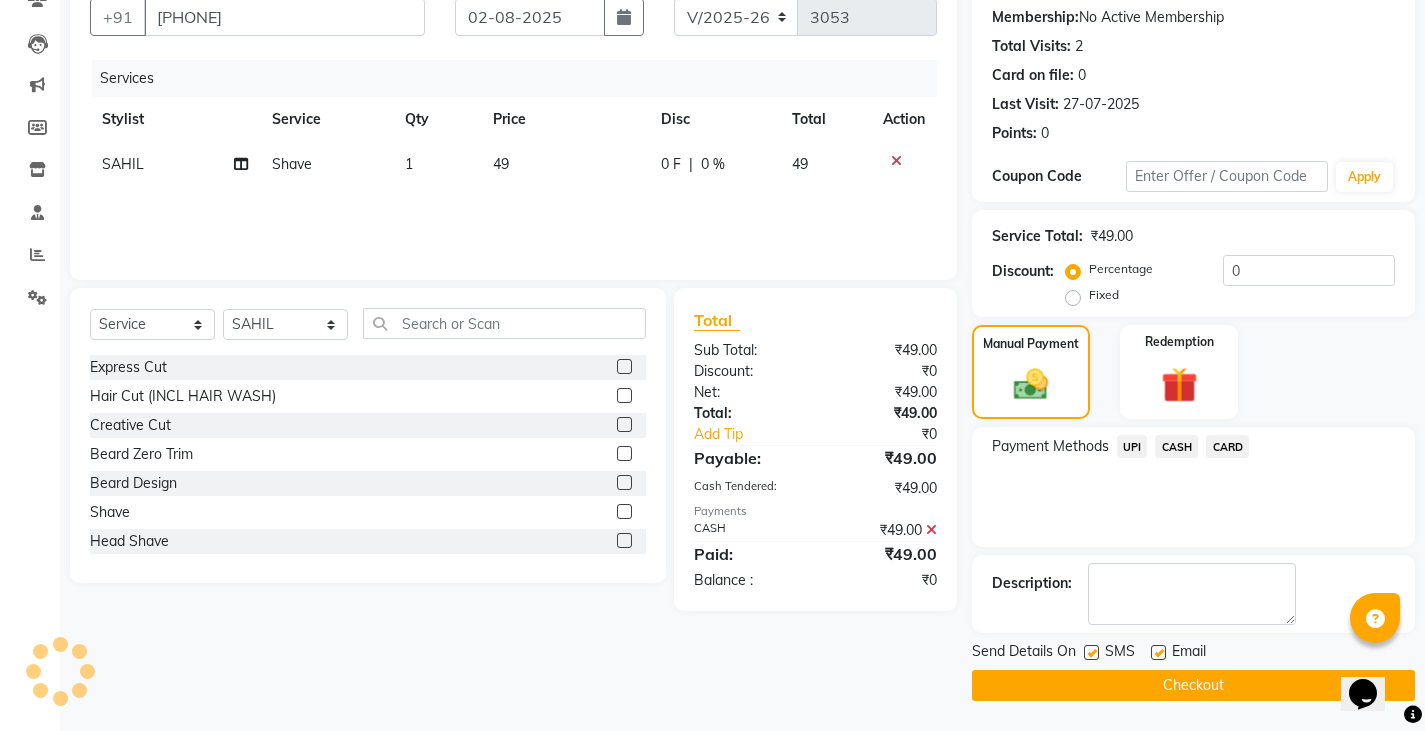 click on "Checkout" 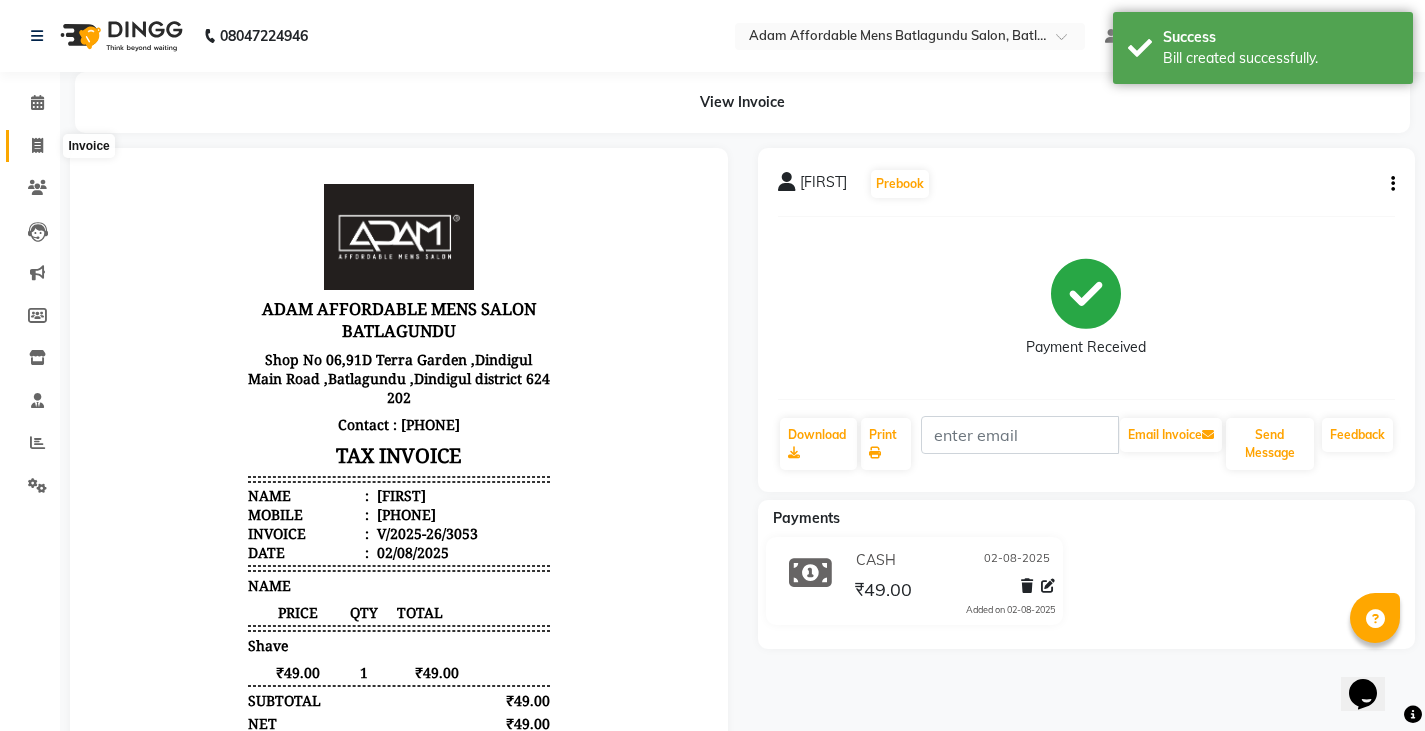 scroll, scrollTop: 0, scrollLeft: 0, axis: both 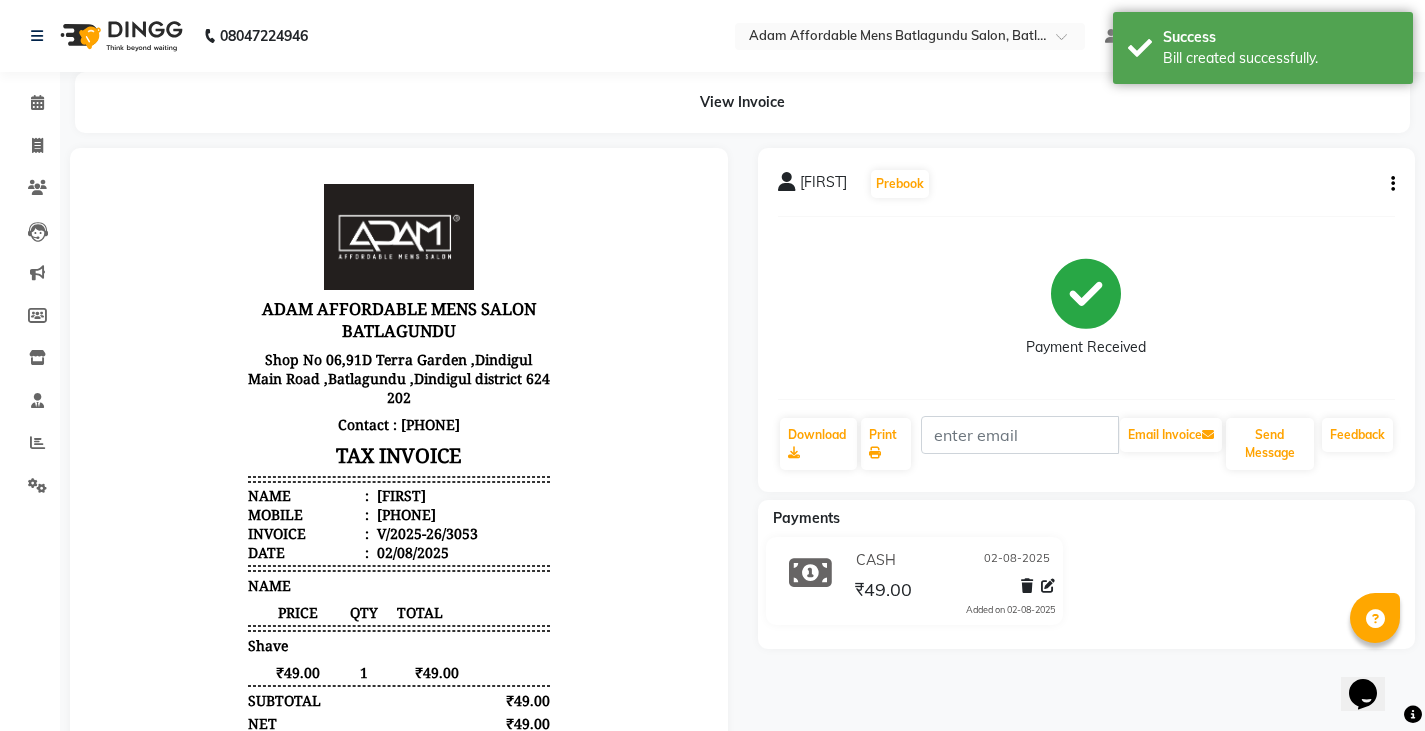 click 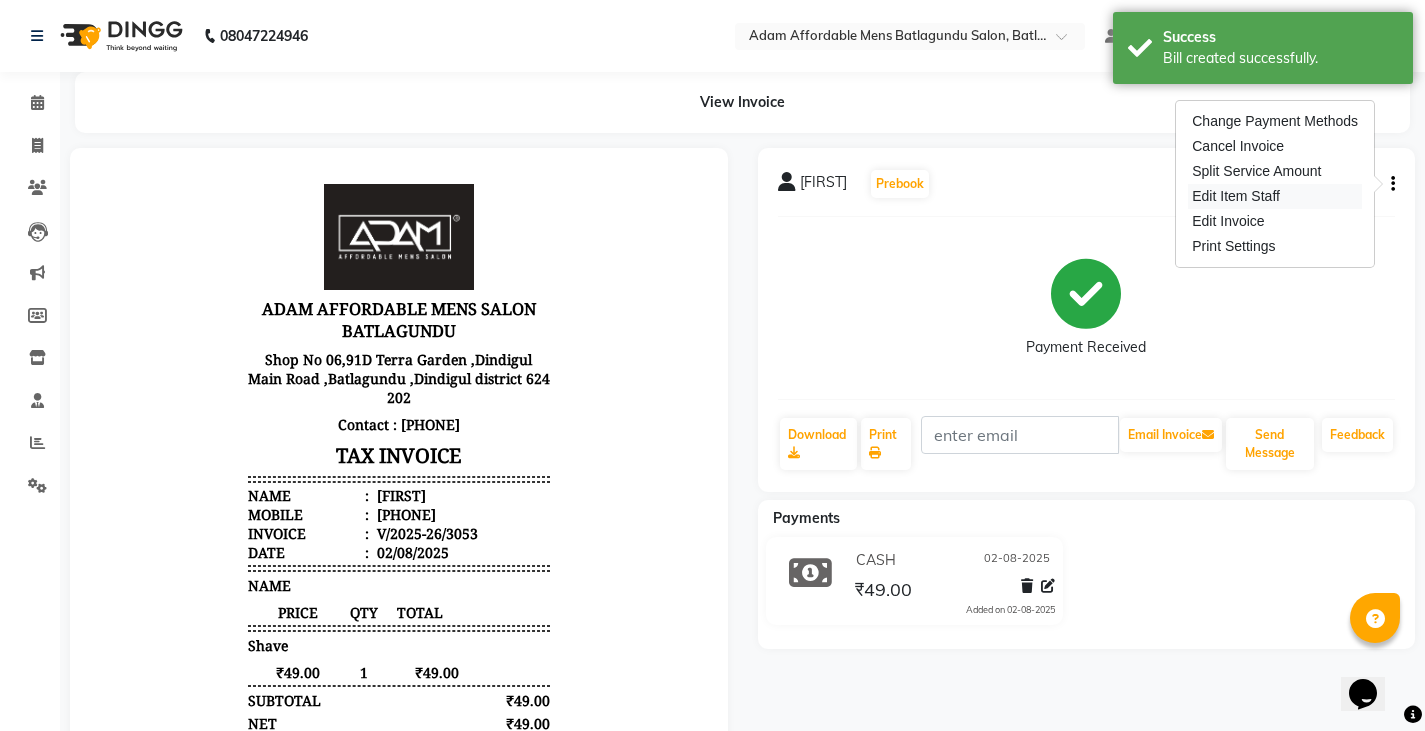 click on "Edit Item Staff" at bounding box center (1275, 196) 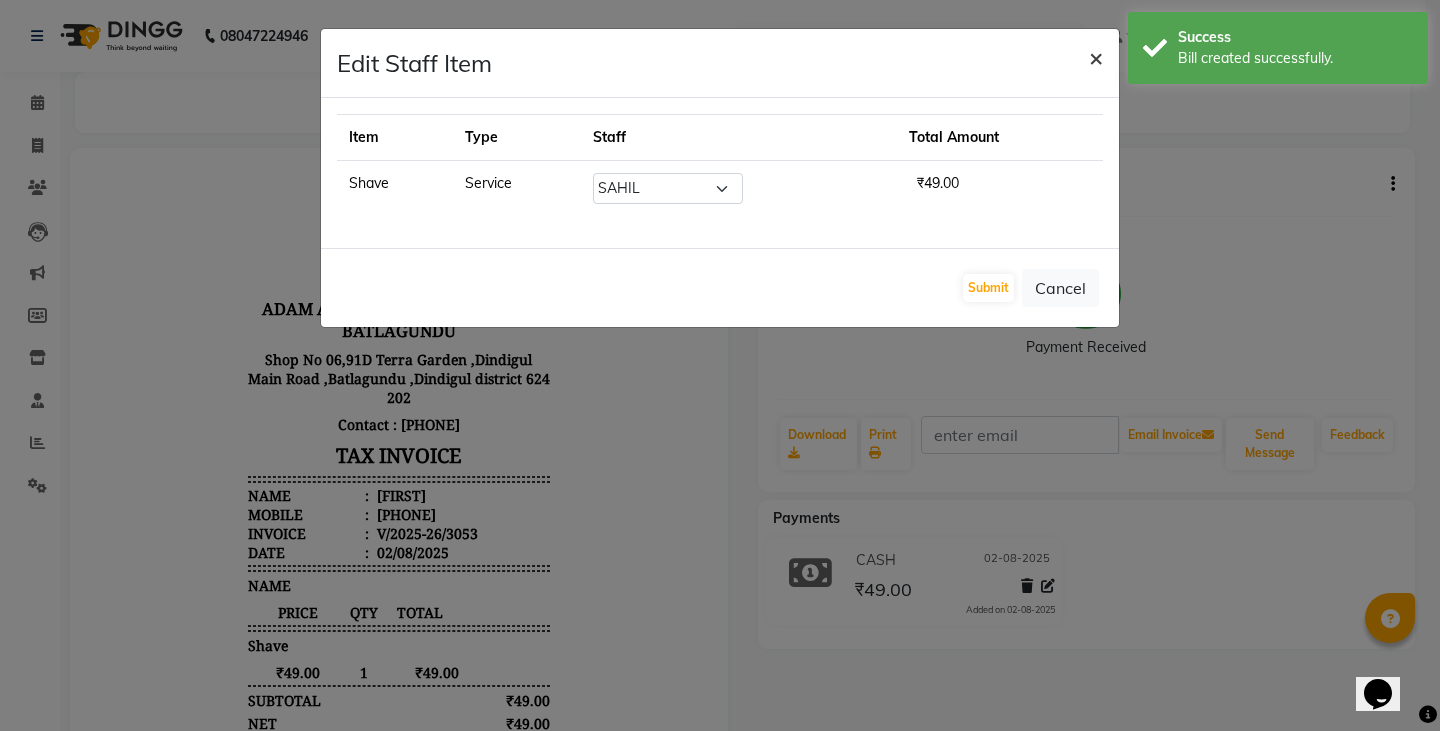 click on "×" 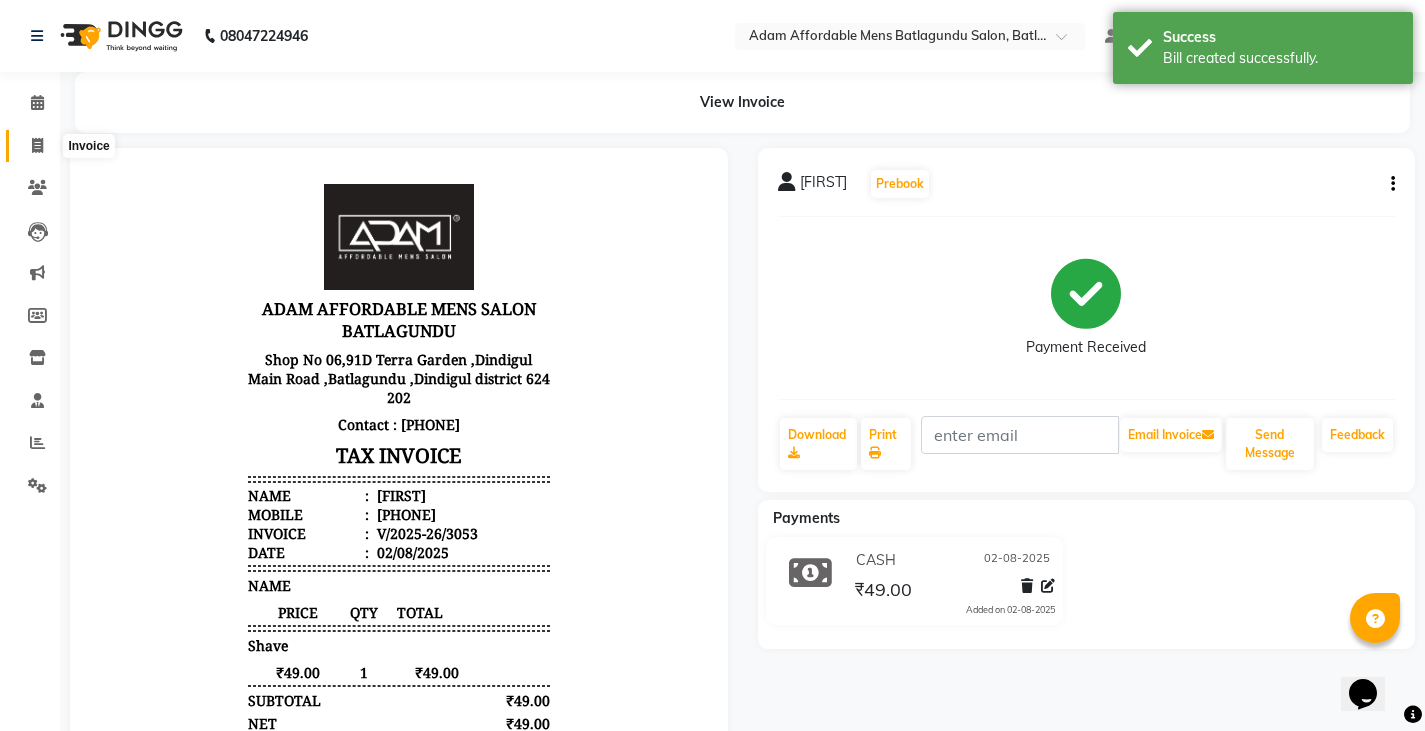 click 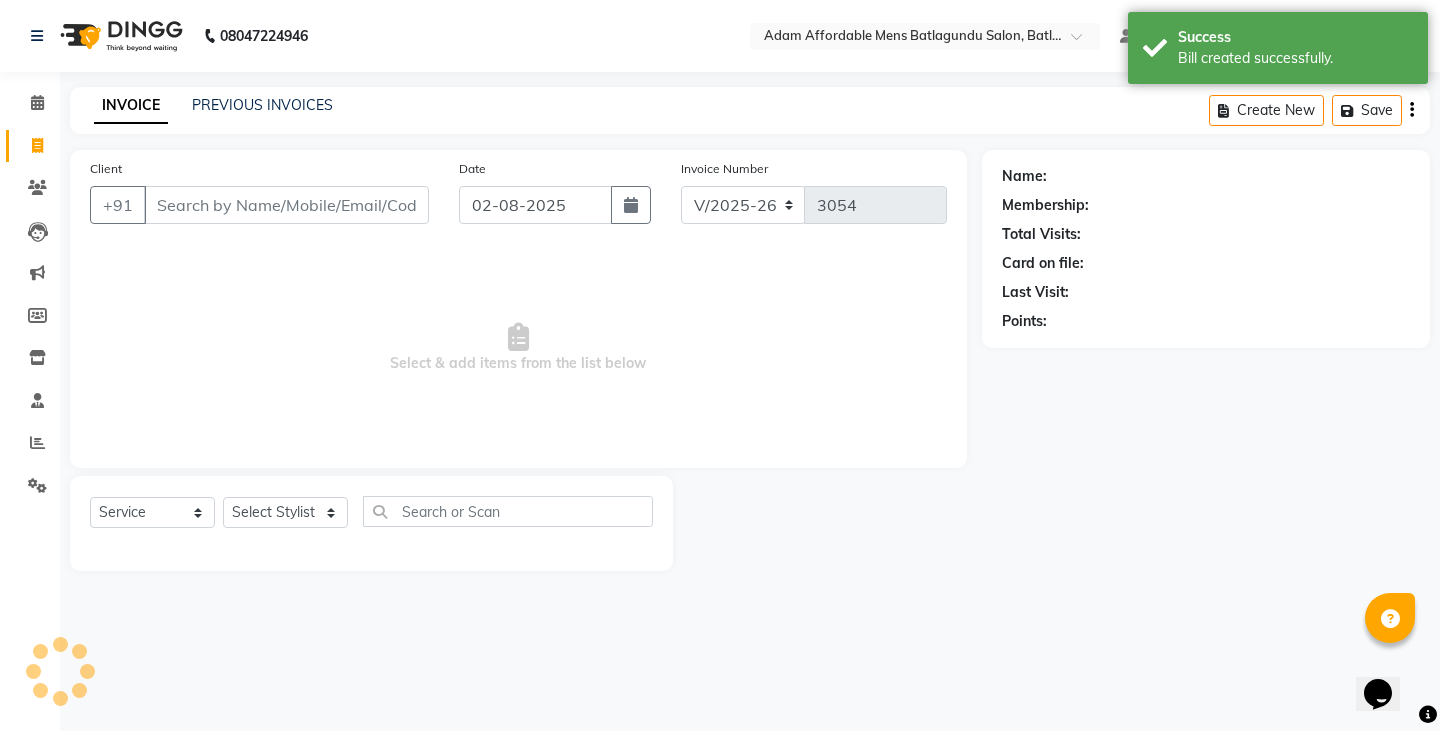 click on "Client" at bounding box center (286, 205) 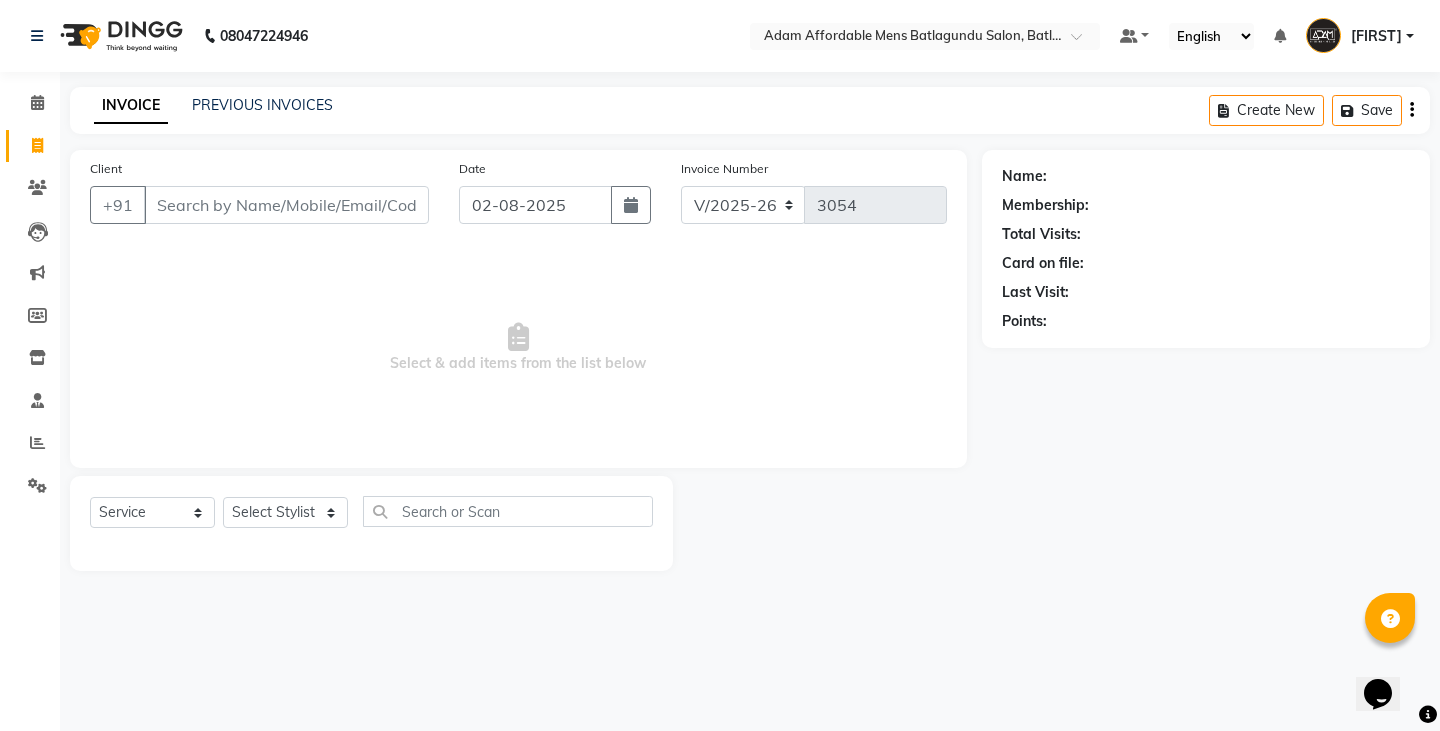 click on "Client +91" 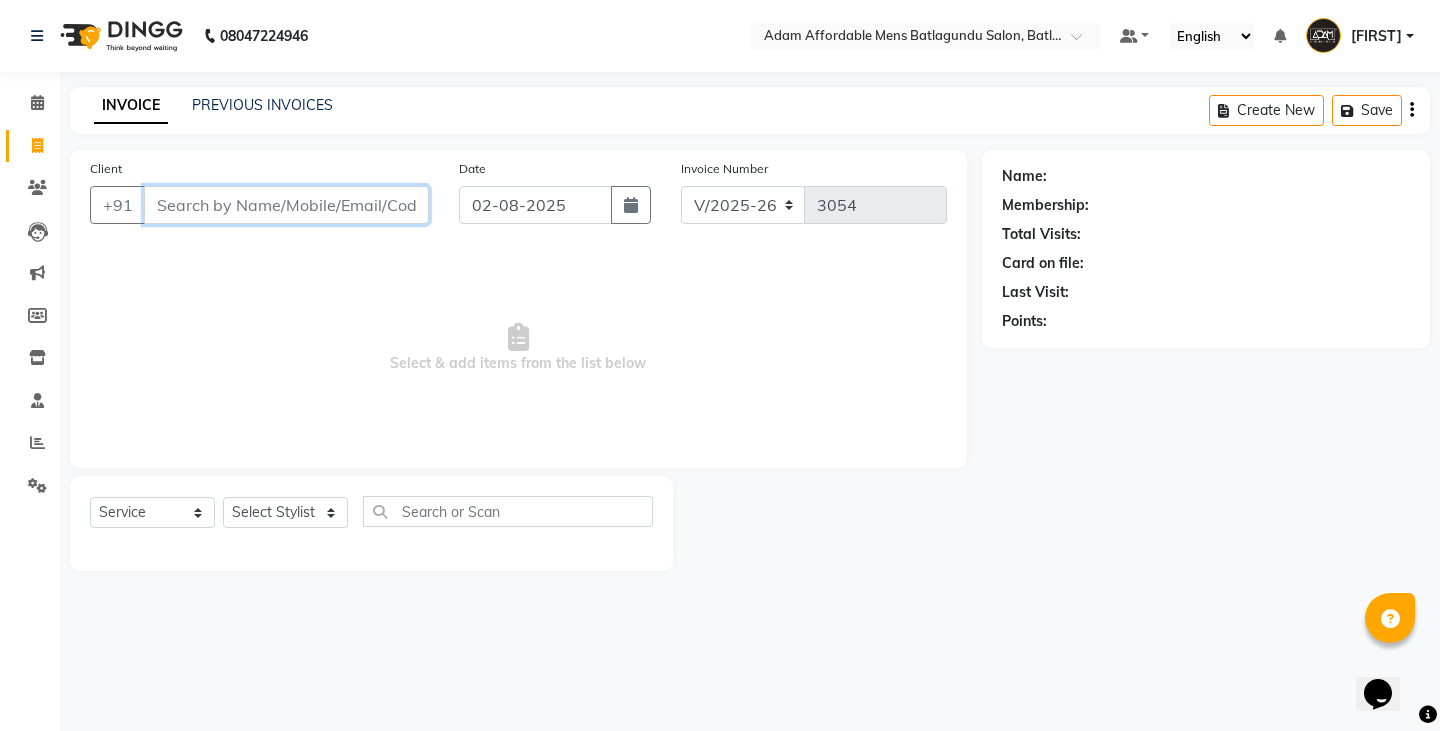 click on "Client" at bounding box center (286, 205) 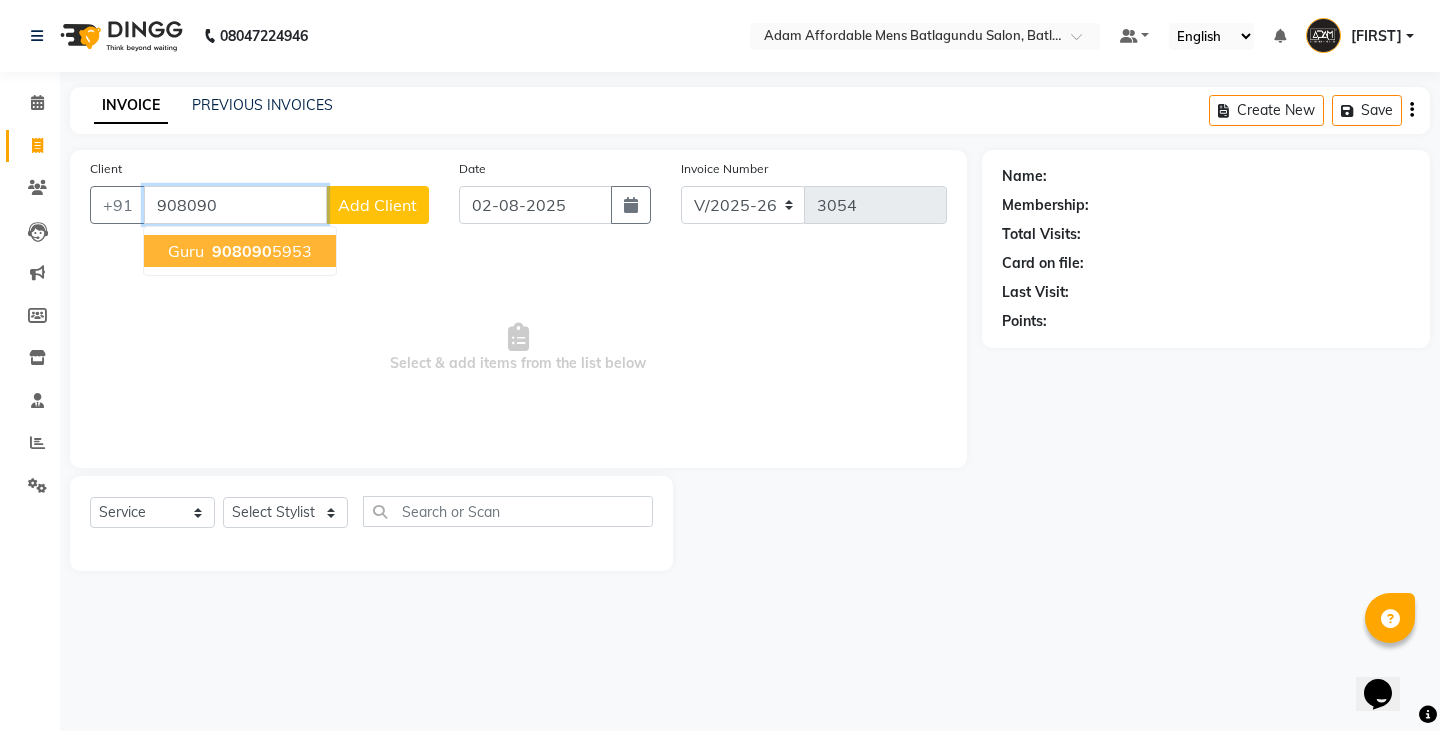 click on "908090" at bounding box center [242, 251] 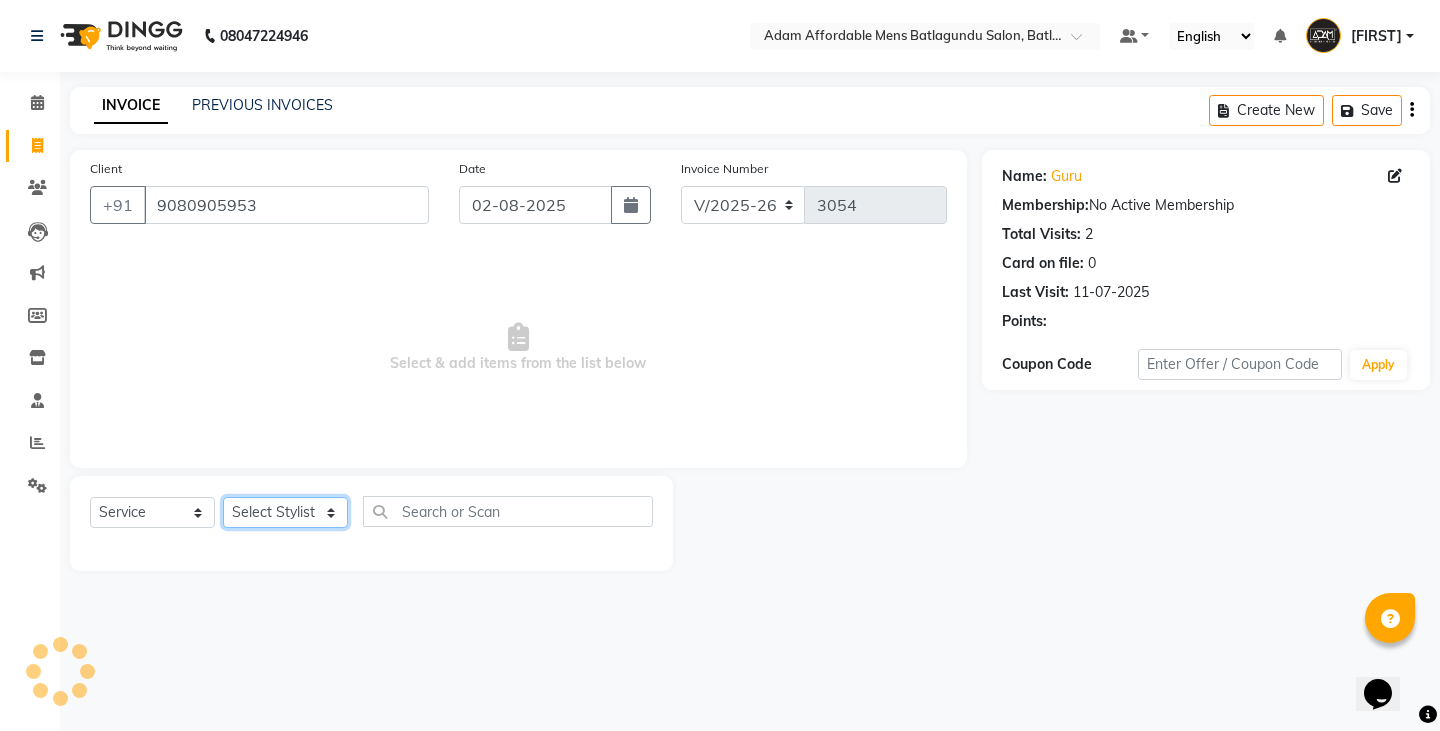 click on "Select Stylist Admin Anish Ovesh Raja SAHIL SOHAIL SONU" 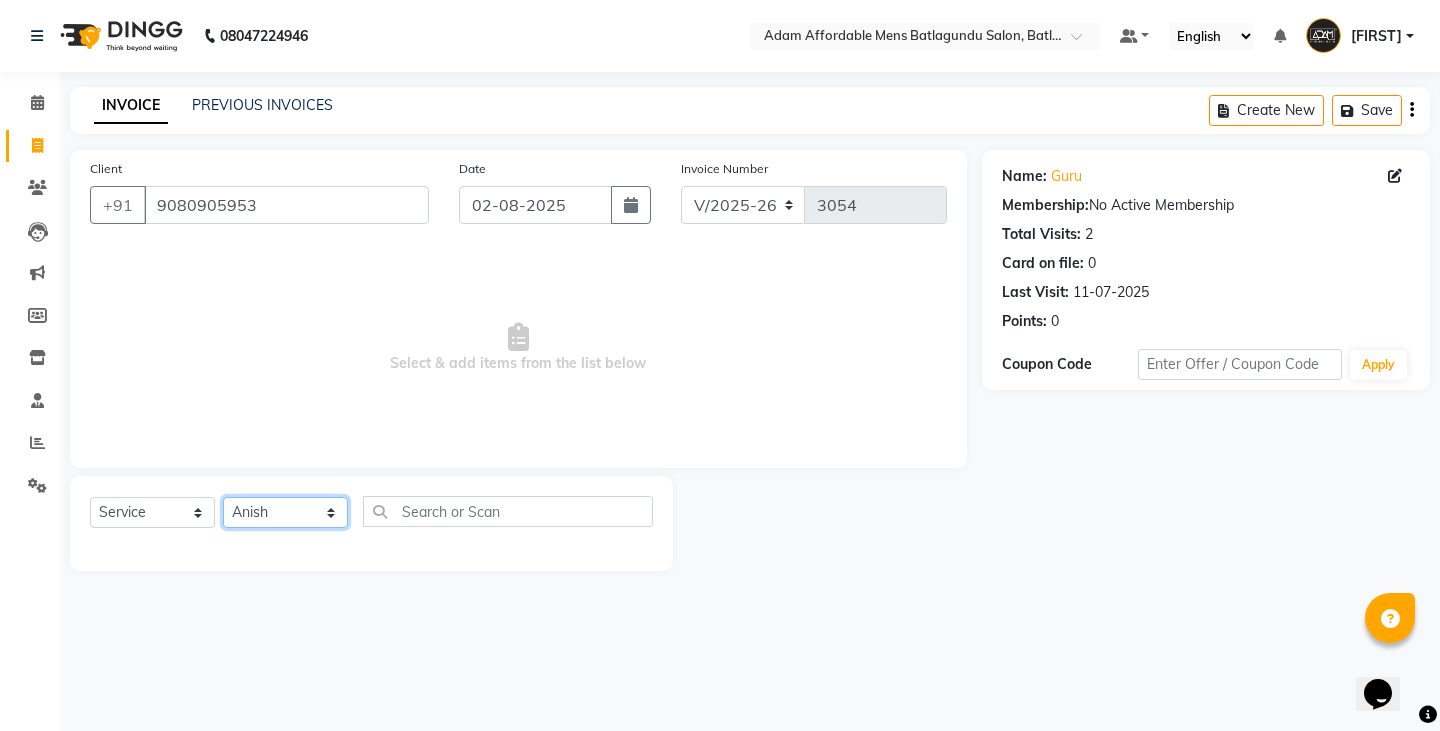 click on "Select Stylist Admin Anish Ovesh Raja SAHIL SOHAIL SONU" 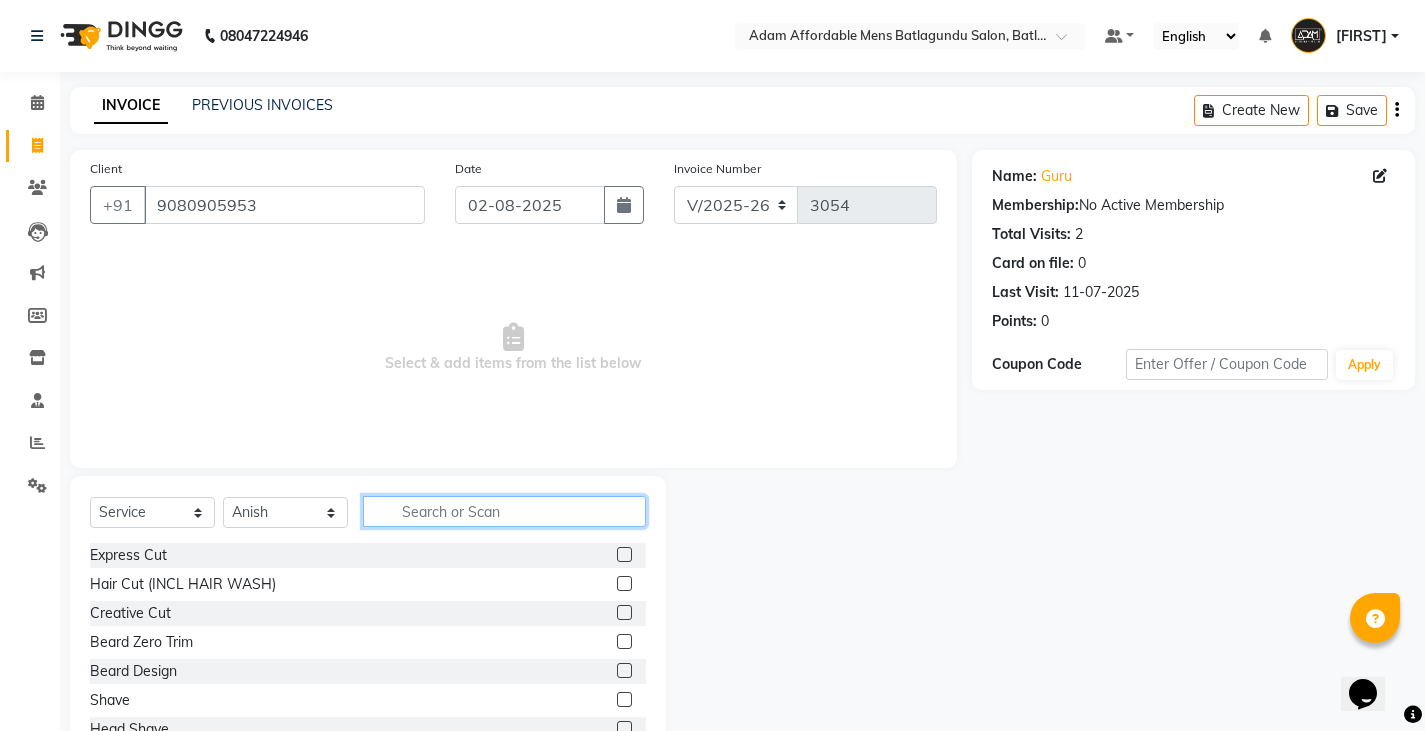 click 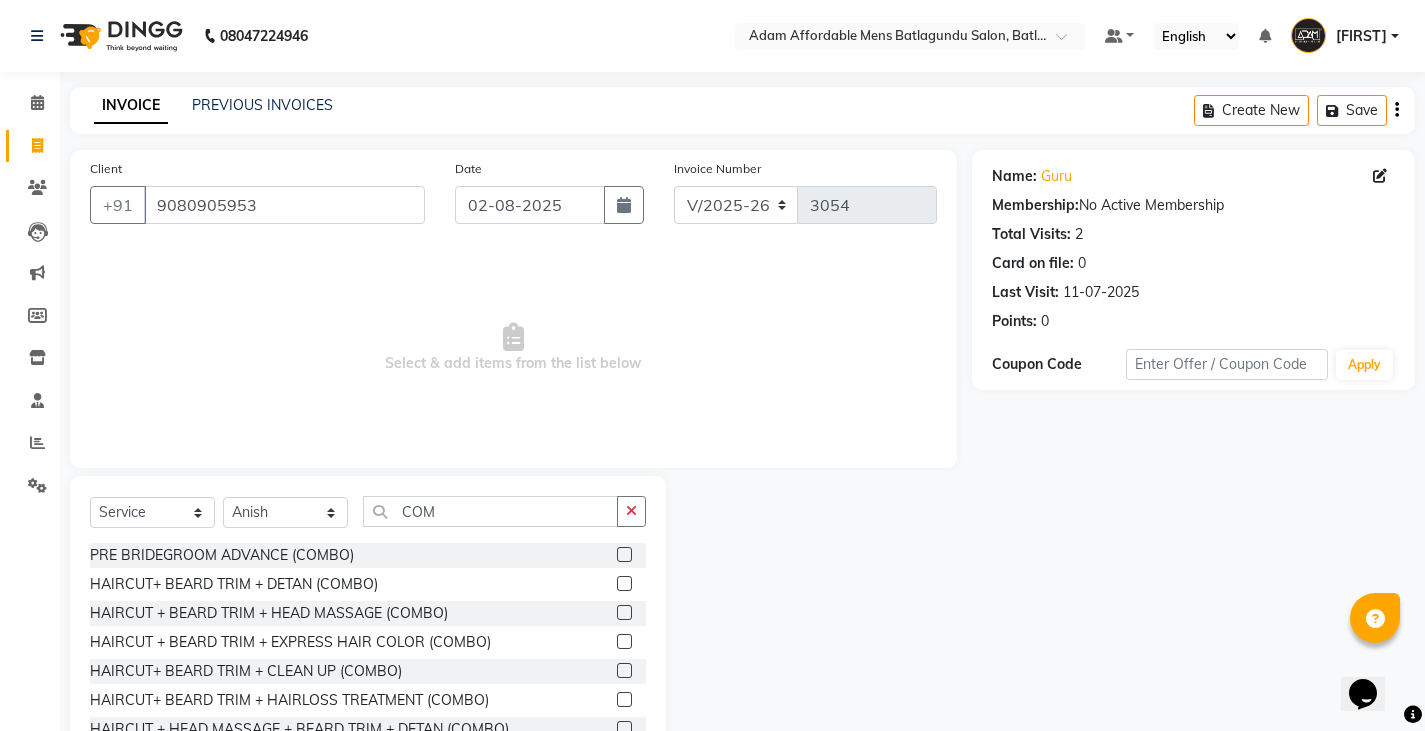 click 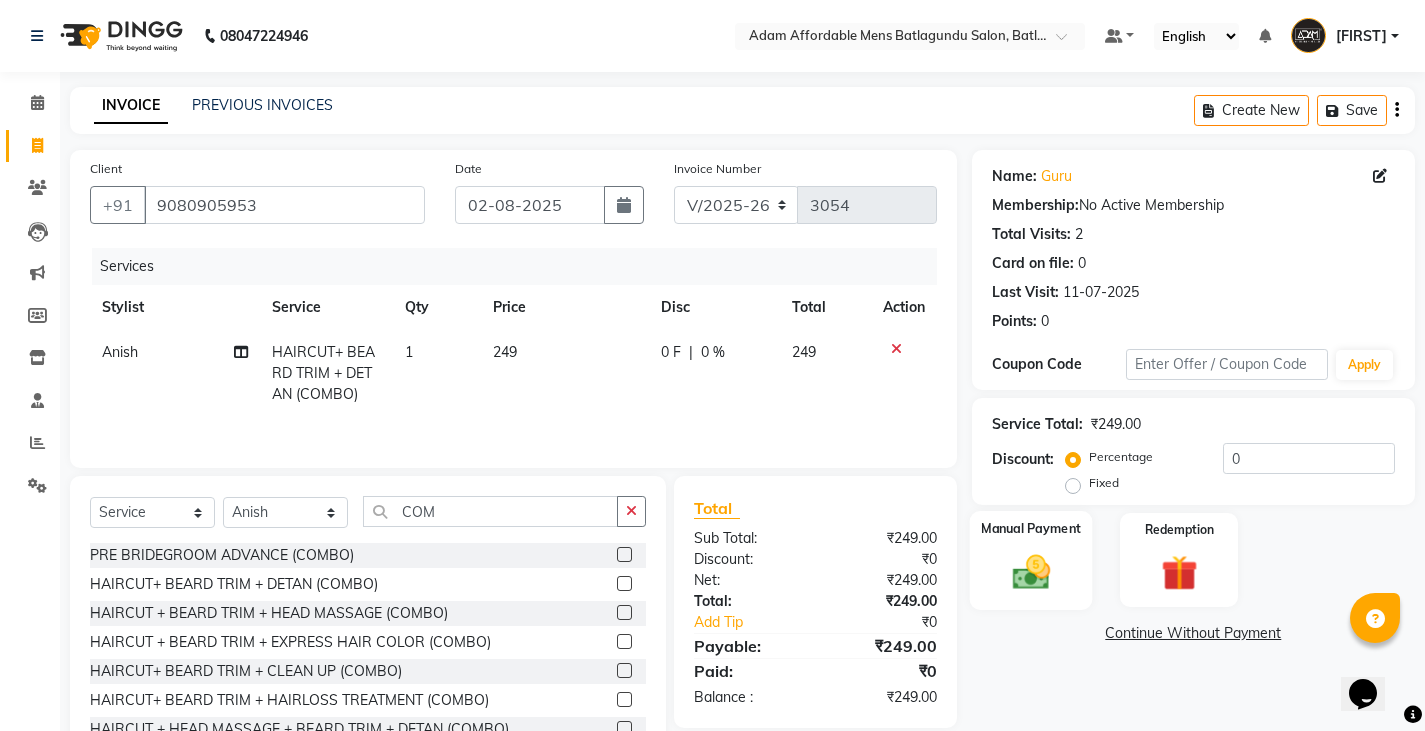 click 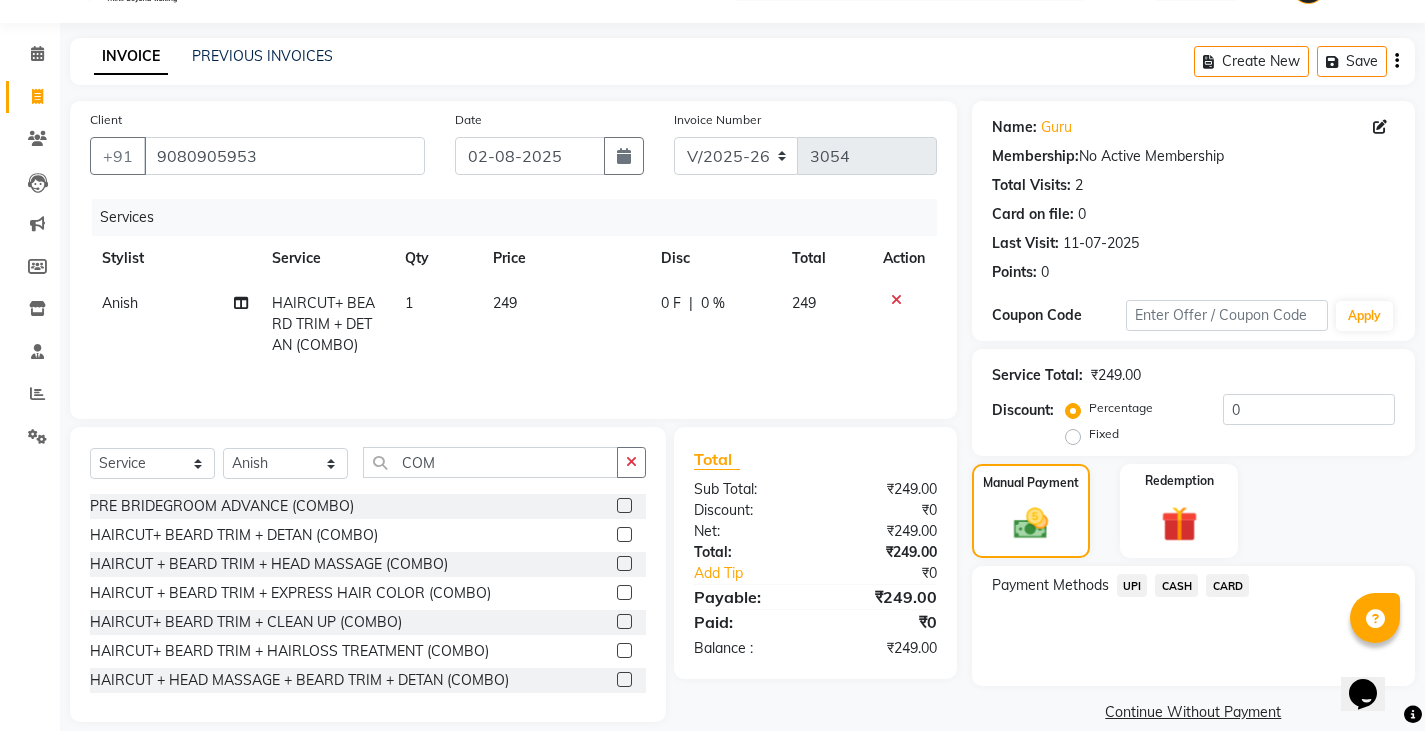scroll, scrollTop: 75, scrollLeft: 0, axis: vertical 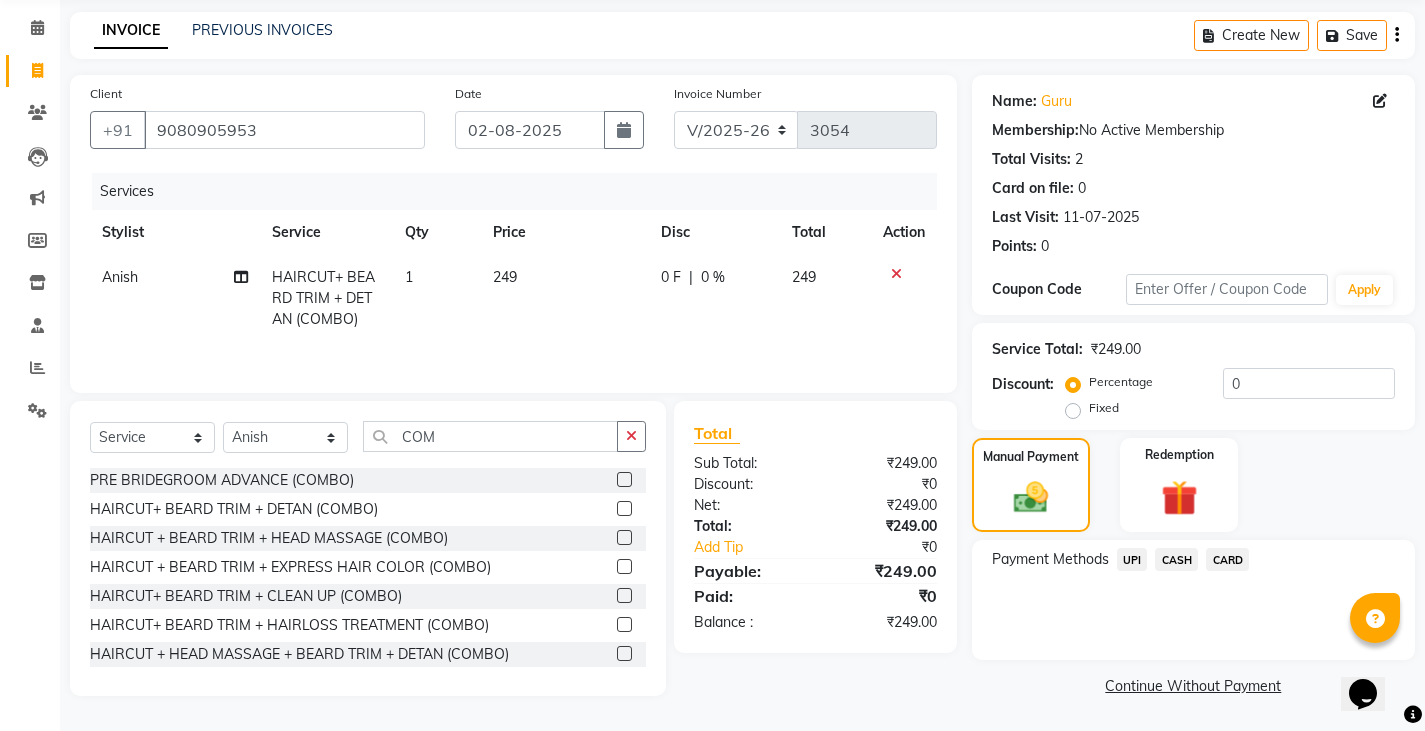 click on "UPI" 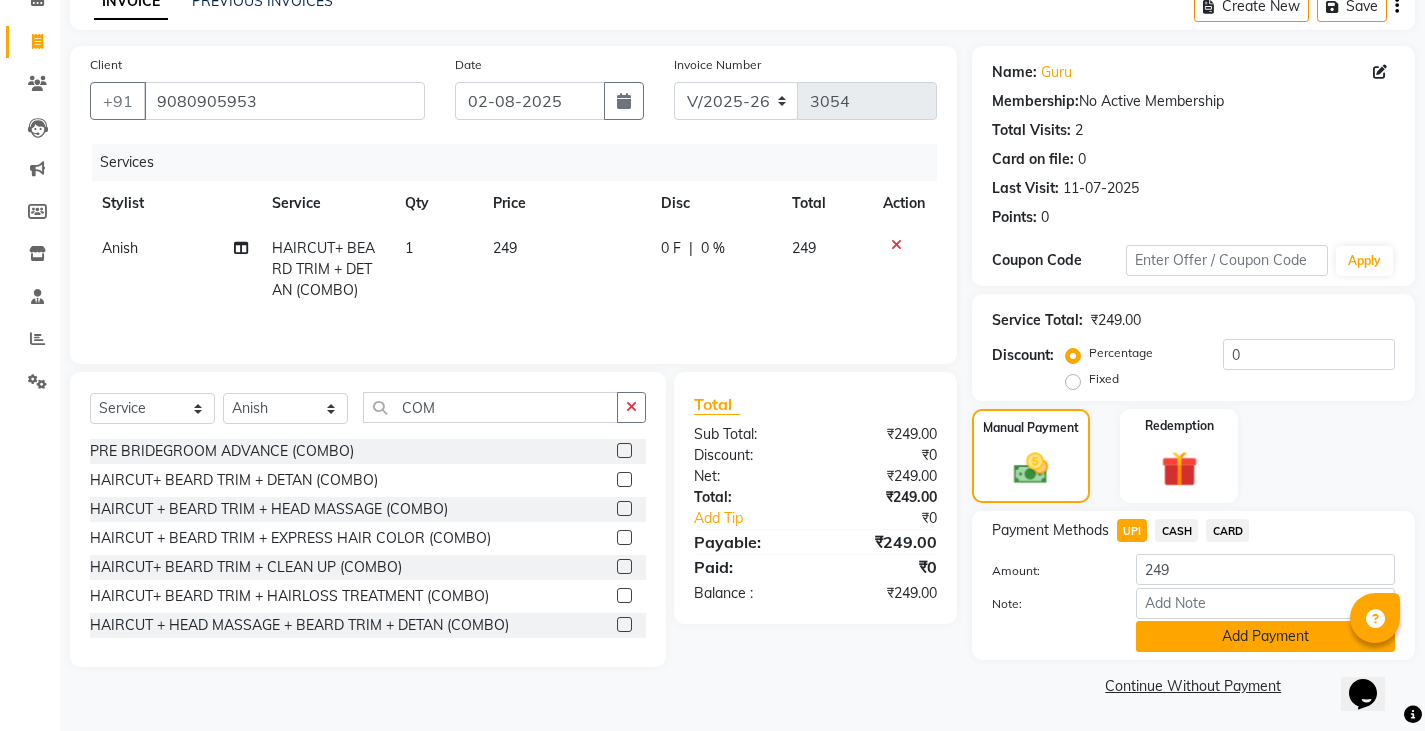click on "Add Payment" 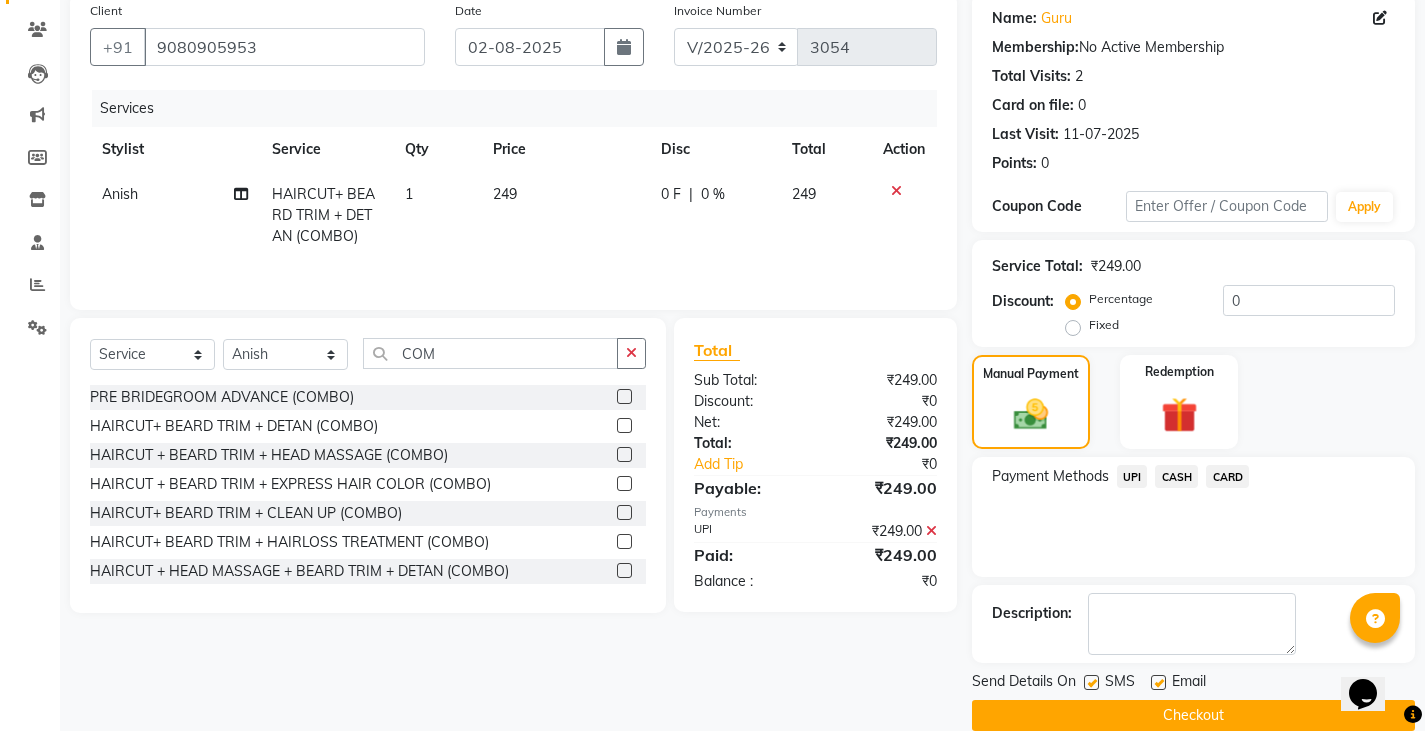 scroll, scrollTop: 188, scrollLeft: 0, axis: vertical 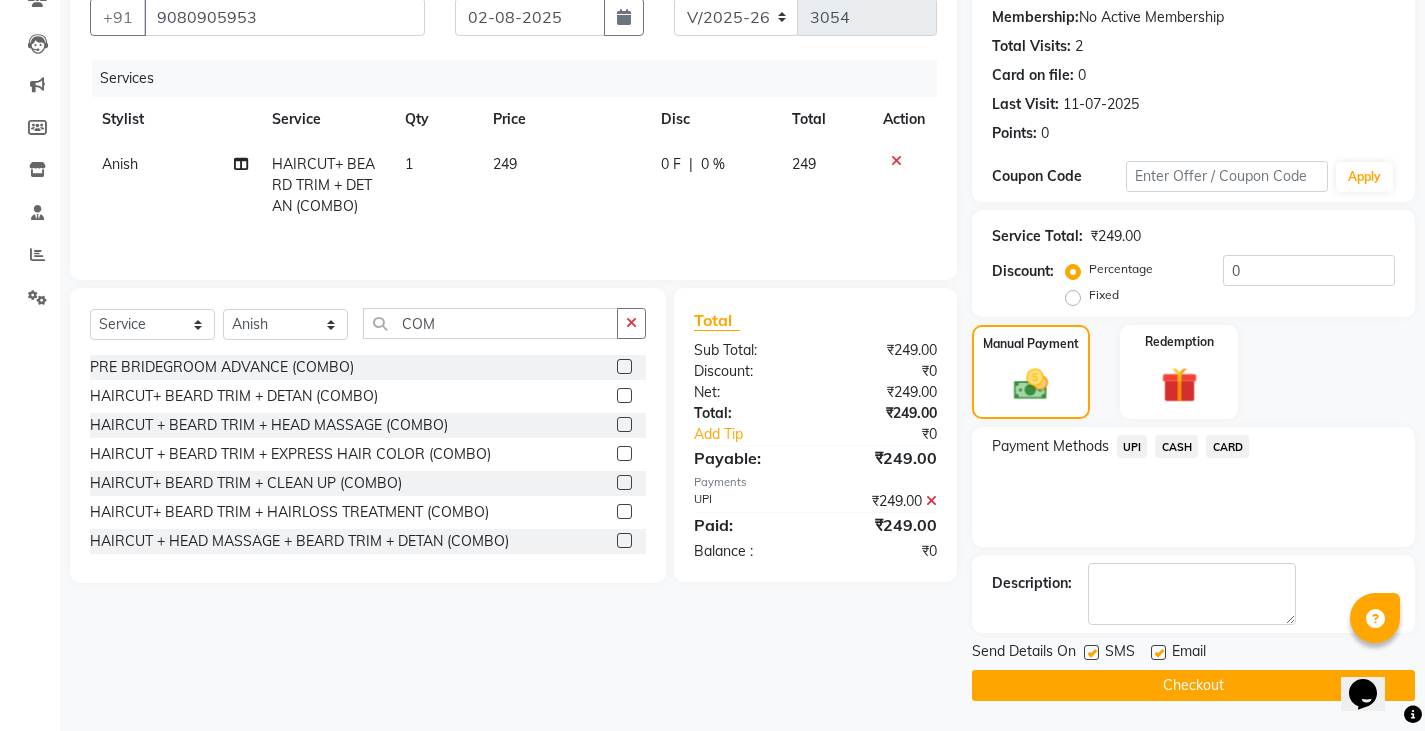 click on "Checkout" 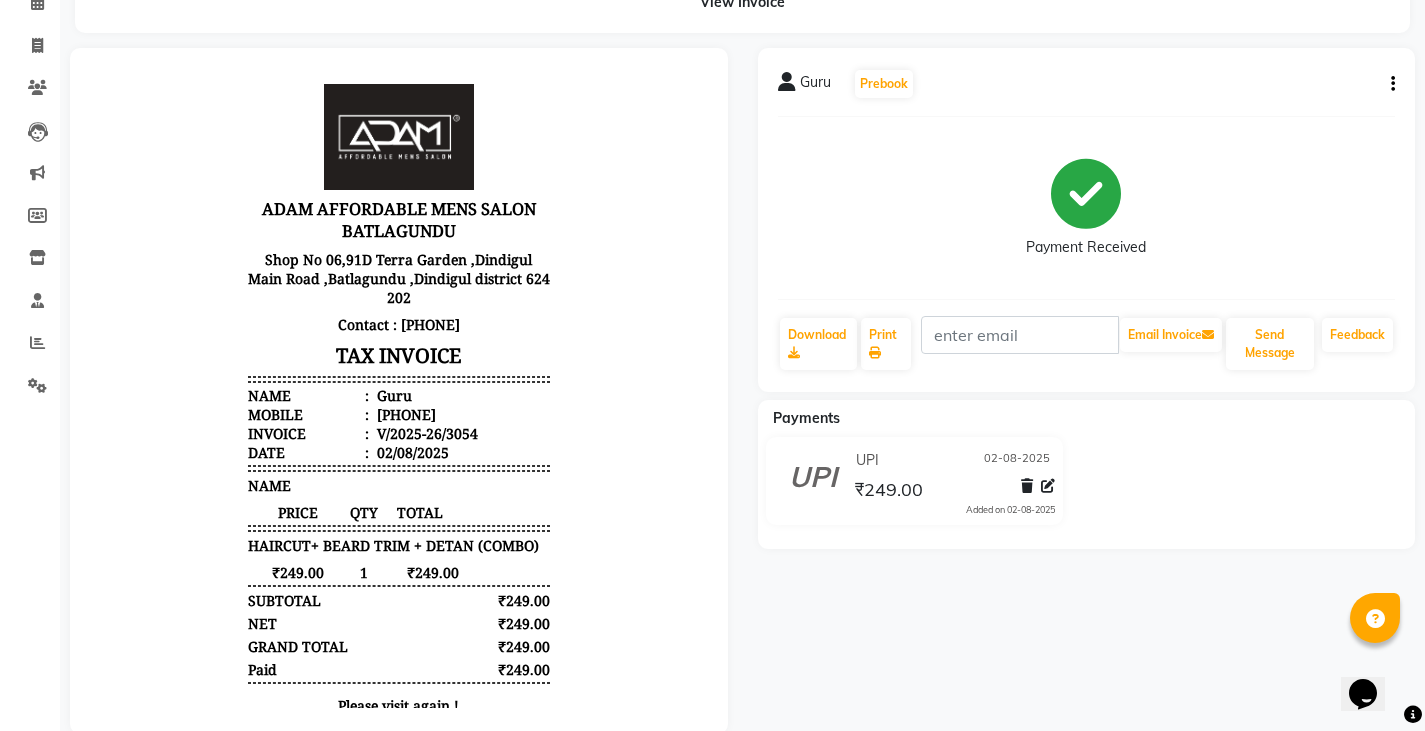 scroll, scrollTop: 0, scrollLeft: 0, axis: both 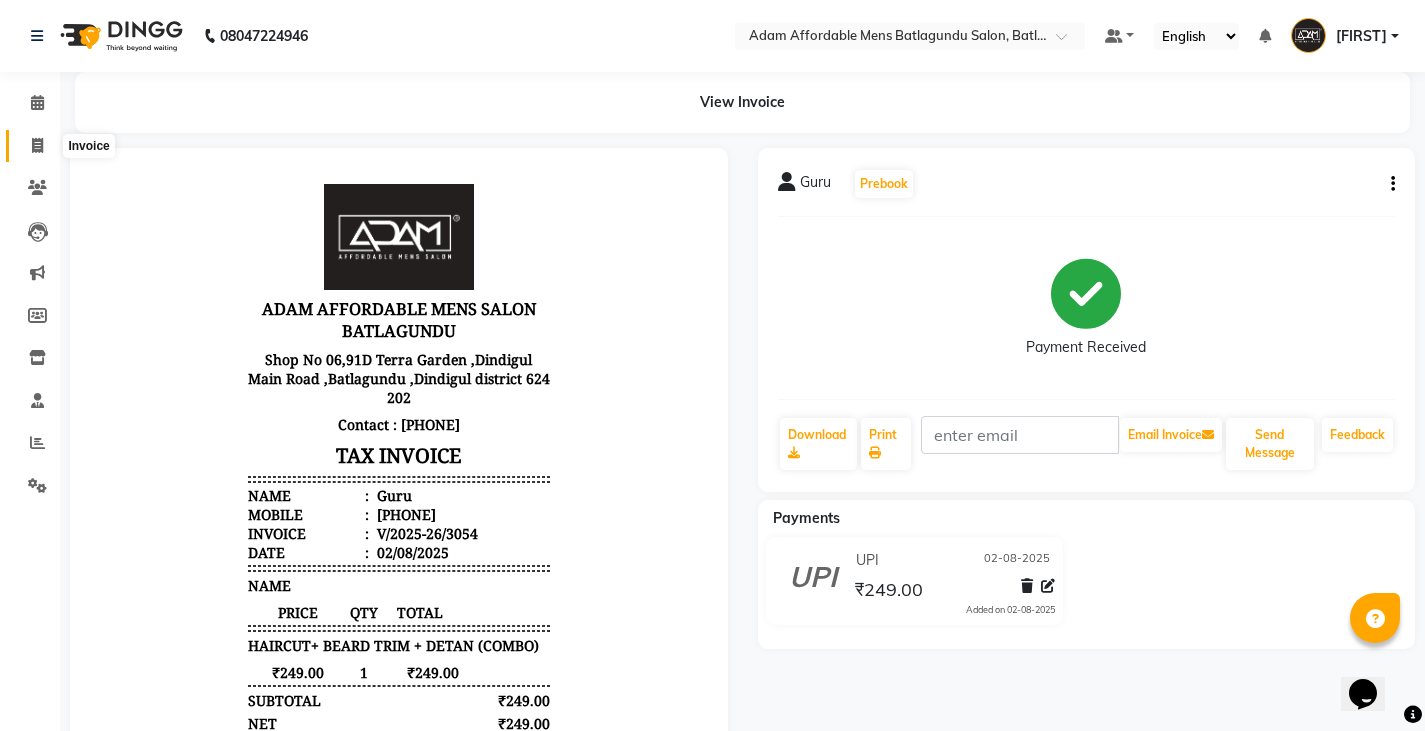 click 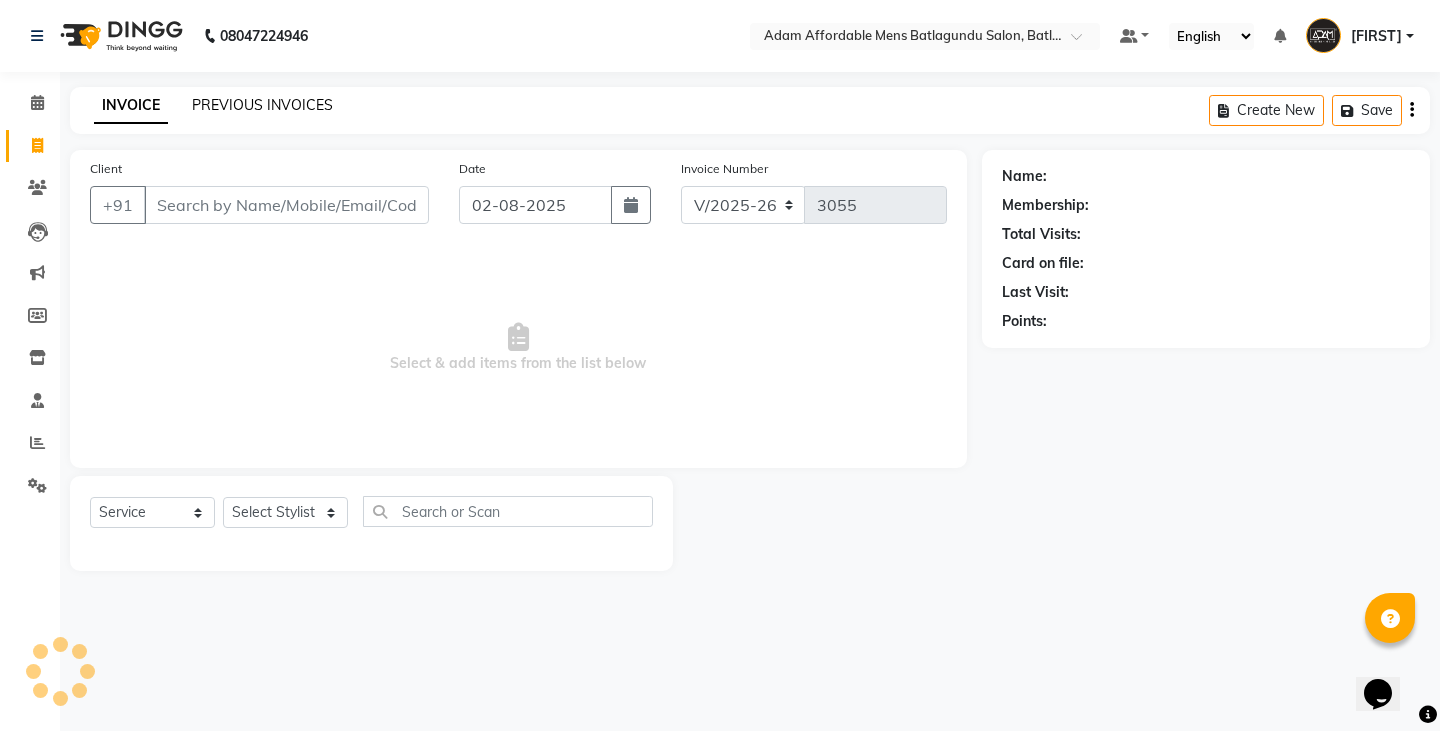 click on "PREVIOUS INVOICES" 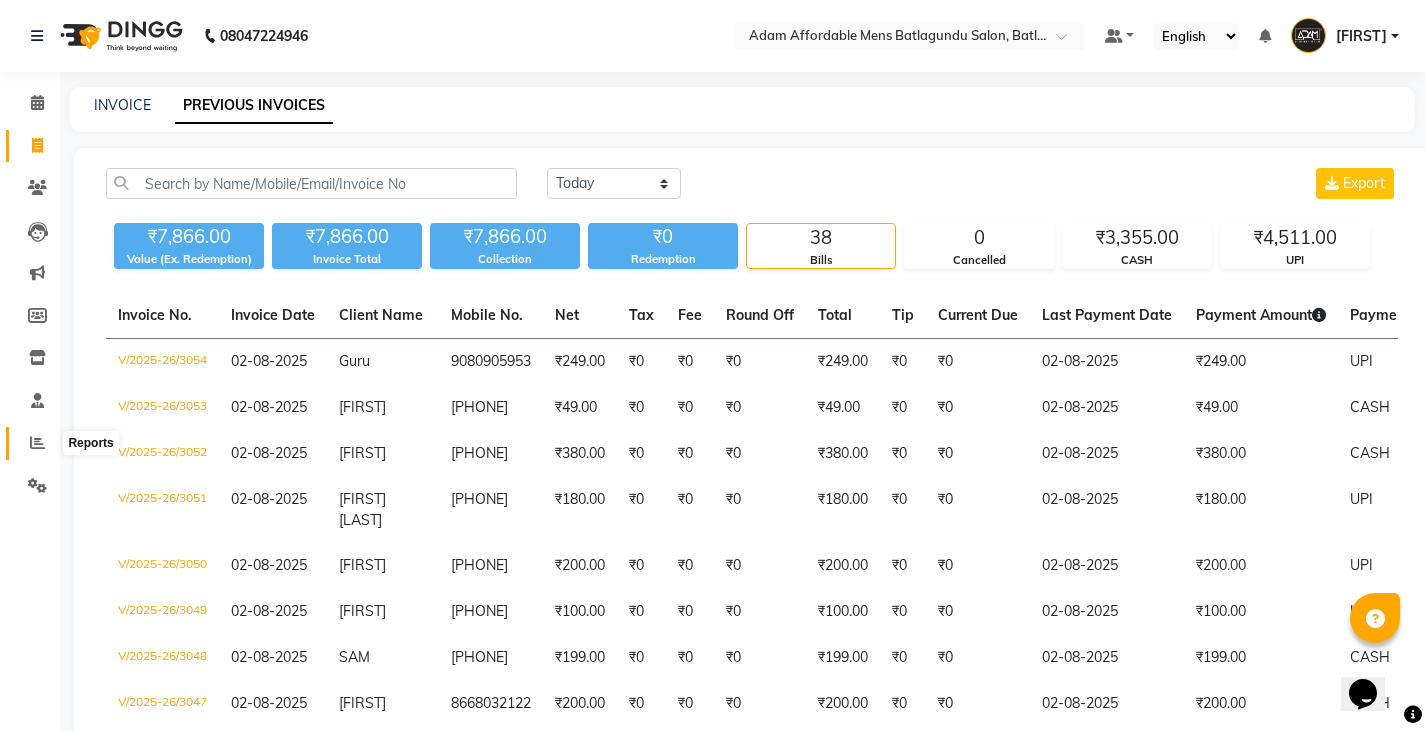 click 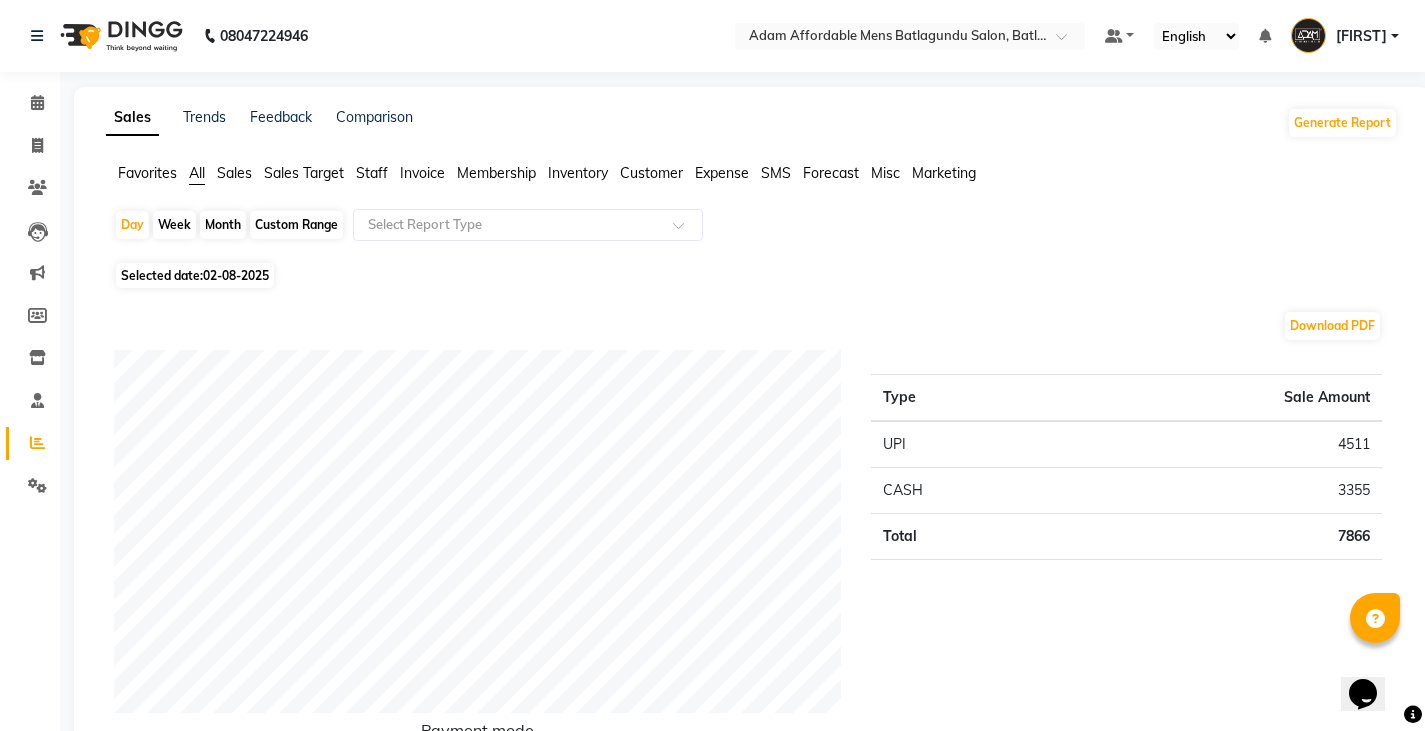 click on "Staff" 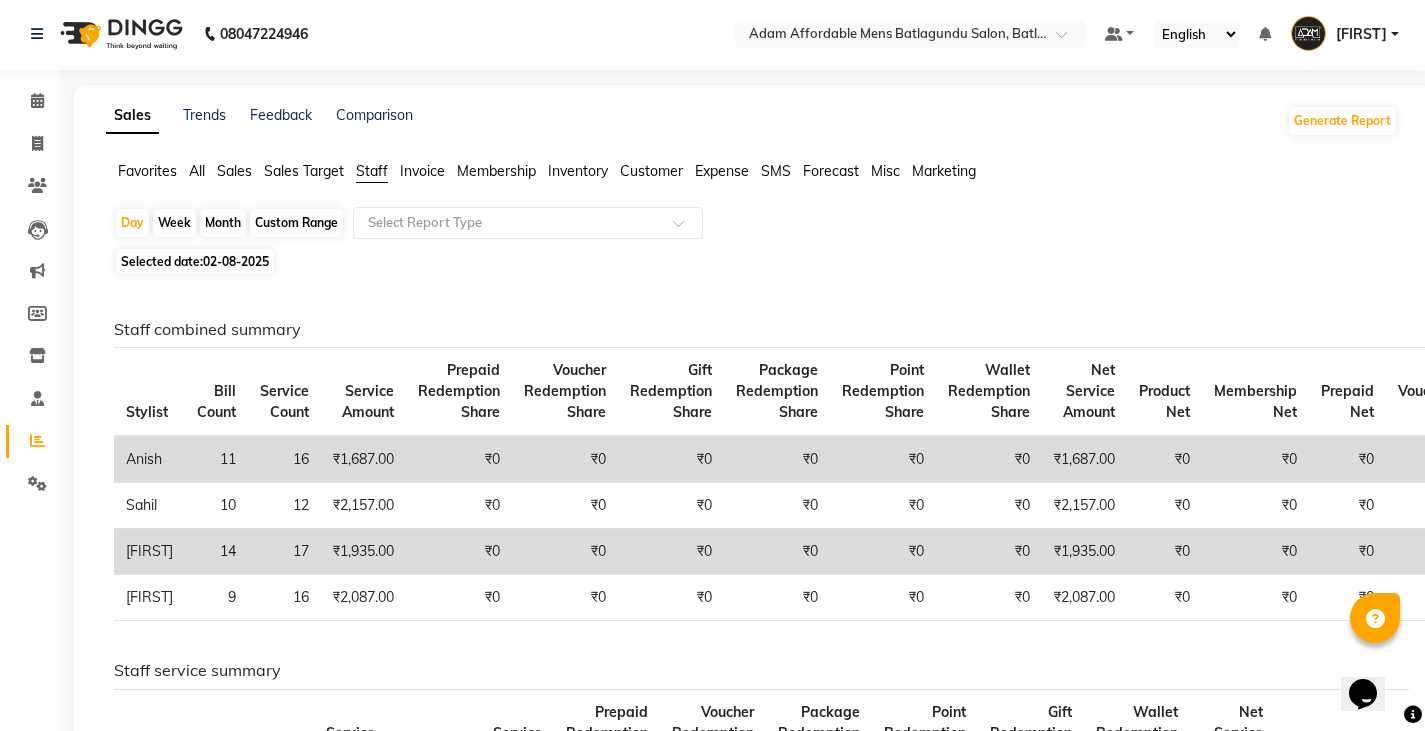 scroll, scrollTop: 0, scrollLeft: 0, axis: both 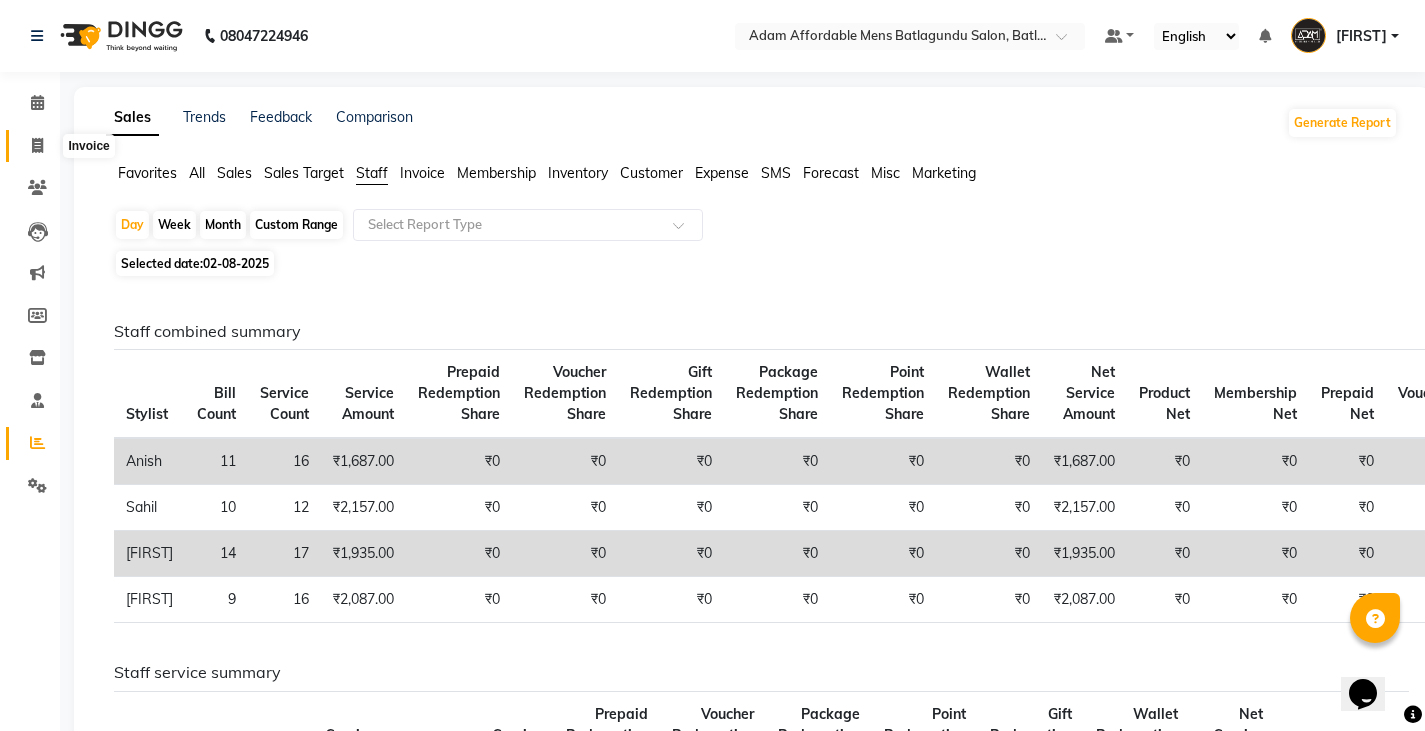 click 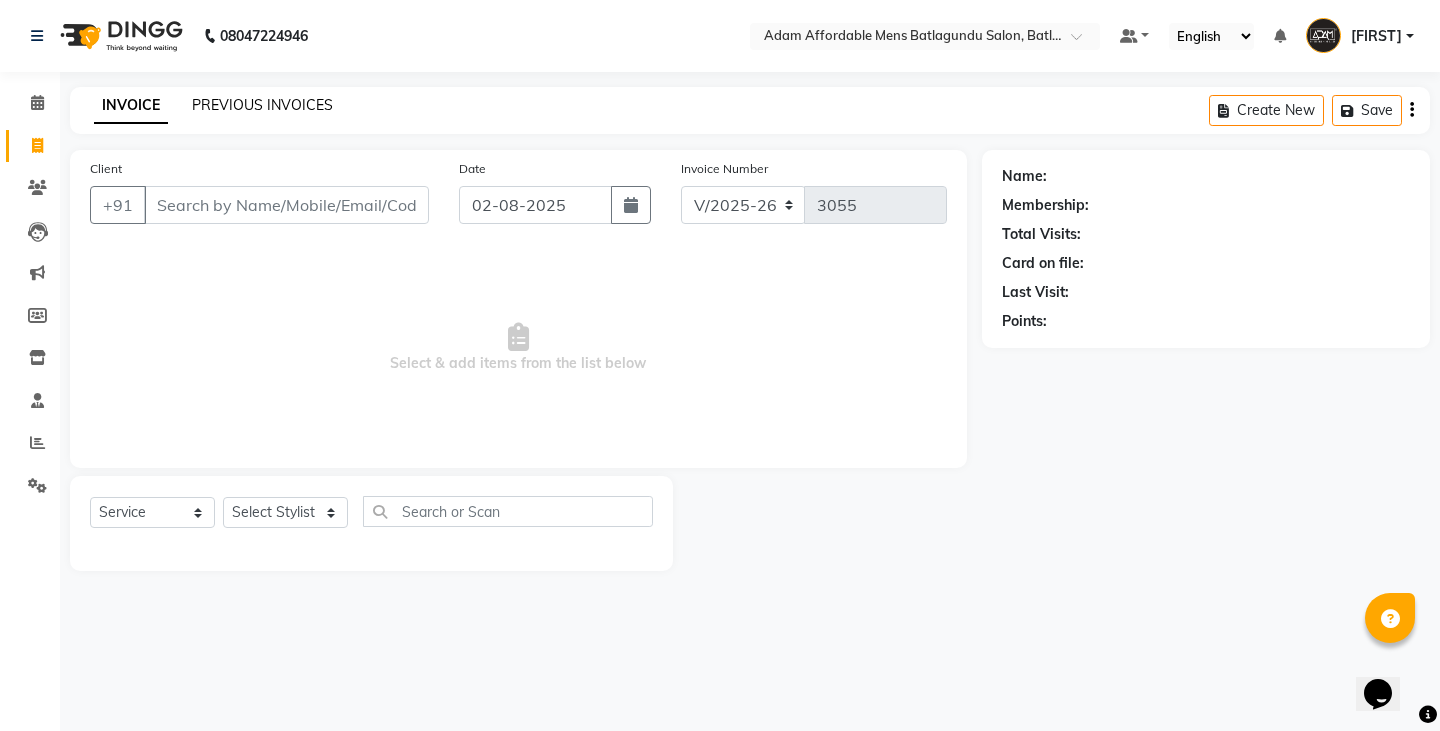 click on "PREVIOUS INVOICES" 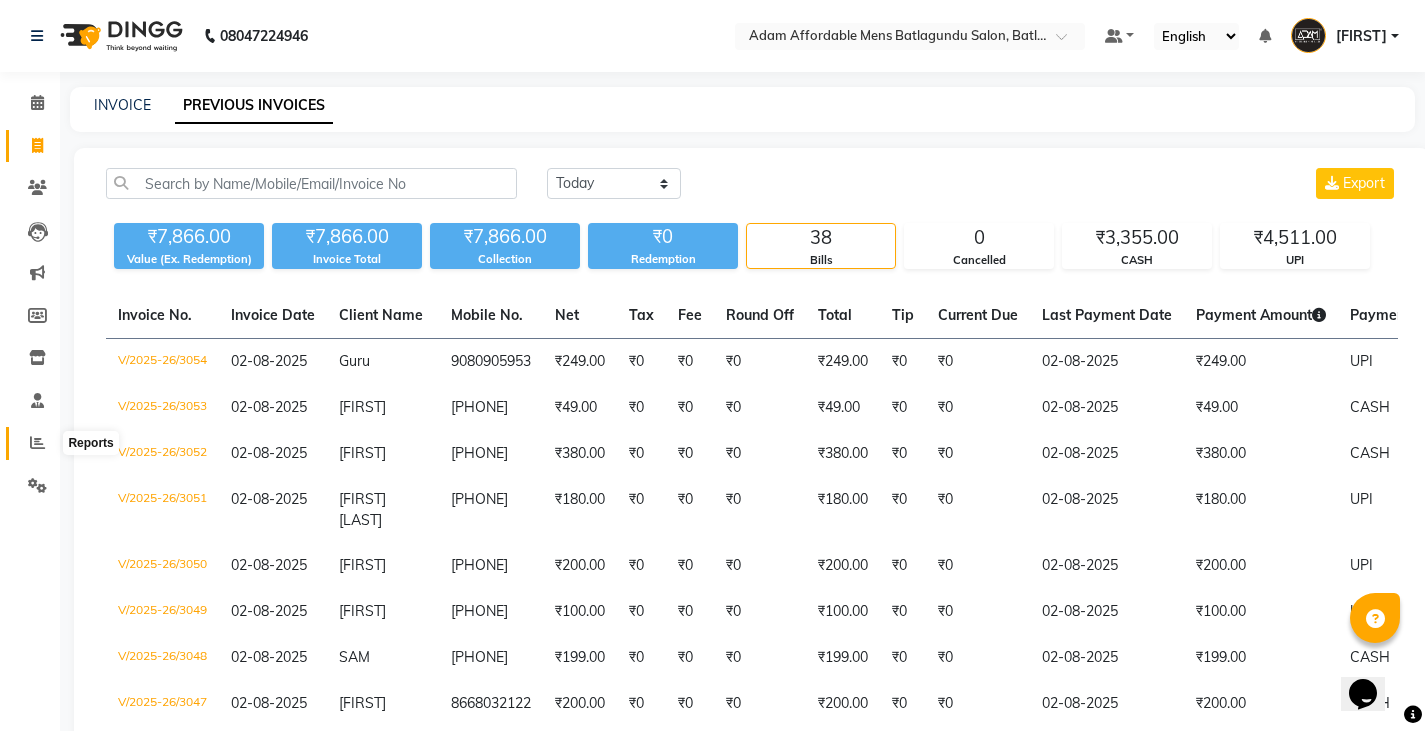 click 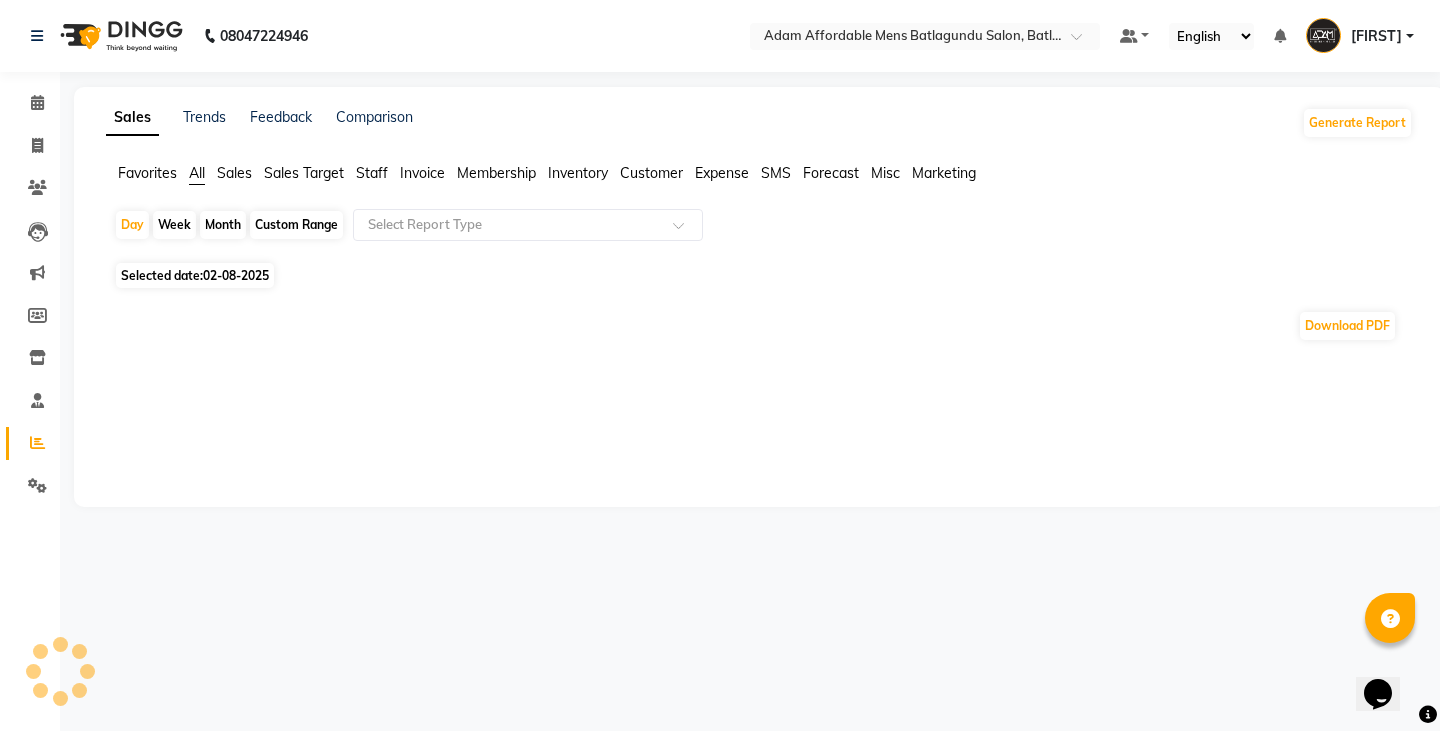 click on "Staff" 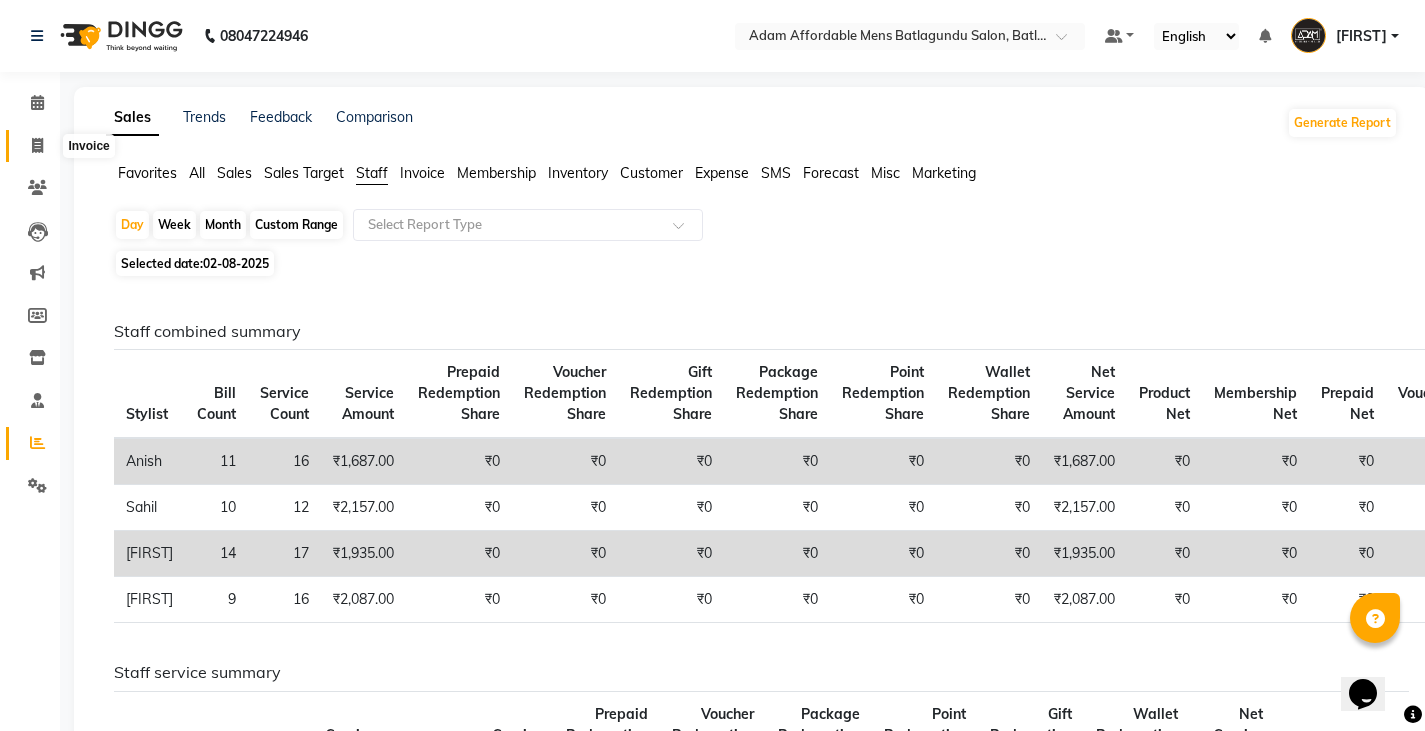 drag, startPoint x: 30, startPoint y: 138, endPoint x: 96, endPoint y: 138, distance: 66 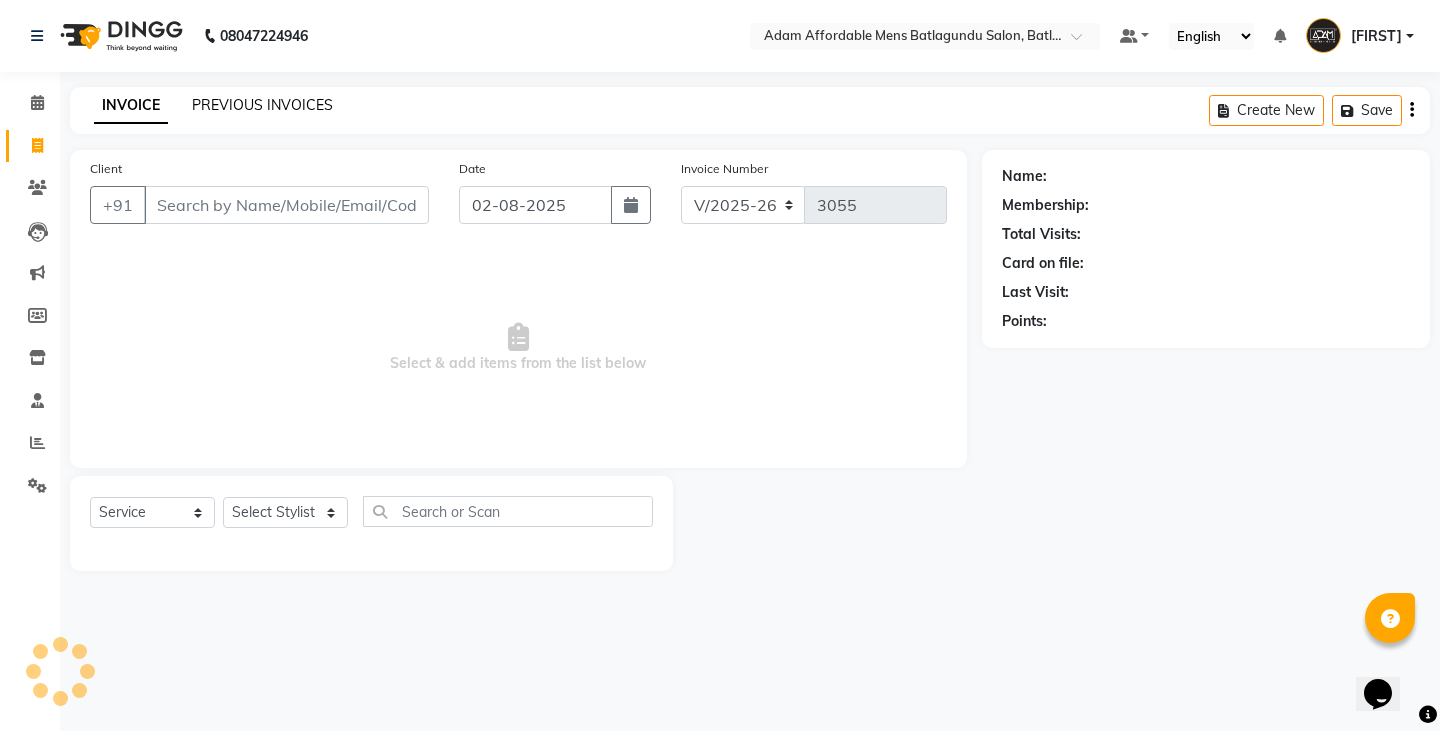 click on "PREVIOUS INVOICES" 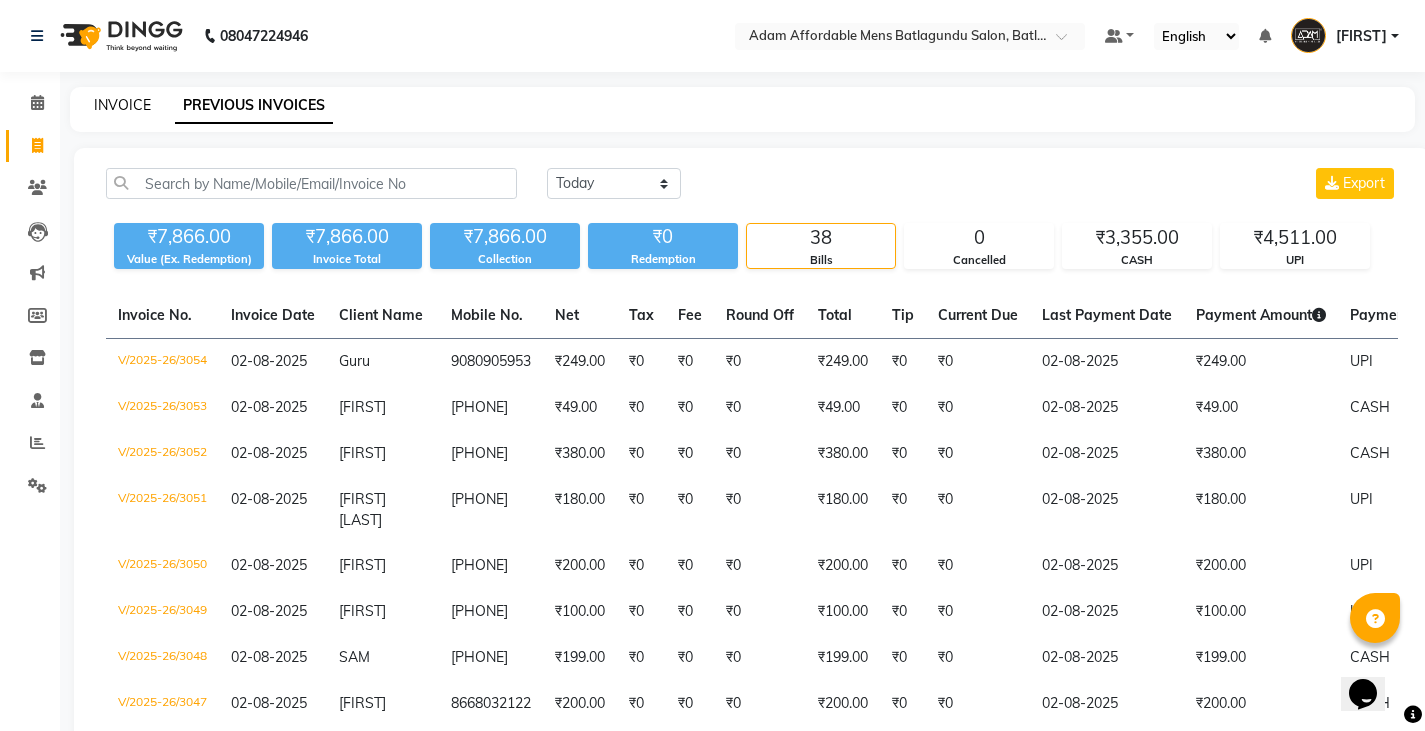 click on "INVOICE" 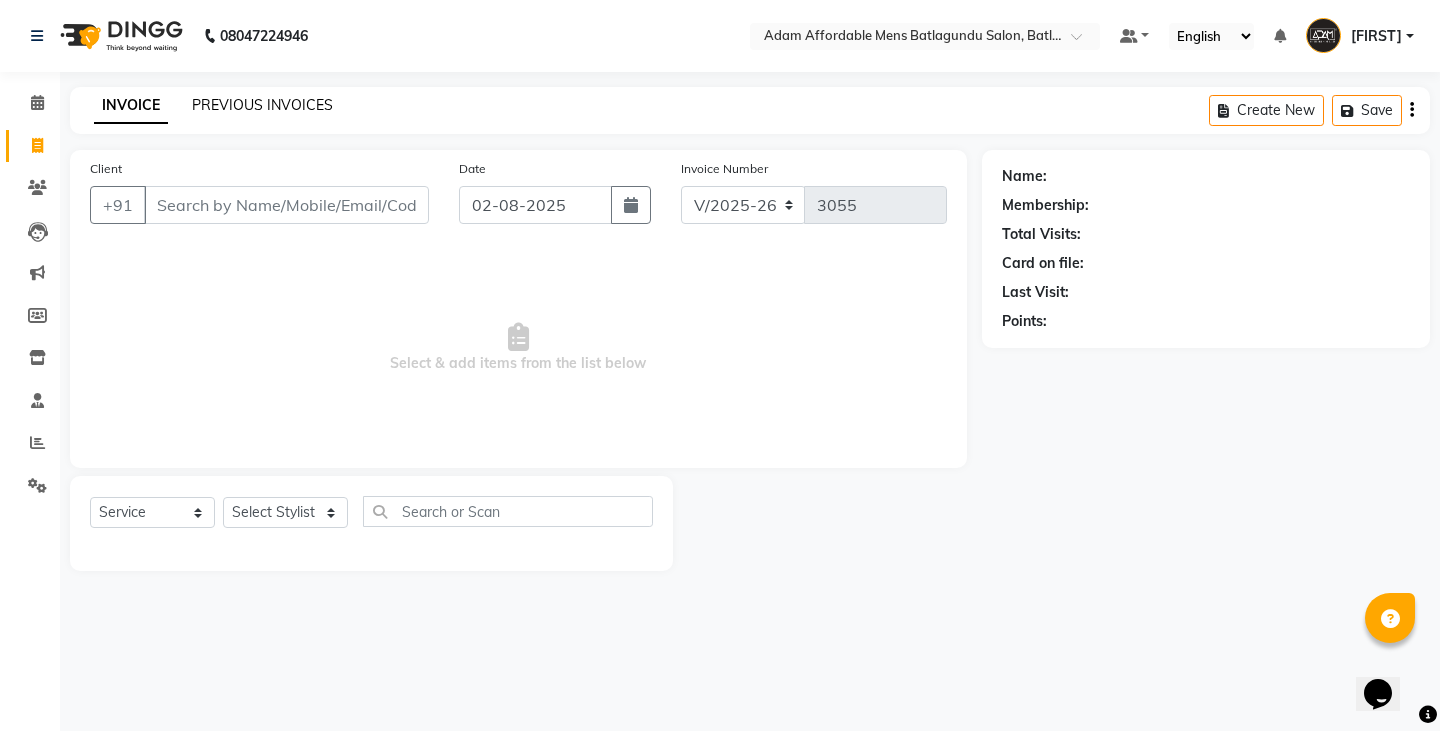click on "PREVIOUS INVOICES" 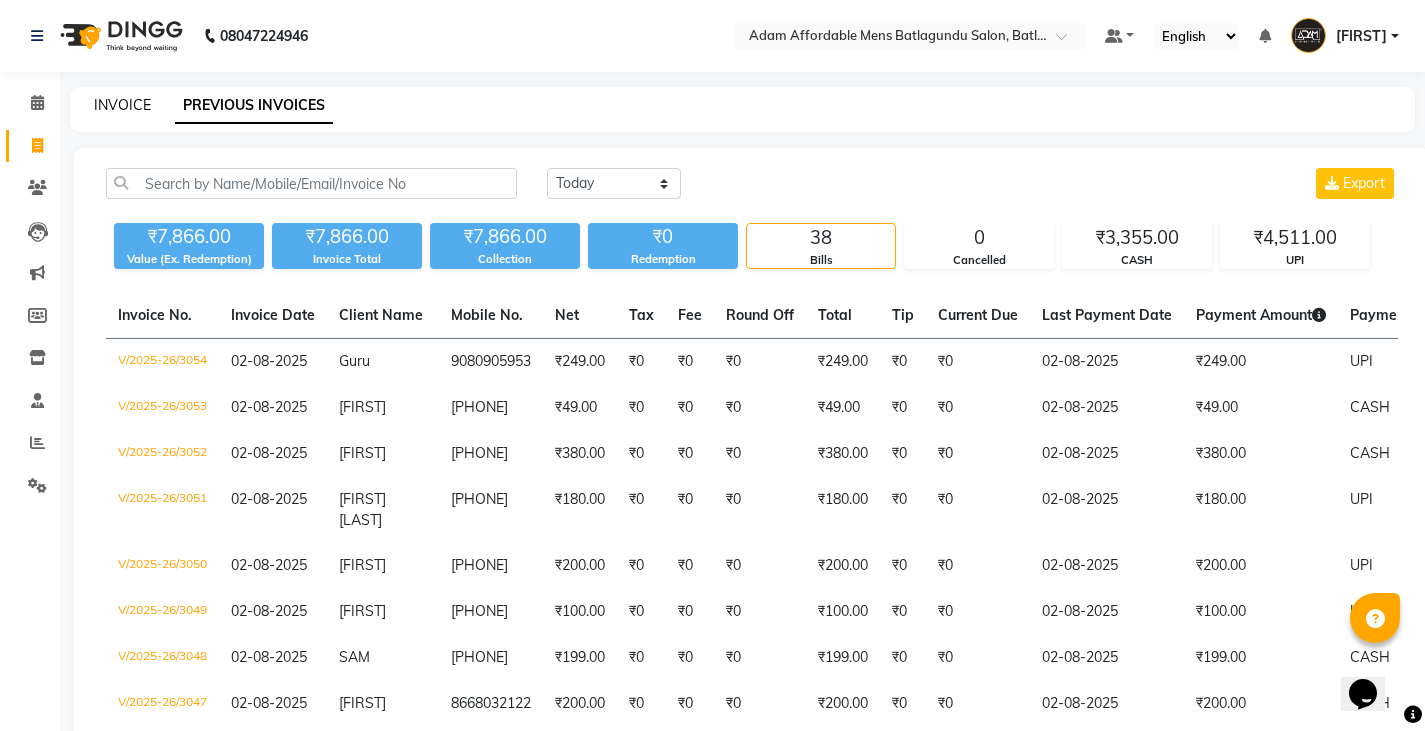 click on "INVOICE" 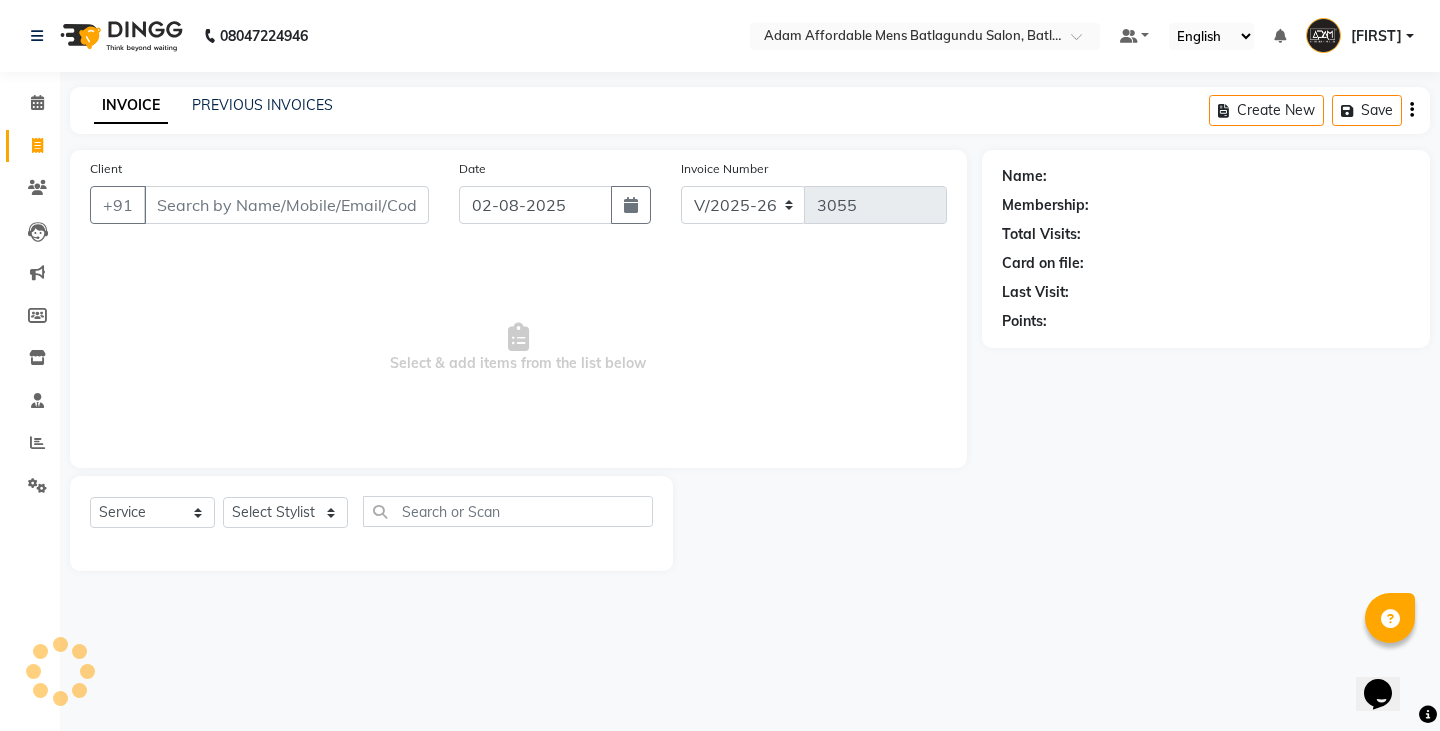 click on "Client" at bounding box center (286, 205) 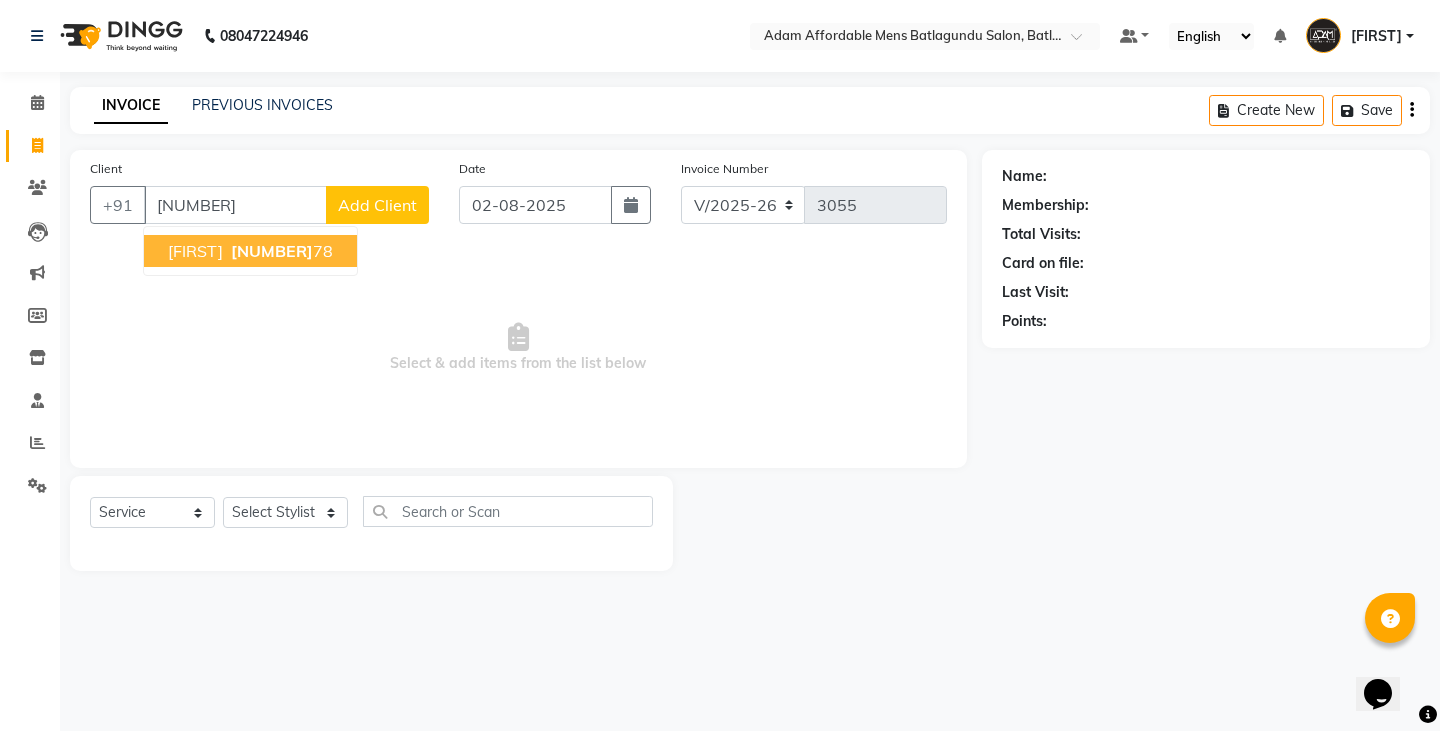 click on "[NUMBER]" at bounding box center (272, 251) 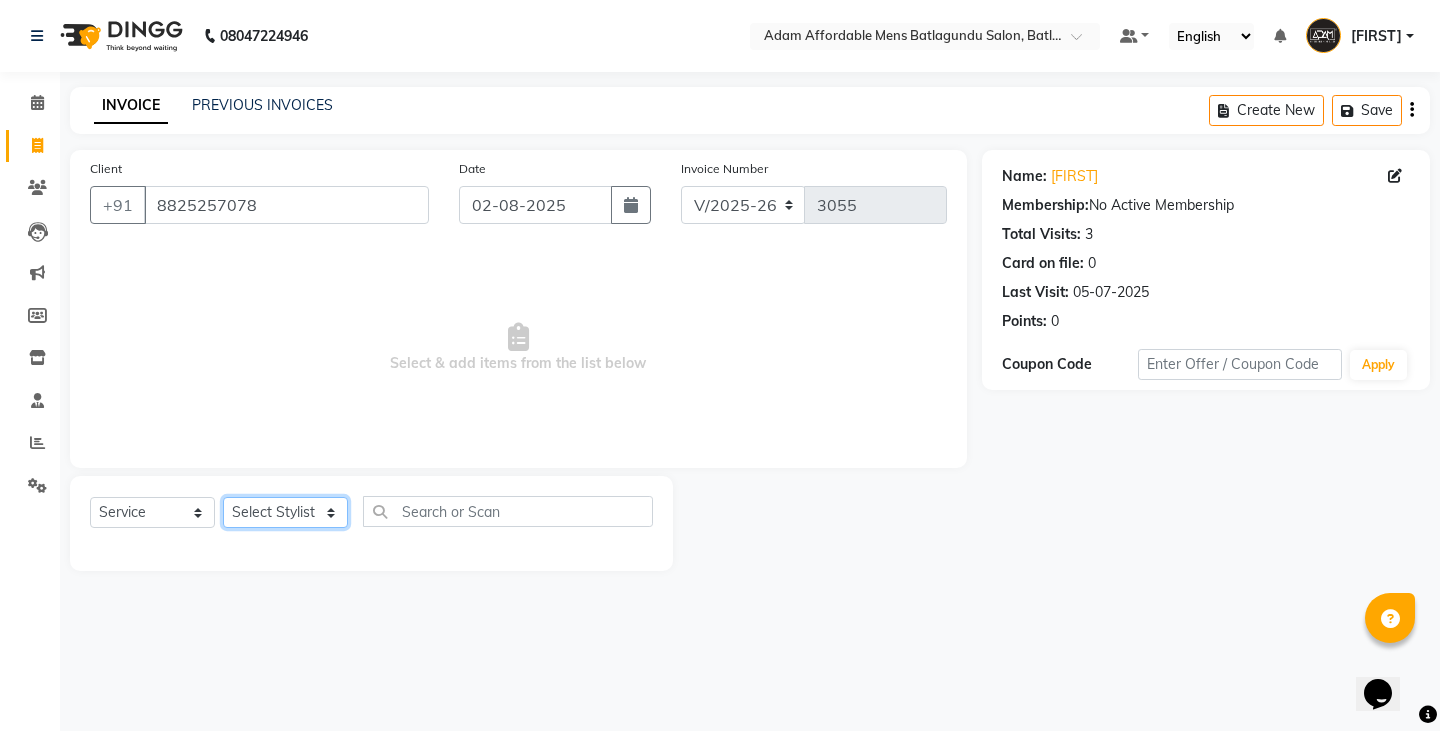 click on "Select Stylist Admin Anish Ovesh Raja SAHIL SOHAIL SONU" 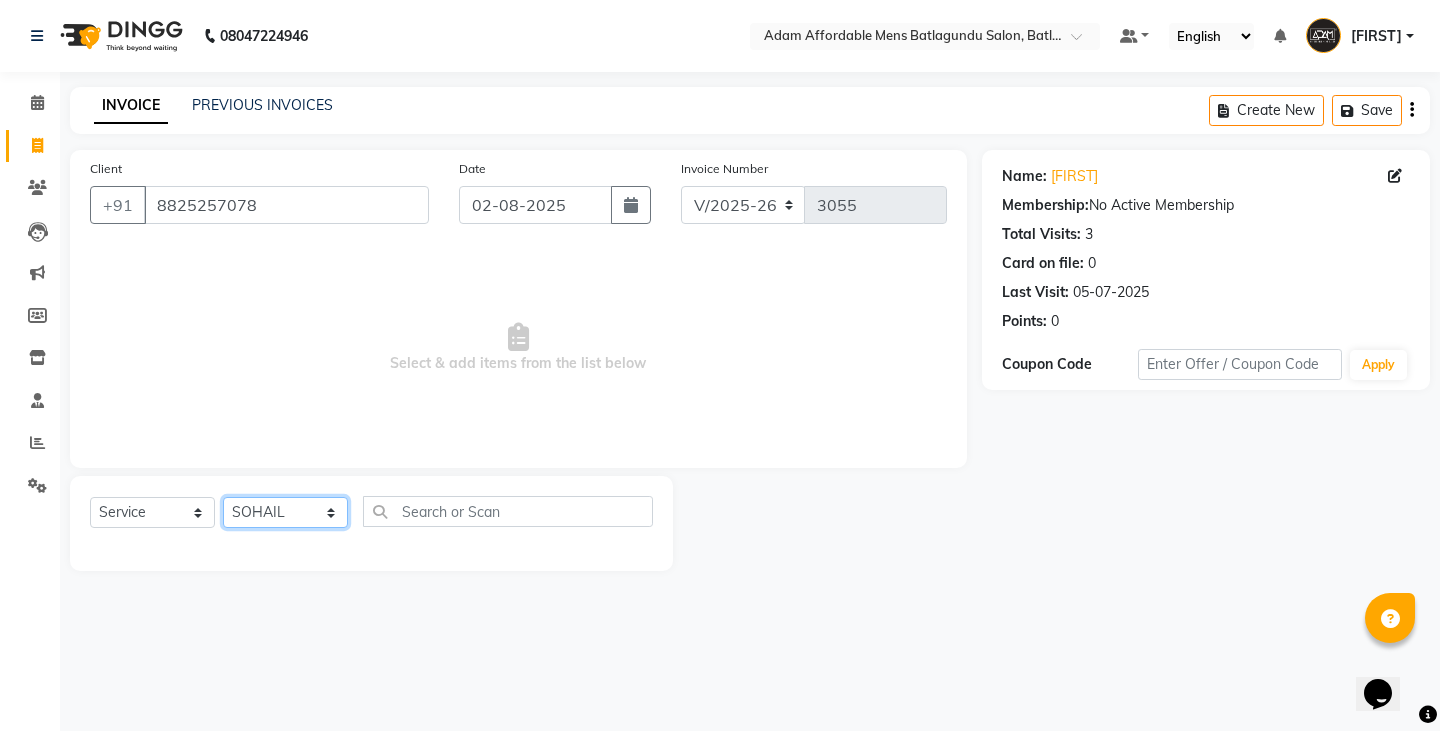 click on "Select Stylist Admin Anish Ovesh Raja SAHIL SOHAIL SONU" 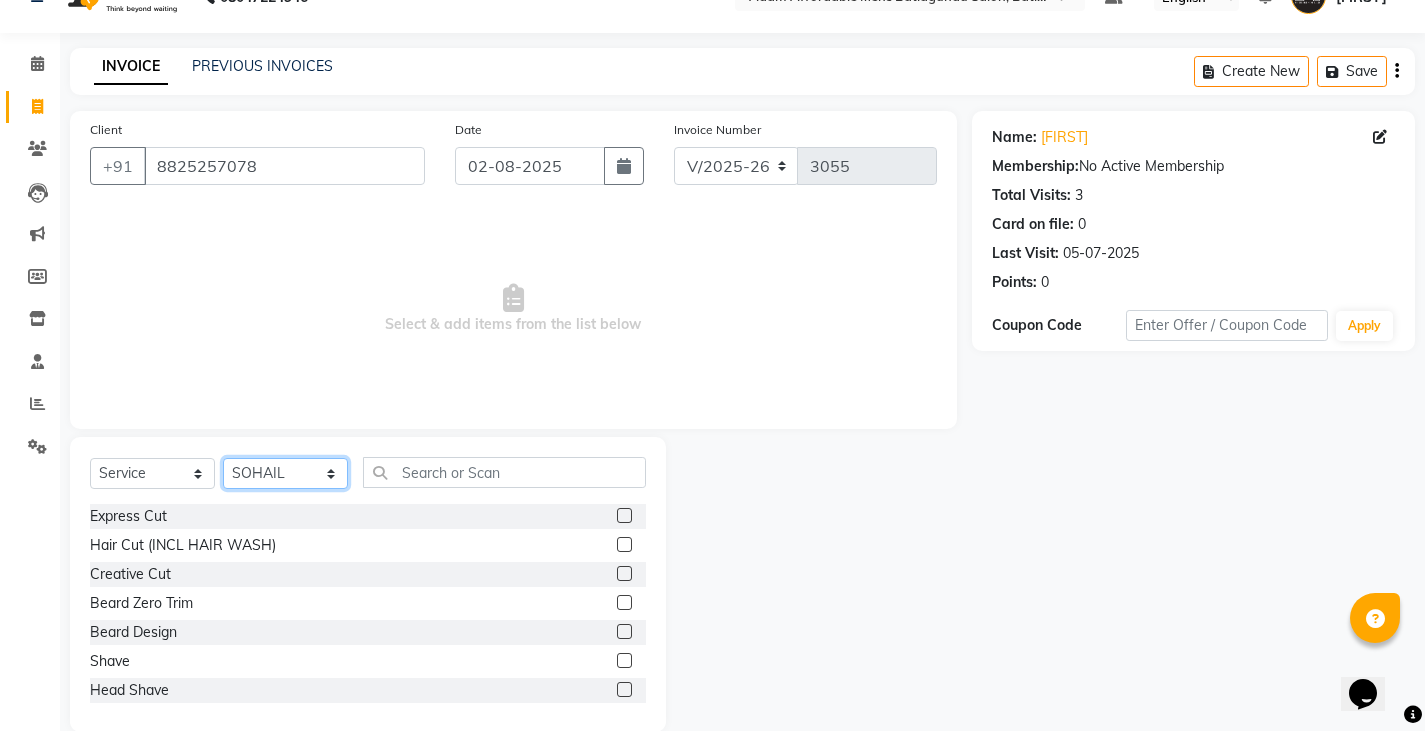scroll, scrollTop: 70, scrollLeft: 0, axis: vertical 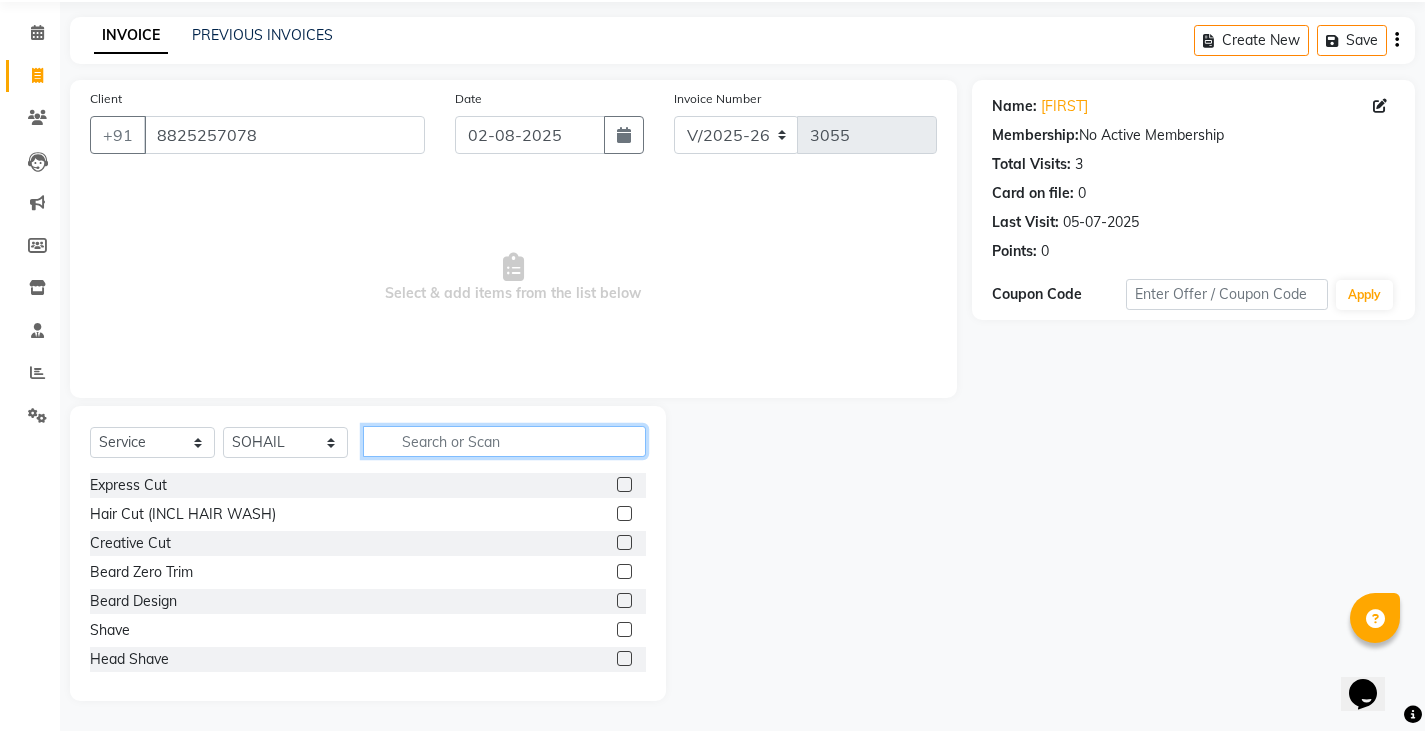 click 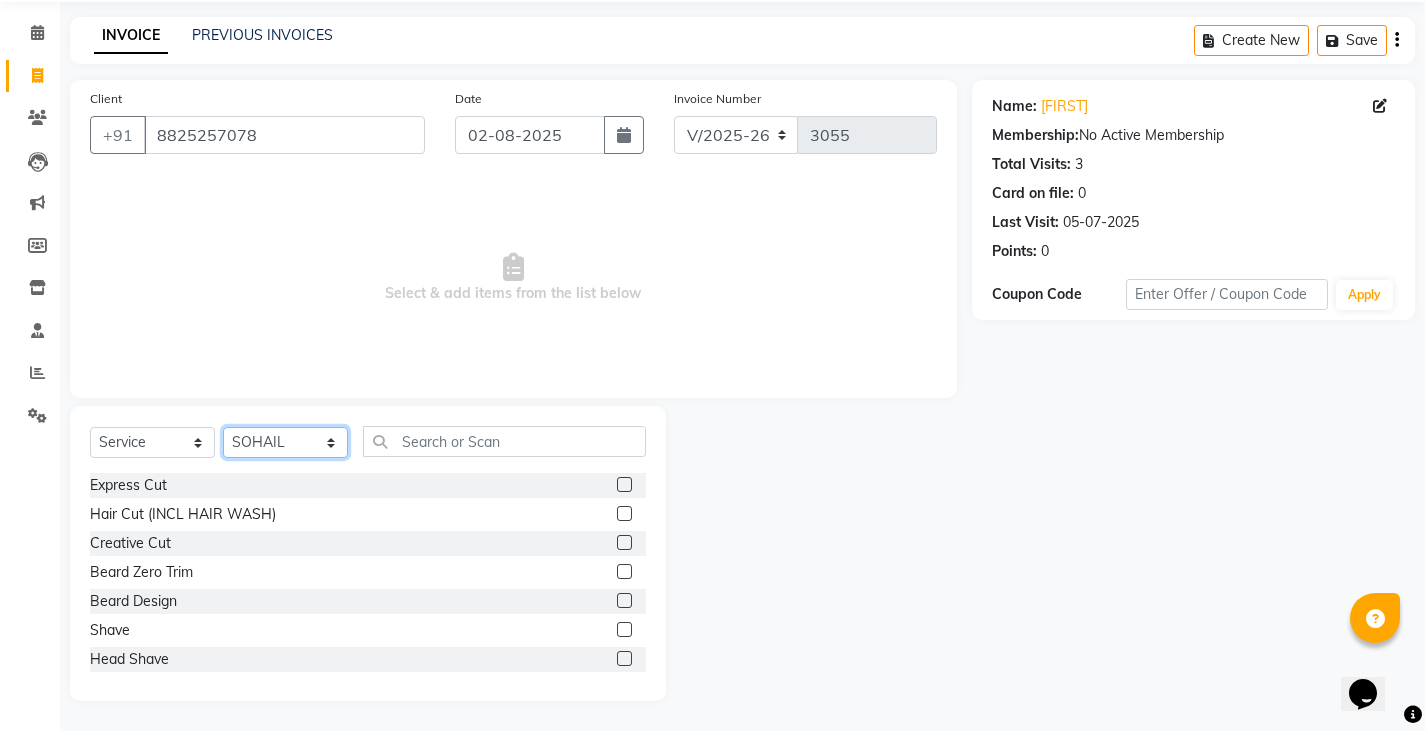 drag, startPoint x: 308, startPoint y: 450, endPoint x: 226, endPoint y: 391, distance: 101.0198 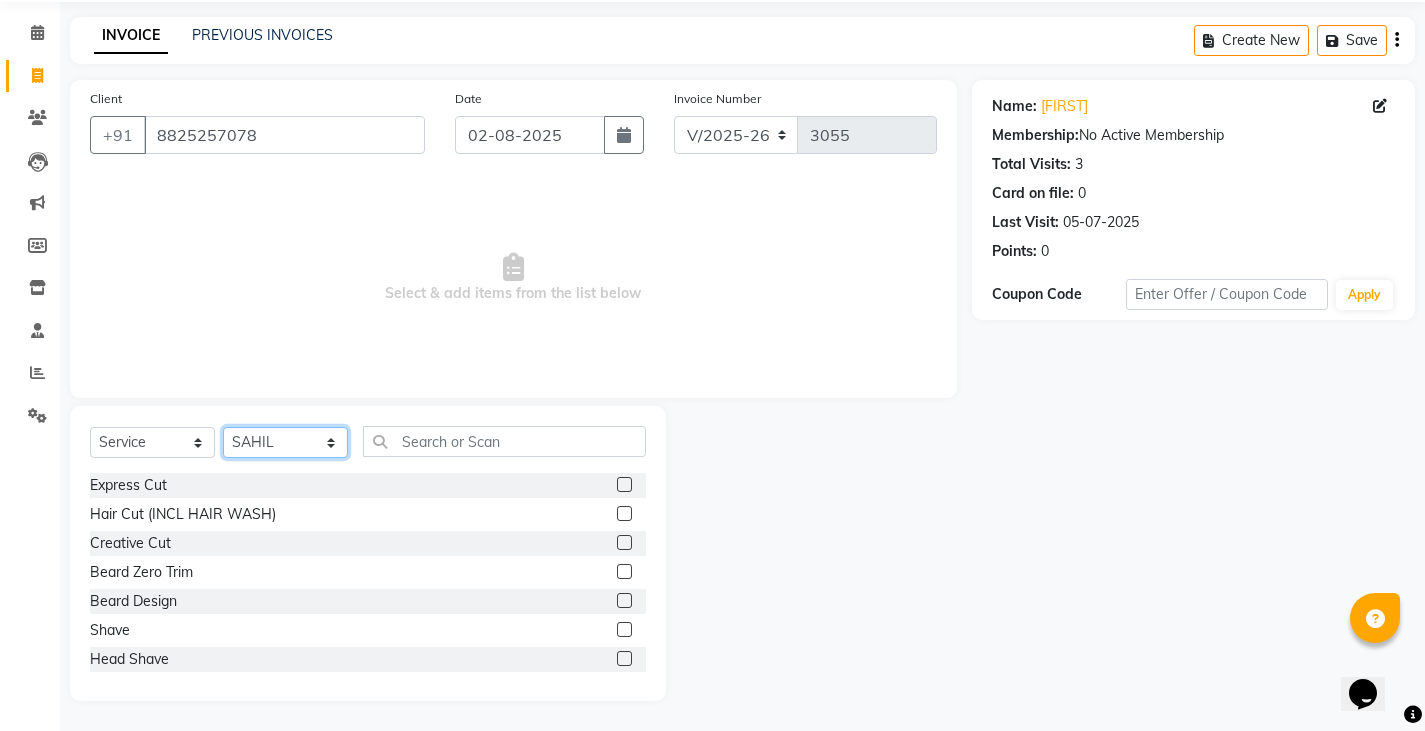 click on "Select Stylist Admin Anish Ovesh Raja SAHIL SOHAIL SONU" 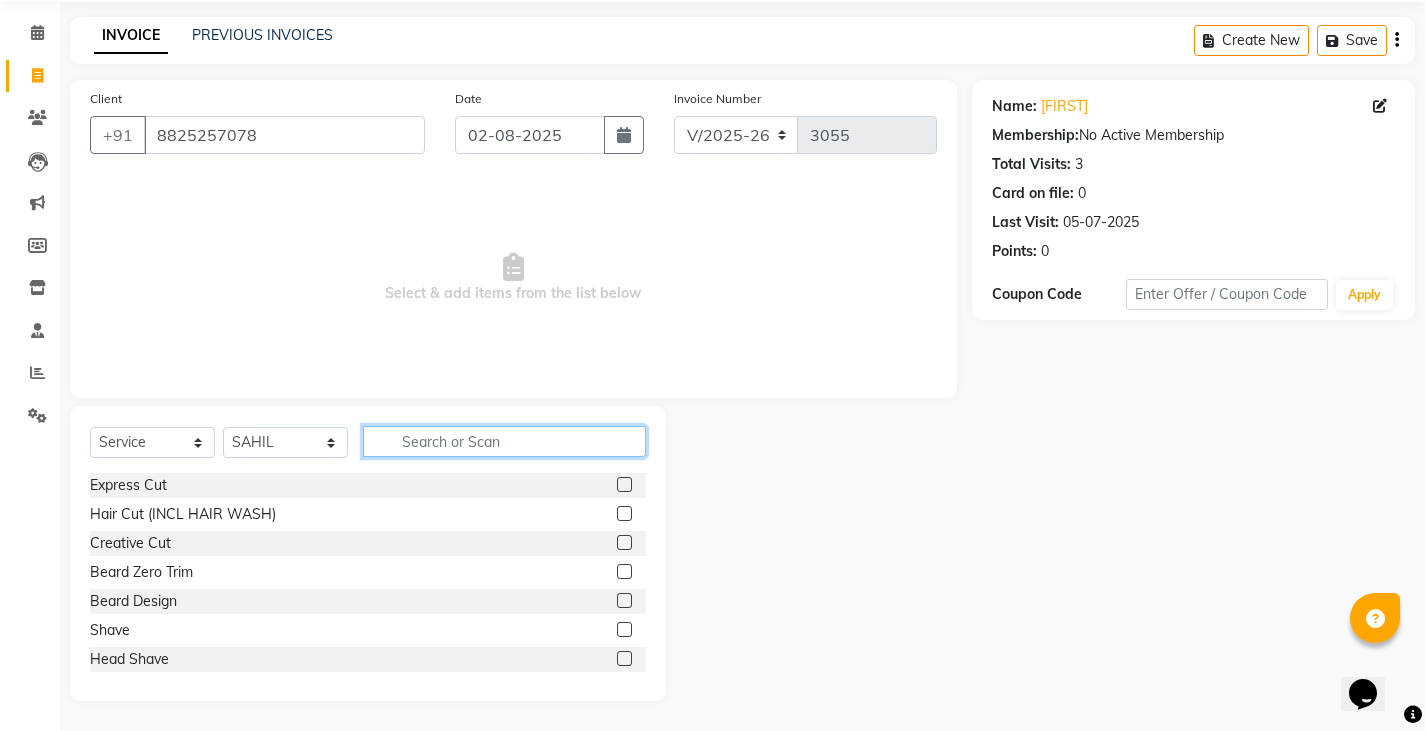 click 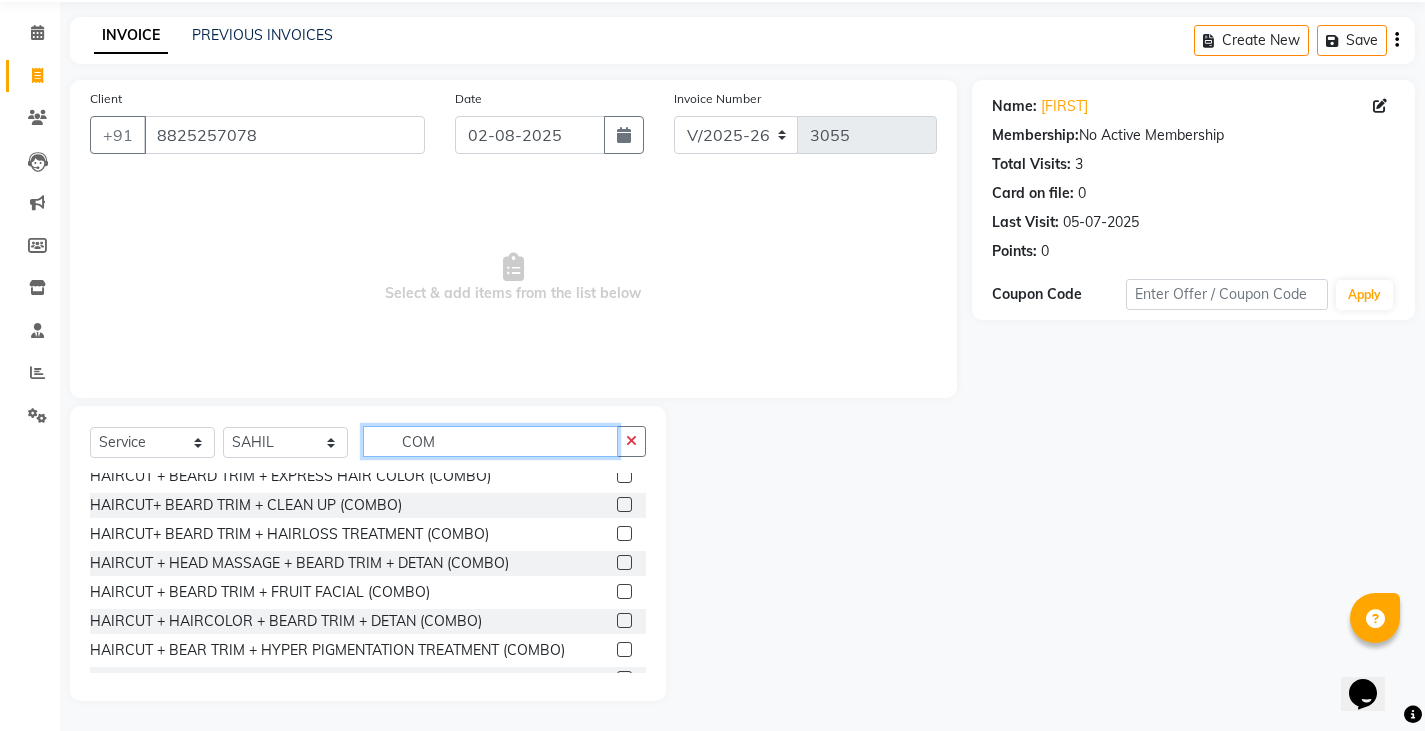 scroll, scrollTop: 0, scrollLeft: 0, axis: both 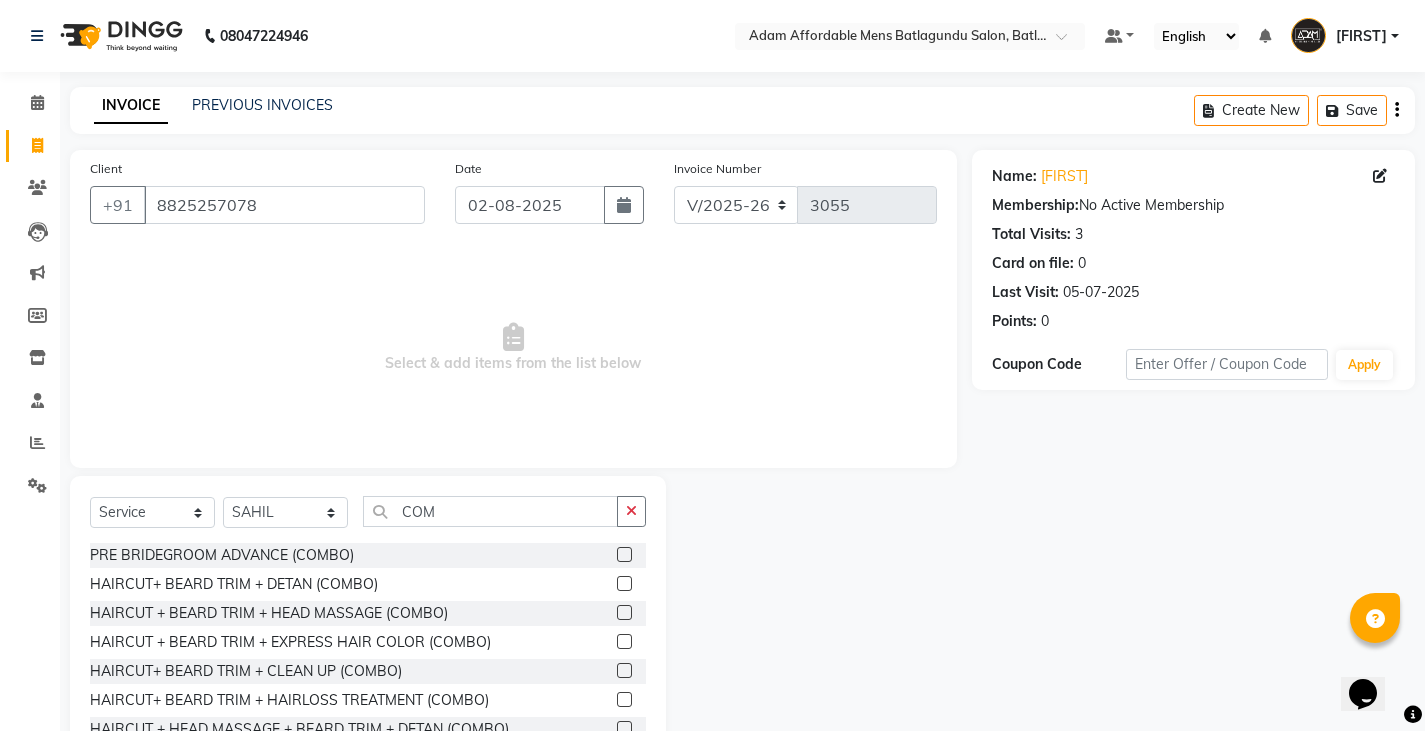 click 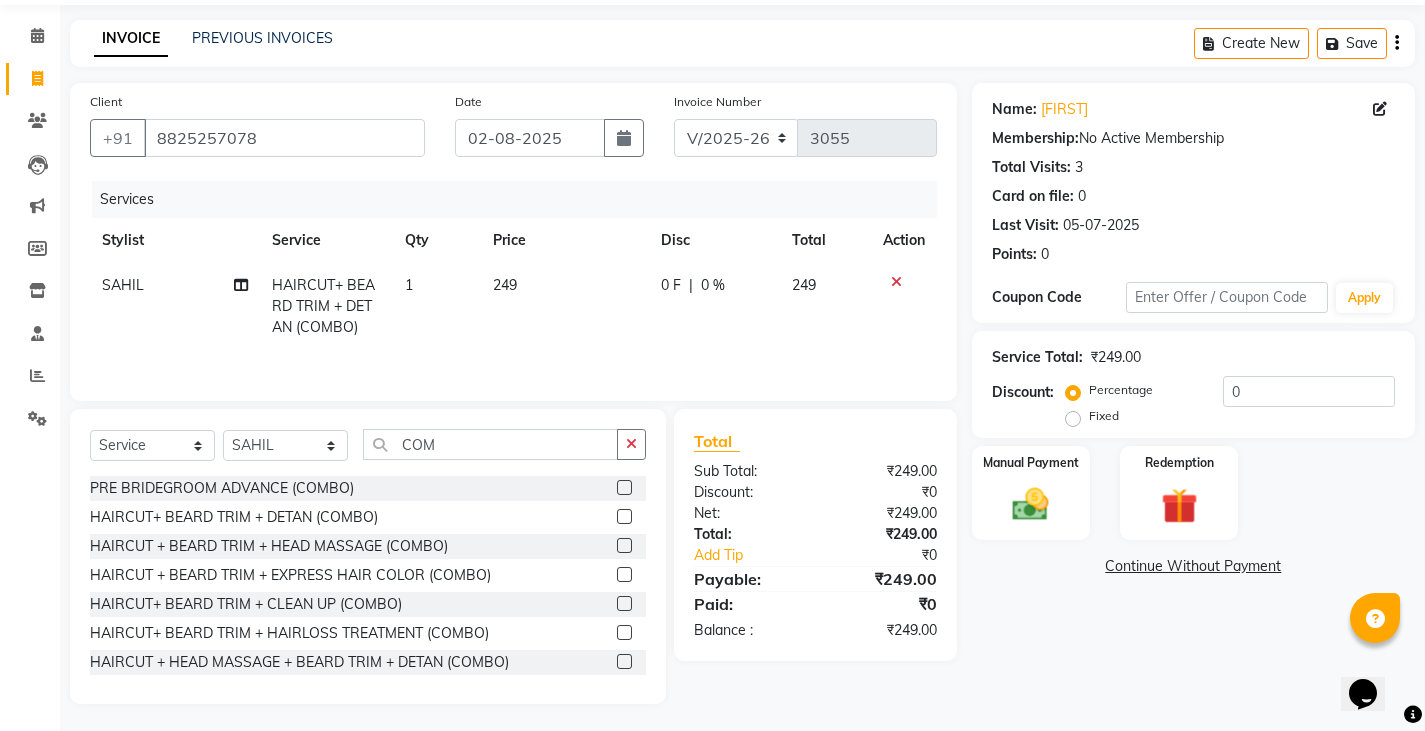 scroll, scrollTop: 70, scrollLeft: 0, axis: vertical 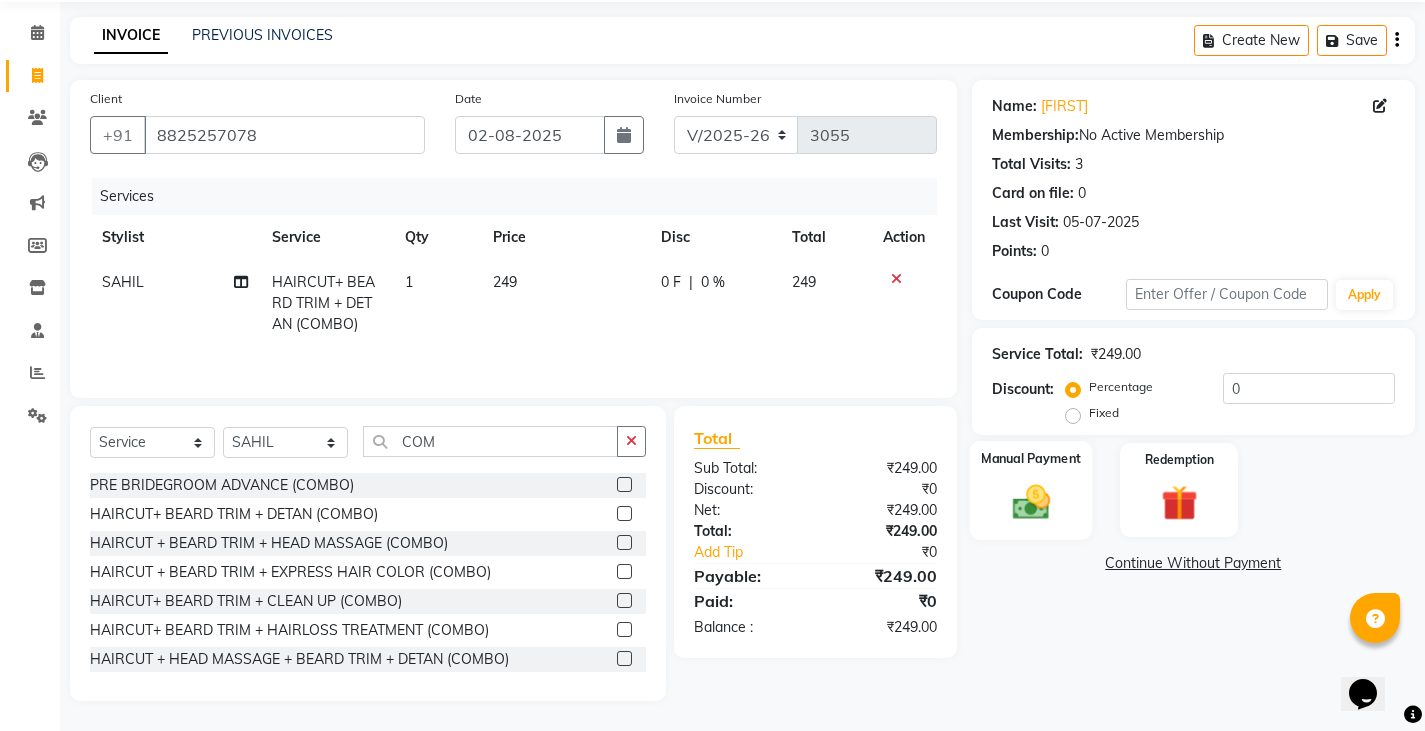 click on "Manual Payment" 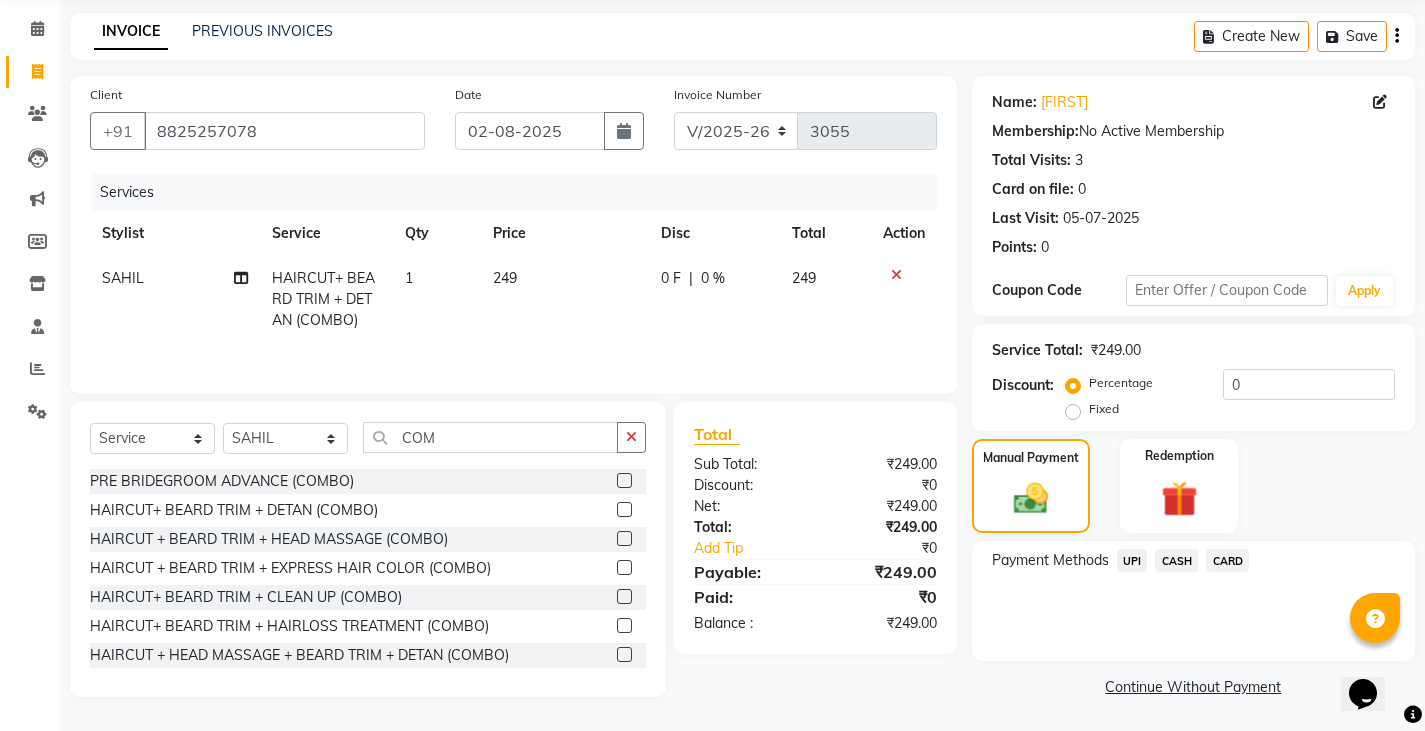 scroll, scrollTop: 75, scrollLeft: 0, axis: vertical 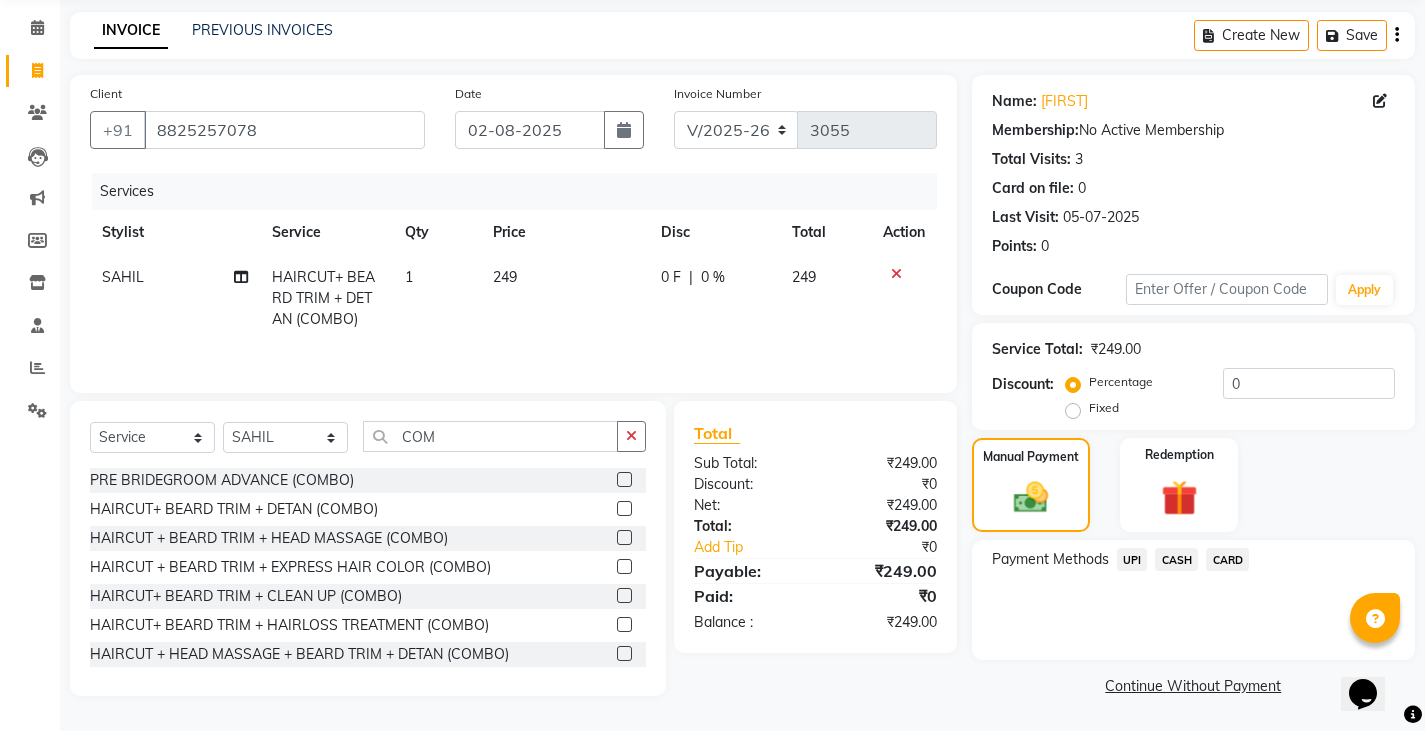 click on "UPI" 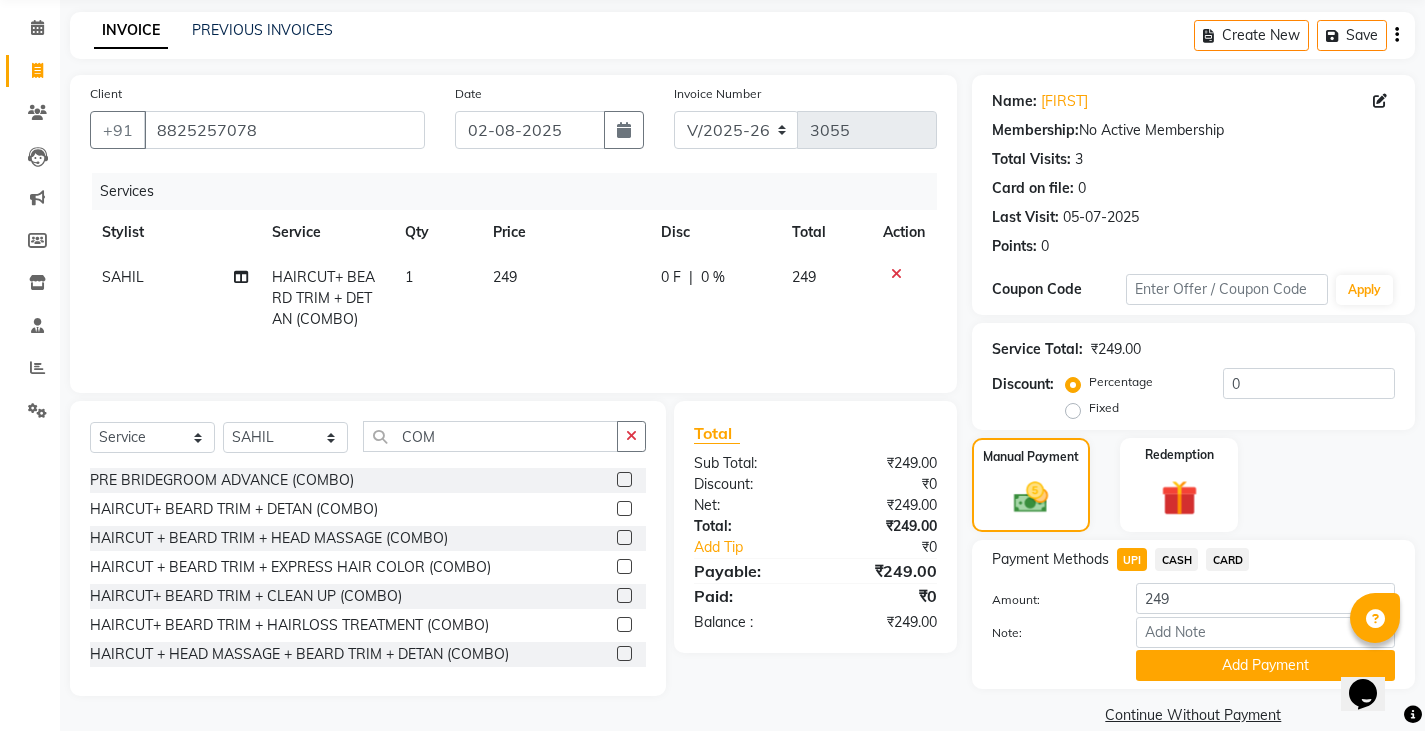 click on "CASH" 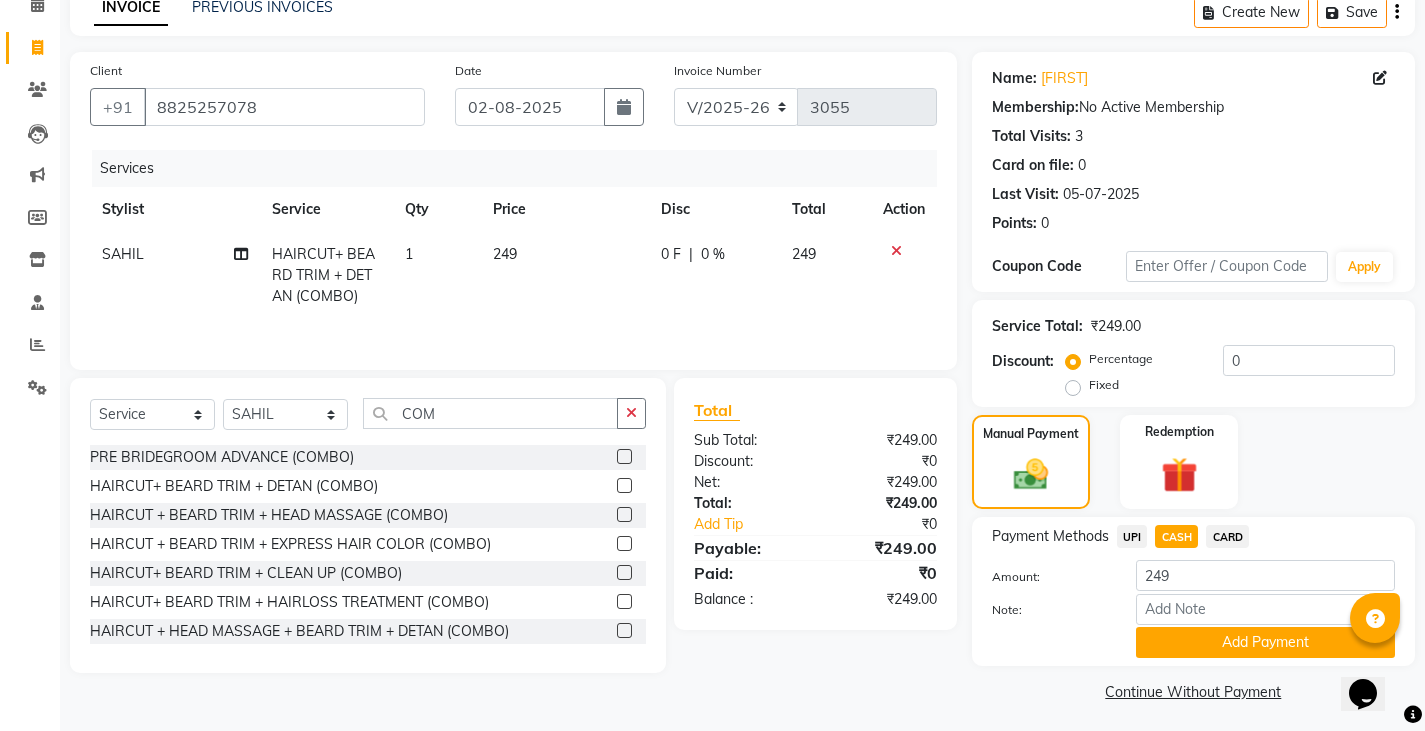 scroll, scrollTop: 104, scrollLeft: 0, axis: vertical 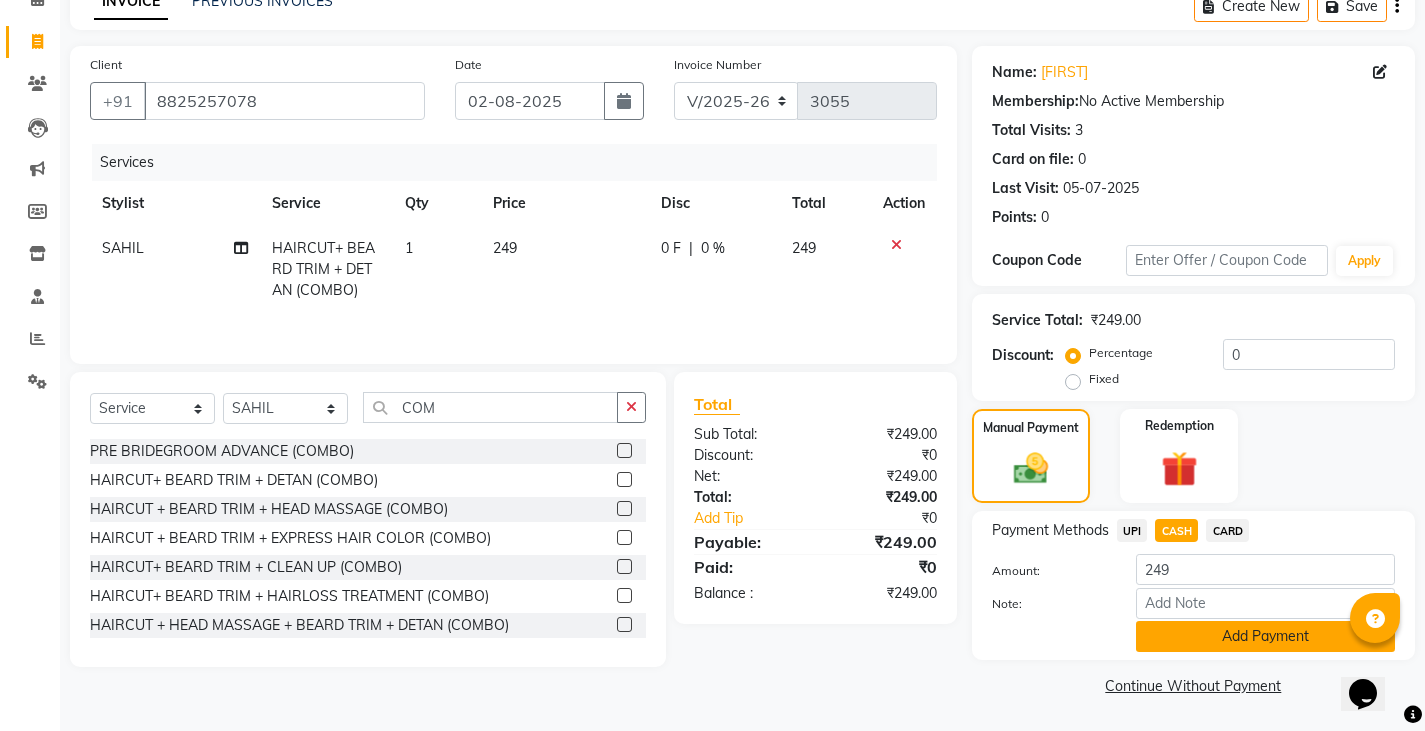click on "Add Payment" 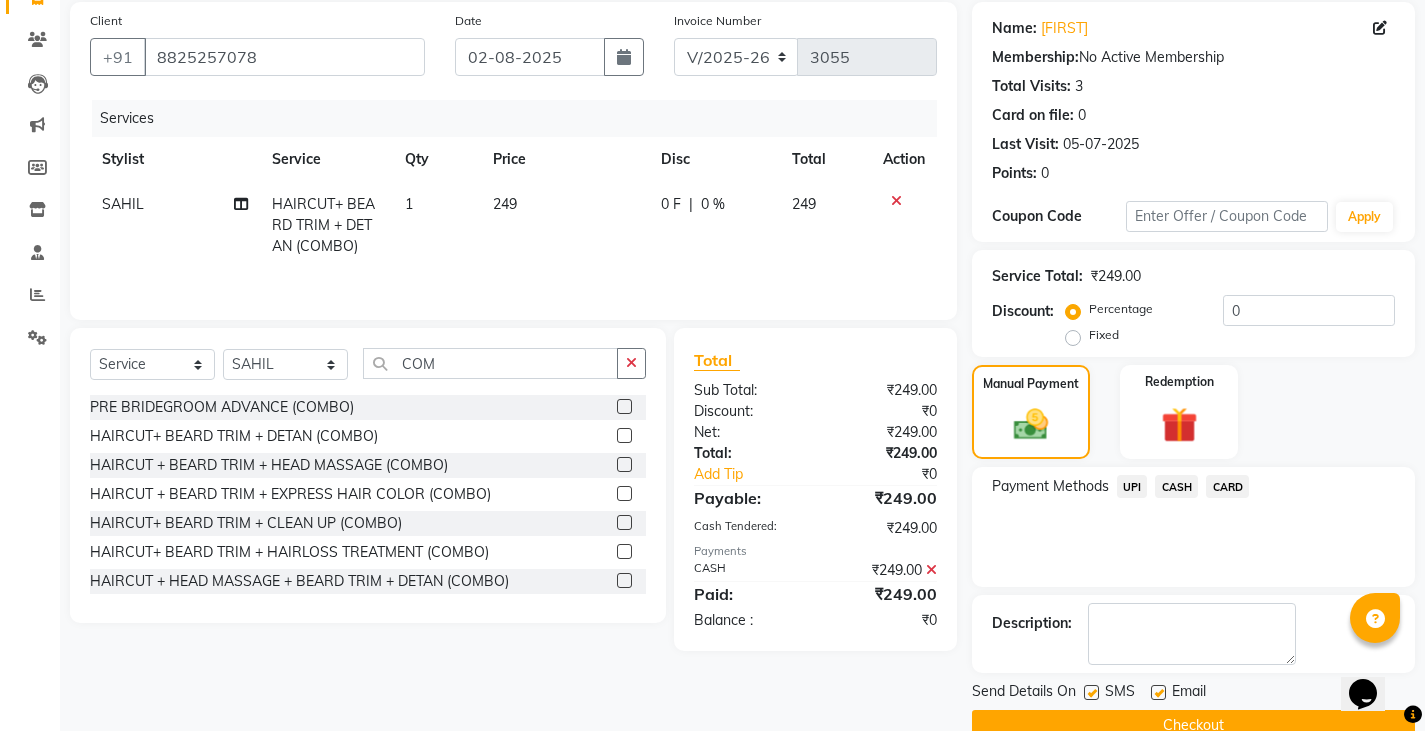 scroll, scrollTop: 188, scrollLeft: 0, axis: vertical 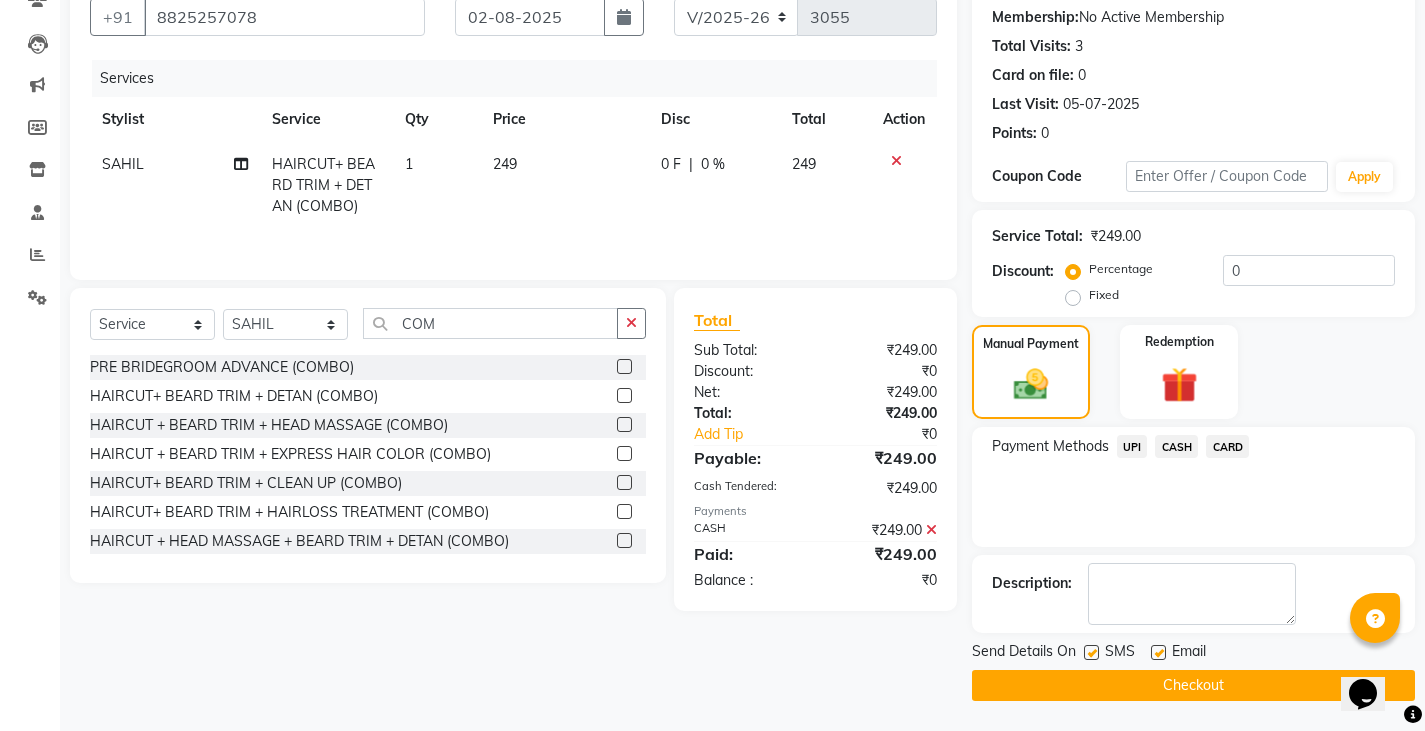 click on "Checkout" 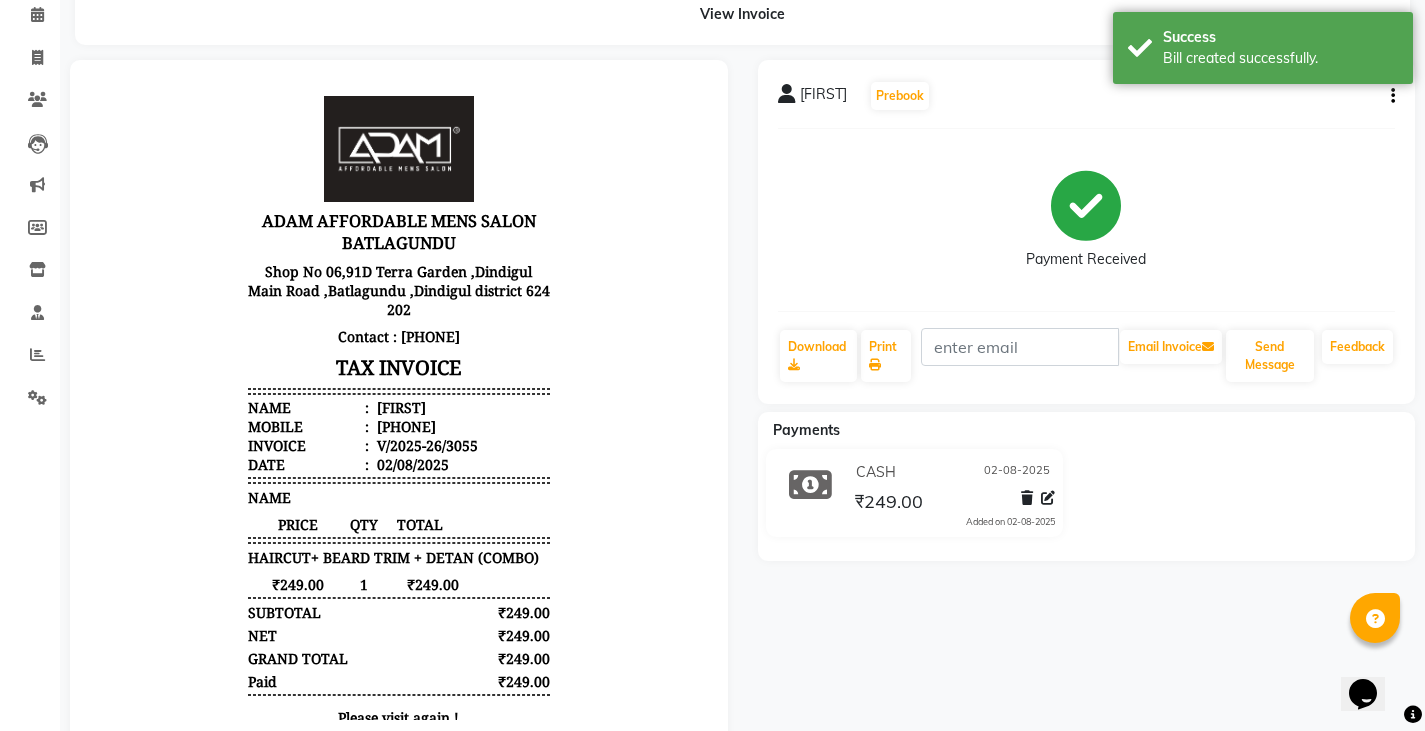 scroll, scrollTop: 0, scrollLeft: 0, axis: both 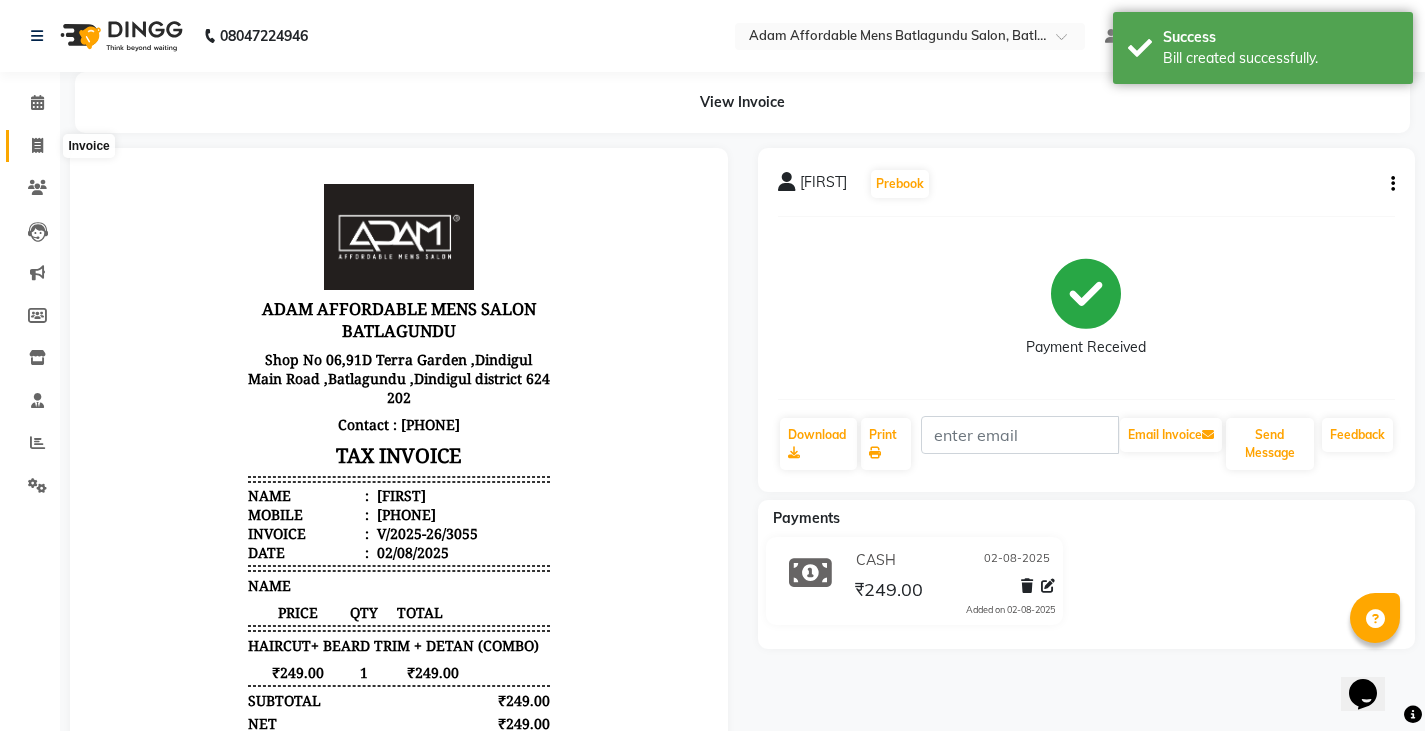 click 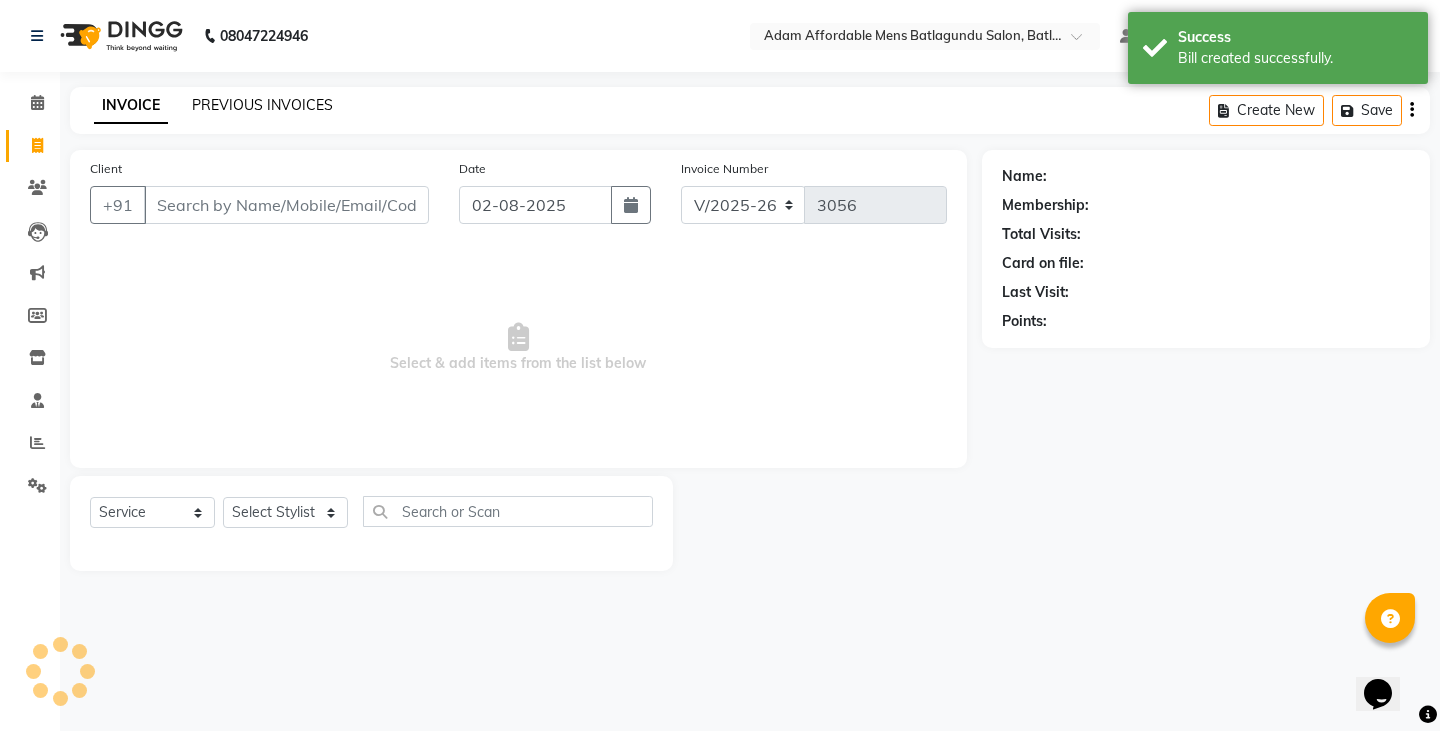 click on "PREVIOUS INVOICES" 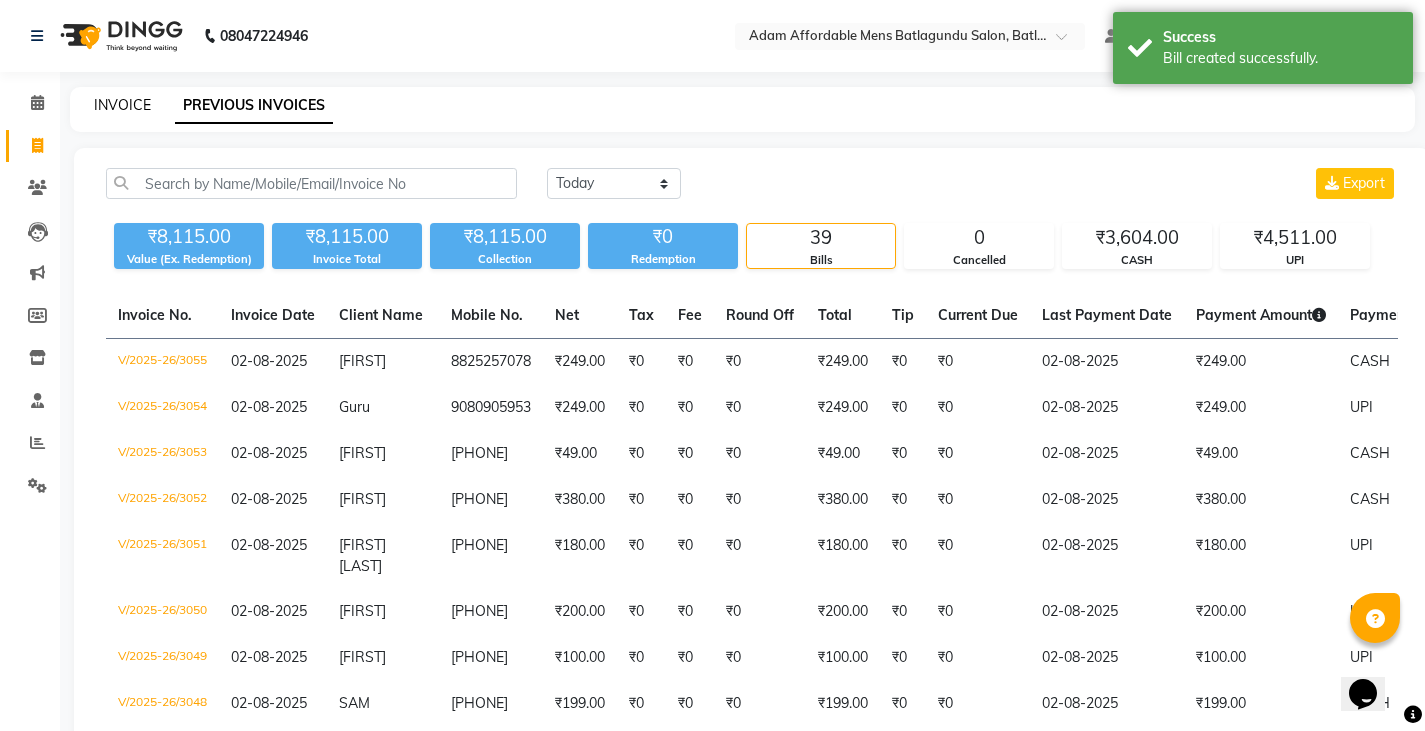 click on "INVOICE" 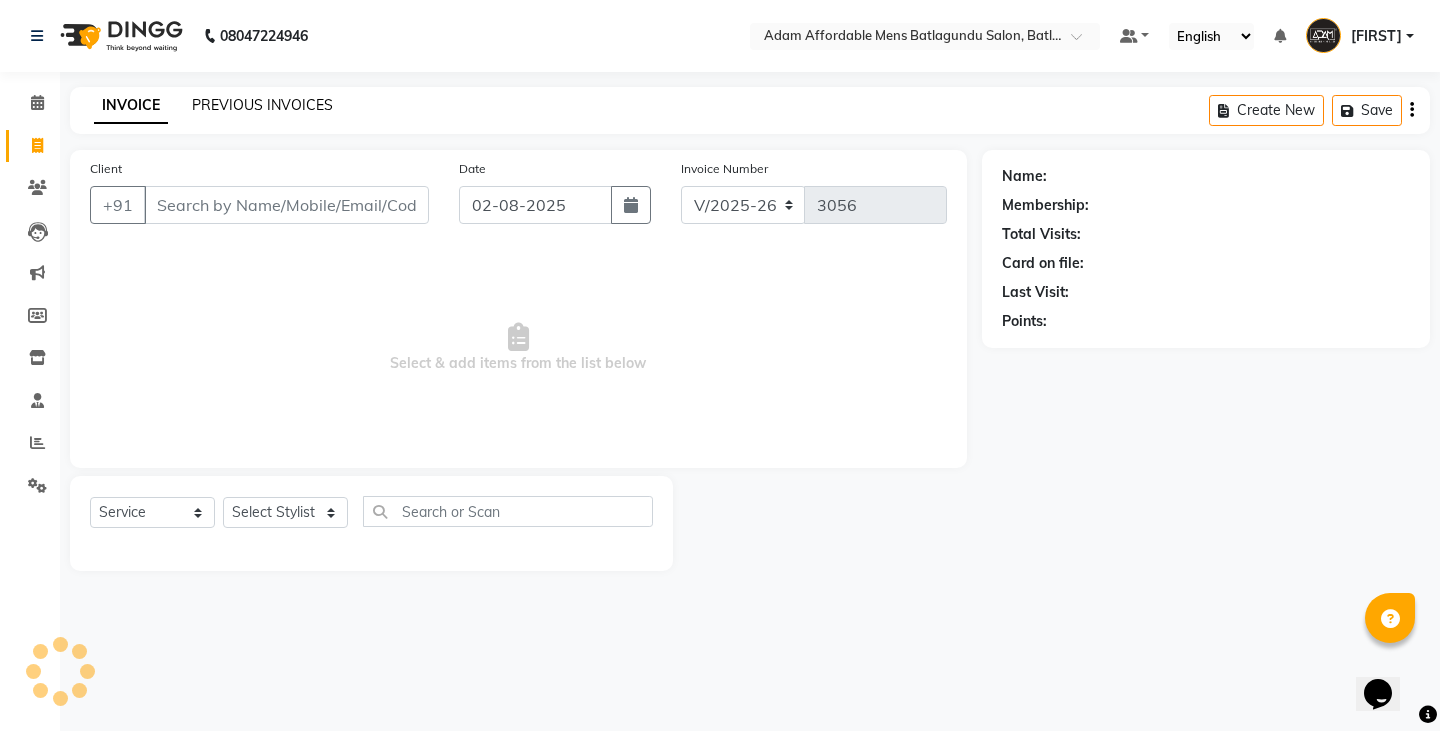 click on "PREVIOUS INVOICES" 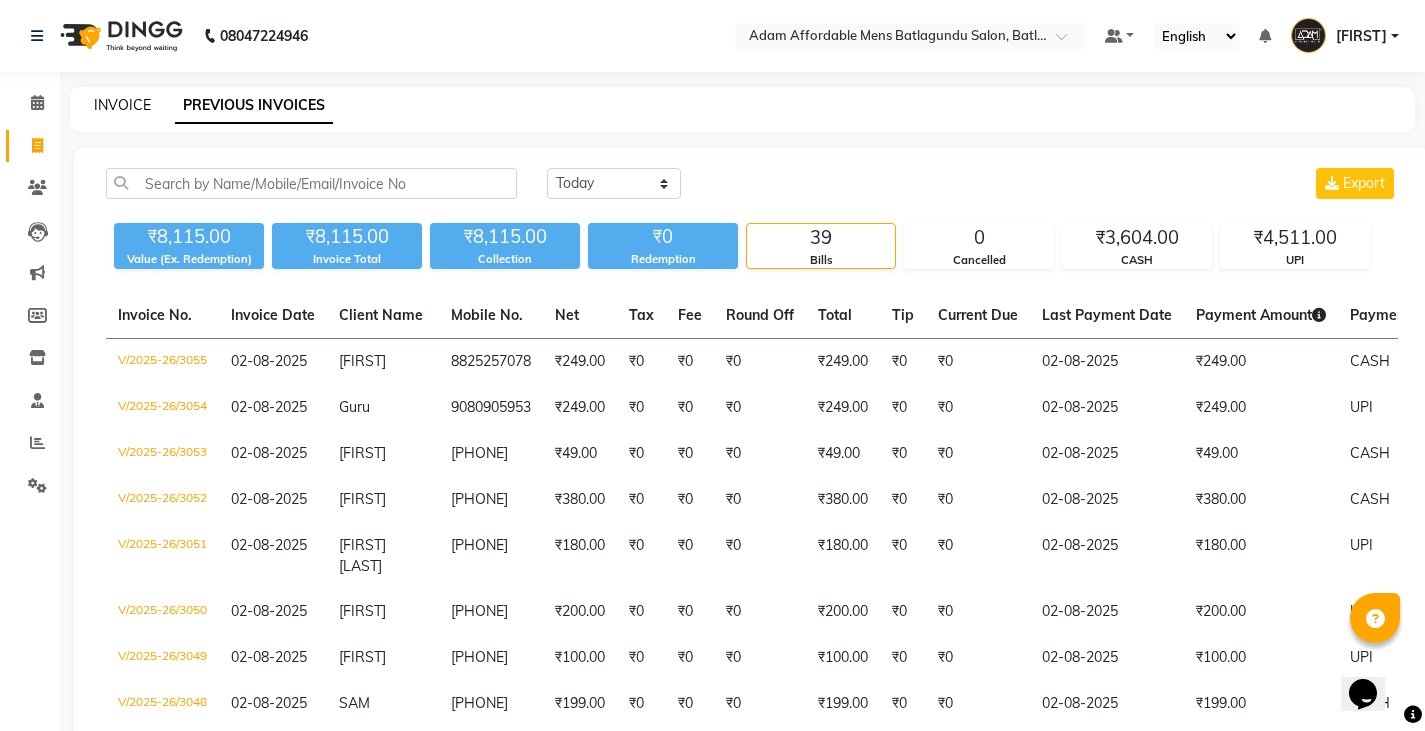 click on "INVOICE" 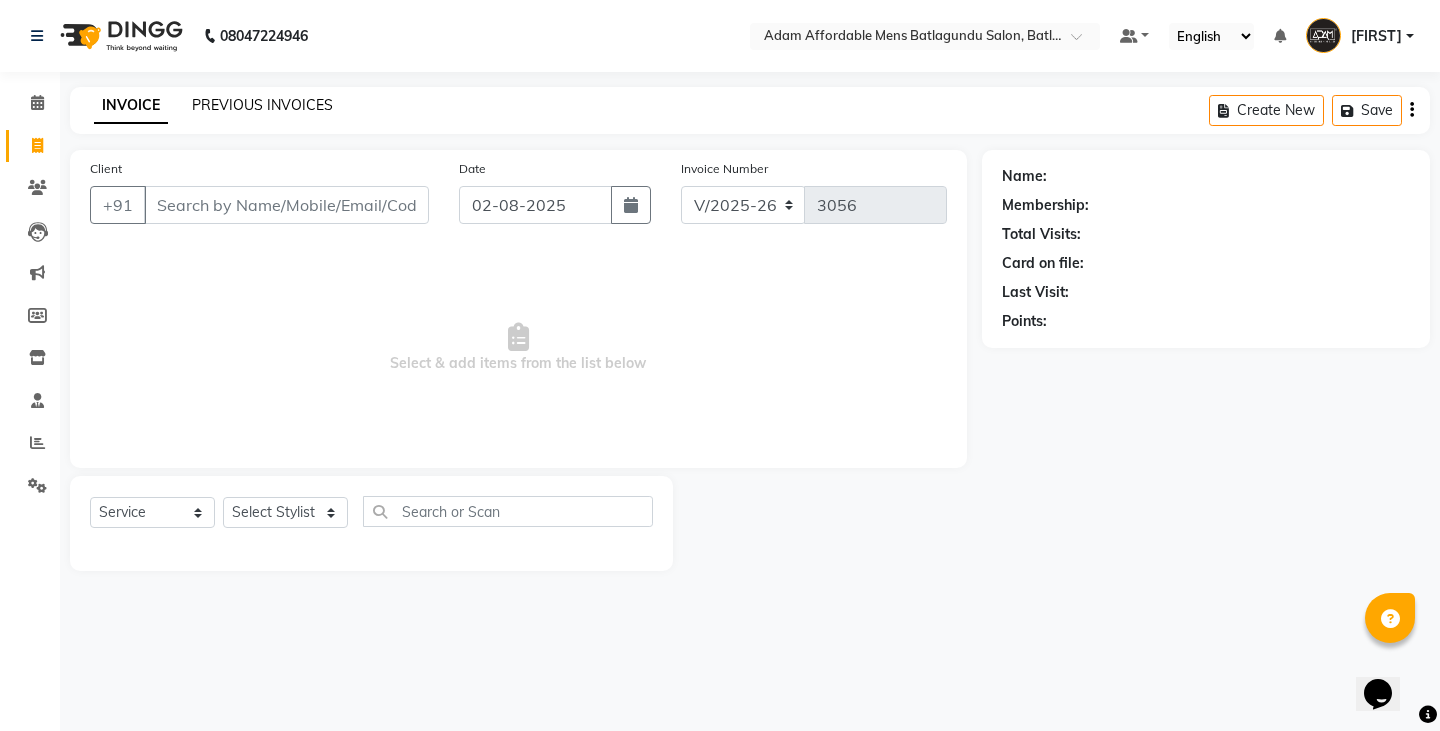 click on "PREVIOUS INVOICES" 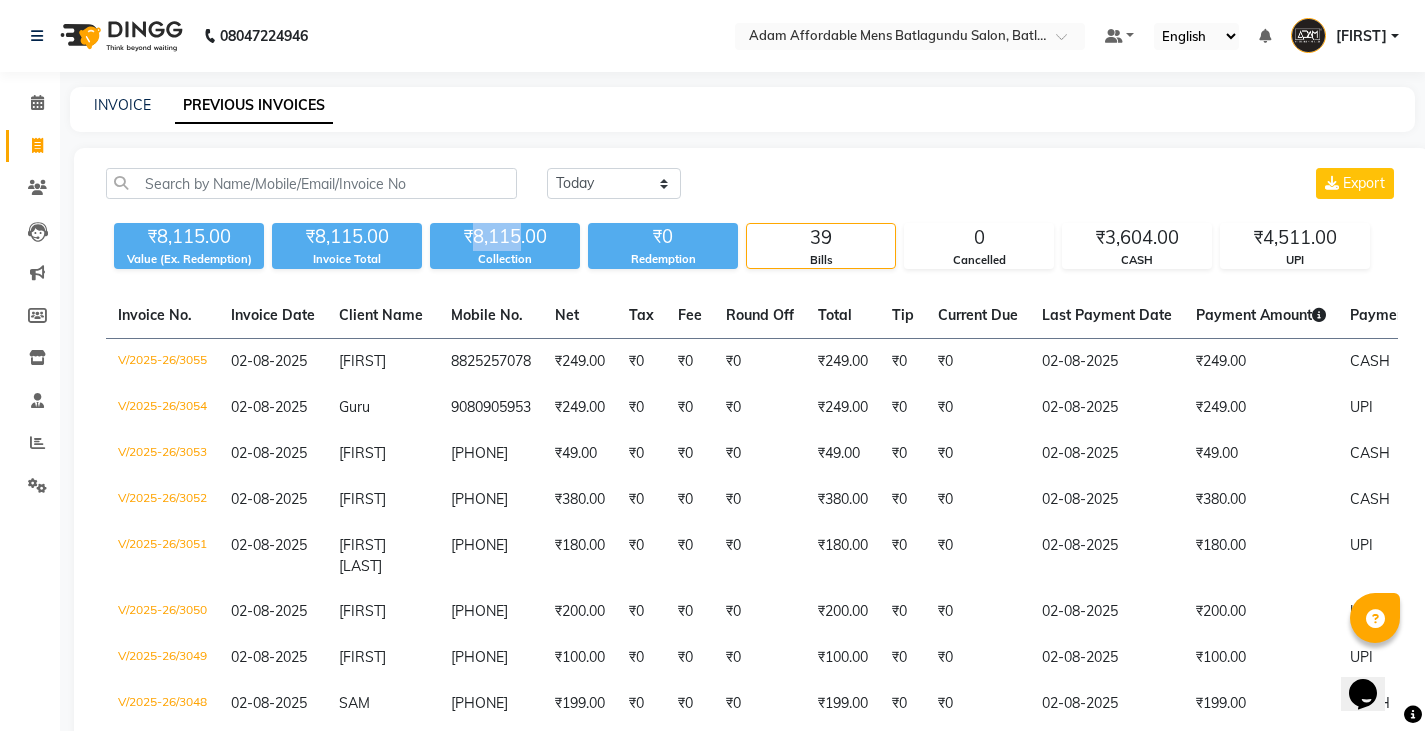 drag, startPoint x: 477, startPoint y: 234, endPoint x: 520, endPoint y: 228, distance: 43.416588 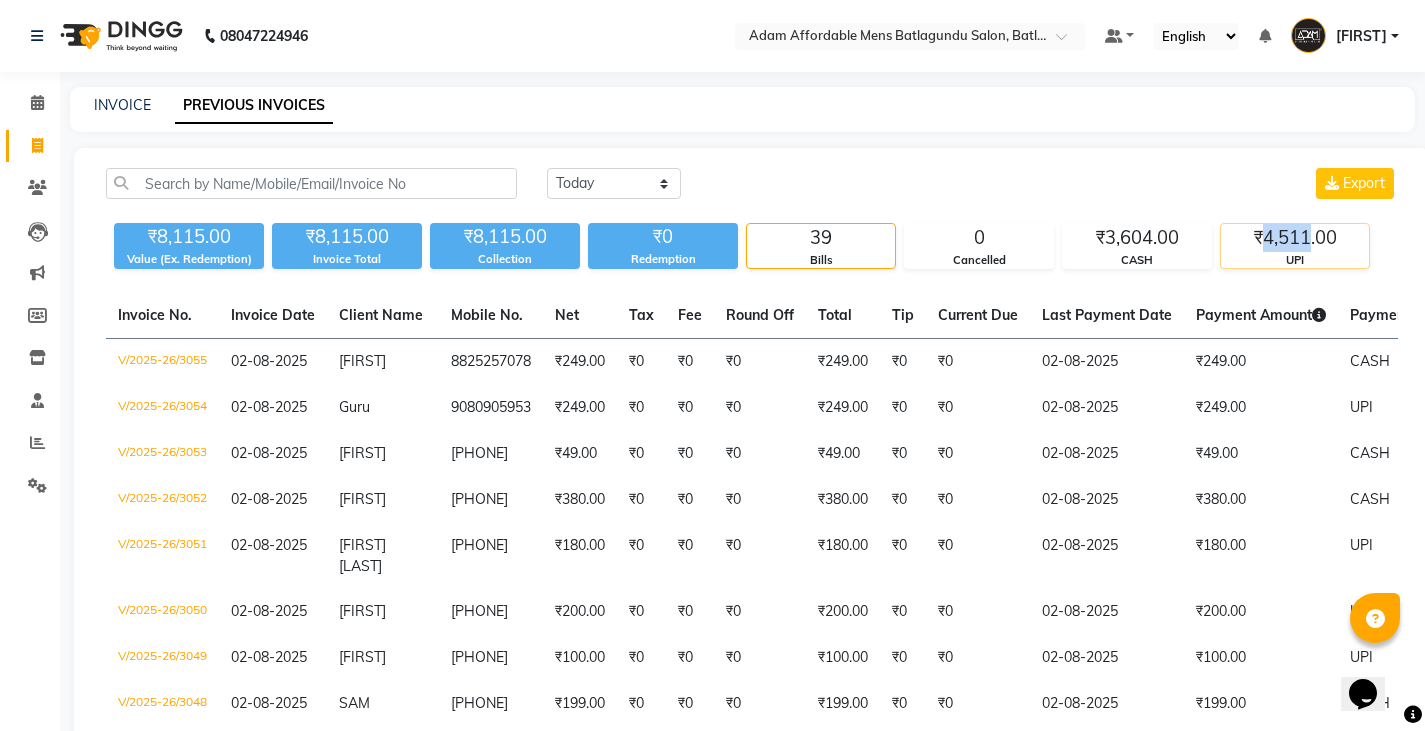 drag, startPoint x: 1265, startPoint y: 233, endPoint x: 1307, endPoint y: 234, distance: 42.0119 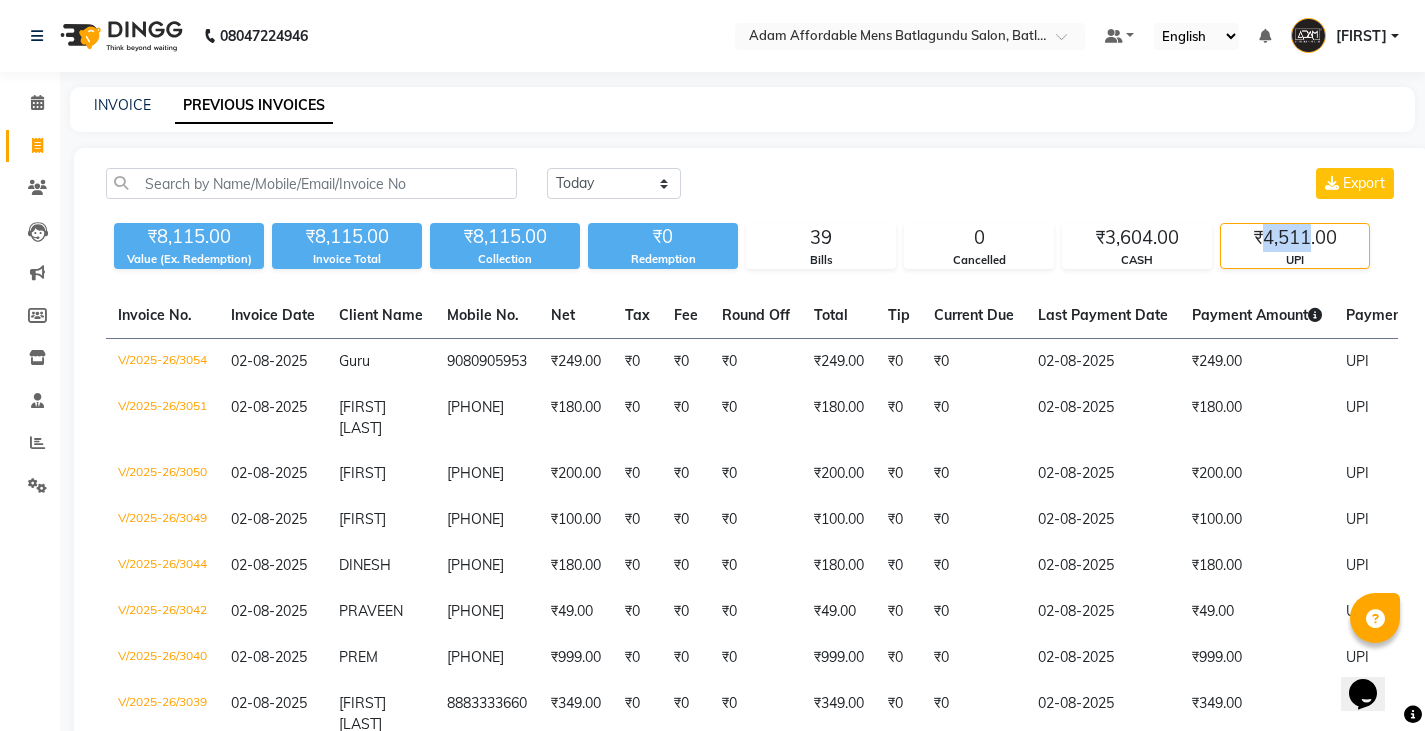 copy on "4,511" 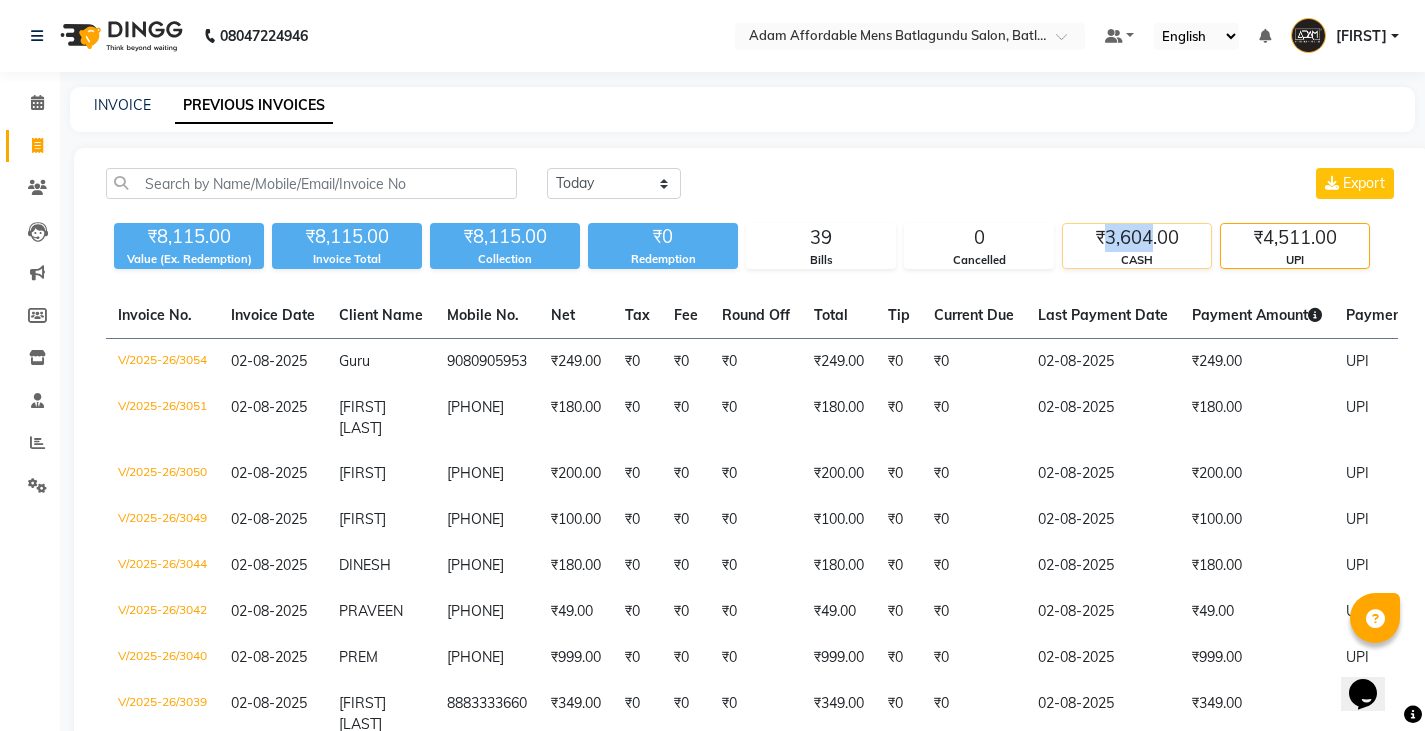 drag, startPoint x: 1107, startPoint y: 232, endPoint x: 1153, endPoint y: 241, distance: 46.872166 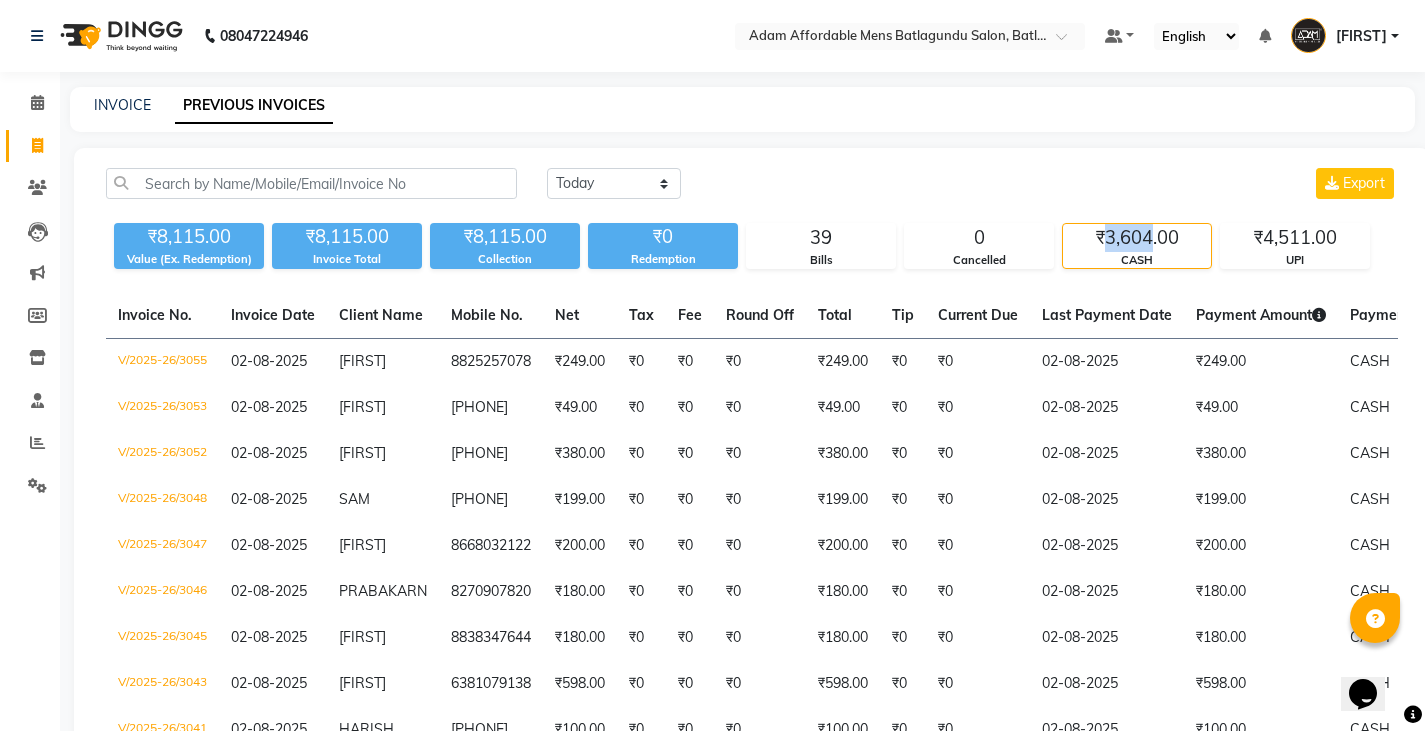 copy on "[NUMBER]" 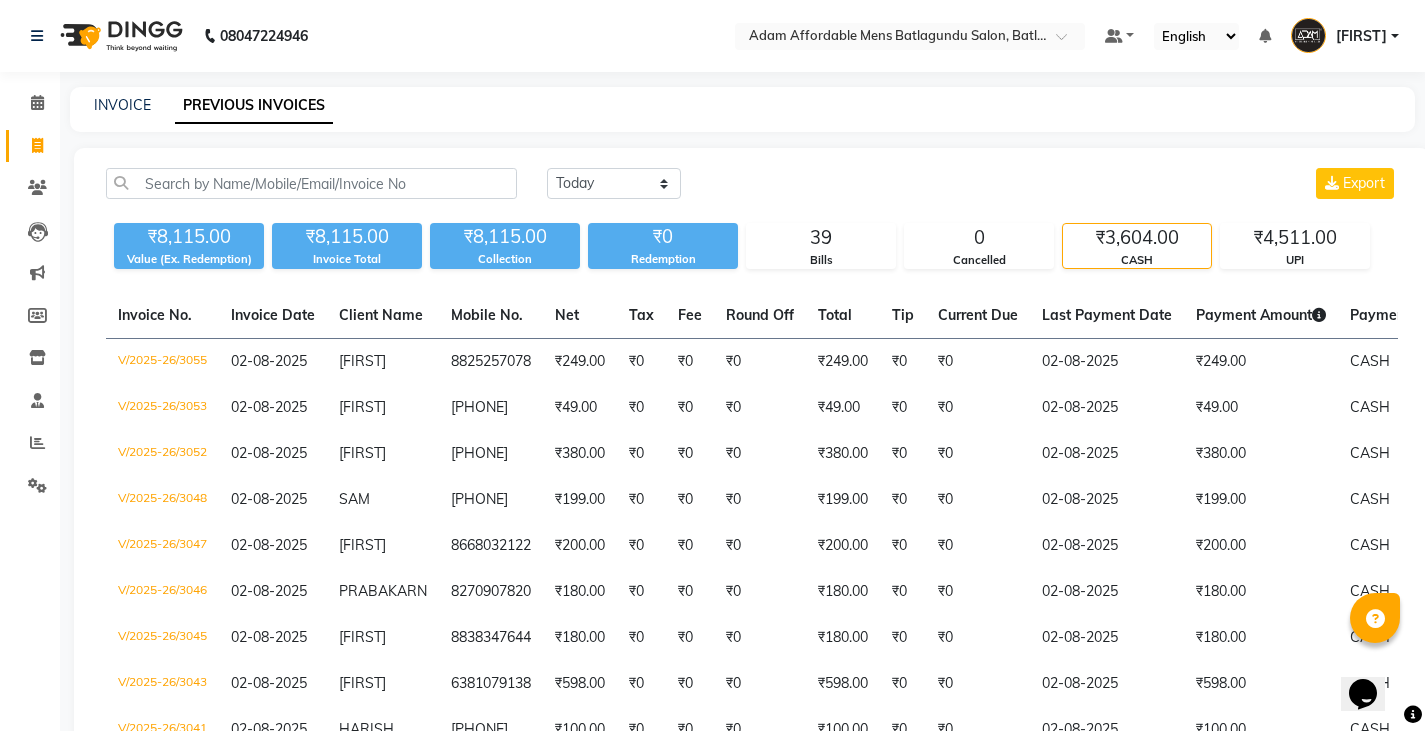 click on "Today Yesterday Custom Range Export" 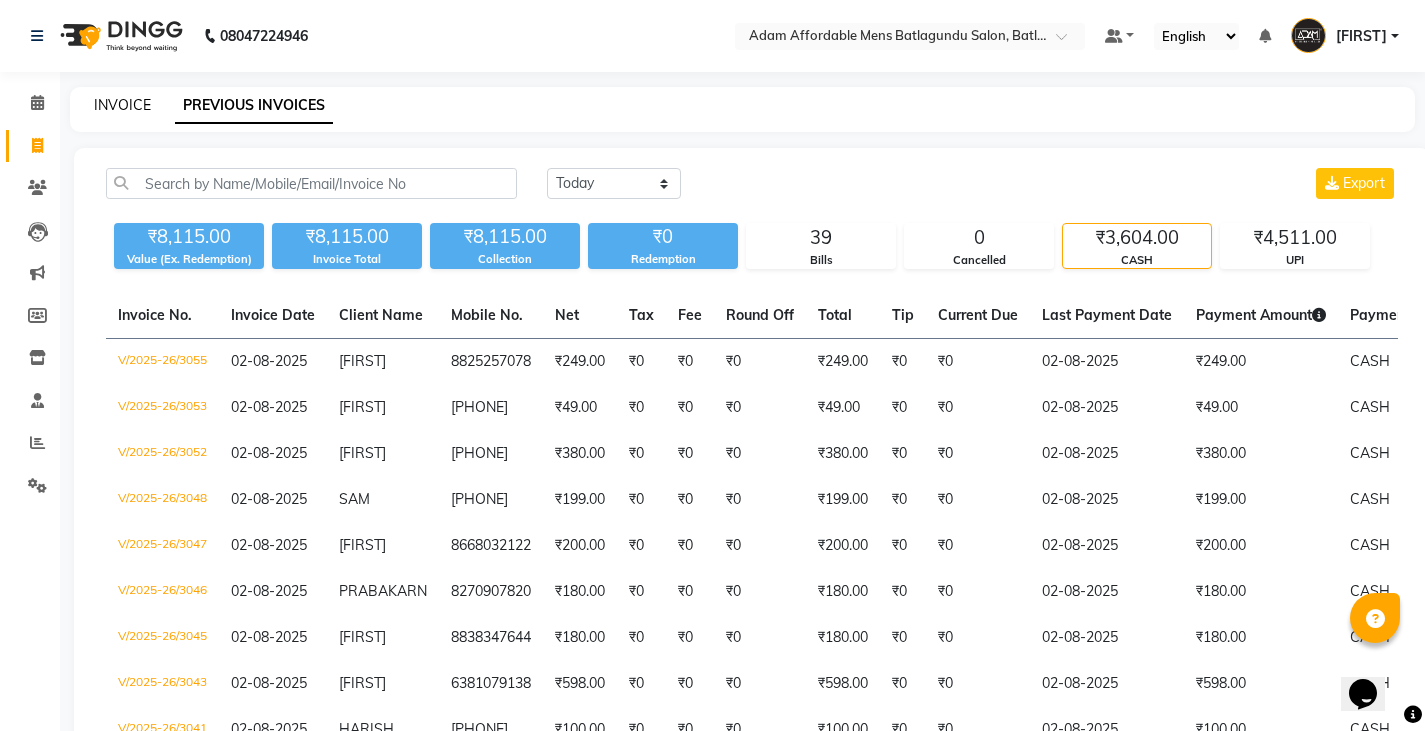 click on "INVOICE" 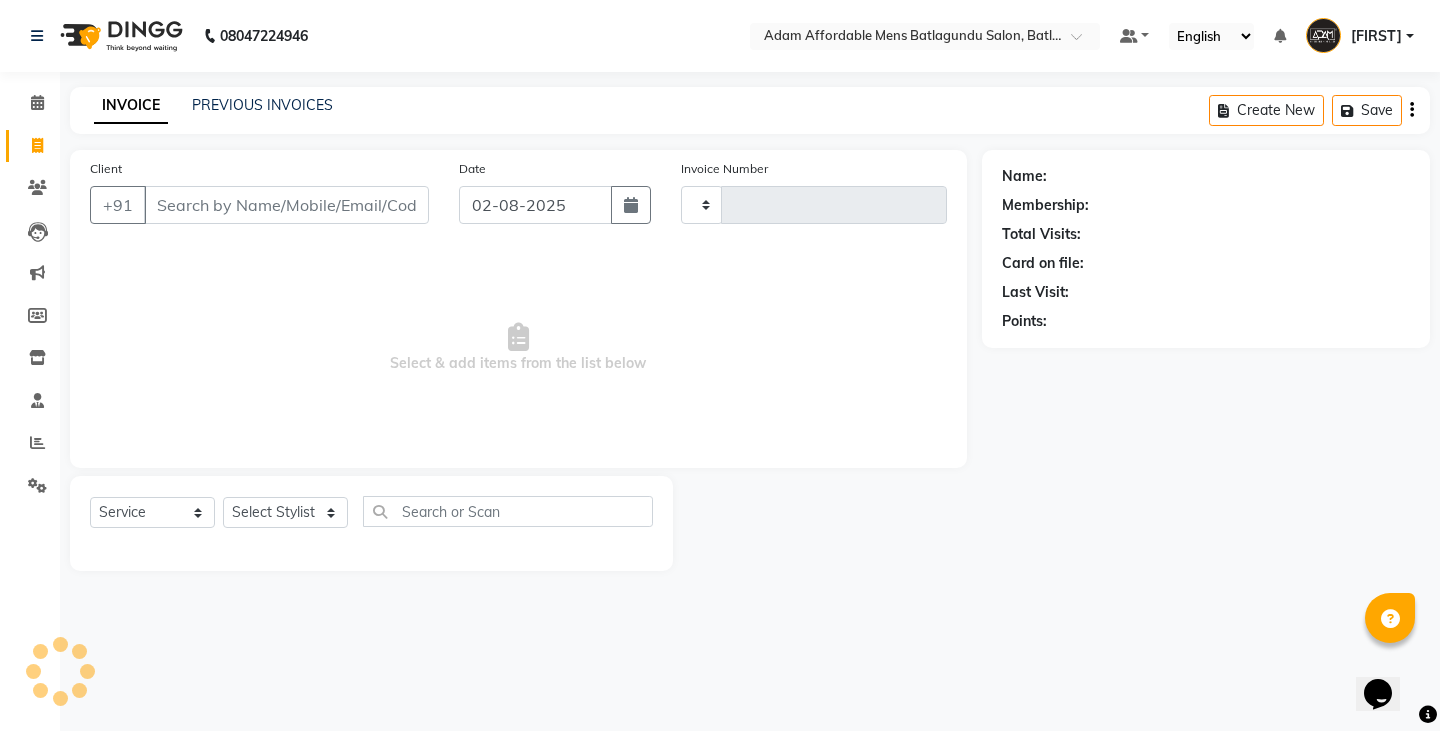 click on "Client" at bounding box center (286, 205) 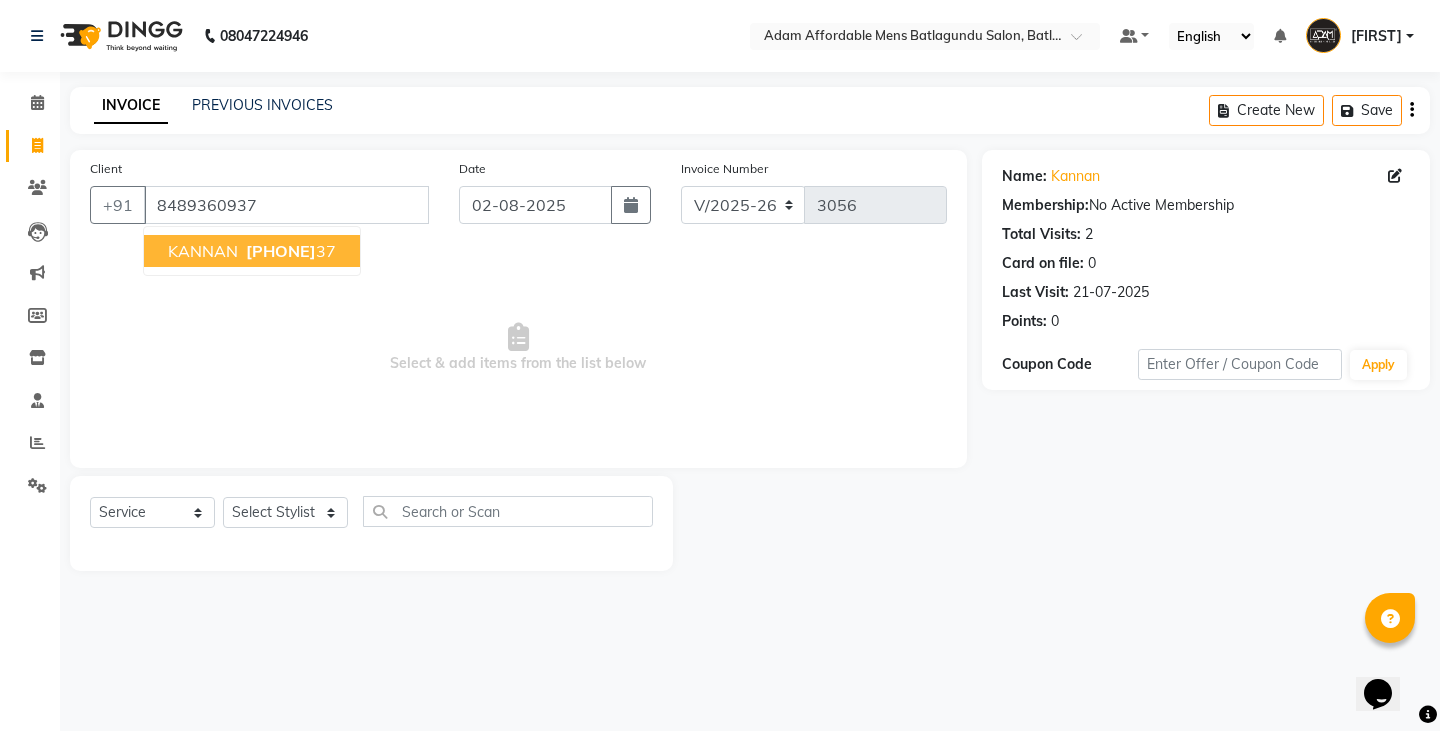click on "[FIRST]   [PHONE]" at bounding box center [252, 251] 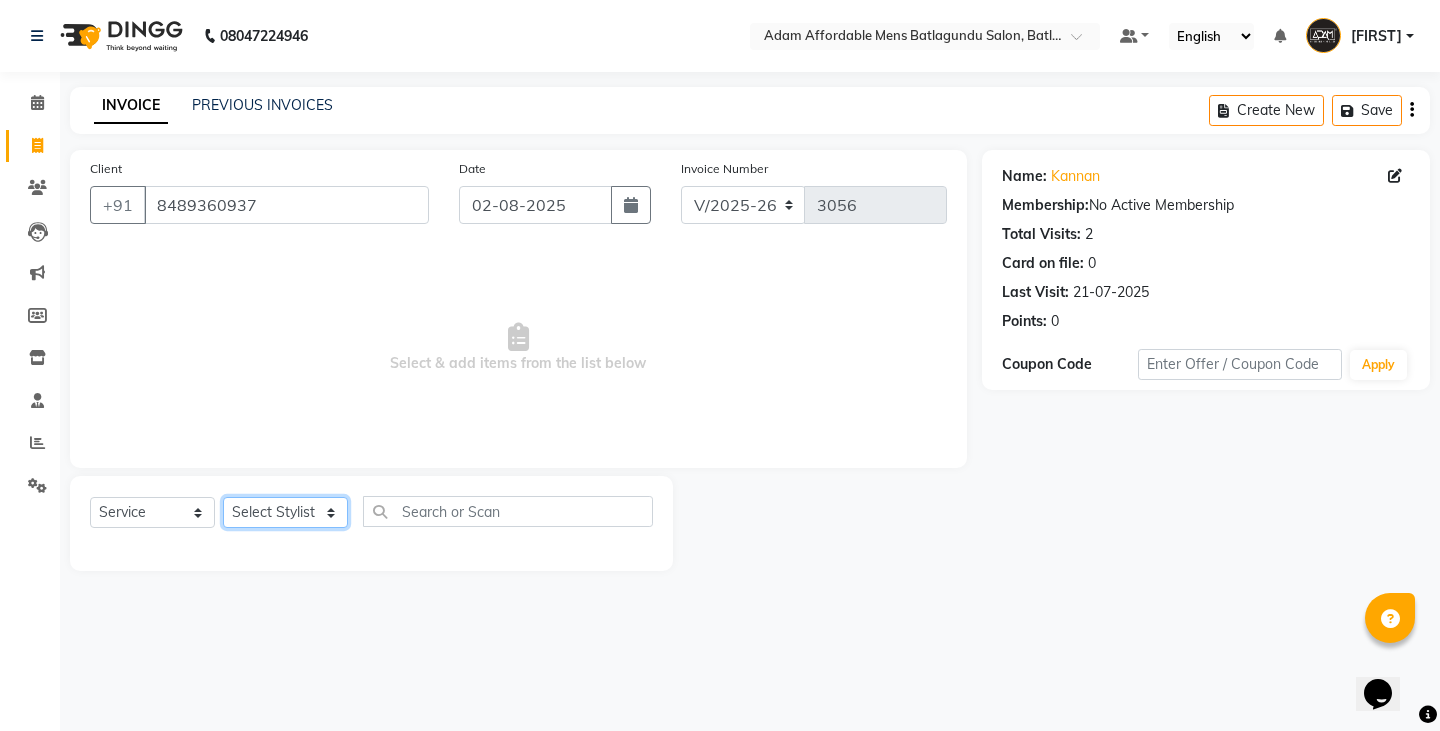 click on "Select Stylist Admin Anish Ovesh Raja SAHIL SOHAIL SONU" 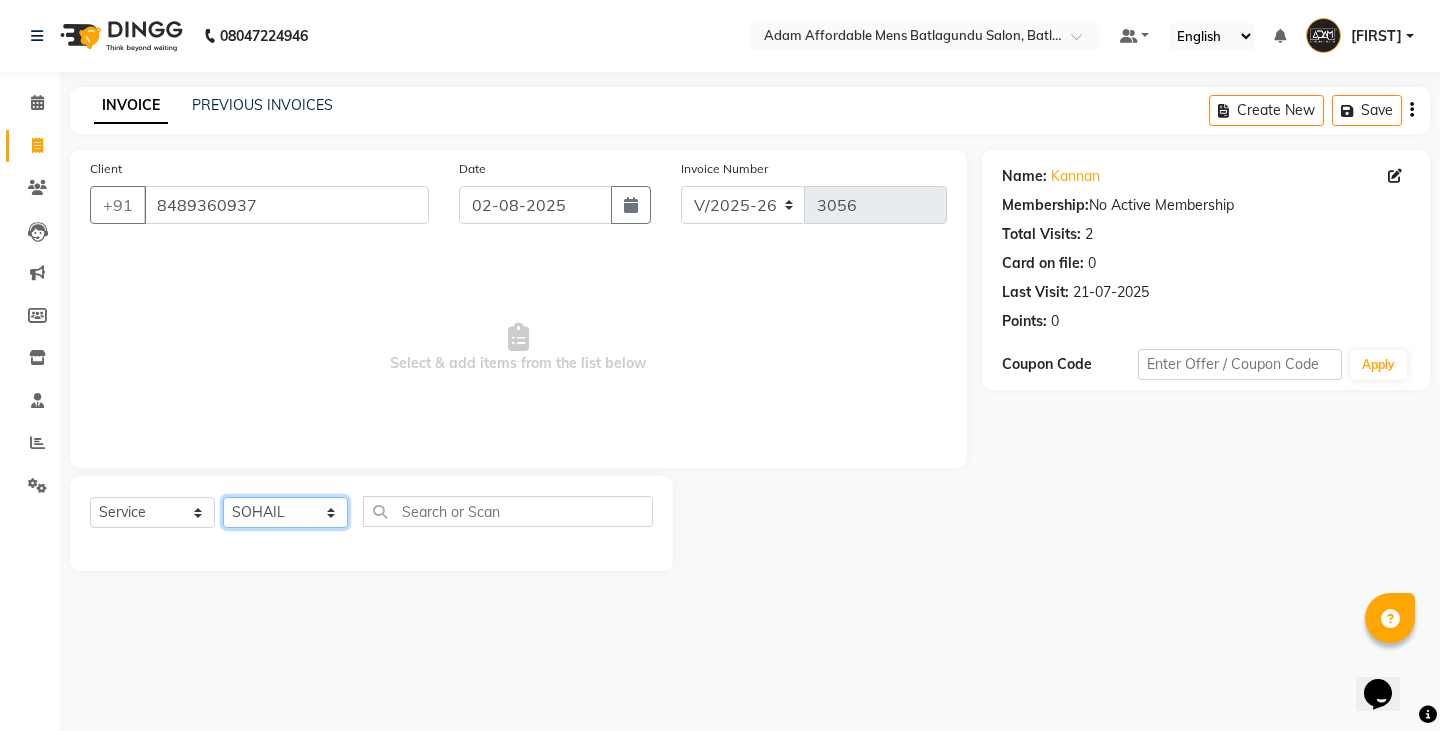 click on "Select Stylist Admin Anish Ovesh Raja SAHIL SOHAIL SONU" 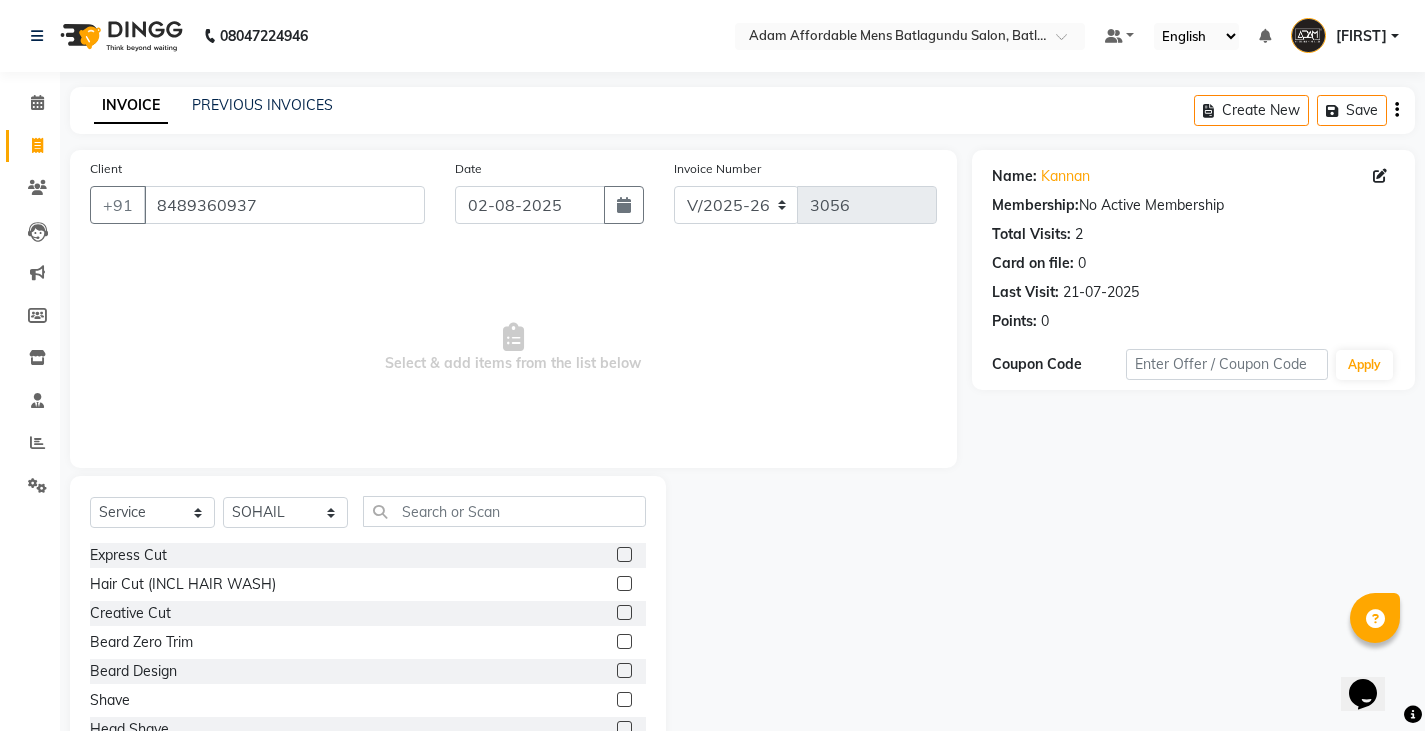 click 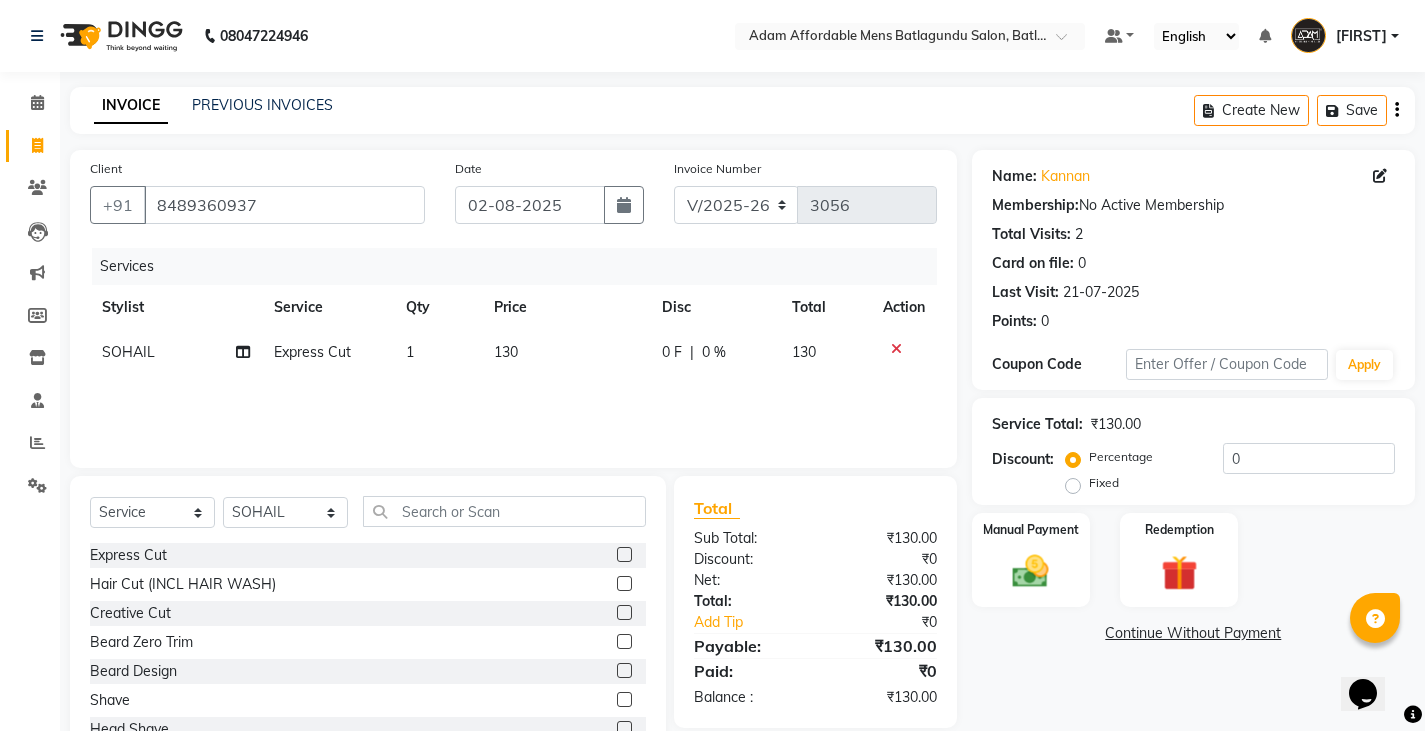 click on "130" 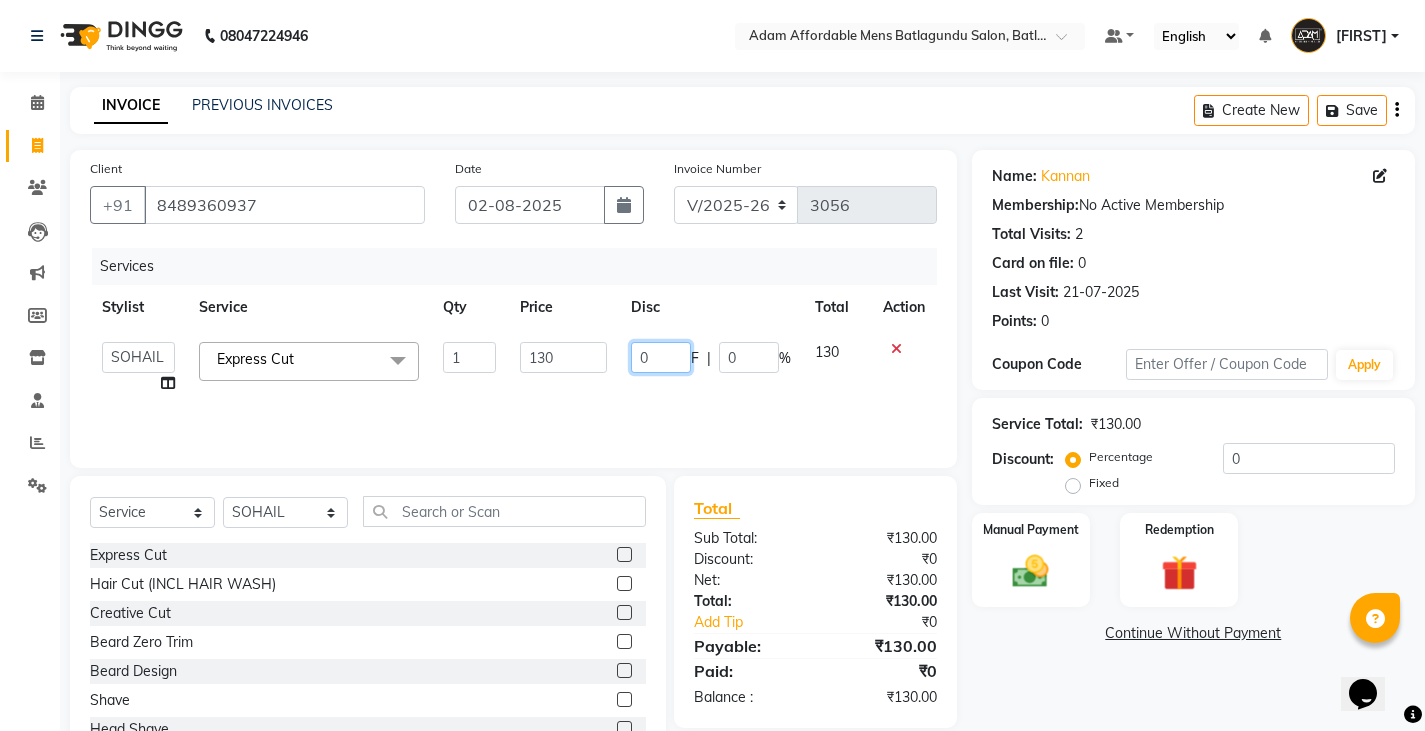 click on "0" 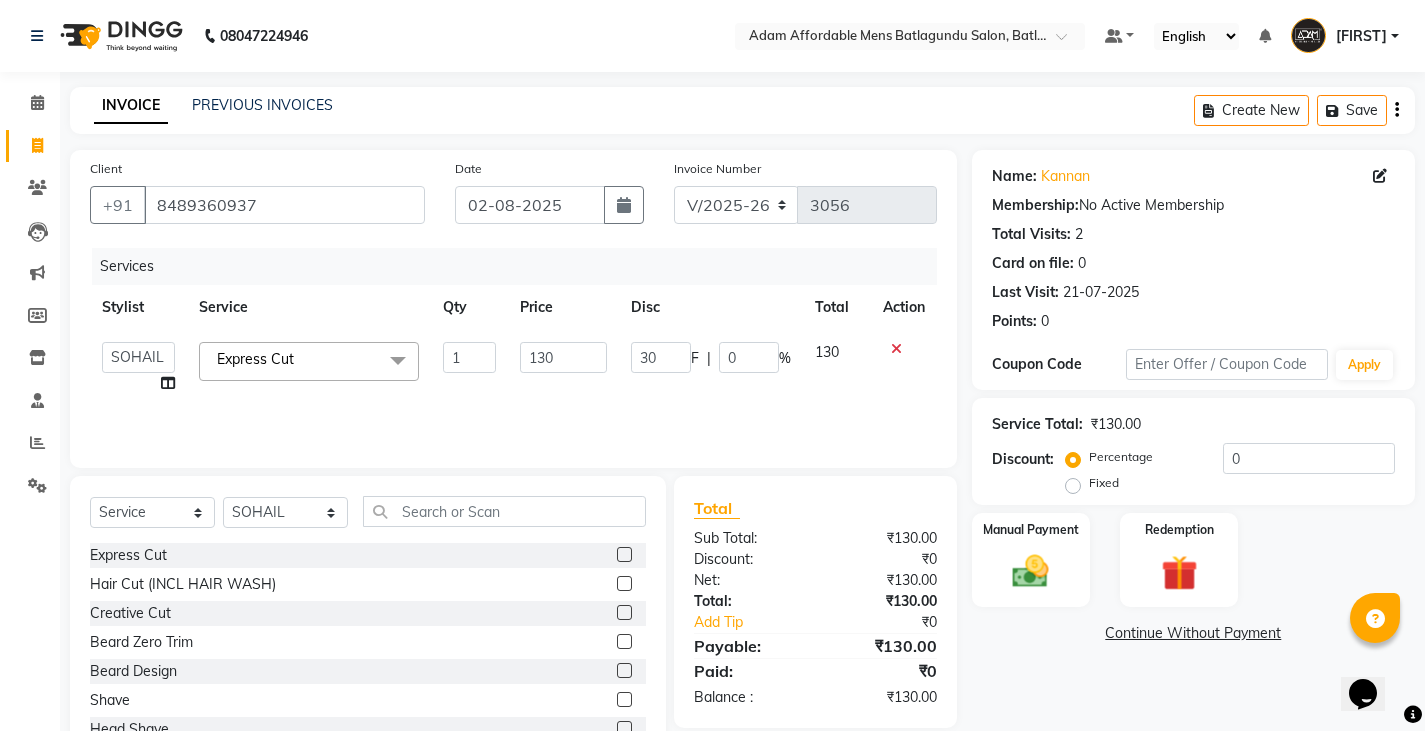 click on "Services Stylist Service Qty Price Disc Total Action [FIRST] Express Cut 1 130 30 F | 23.08 % 100 [FIRST] Express Cut 1 130 30 F | 23.08 % 100 [FIRST] Beard Design 1 80 0 F | 0 % 80" 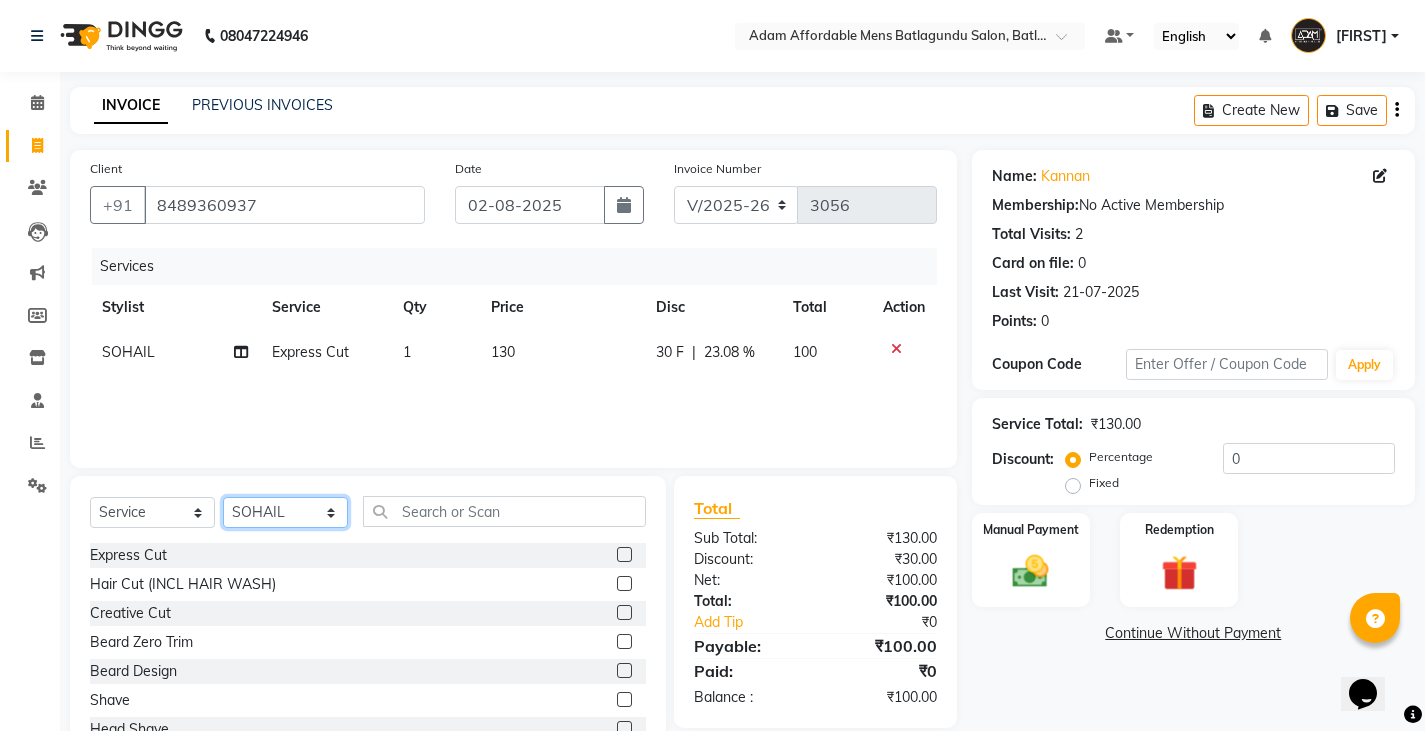 click on "Select Stylist Admin Anish Ovesh Raja SAHIL SOHAIL SONU" 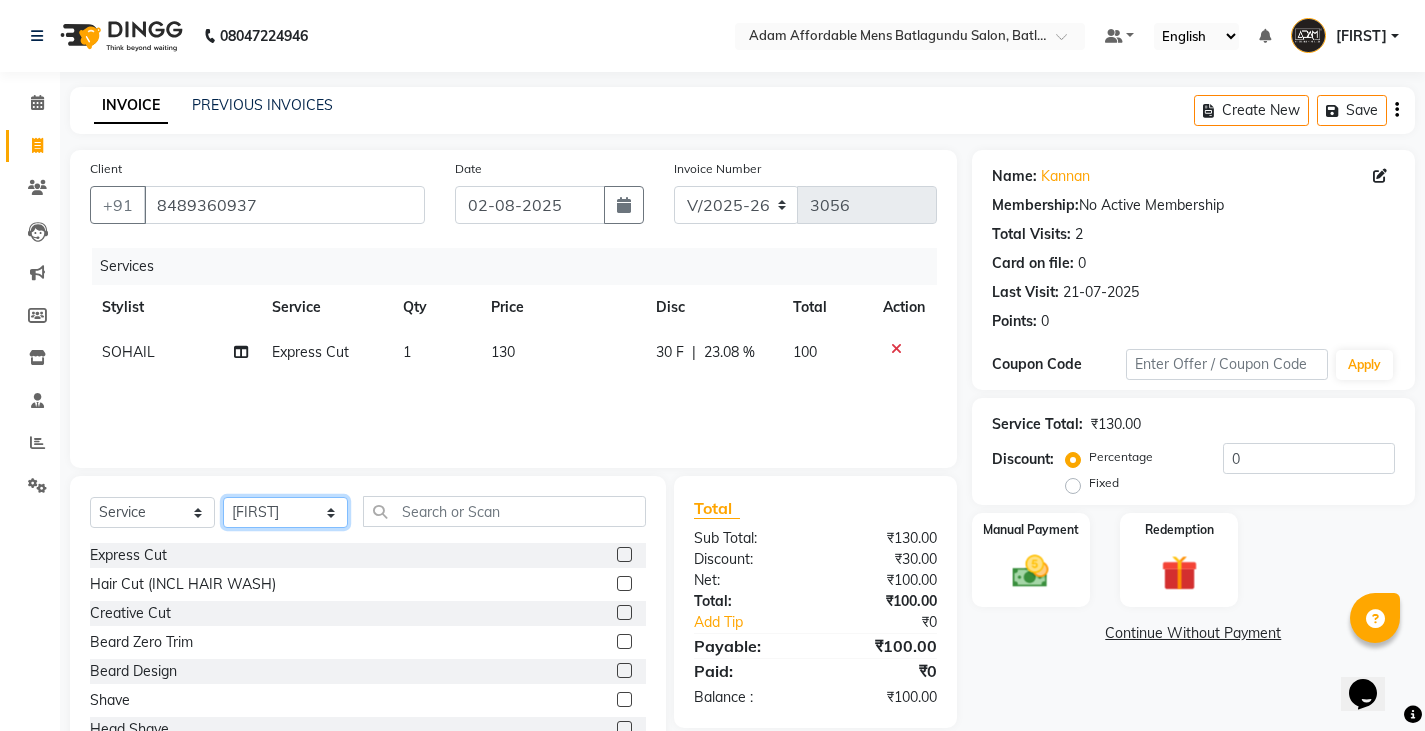 click on "Select Stylist Admin Anish Ovesh Raja SAHIL SOHAIL SONU" 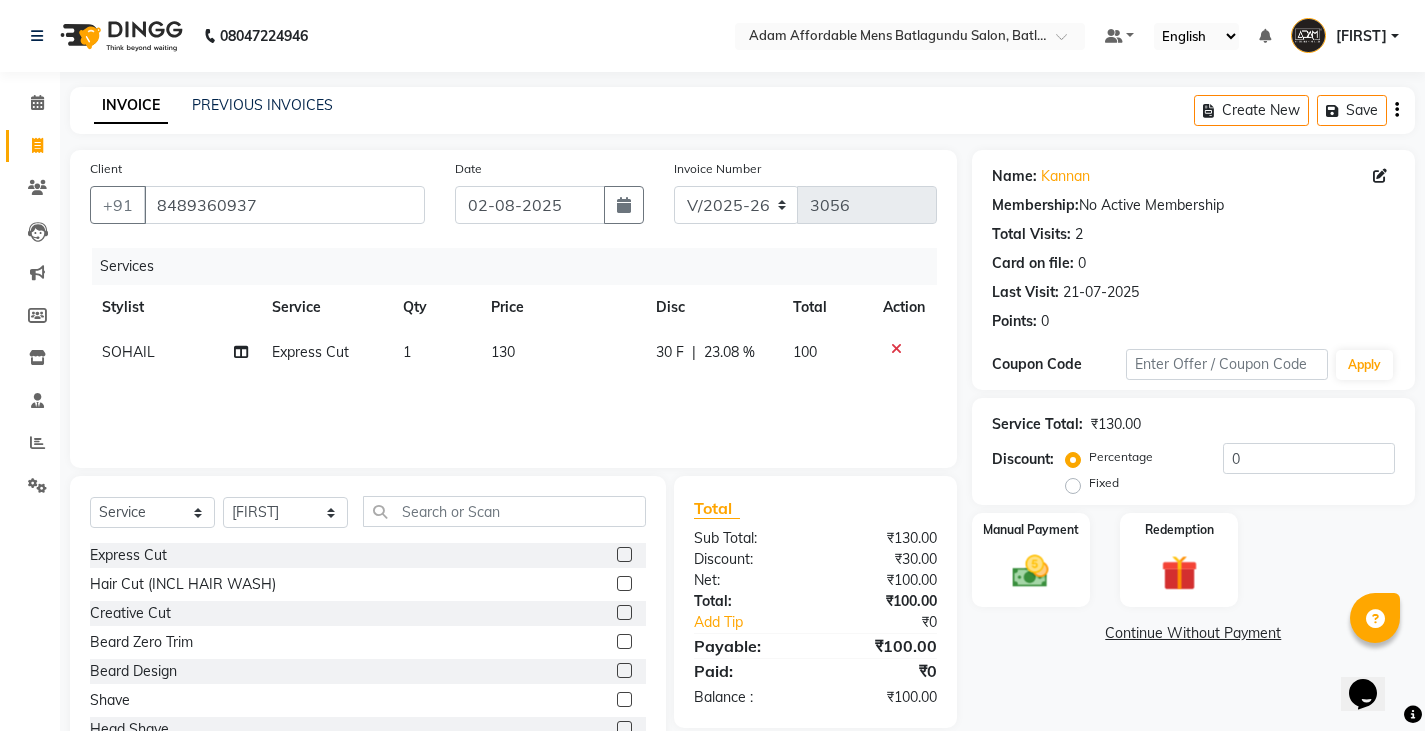 click 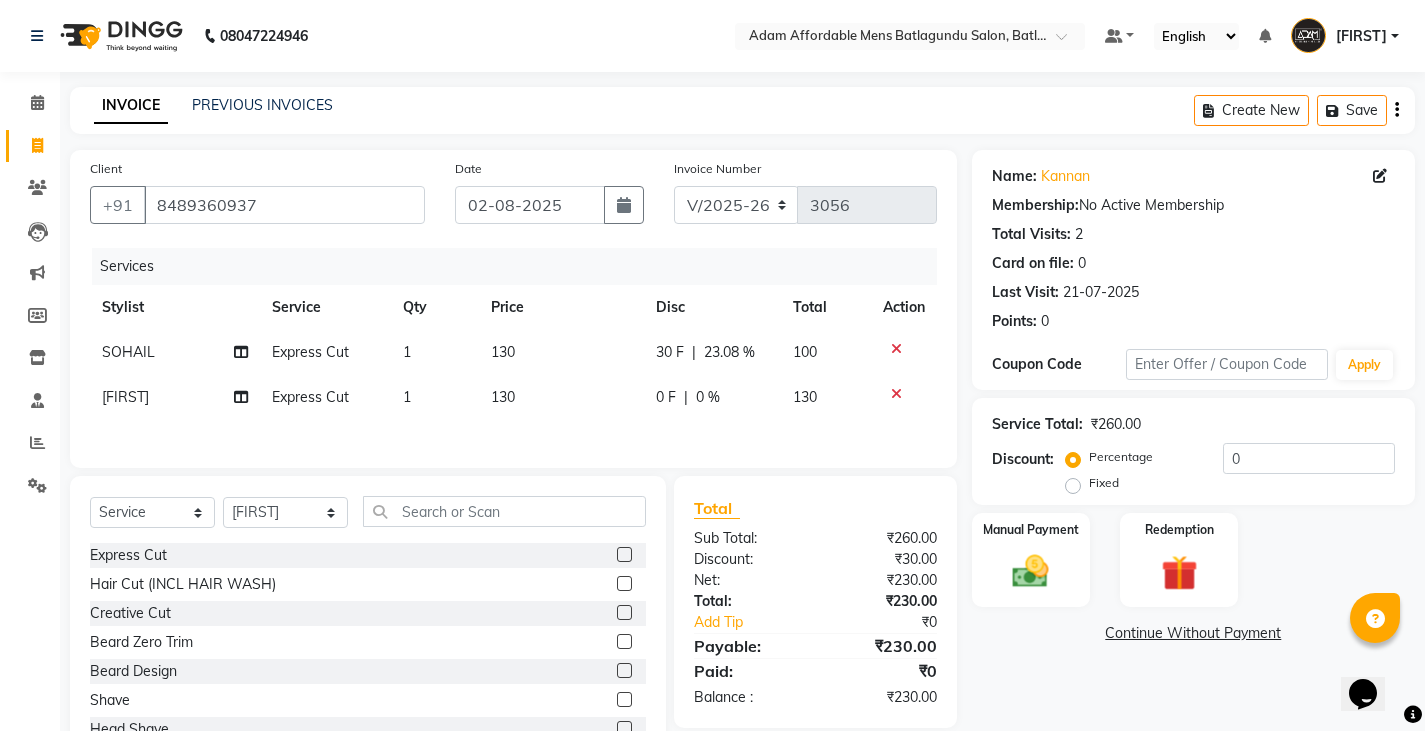 click 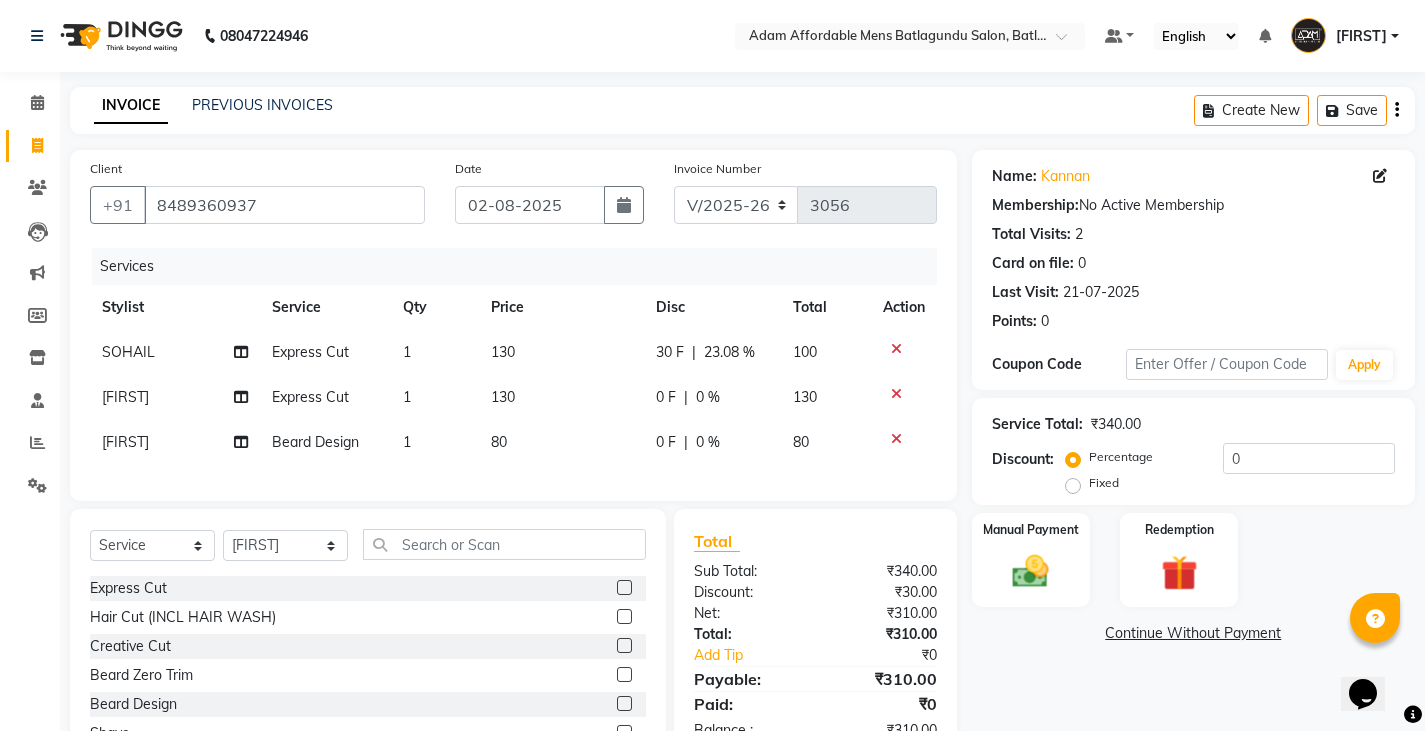 click on "130" 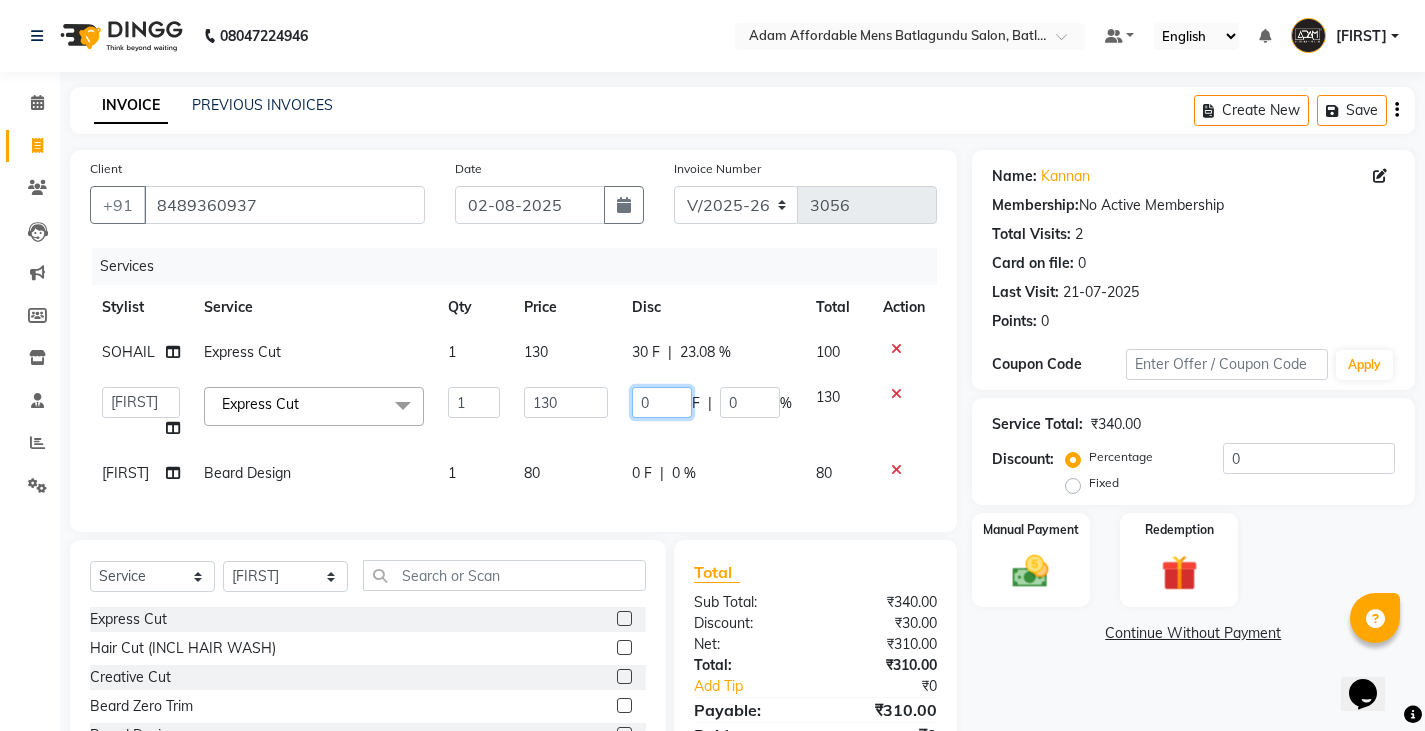 click on "0" 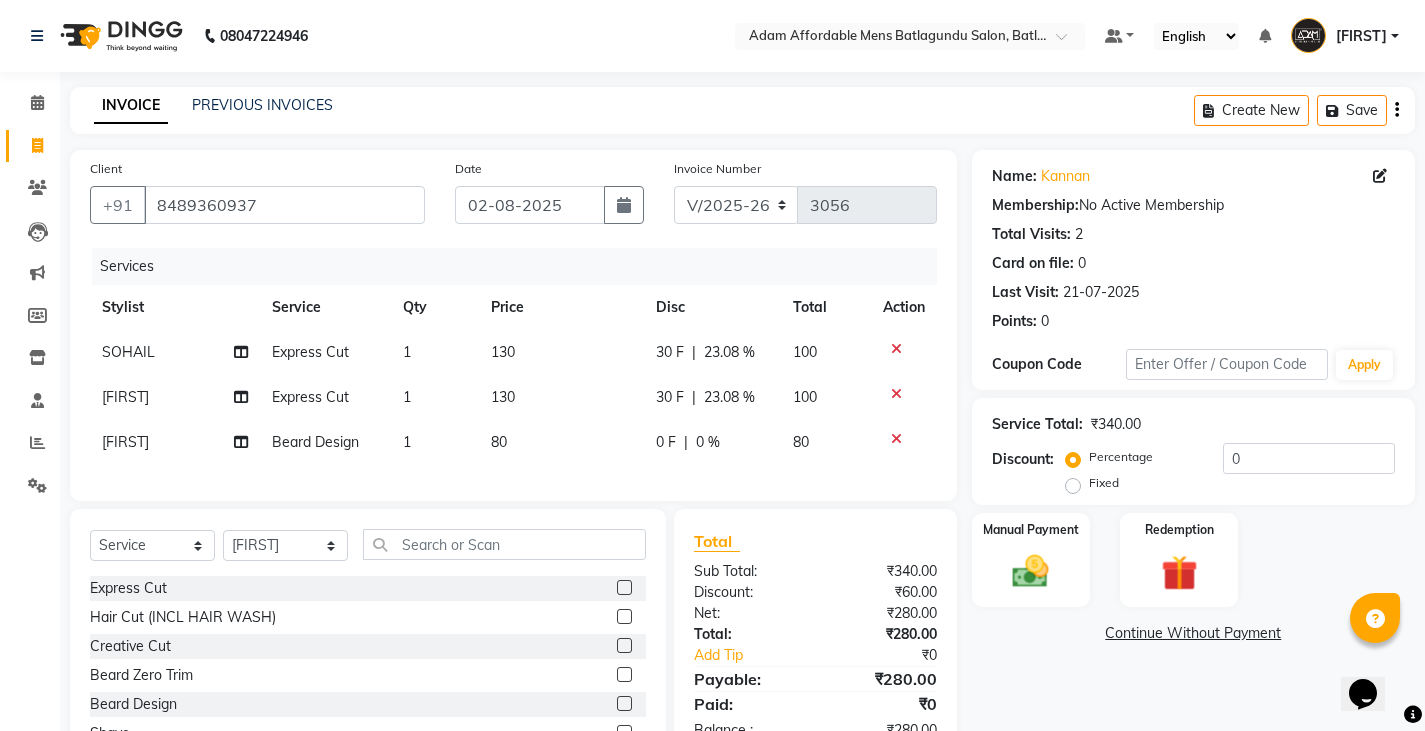 click on "Services Stylist Service Qty Price Disc Total Action [FIRST] Express Cut 1 130 30 F | 23.08 % 100 [FIRST] Express Cut 1 130 30 F | 23.08 % 100 [FIRST] Beard Design 1 80 0 F | 0 % 80" 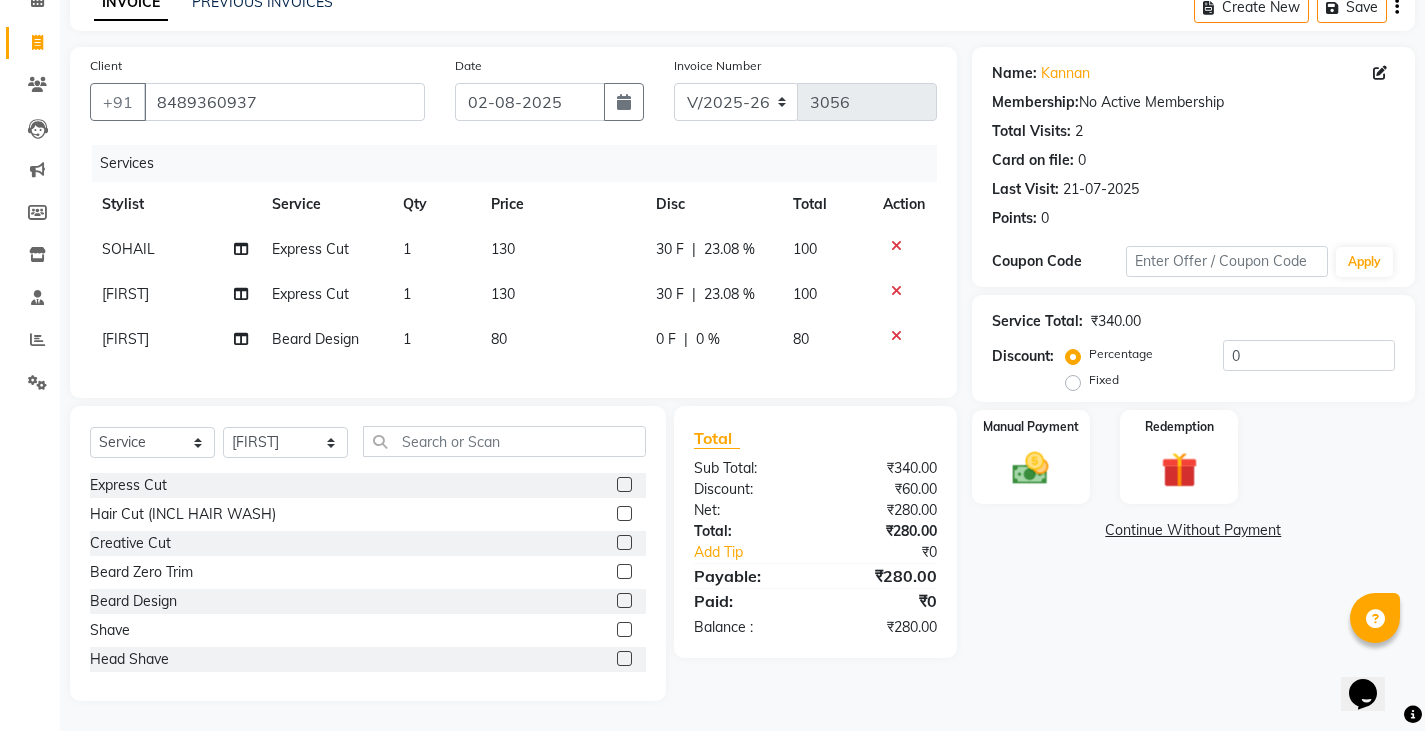 scroll, scrollTop: 118, scrollLeft: 0, axis: vertical 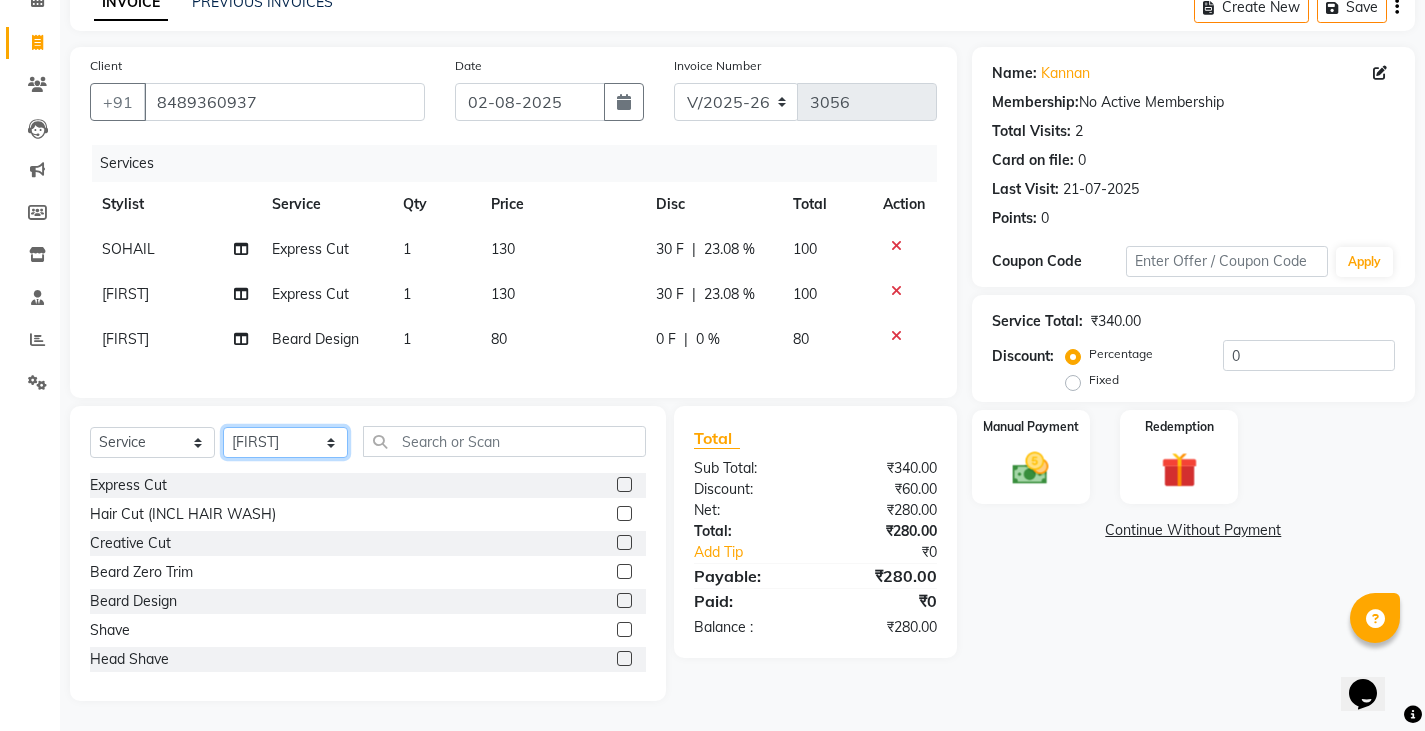 click on "Select Stylist Admin Anish Ovesh Raja SAHIL SOHAIL SONU" 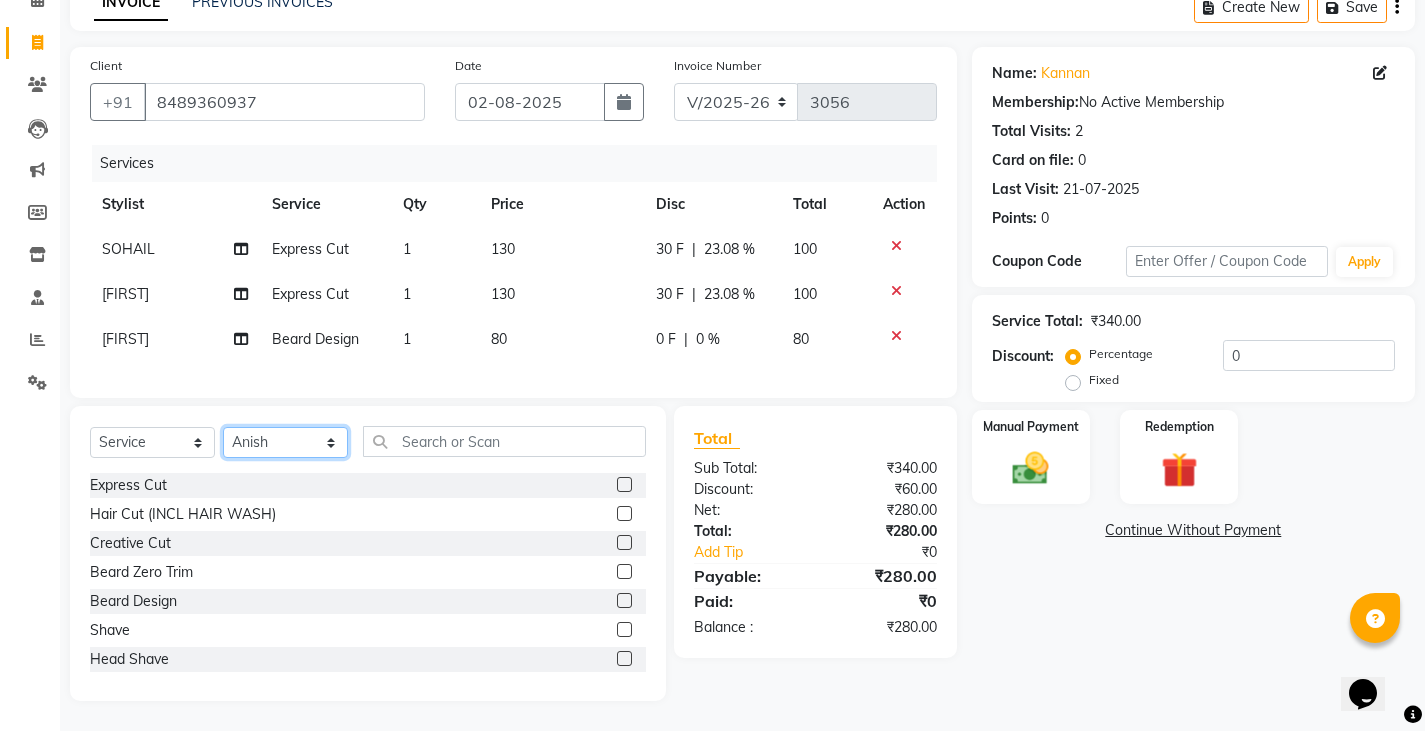 click on "Select Stylist Admin Anish Ovesh Raja SAHIL SOHAIL SONU" 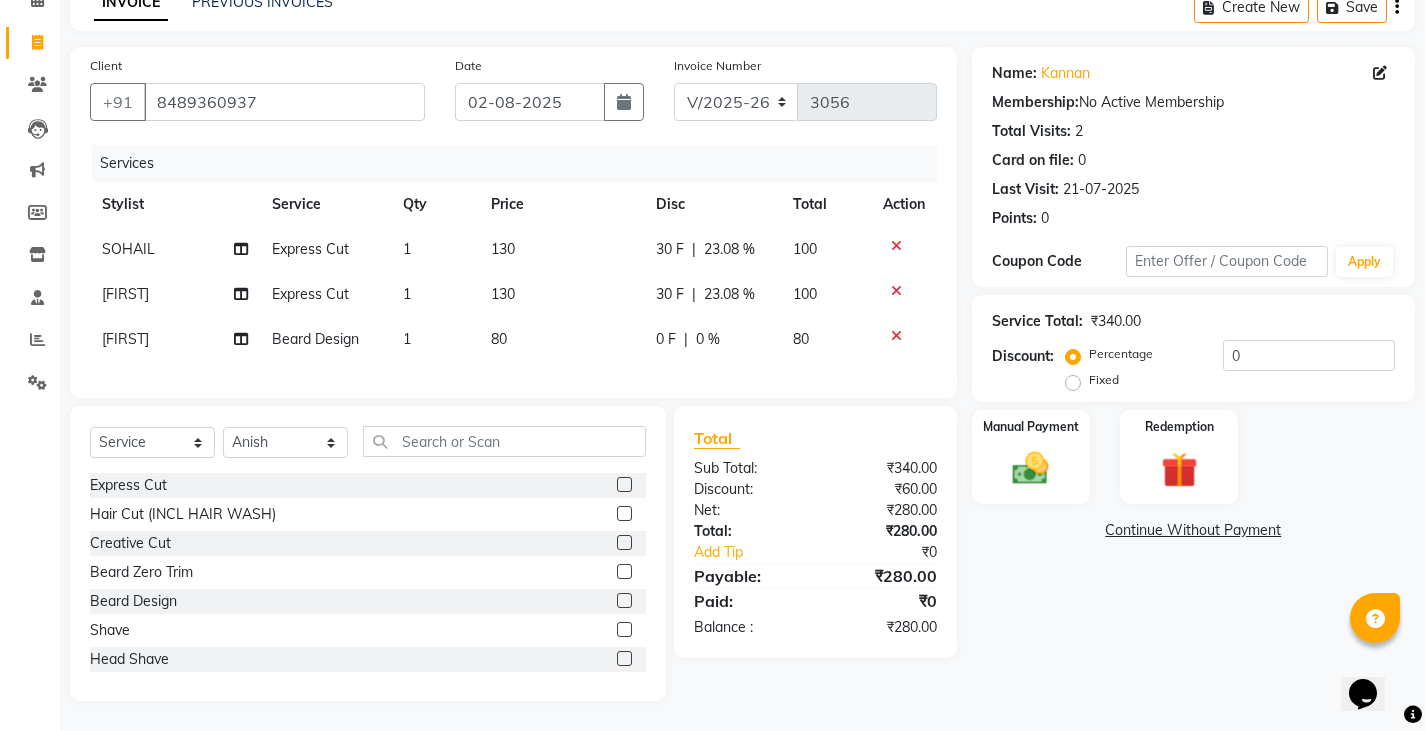 click 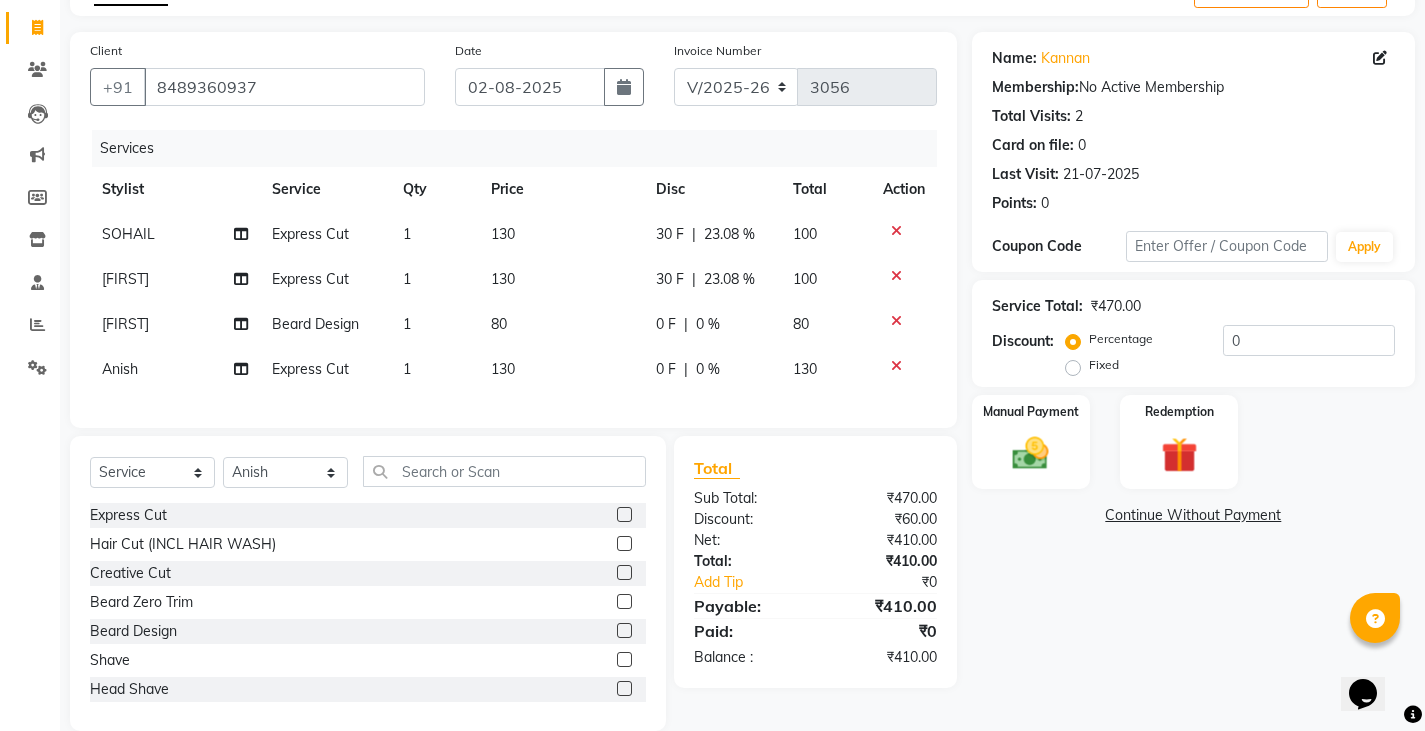 click 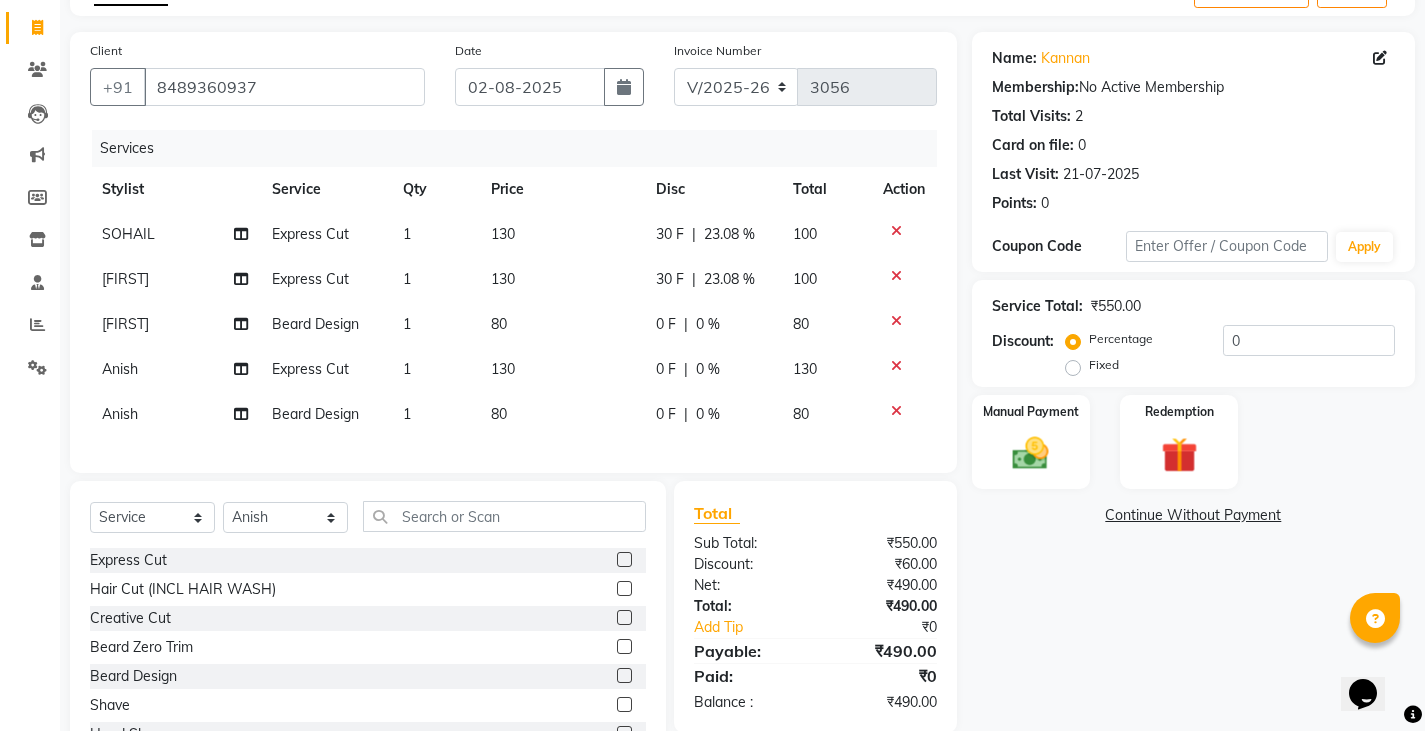 click on "0 F | 0 %" 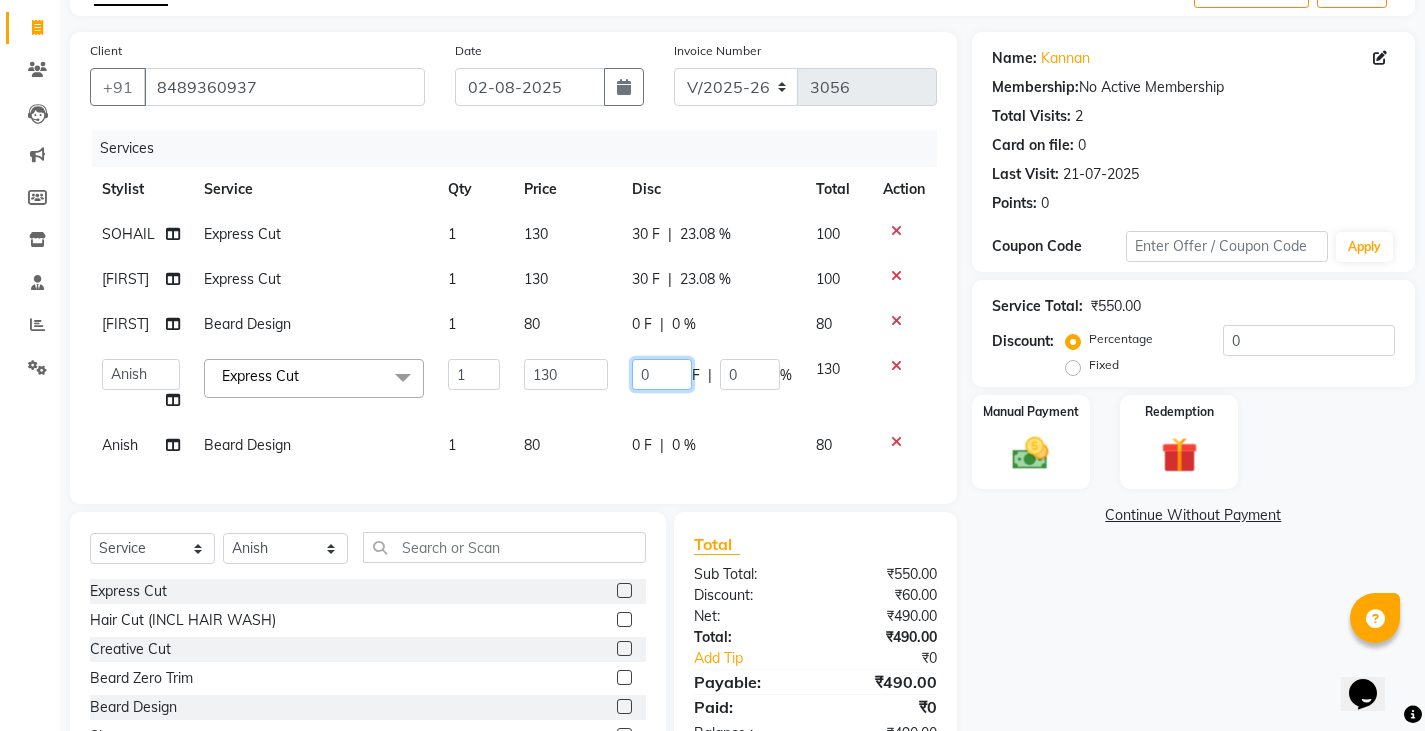 click on "0" 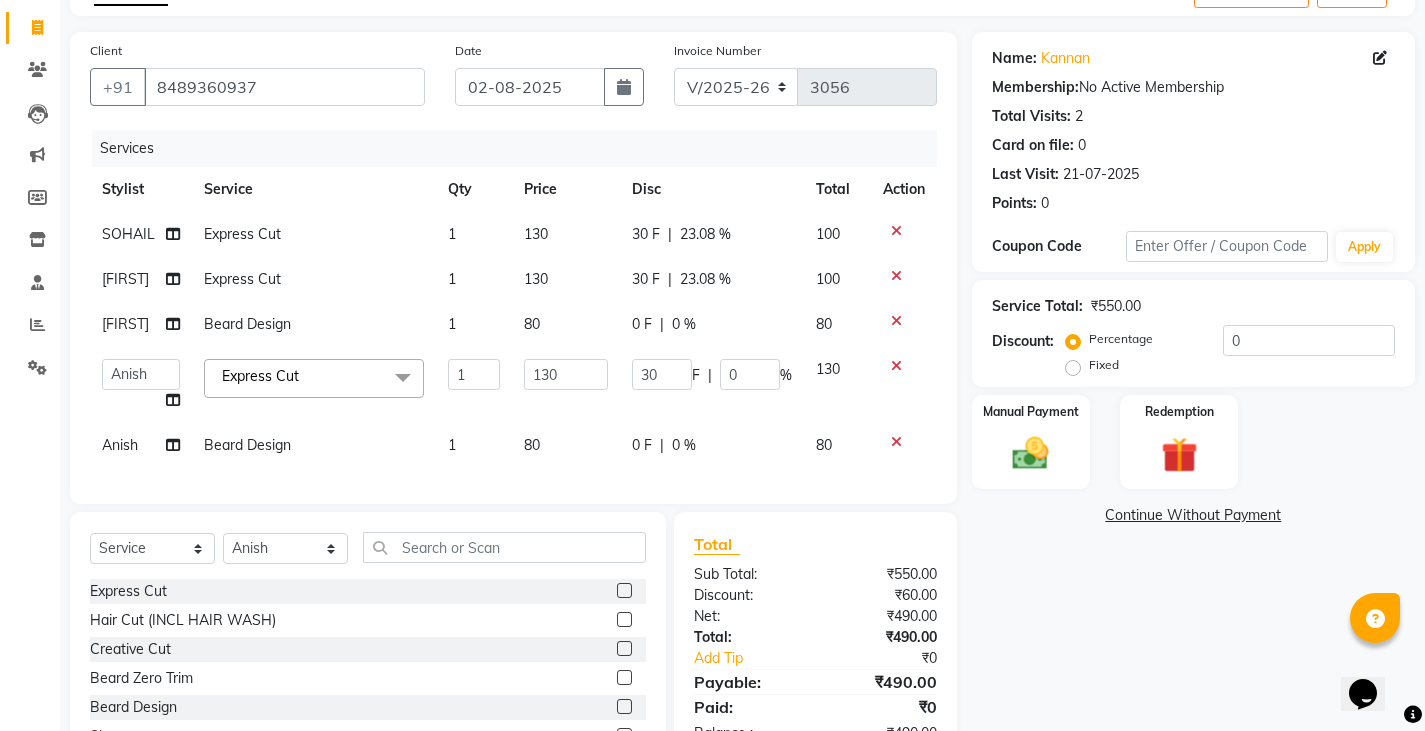 drag, startPoint x: 572, startPoint y: 440, endPoint x: 793, endPoint y: 350, distance: 238.62314 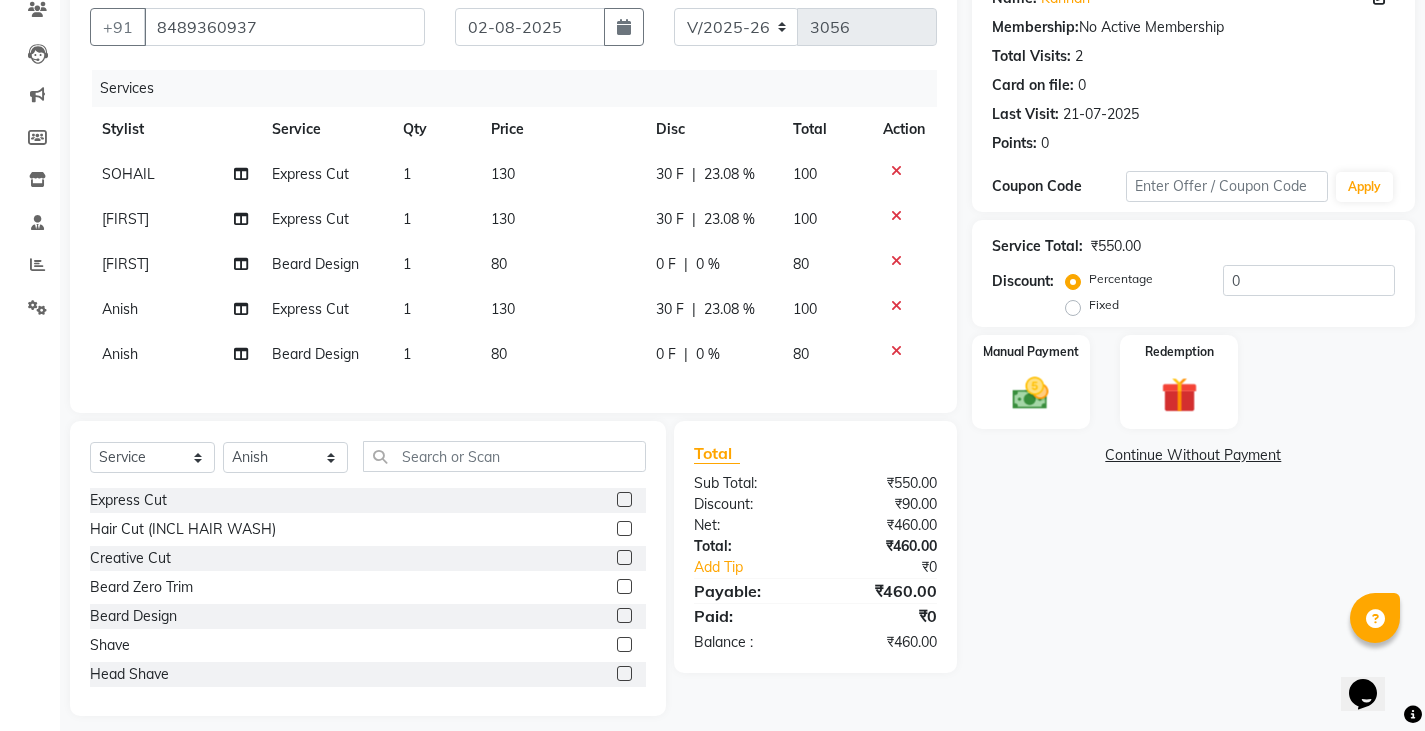 scroll, scrollTop: 208, scrollLeft: 0, axis: vertical 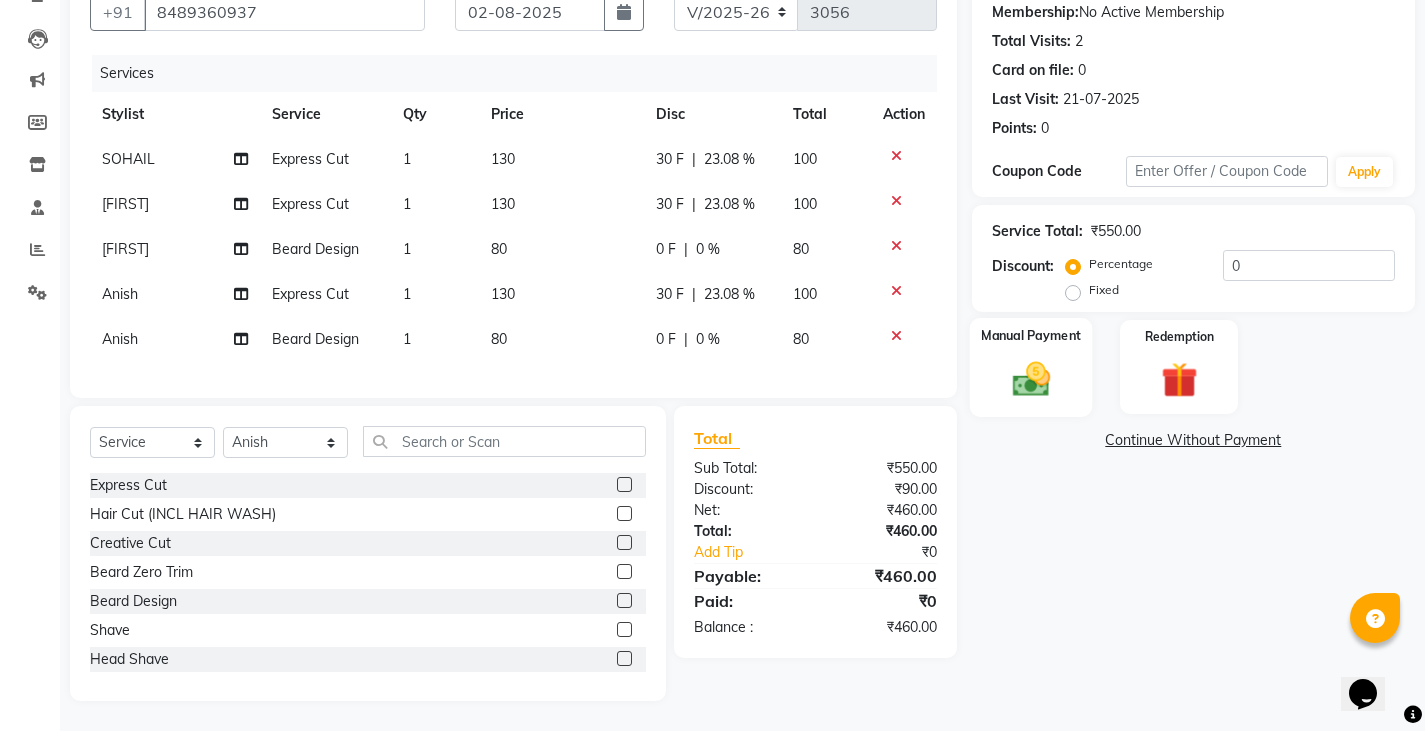 click 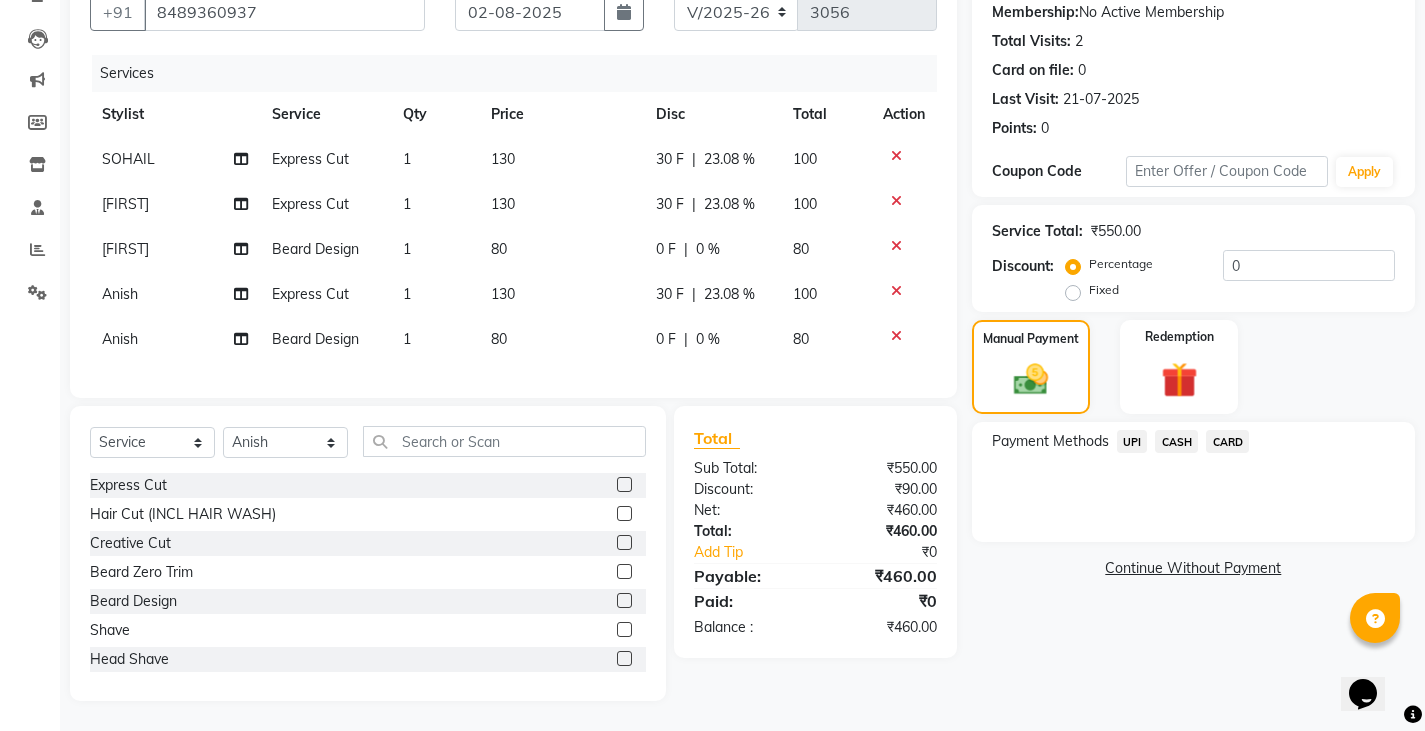 click on "UPI" 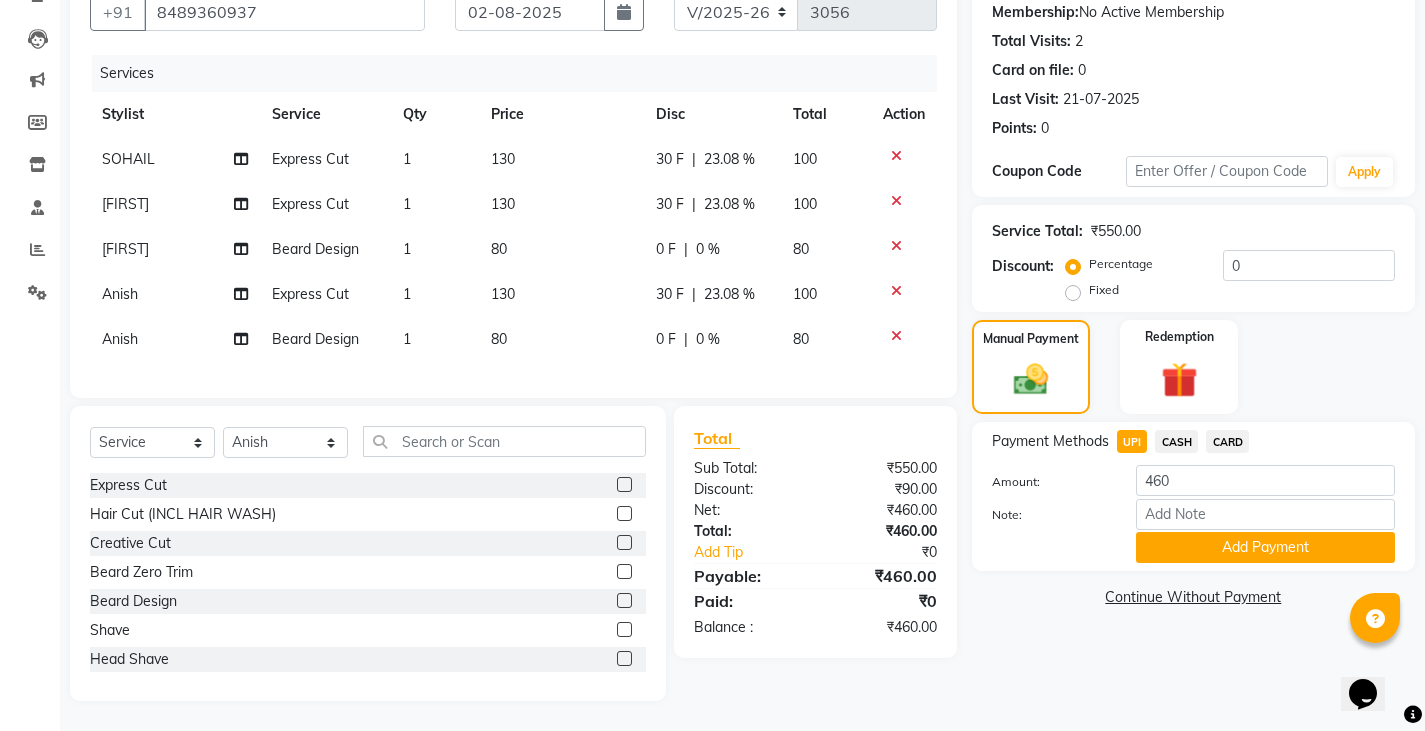 click on "Payment Methods UPI CASH CARD Amount: 460 Note: Add Payment" 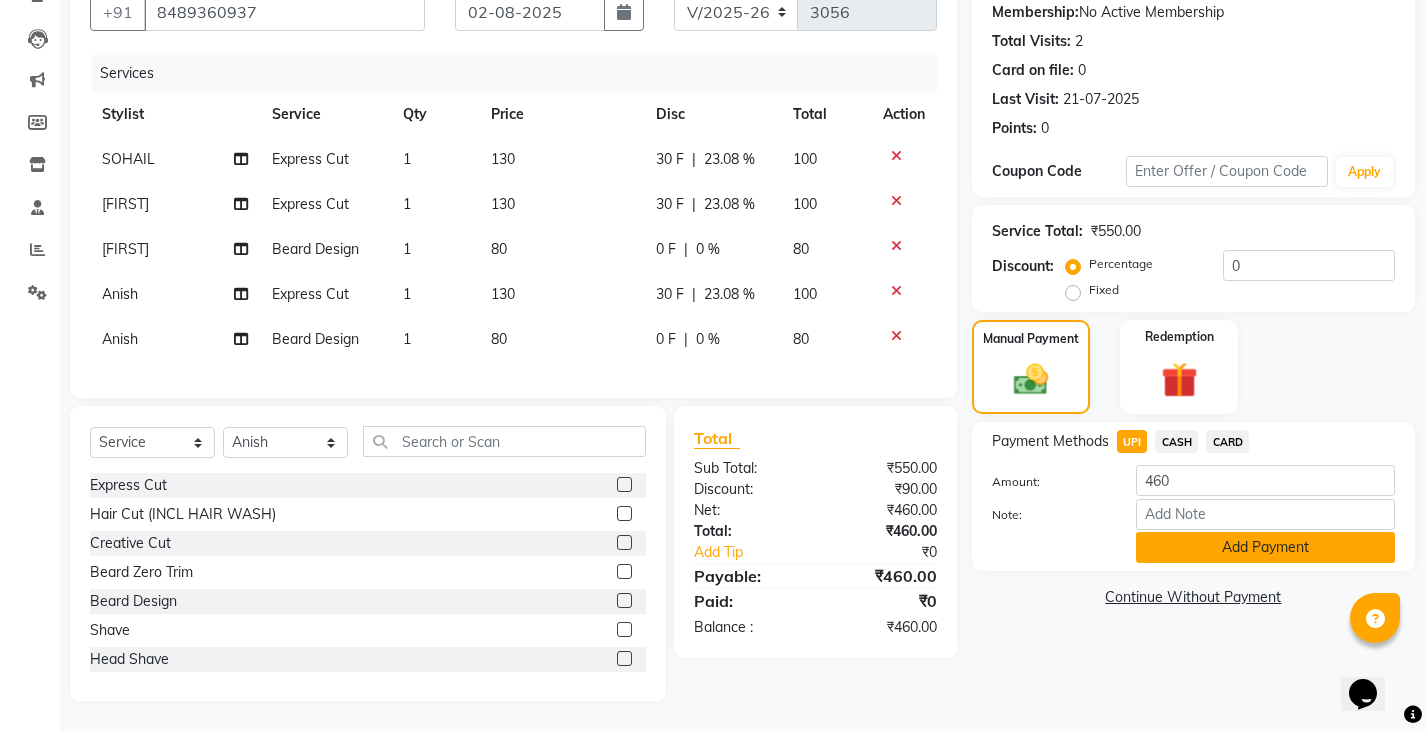 click on "Add Payment" 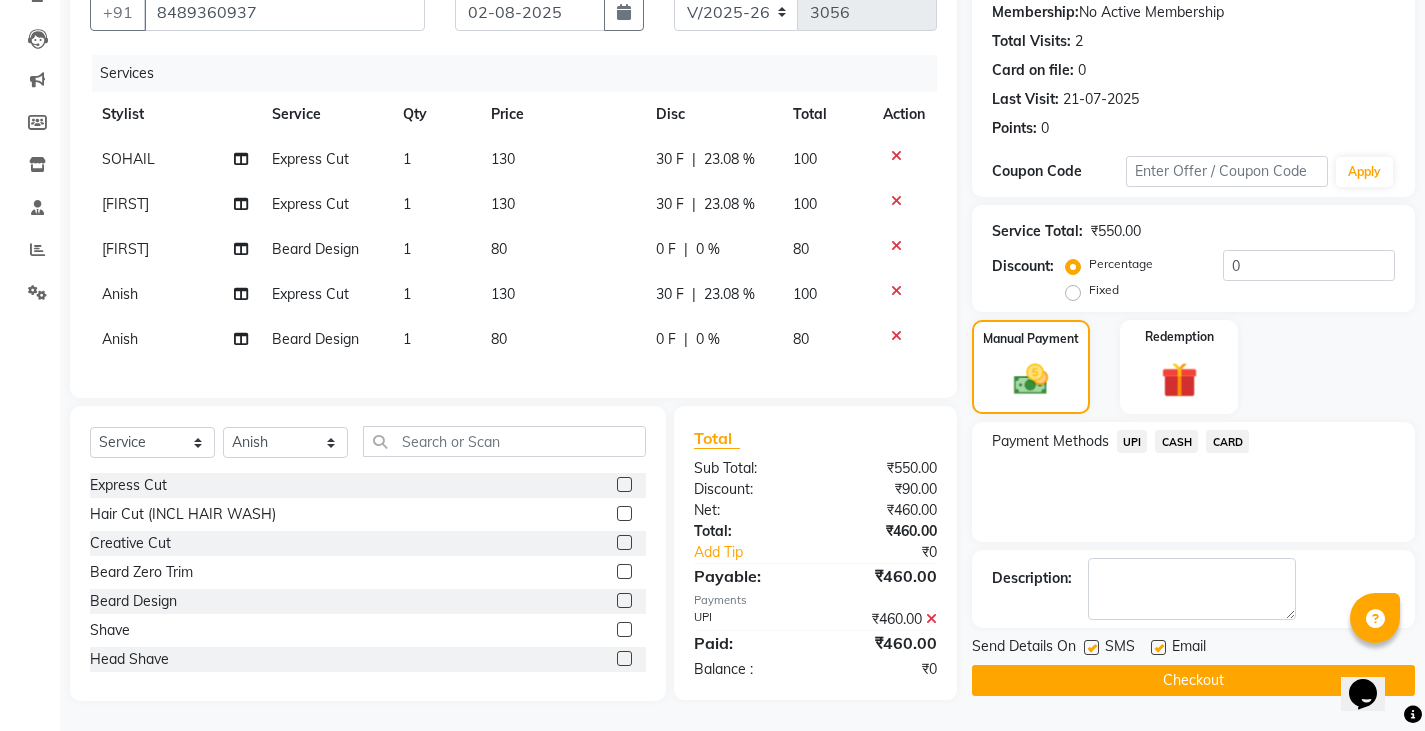 click on "Checkout" 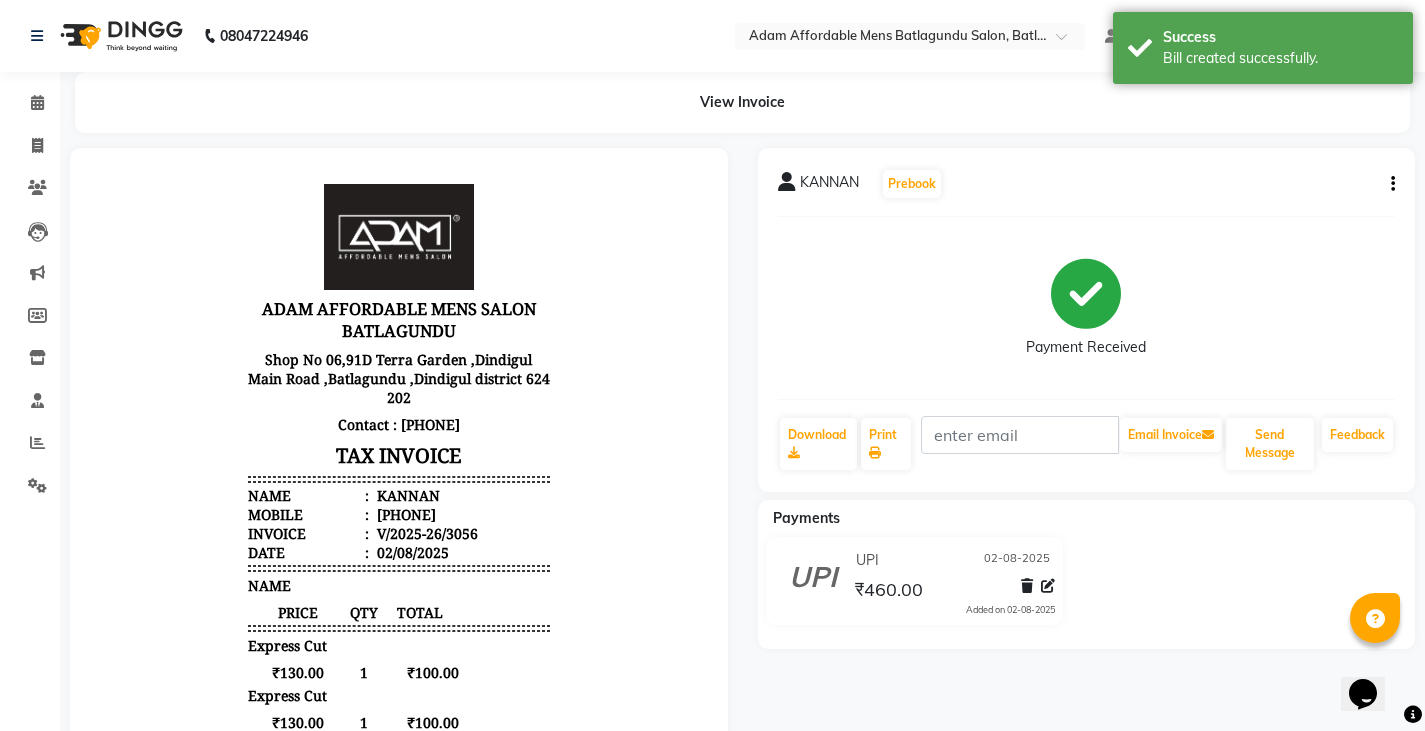 scroll, scrollTop: 0, scrollLeft: 0, axis: both 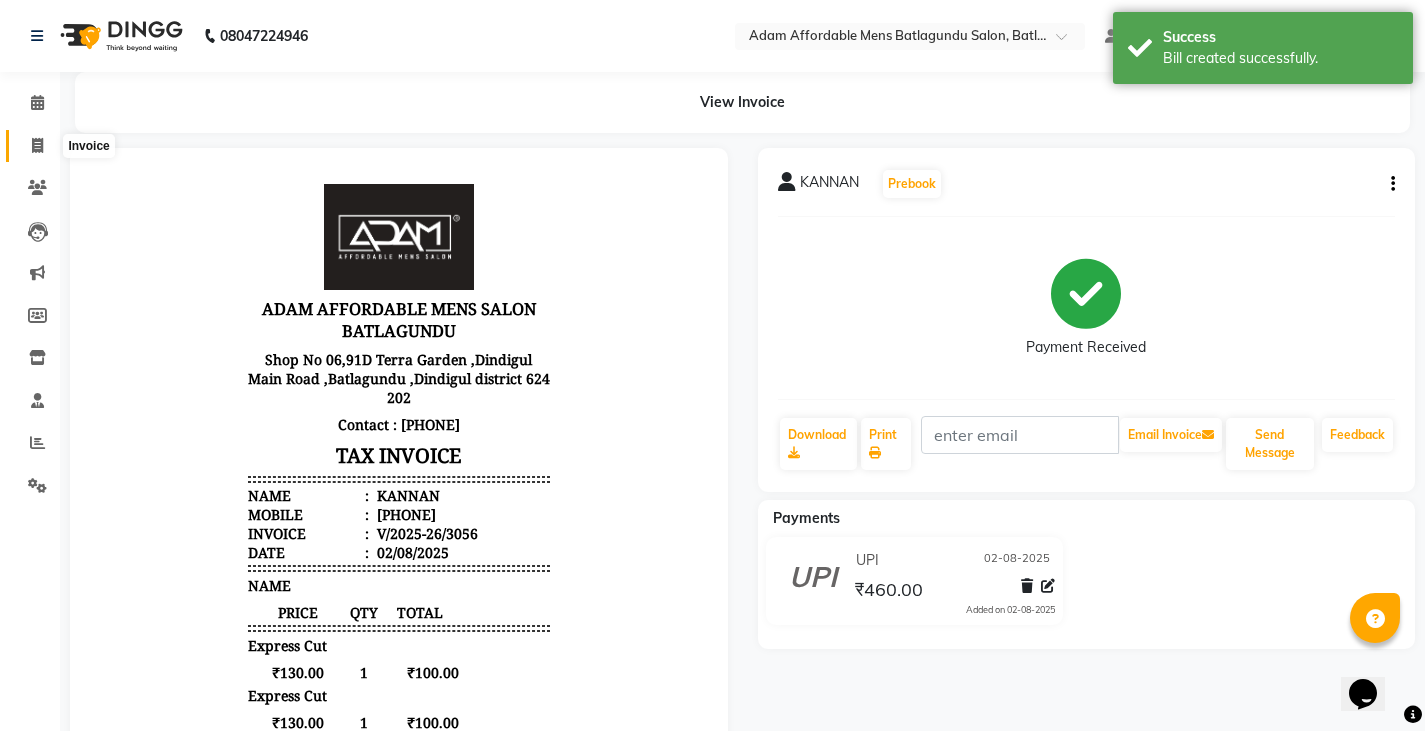 click 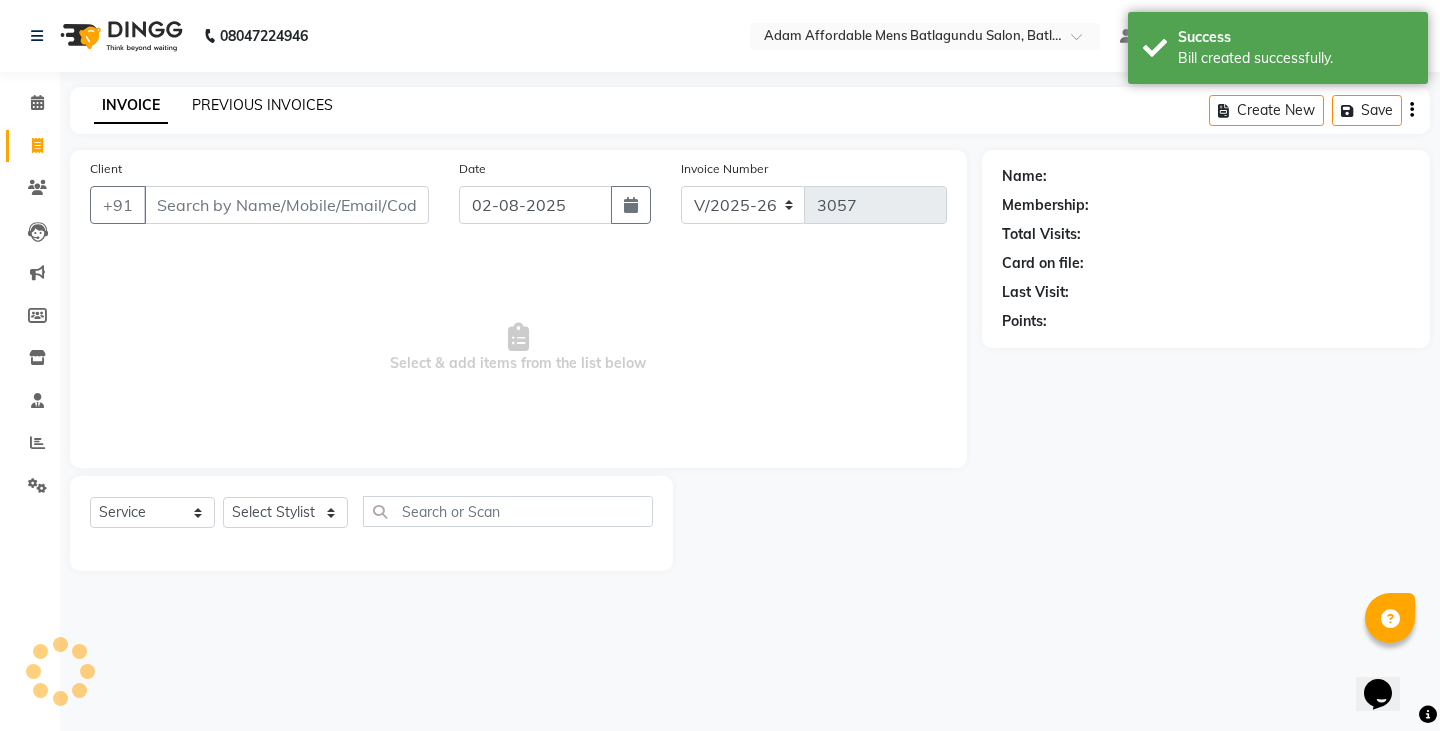 click on "PREVIOUS INVOICES" 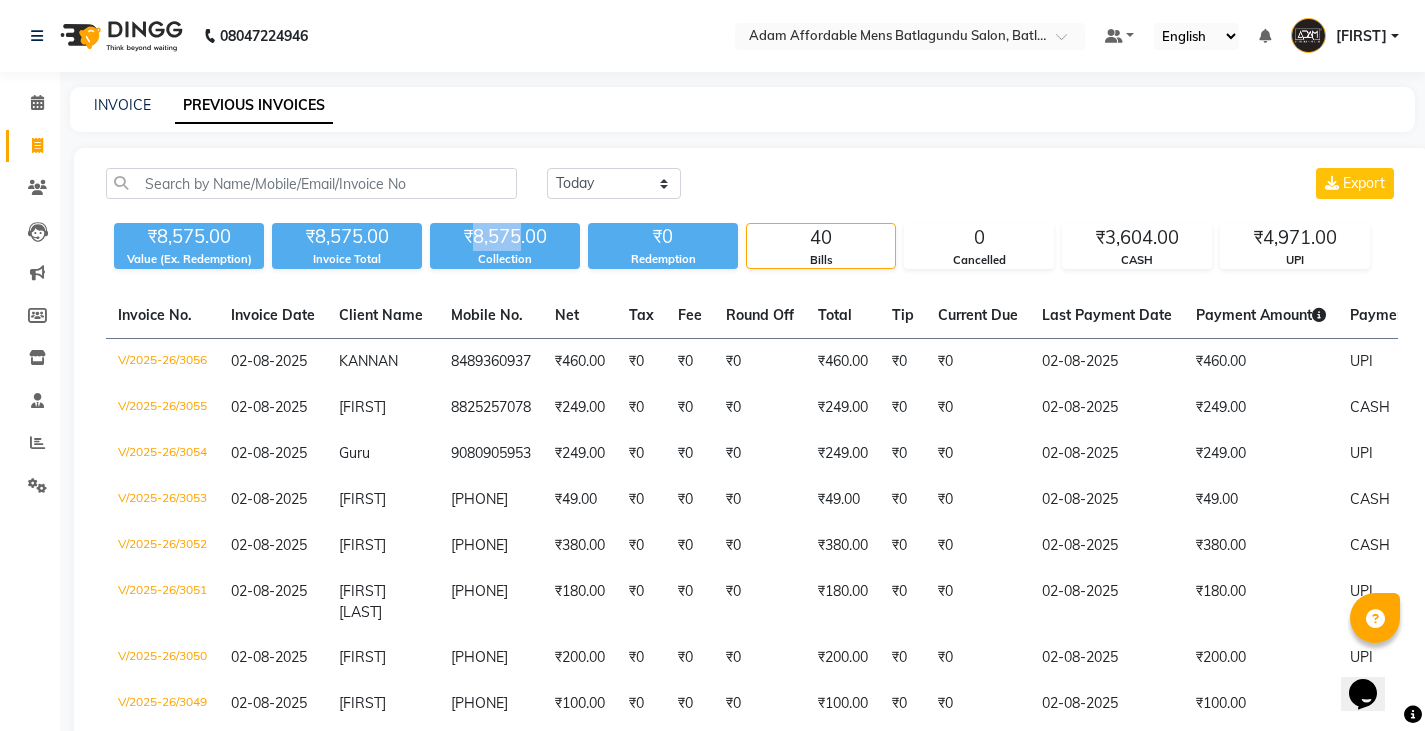 drag, startPoint x: 476, startPoint y: 235, endPoint x: 521, endPoint y: 234, distance: 45.01111 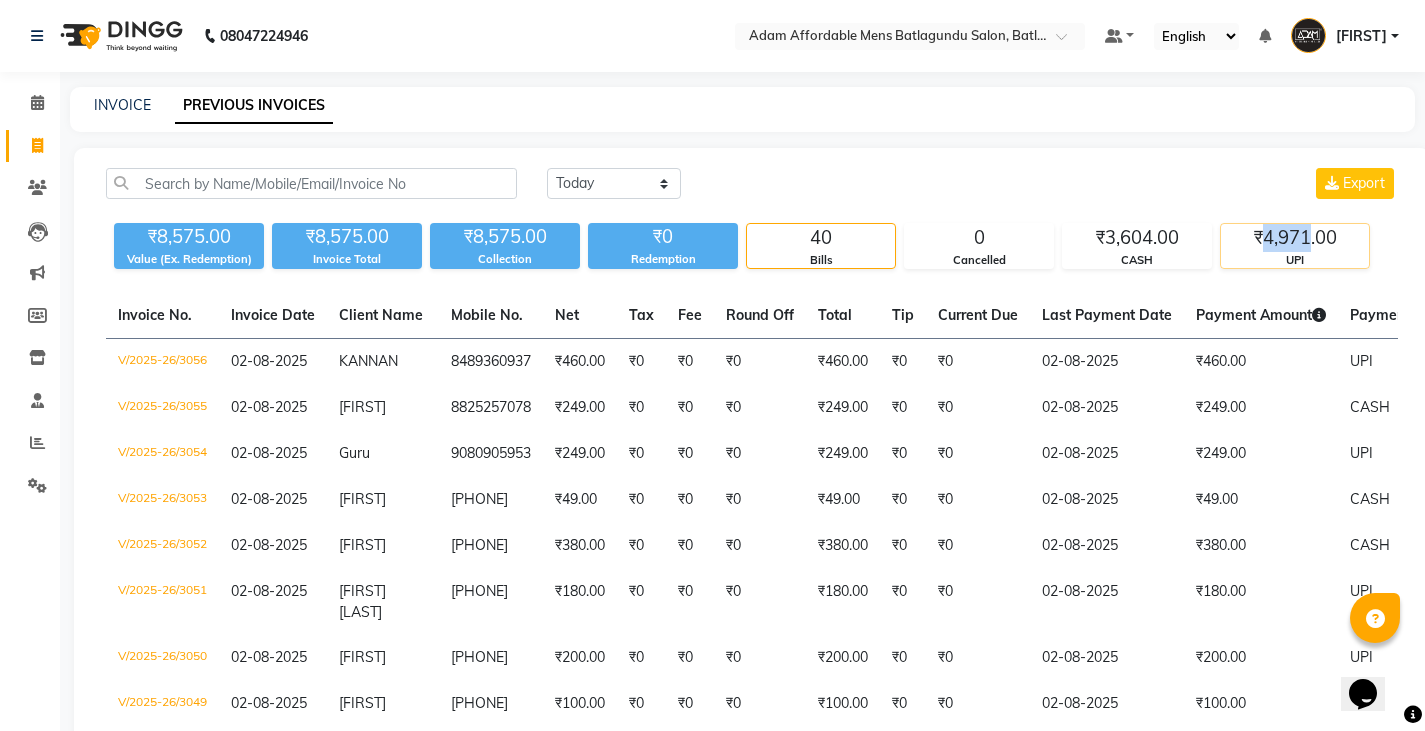 drag, startPoint x: 1265, startPoint y: 234, endPoint x: 1307, endPoint y: 238, distance: 42.190044 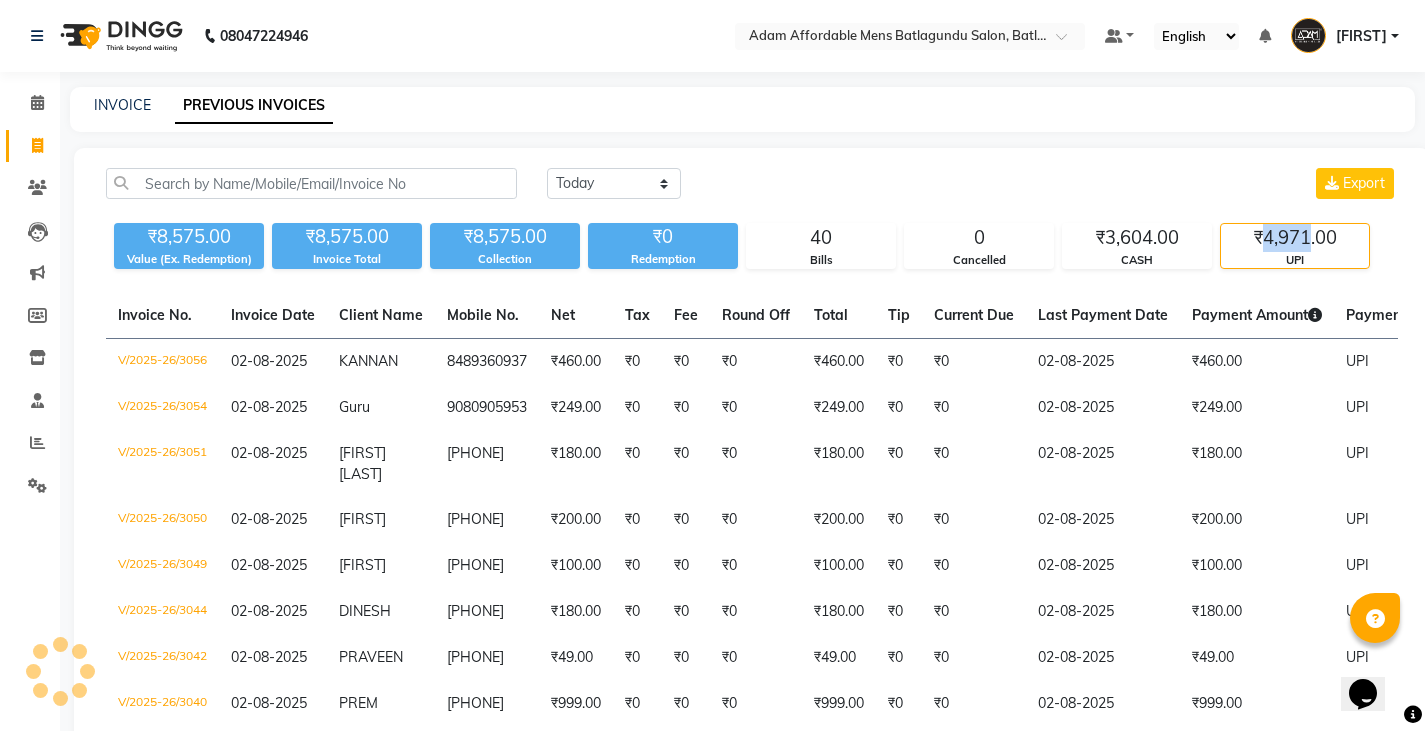 copy on "[NUMBER]" 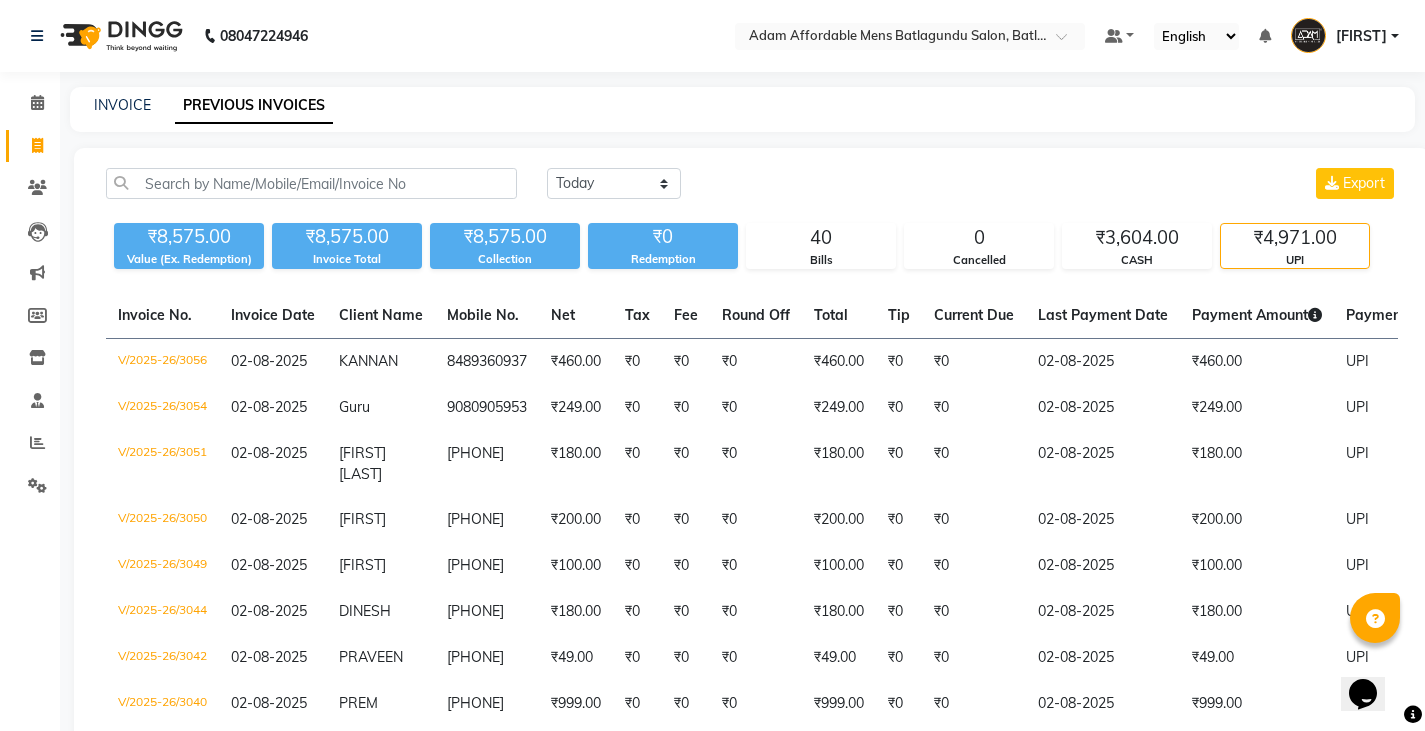 click on "Today Yesterday Custom Range Export" 